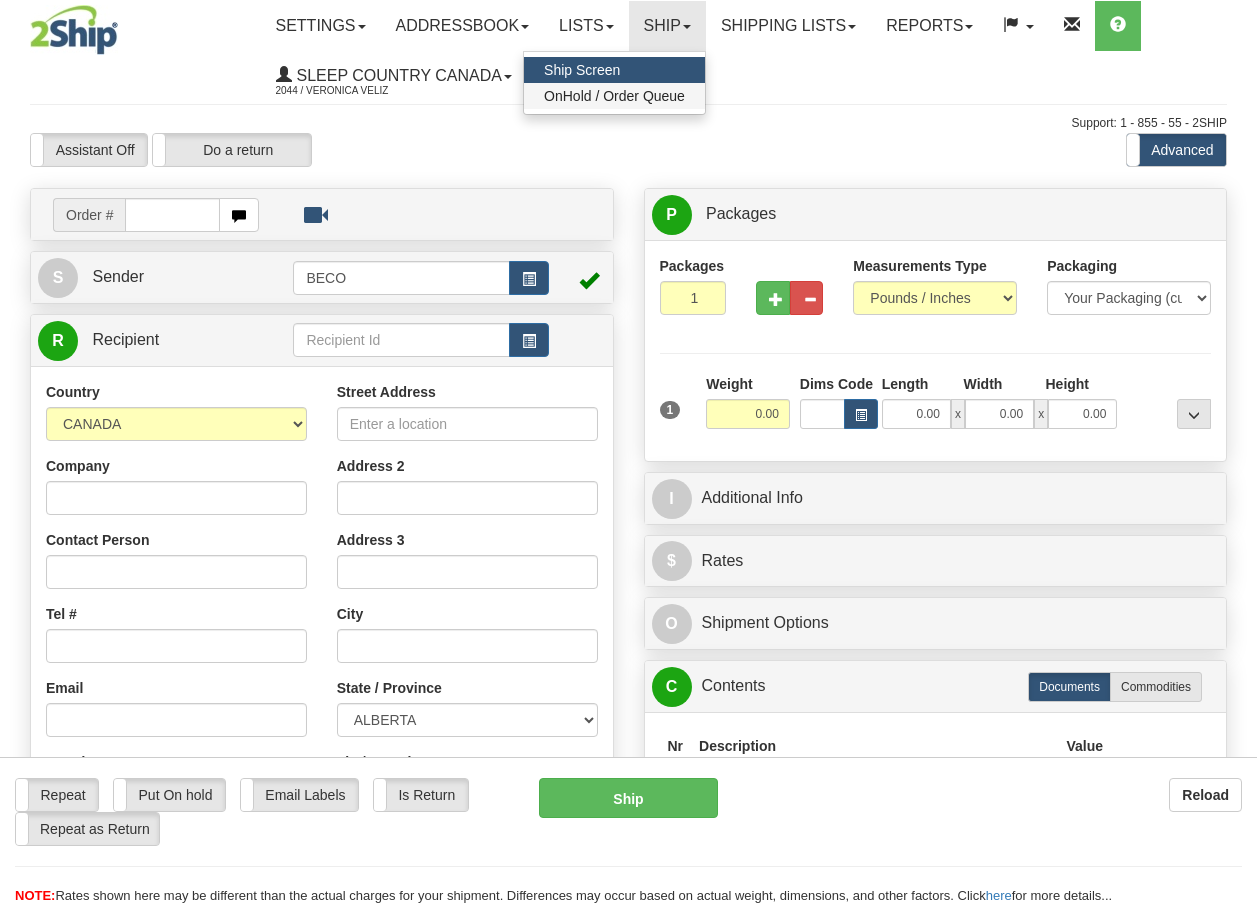 scroll, scrollTop: 0, scrollLeft: 0, axis: both 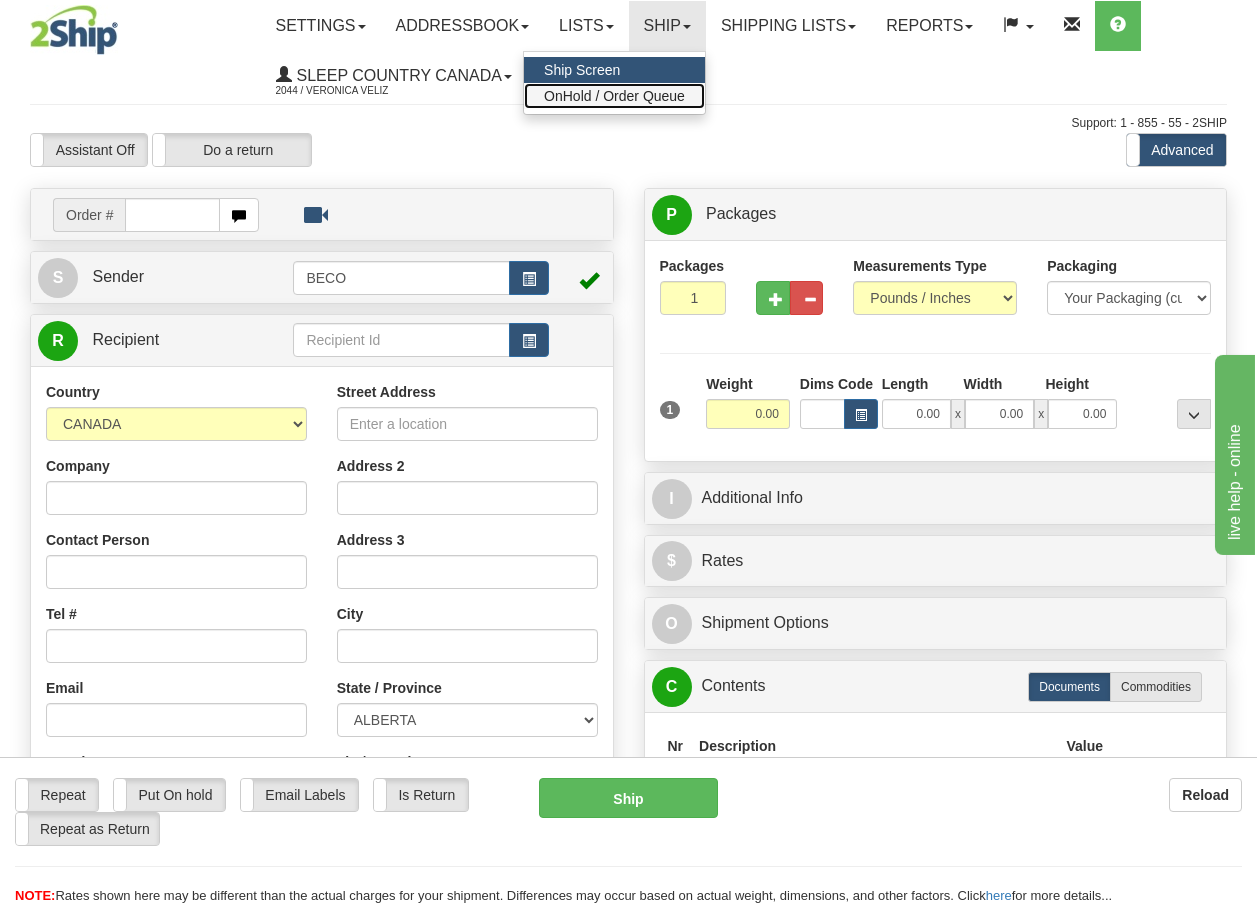 click on "OnHold / Order Queue" at bounding box center (614, 96) 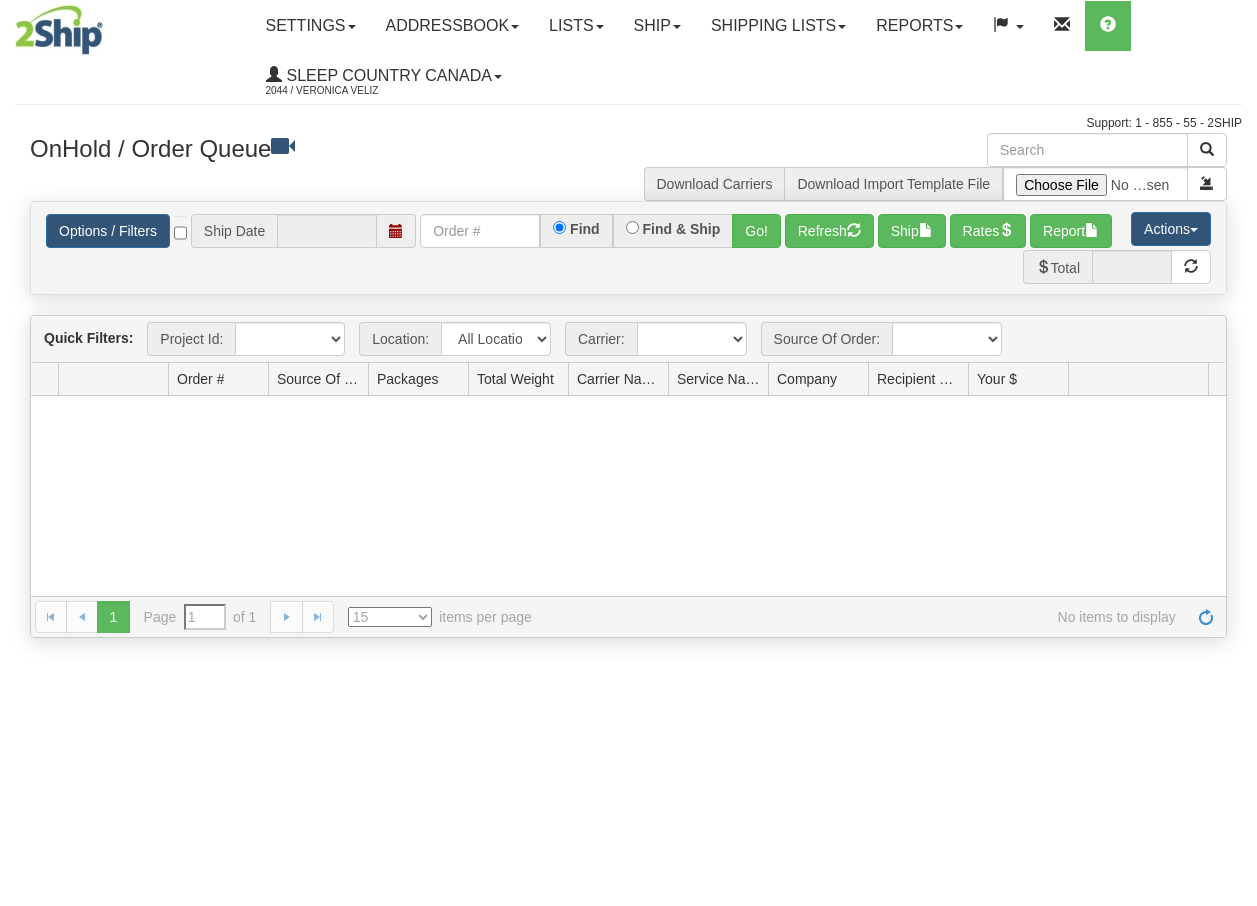 scroll, scrollTop: 0, scrollLeft: 0, axis: both 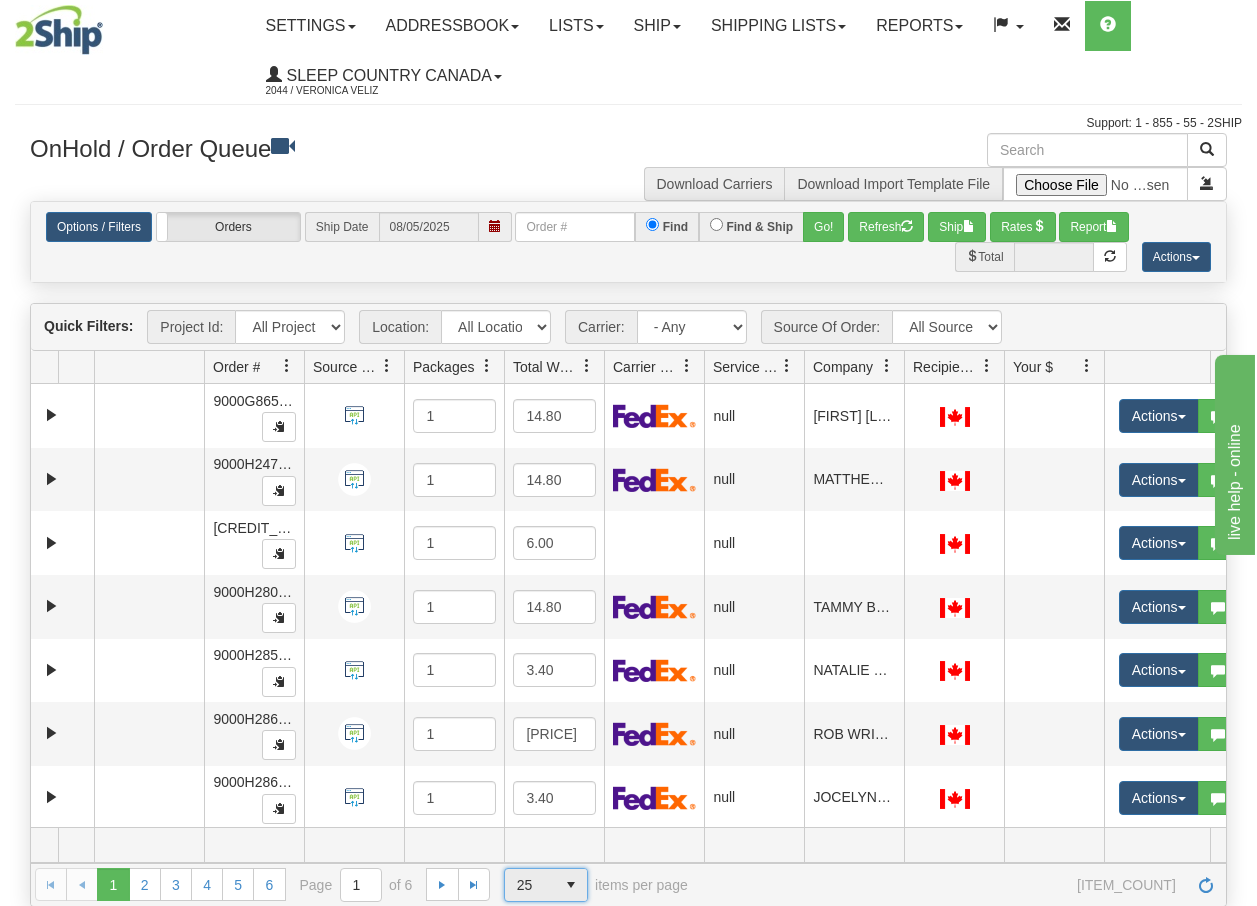 click at bounding box center [571, 885] 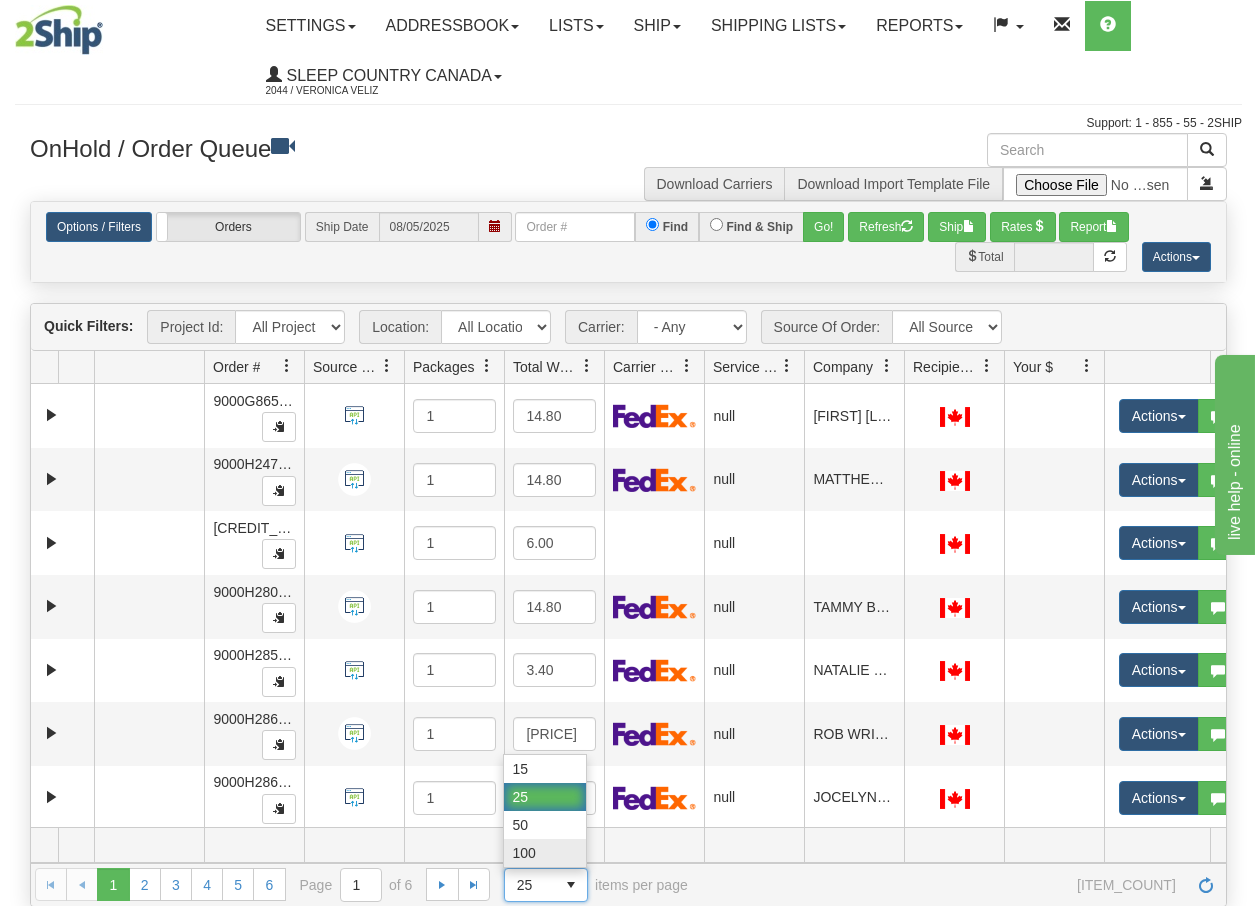 click on "100" at bounding box center [523, 853] 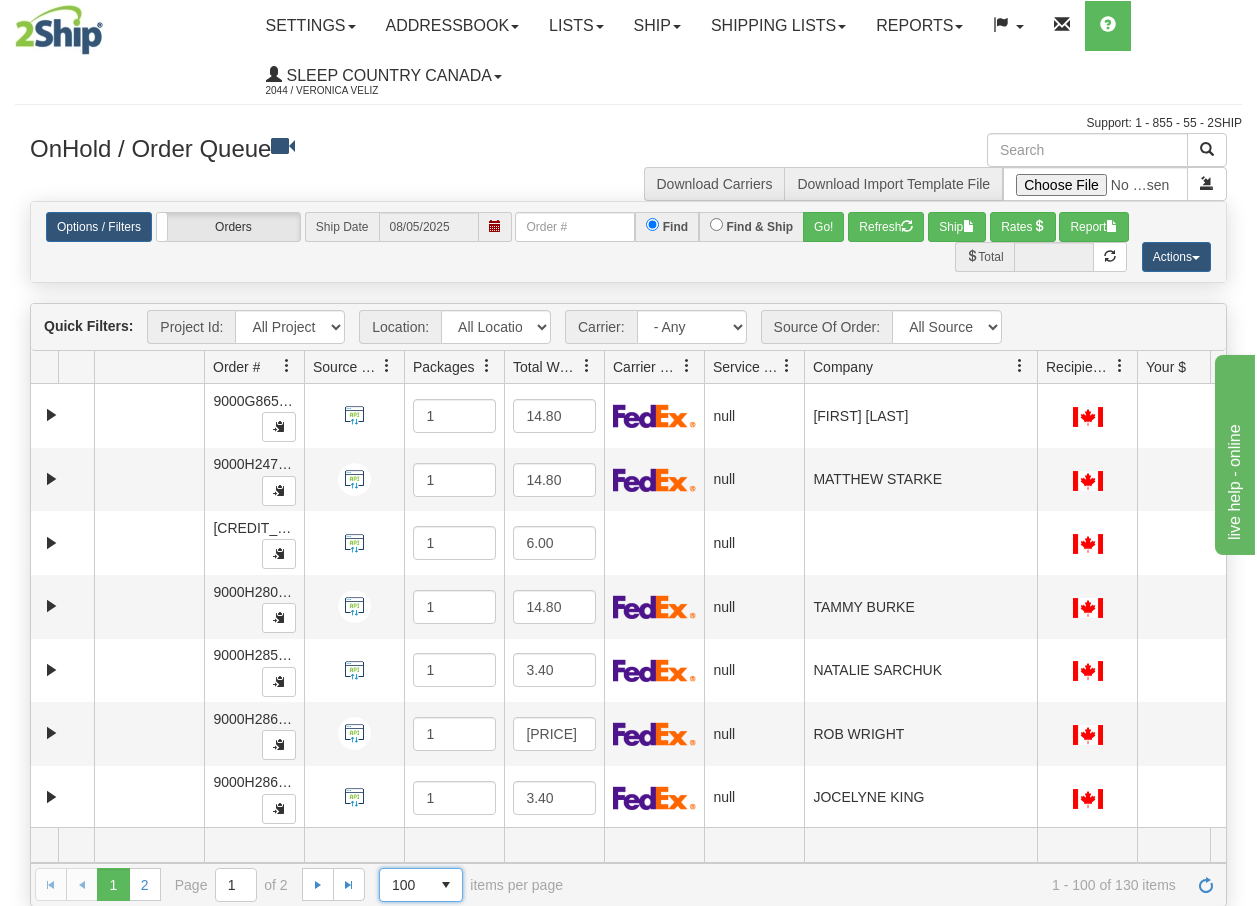 drag, startPoint x: 903, startPoint y: 375, endPoint x: 1038, endPoint y: 375, distance: 135 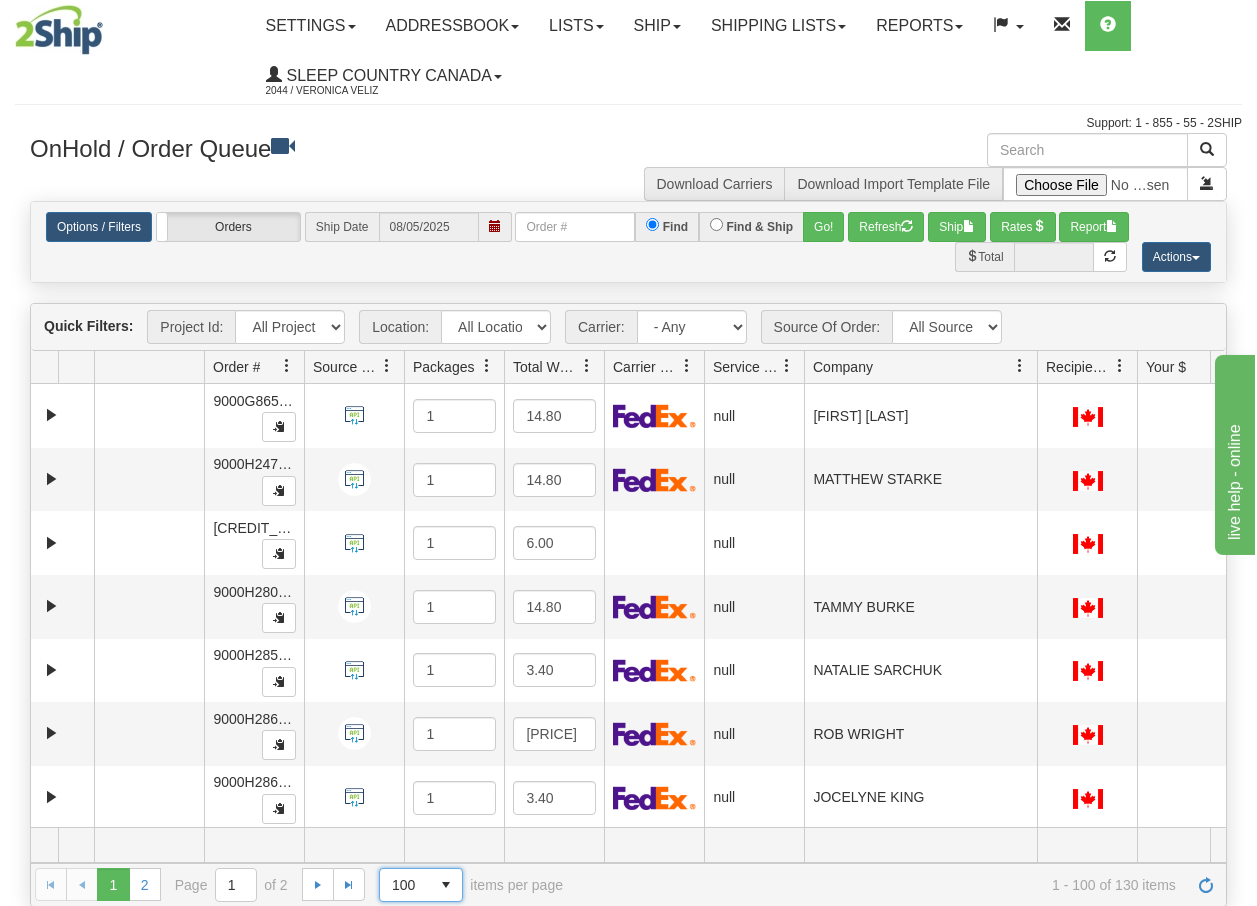 scroll, scrollTop: 0, scrollLeft: 72, axis: horizontal 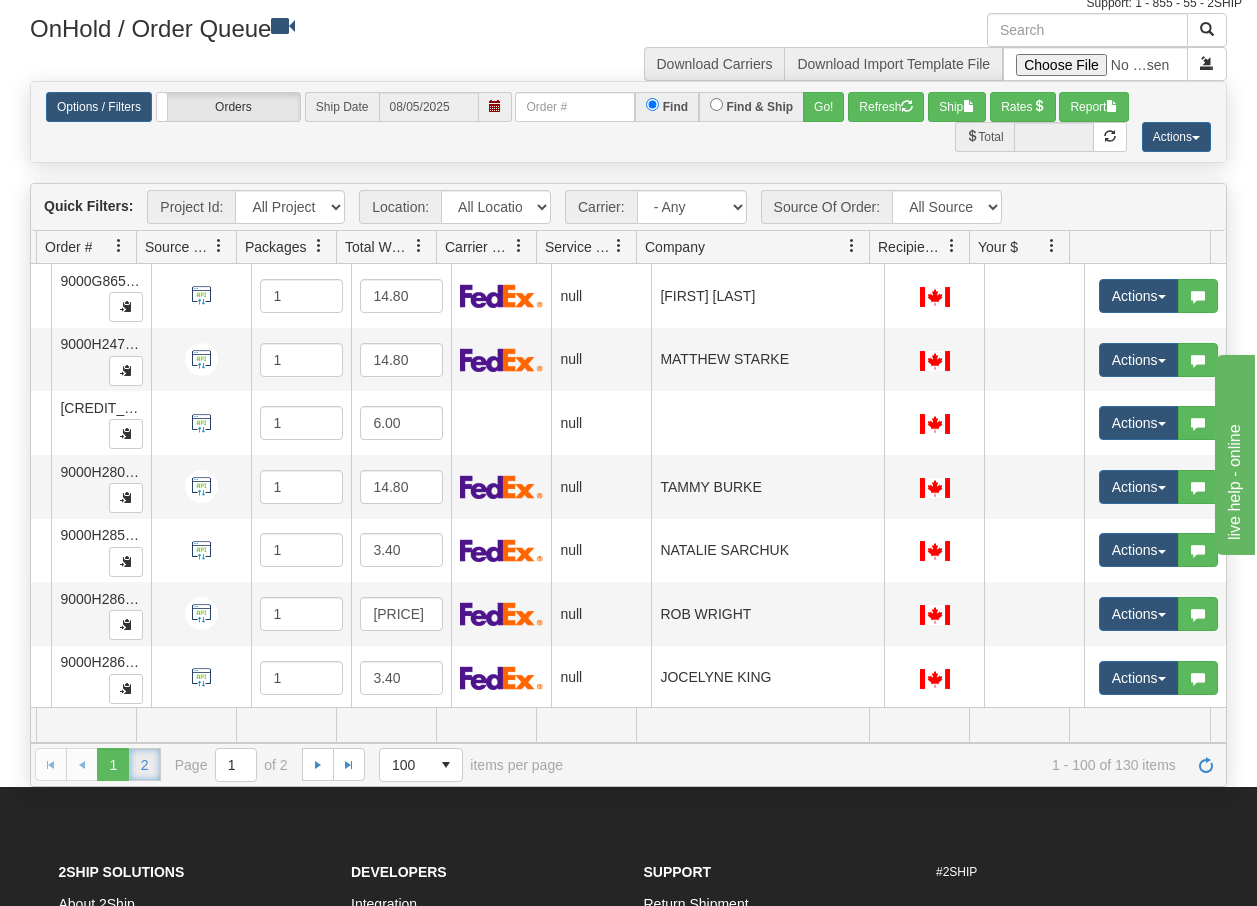 click on "2" at bounding box center (145, 764) 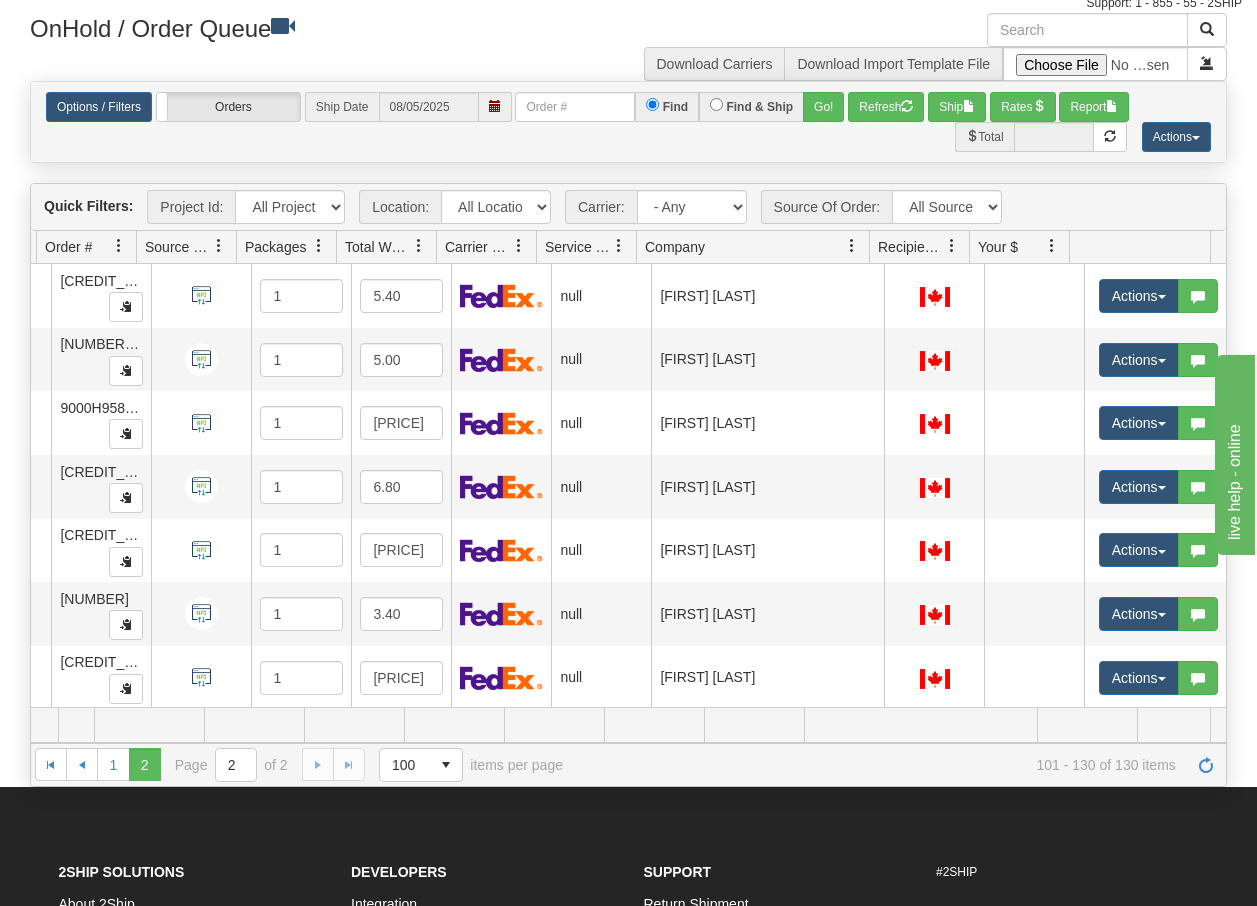scroll, scrollTop: 0, scrollLeft: 168, axis: horizontal 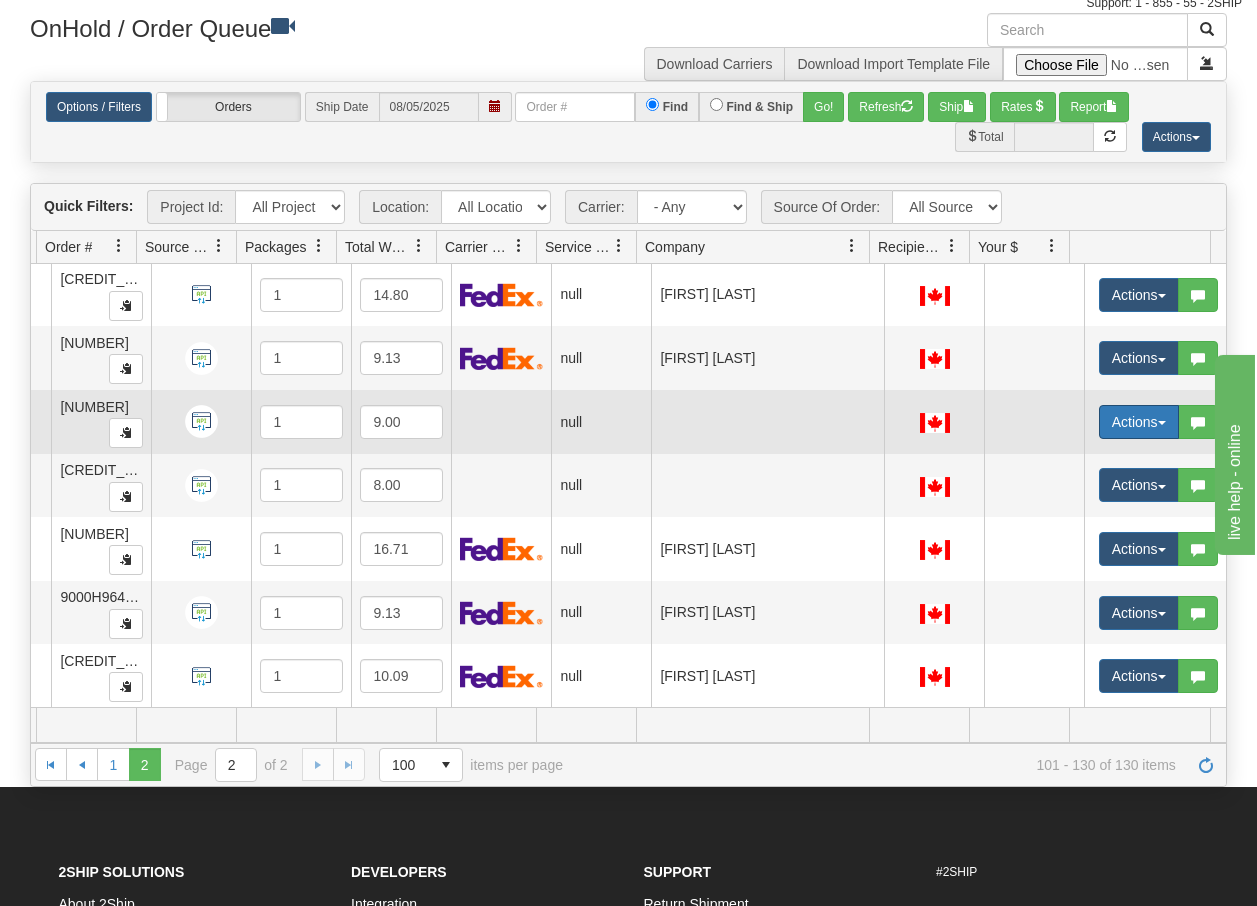 click on "Actions" at bounding box center [1139, 422] 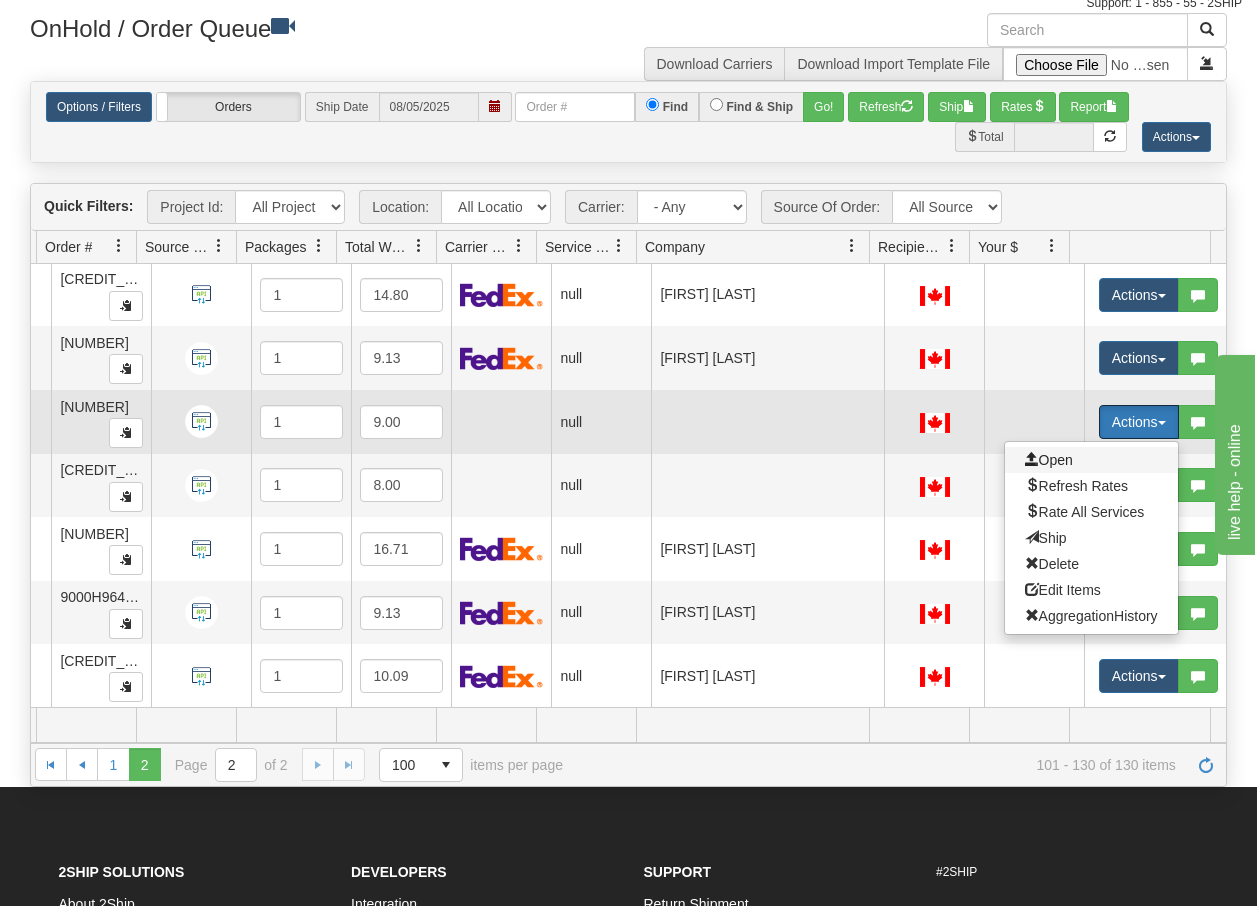 click on "Open" at bounding box center (1049, 460) 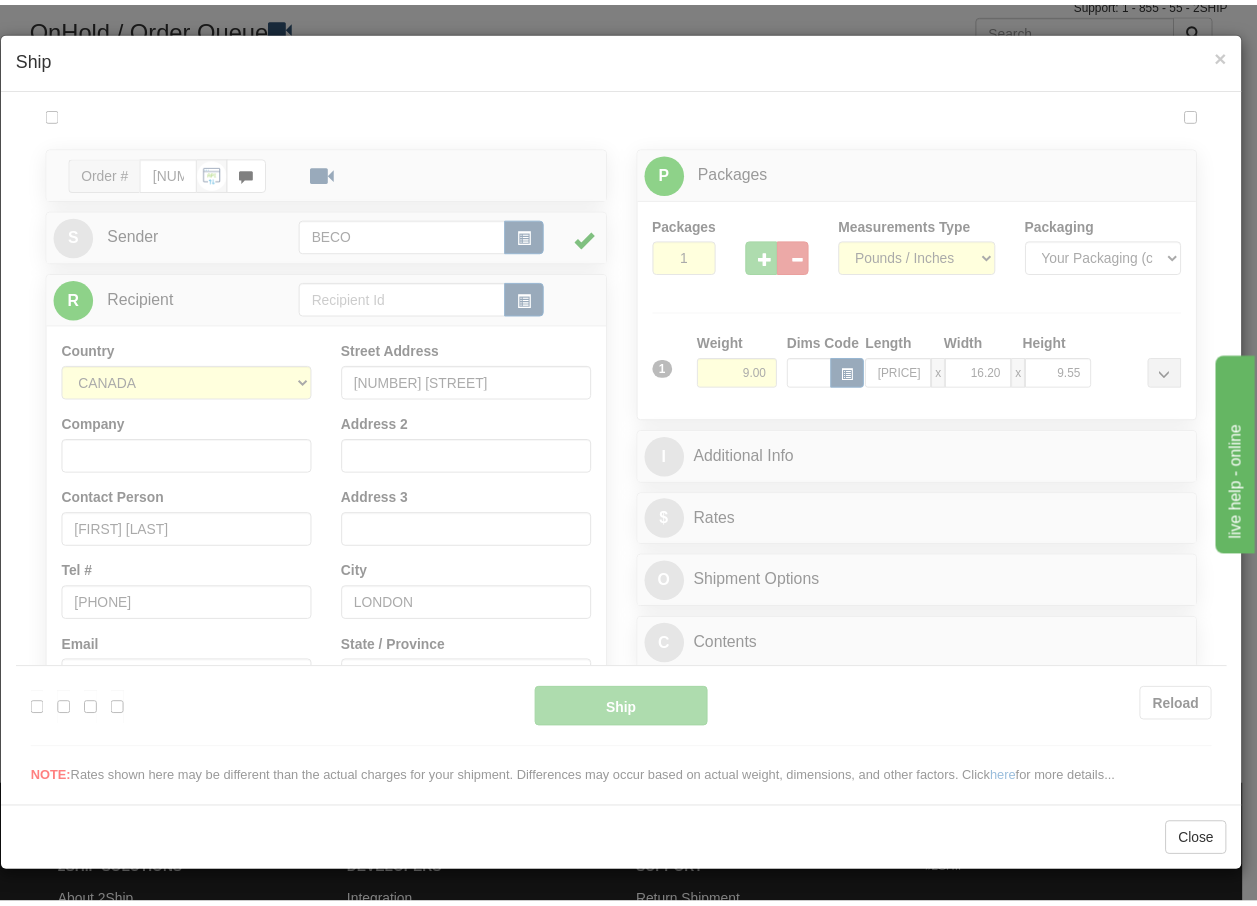 scroll, scrollTop: 0, scrollLeft: 0, axis: both 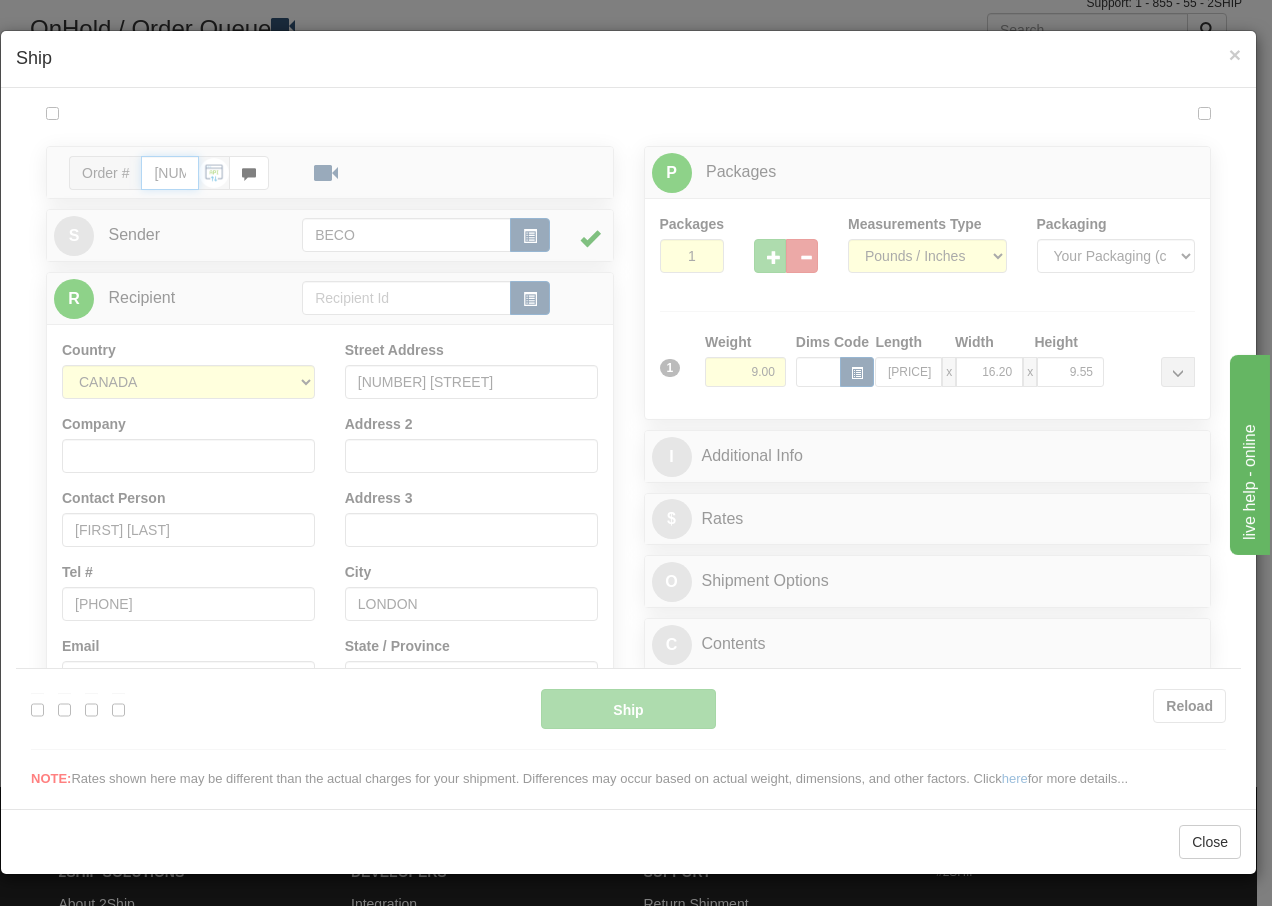 type on "14:34" 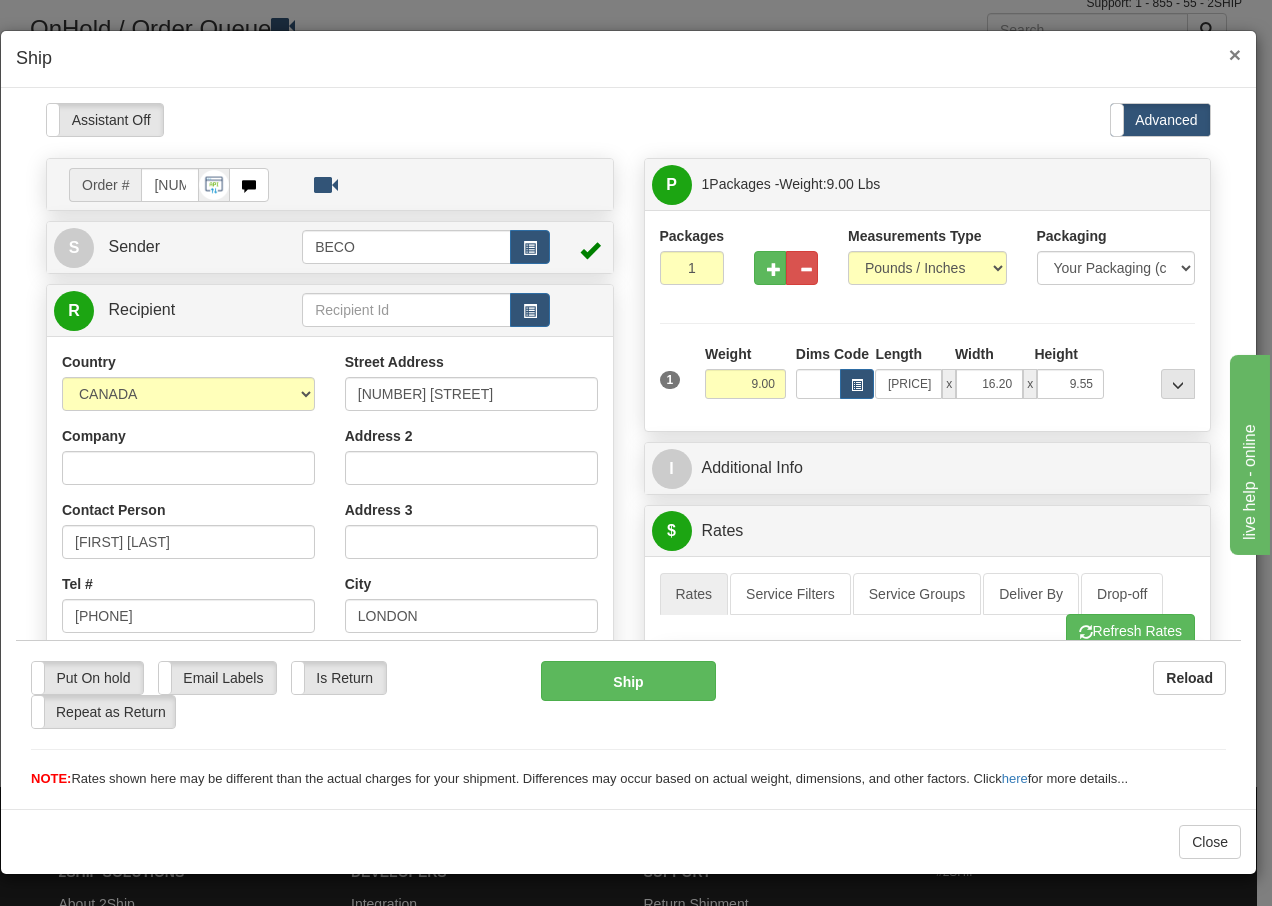 click on "×" at bounding box center (1235, 54) 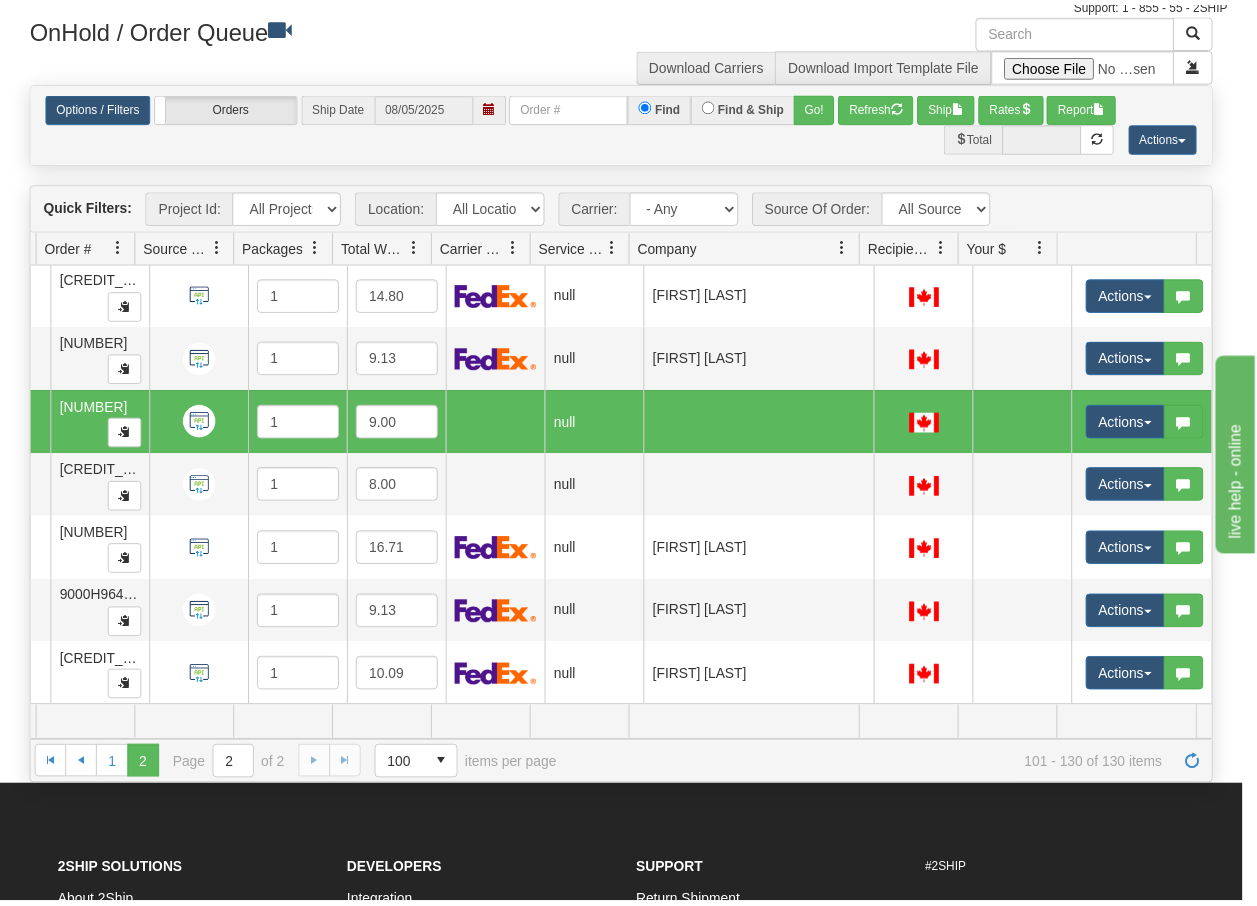 scroll, scrollTop: 0, scrollLeft: 159, axis: horizontal 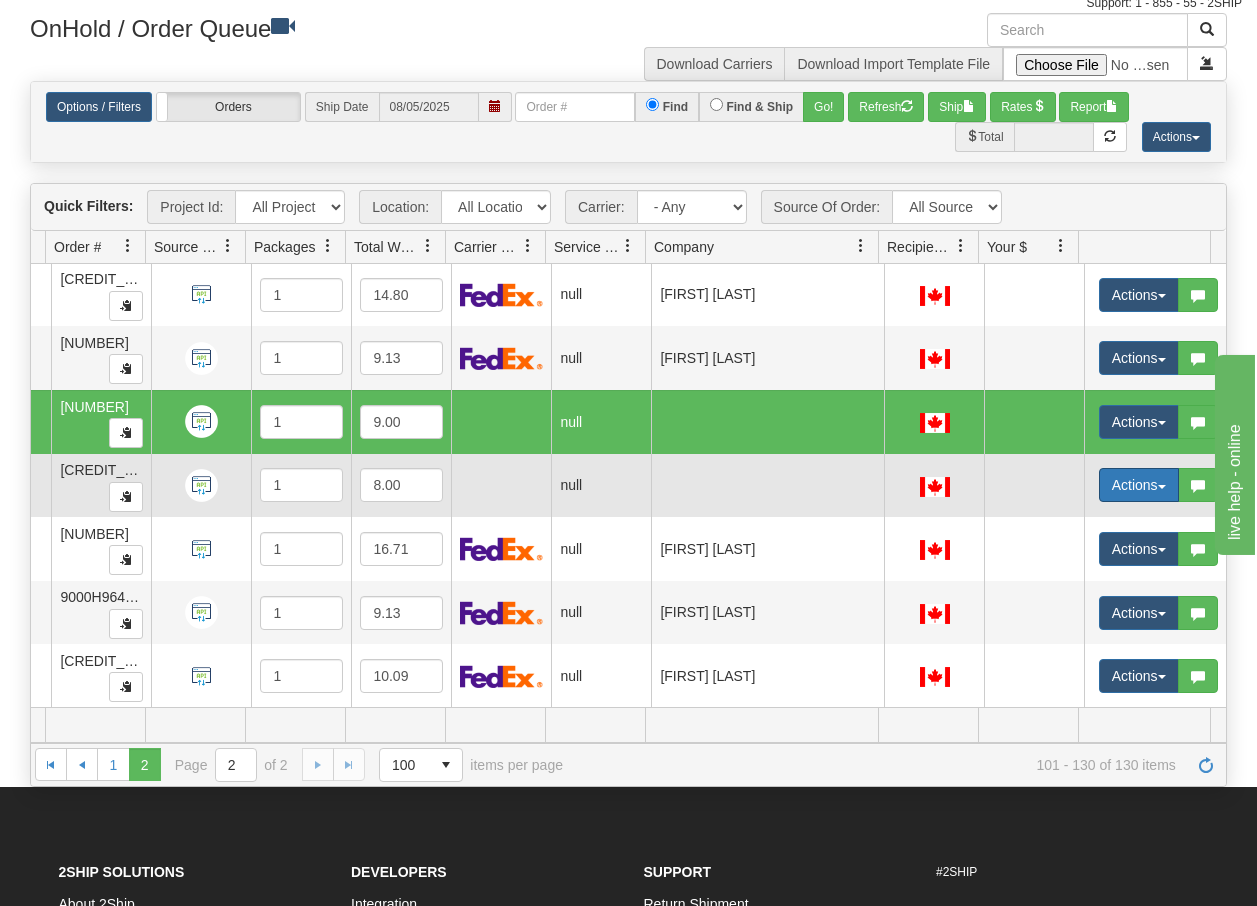 click on "Actions" at bounding box center [1139, 485] 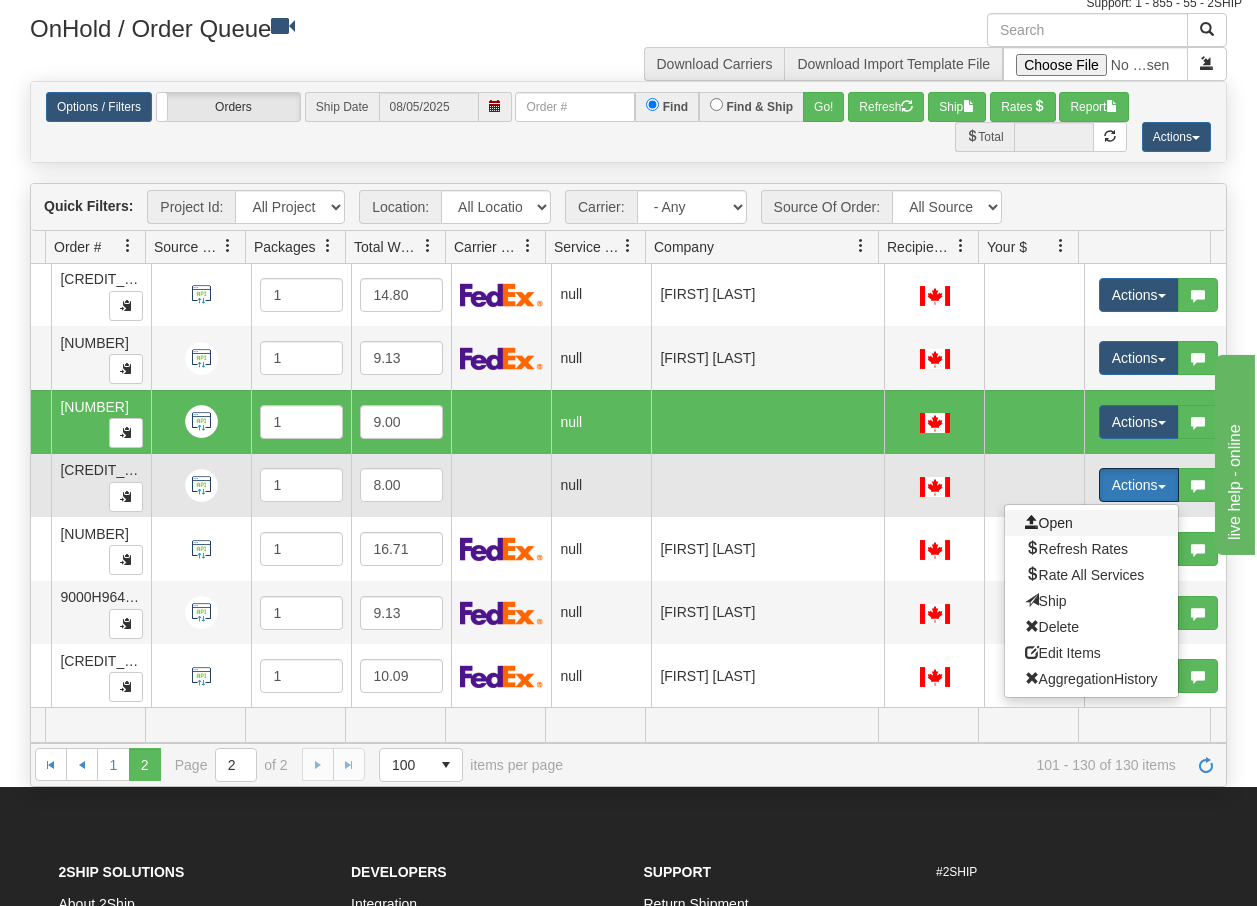 click on "Open" at bounding box center (1049, 523) 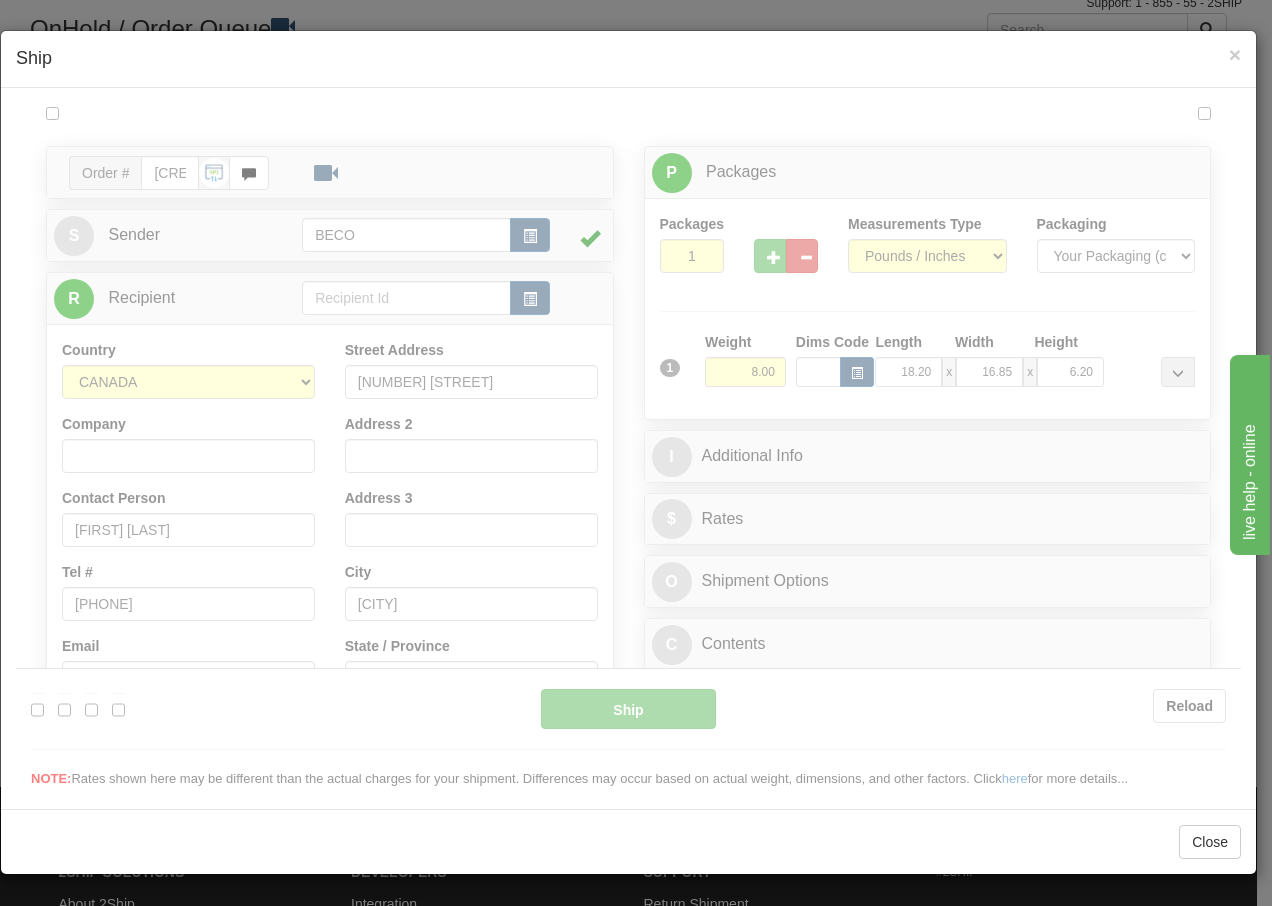 scroll, scrollTop: 0, scrollLeft: 0, axis: both 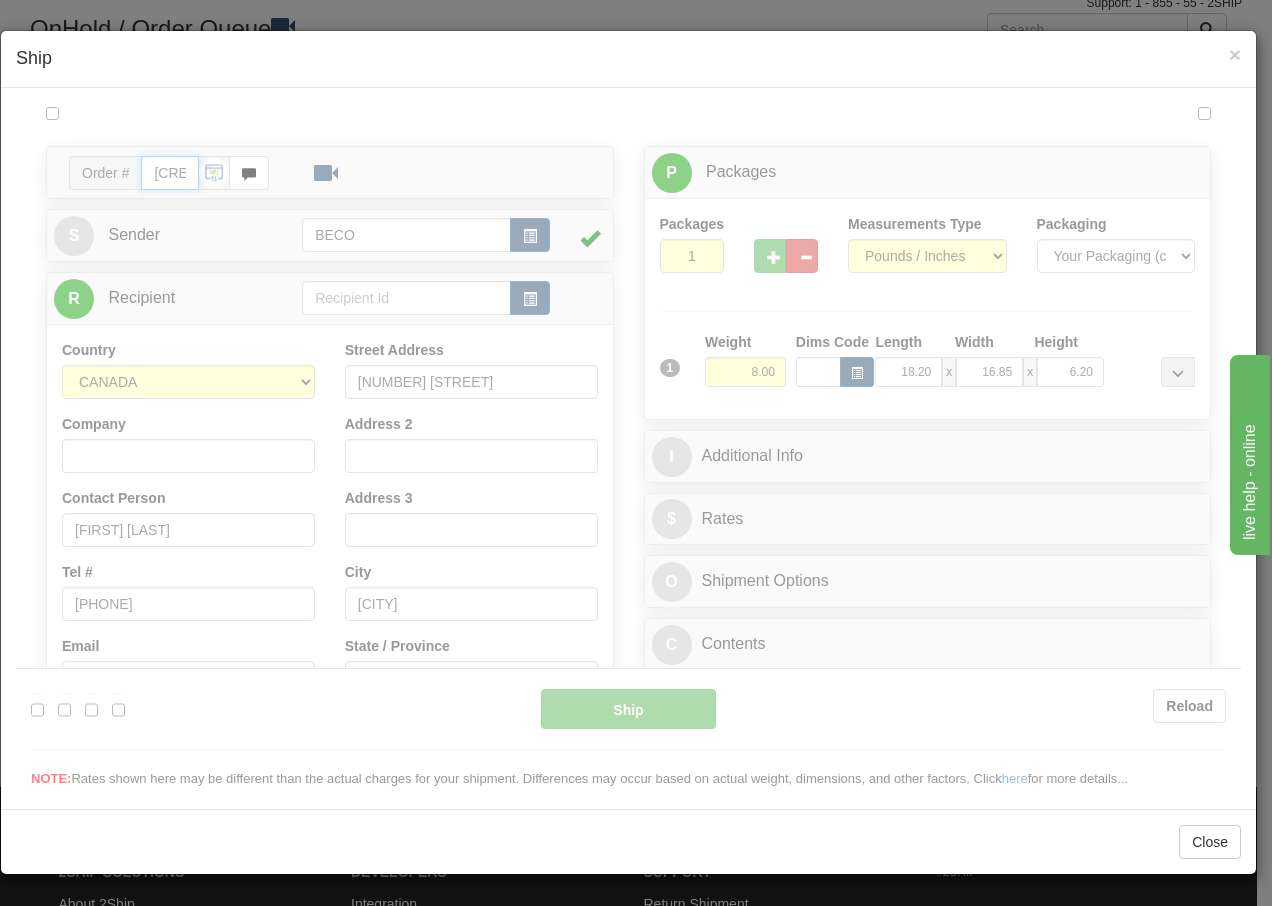 type on "14:34" 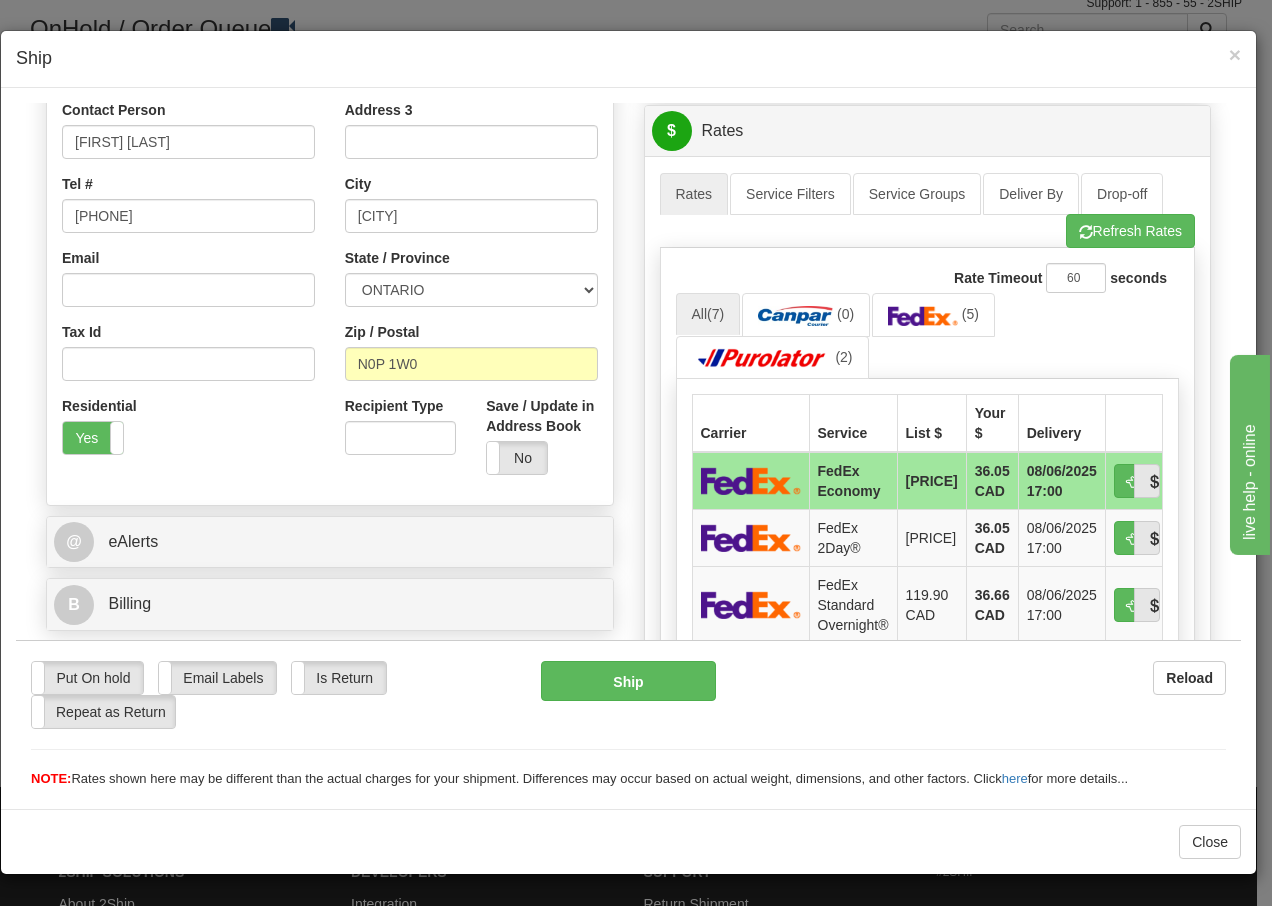 scroll, scrollTop: 426, scrollLeft: 0, axis: vertical 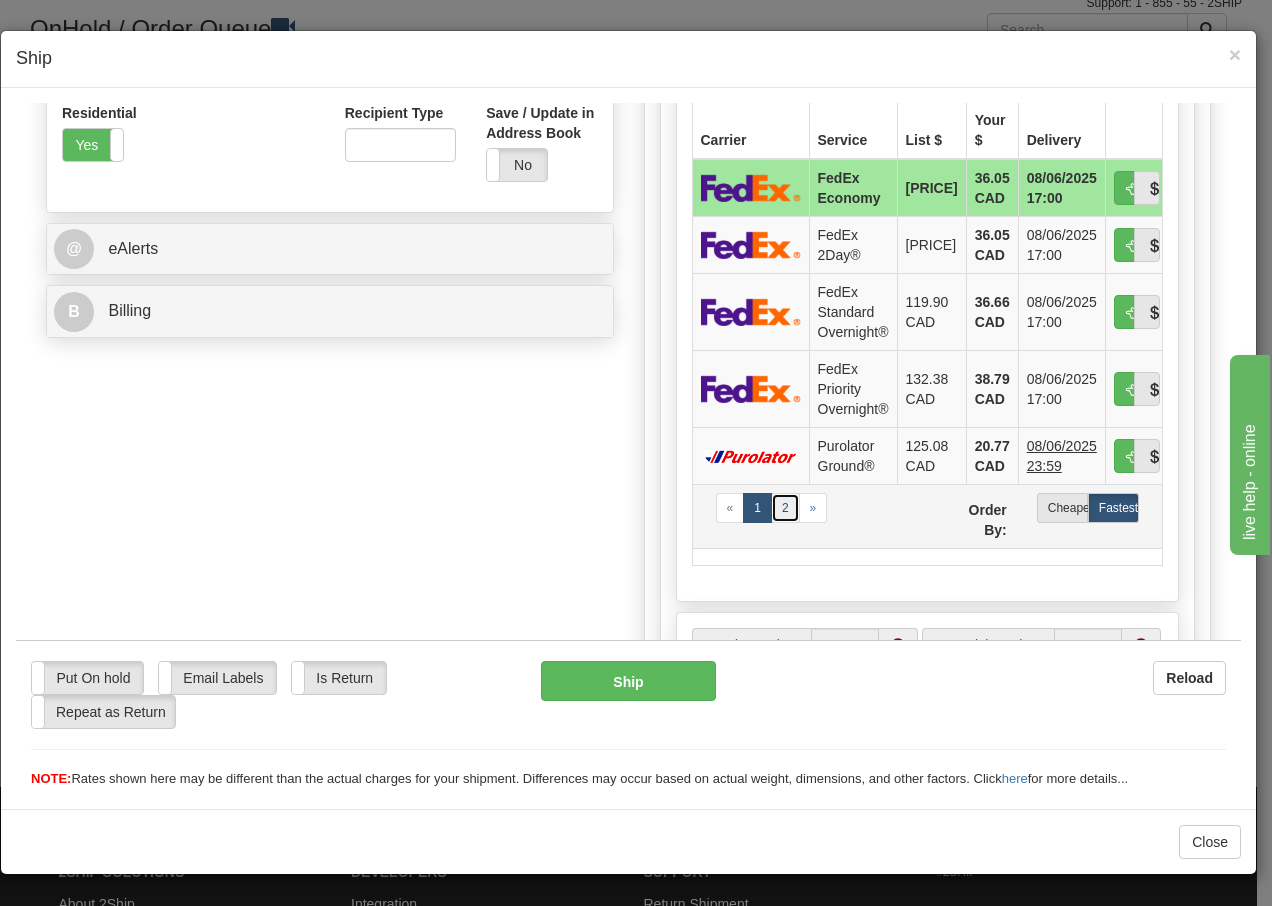 click on "2" at bounding box center [785, 507] 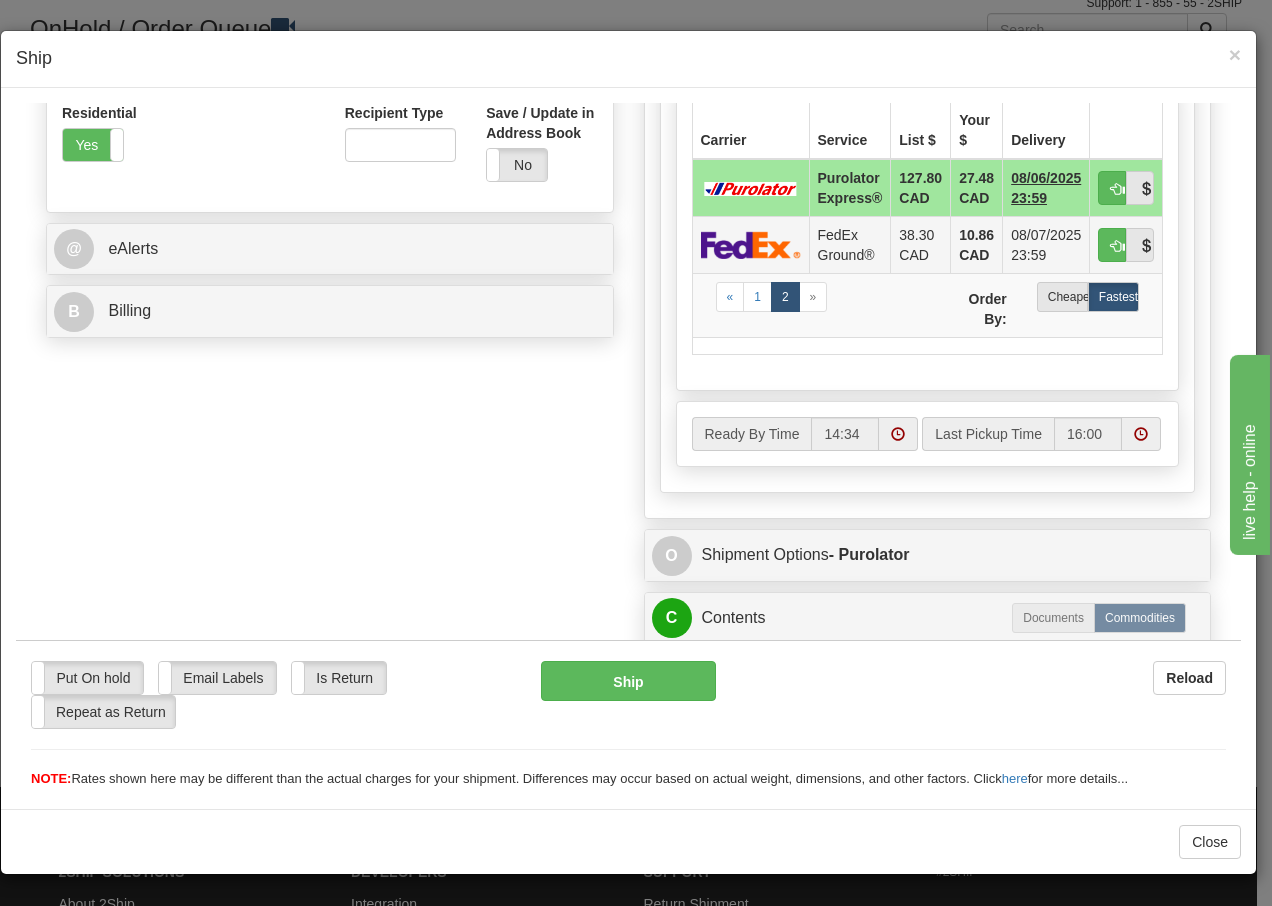 click at bounding box center (751, 244) 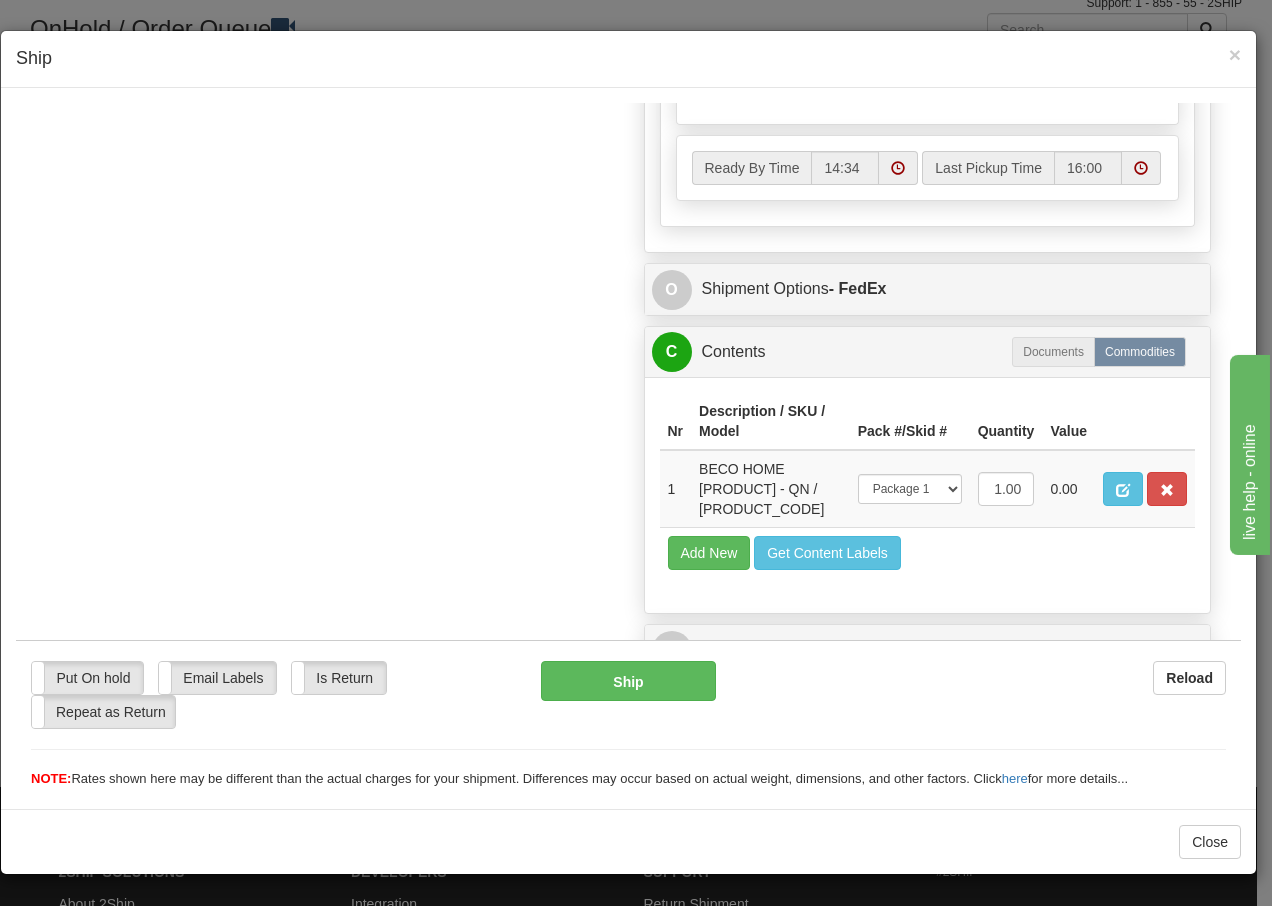 scroll, scrollTop: 994, scrollLeft: 0, axis: vertical 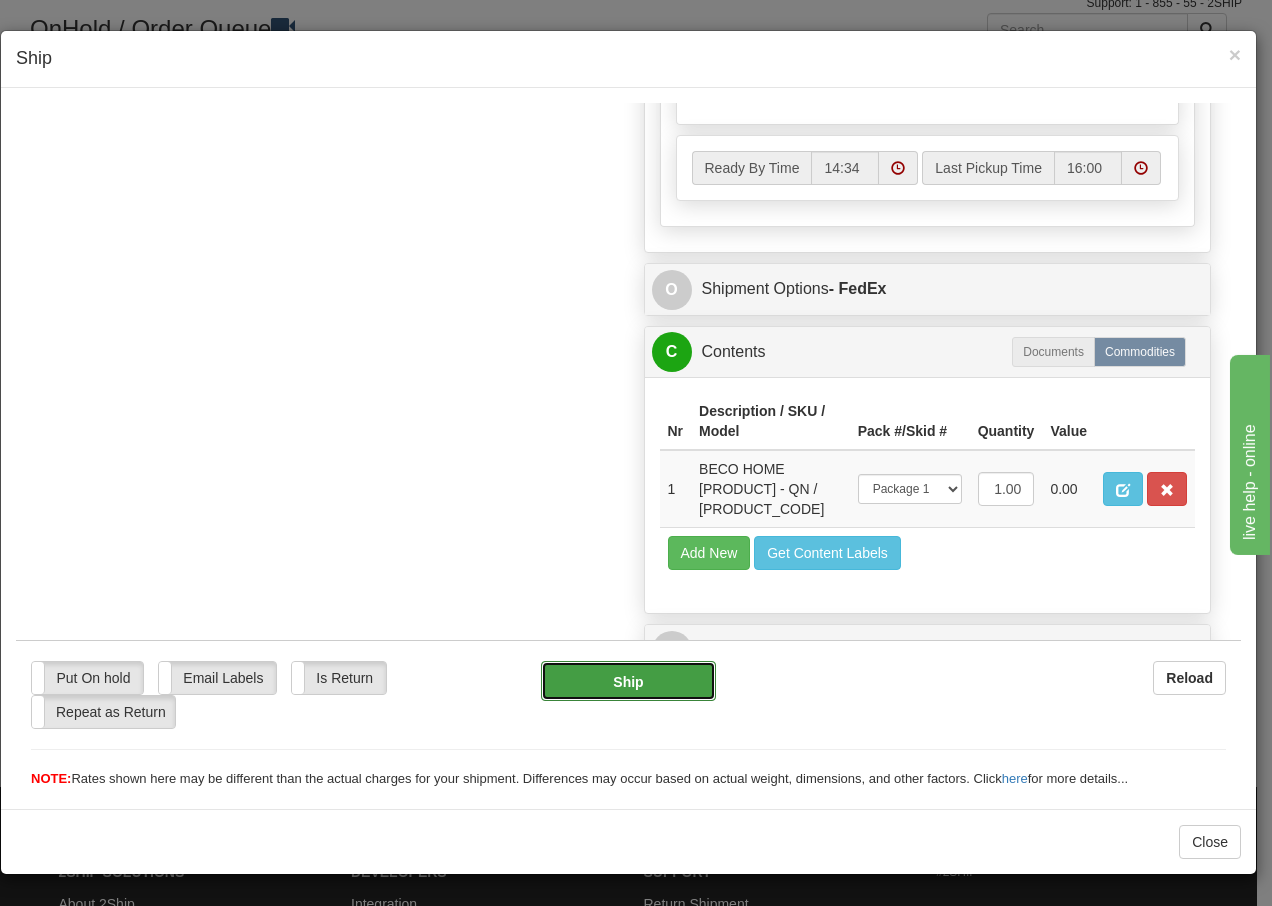 click on "Ship" at bounding box center (628, 680) 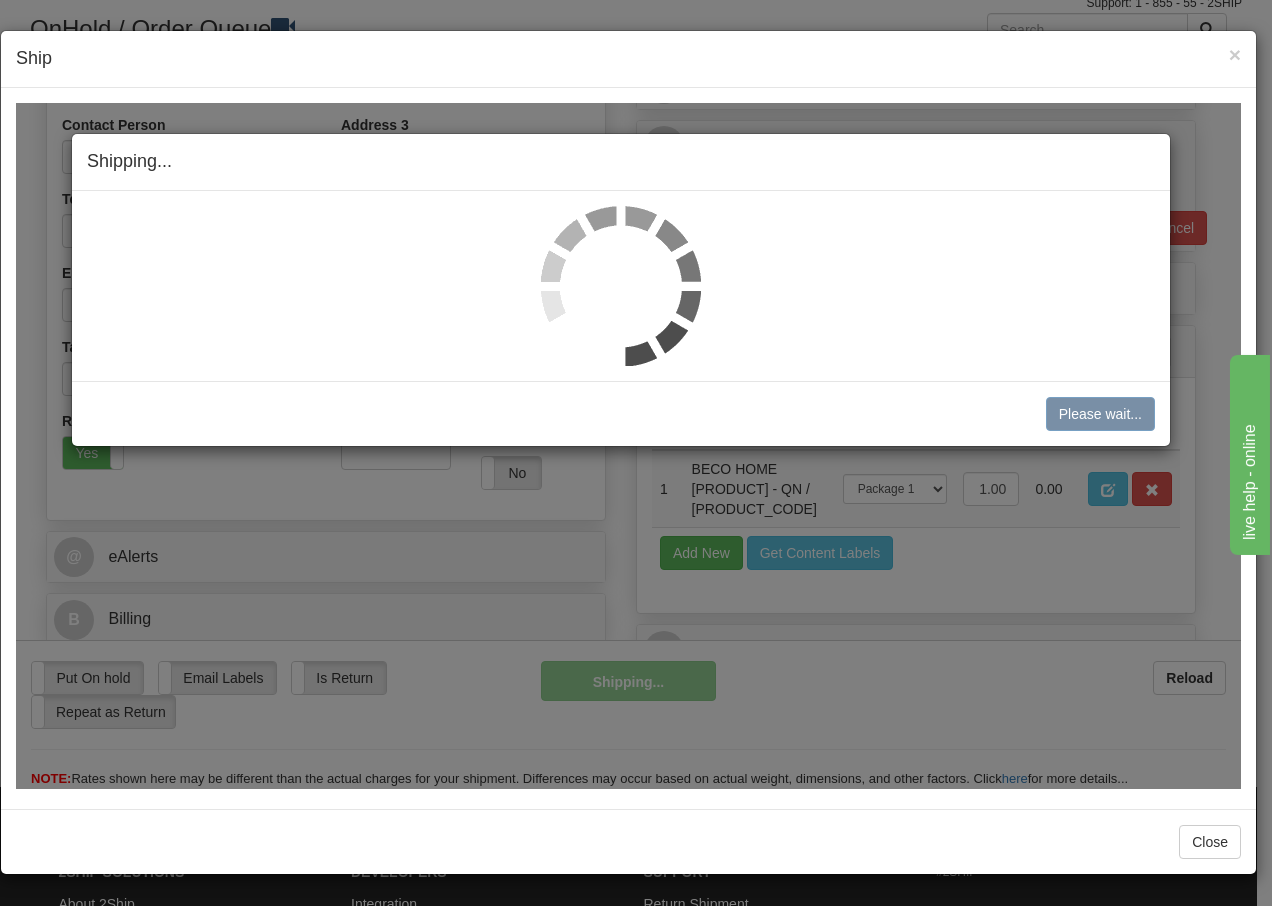 scroll, scrollTop: 385, scrollLeft: 0, axis: vertical 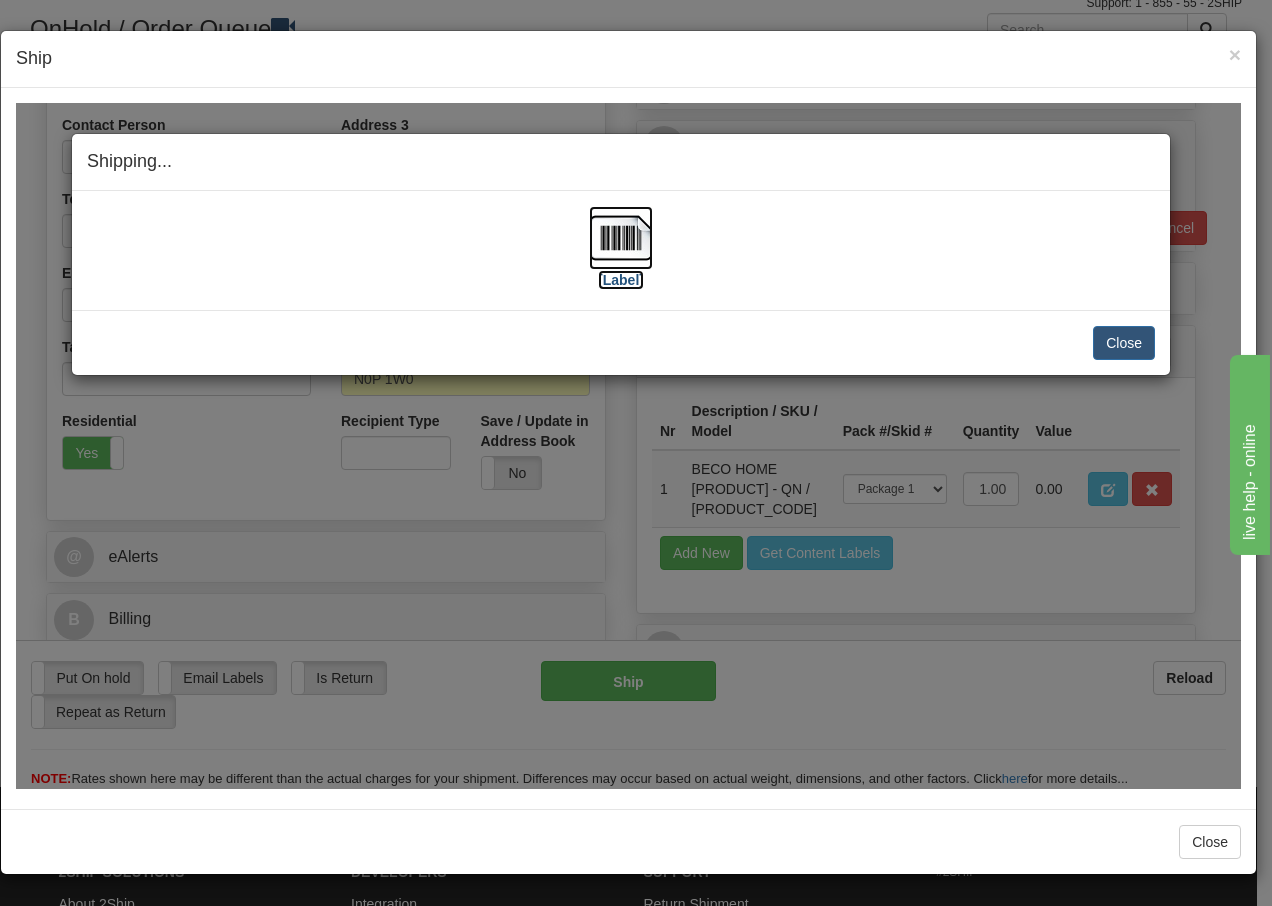 click at bounding box center (621, 237) 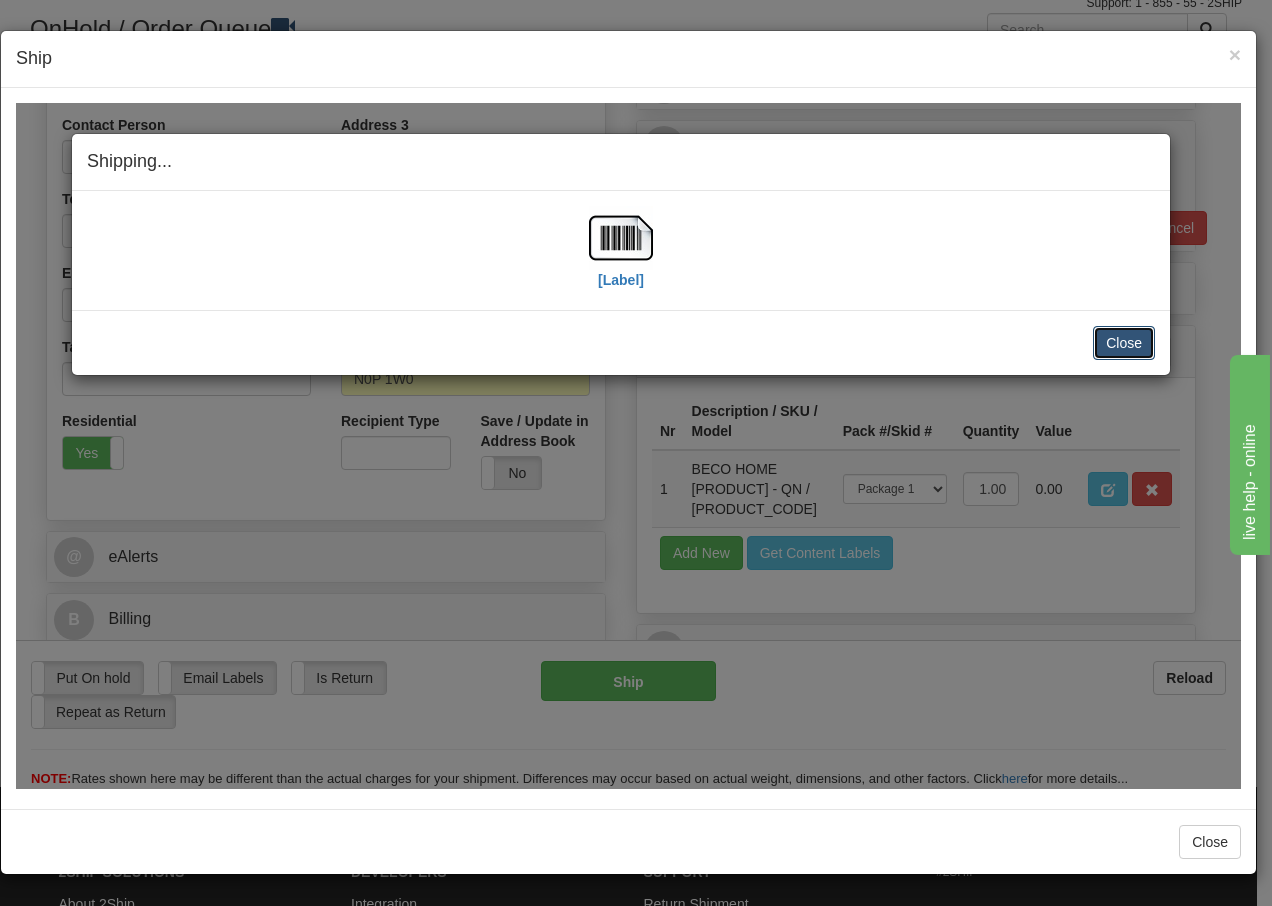 click on "Close" at bounding box center [1124, 342] 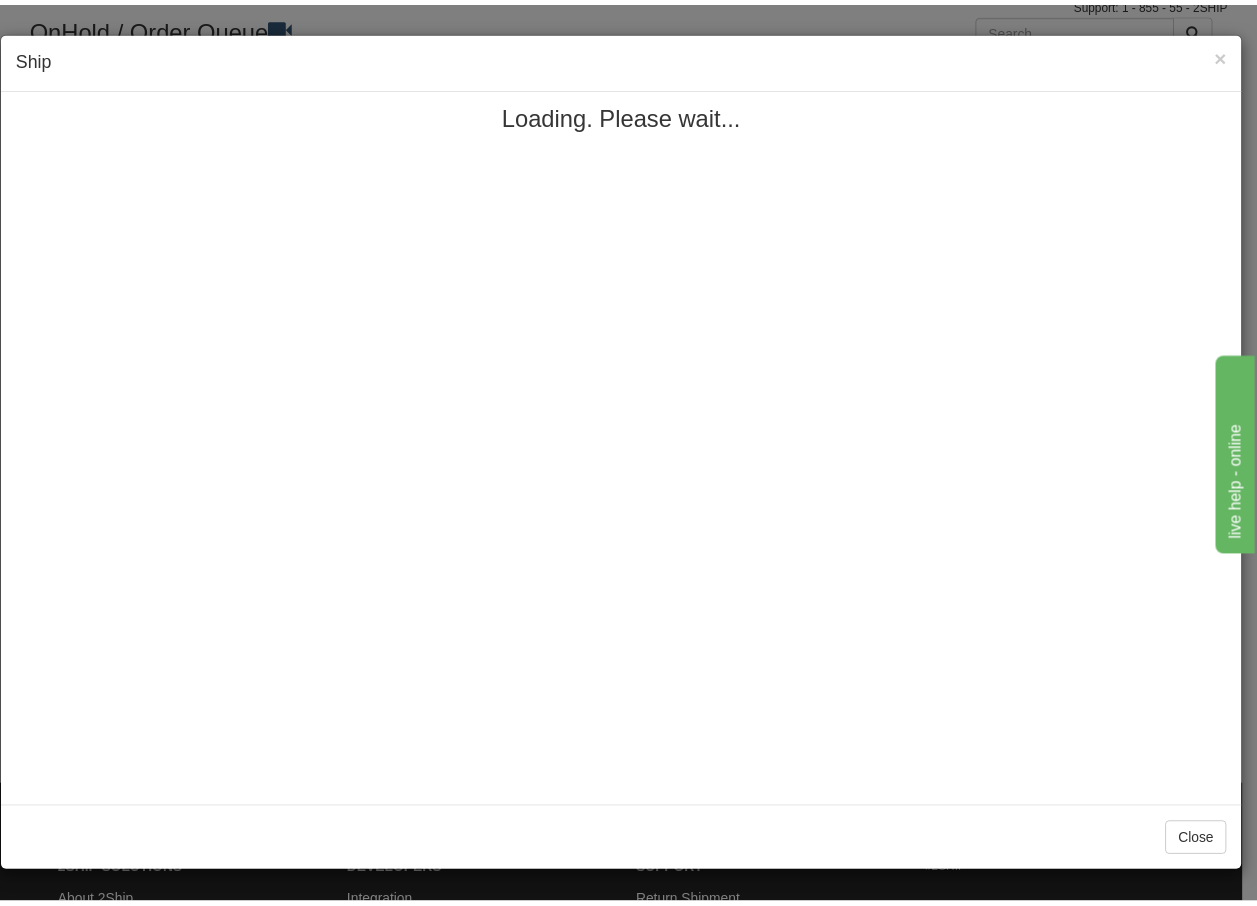 scroll, scrollTop: 0, scrollLeft: 0, axis: both 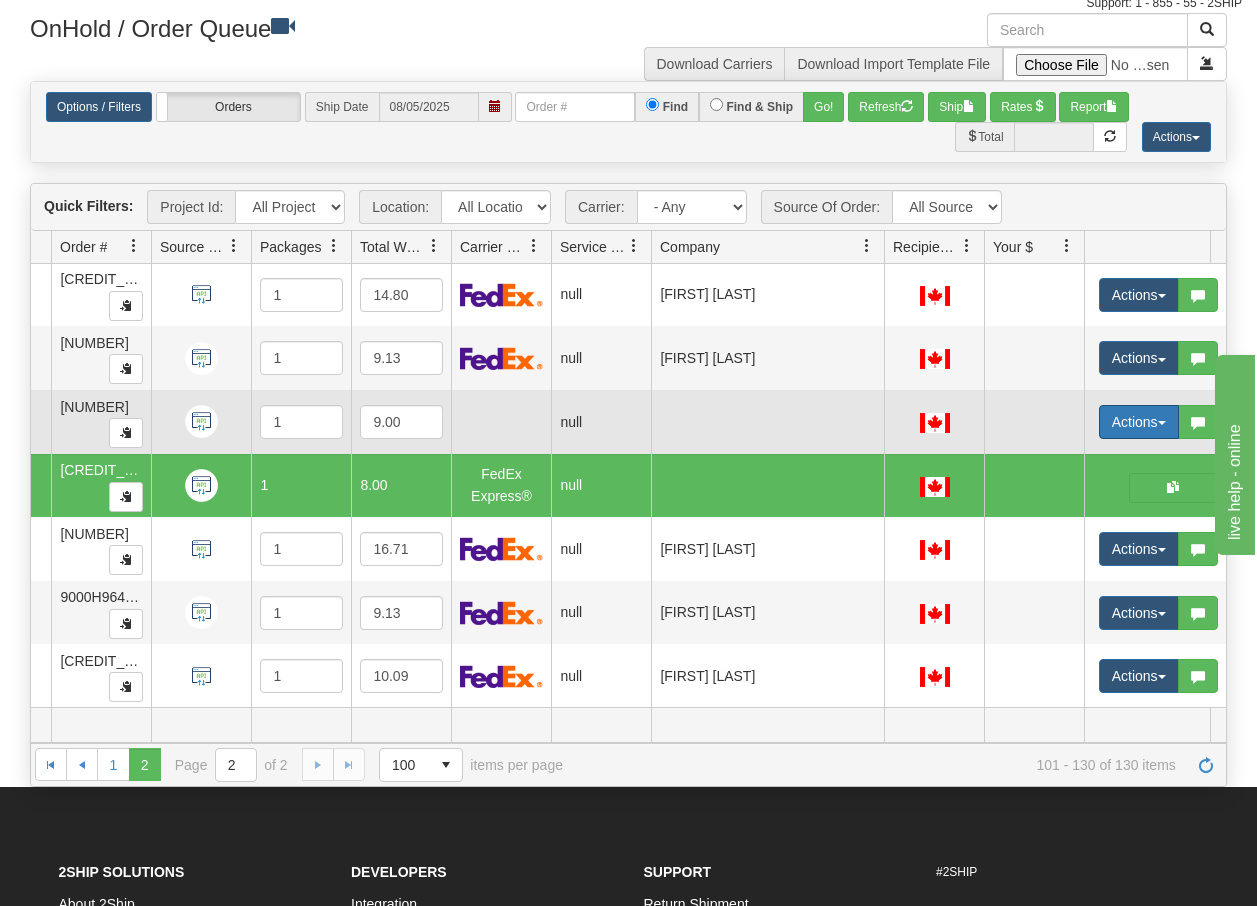 drag, startPoint x: 1162, startPoint y: 421, endPoint x: 1149, endPoint y: 432, distance: 17.029387 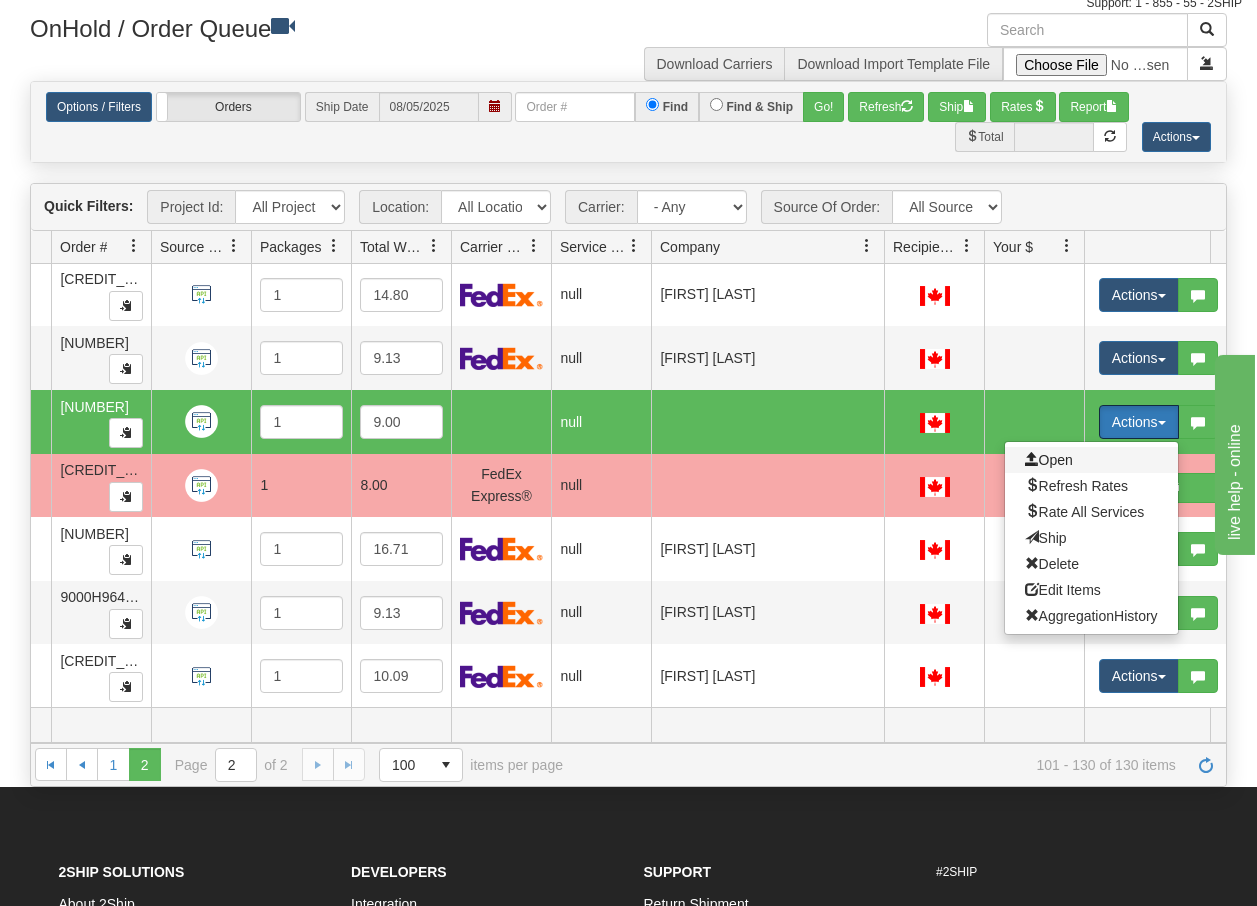 click on "Open" at bounding box center [1049, 460] 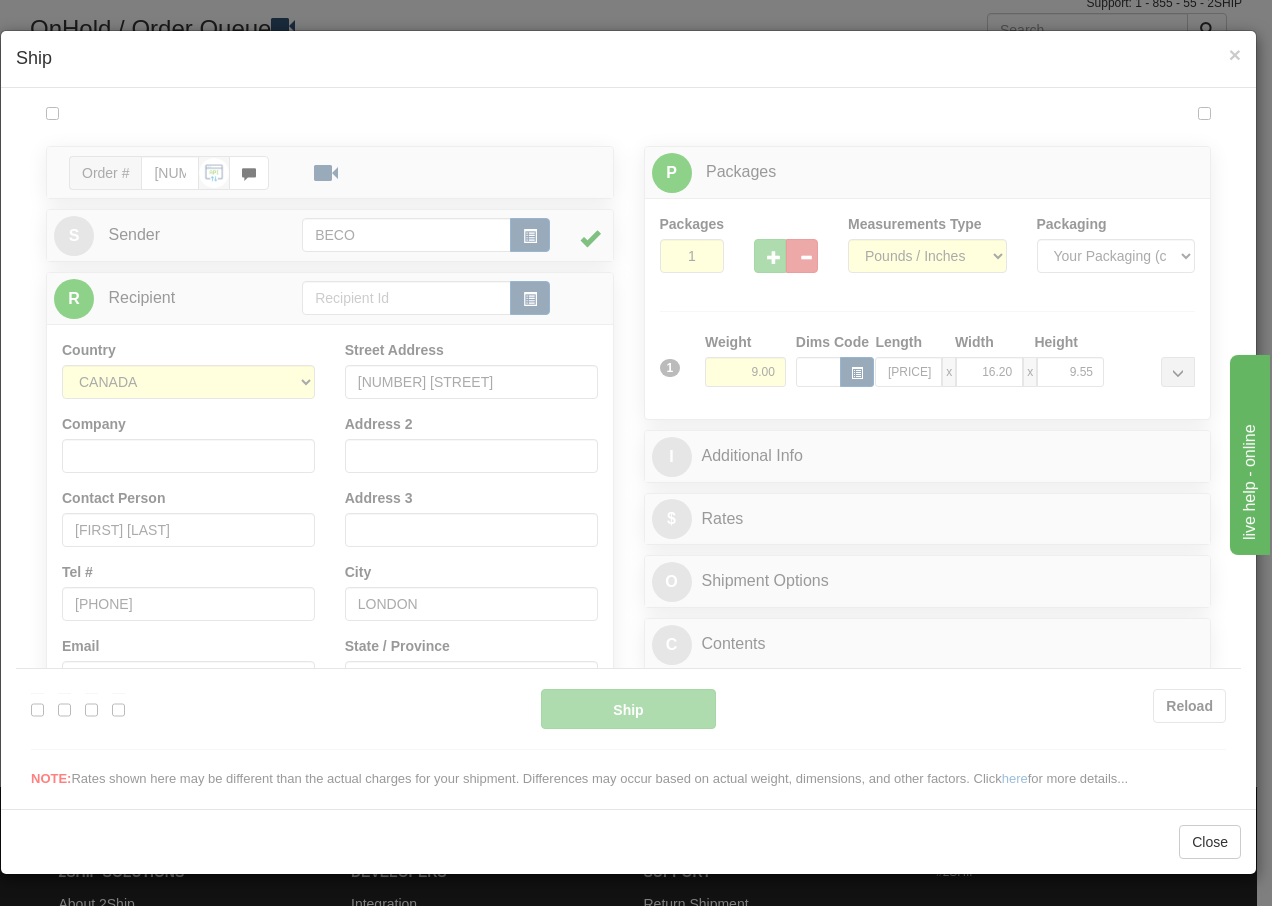 scroll, scrollTop: 0, scrollLeft: 0, axis: both 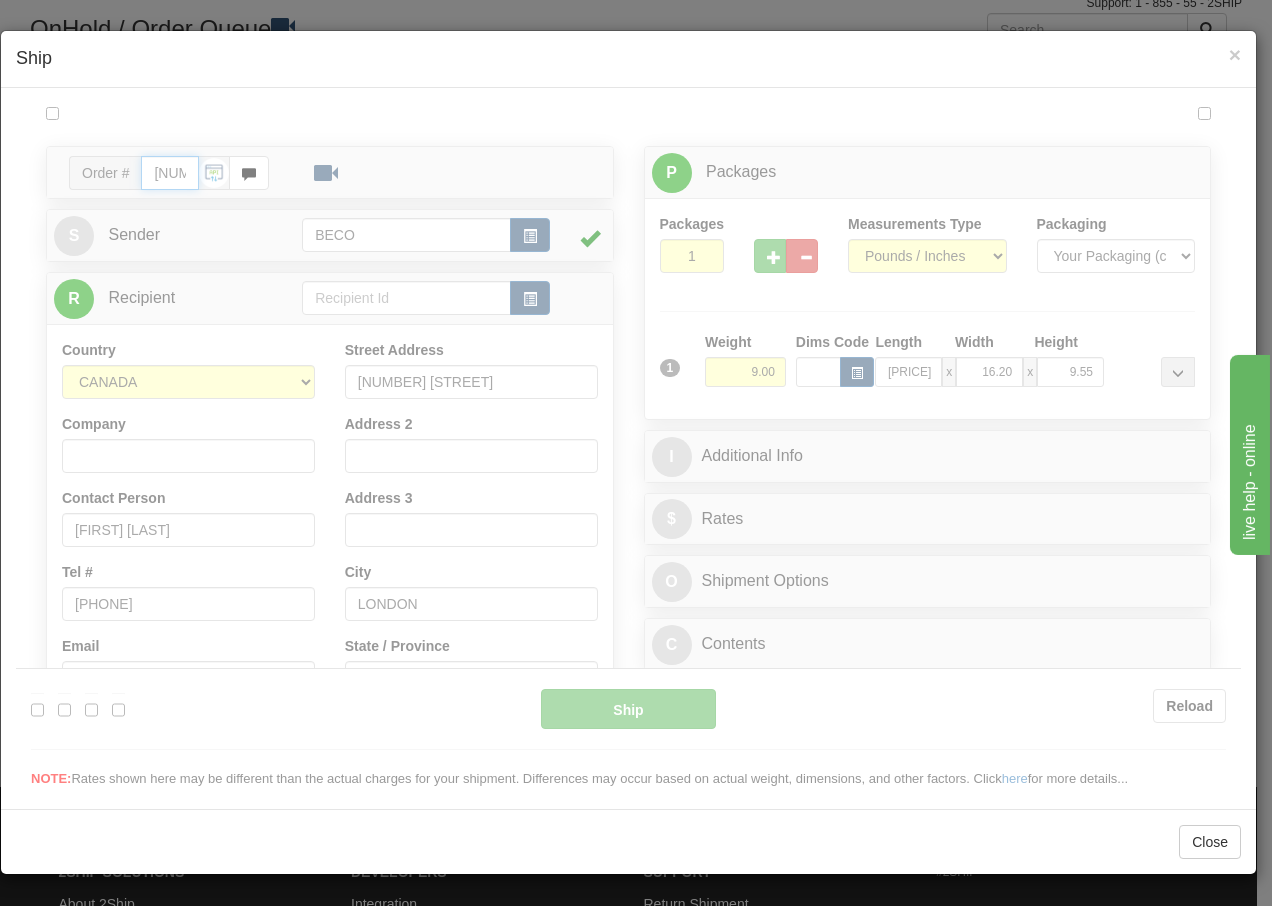 type on "14:35" 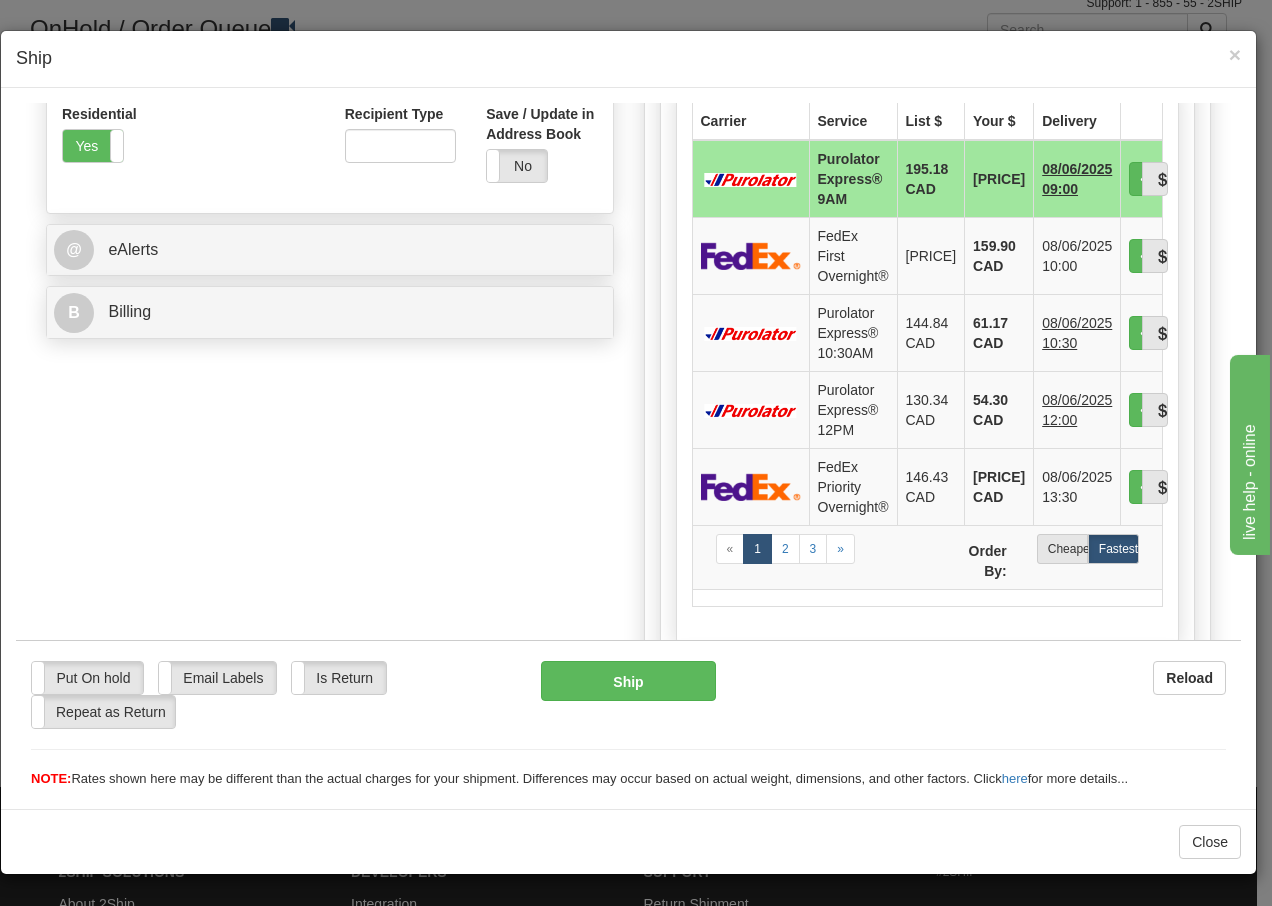 scroll, scrollTop: 693, scrollLeft: 0, axis: vertical 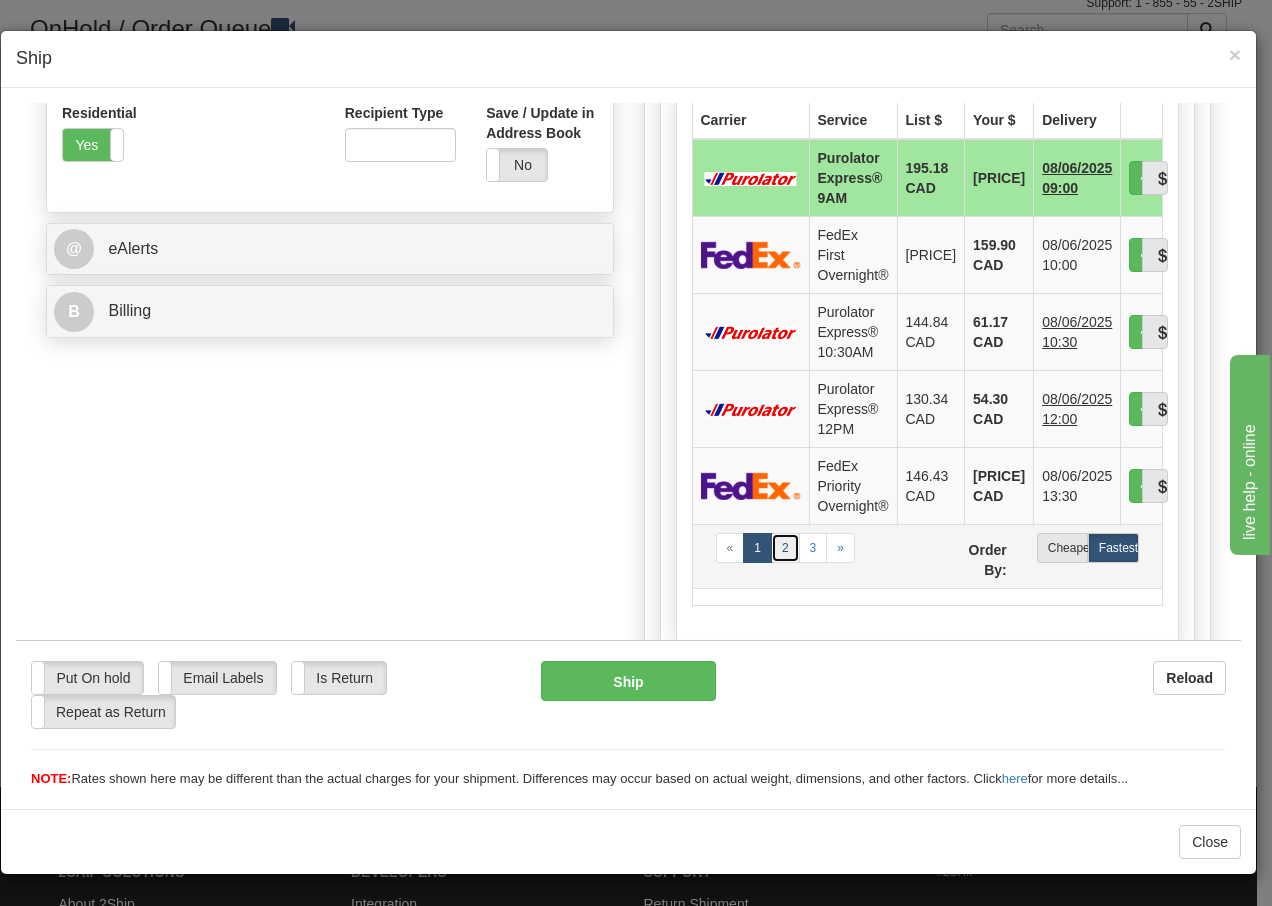 click on "2" at bounding box center [785, 547] 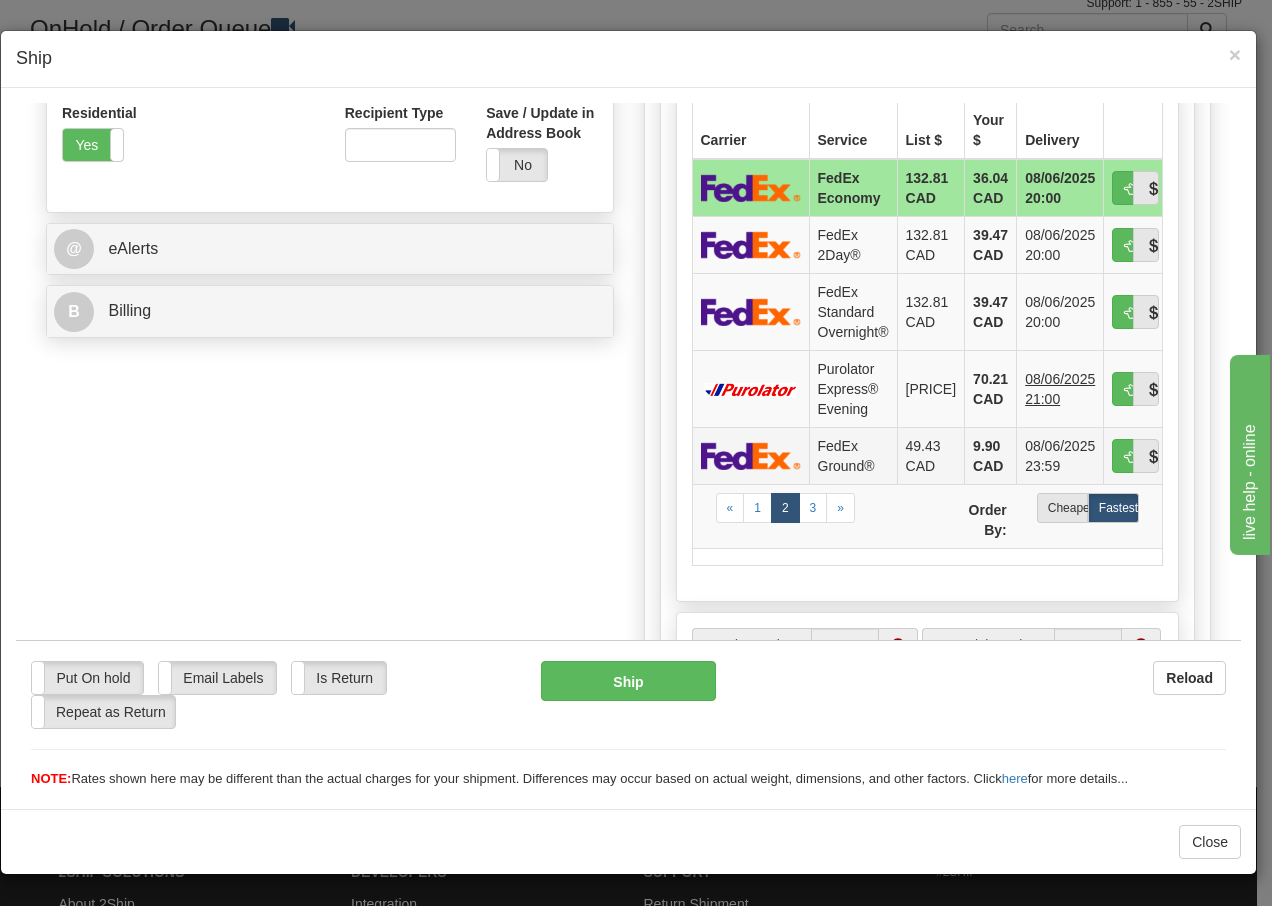 click on "FedEx Ground®" at bounding box center (853, 454) 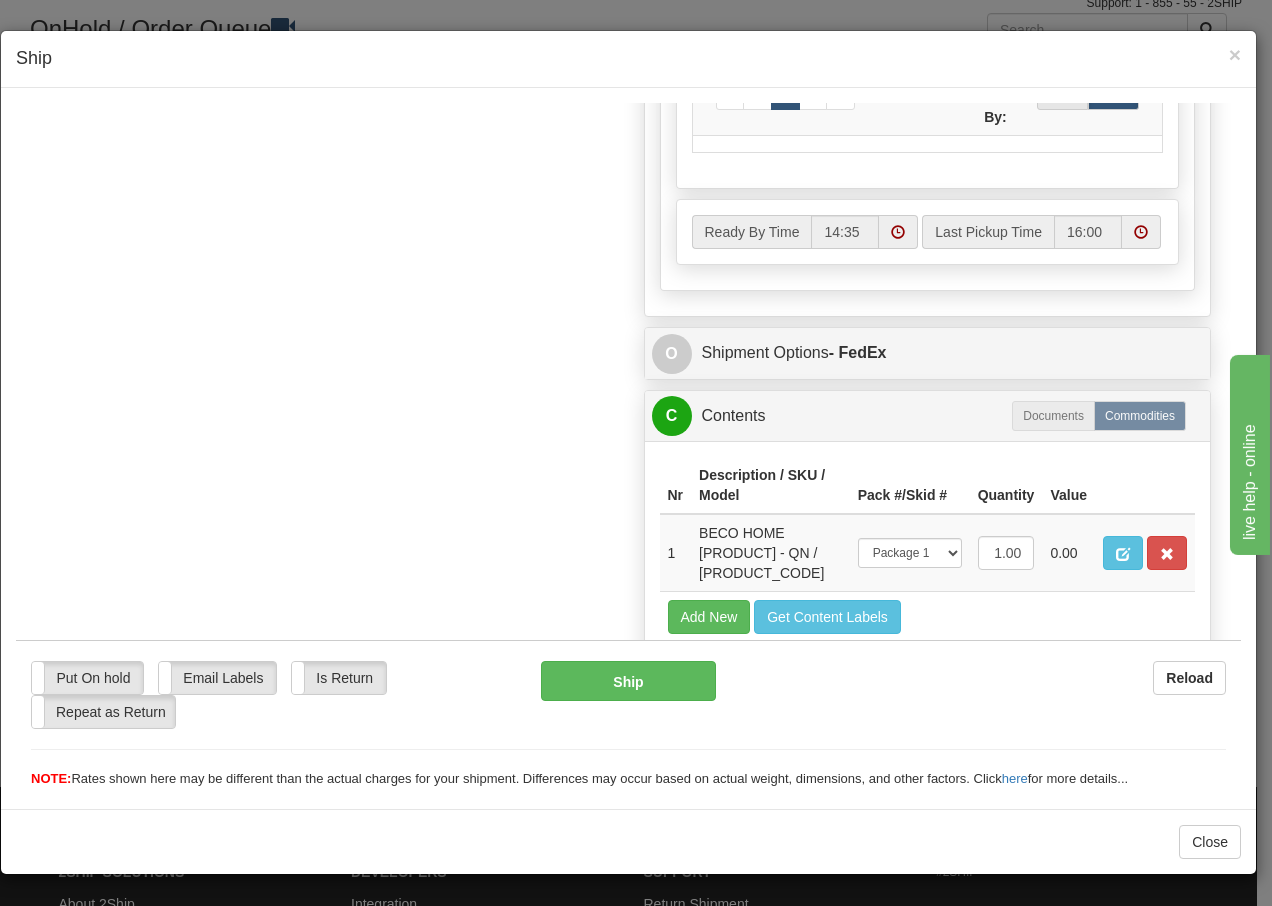 scroll, scrollTop: 1205, scrollLeft: 0, axis: vertical 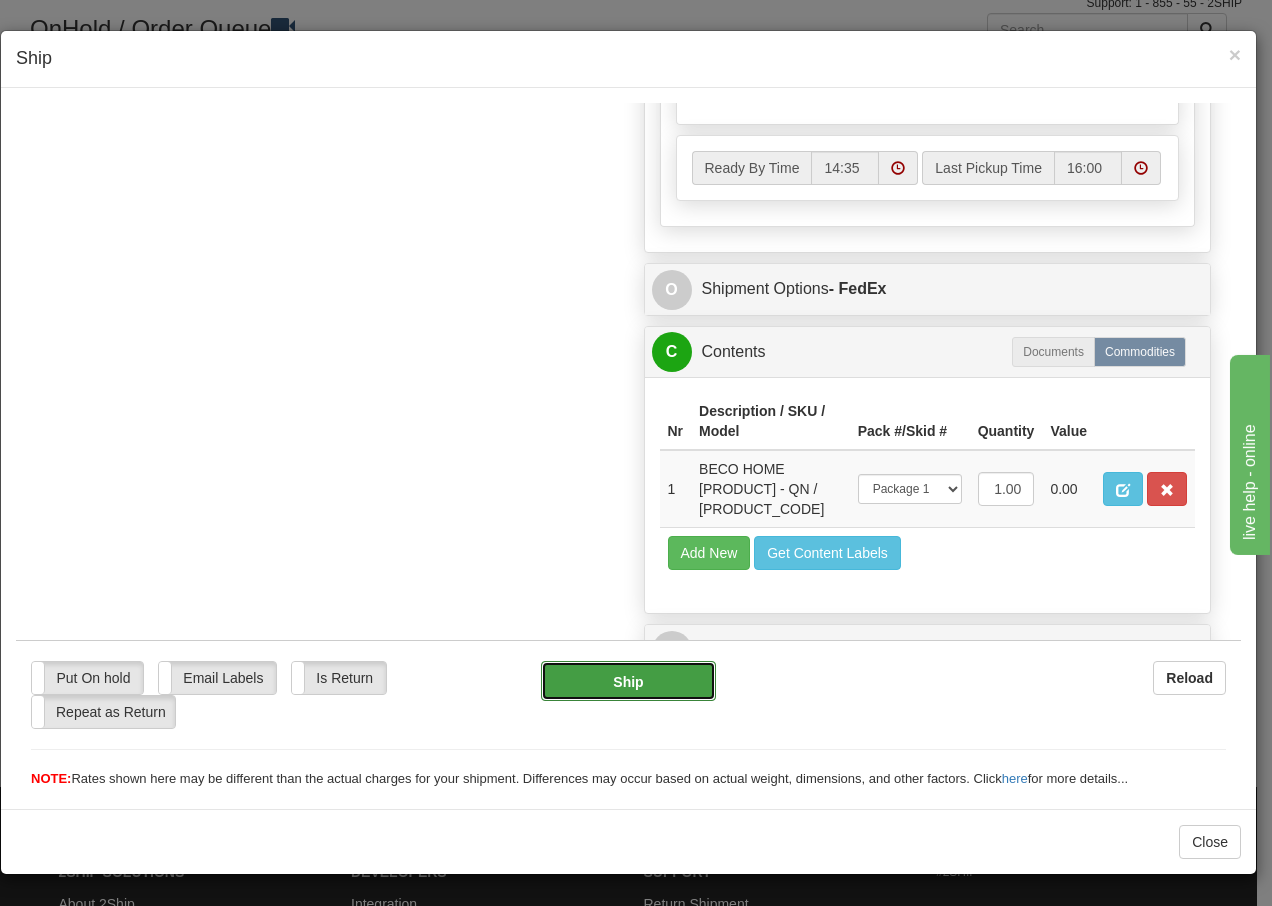 click on "Ship" at bounding box center (628, 680) 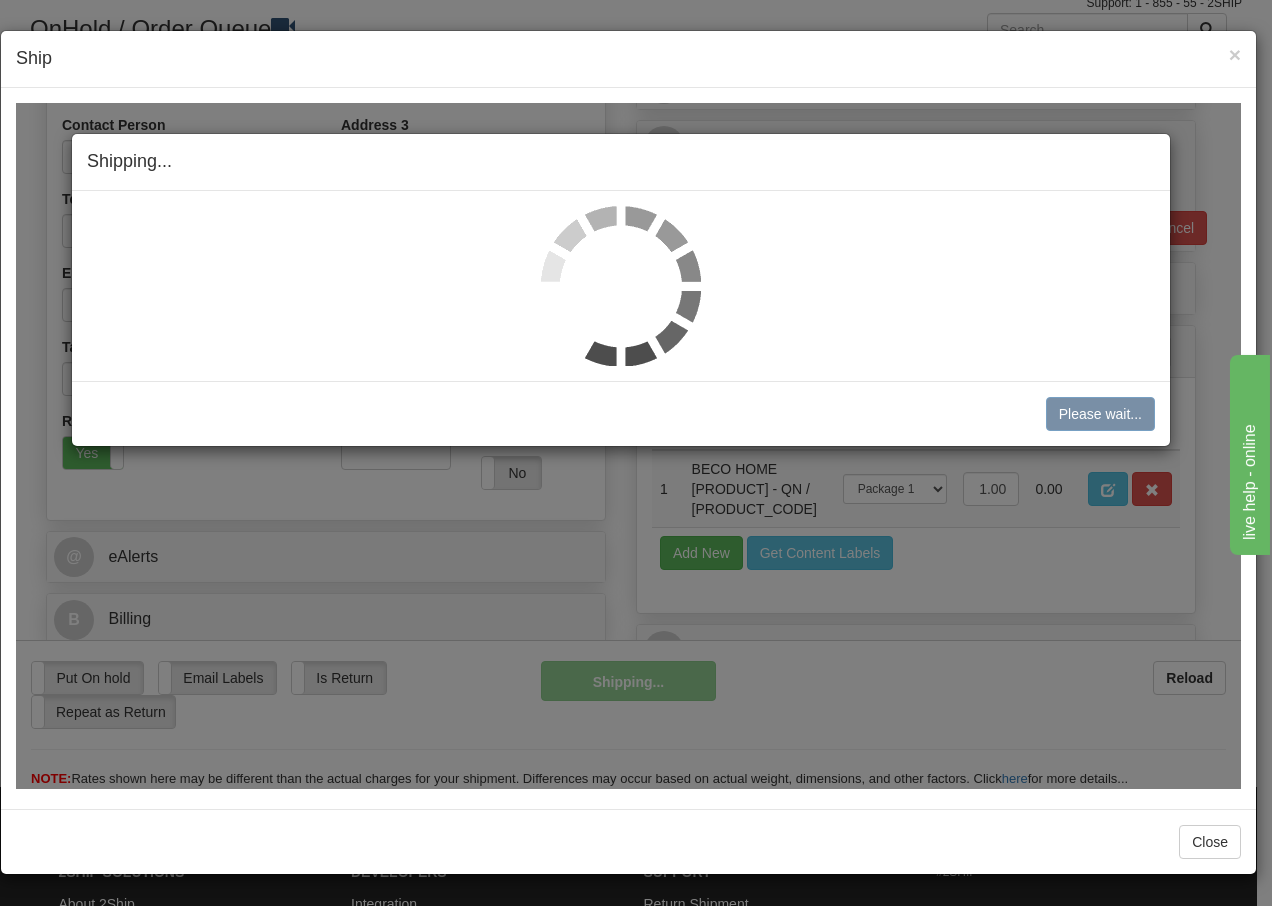 scroll, scrollTop: 385, scrollLeft: 0, axis: vertical 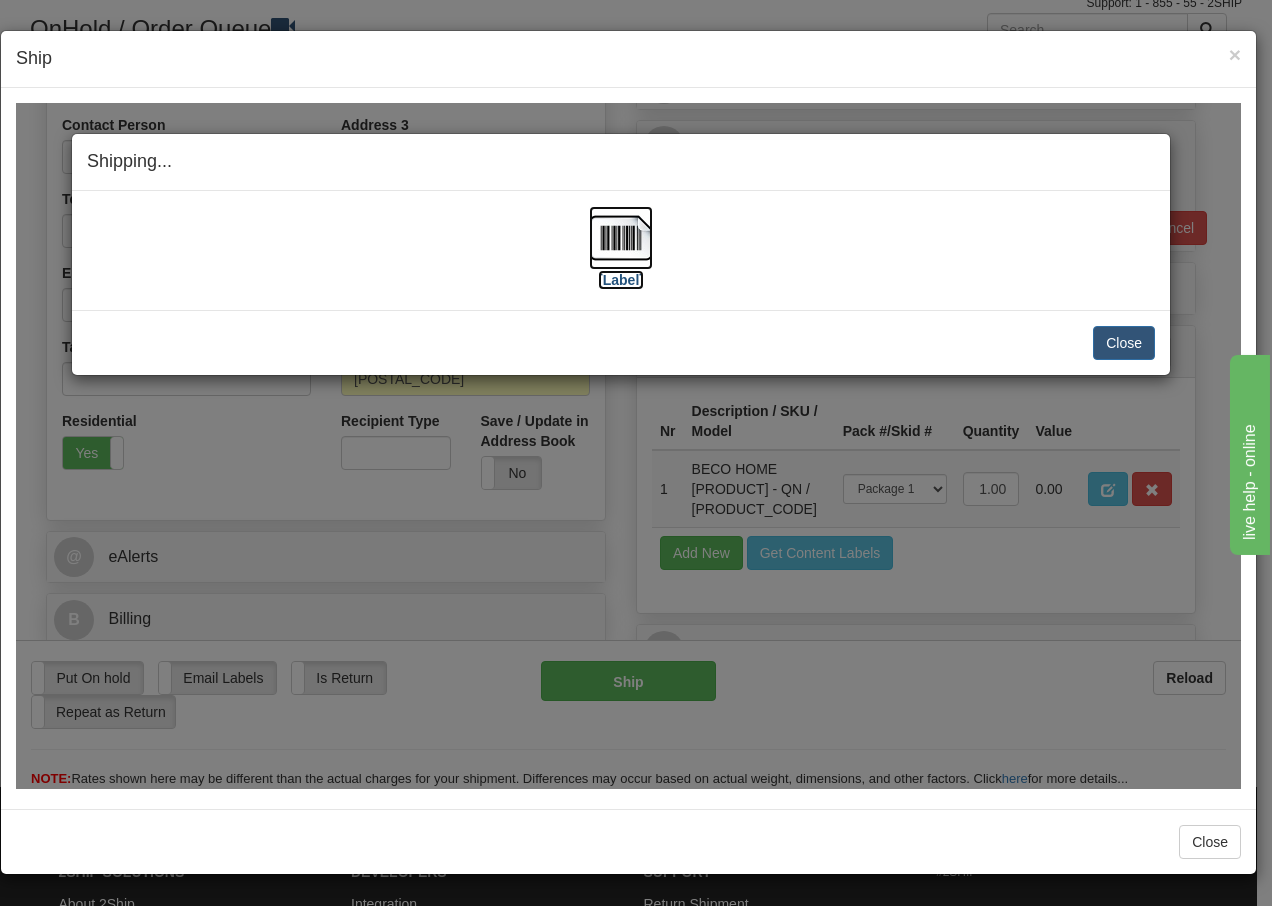 click at bounding box center [621, 237] 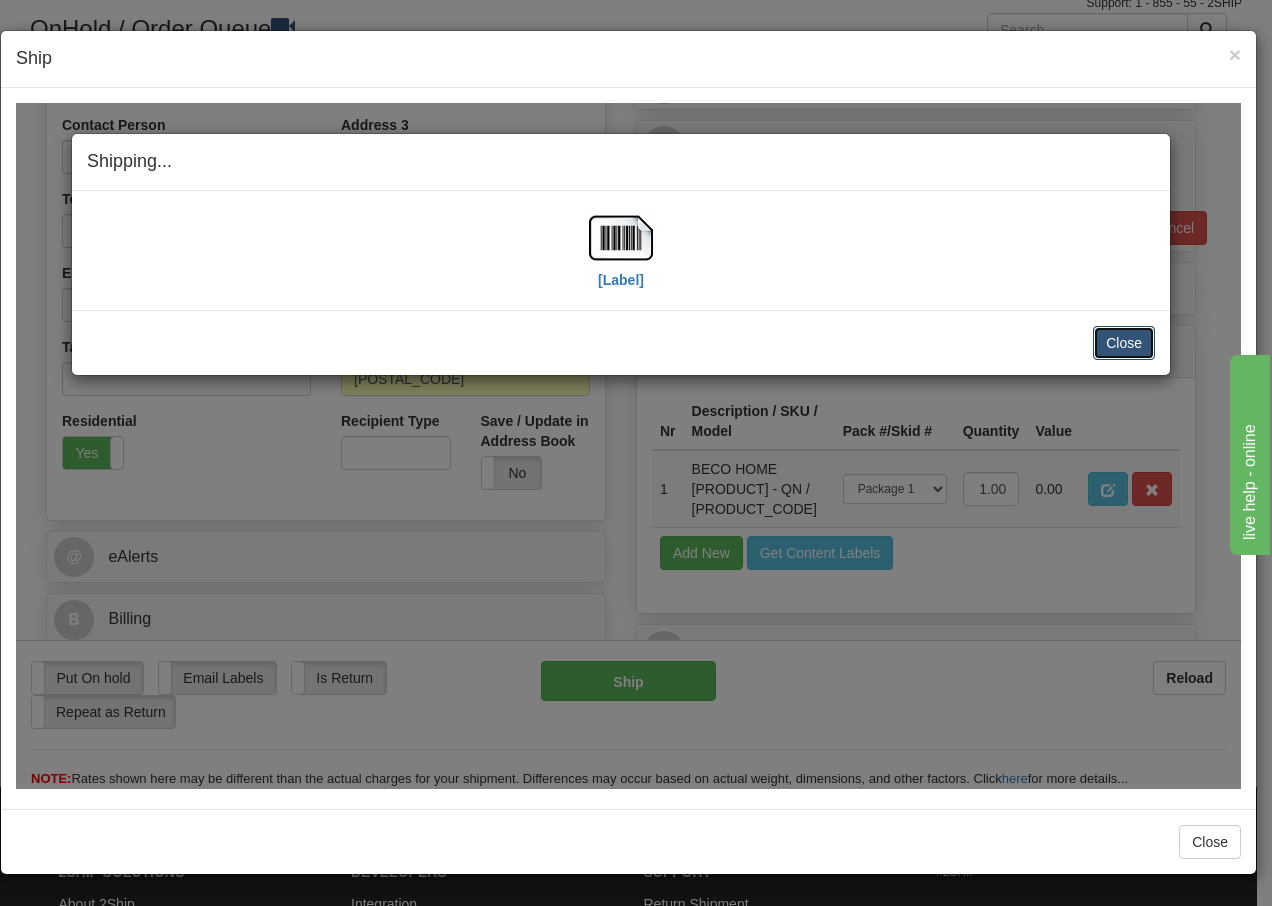 click on "Close" at bounding box center (1124, 342) 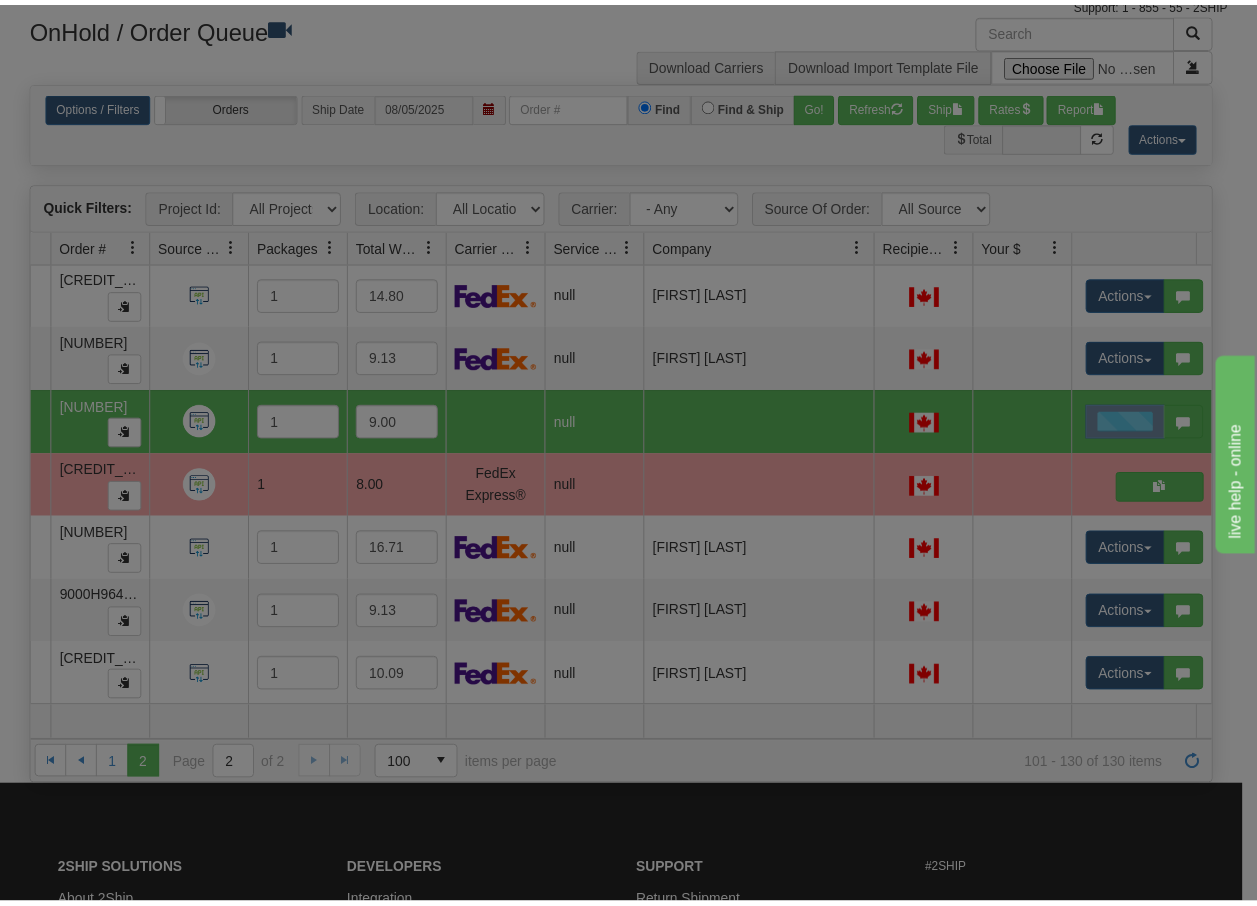 scroll, scrollTop: 0, scrollLeft: 0, axis: both 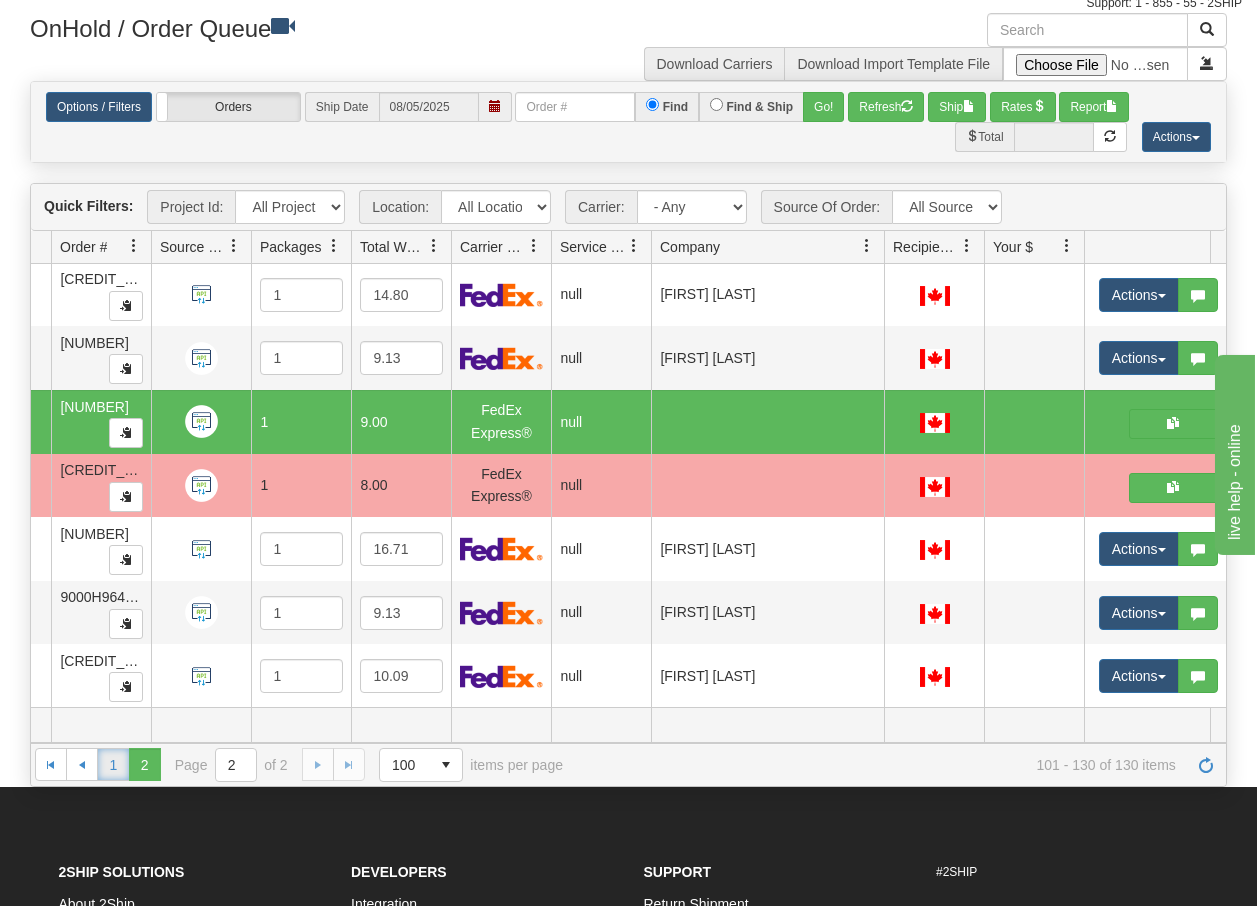 click on "1" at bounding box center (113, 764) 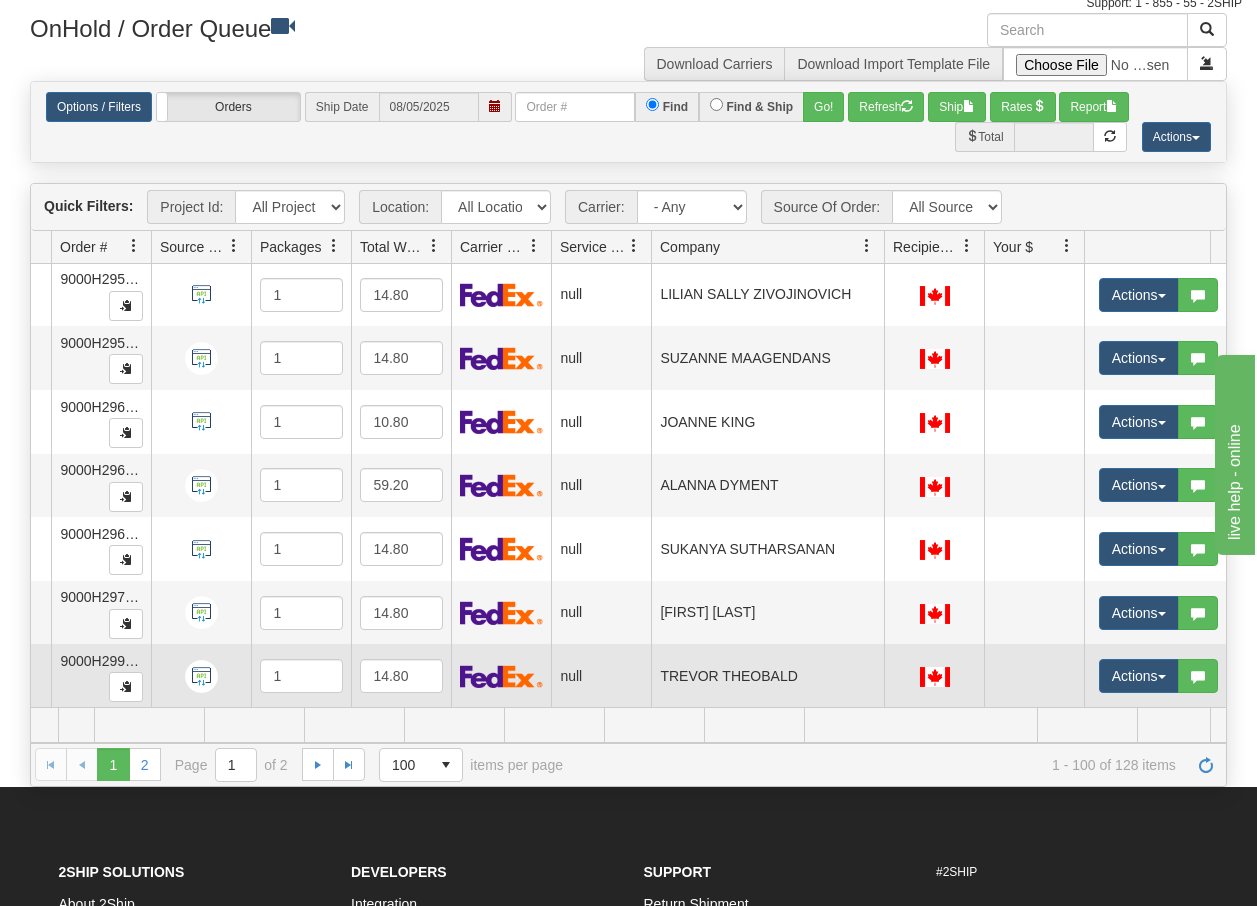 scroll, scrollTop: 0, scrollLeft: 153, axis: horizontal 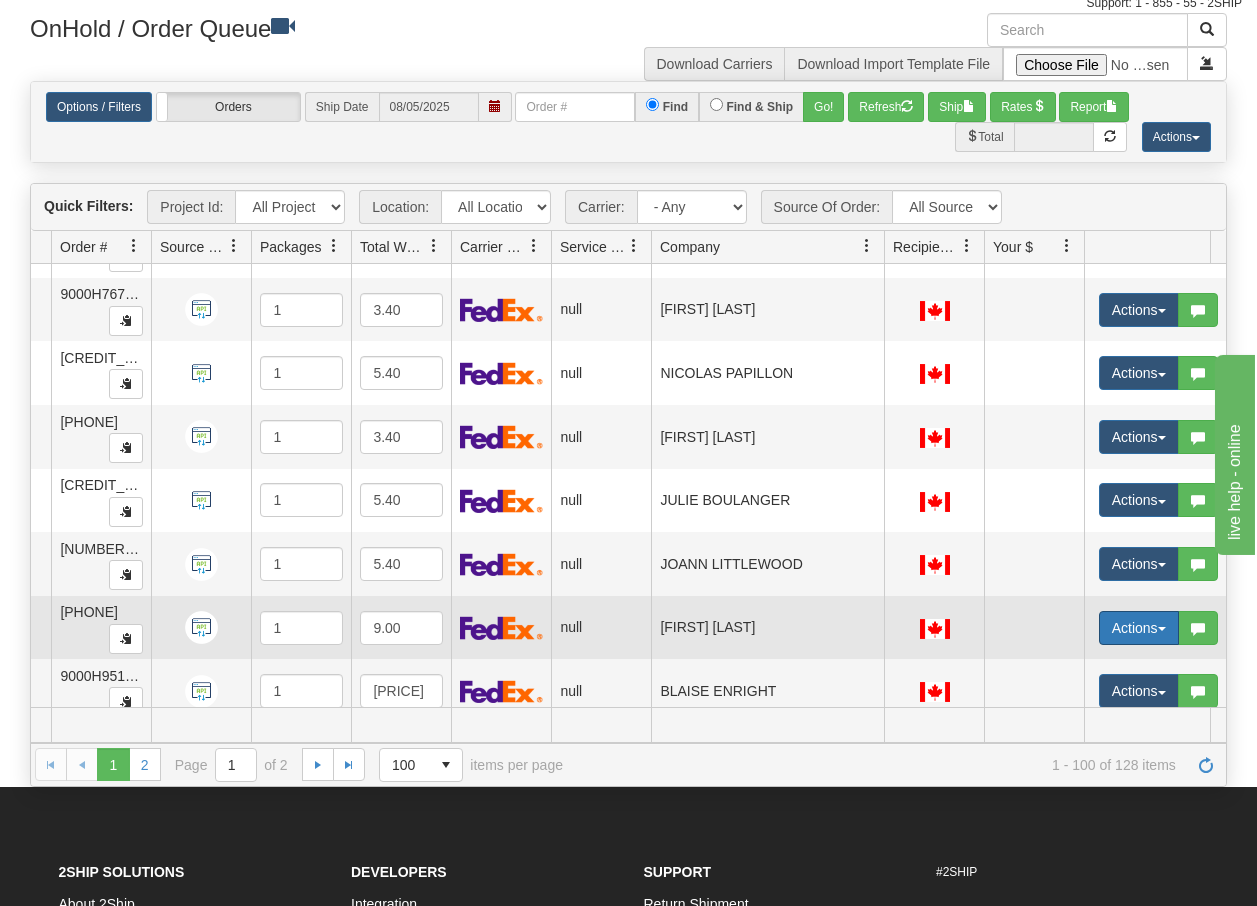 click at bounding box center [1162, 629] 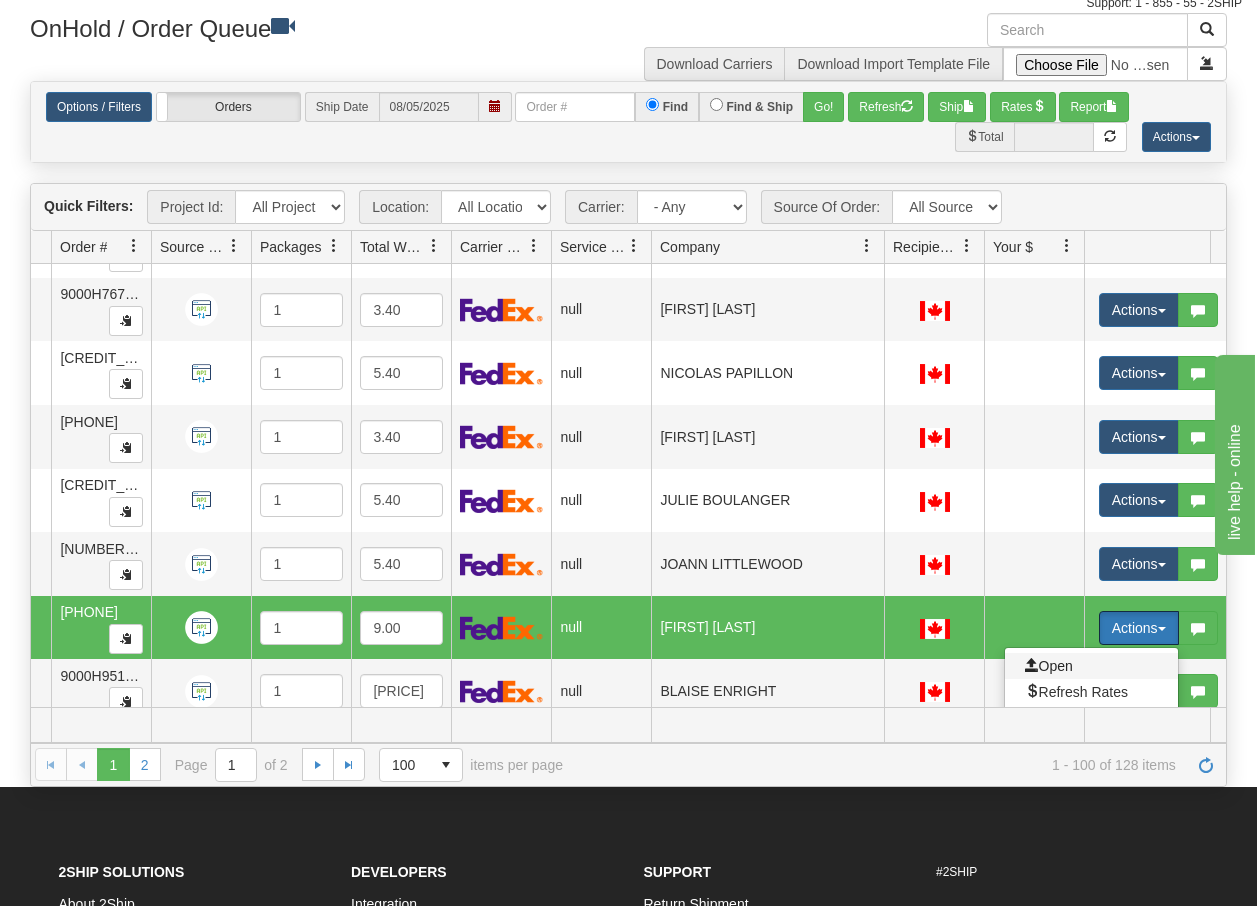 click on "Open" at bounding box center (1049, 666) 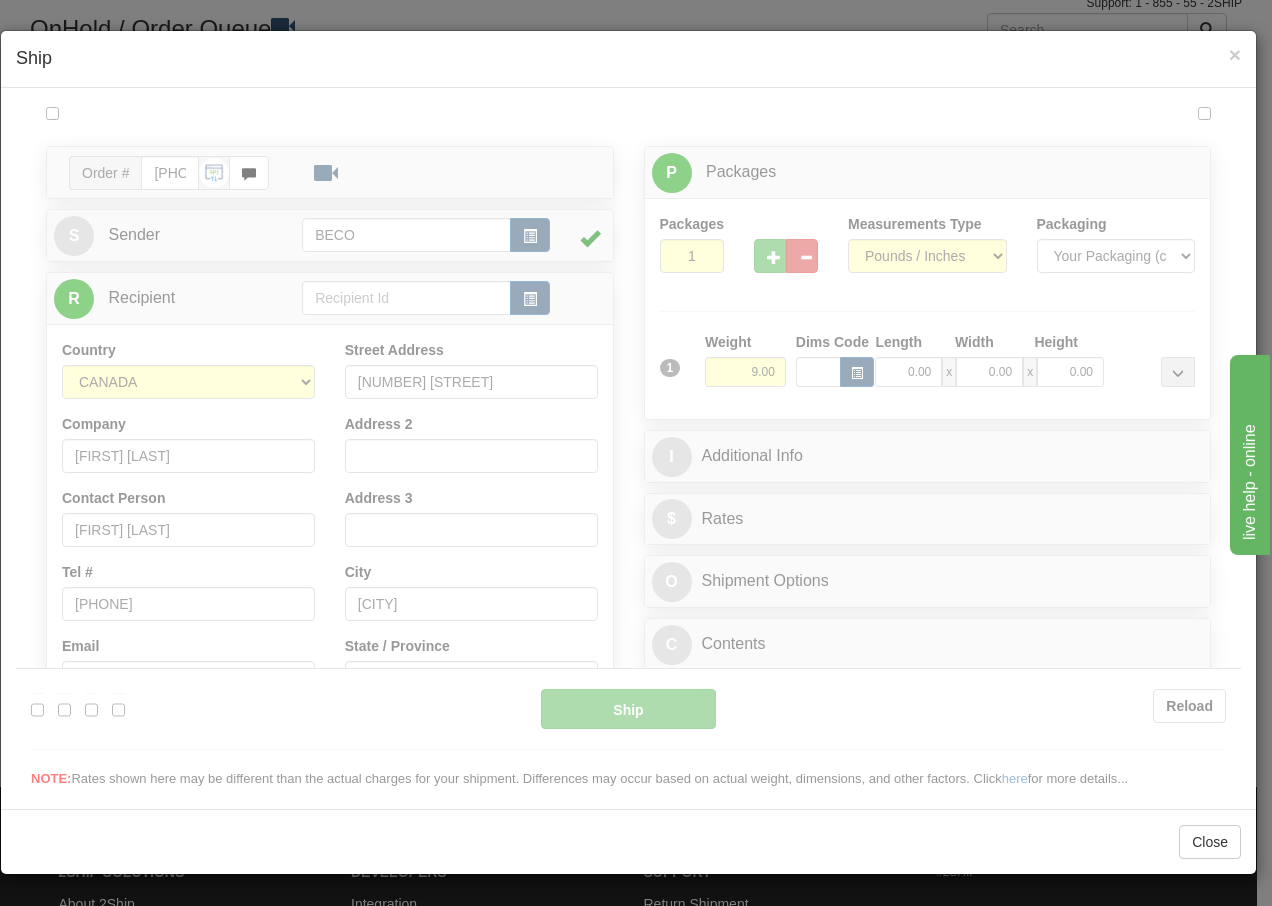 scroll, scrollTop: 0, scrollLeft: 0, axis: both 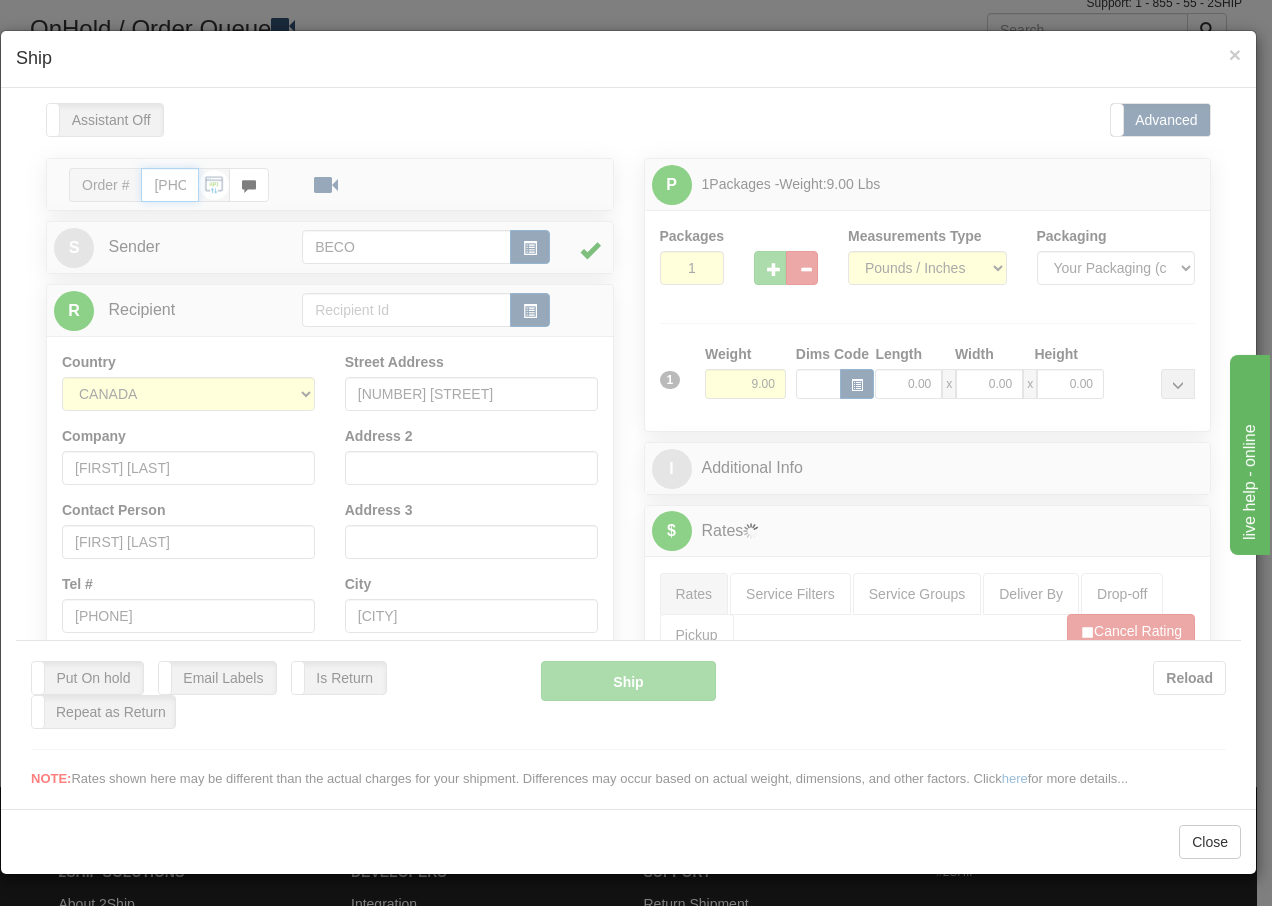 type on "14:37" 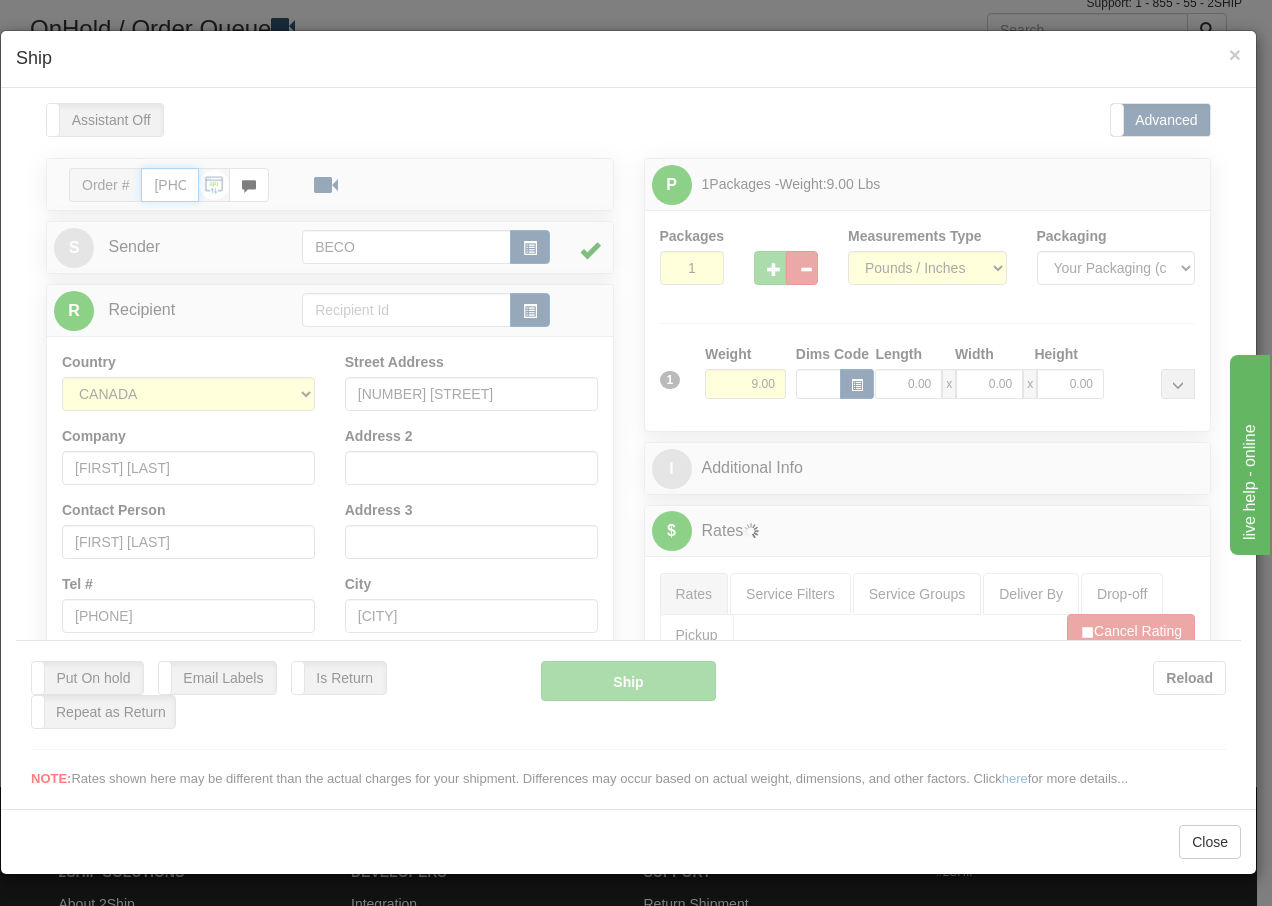 type on "16:00" 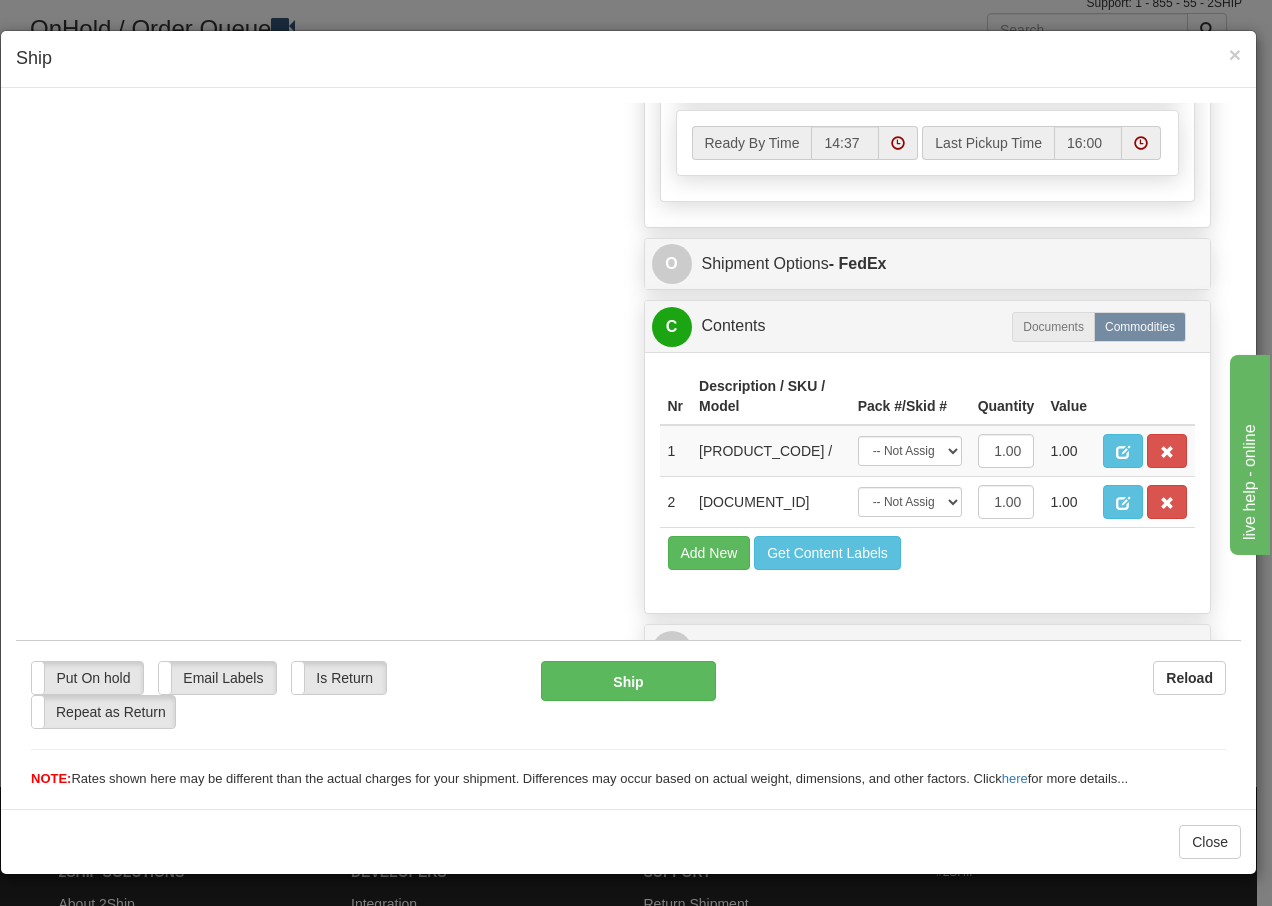 scroll, scrollTop: 1187, scrollLeft: 0, axis: vertical 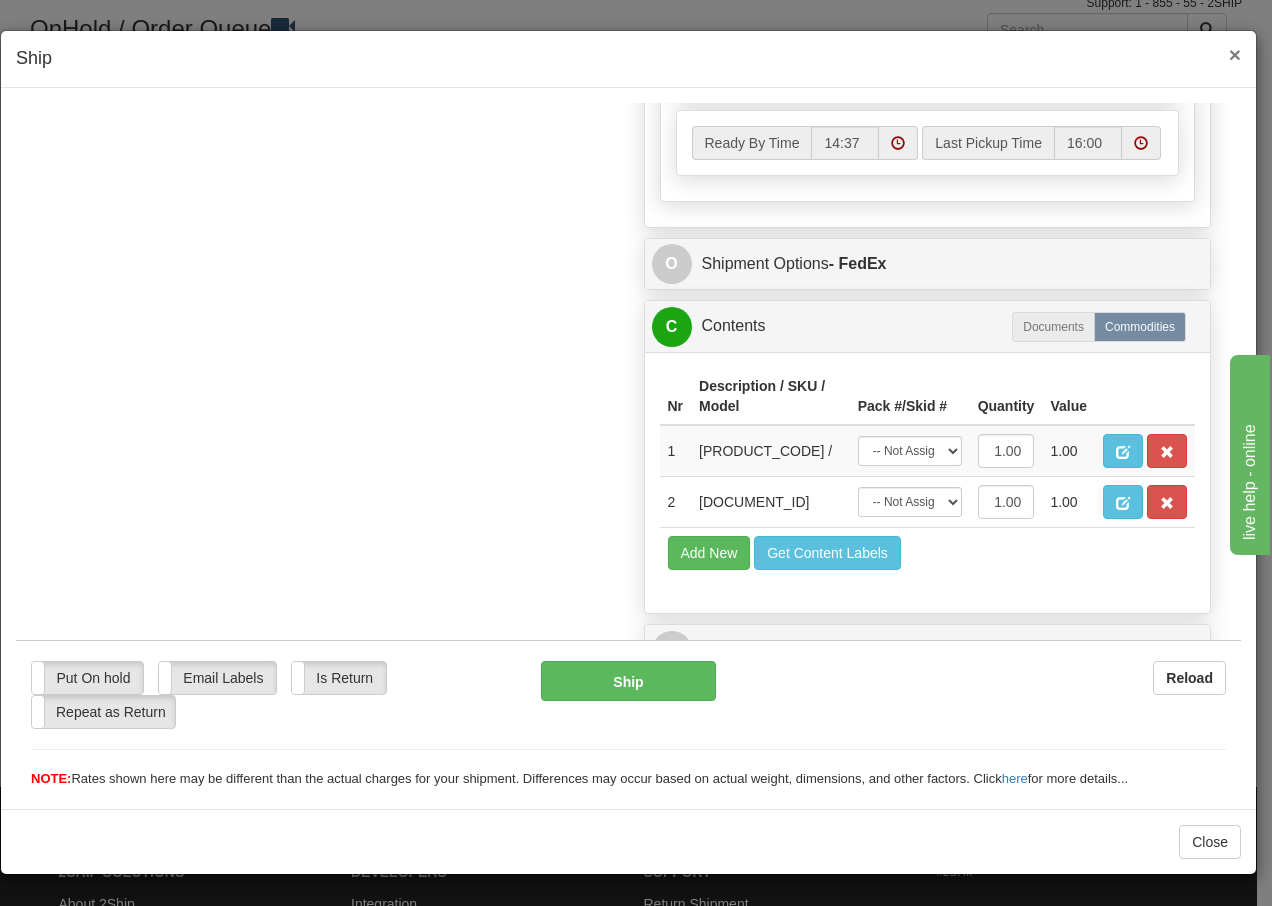 click on "×" at bounding box center (1235, 54) 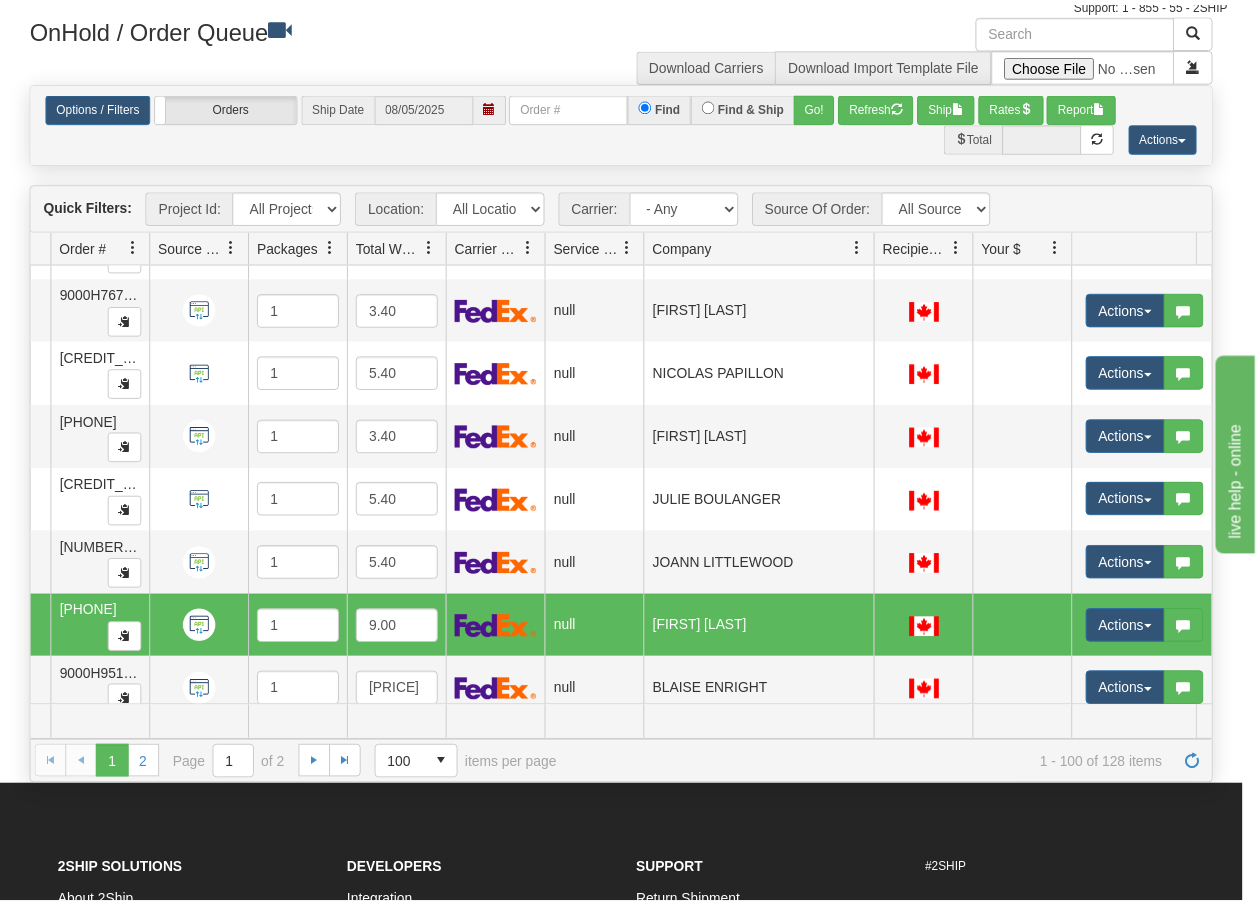 scroll, scrollTop: 0, scrollLeft: 0, axis: both 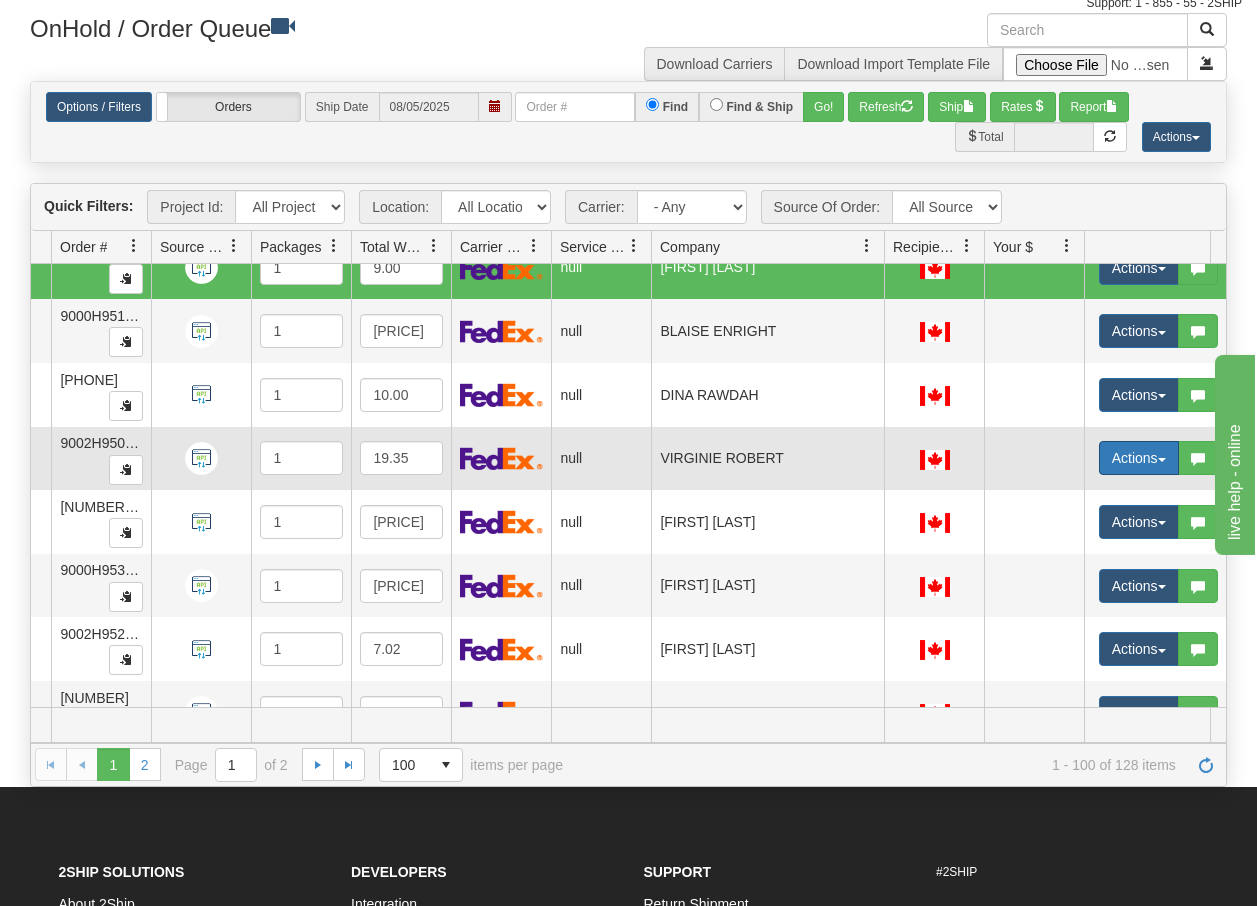 click on "Actions" at bounding box center [1139, 458] 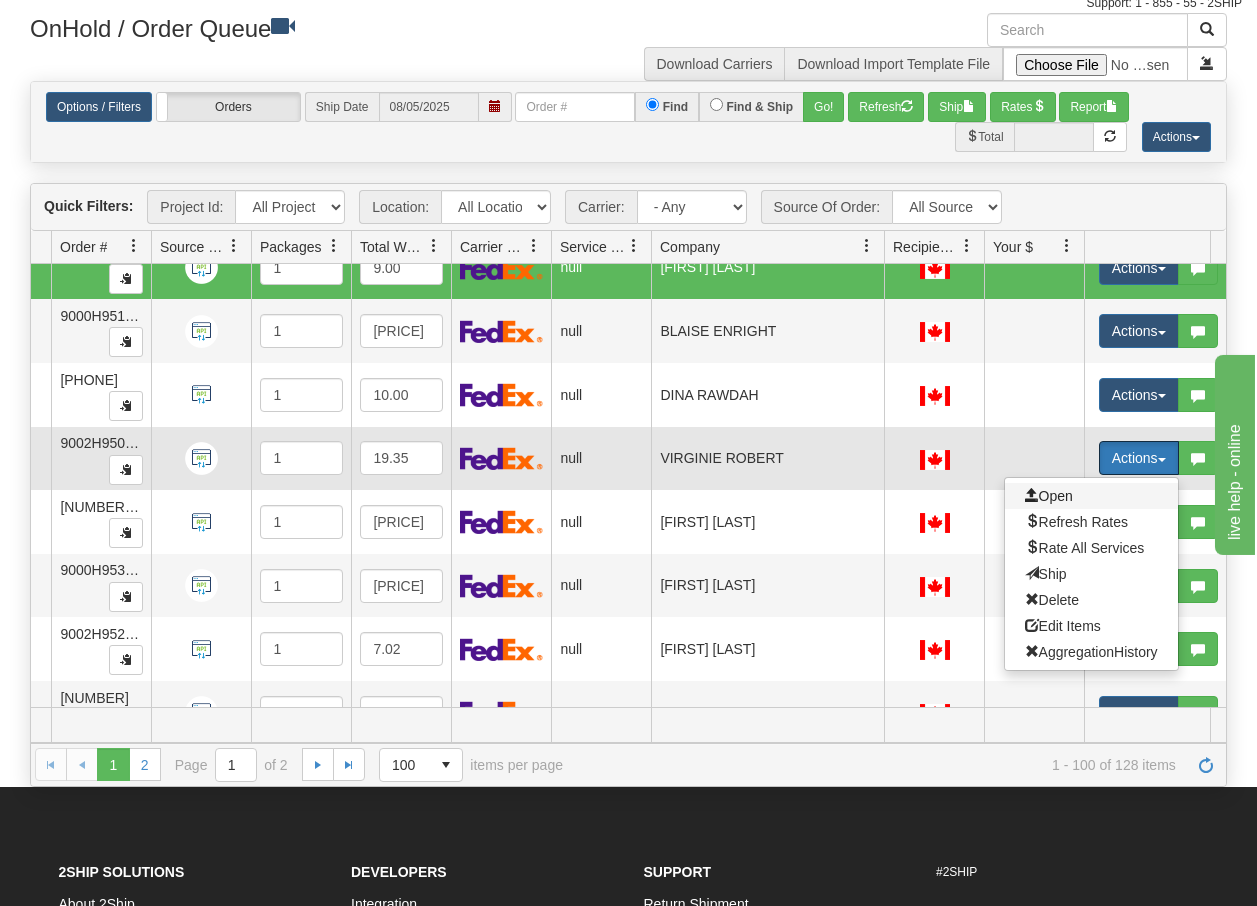 click on "Open" at bounding box center [1049, 496] 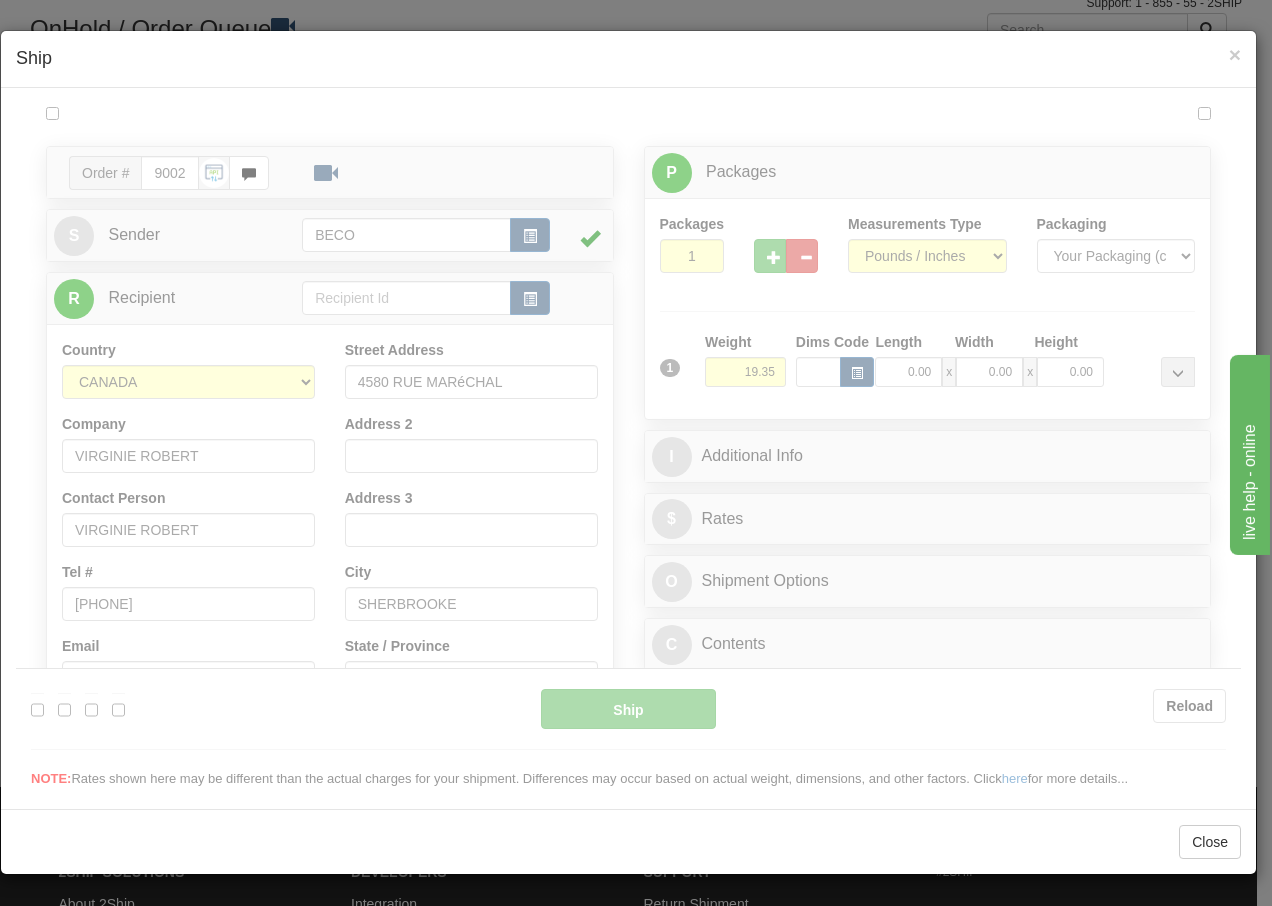 scroll, scrollTop: 0, scrollLeft: 0, axis: both 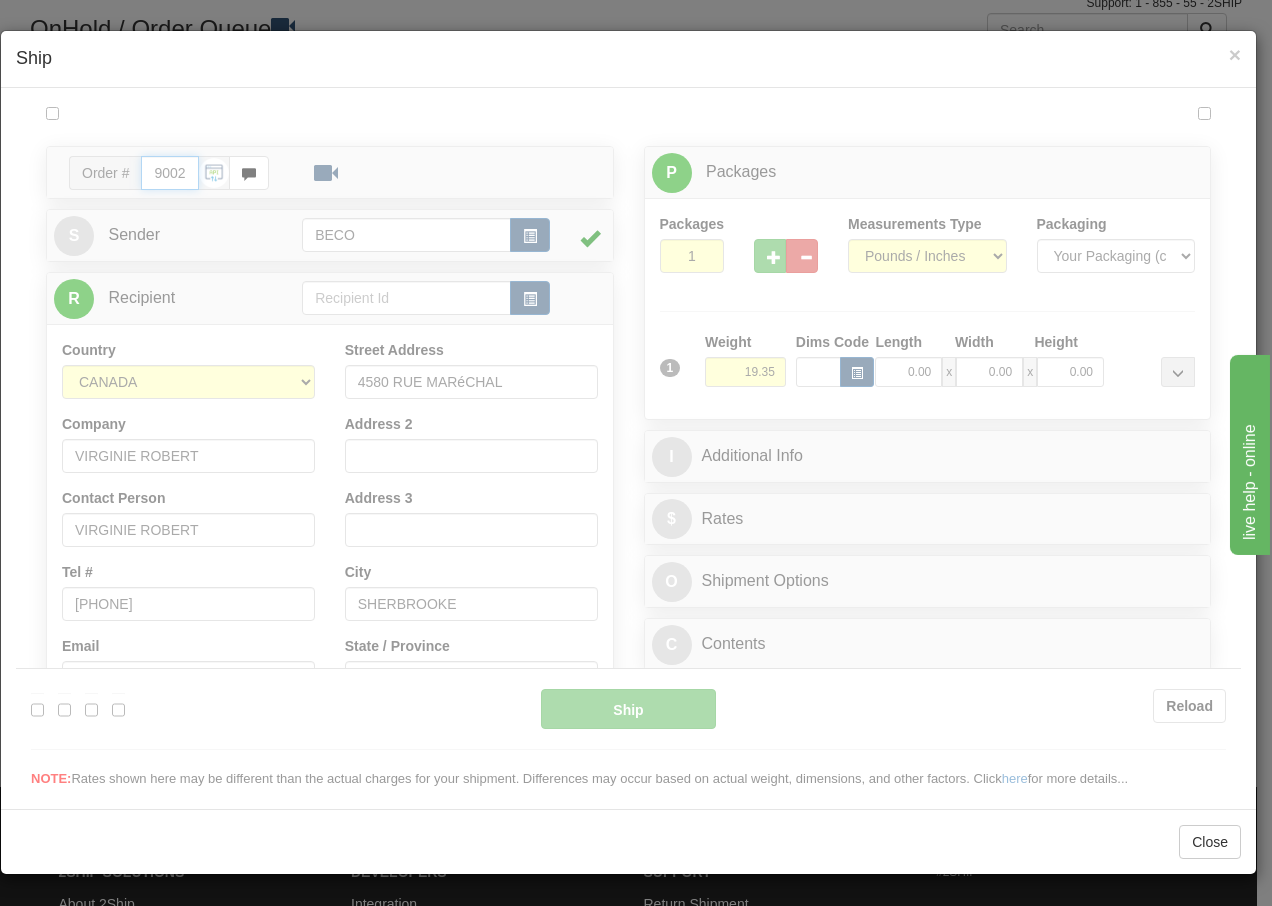 type on "14:38" 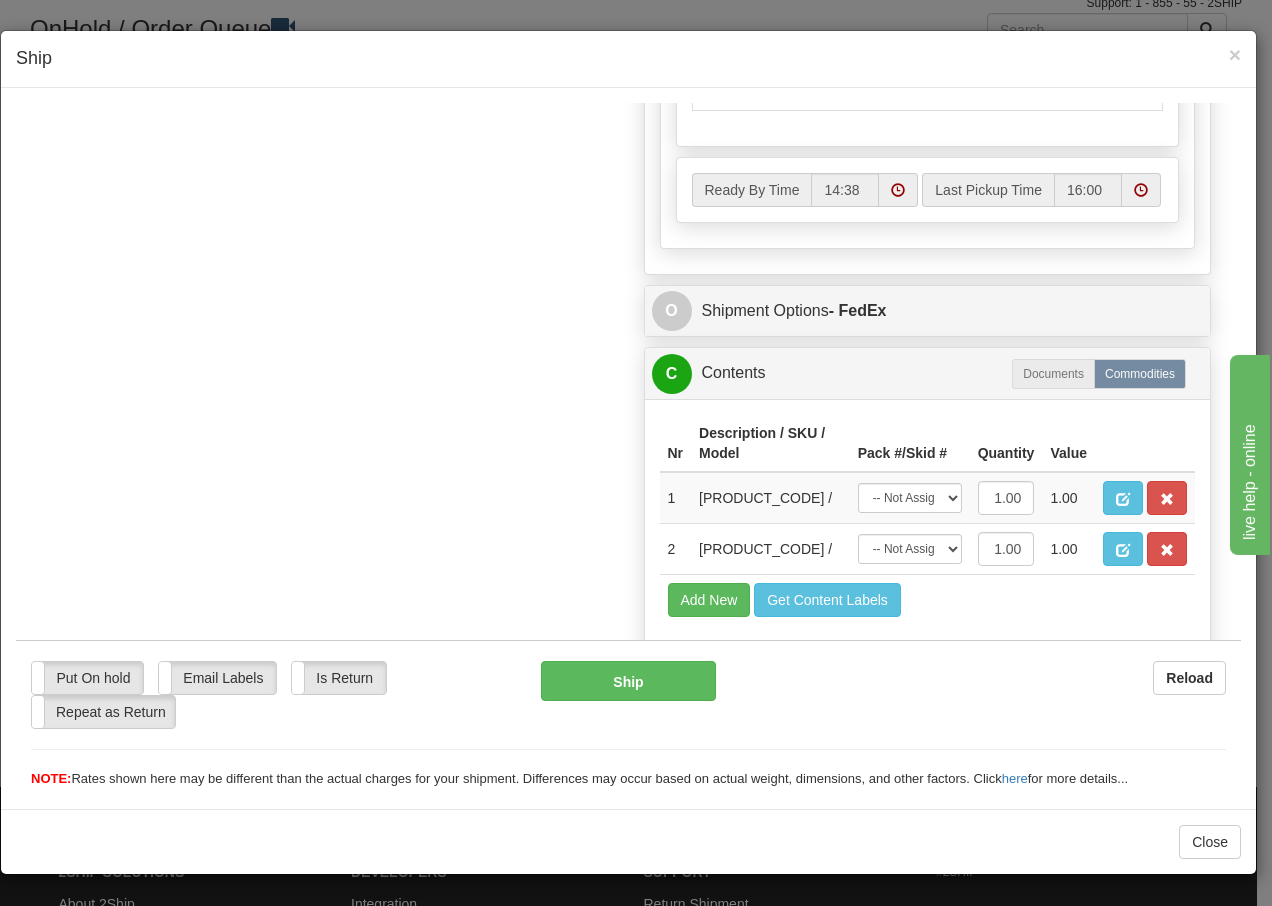 scroll, scrollTop: 1187, scrollLeft: 0, axis: vertical 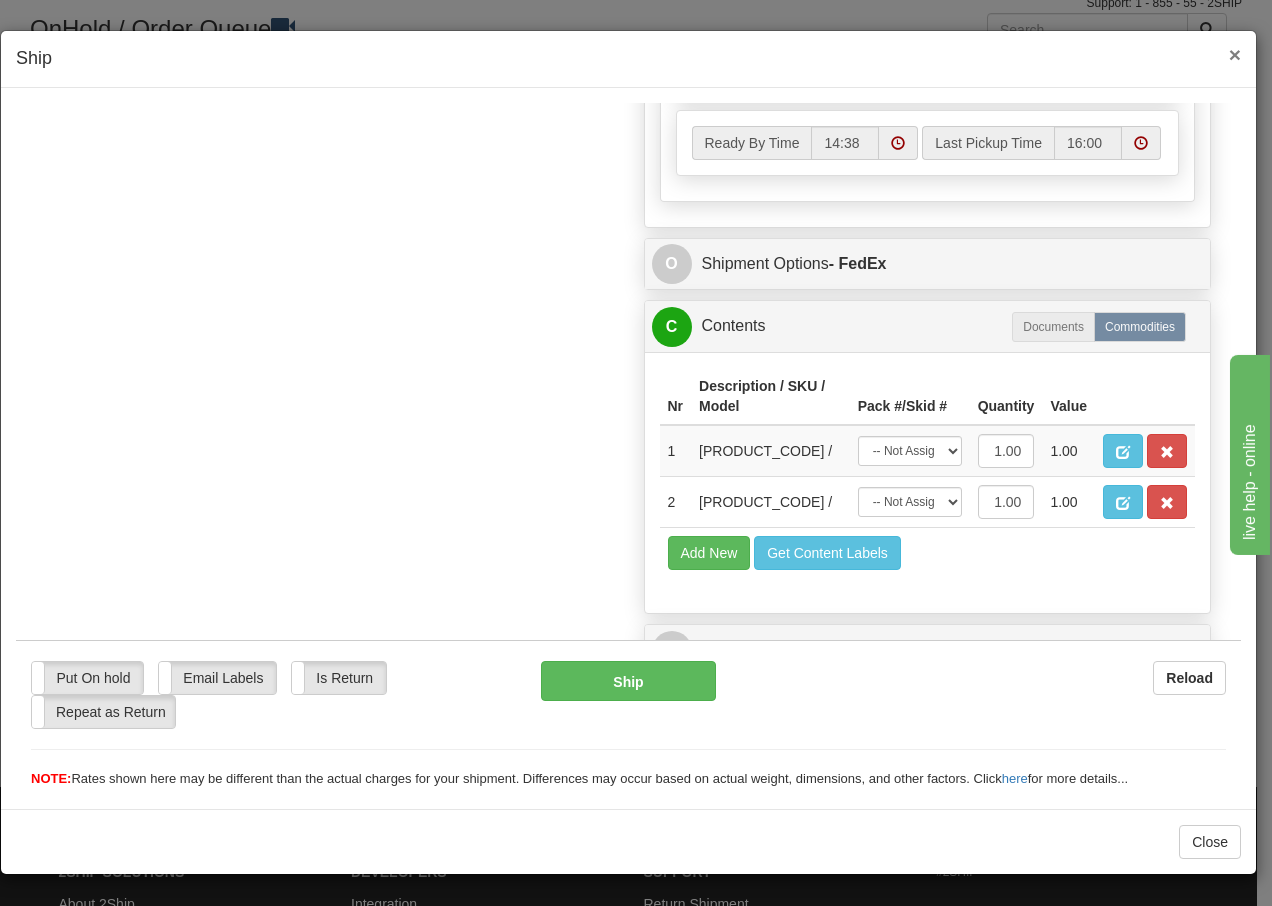 click on "×" at bounding box center (1235, 54) 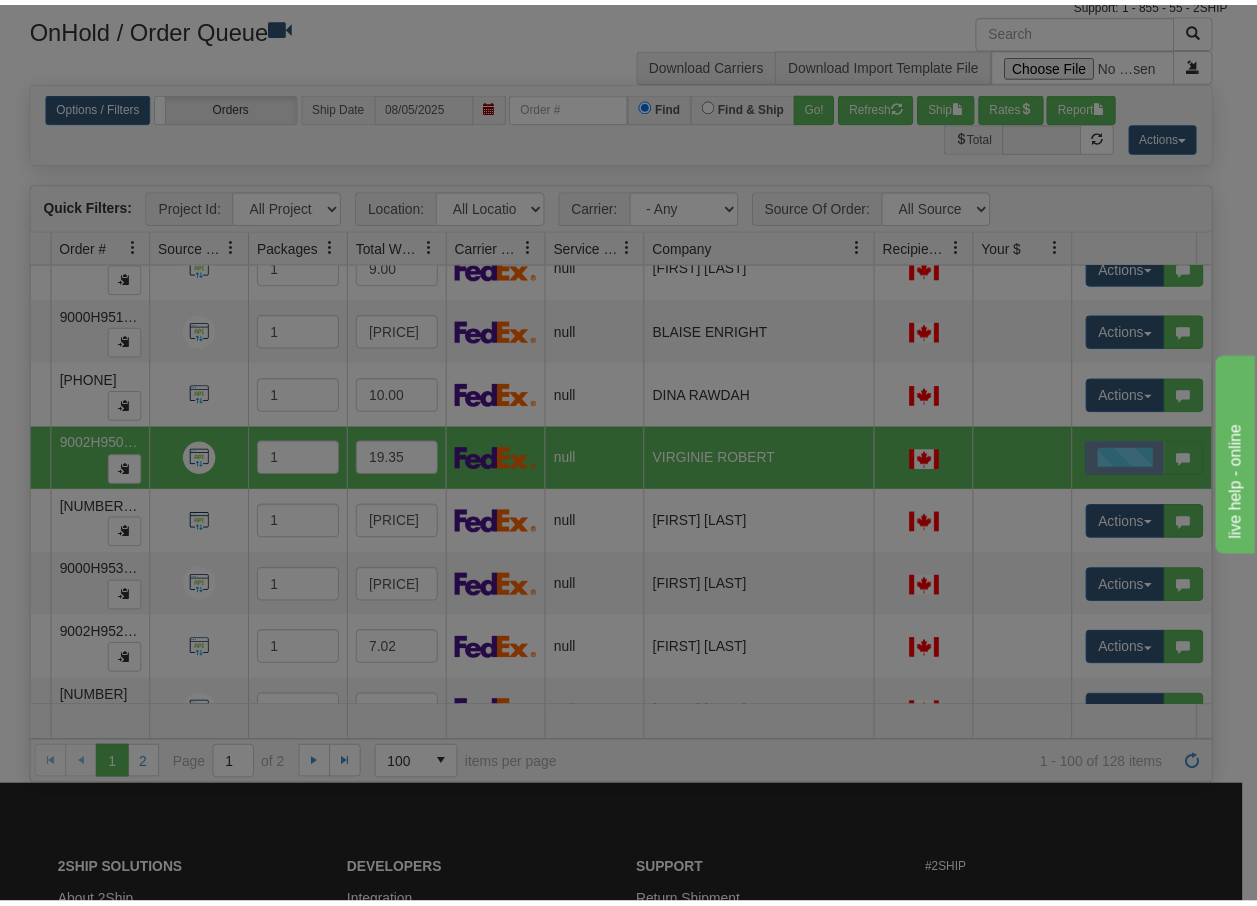 scroll, scrollTop: 0, scrollLeft: 0, axis: both 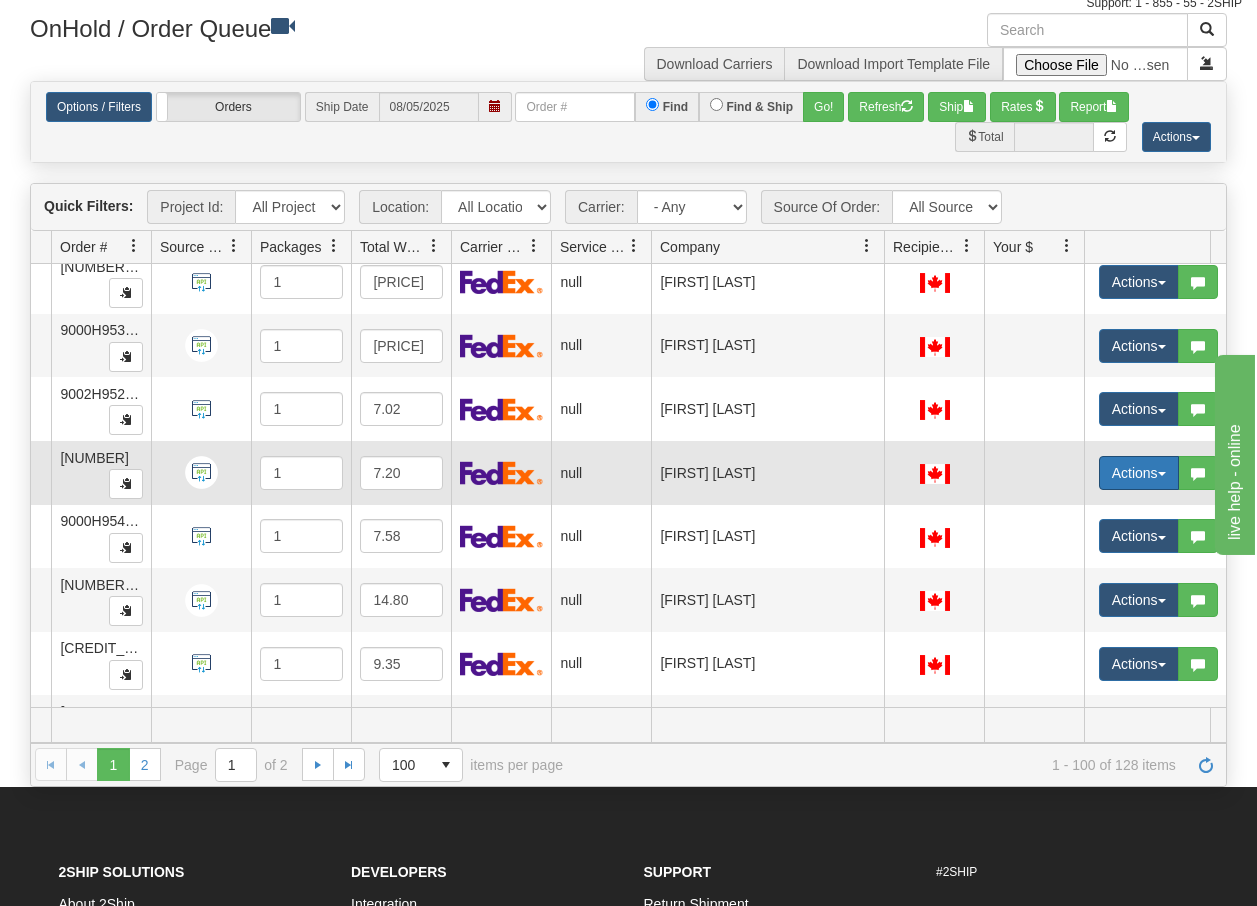 click on "Actions" at bounding box center [1139, 473] 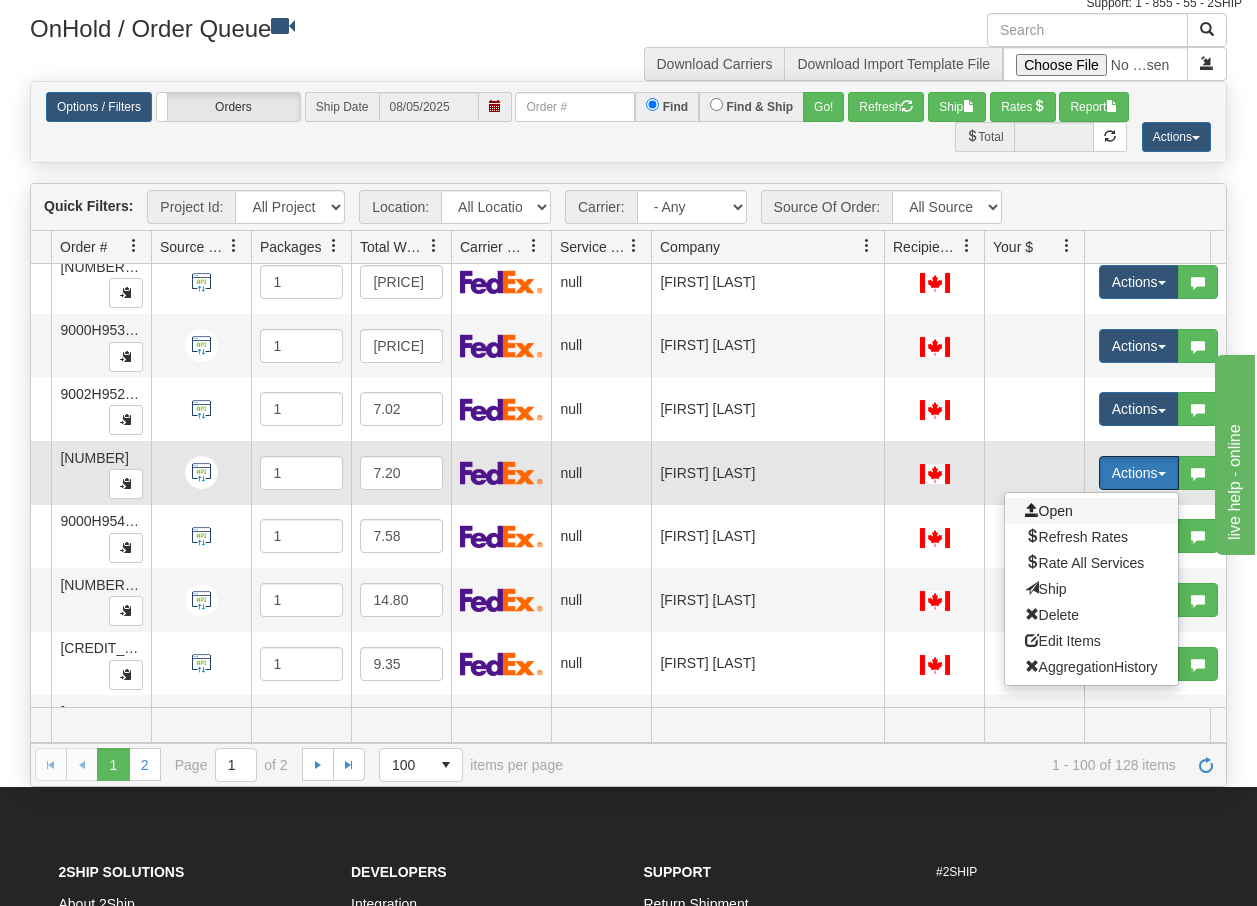 click on "Open" at bounding box center [1049, 511] 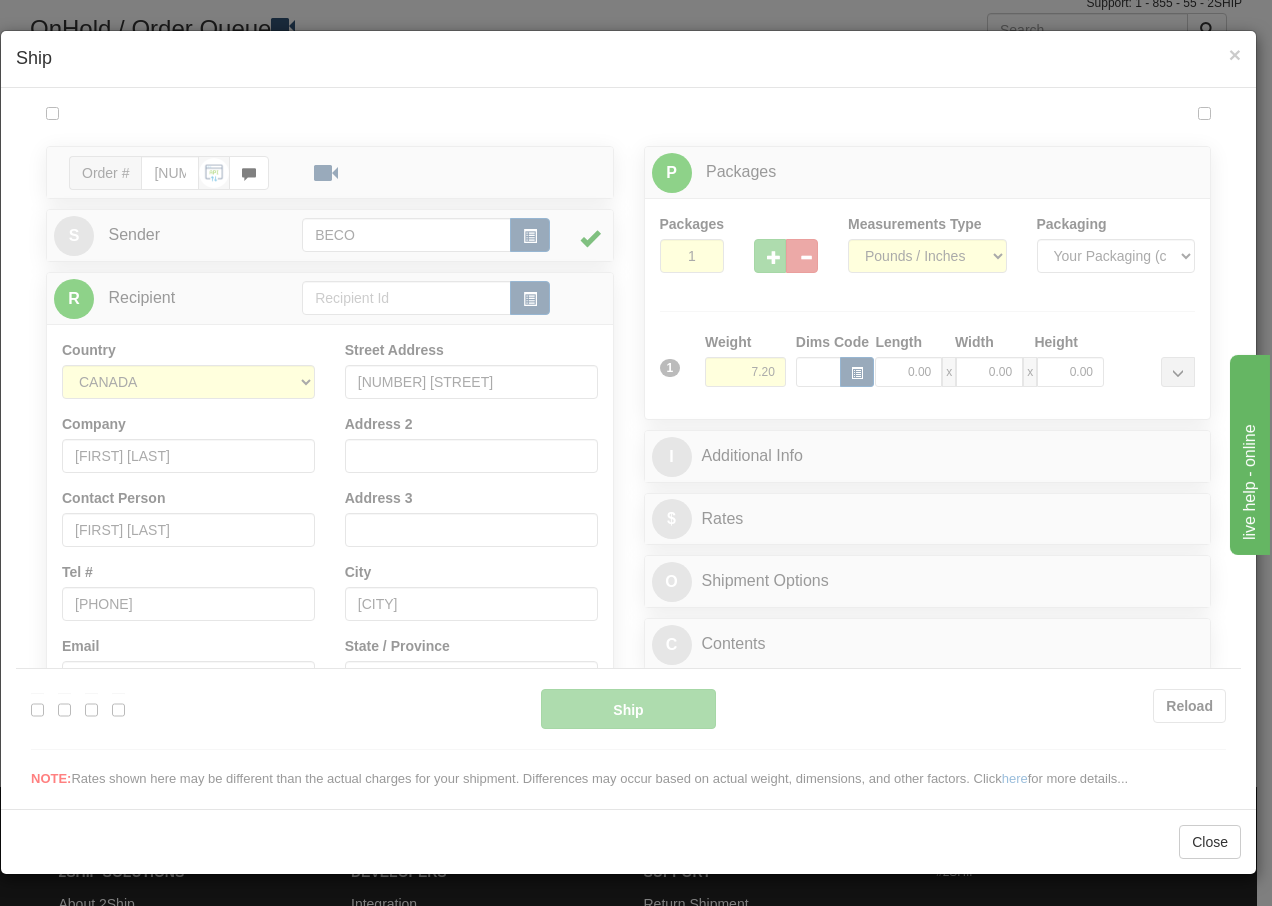 scroll, scrollTop: 0, scrollLeft: 0, axis: both 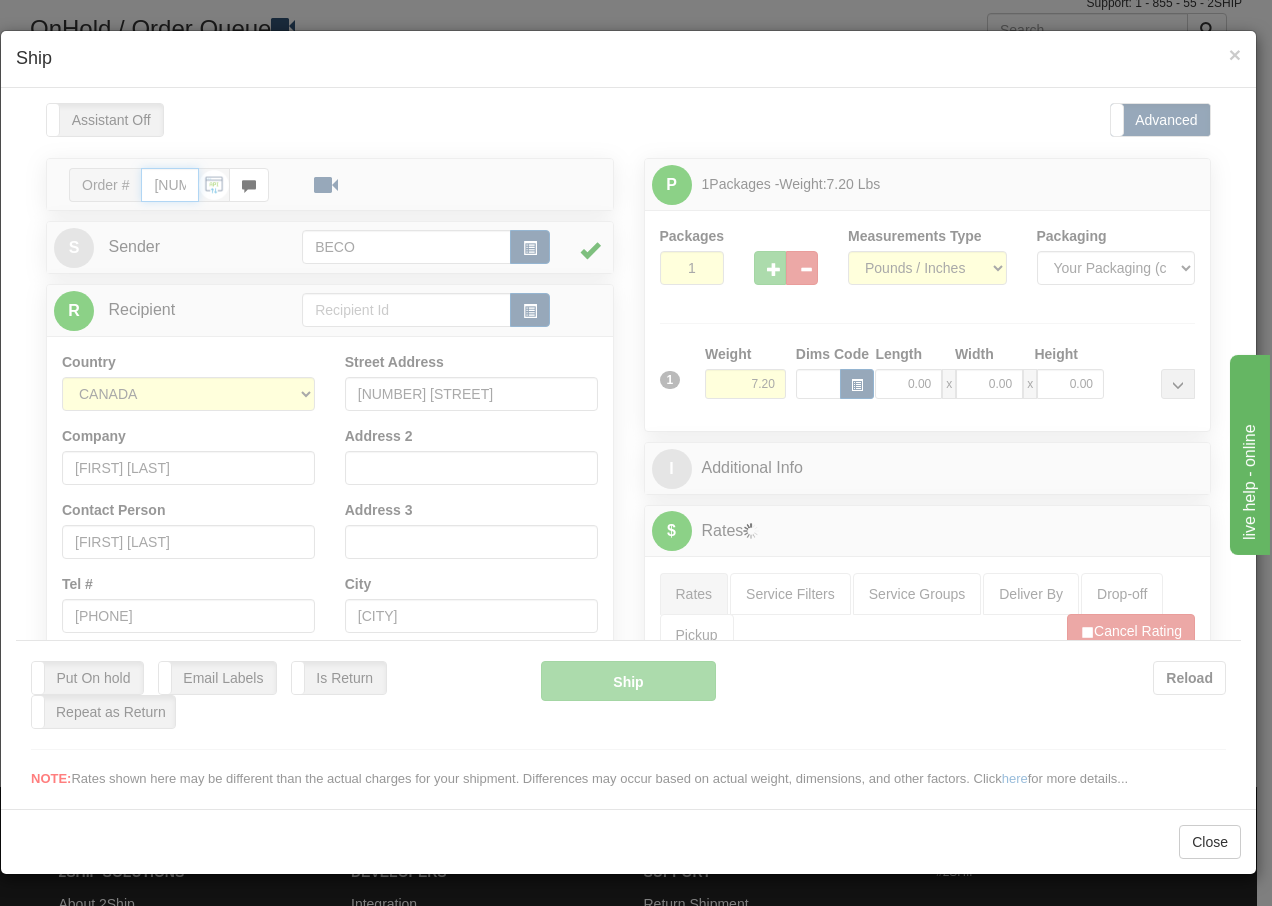 type on "14:39" 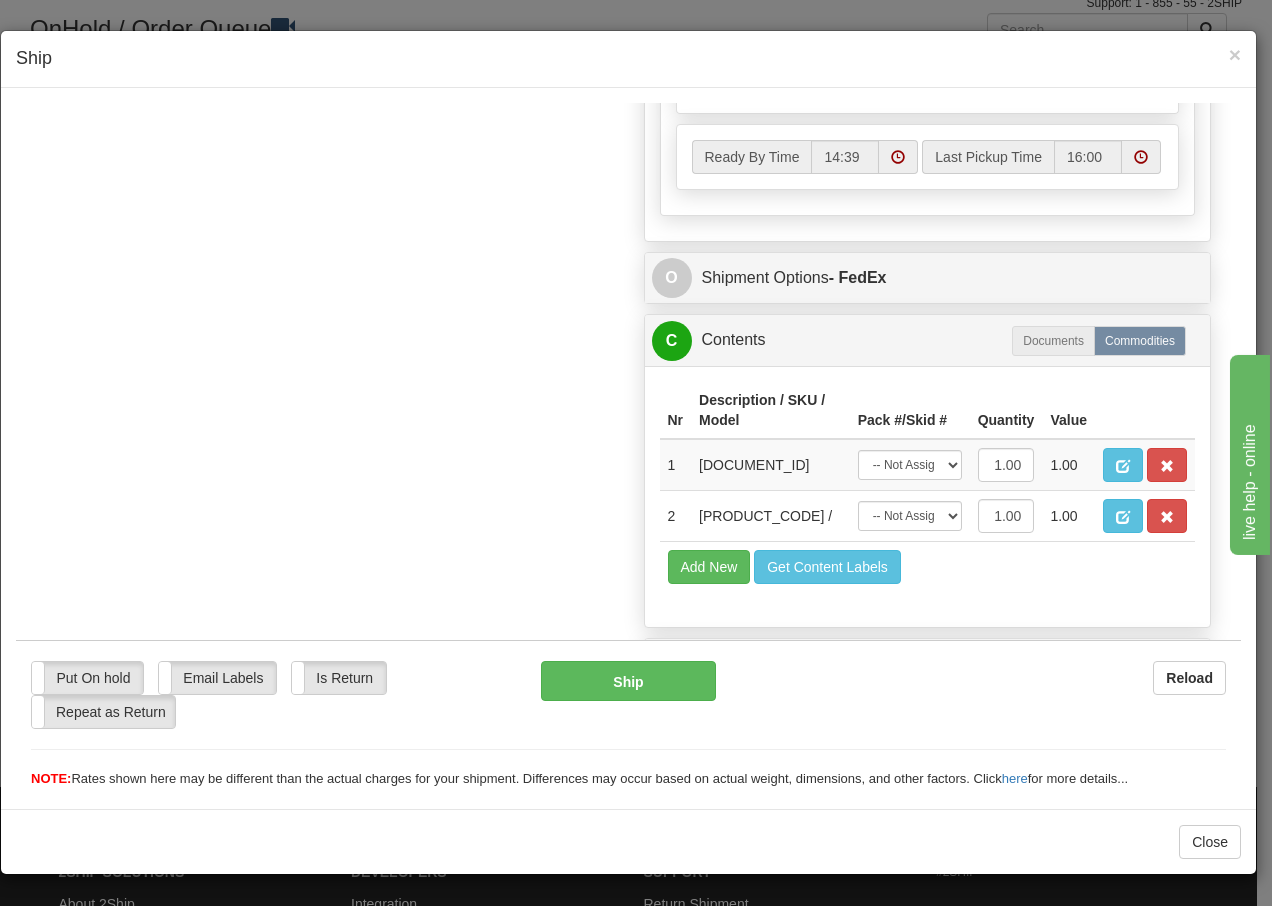 scroll, scrollTop: 1187, scrollLeft: 0, axis: vertical 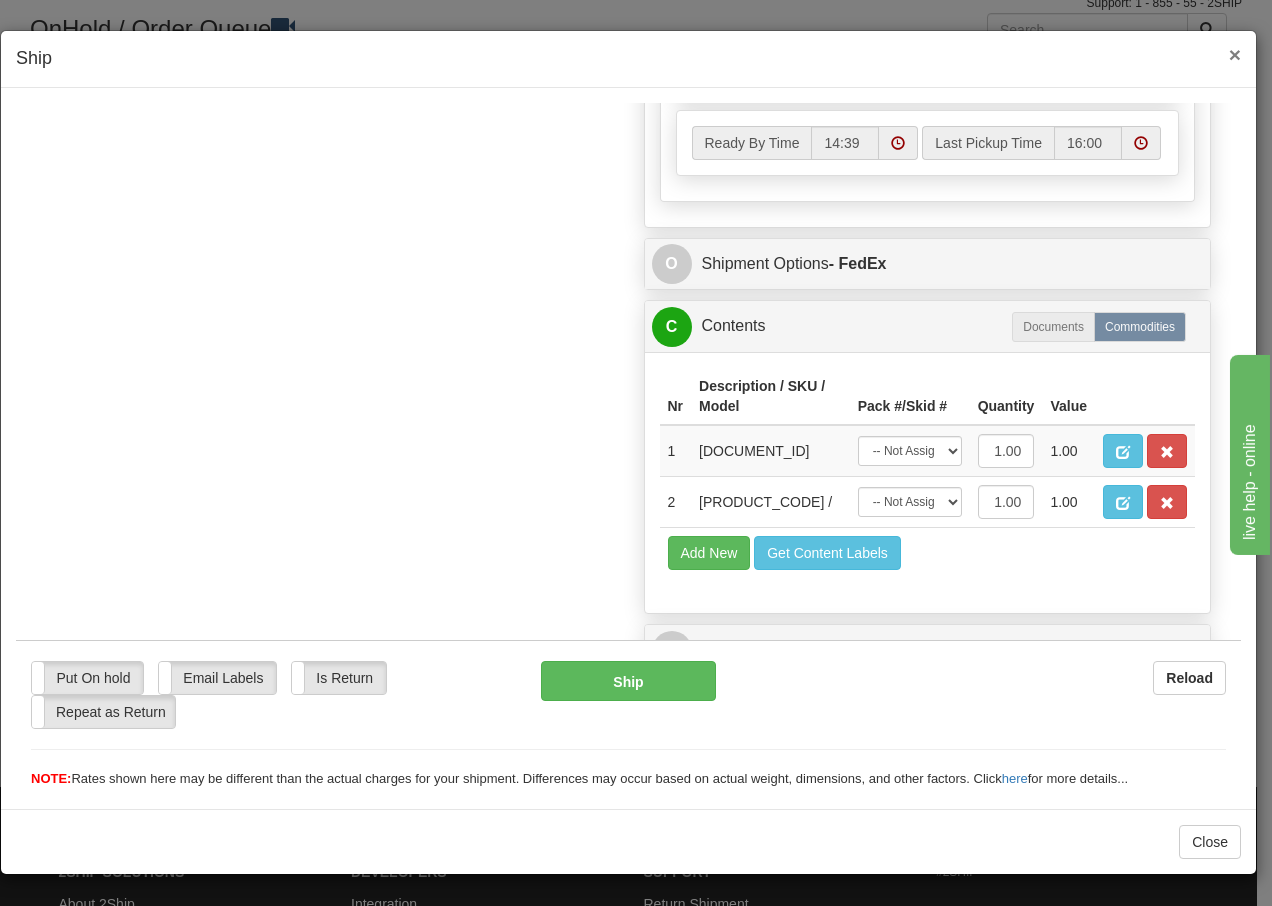 click on "×" at bounding box center (1235, 54) 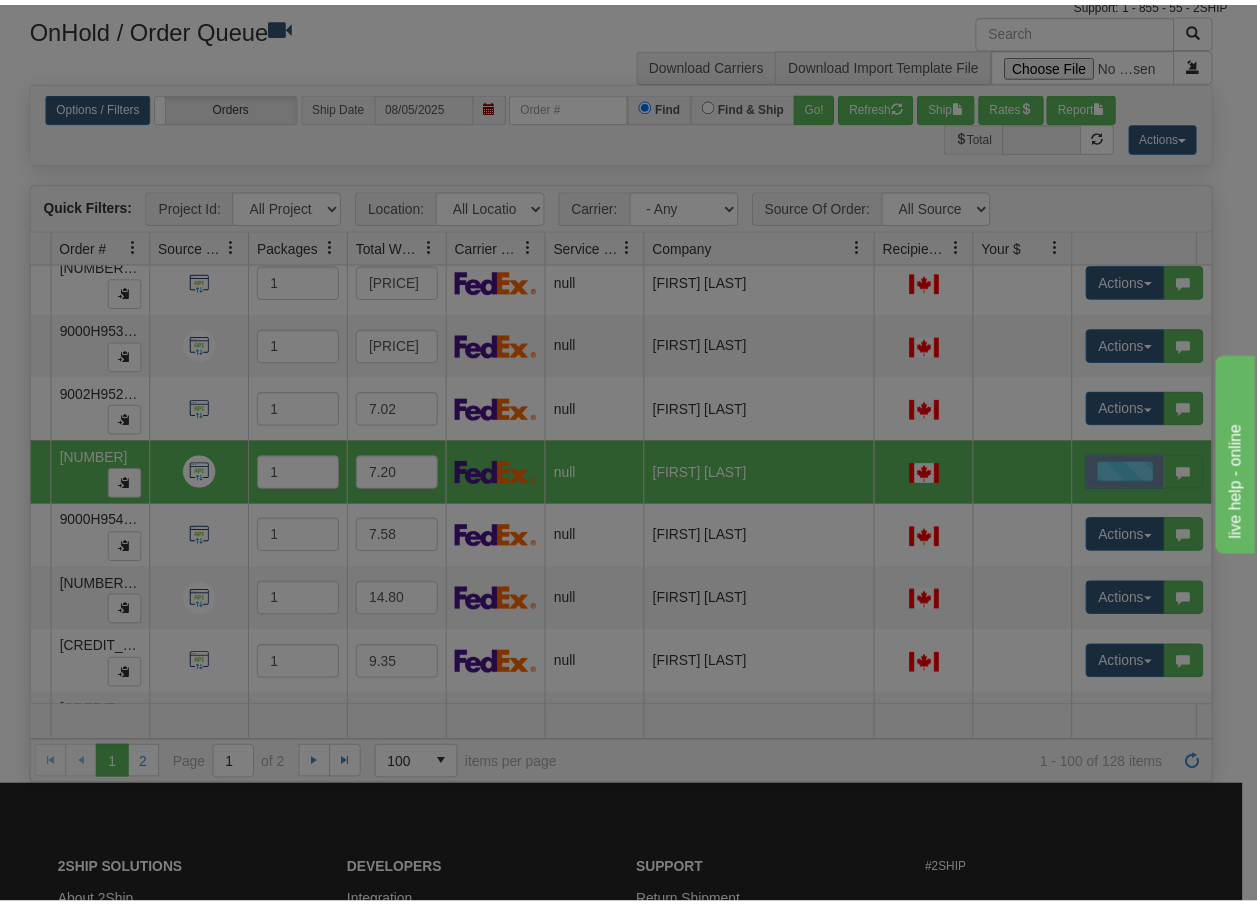 scroll, scrollTop: 0, scrollLeft: 0, axis: both 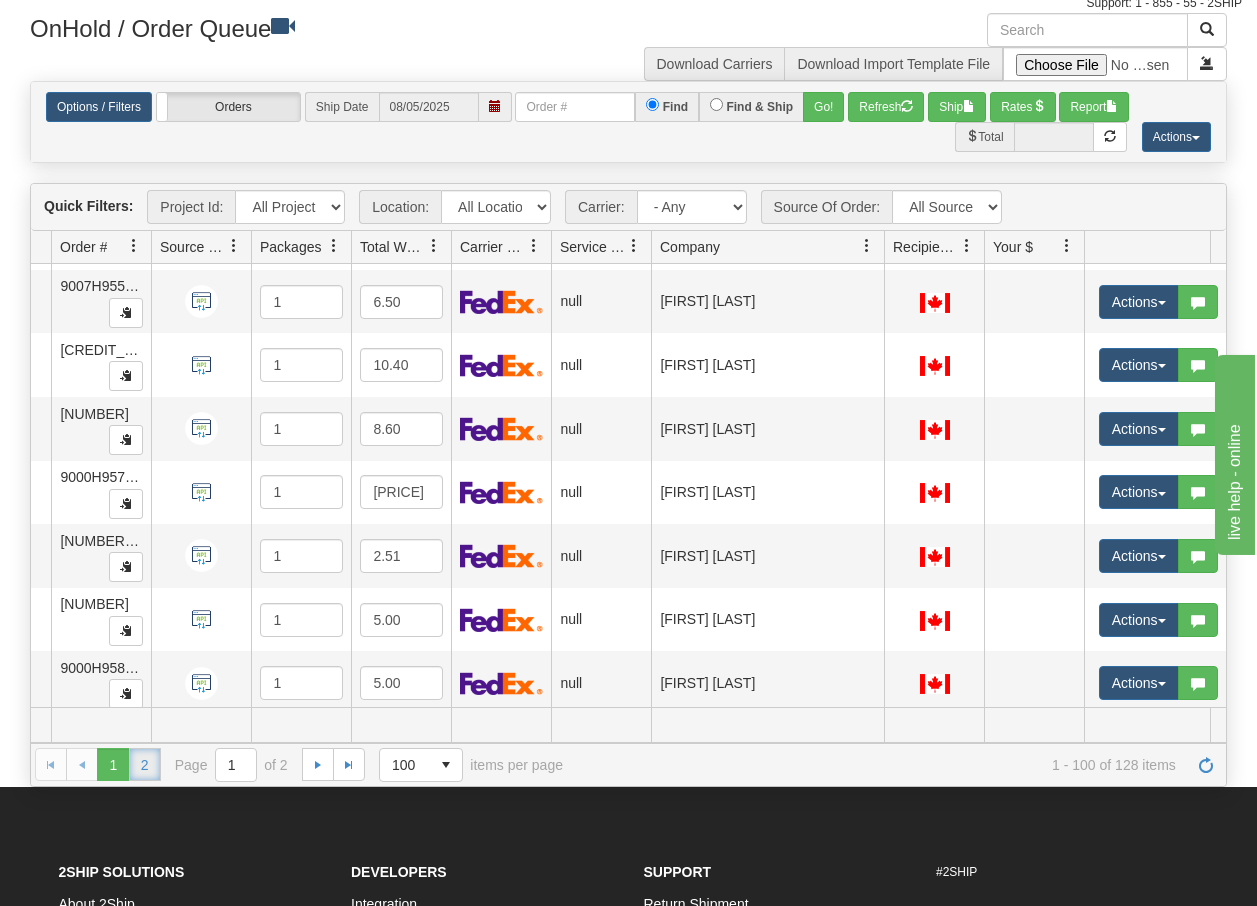 click on "2" at bounding box center (145, 764) 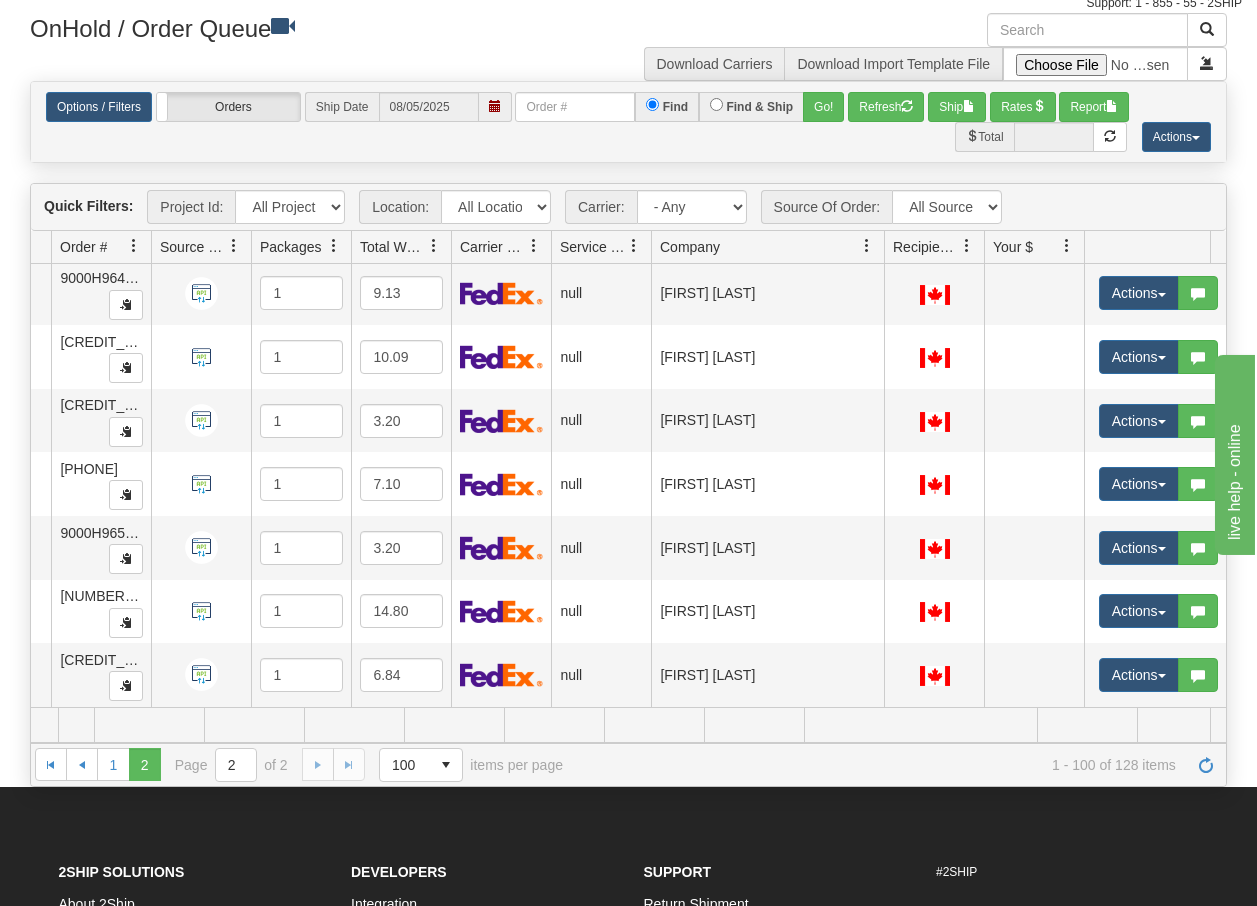 scroll, scrollTop: 1353, scrollLeft: 153, axis: both 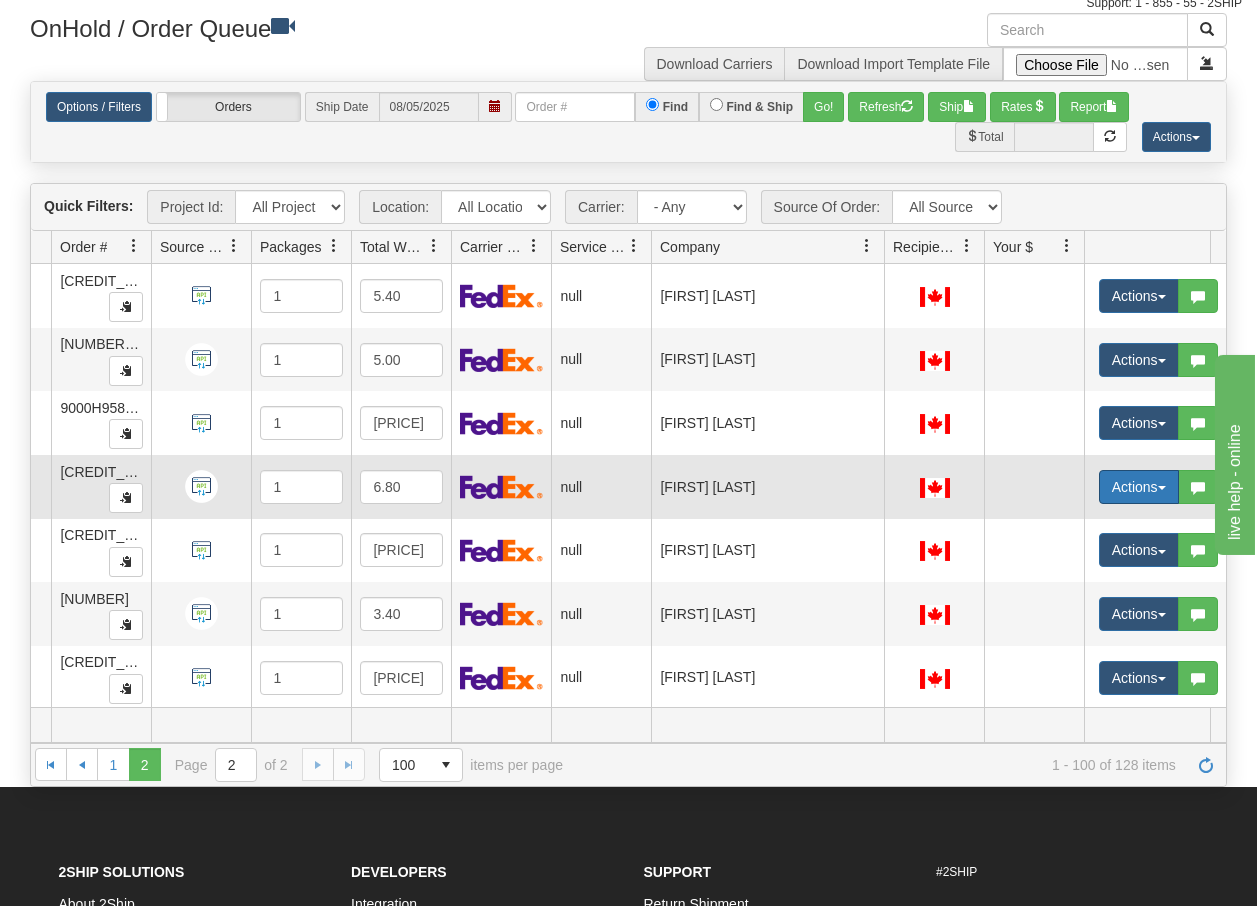 click at bounding box center [1162, 488] 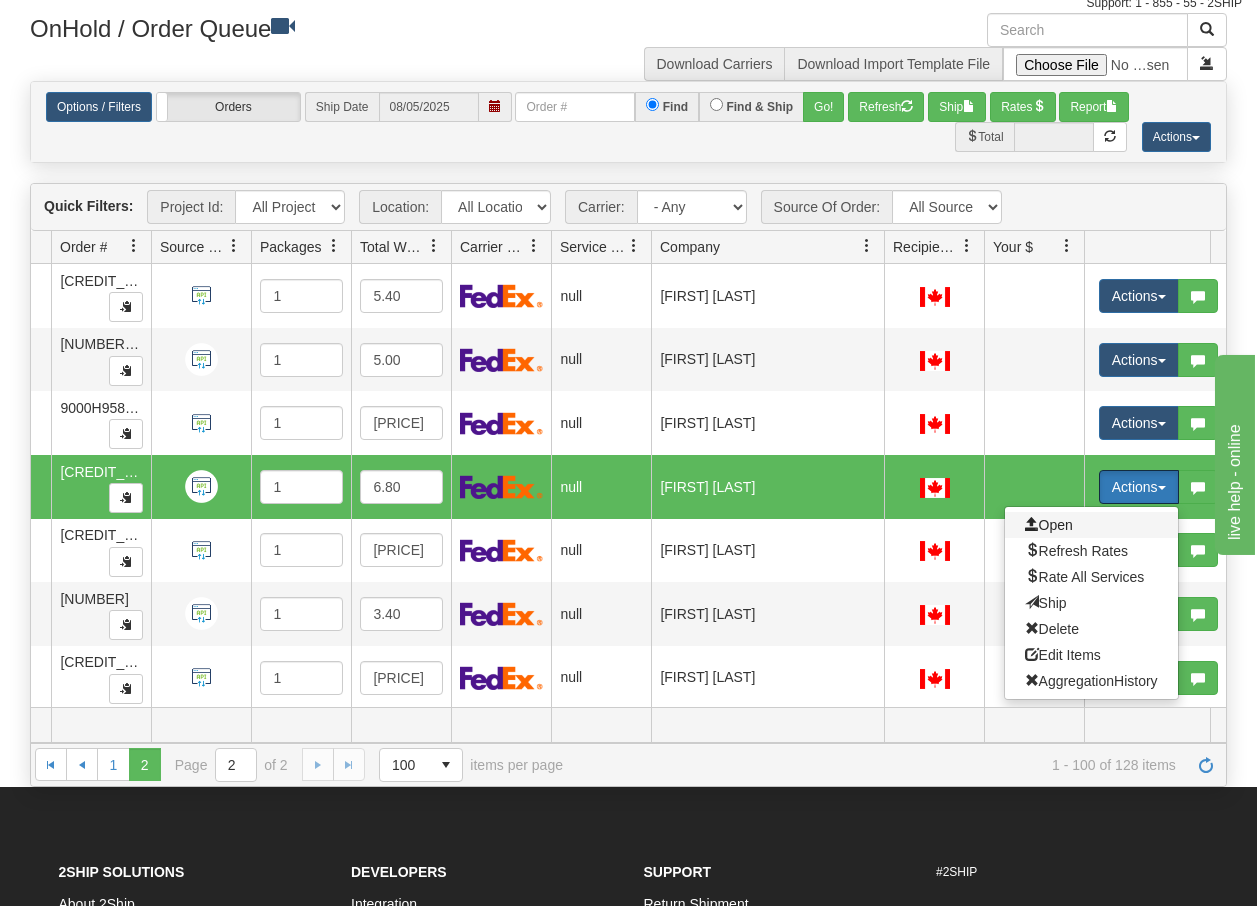 click on "Open" at bounding box center [1049, 525] 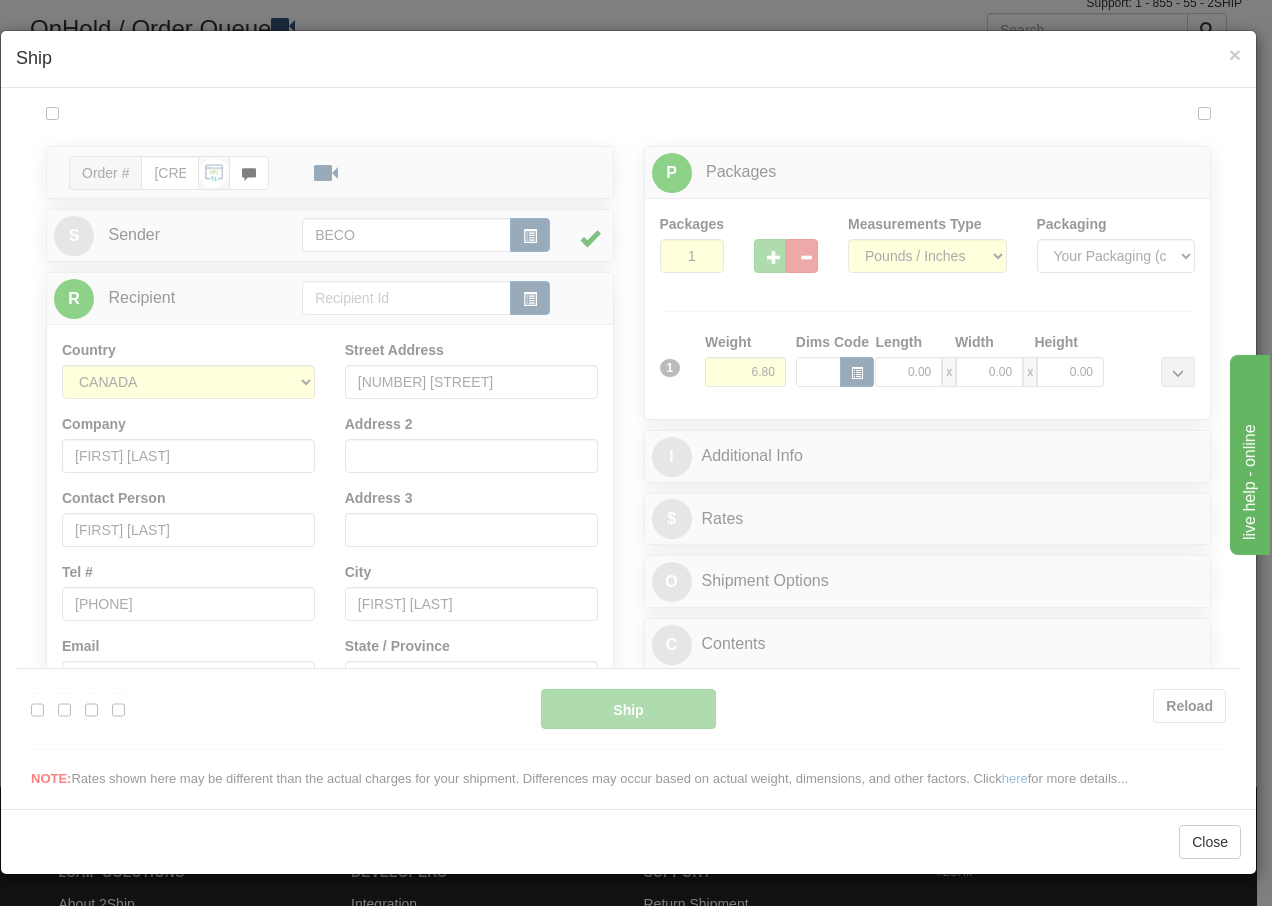 scroll, scrollTop: 0, scrollLeft: 0, axis: both 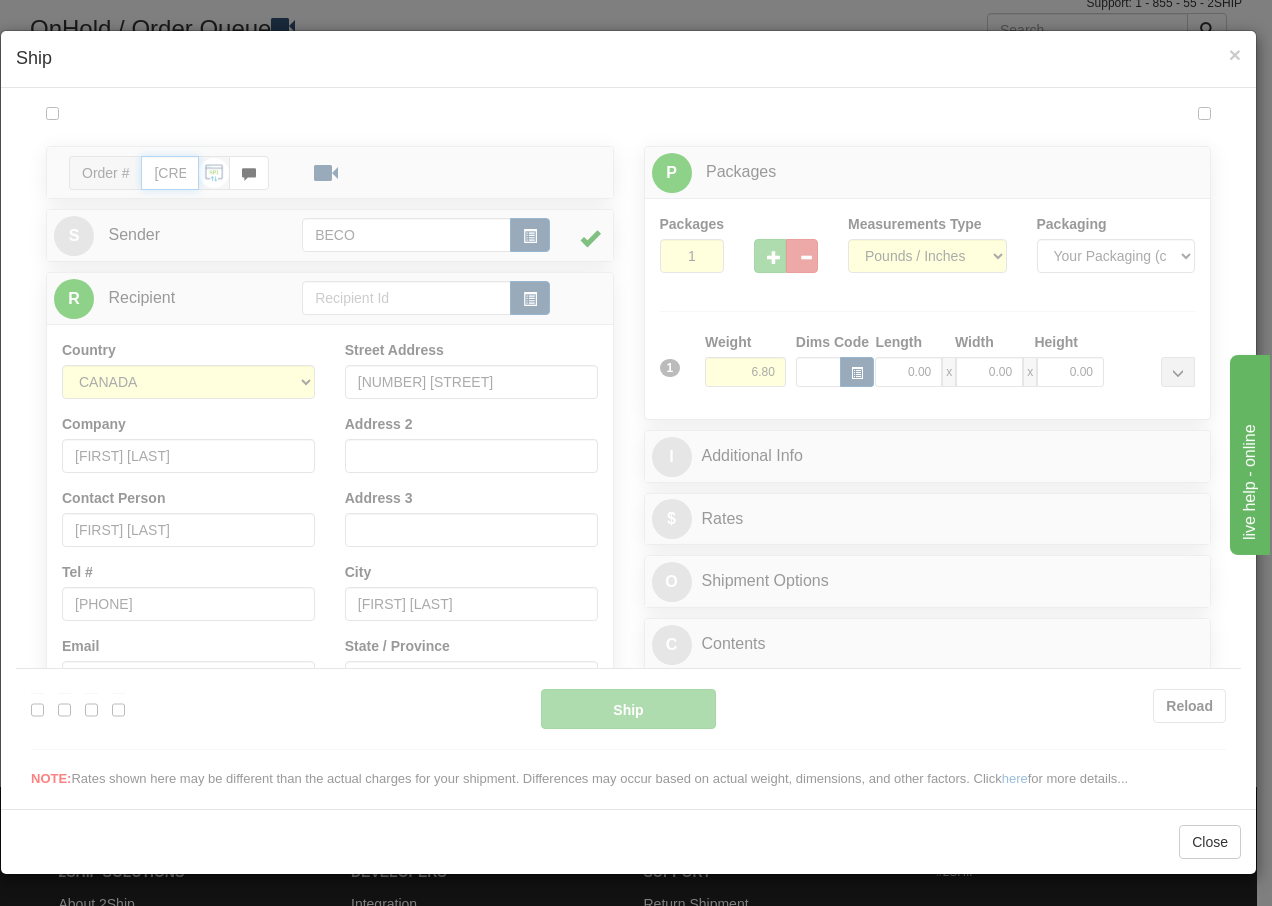 type on "14:40" 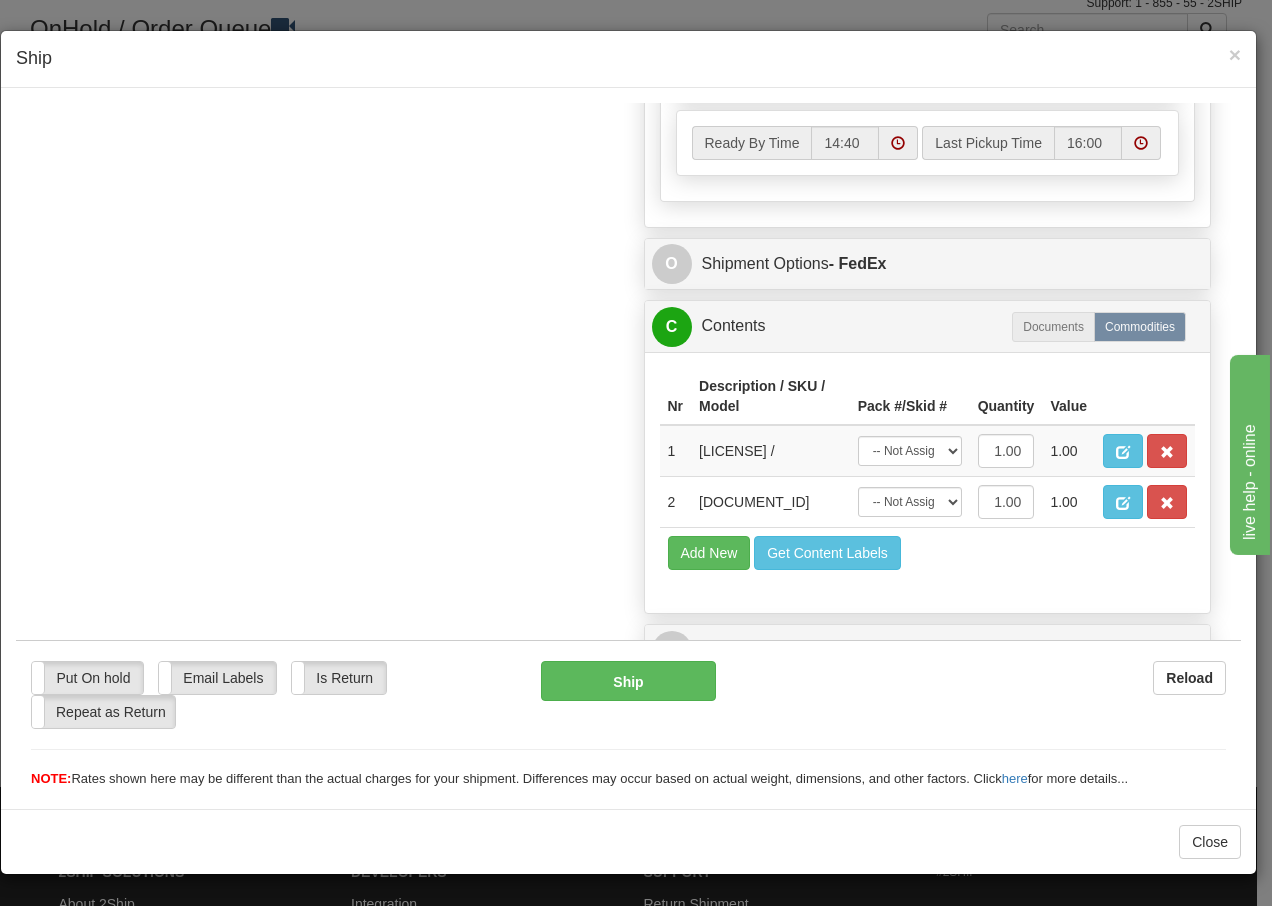 scroll, scrollTop: 1187, scrollLeft: 0, axis: vertical 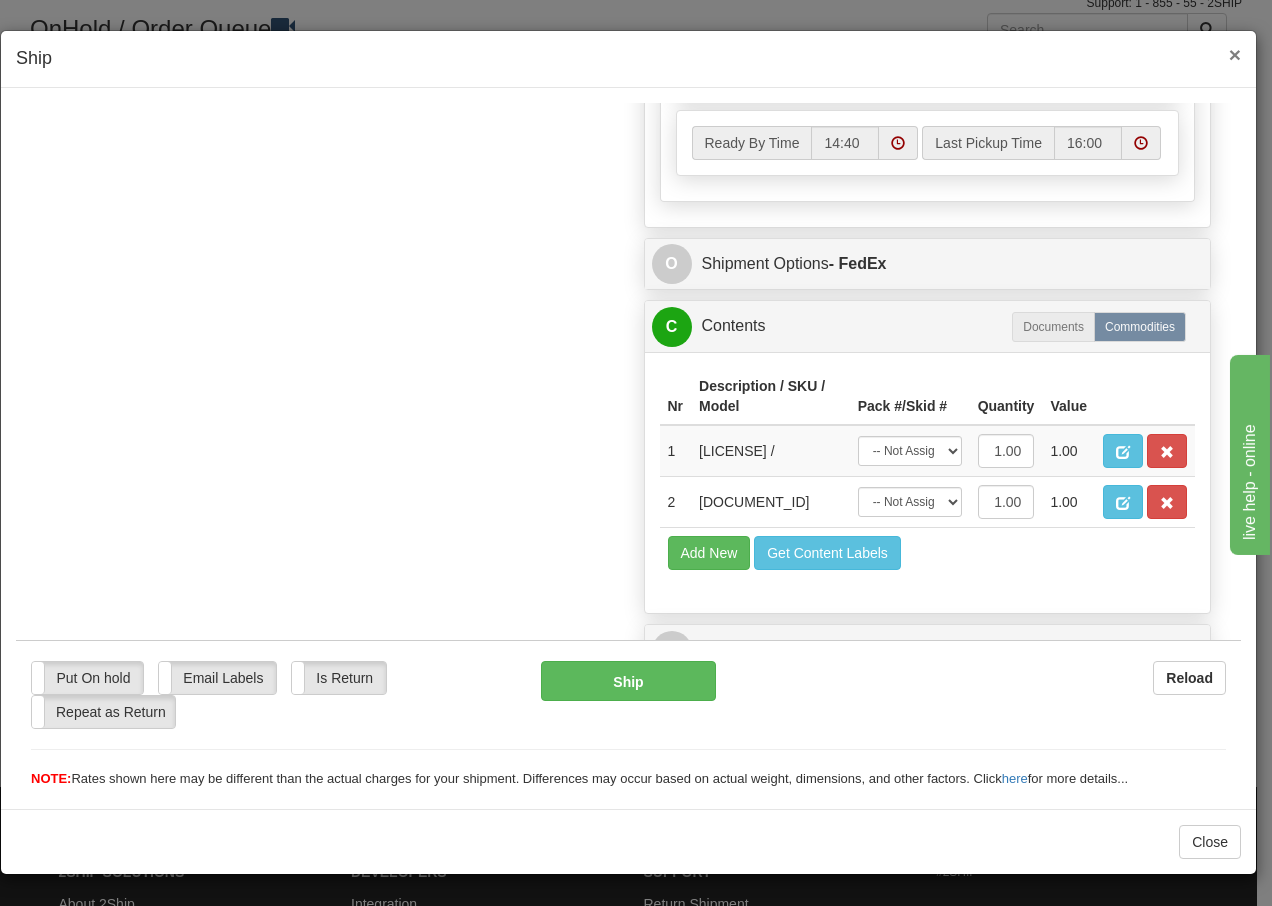 click on "×" at bounding box center (1235, 54) 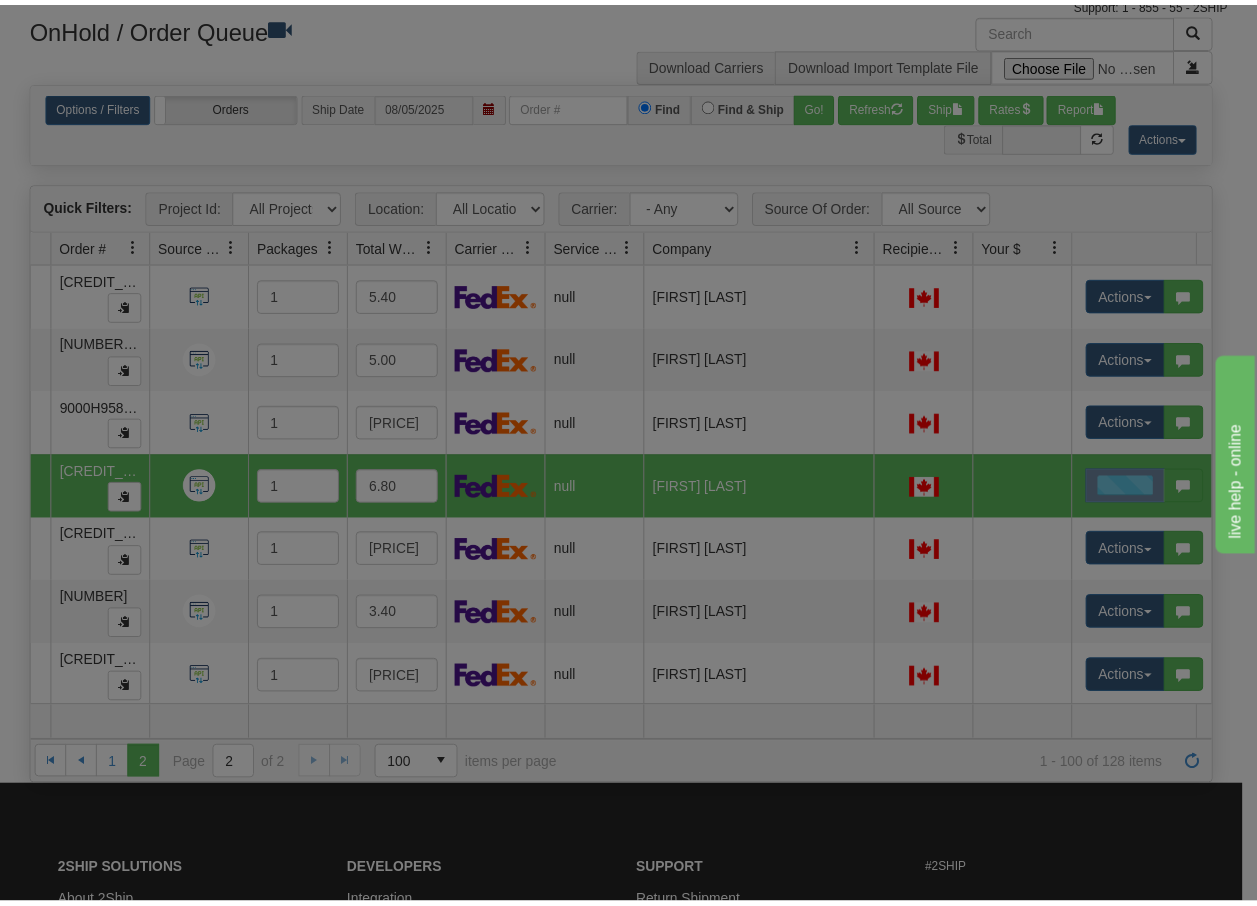 scroll, scrollTop: 0, scrollLeft: 0, axis: both 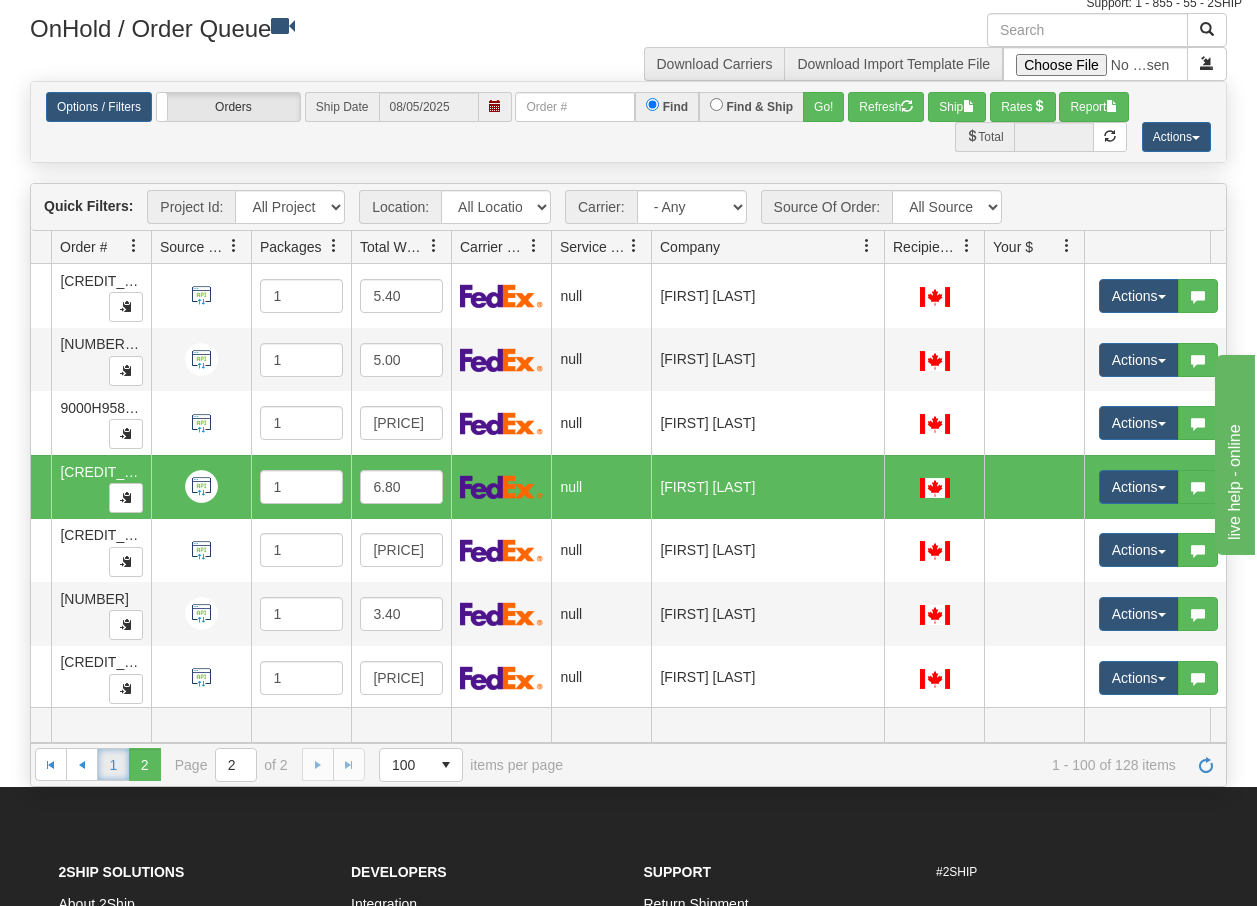 click on "1" at bounding box center (113, 764) 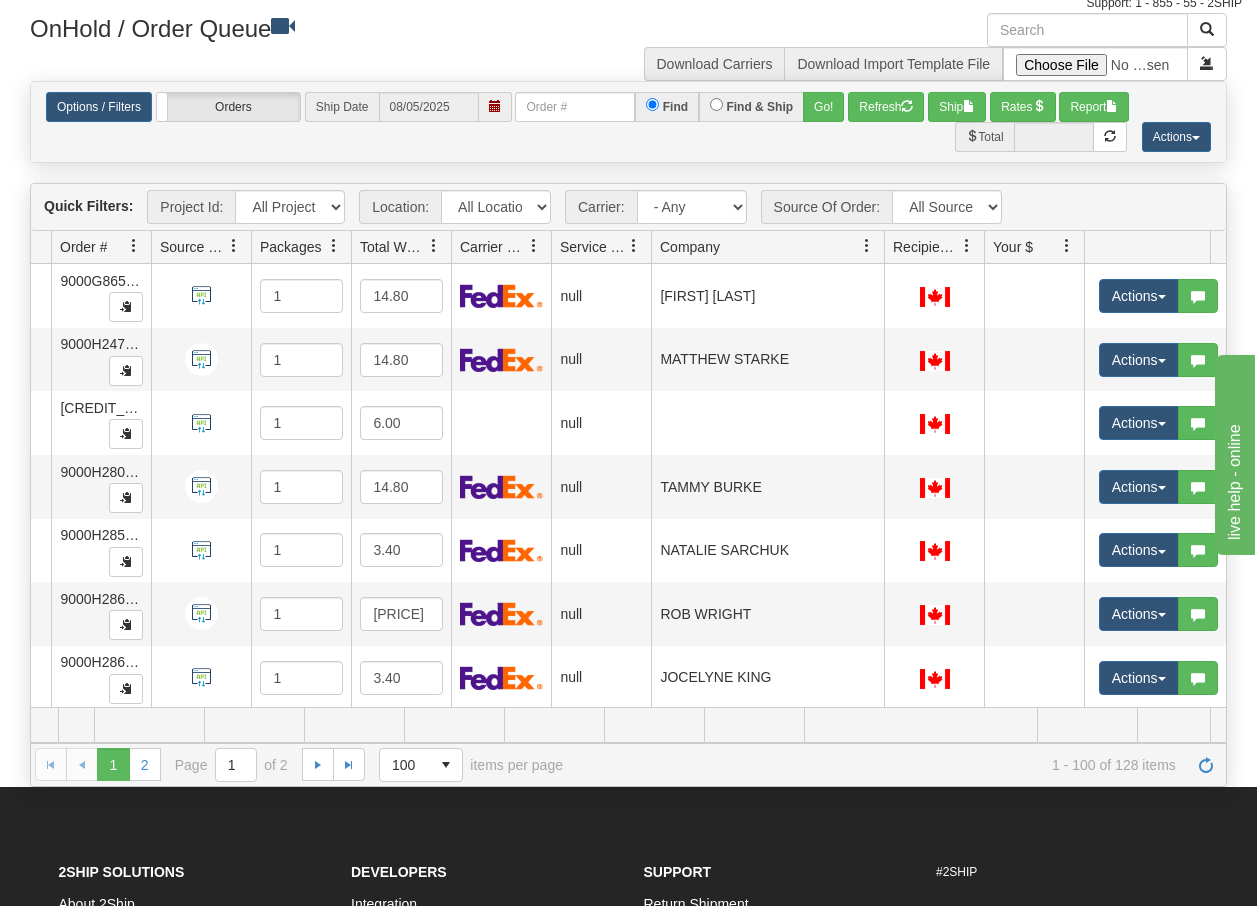 scroll, scrollTop: 0, scrollLeft: 153, axis: horizontal 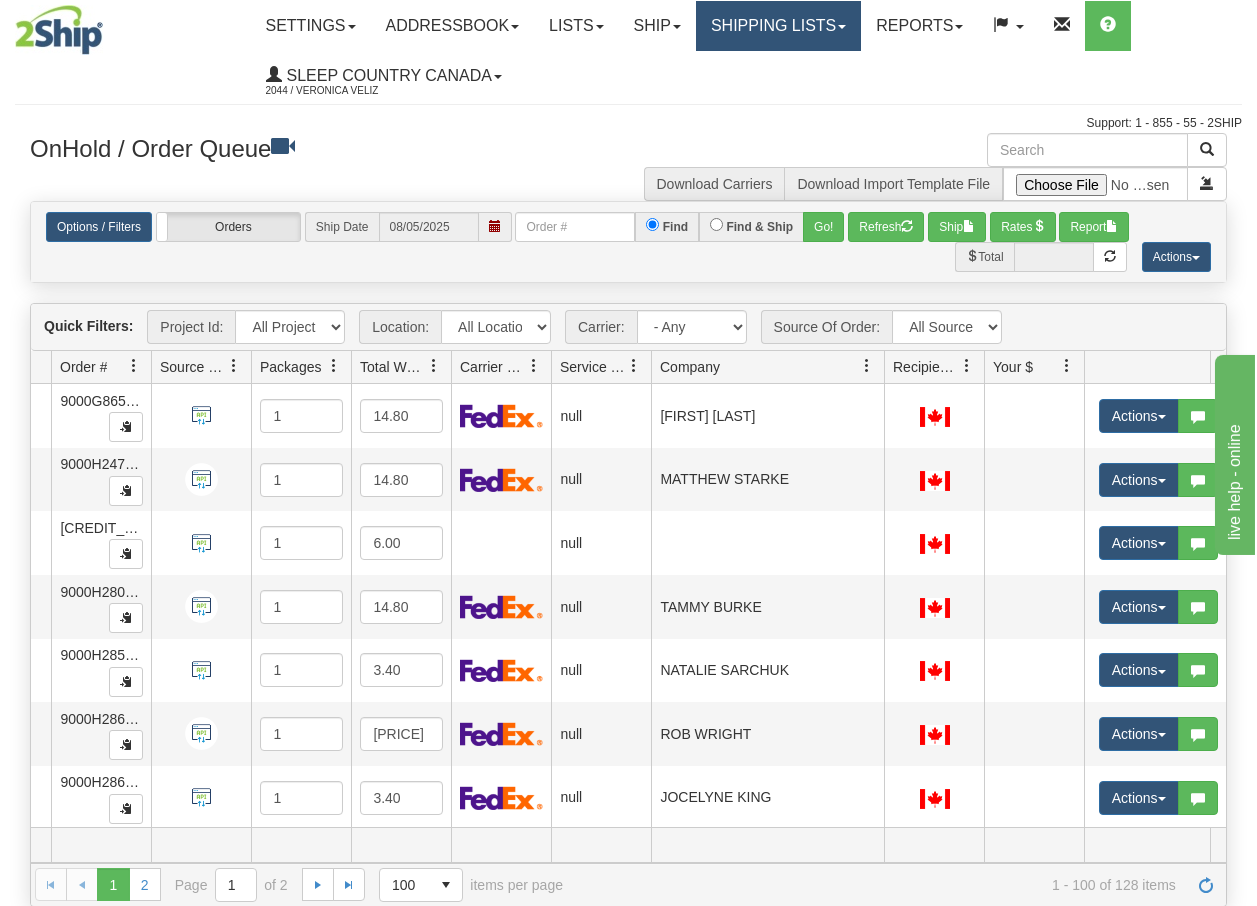 click on "Shipping lists" at bounding box center (778, 26) 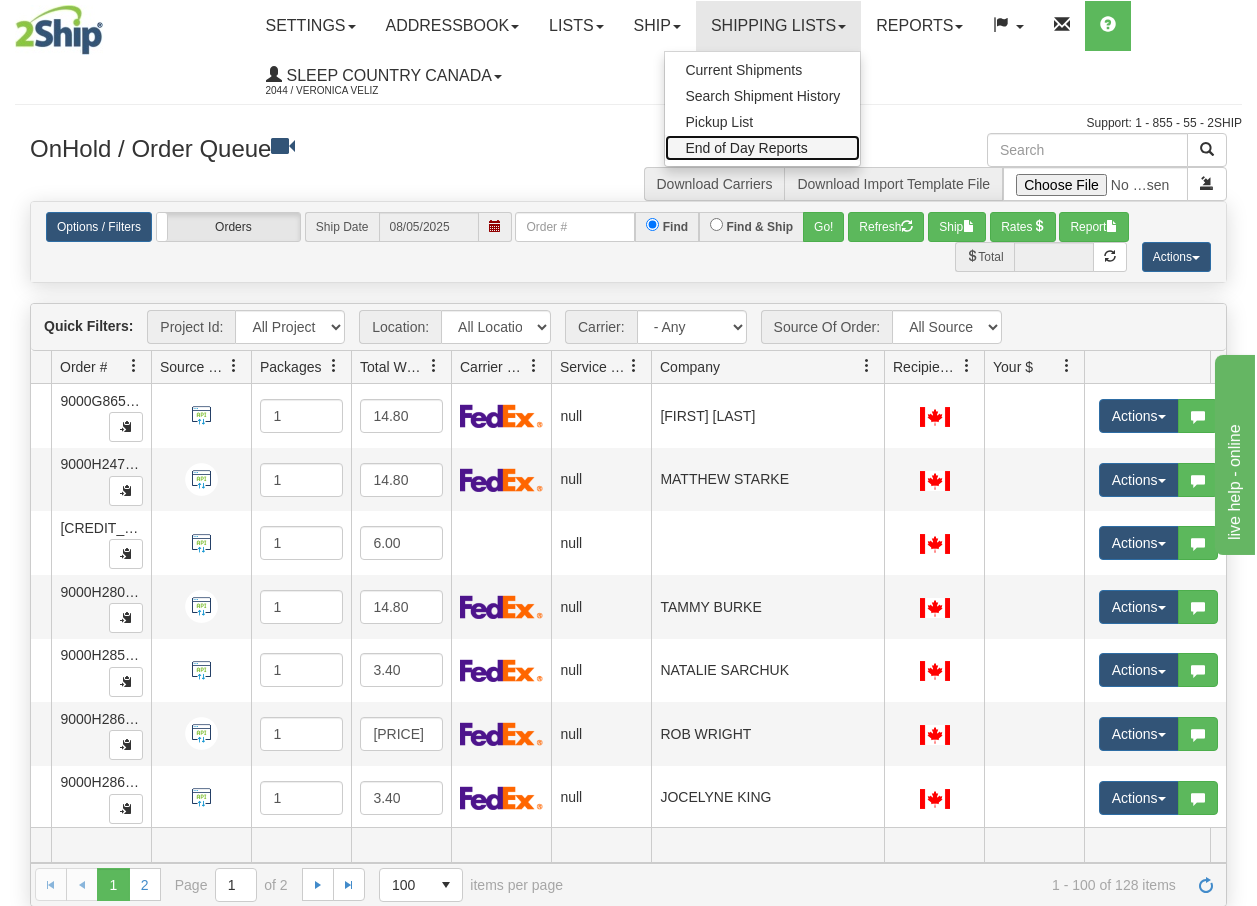 click on "End of Day Reports" at bounding box center [746, 148] 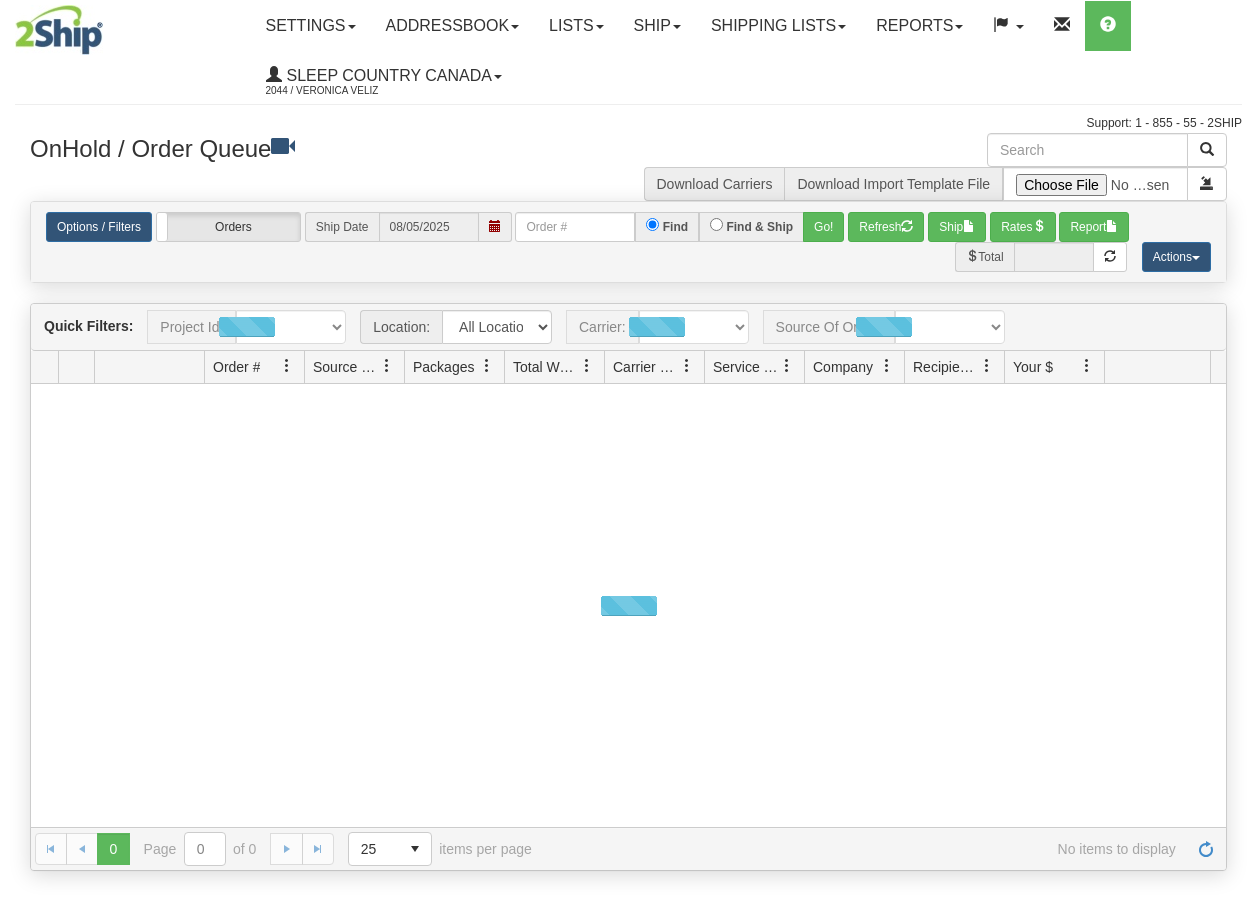 scroll, scrollTop: 0, scrollLeft: 0, axis: both 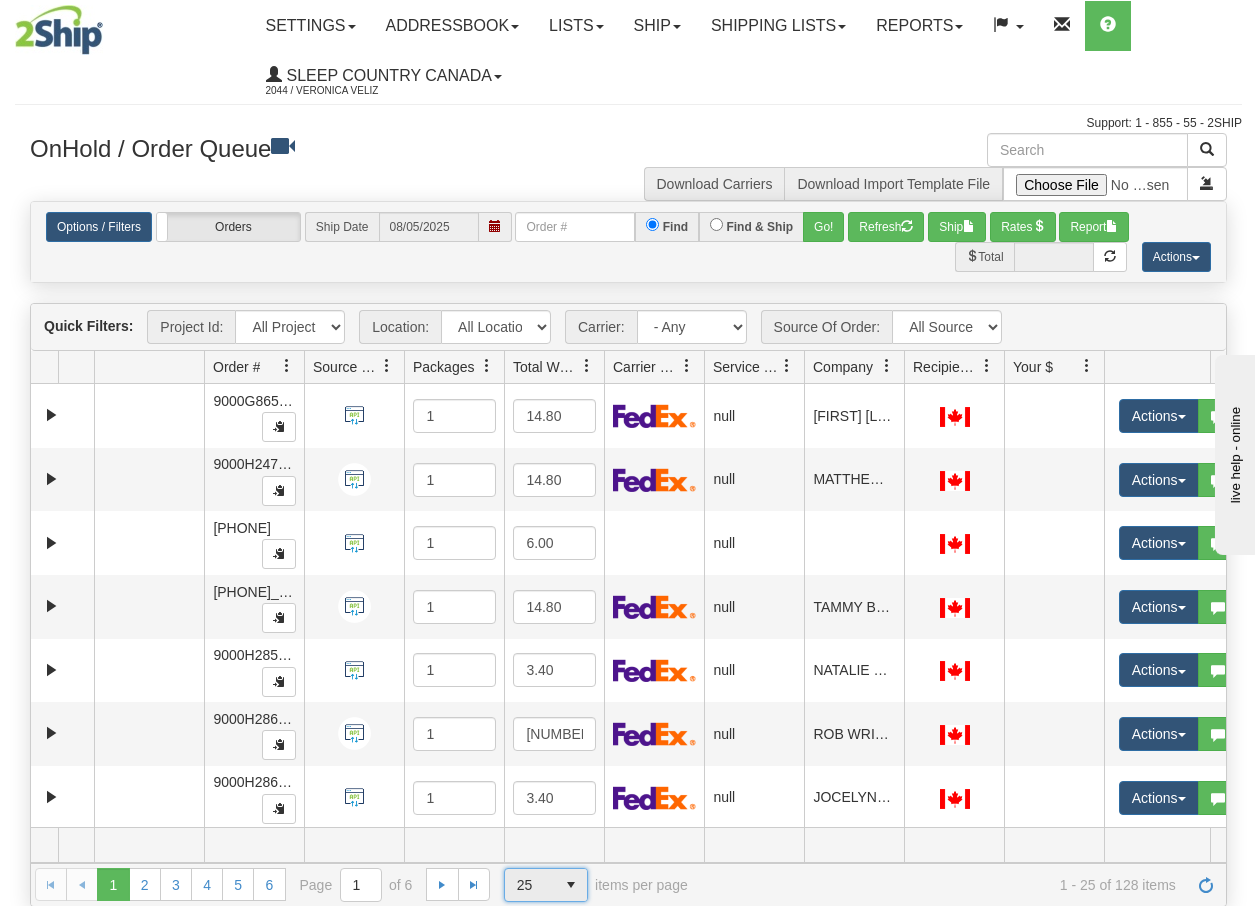 click at bounding box center (571, 885) 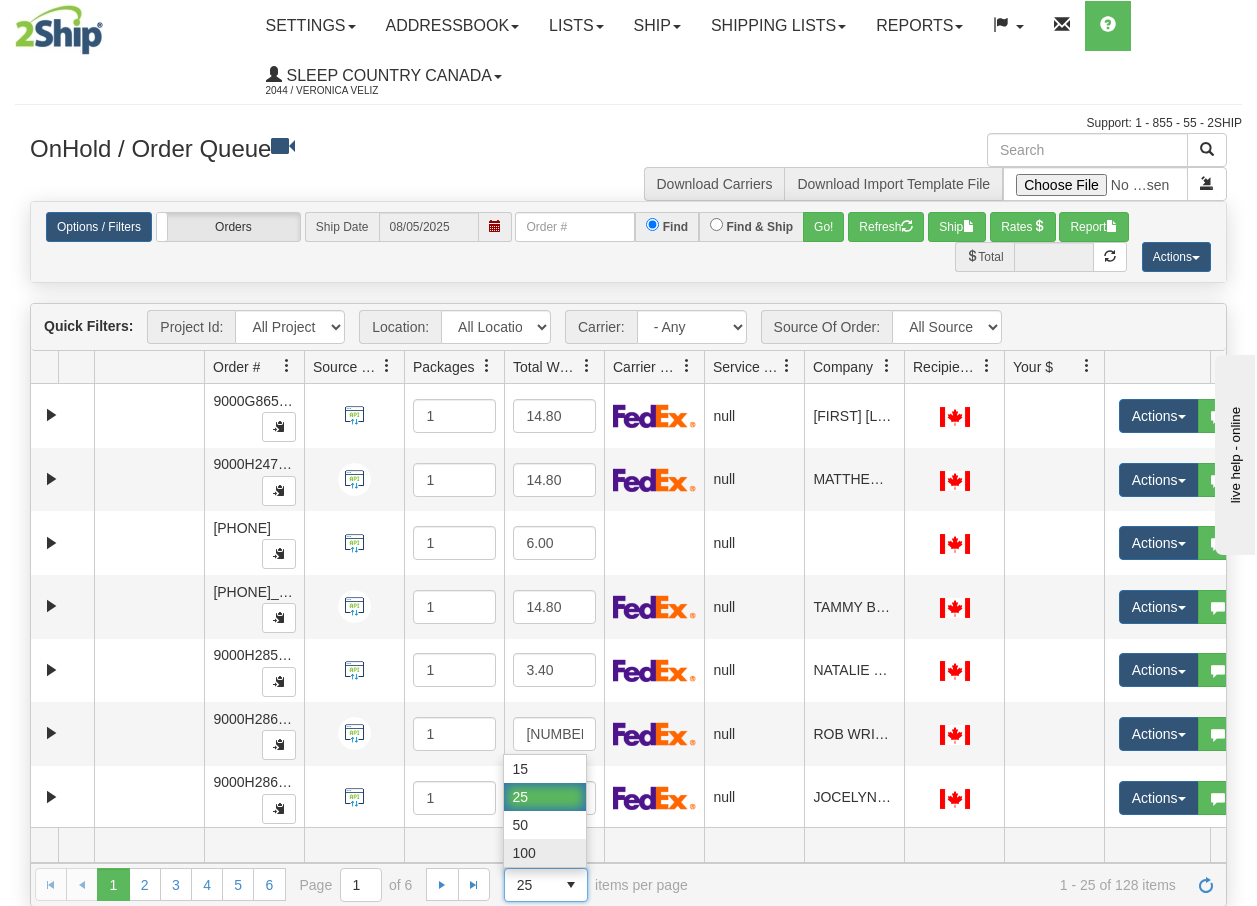 click on "100" at bounding box center [523, 853] 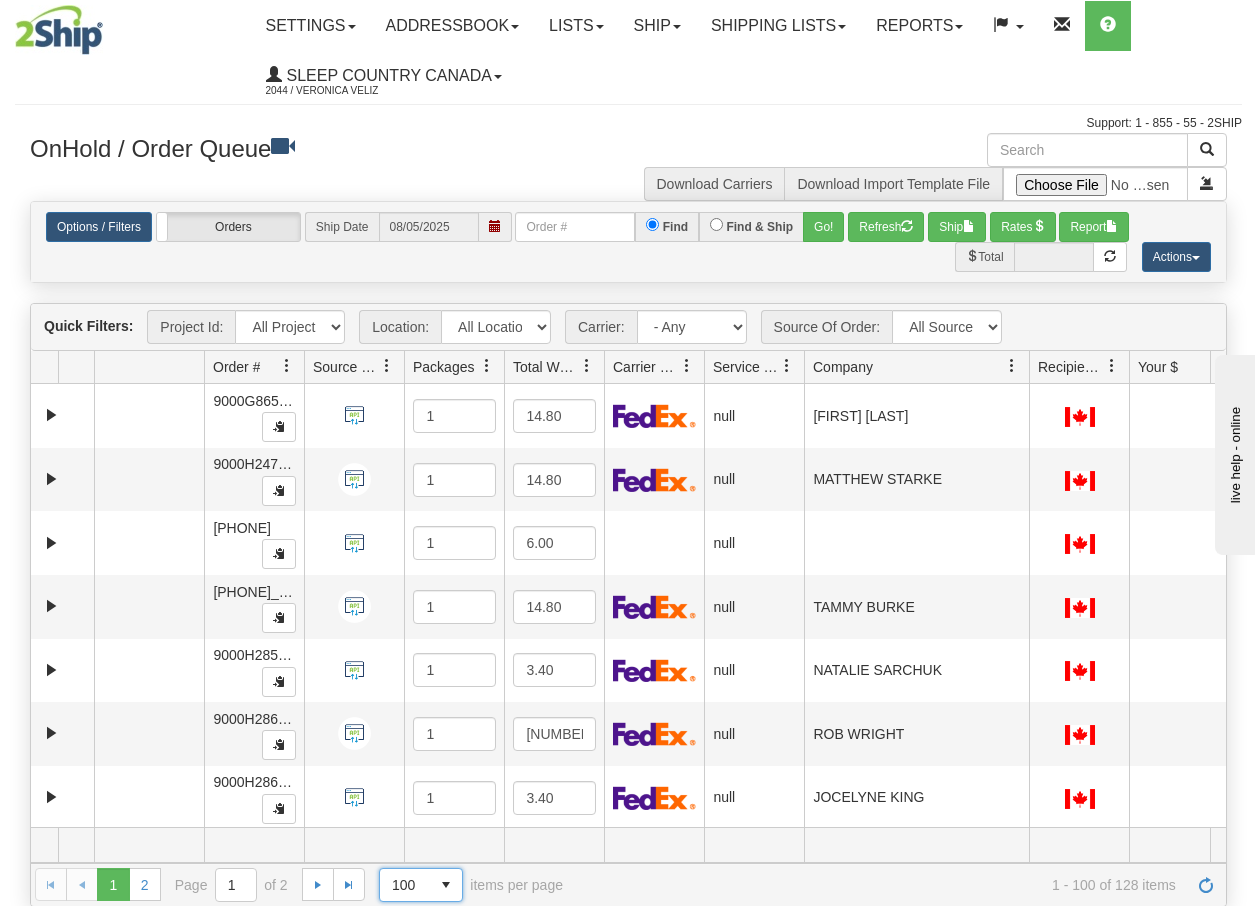 drag, startPoint x: 905, startPoint y: 373, endPoint x: 1036, endPoint y: 379, distance: 131.13733 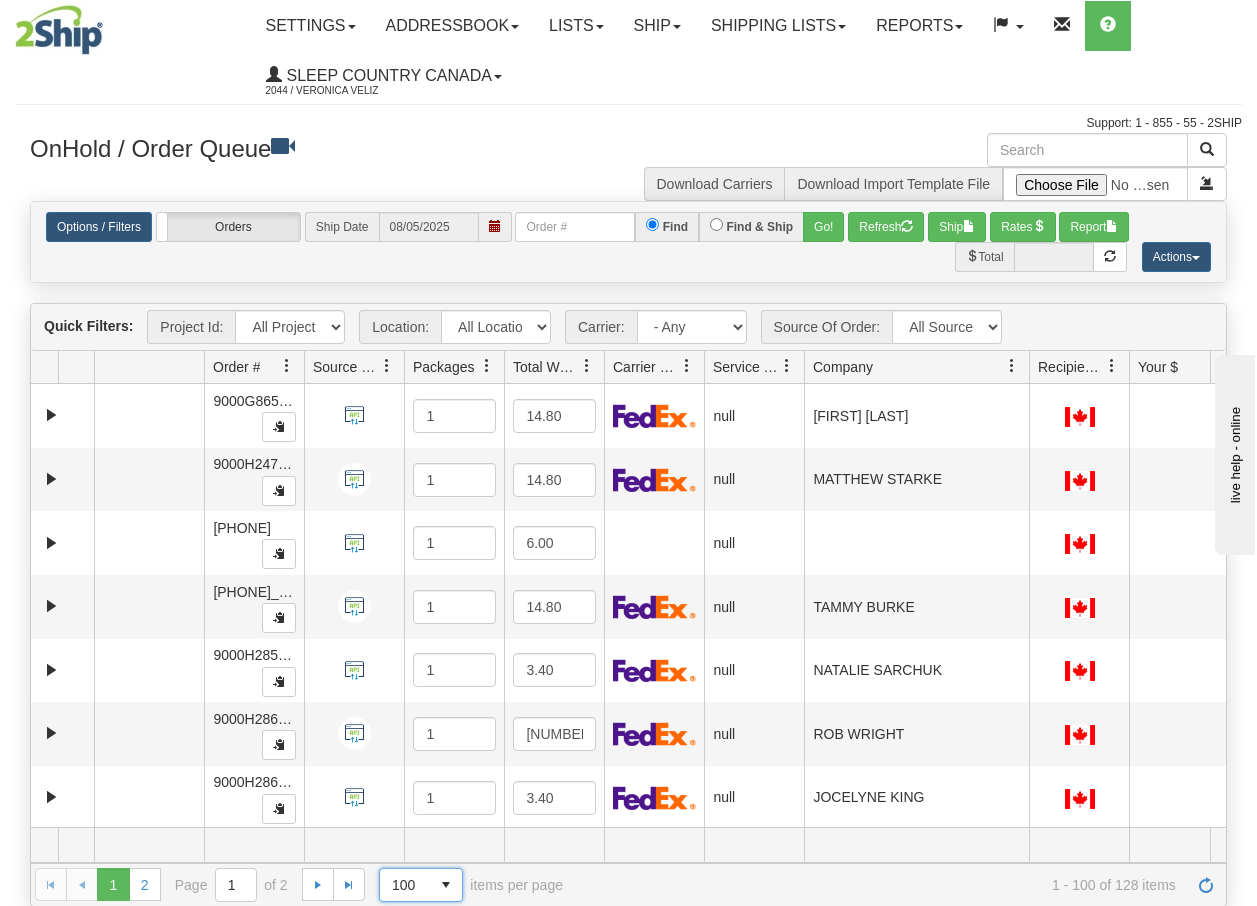 click on "Aggregation Group Id   Id Location Request Id Reply Id Order # Source Of Order Packages Total Weight Carrier Name Service Name By User Company Contact Person Origin Country Origin Country State / Province City Street Address Zip / Postal Email Tel # Company Contact Person Recipient Country Recipient Country State / Province City Street Address Zip / Postal Email Tel # Shipment Reference PO Number Department Code Master SKU Order Value Method Of Payment High fiscal risk goods Collect on Delivery Transaction Date List $ Your $ Delivery Pre-print Ship Docs. Total Commodity Customs Desire Pickup Date Desire Delivery Date Custom 1 Custom 2 Custom 3 Custom 4" at bounding box center (621, 367) 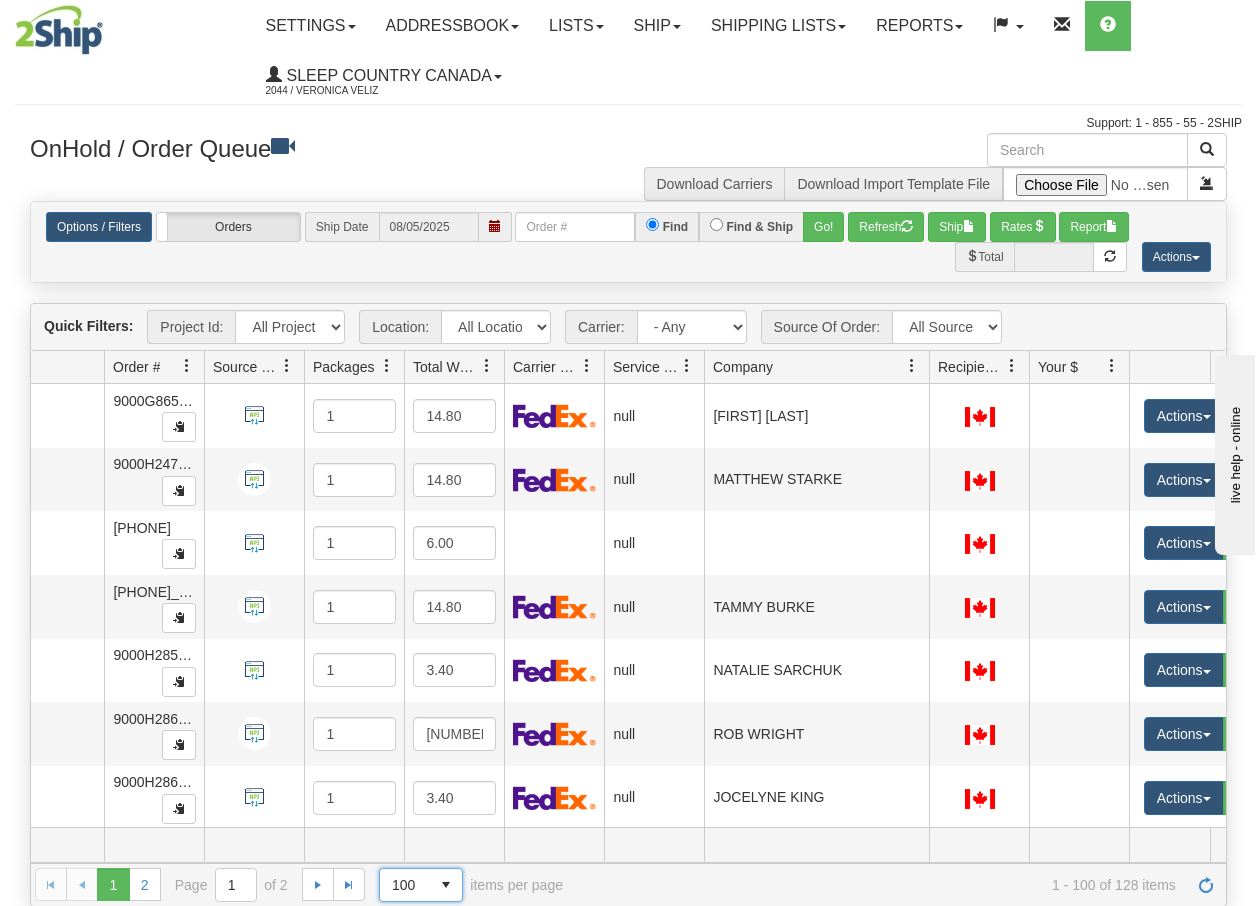 scroll, scrollTop: 0, scrollLeft: 160, axis: horizontal 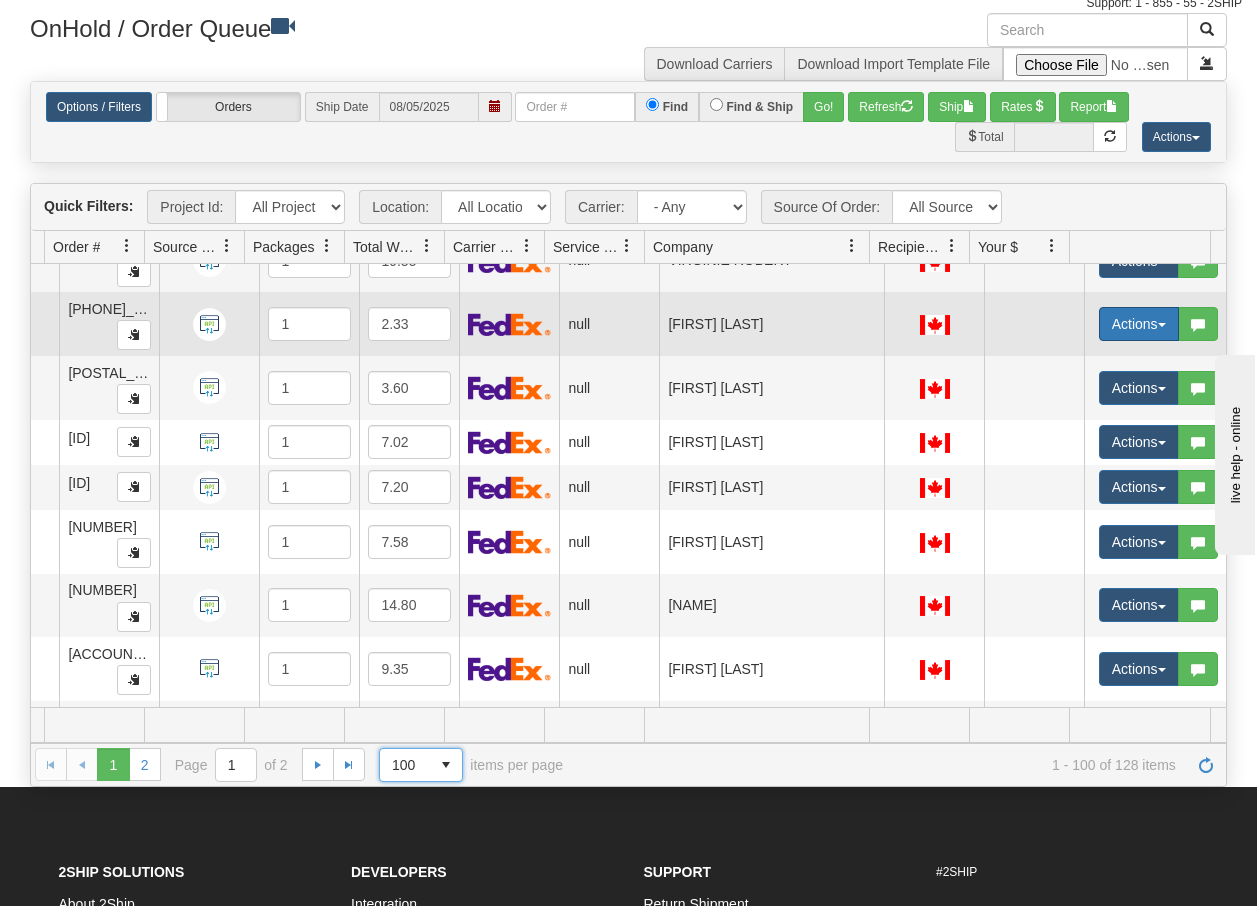 click at bounding box center (1162, 325) 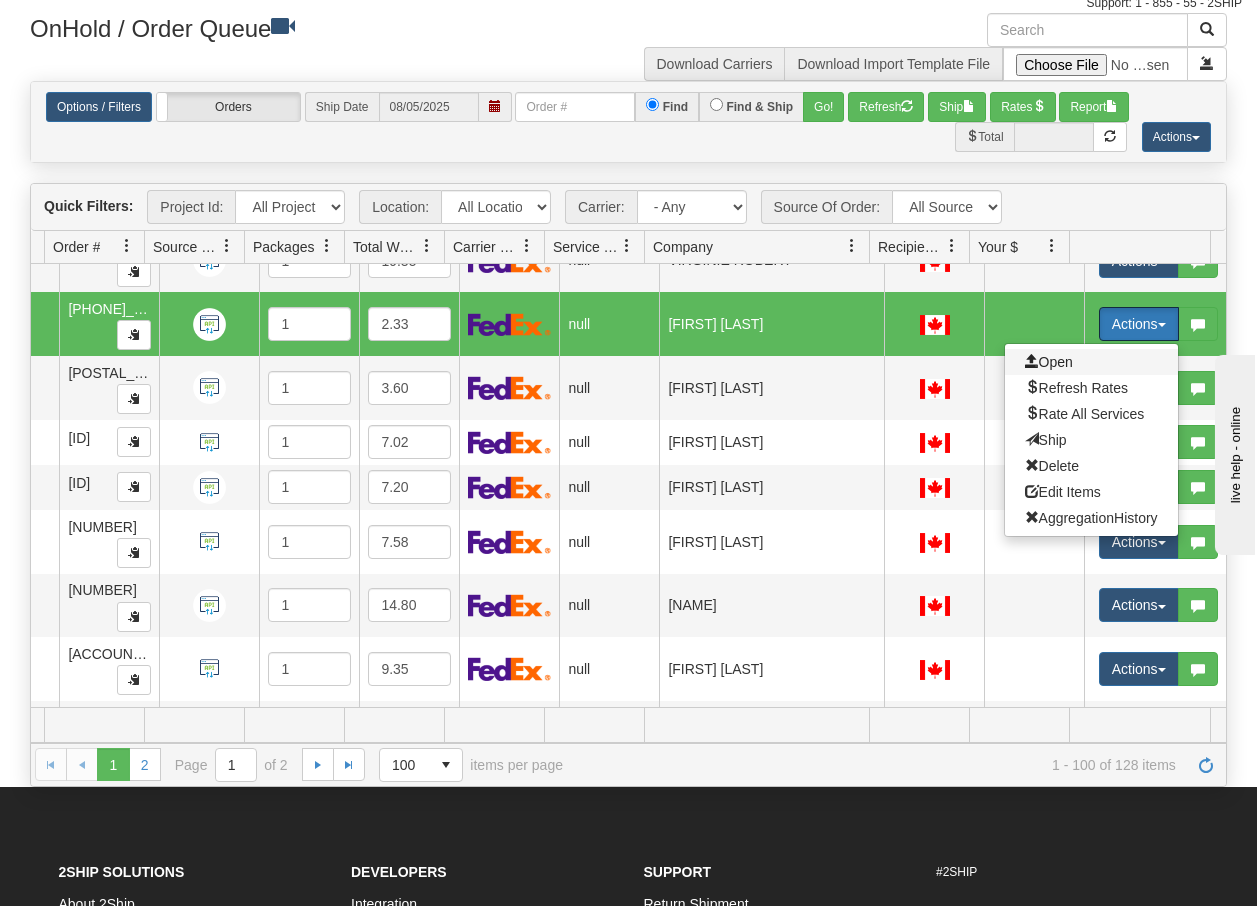 click on "Open" at bounding box center [1049, 362] 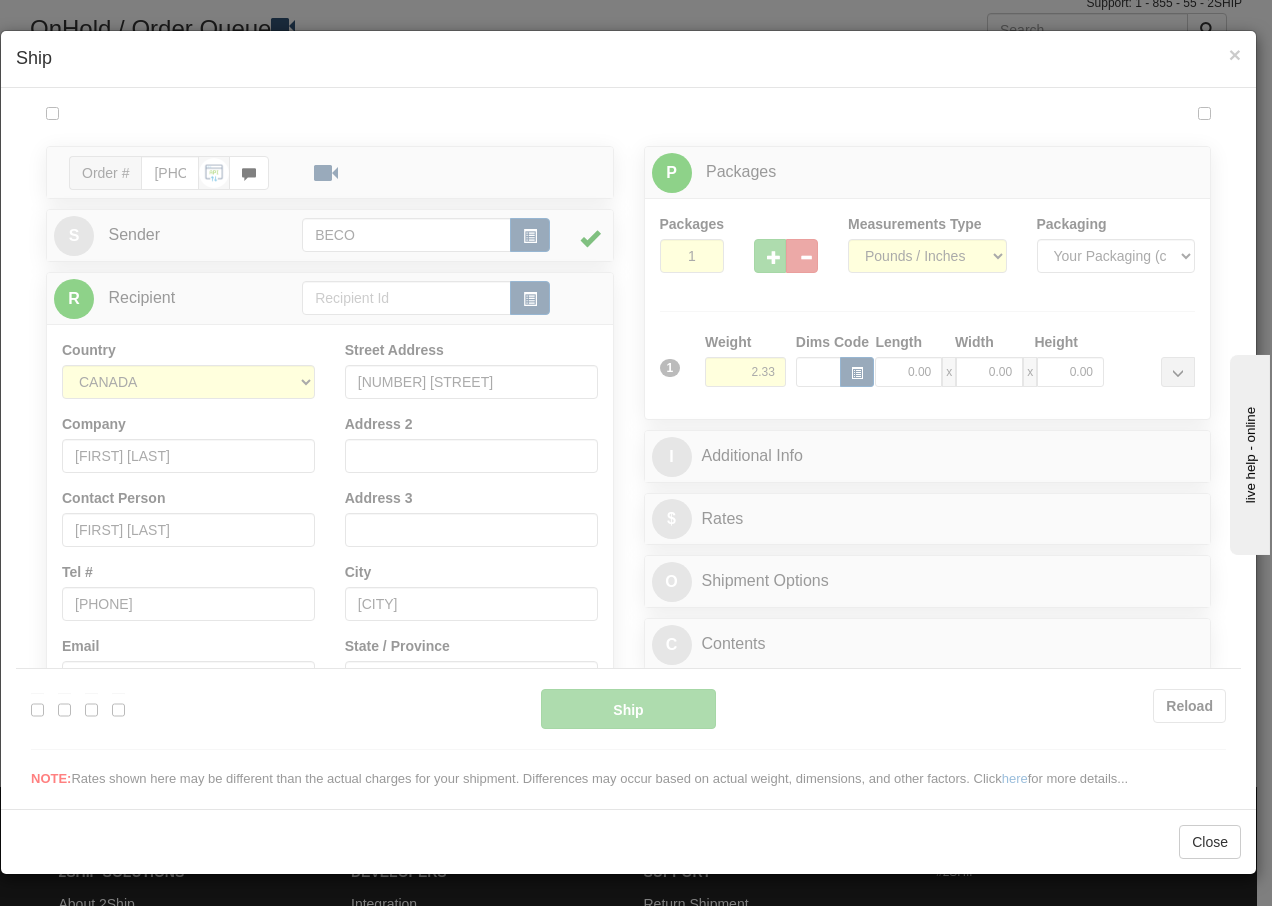 scroll, scrollTop: 0, scrollLeft: 0, axis: both 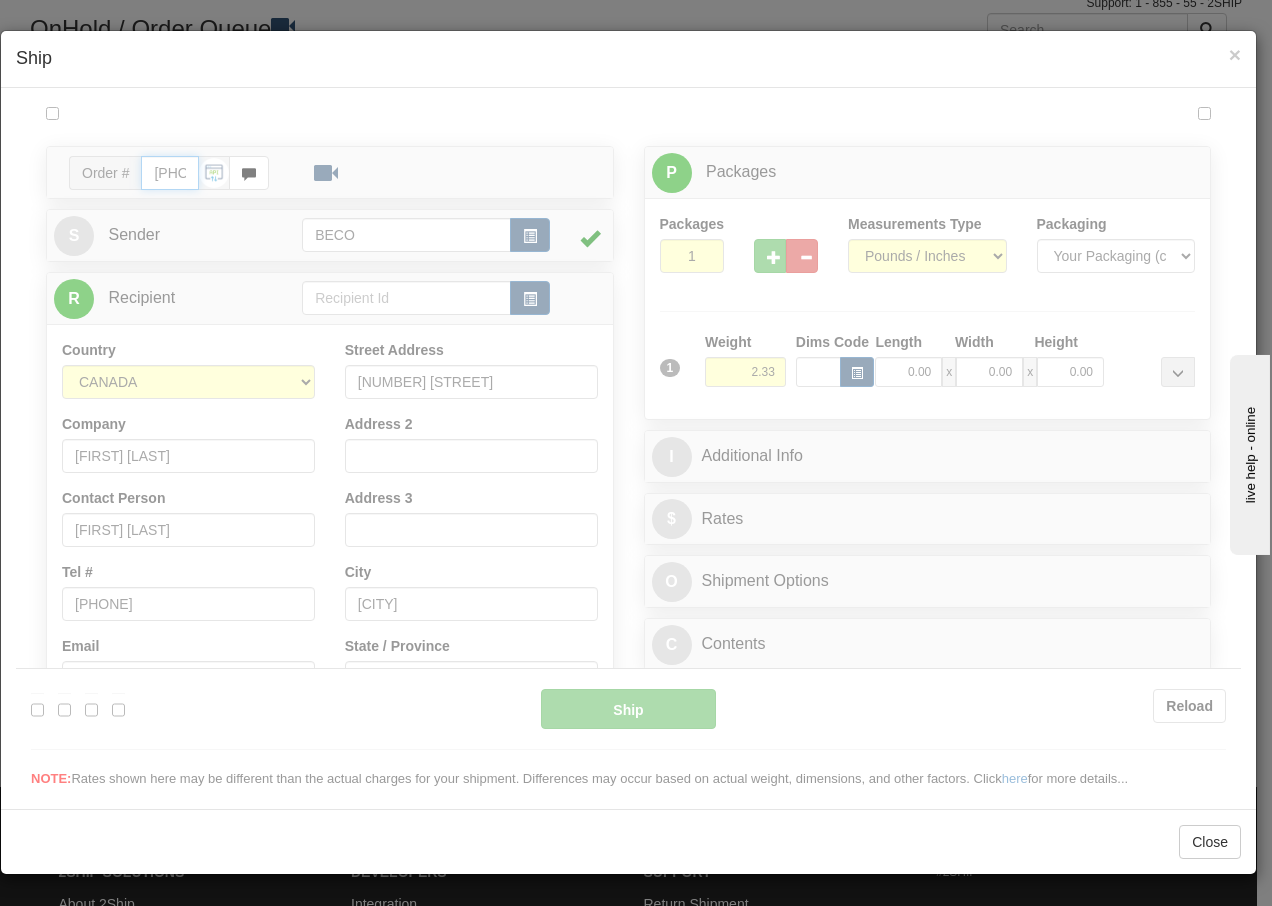 type on "14:43" 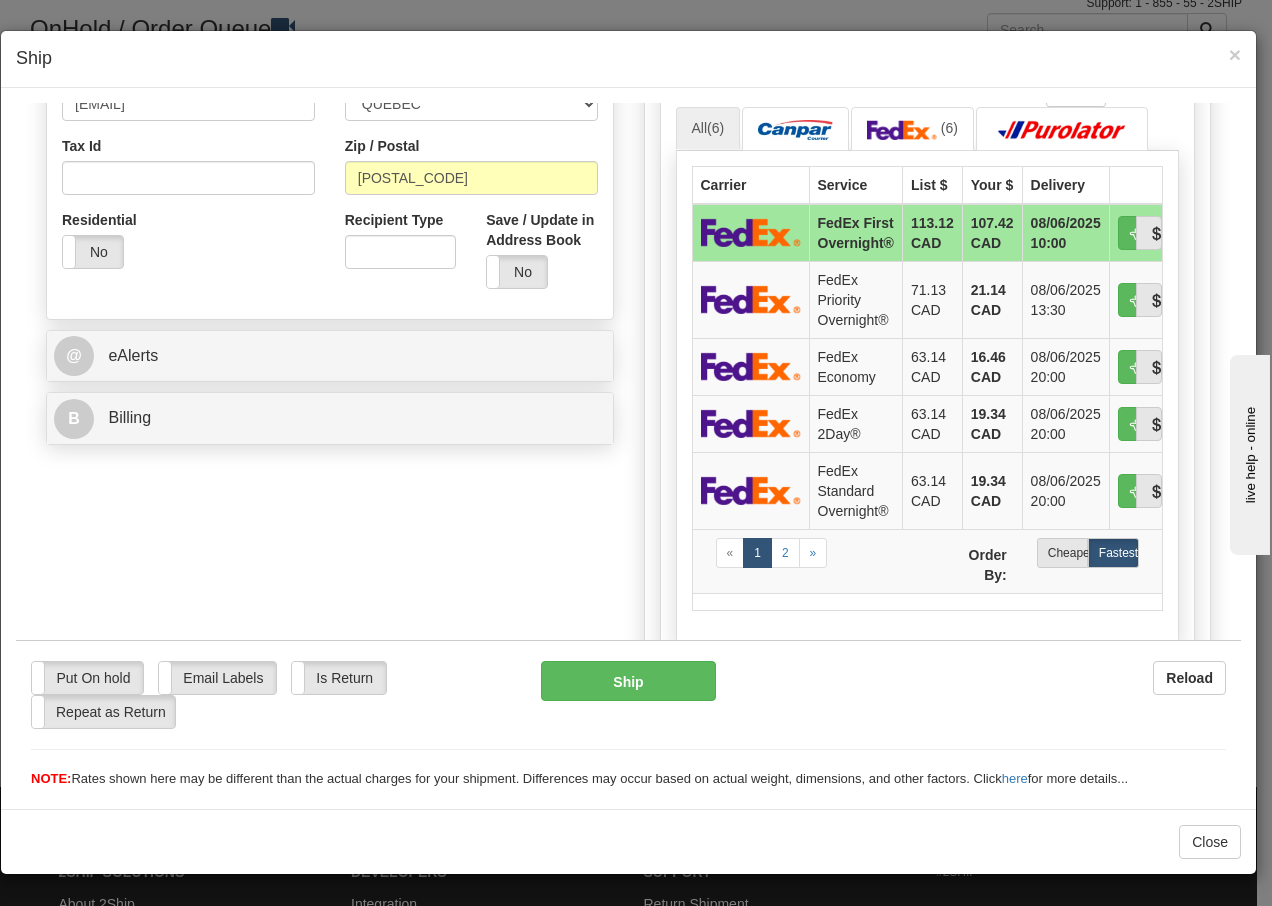 scroll, scrollTop: 613, scrollLeft: 0, axis: vertical 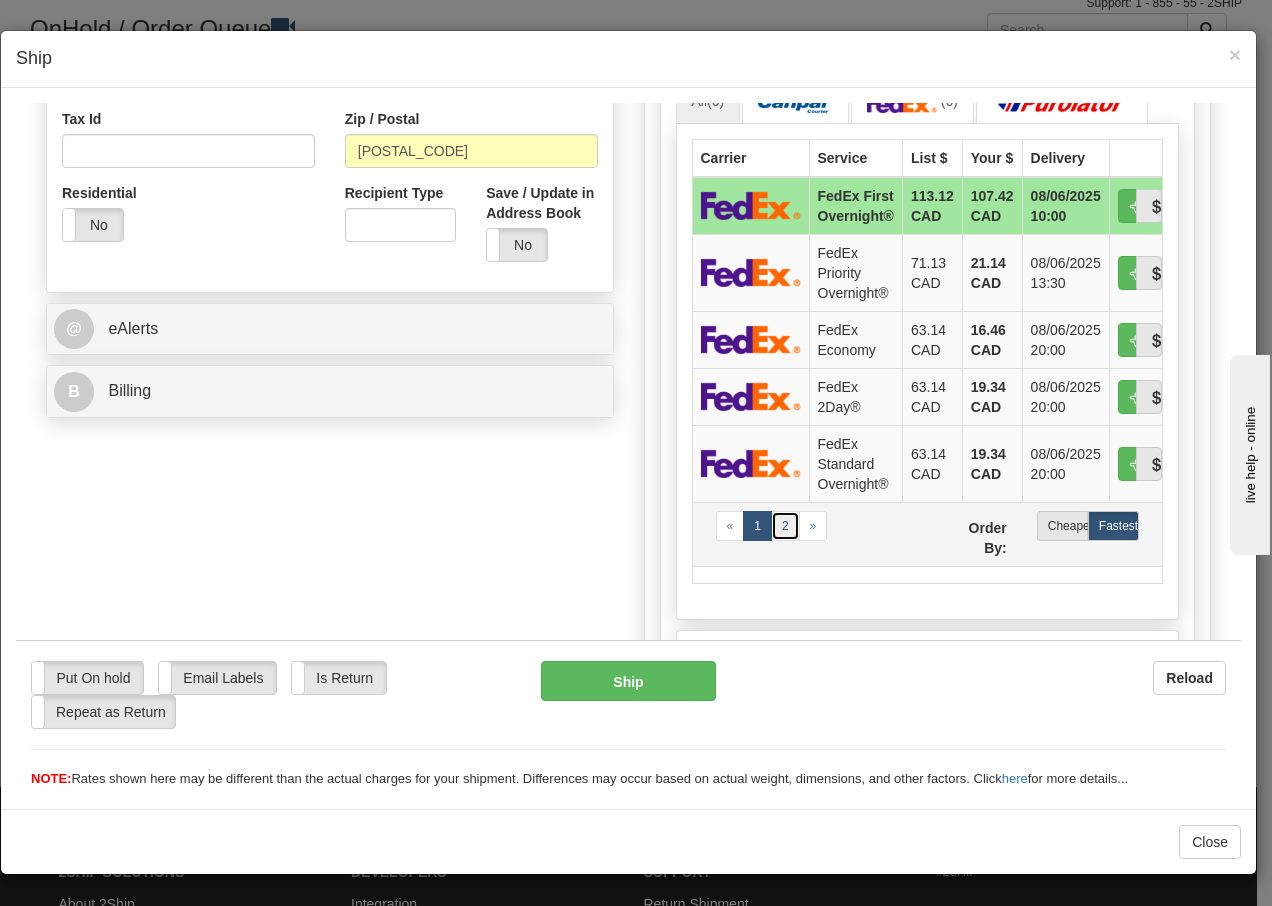 click on "2" at bounding box center (785, 525) 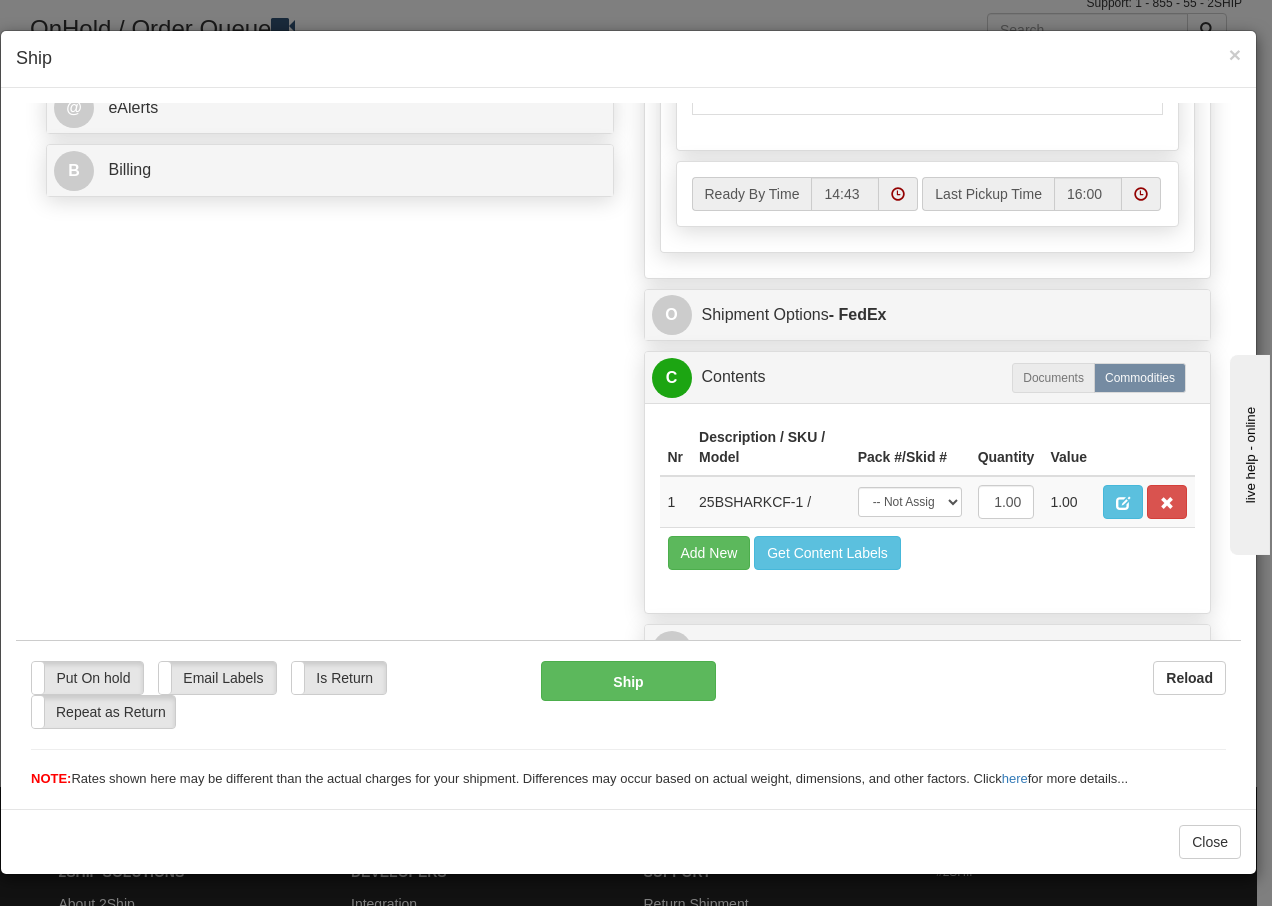 scroll, scrollTop: 868, scrollLeft: 0, axis: vertical 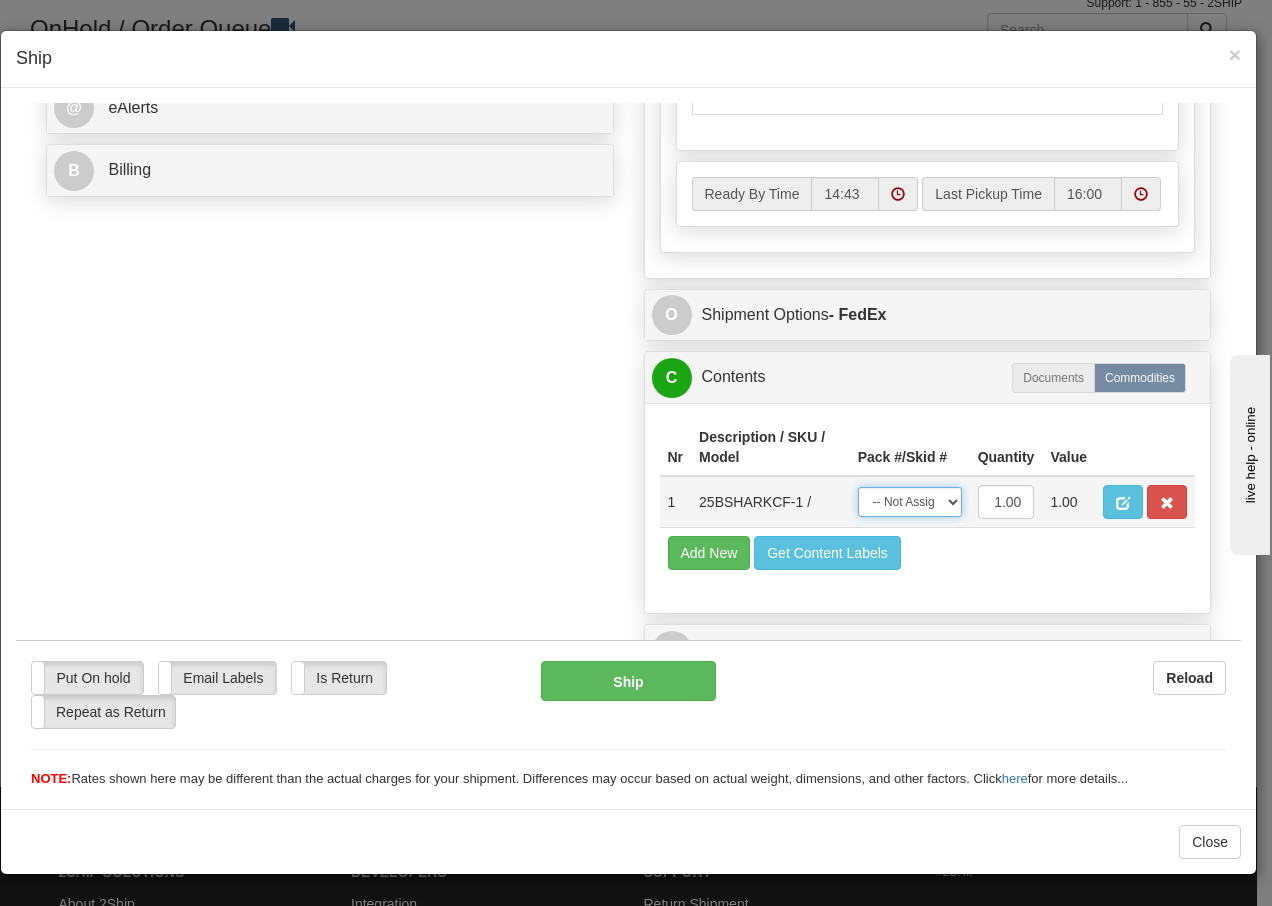 drag, startPoint x: 924, startPoint y: 502, endPoint x: 923, endPoint y: 515, distance: 13.038404 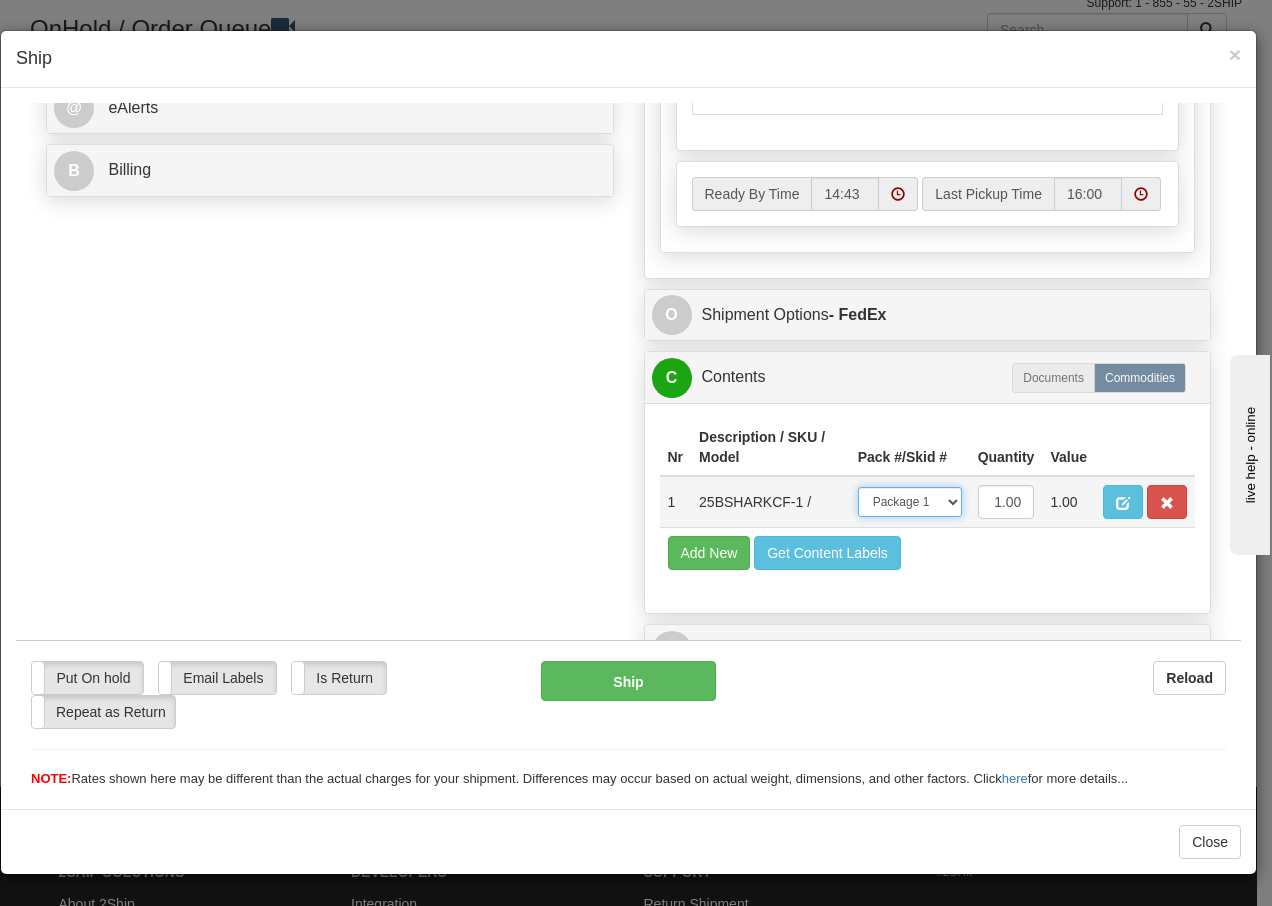 click on "-- Not Assigned --
Package 1" at bounding box center (910, 501) 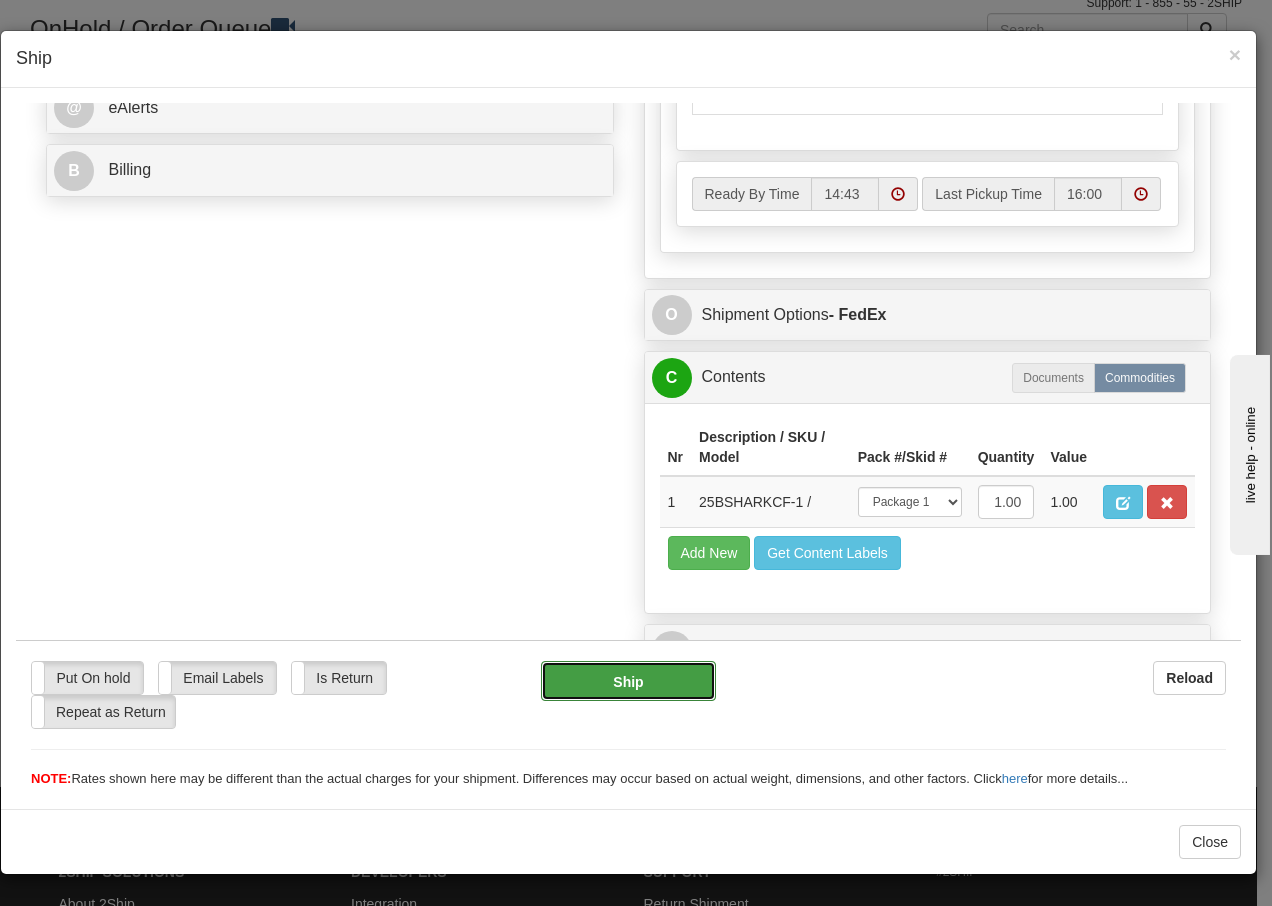 click on "Ship" at bounding box center [628, 680] 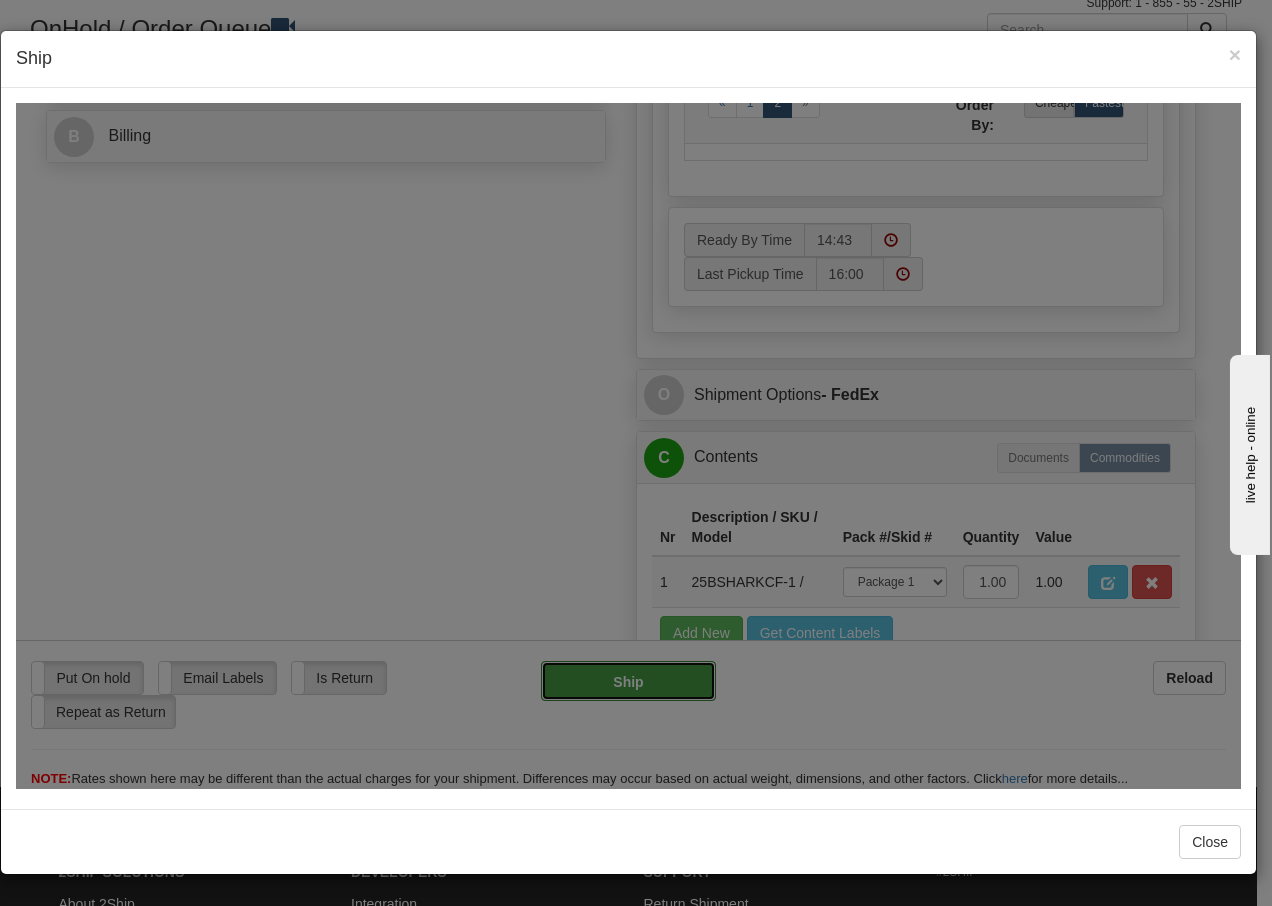 type on "92" 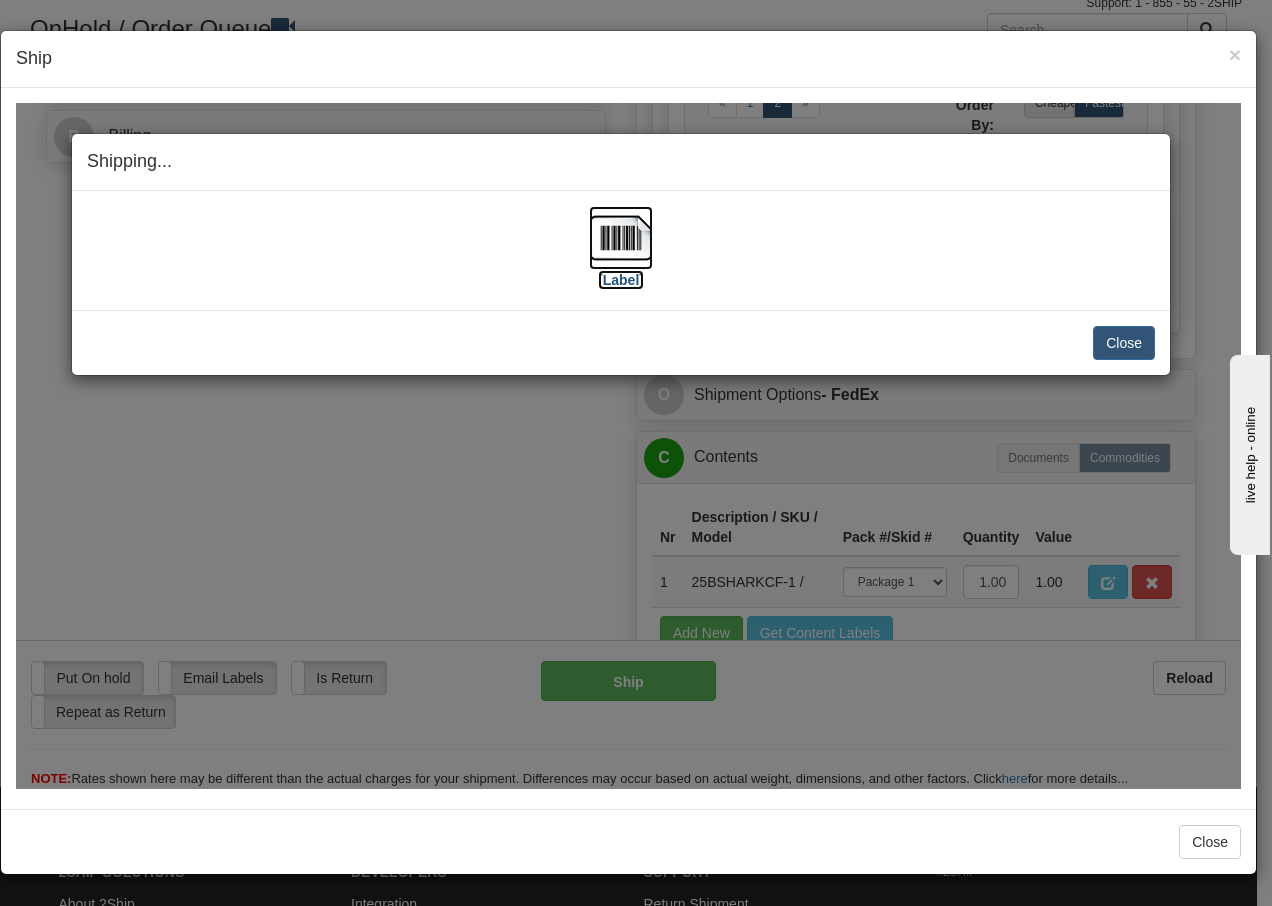 click at bounding box center (621, 237) 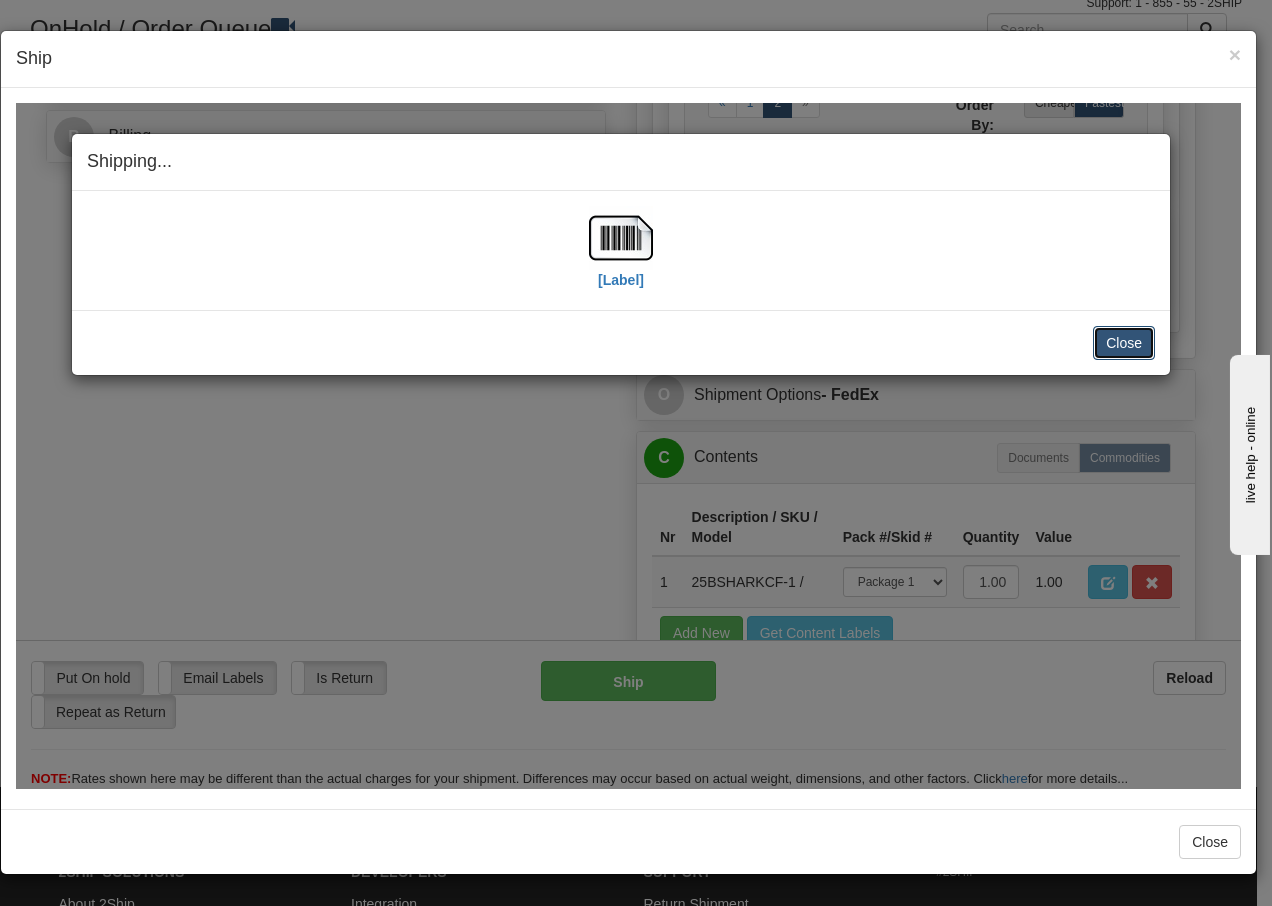 click on "Close" at bounding box center [1124, 342] 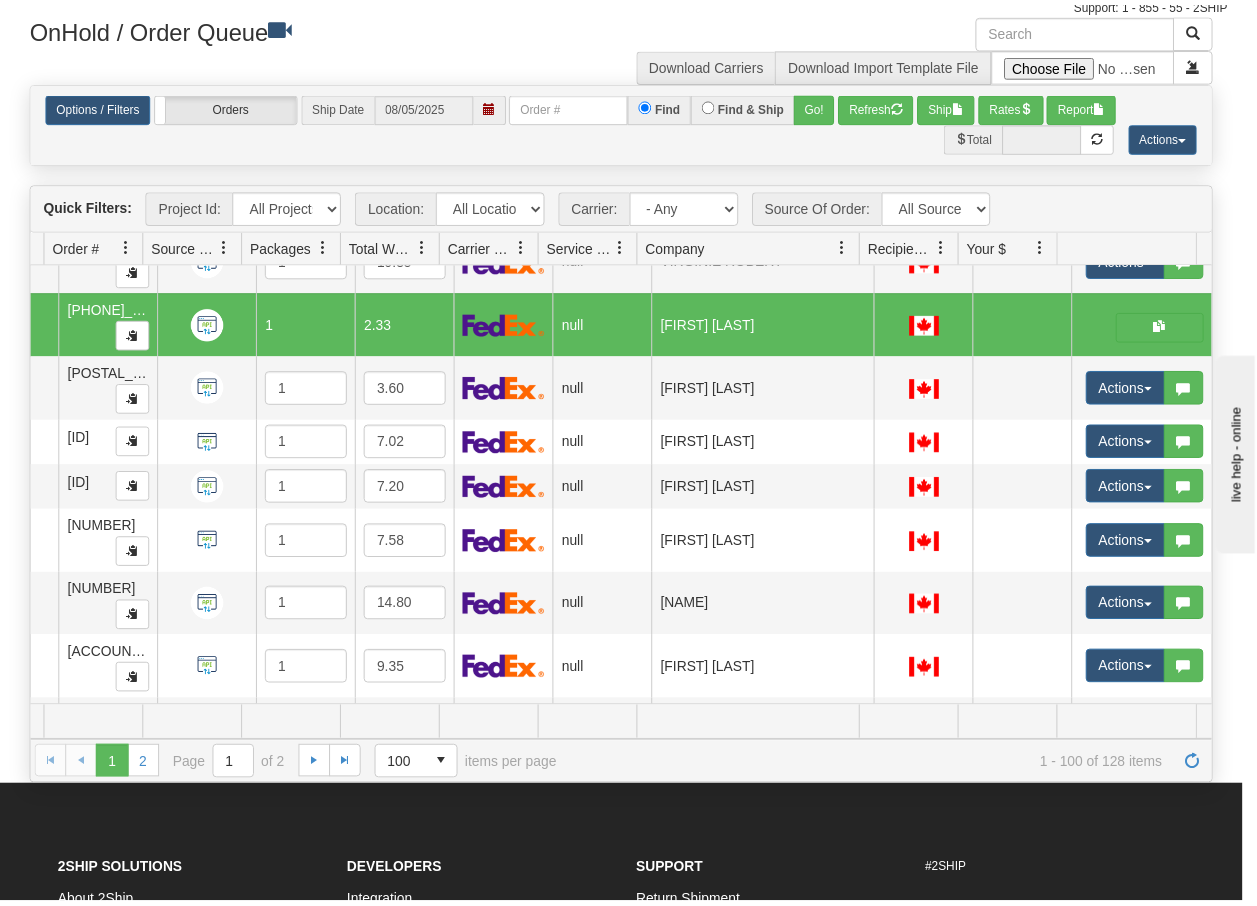 scroll, scrollTop: 0, scrollLeft: 0, axis: both 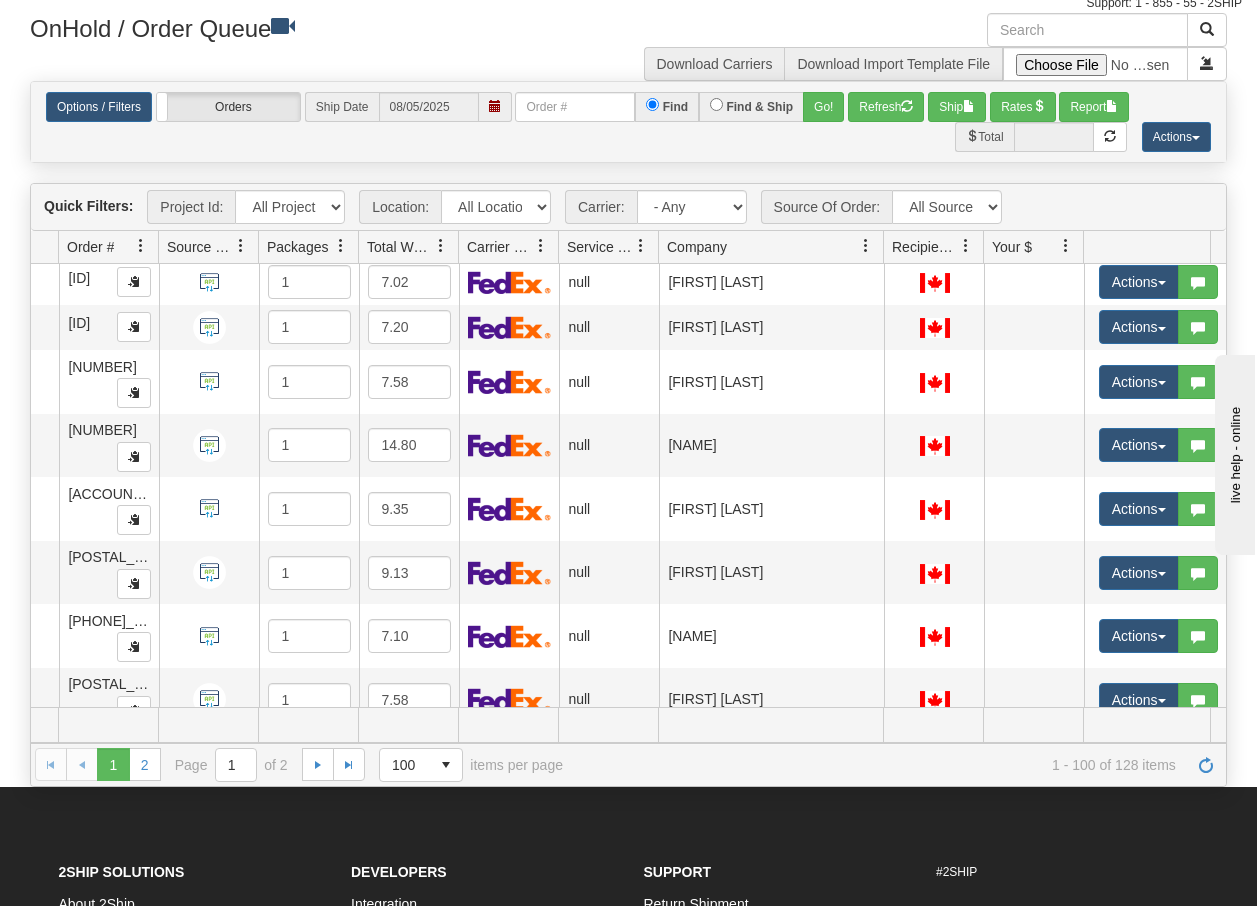 click at bounding box center [1162, 229] 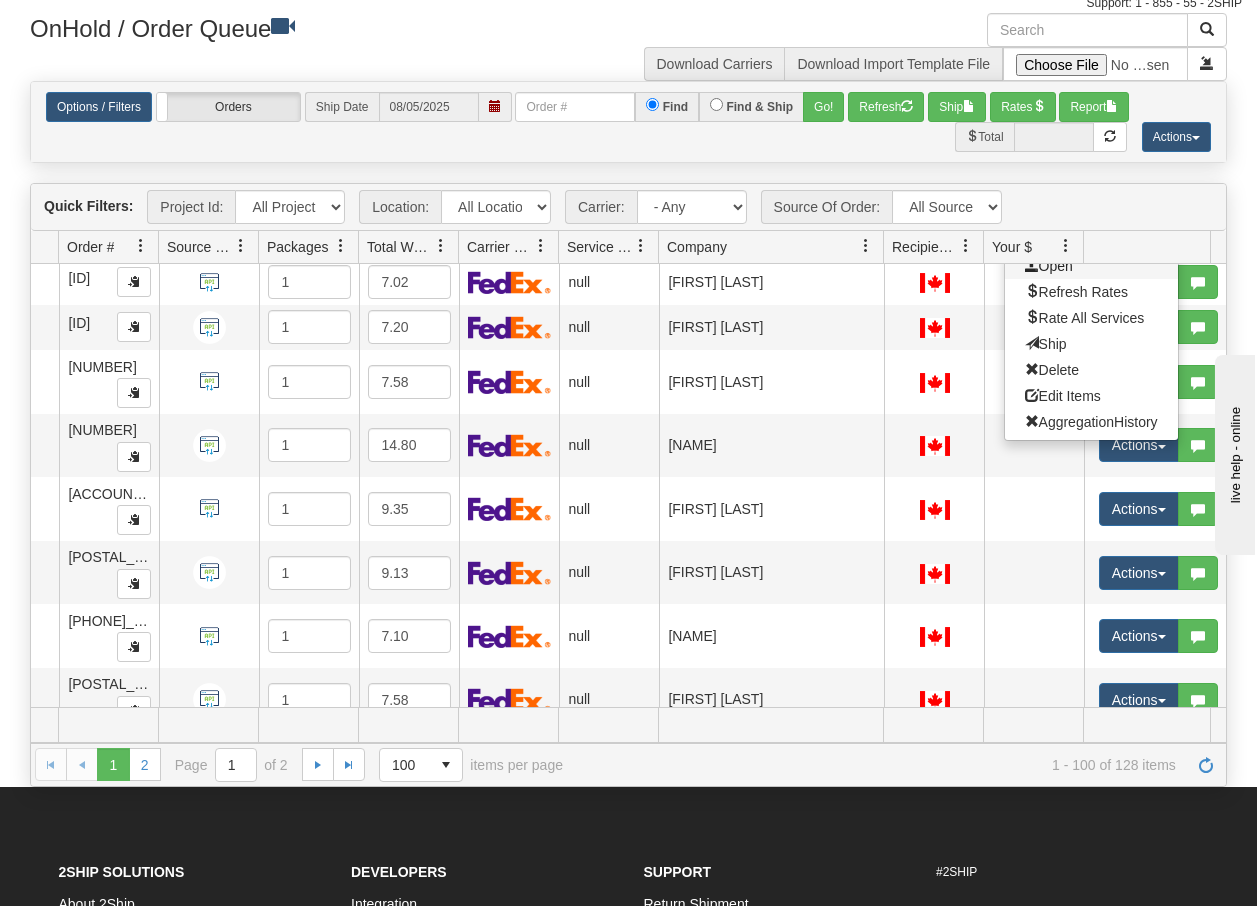 click on "Open" at bounding box center [1049, 266] 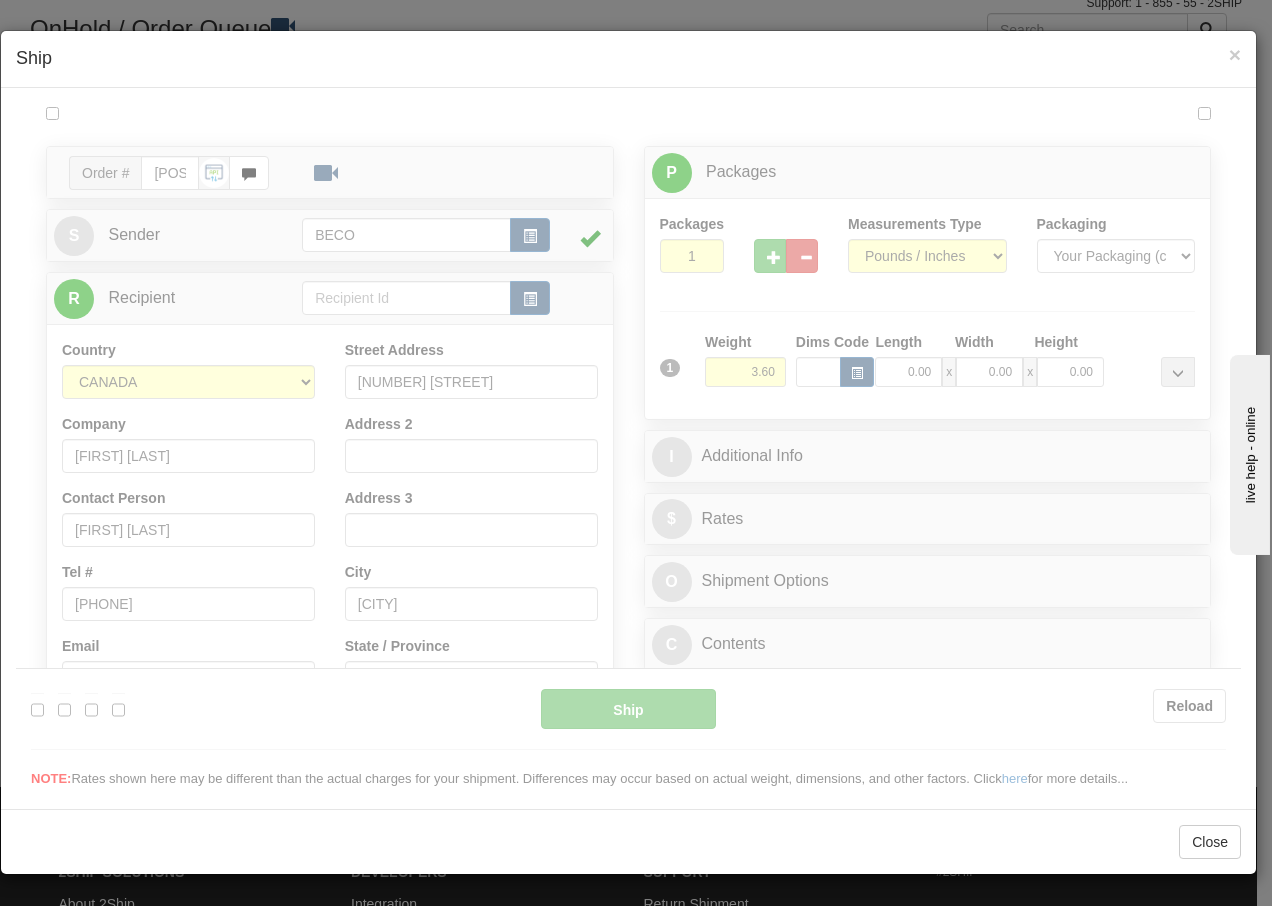 scroll, scrollTop: 0, scrollLeft: 0, axis: both 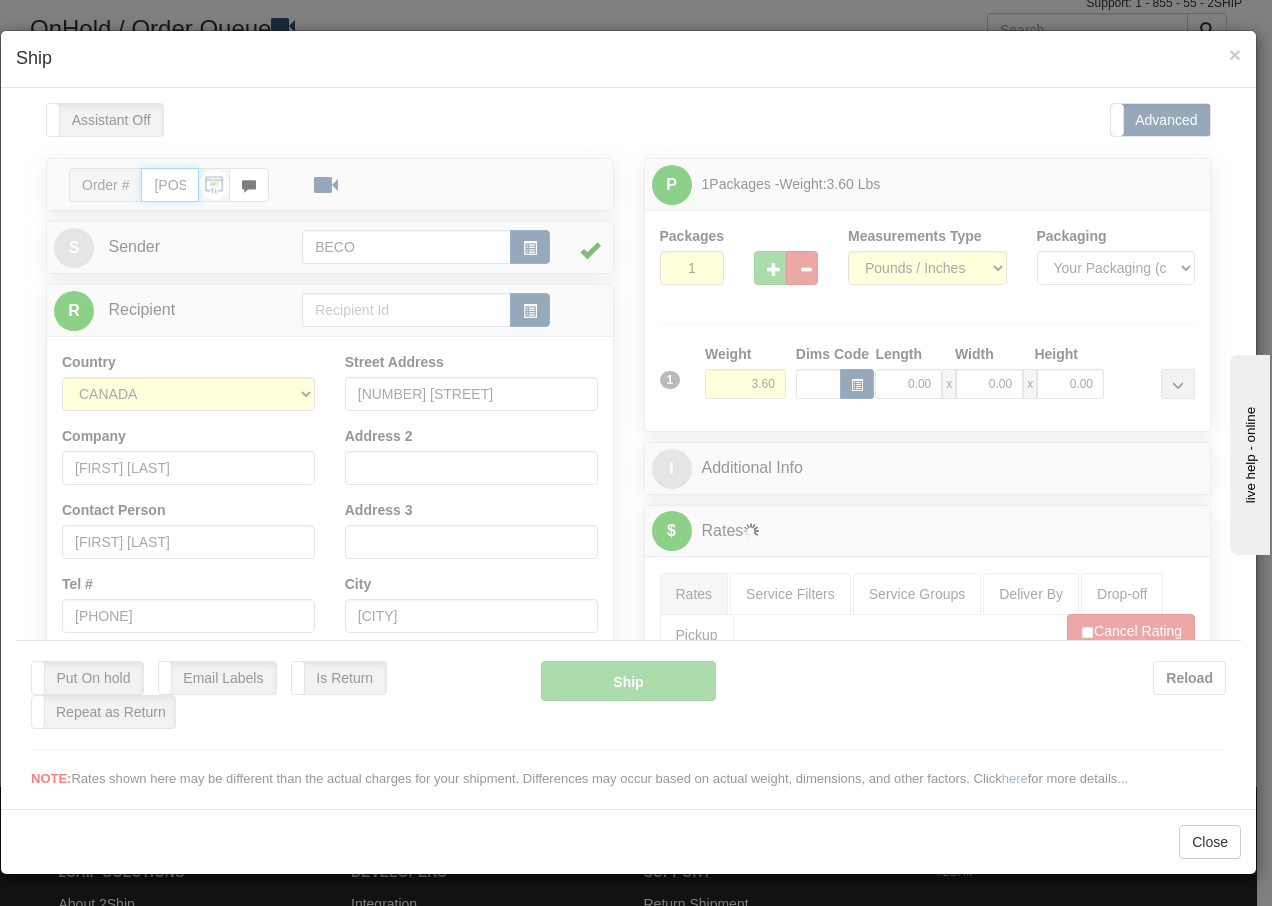 type on "14:44" 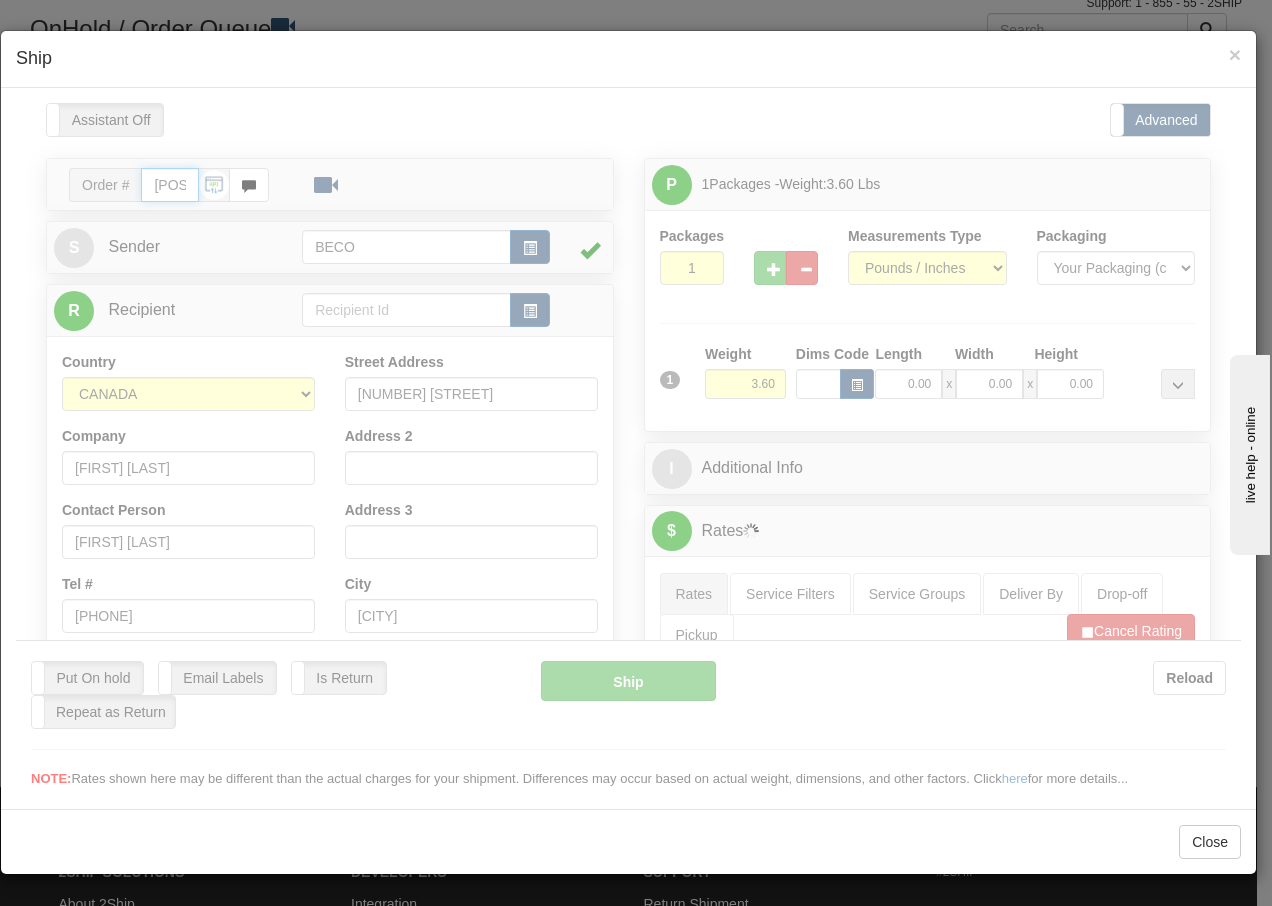 type on "16:00" 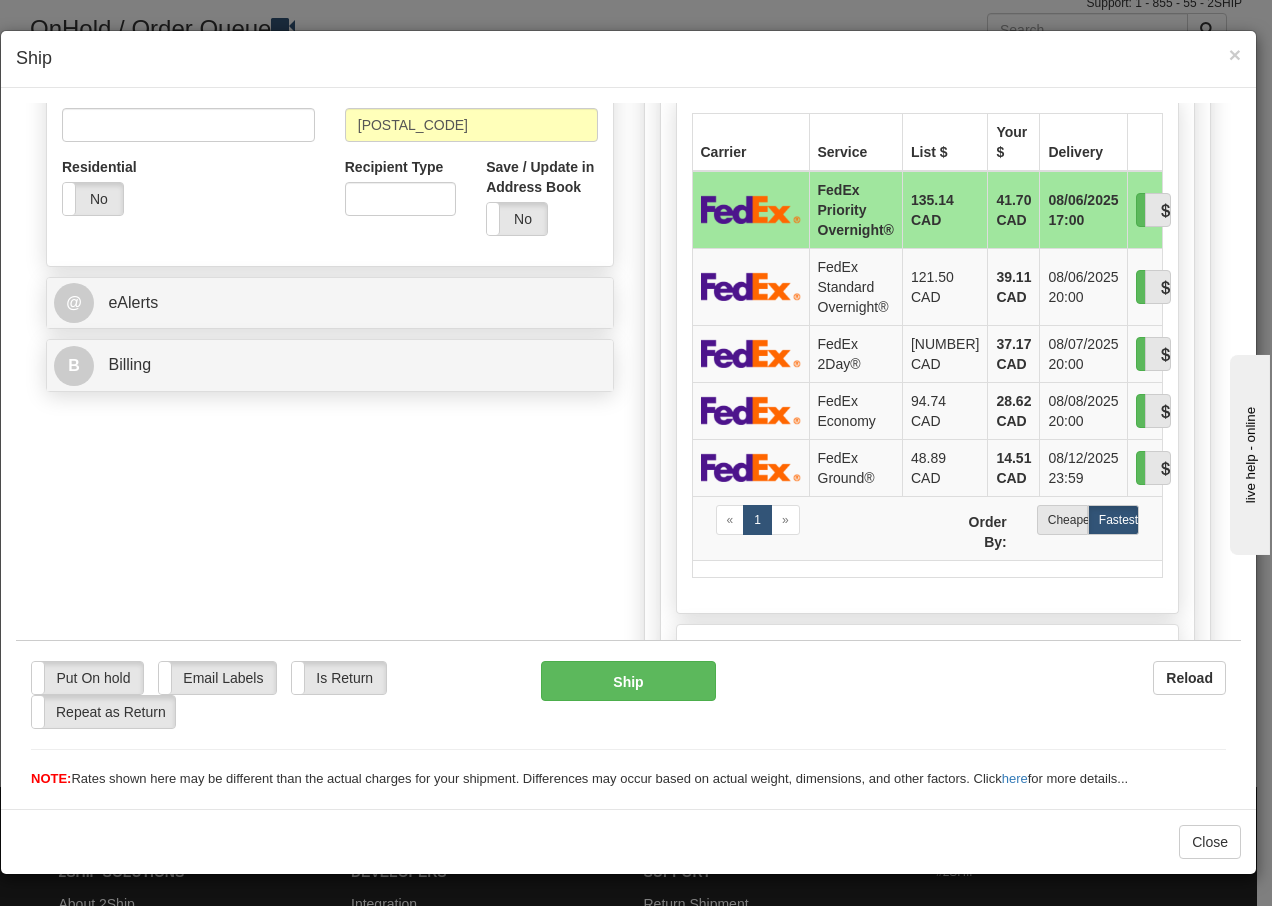 scroll, scrollTop: 653, scrollLeft: 0, axis: vertical 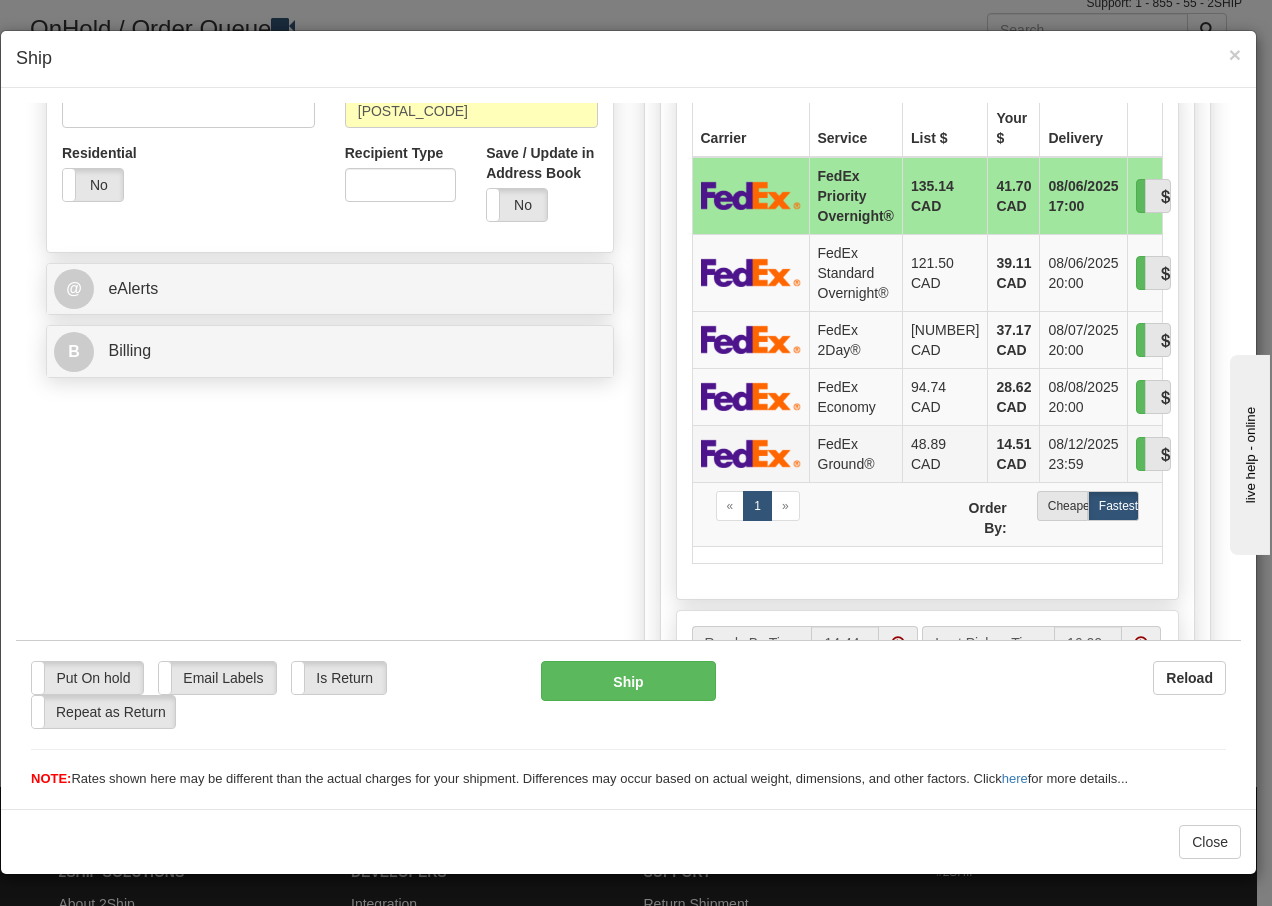 click on "FedEx Ground®" at bounding box center [855, 452] 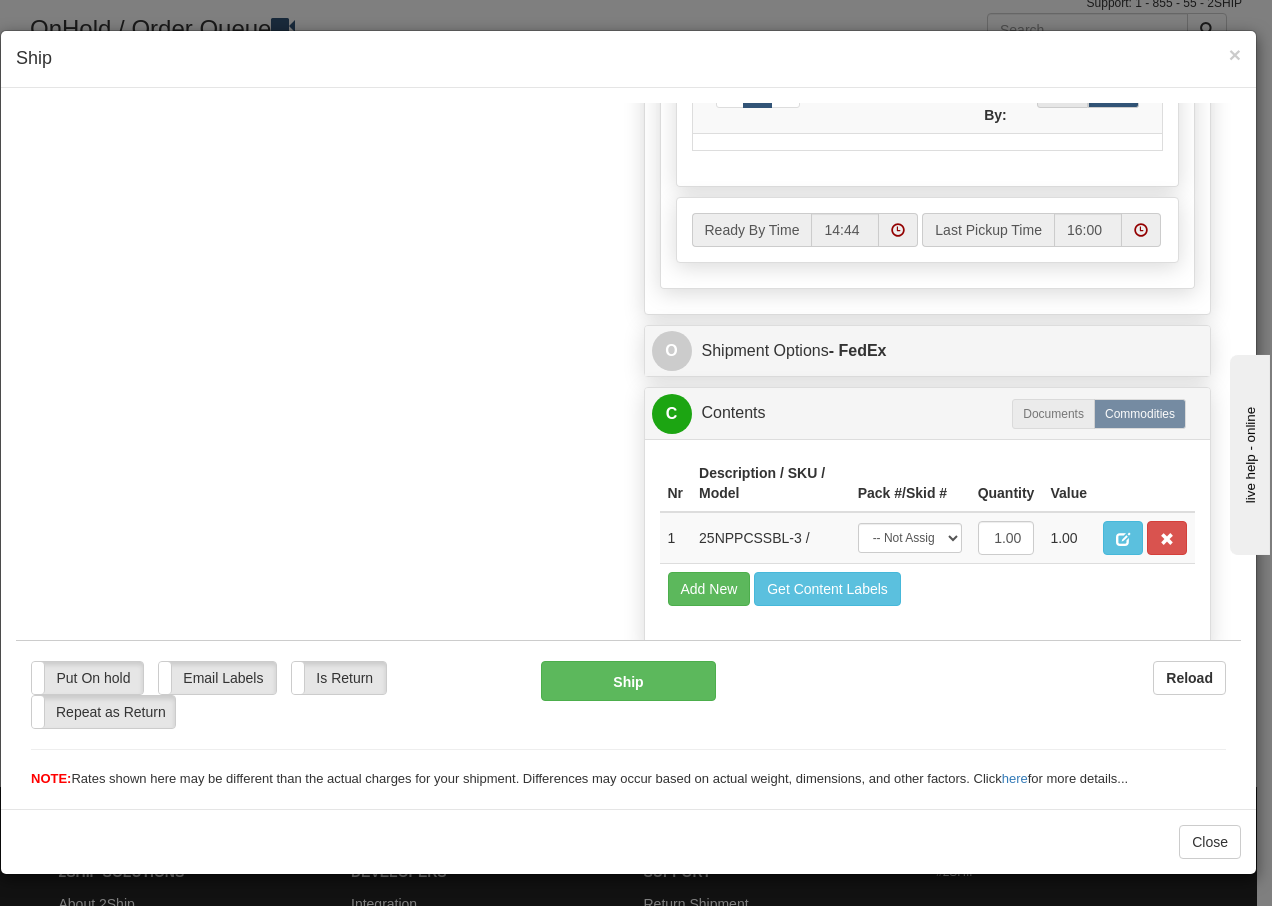 scroll, scrollTop: 1136, scrollLeft: 0, axis: vertical 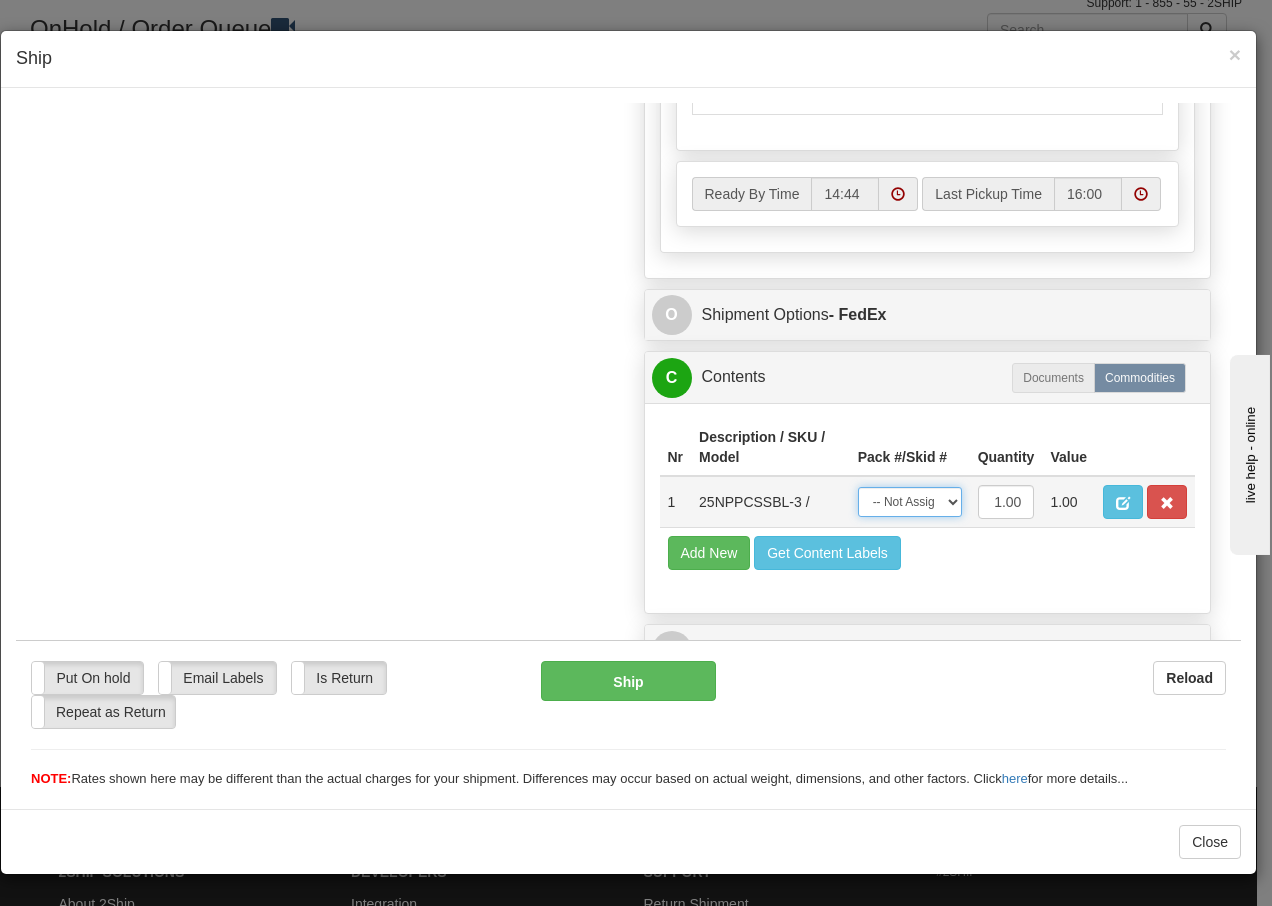 click on "-- Not Assigned --
Package 1" at bounding box center [910, 501] 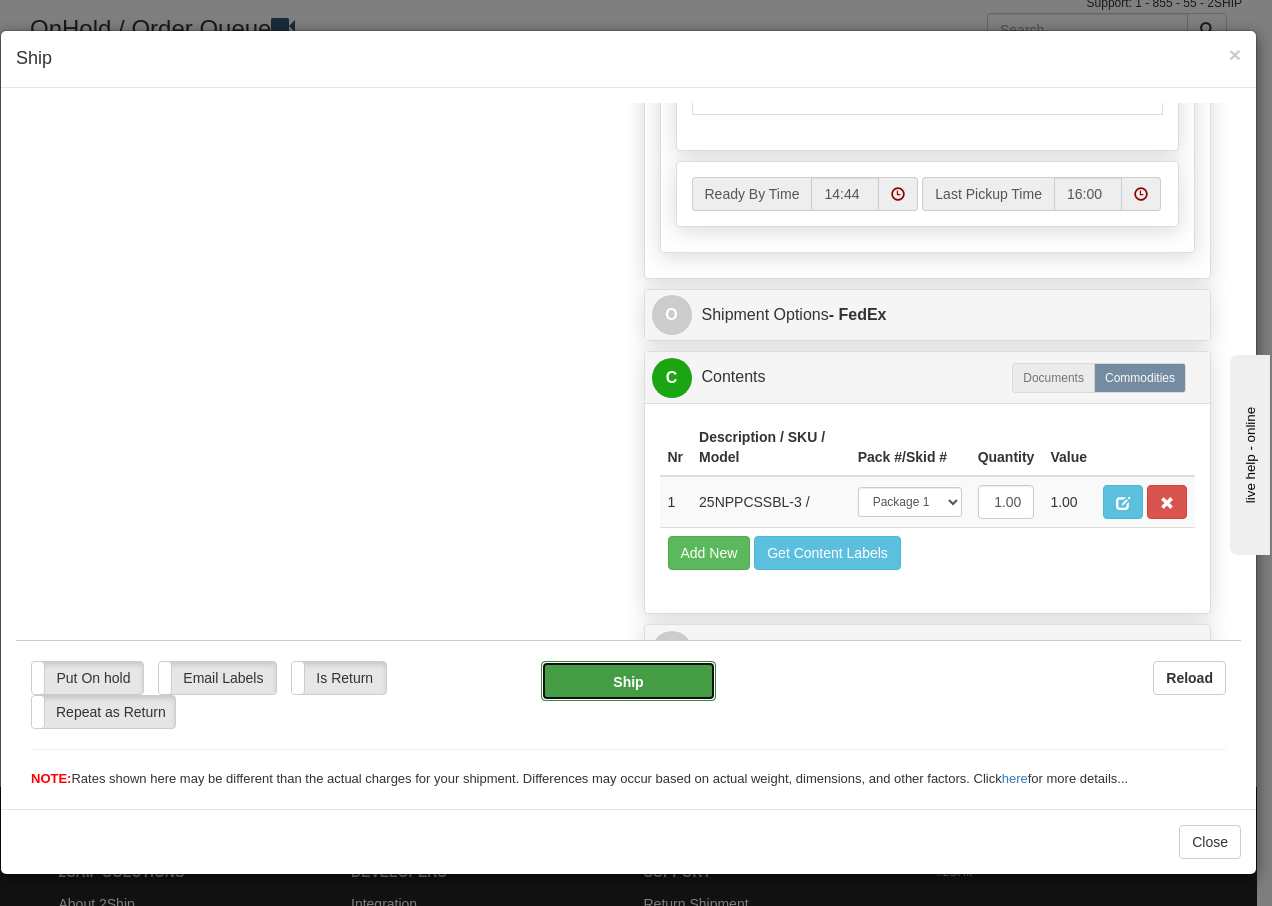 click on "Ship" at bounding box center (628, 680) 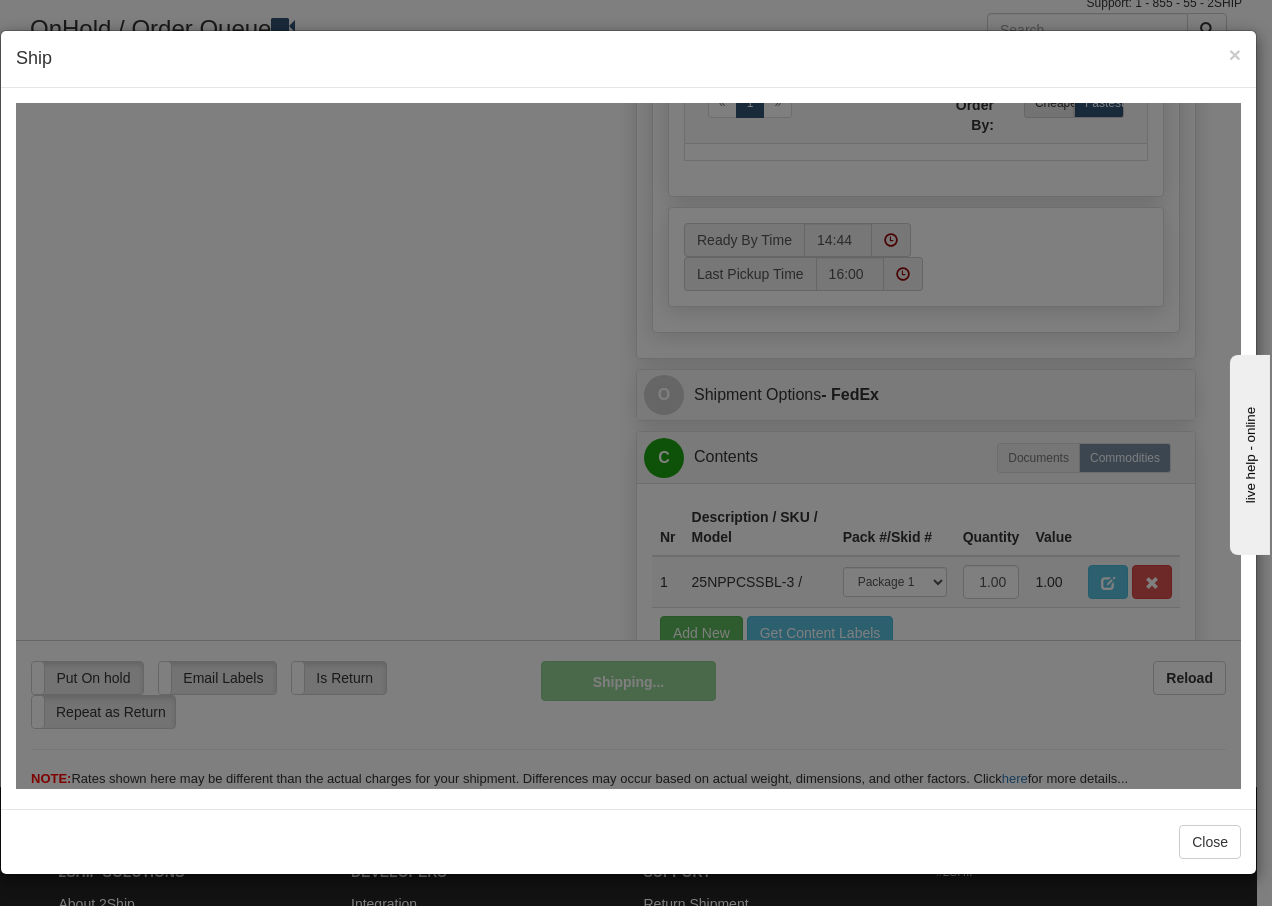 scroll, scrollTop: 1216, scrollLeft: 0, axis: vertical 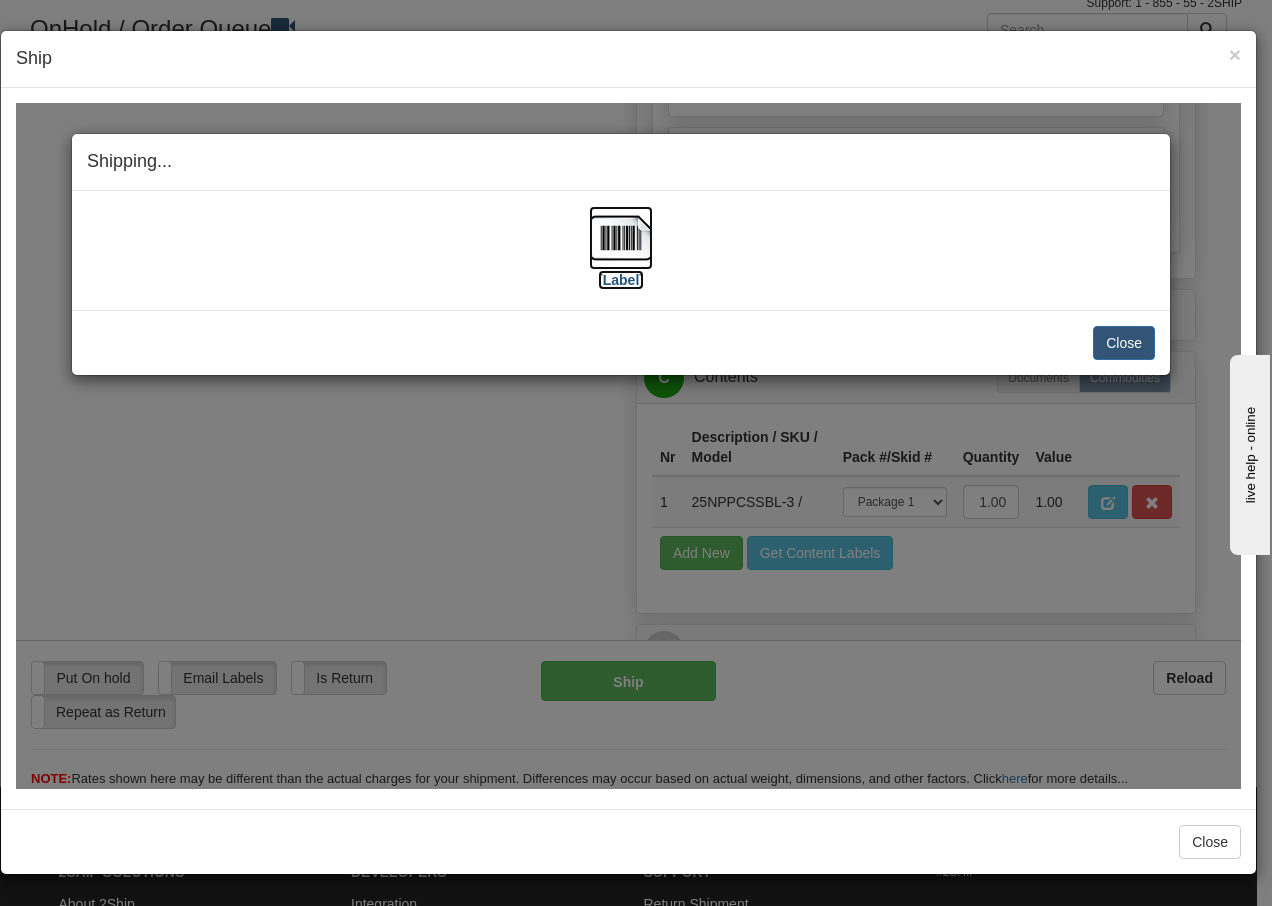 click at bounding box center [621, 237] 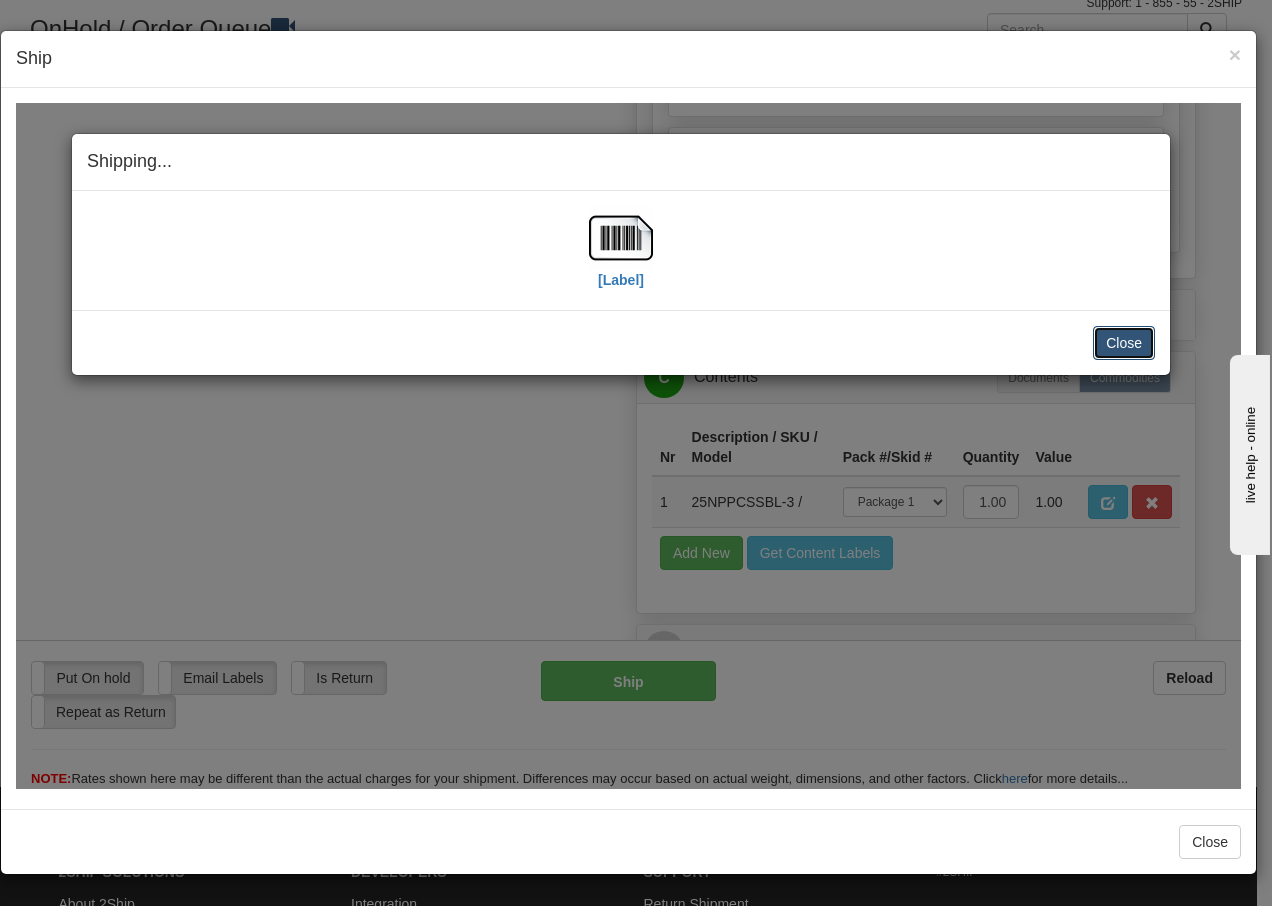click on "Close" at bounding box center (1124, 342) 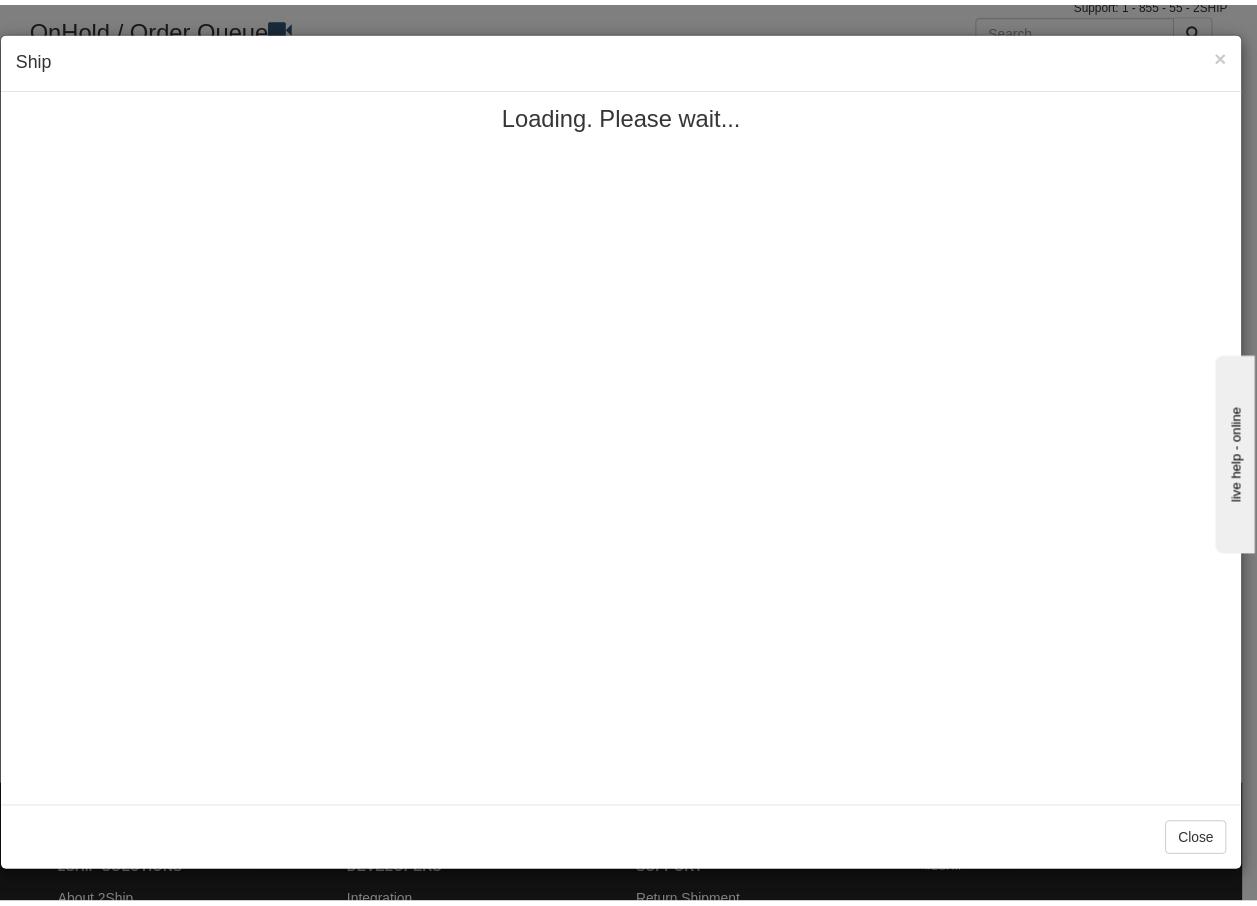 scroll, scrollTop: 0, scrollLeft: 0, axis: both 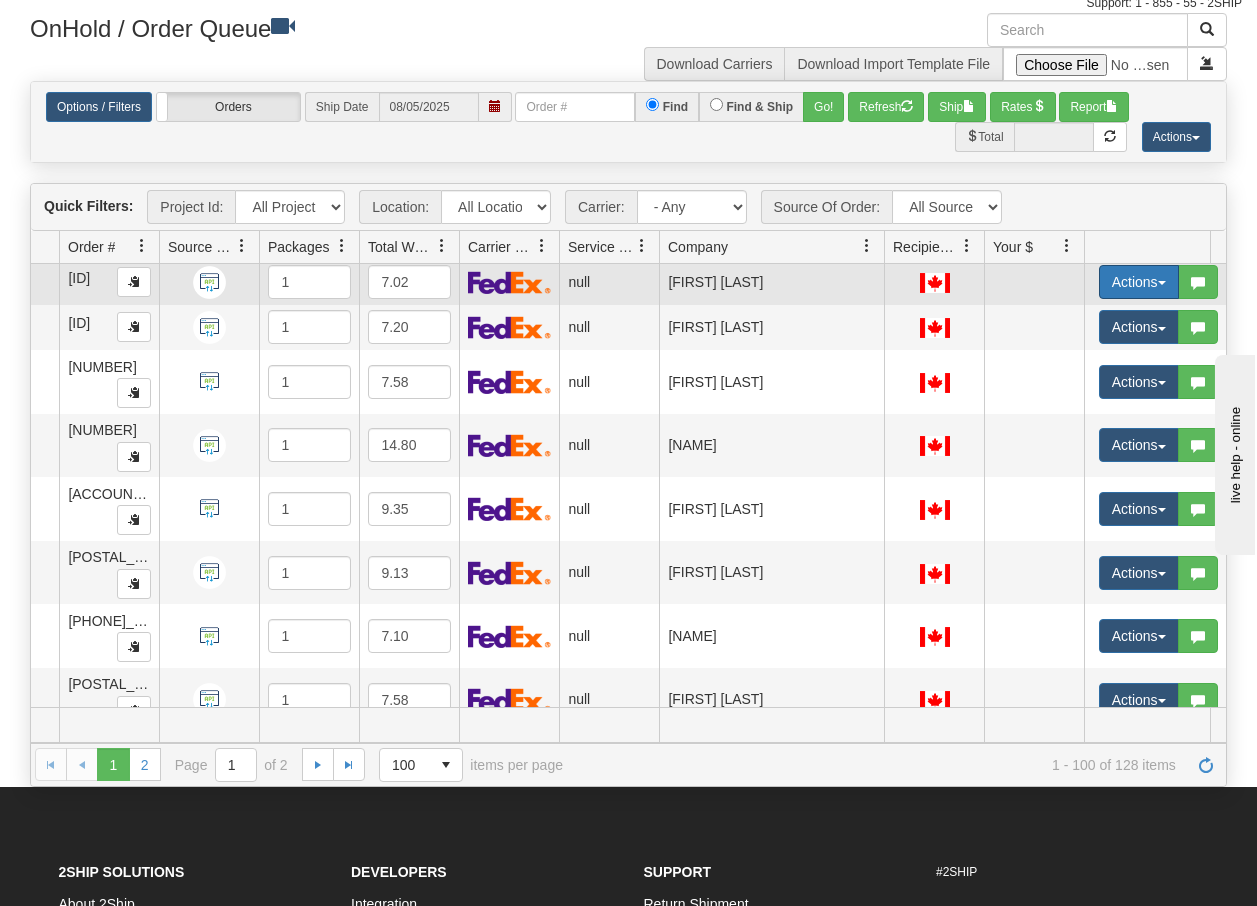 click on "Actions" at bounding box center [1139, 282] 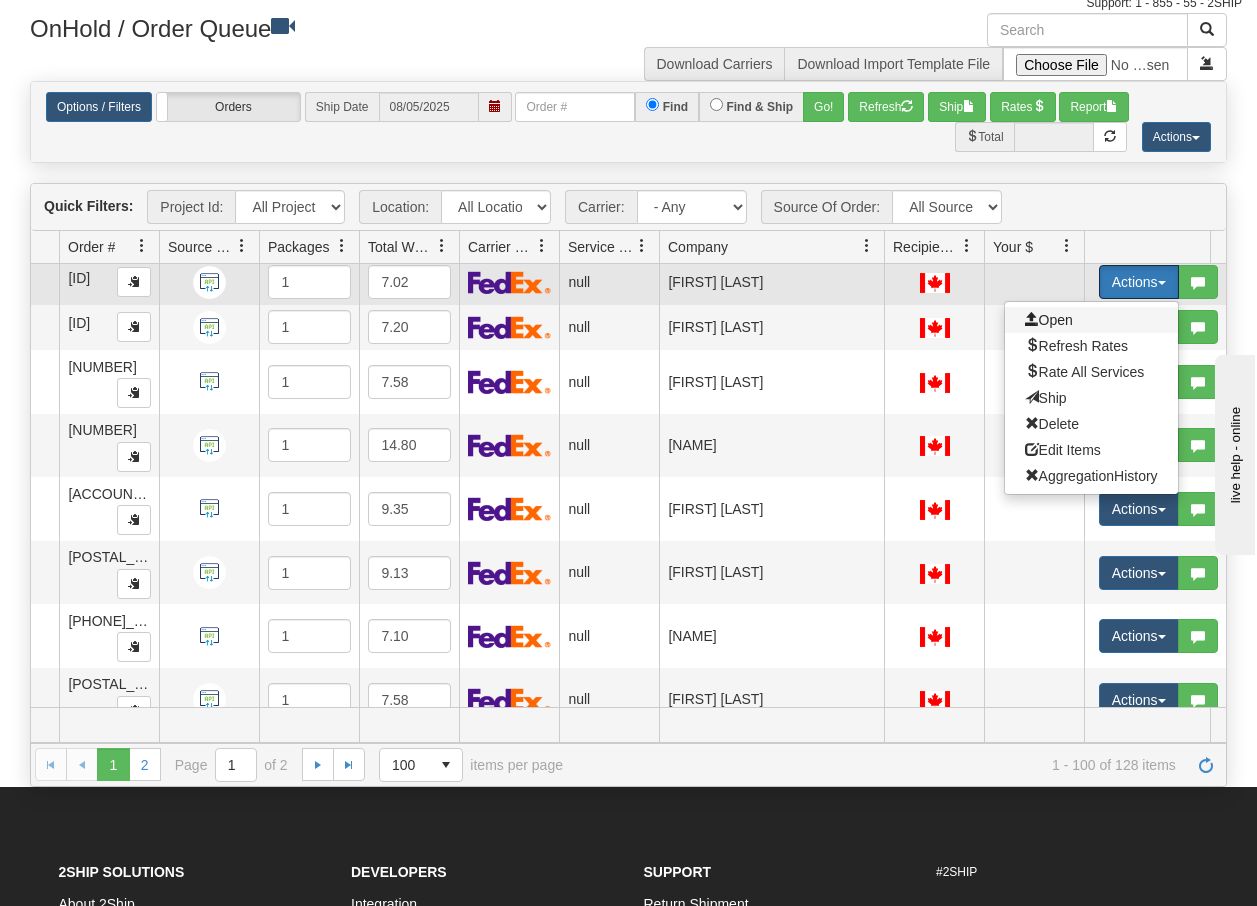 click on "Open" at bounding box center (1049, 320) 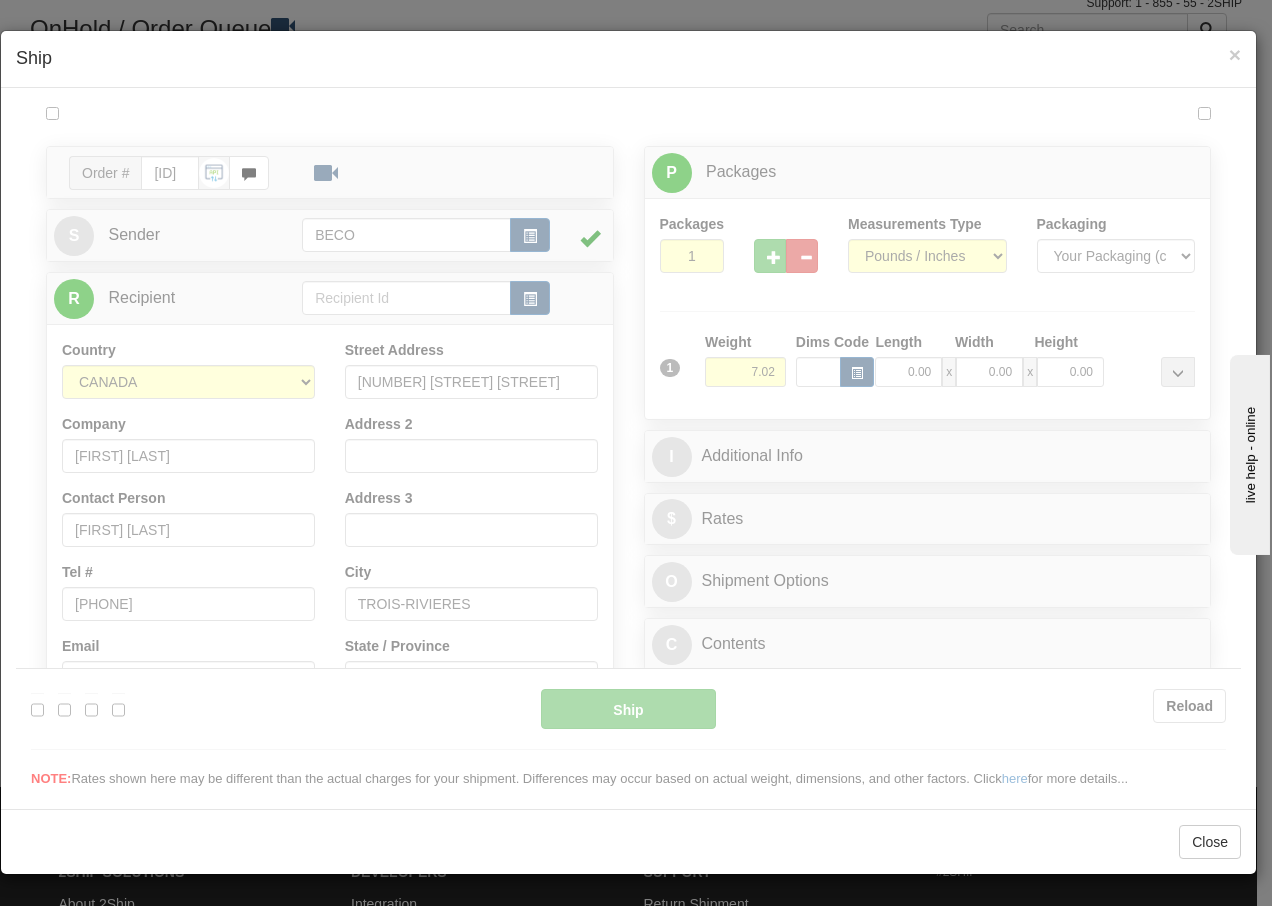 scroll, scrollTop: 0, scrollLeft: 0, axis: both 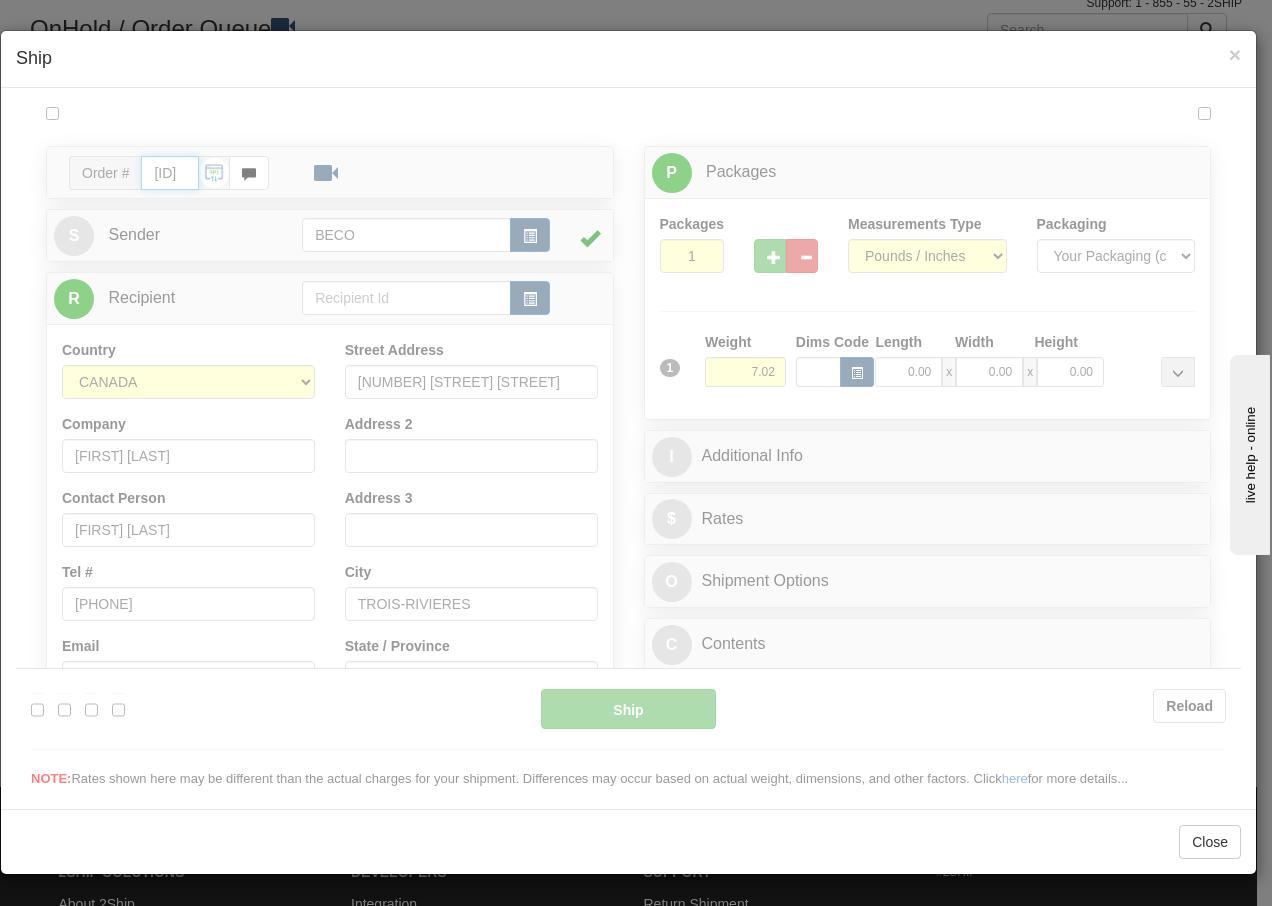 type on "14:45" 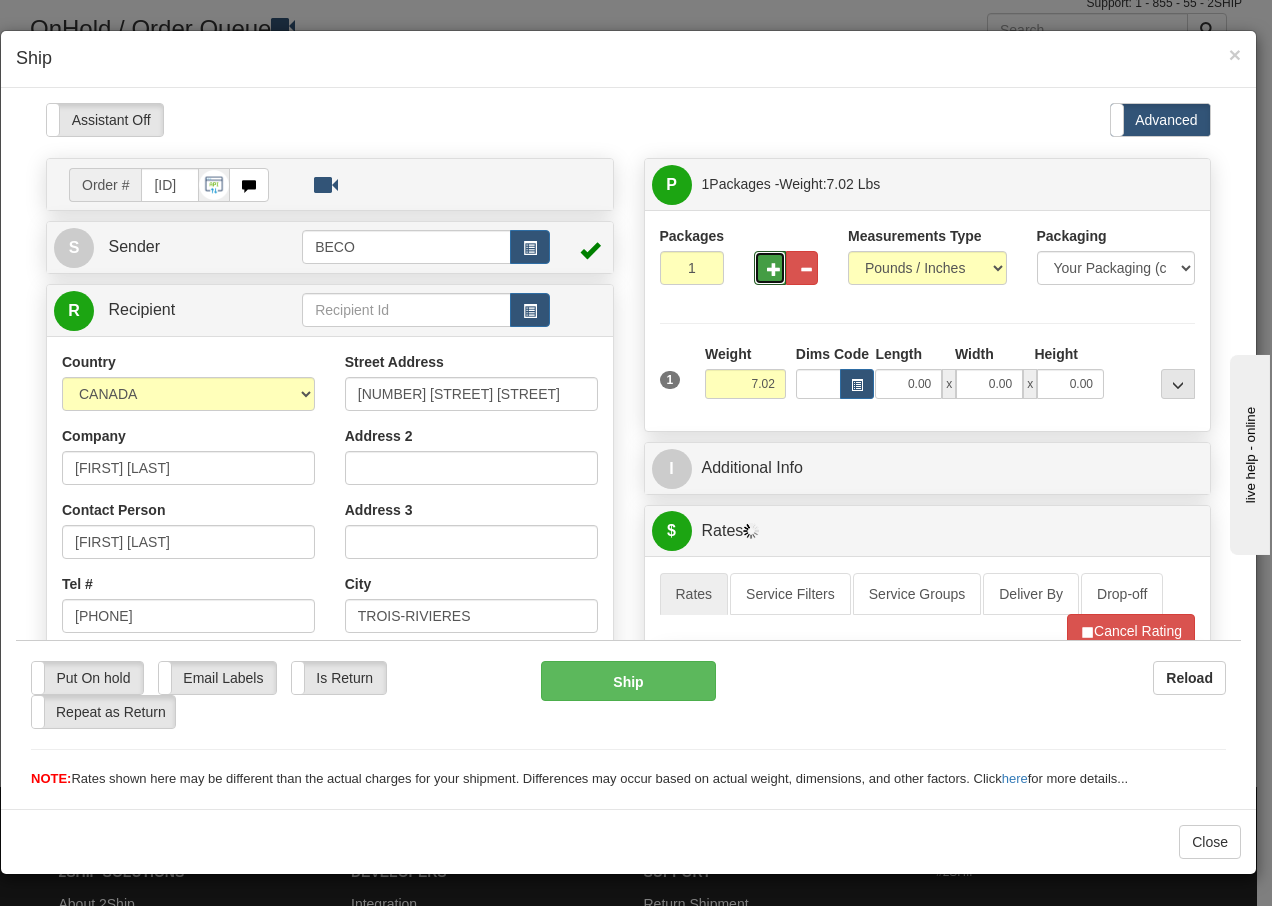 click at bounding box center [774, 268] 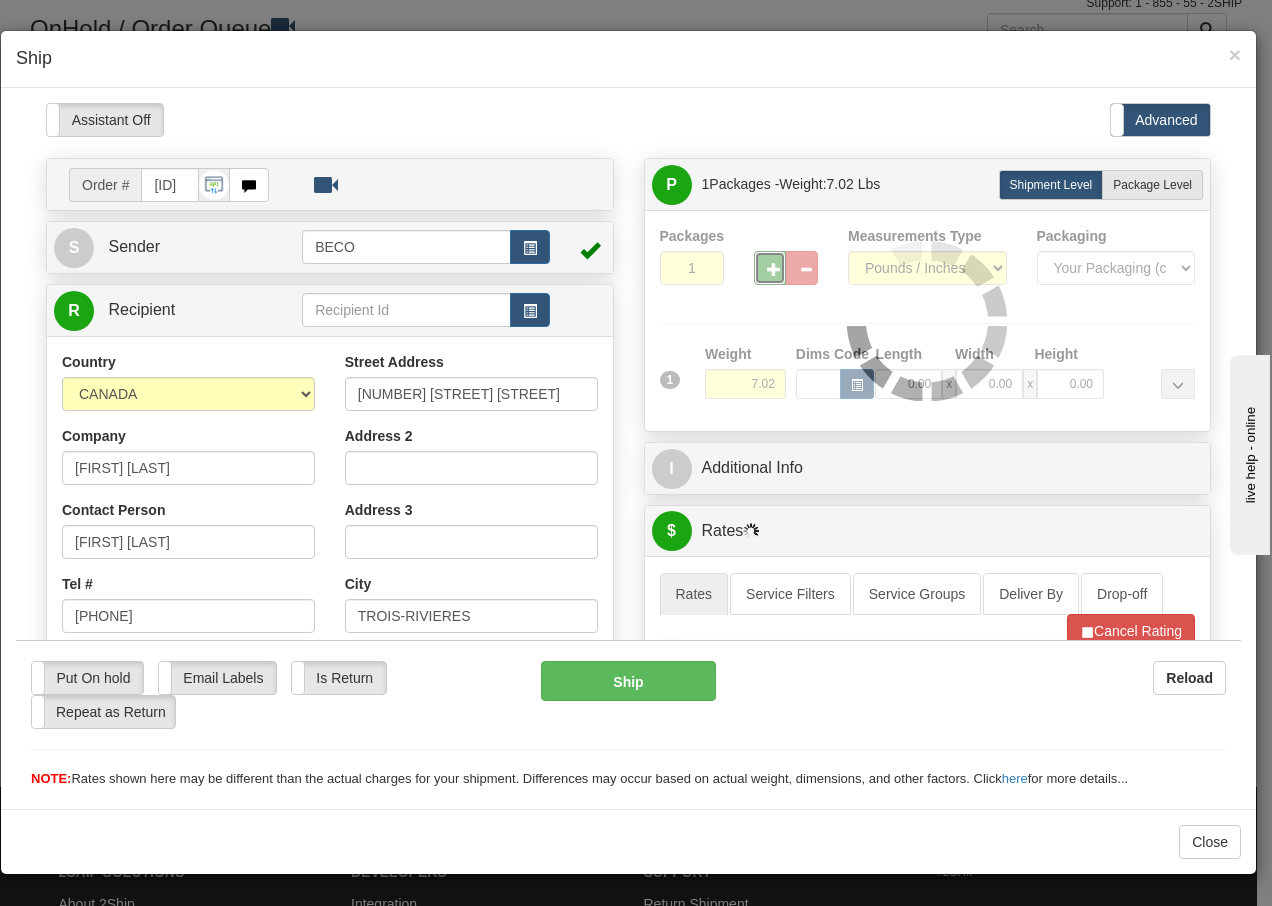 type on "2" 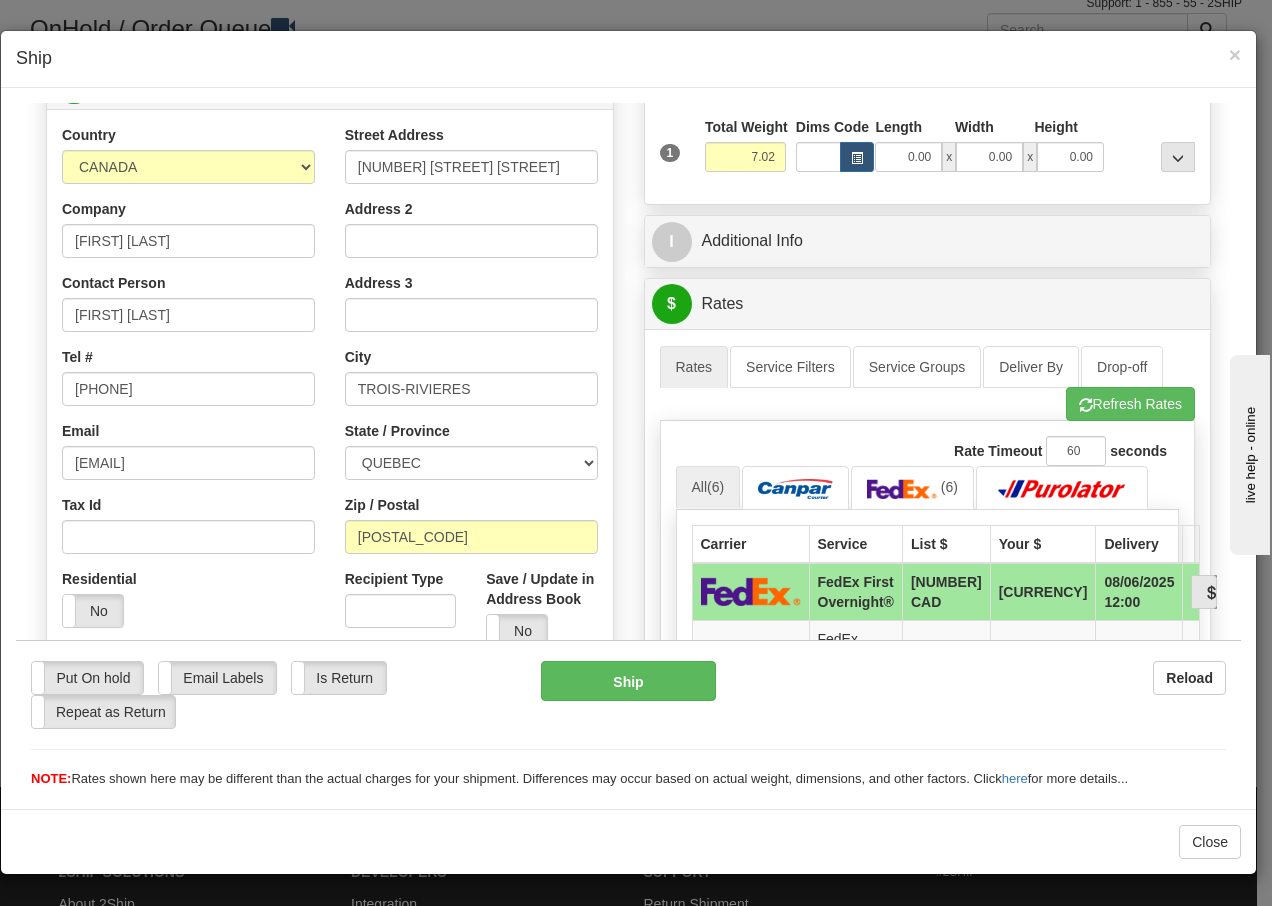 scroll, scrollTop: 293, scrollLeft: 0, axis: vertical 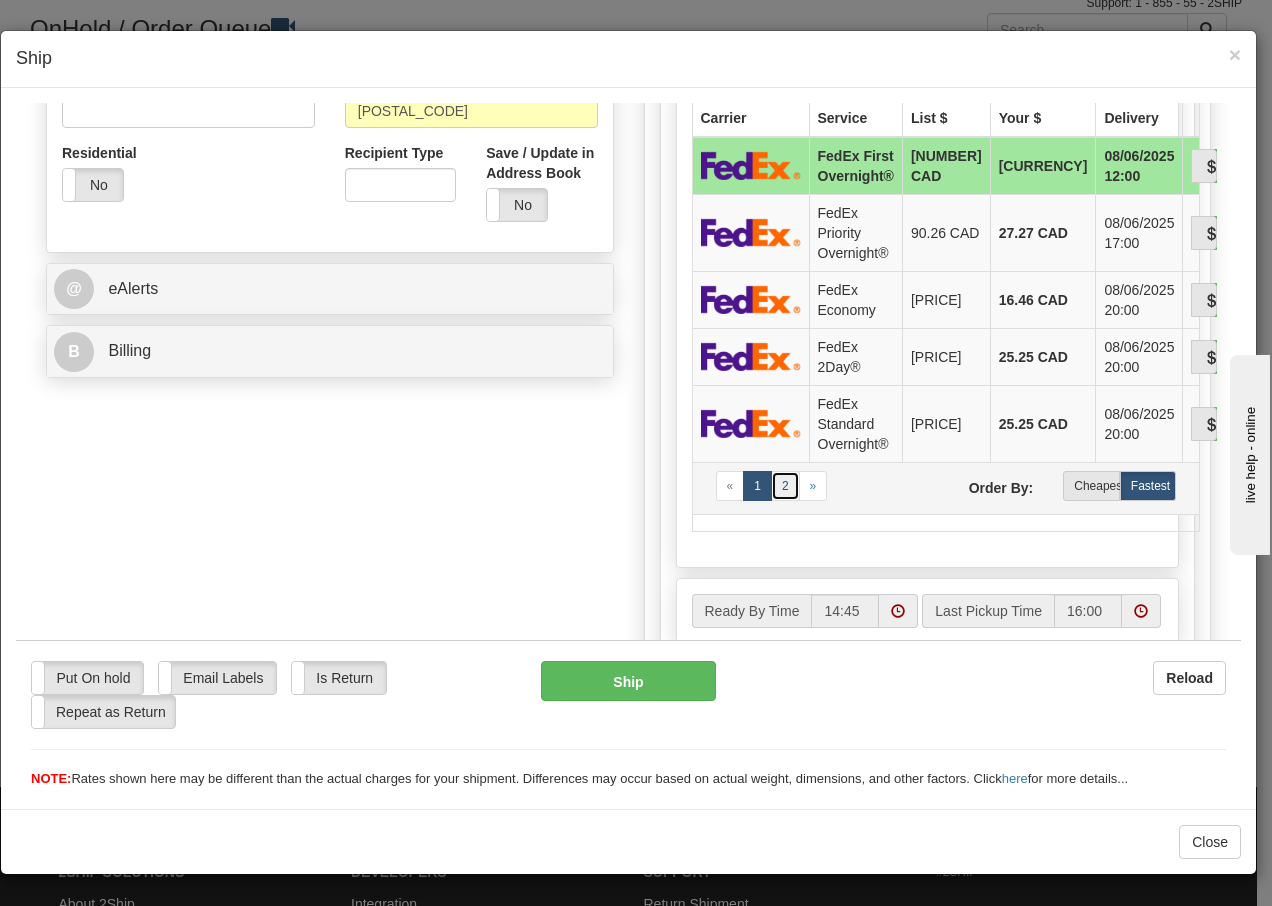 click on "2" at bounding box center (785, 485) 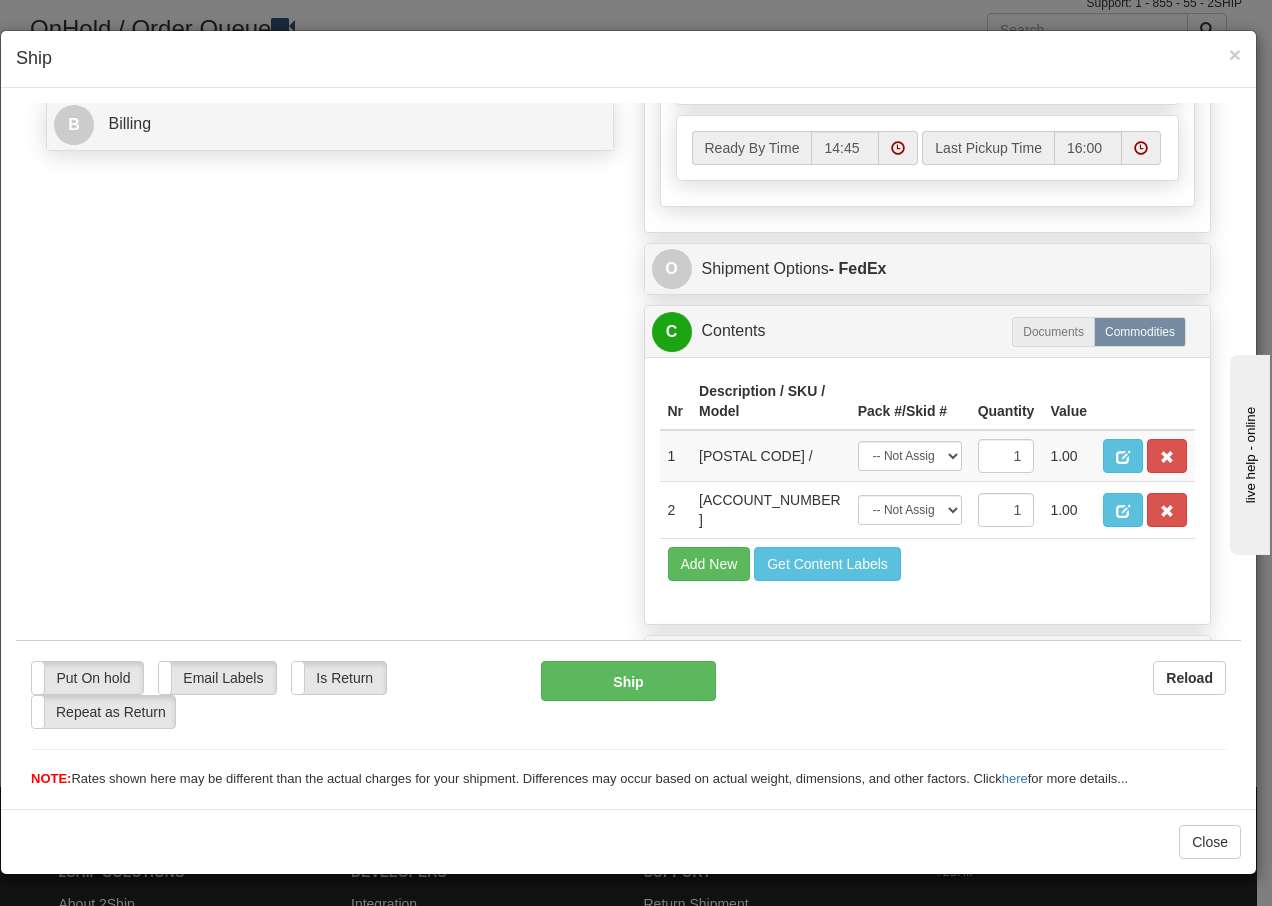 scroll, scrollTop: 919, scrollLeft: 0, axis: vertical 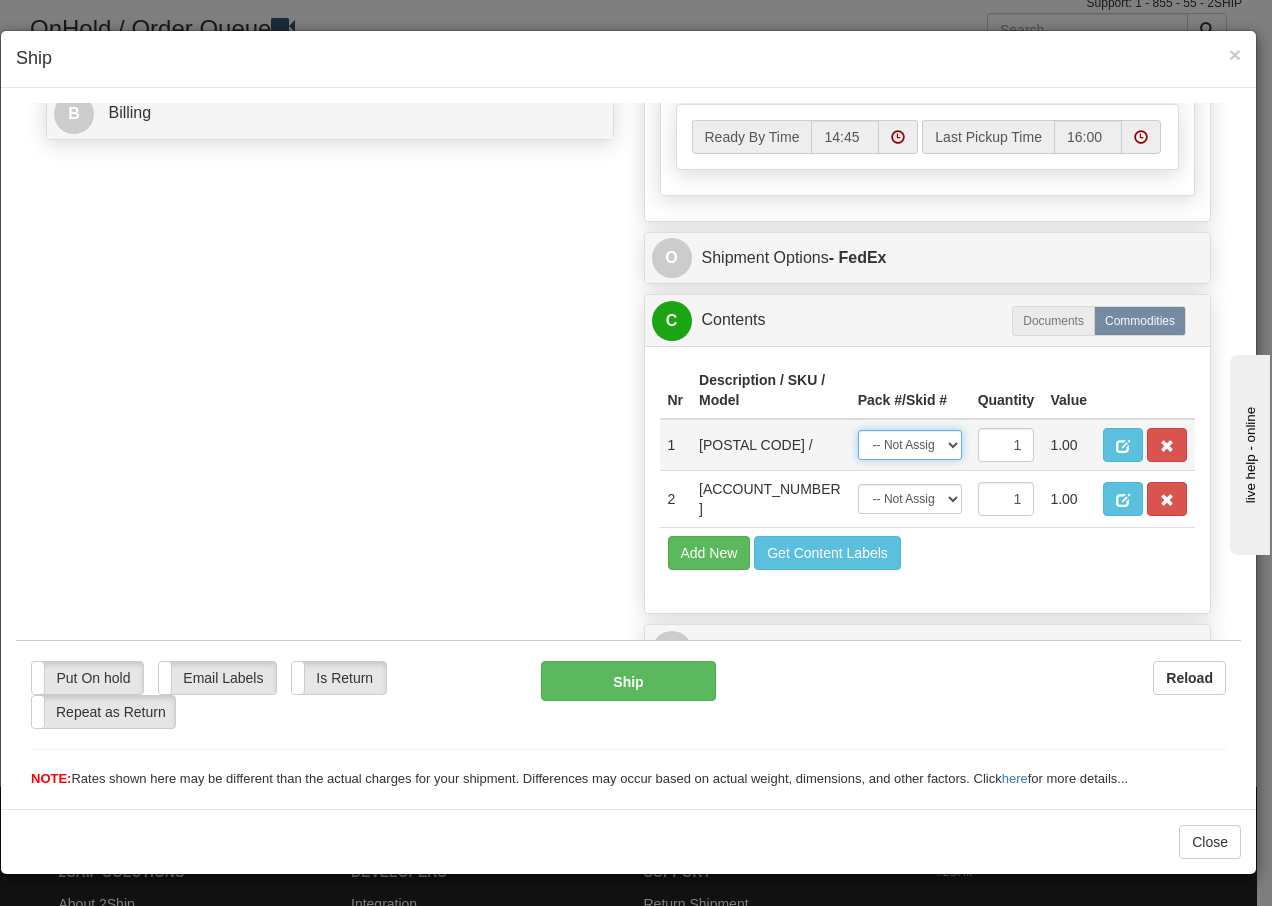 click on "-- Not Assigned --
Package 1
Package 2" at bounding box center (910, 444) 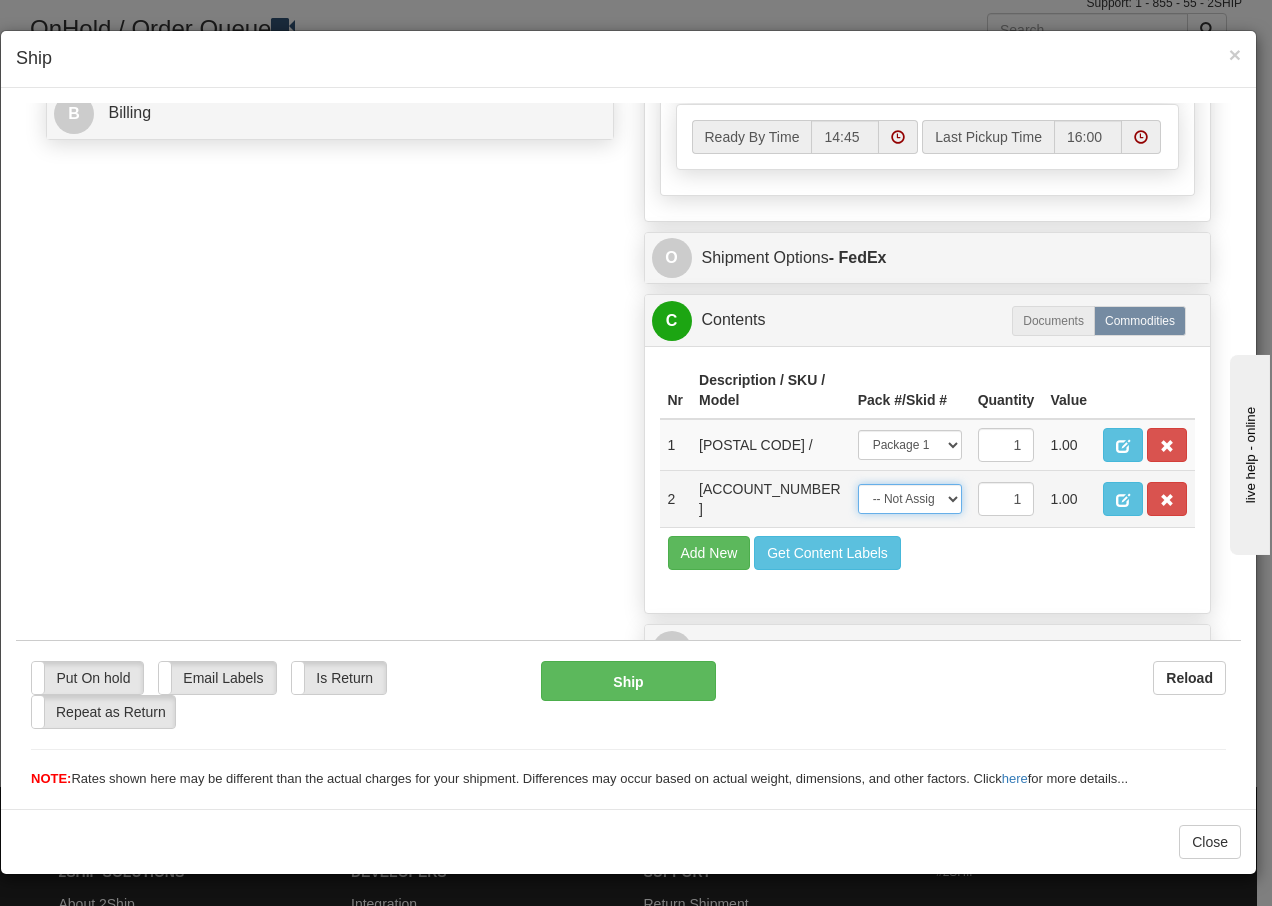 click on "-- Not Assigned --
Package 1
Package 2" at bounding box center (910, 498) 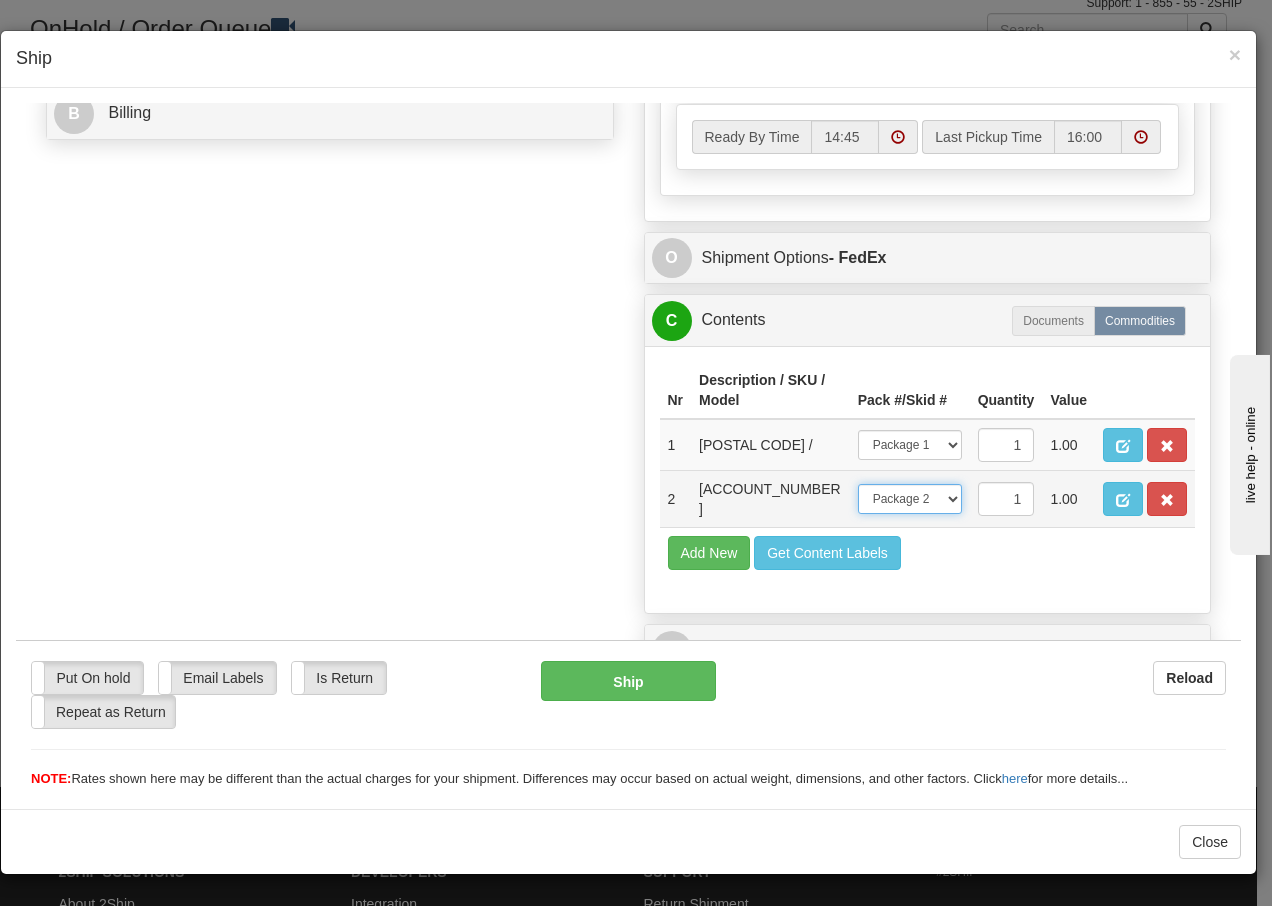 click on "-- Not Assigned --
Package 1
Package 2" at bounding box center [910, 498] 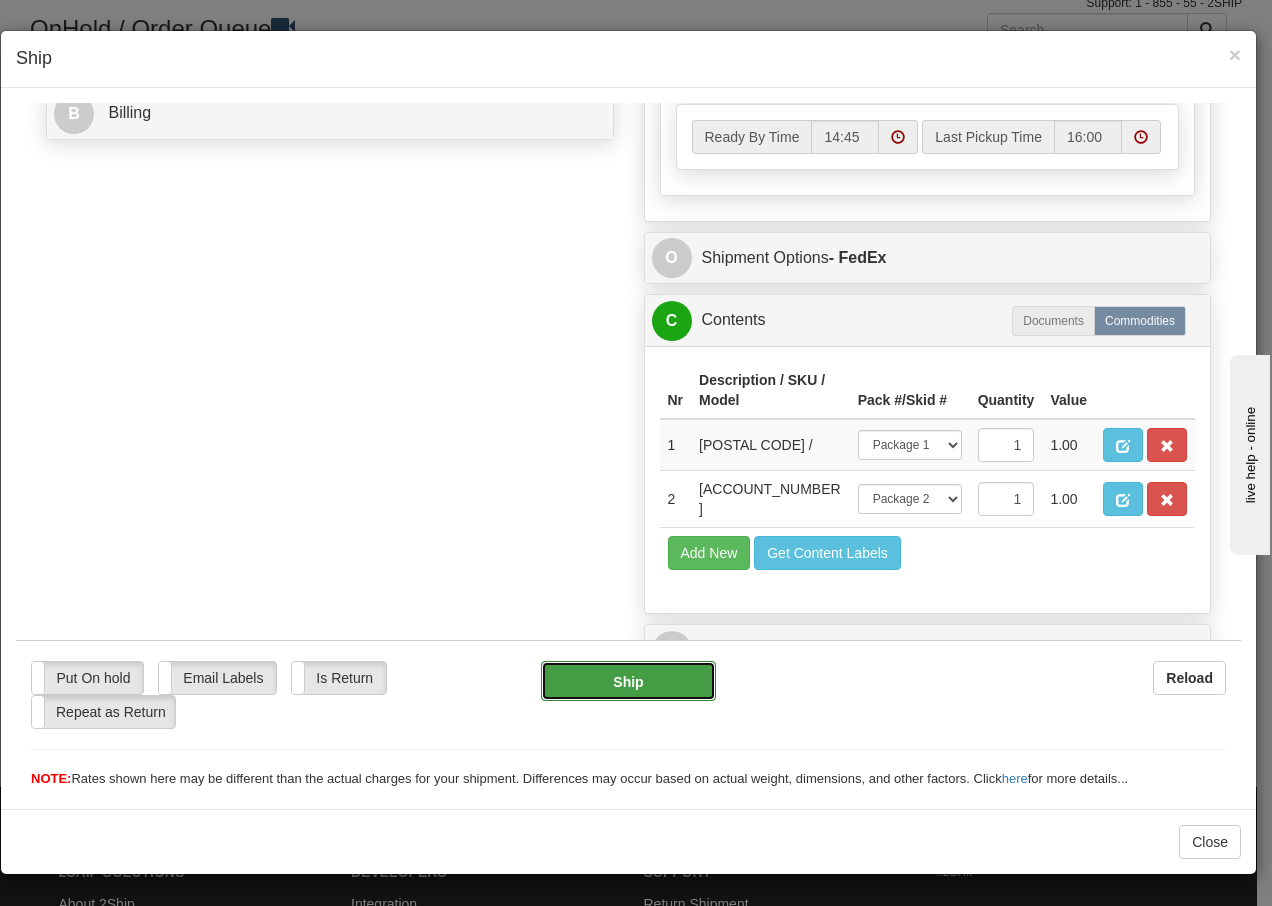 click on "Ship" at bounding box center (628, 680) 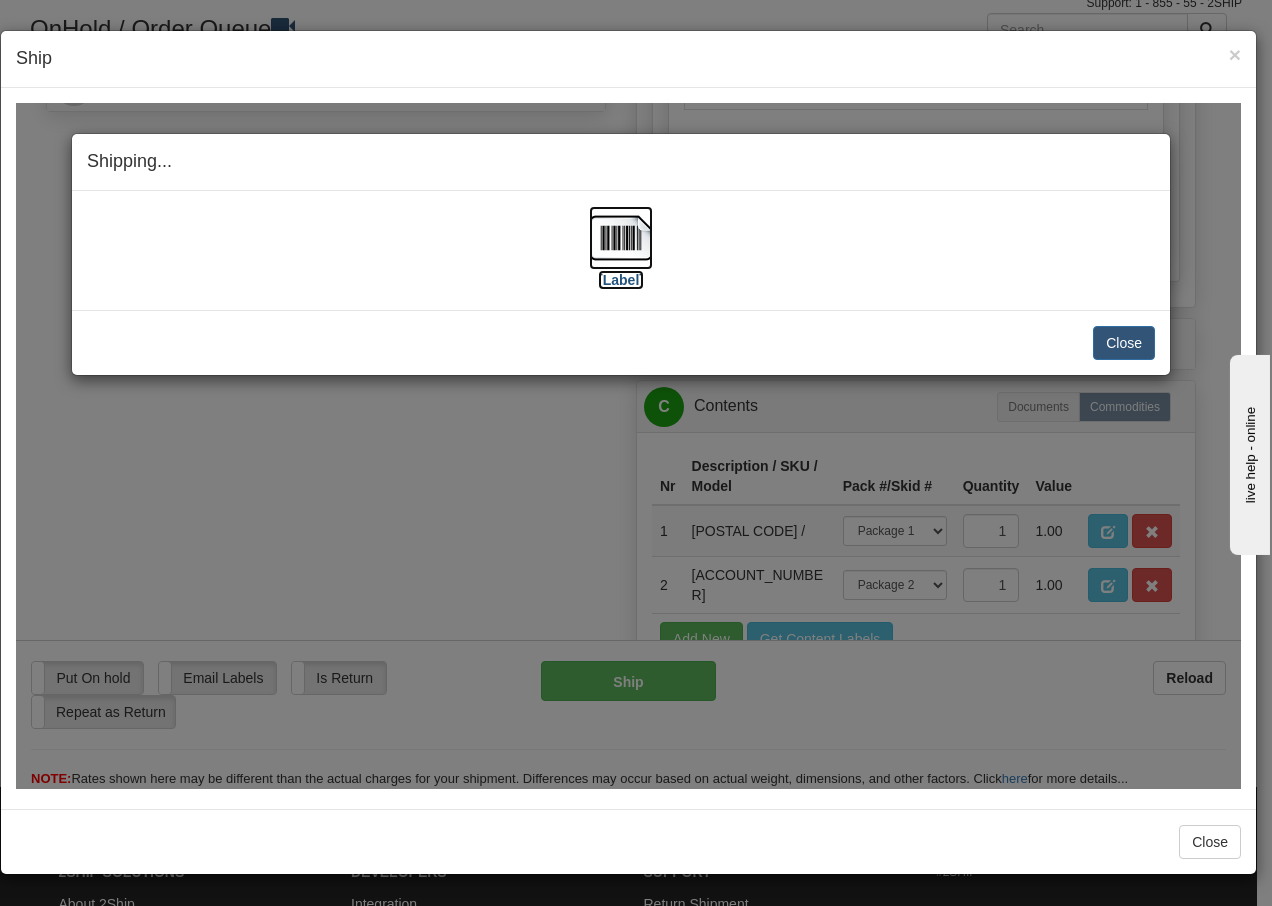 click at bounding box center [621, 237] 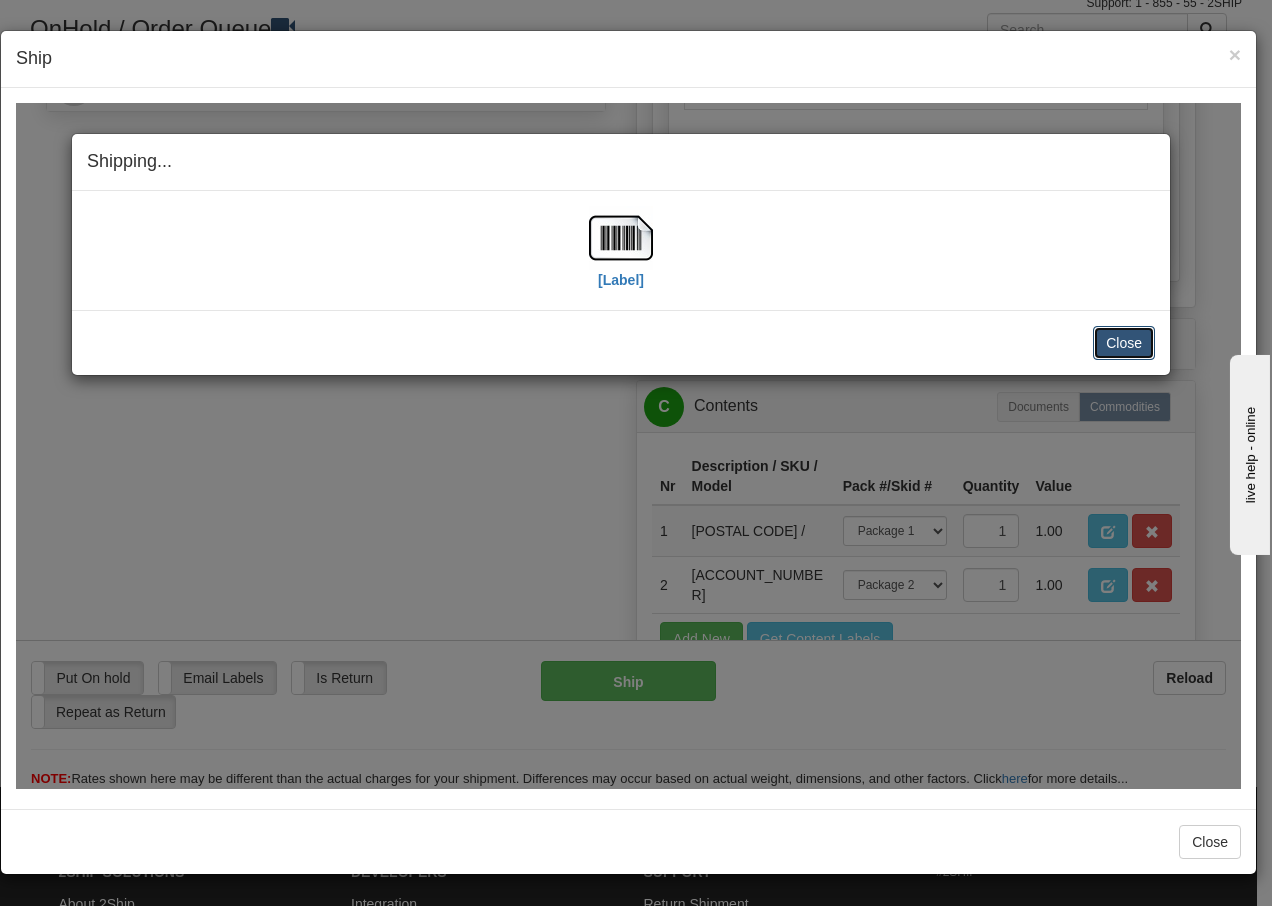 click on "Close" at bounding box center [1124, 342] 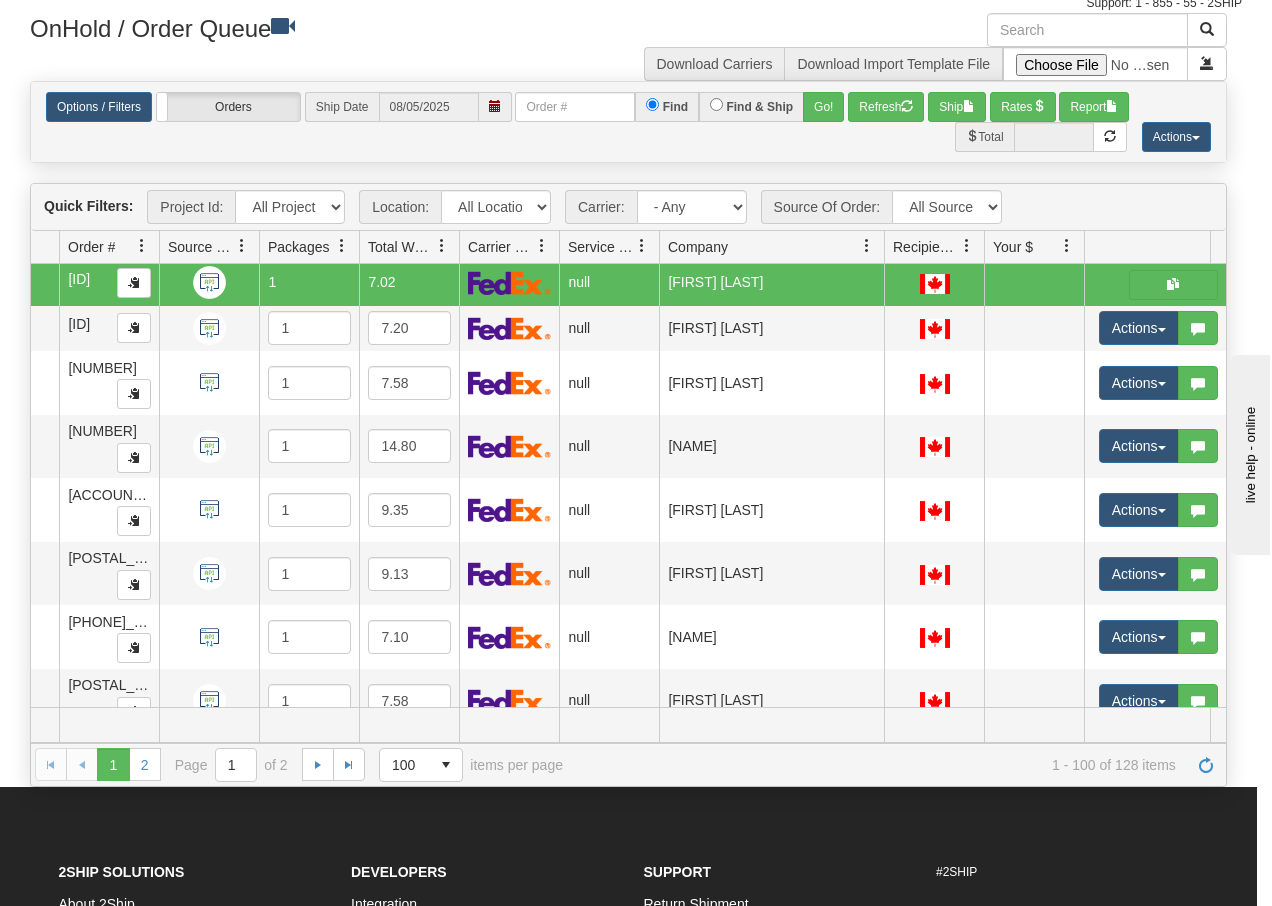 scroll, scrollTop: 0, scrollLeft: 0, axis: both 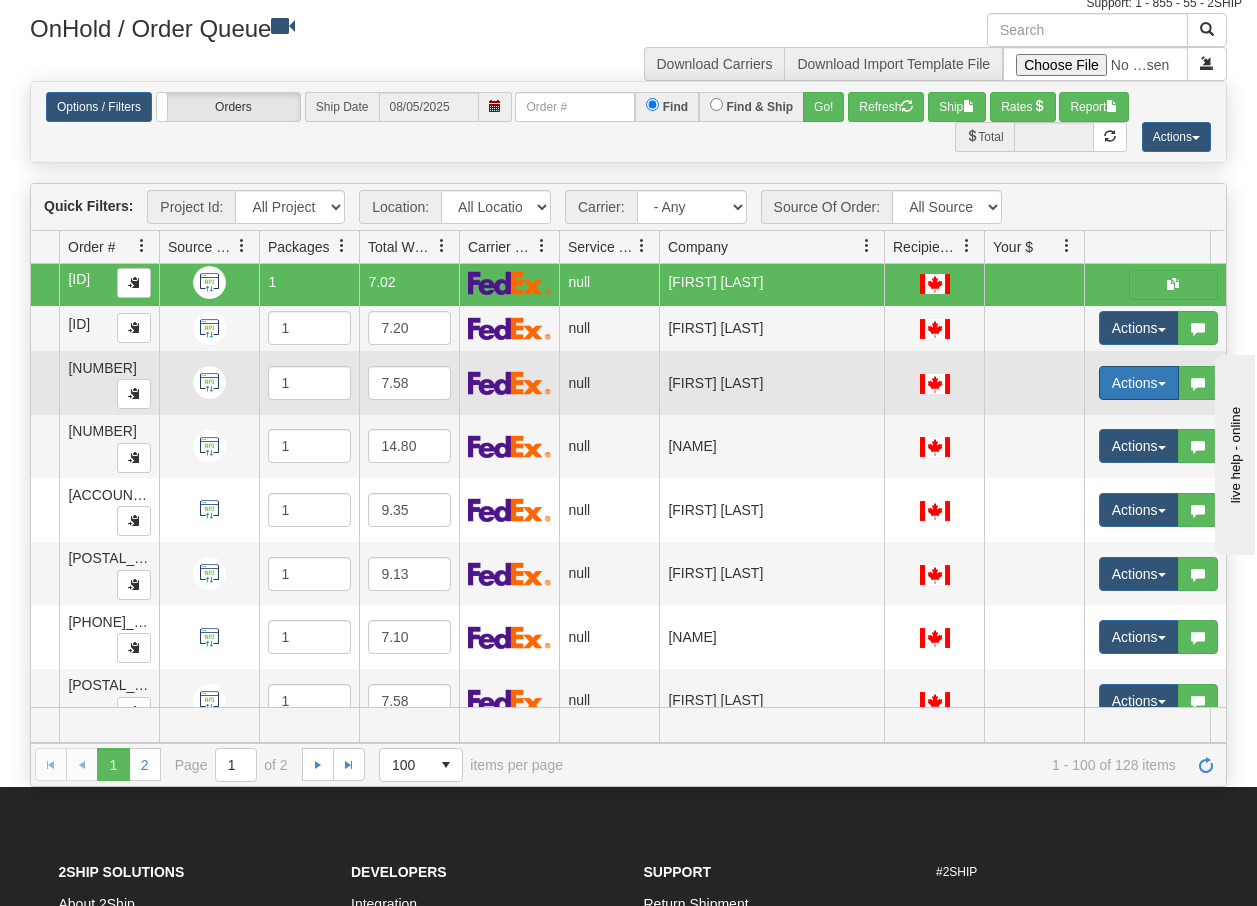 click at bounding box center [1162, 384] 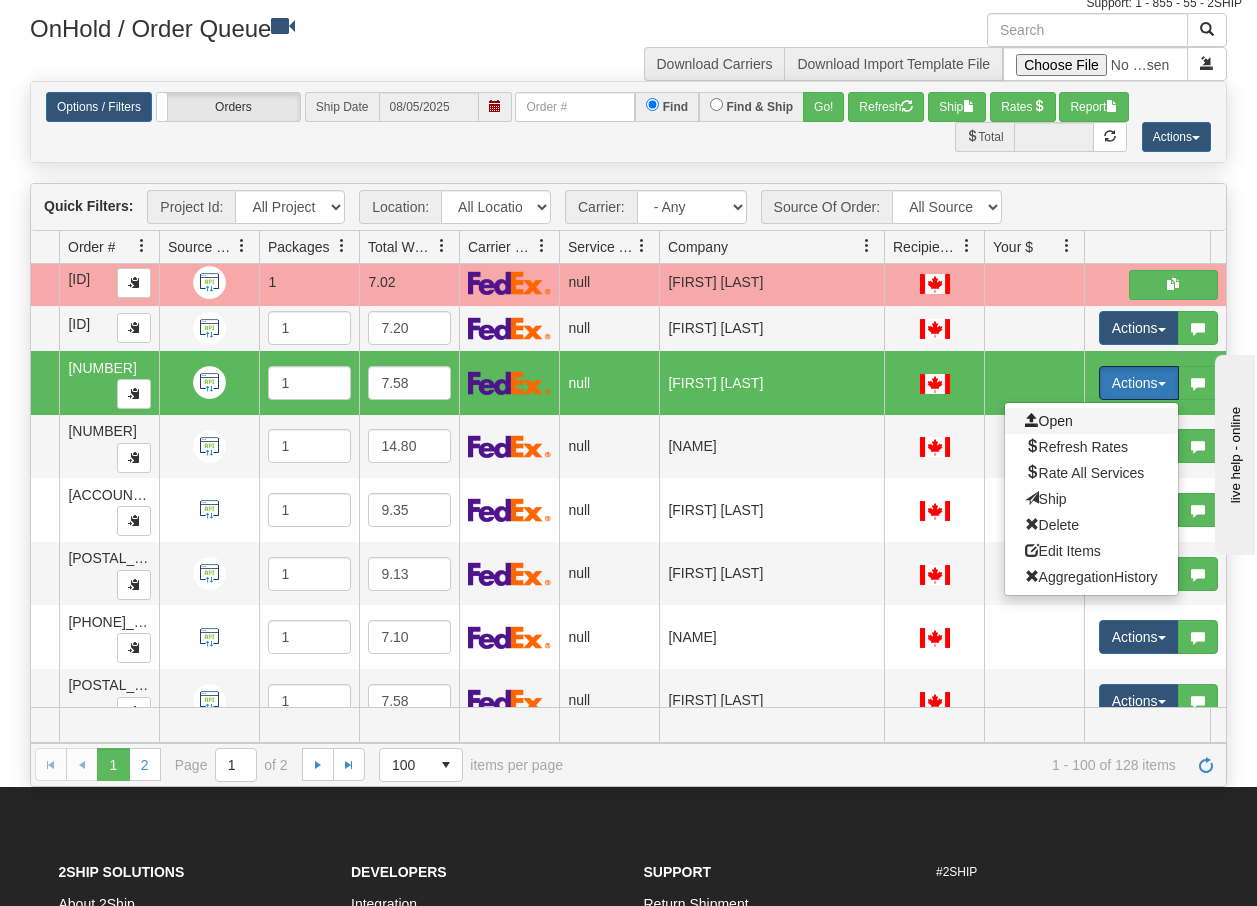 click on "Open" at bounding box center (1049, 421) 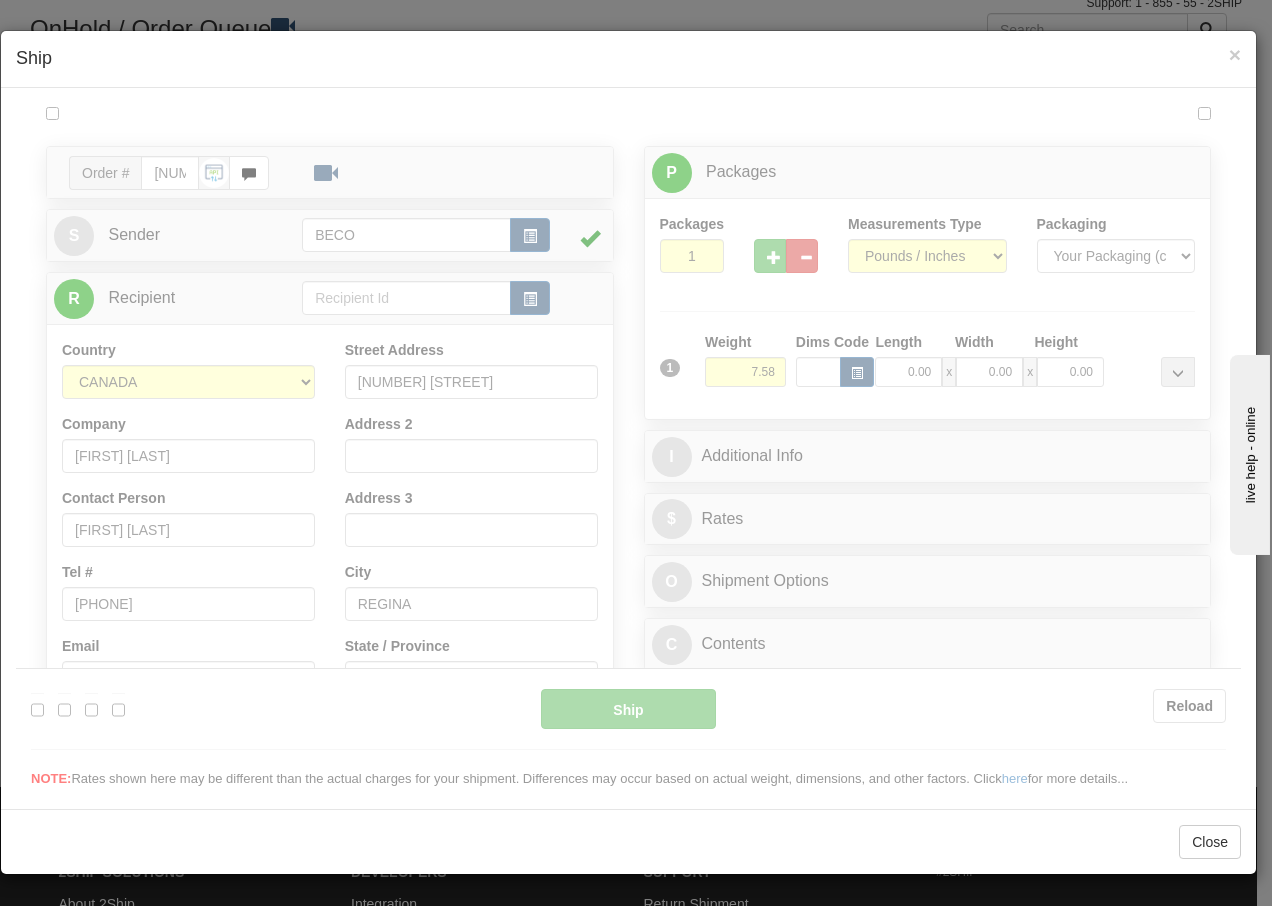 scroll, scrollTop: 0, scrollLeft: 0, axis: both 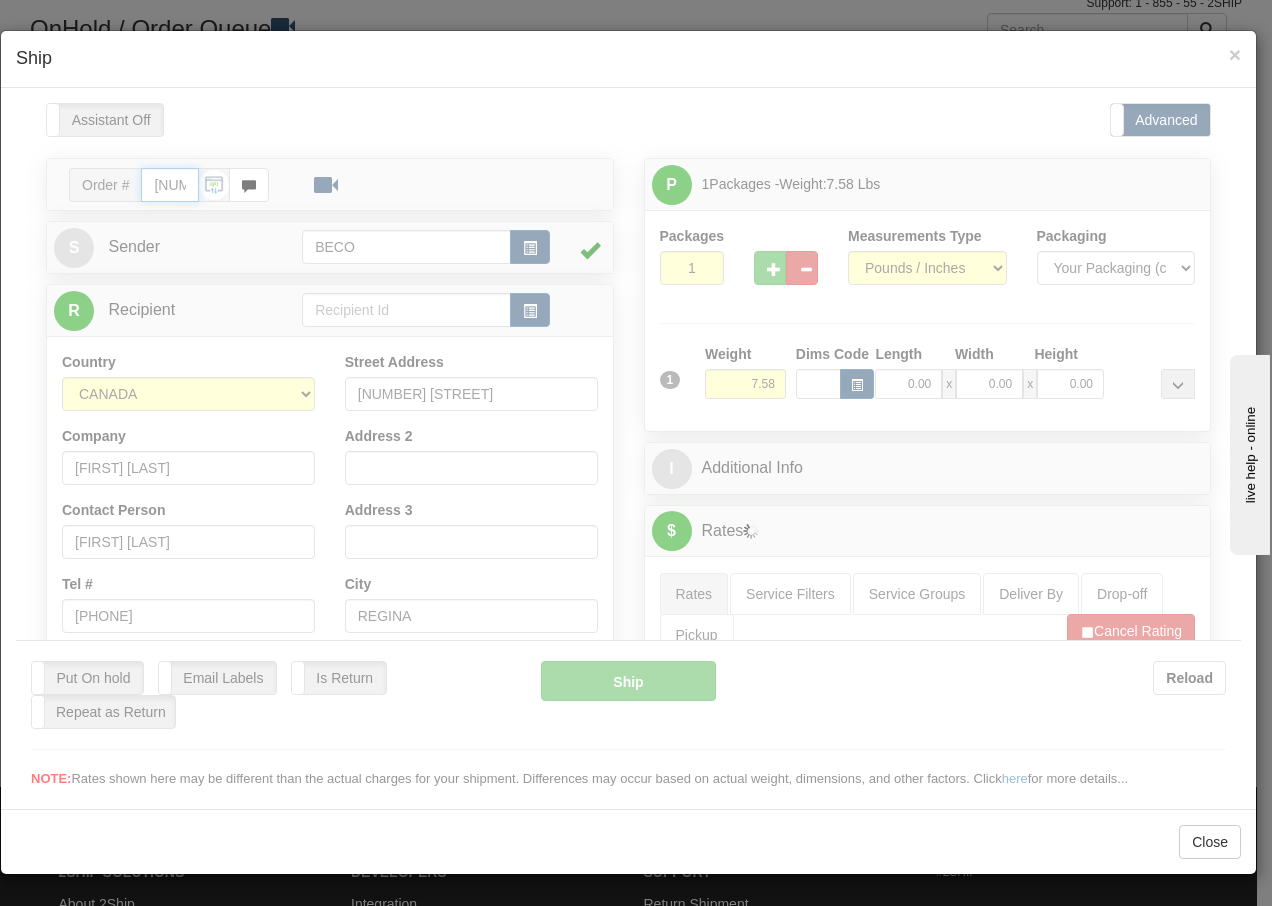 type on "14:46" 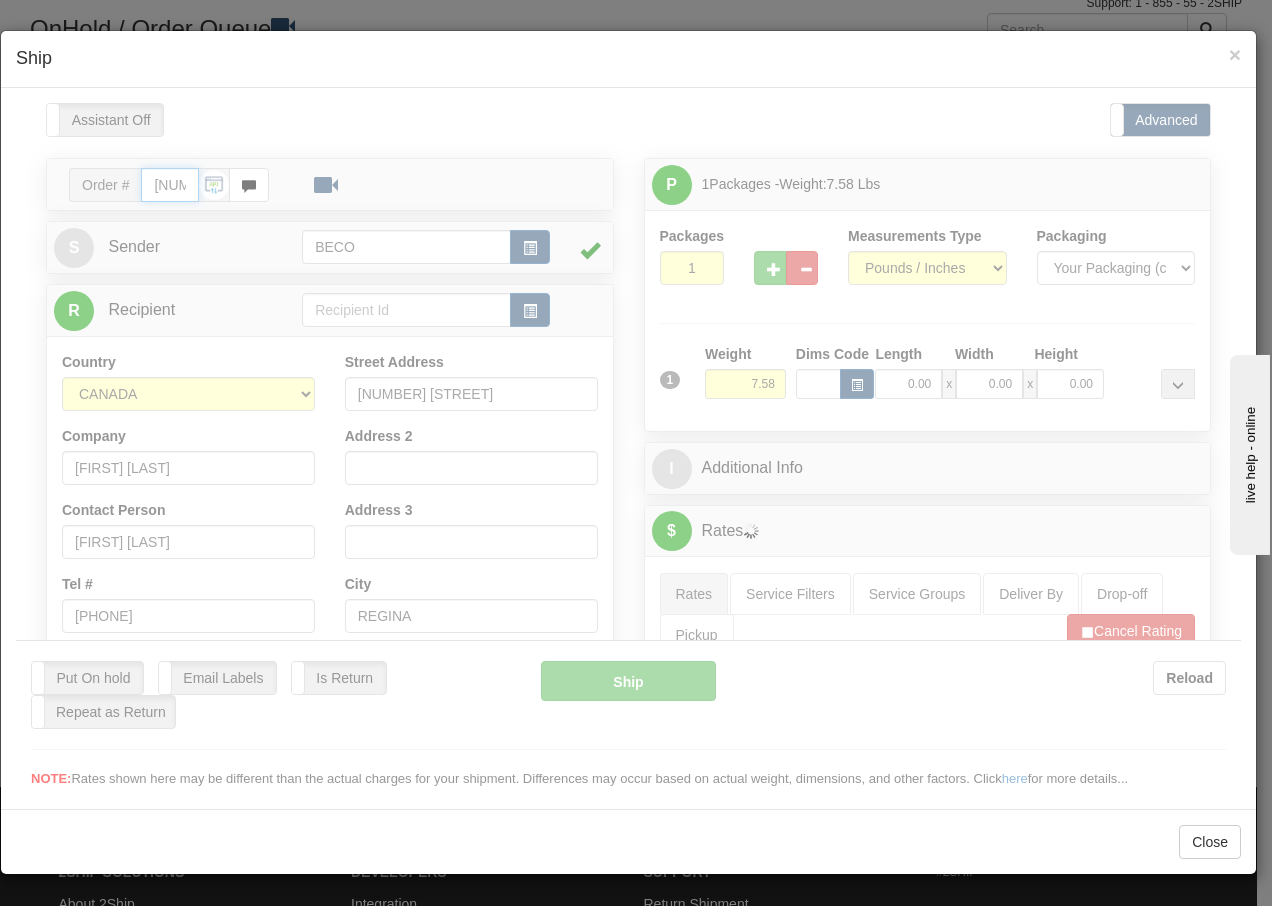 type on "16:00" 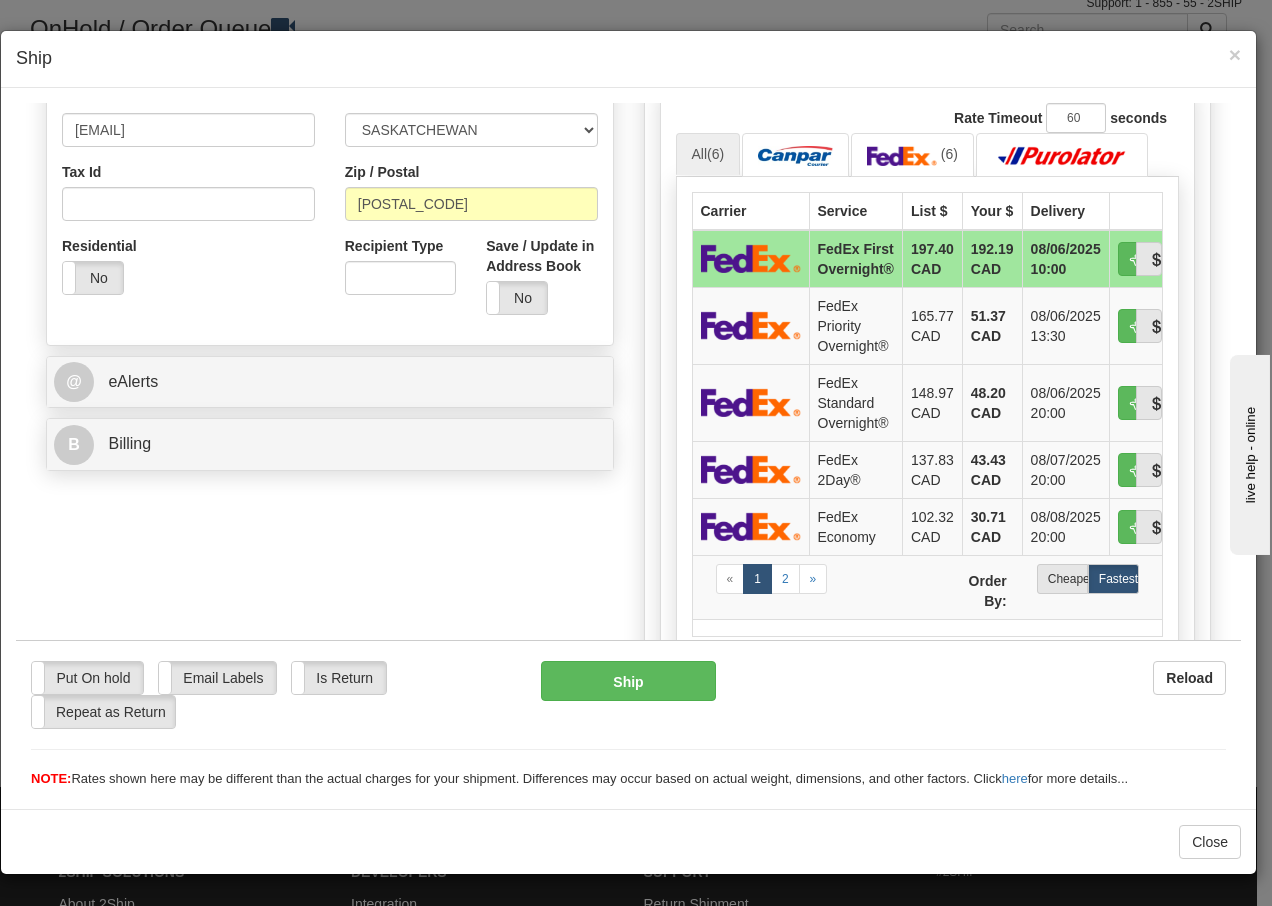 scroll, scrollTop: 600, scrollLeft: 0, axis: vertical 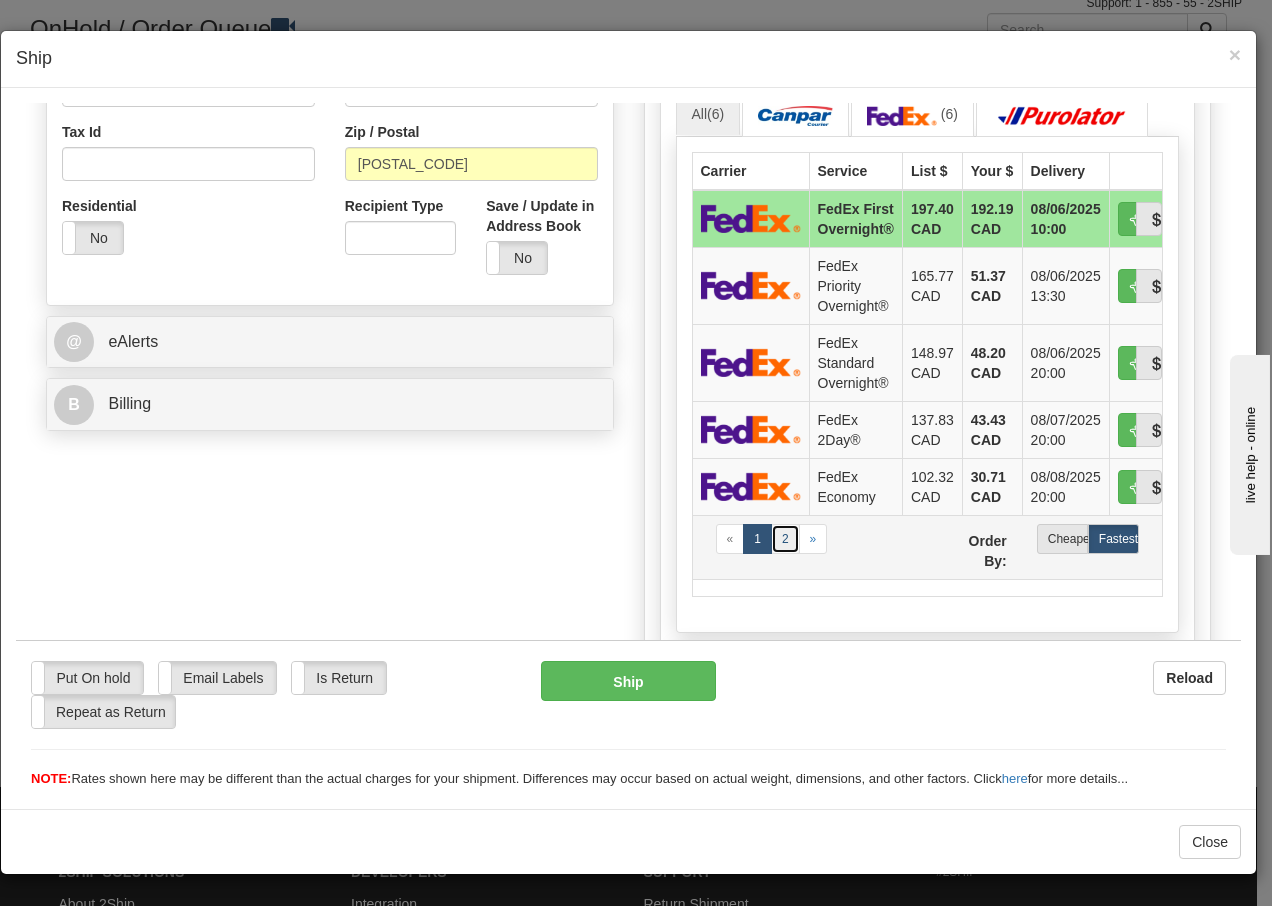 click on "2" at bounding box center [785, 538] 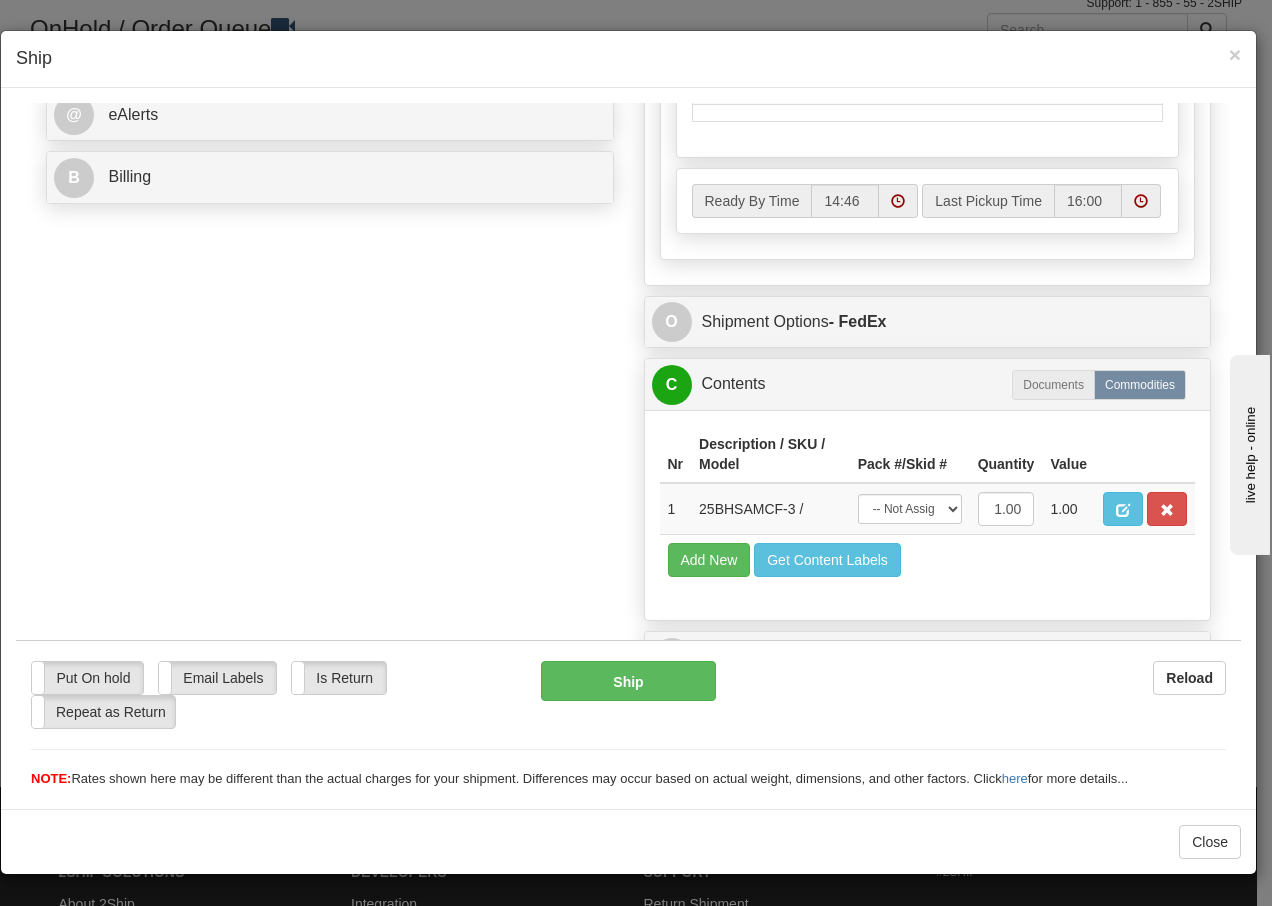 scroll, scrollTop: 868, scrollLeft: 0, axis: vertical 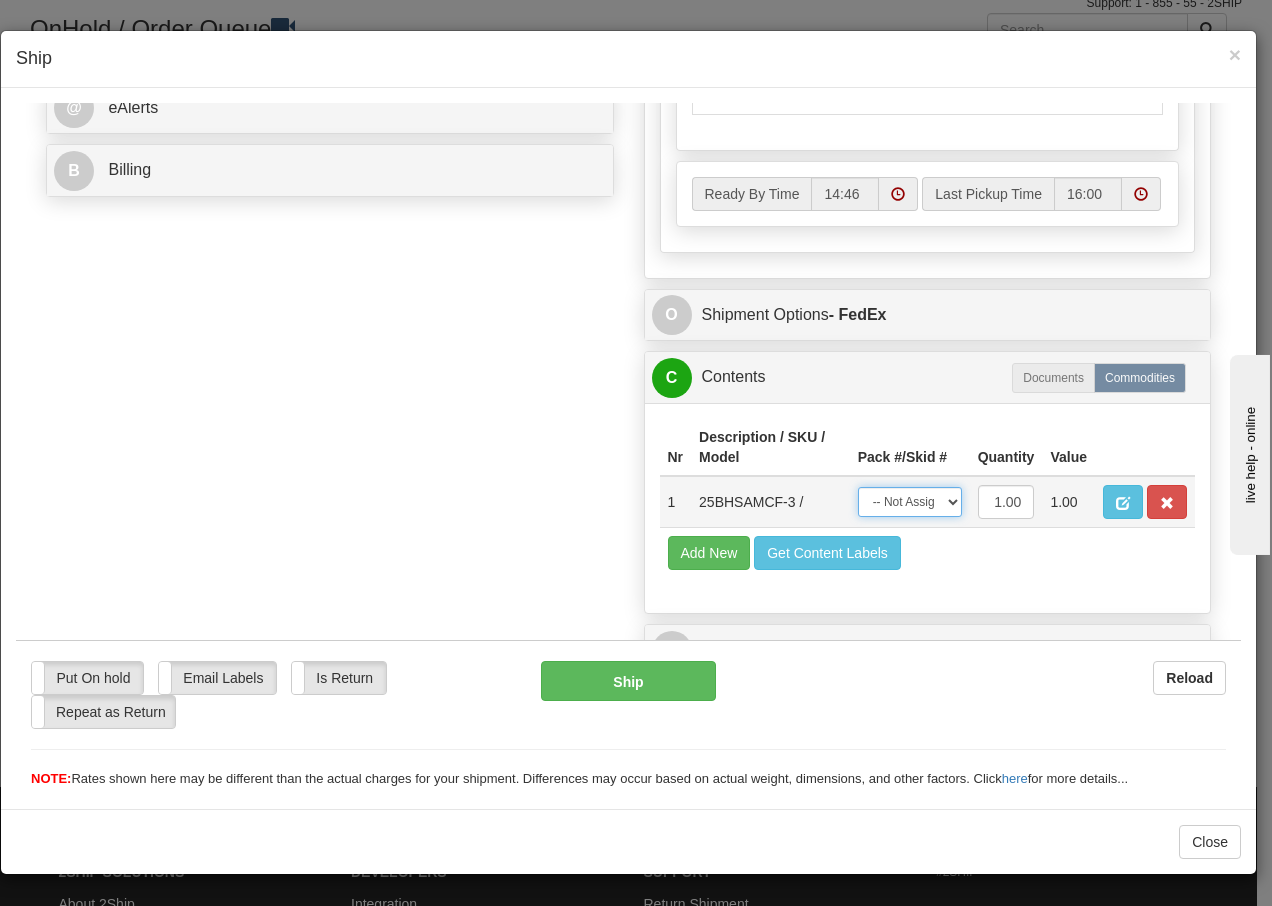 click on "-- Not Assigned --
Package 1" at bounding box center (910, 501) 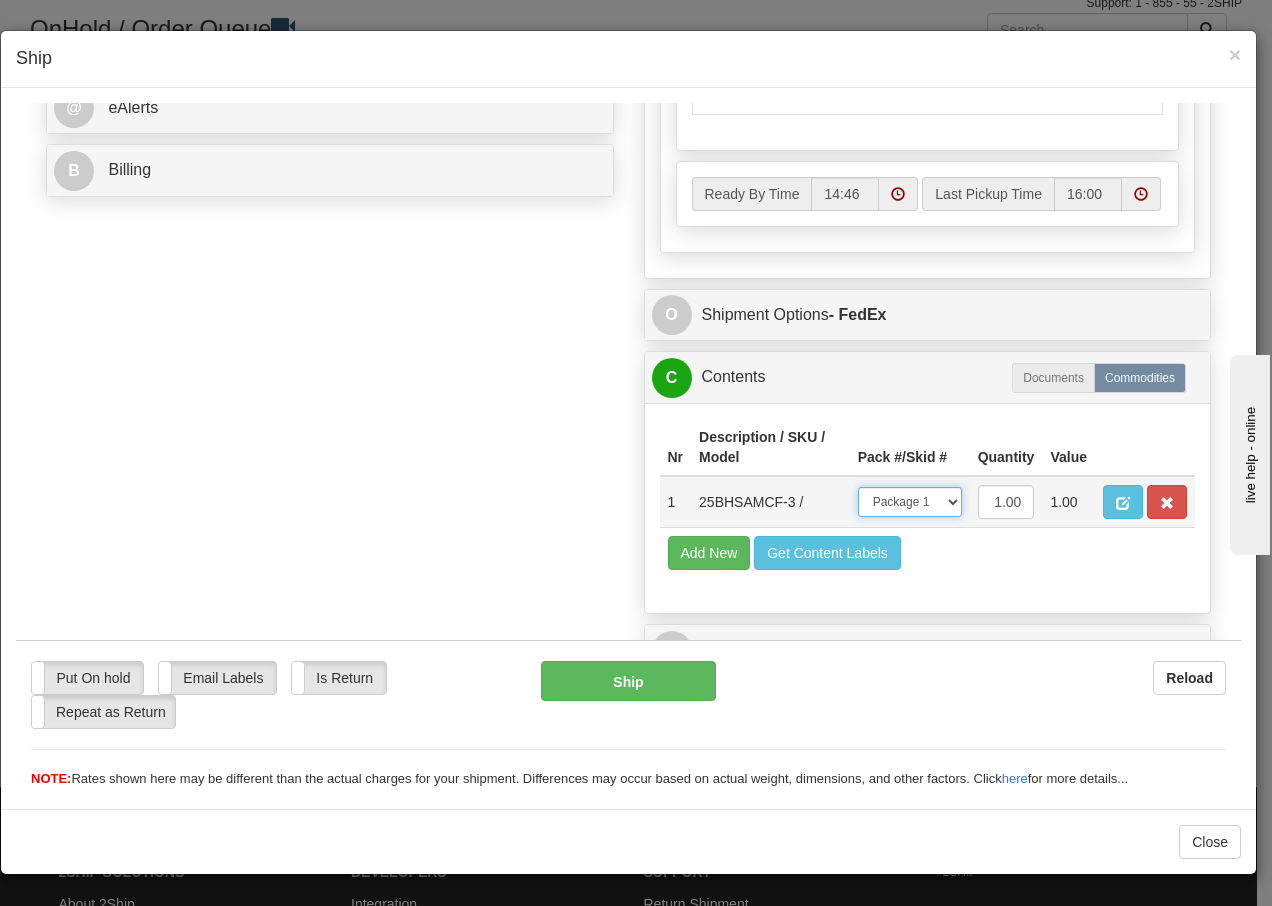 click on "-- Not Assigned --
Package 1" at bounding box center [910, 501] 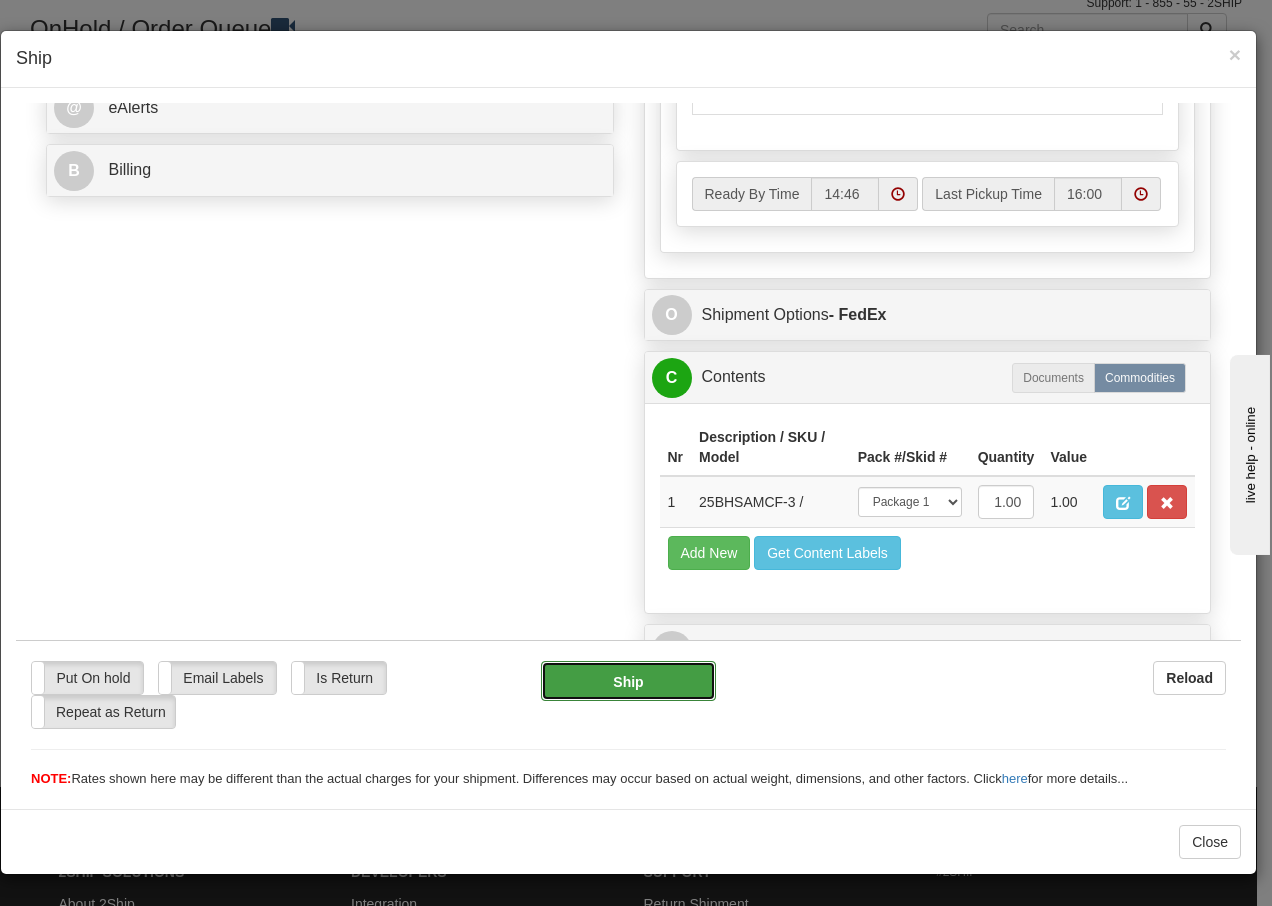 click on "Ship" at bounding box center (628, 680) 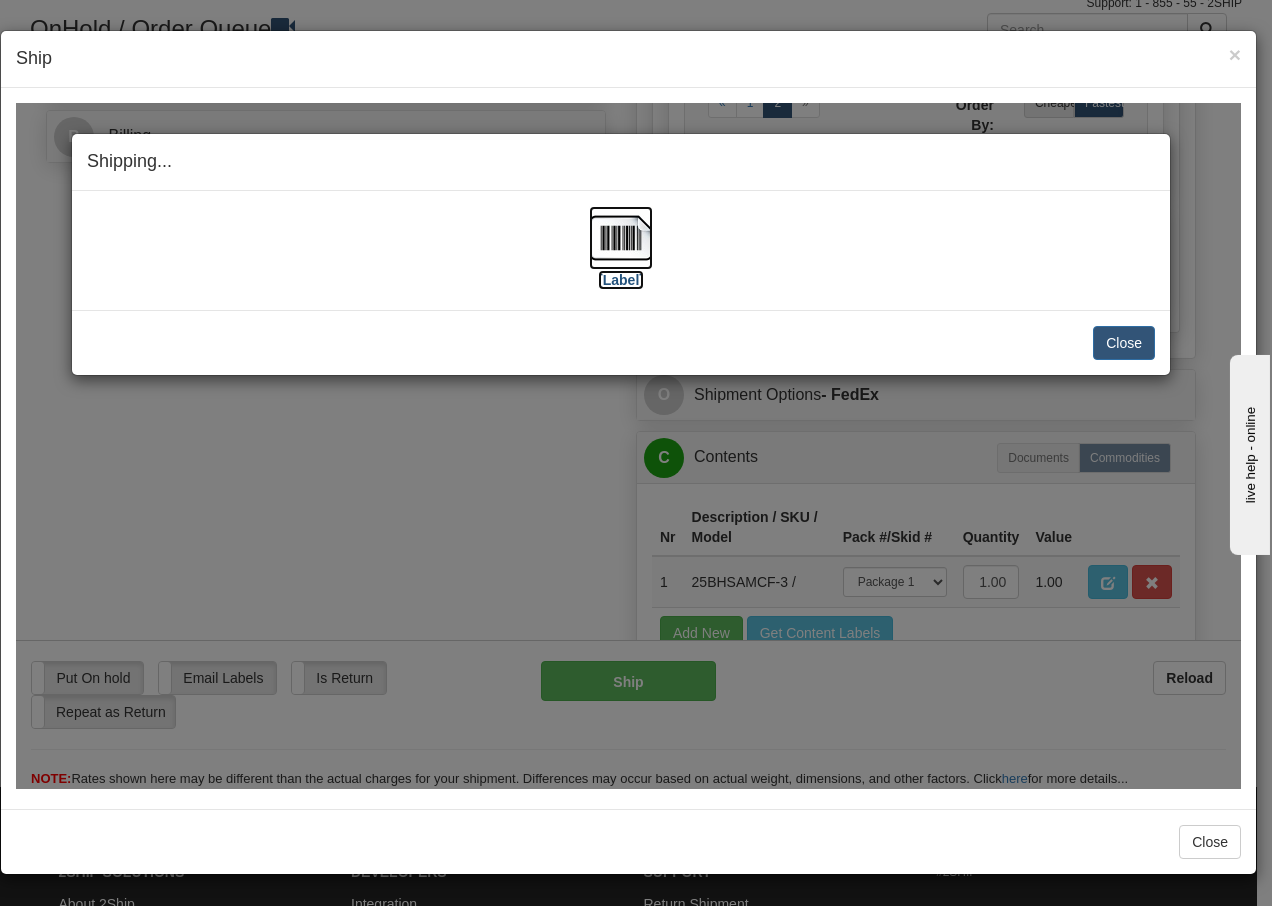 click at bounding box center (621, 237) 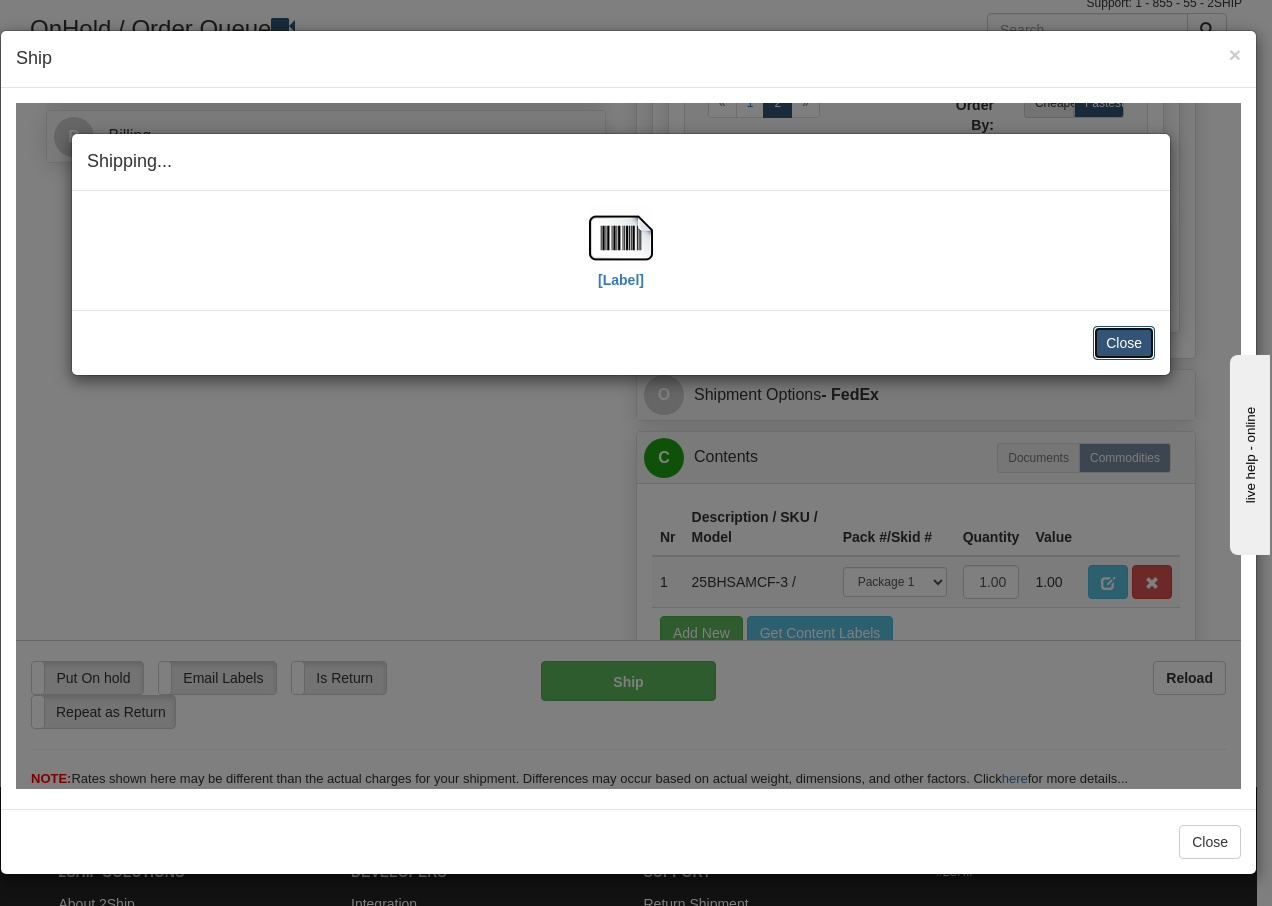 click on "Close" at bounding box center [1124, 342] 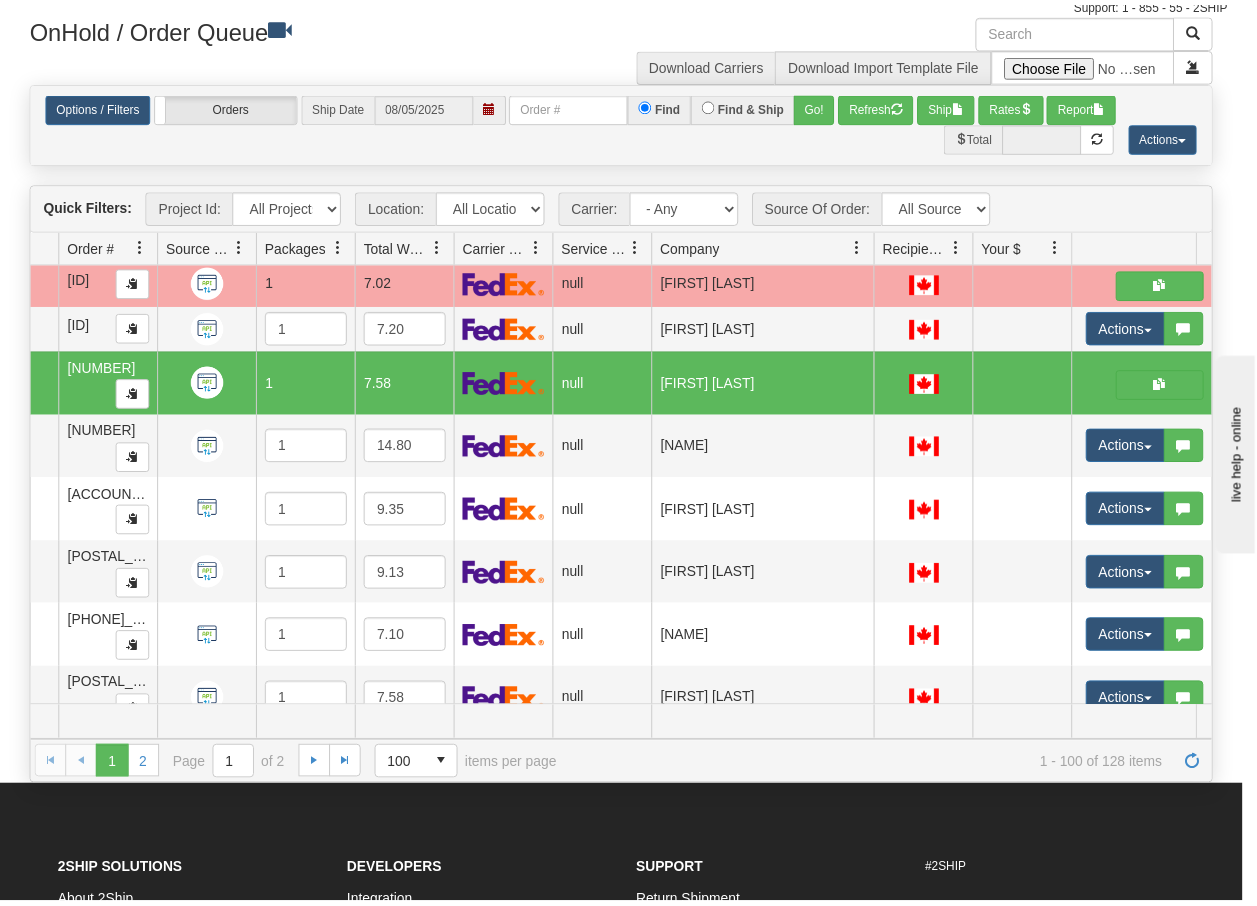 scroll, scrollTop: 0, scrollLeft: 0, axis: both 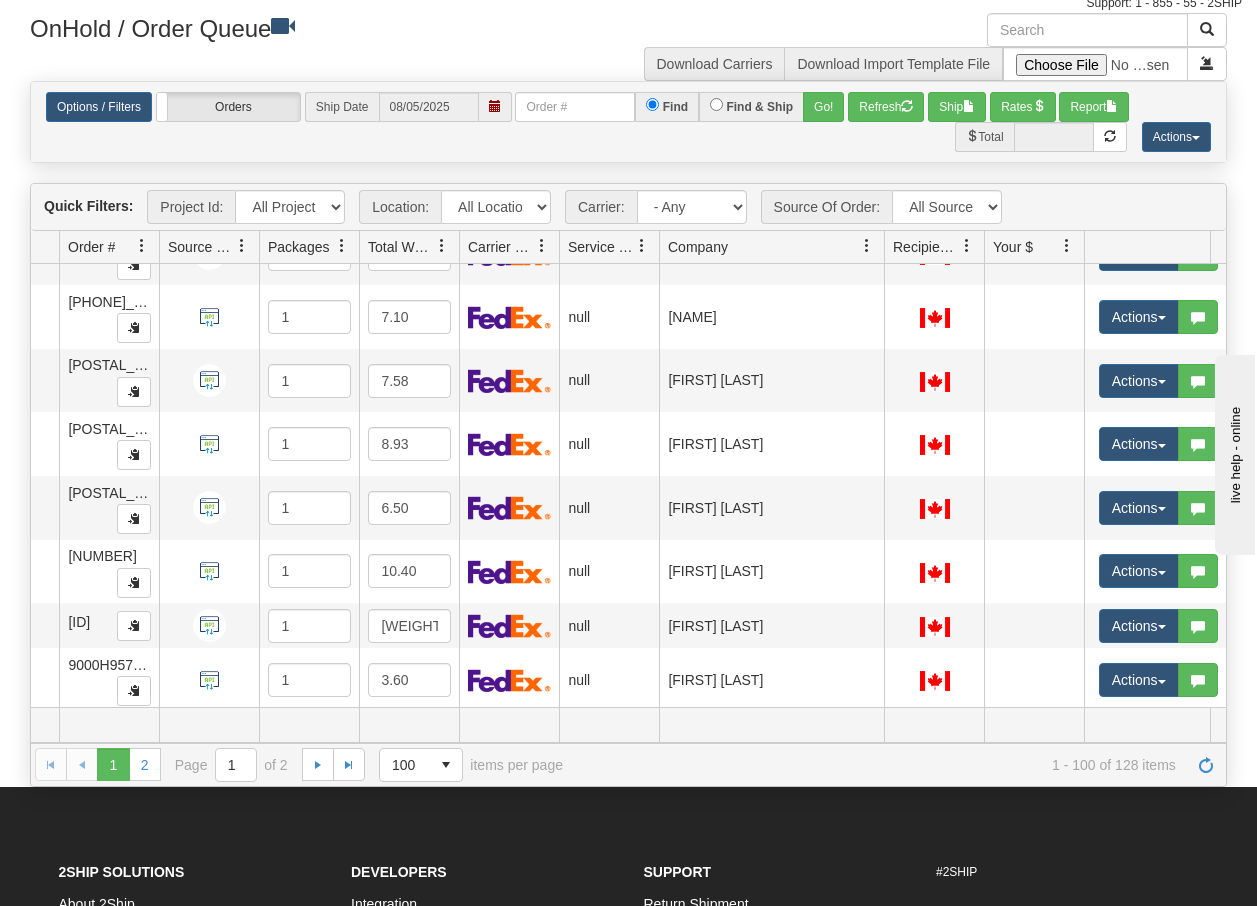 click at bounding box center (1162, 128) 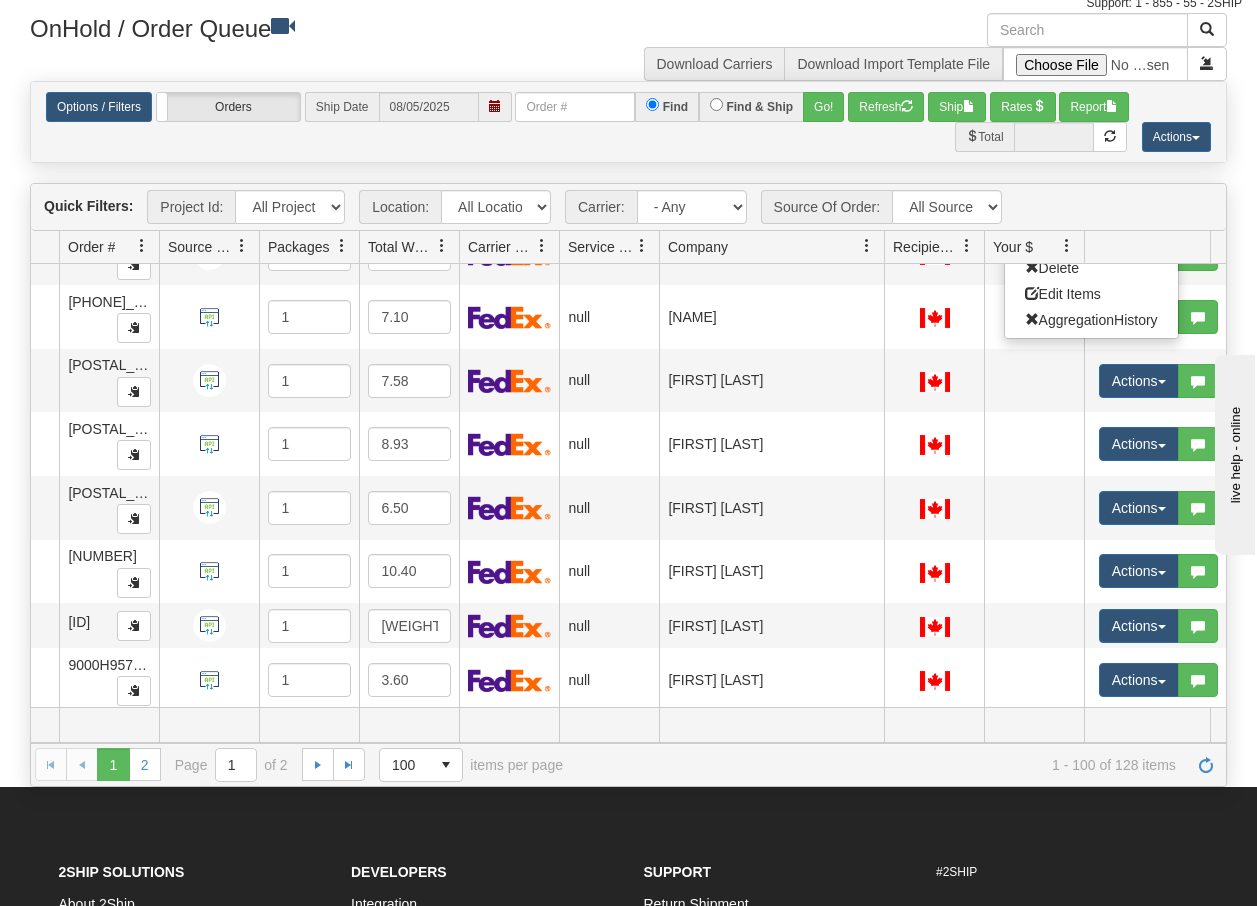 click on "Open" at bounding box center (1049, 164) 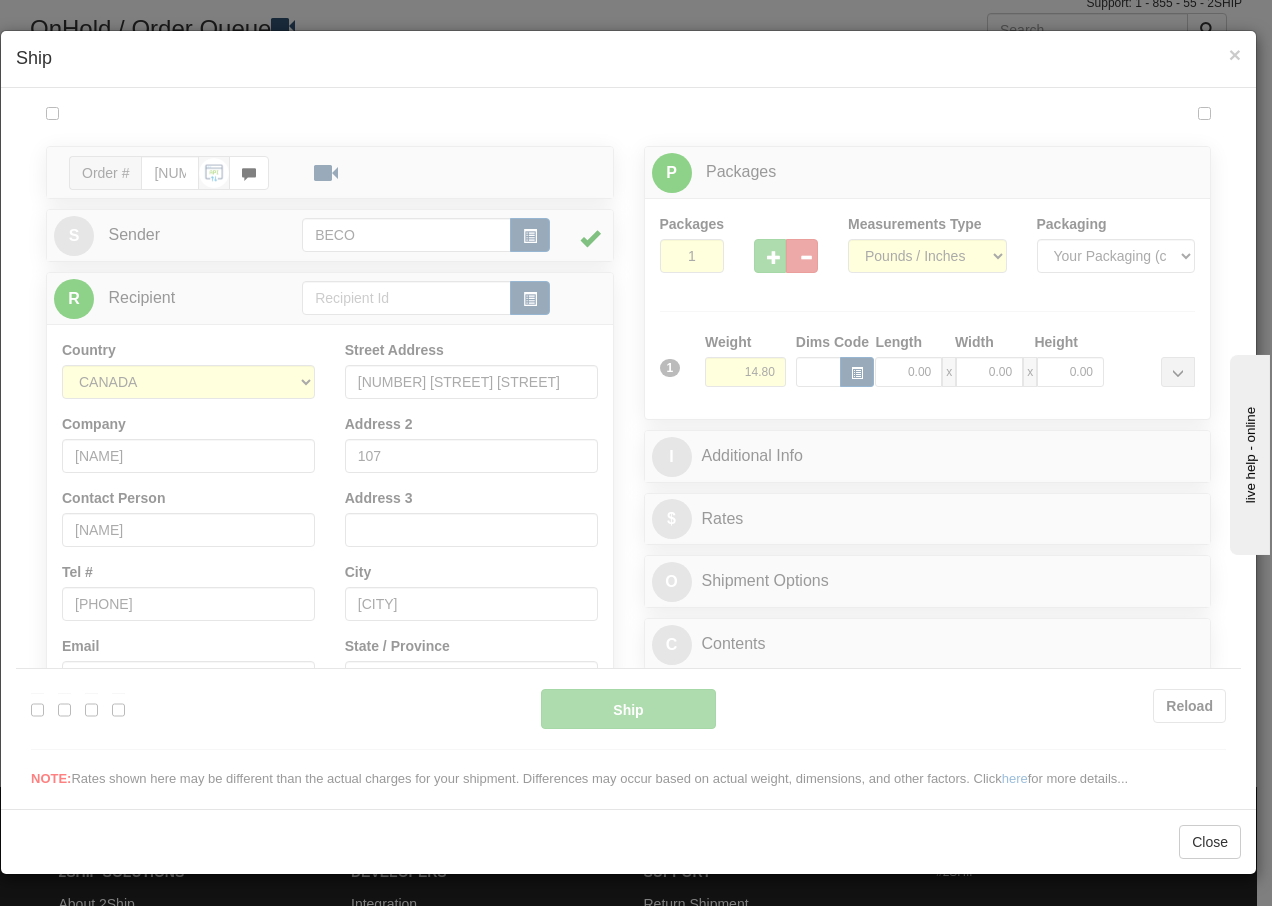 scroll, scrollTop: 0, scrollLeft: 0, axis: both 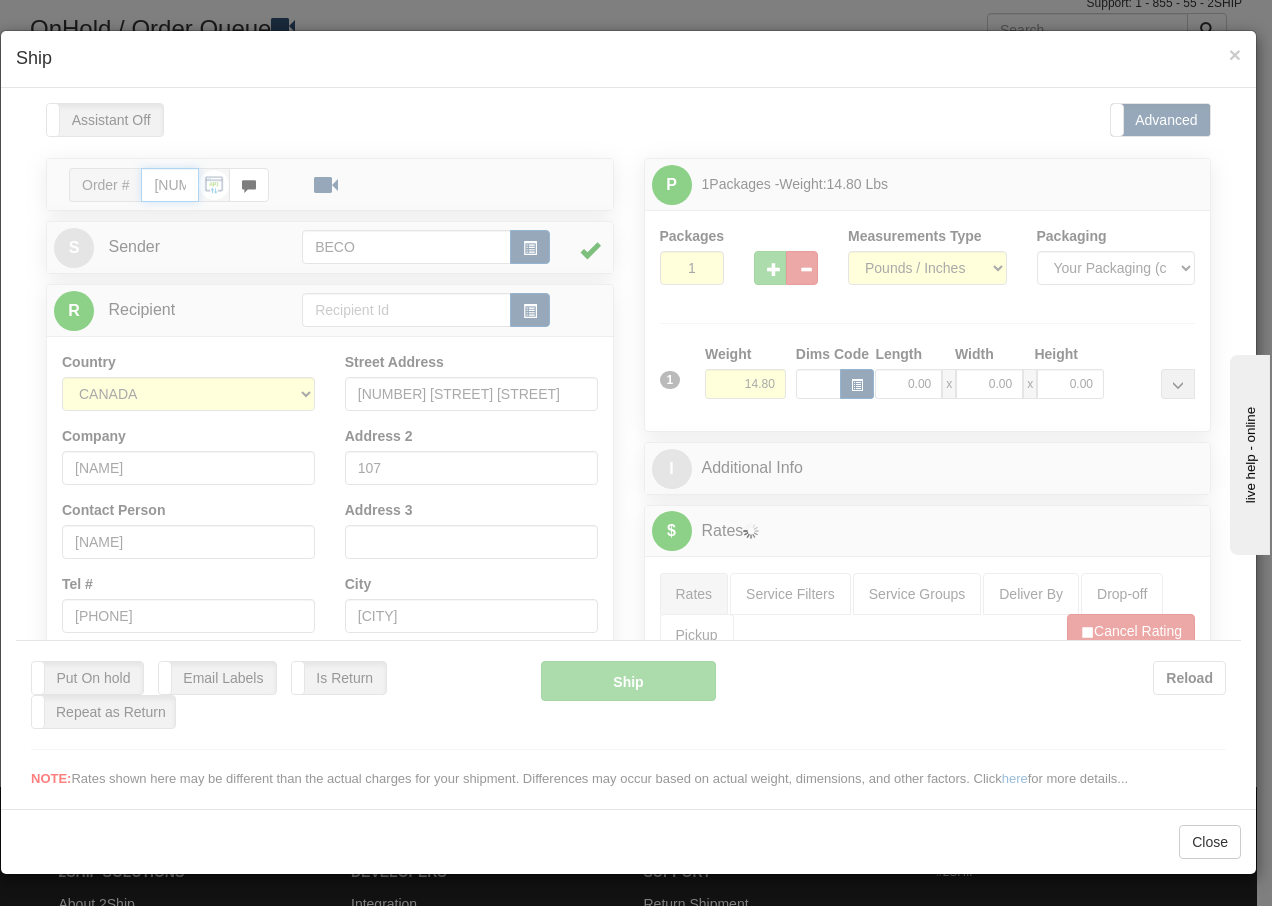type on "14:47" 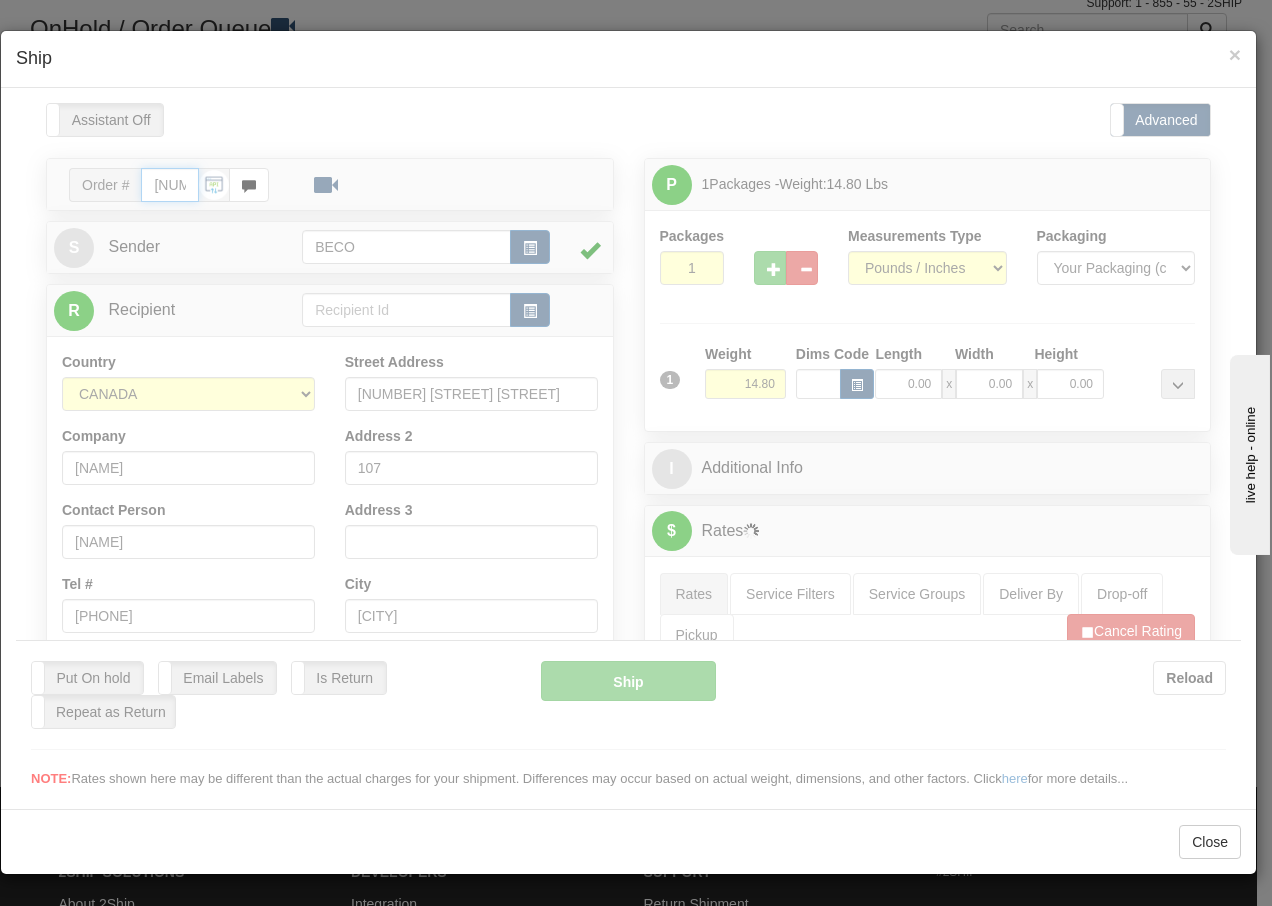 type on "16:00" 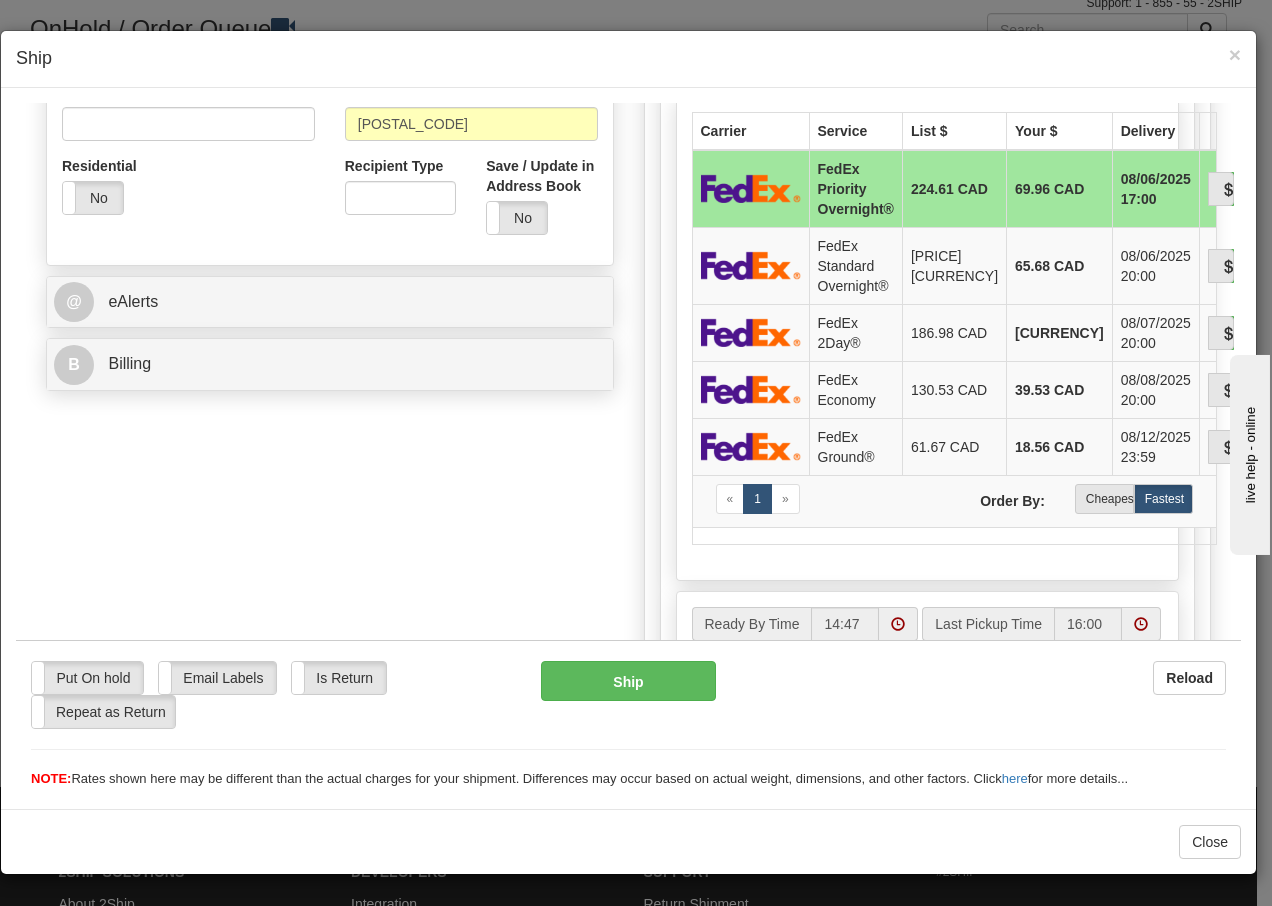 scroll, scrollTop: 680, scrollLeft: 0, axis: vertical 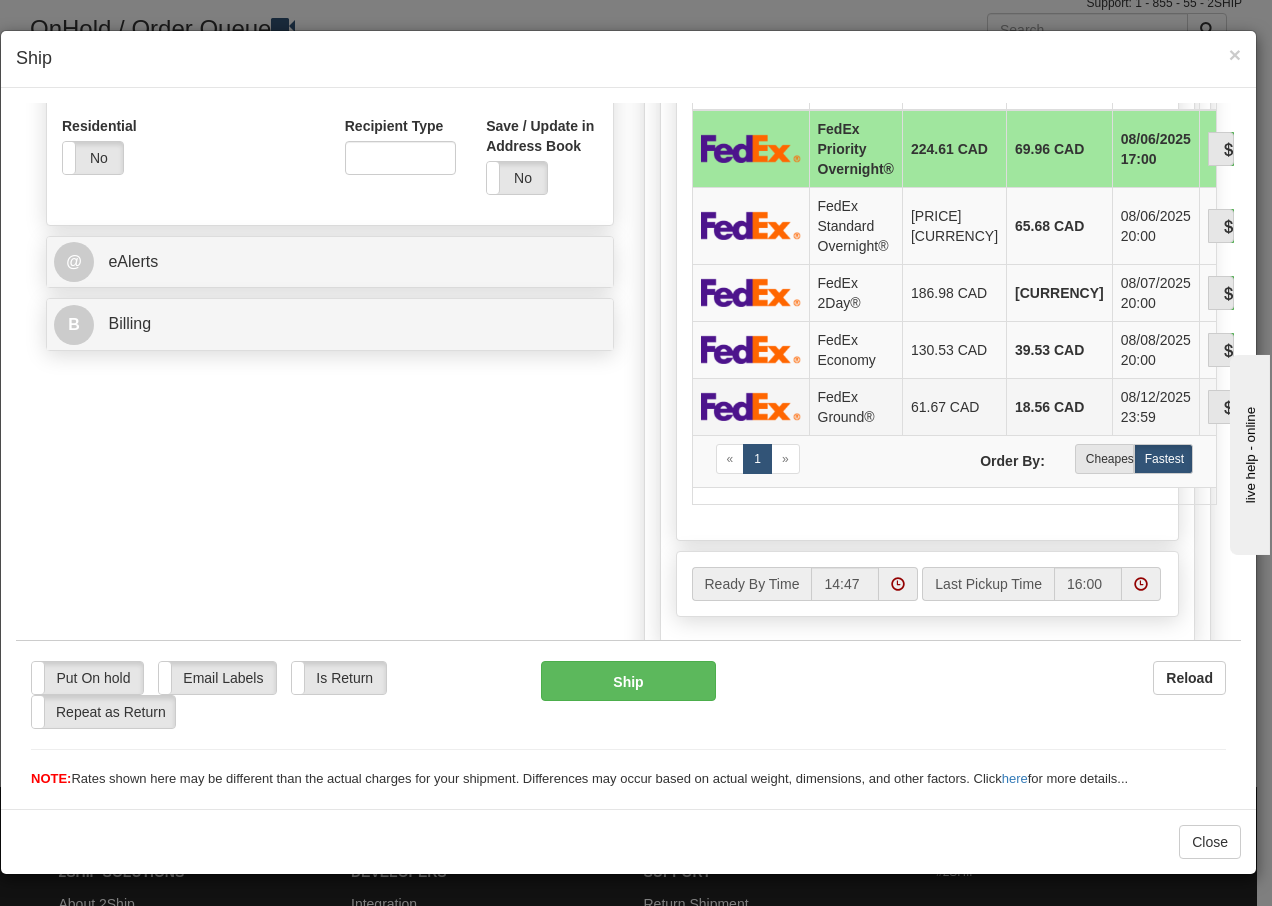 click on "FedEx Ground®" at bounding box center [855, 405] 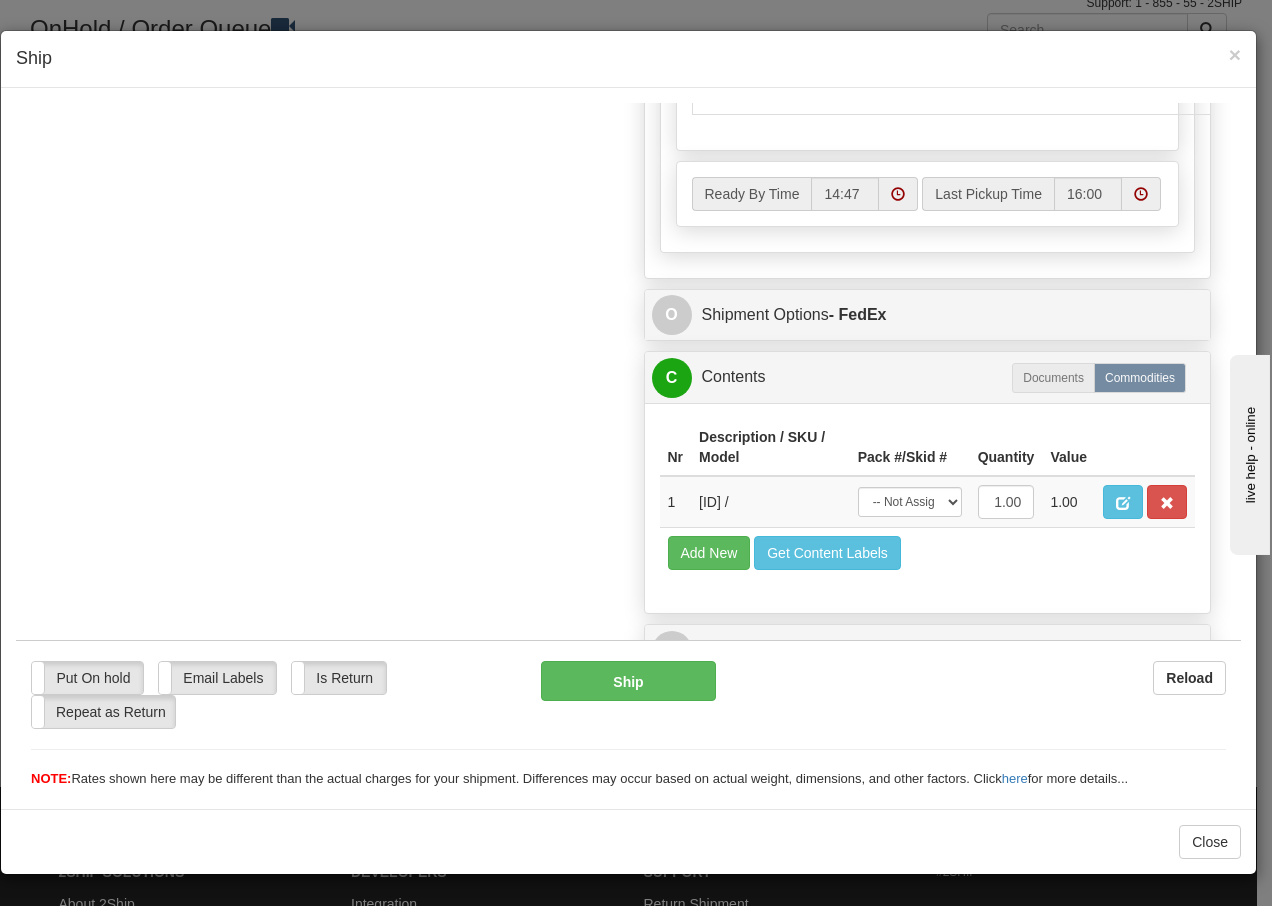 scroll, scrollTop: 1136, scrollLeft: 0, axis: vertical 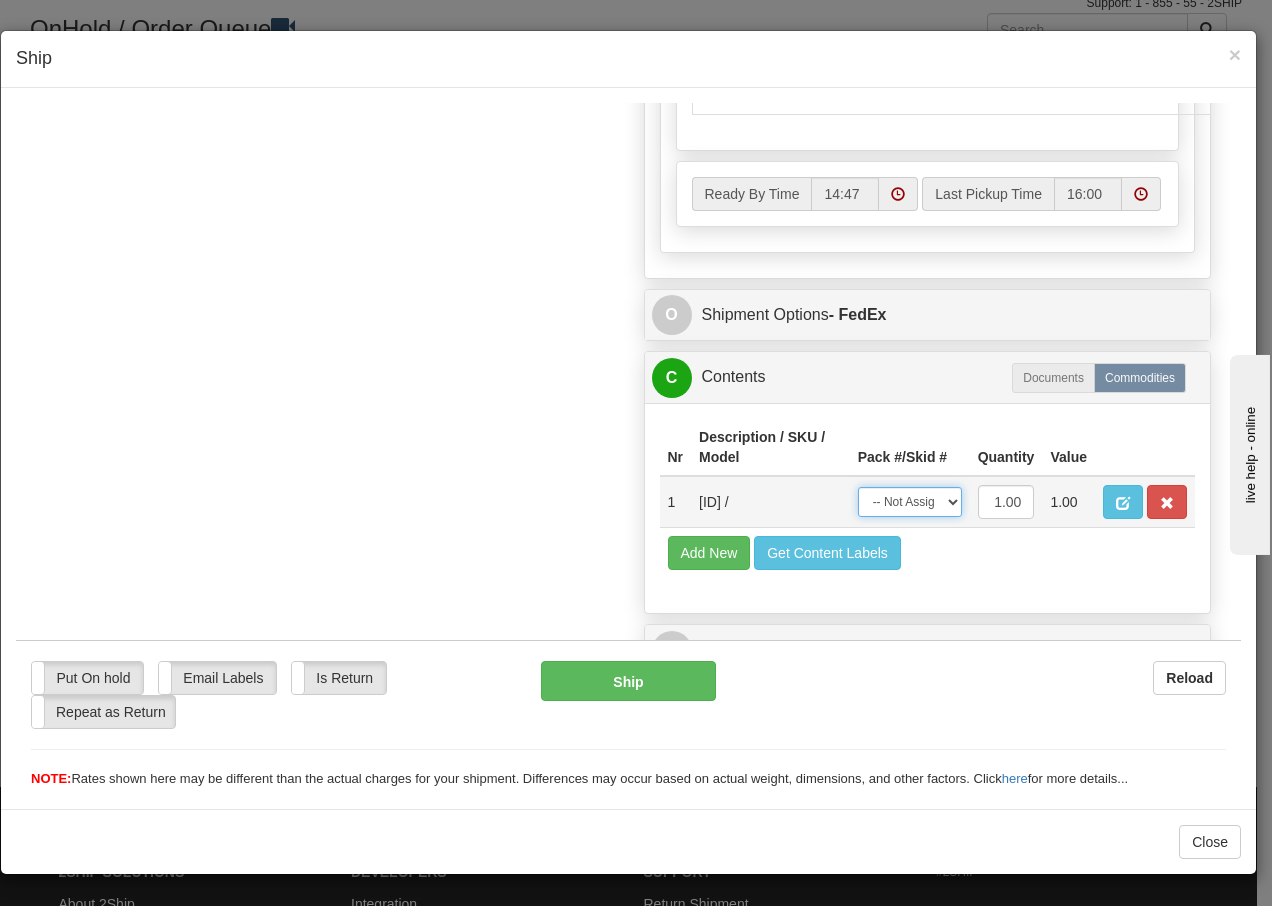 click on "-- Not Assigned --
Package 1" at bounding box center [910, 501] 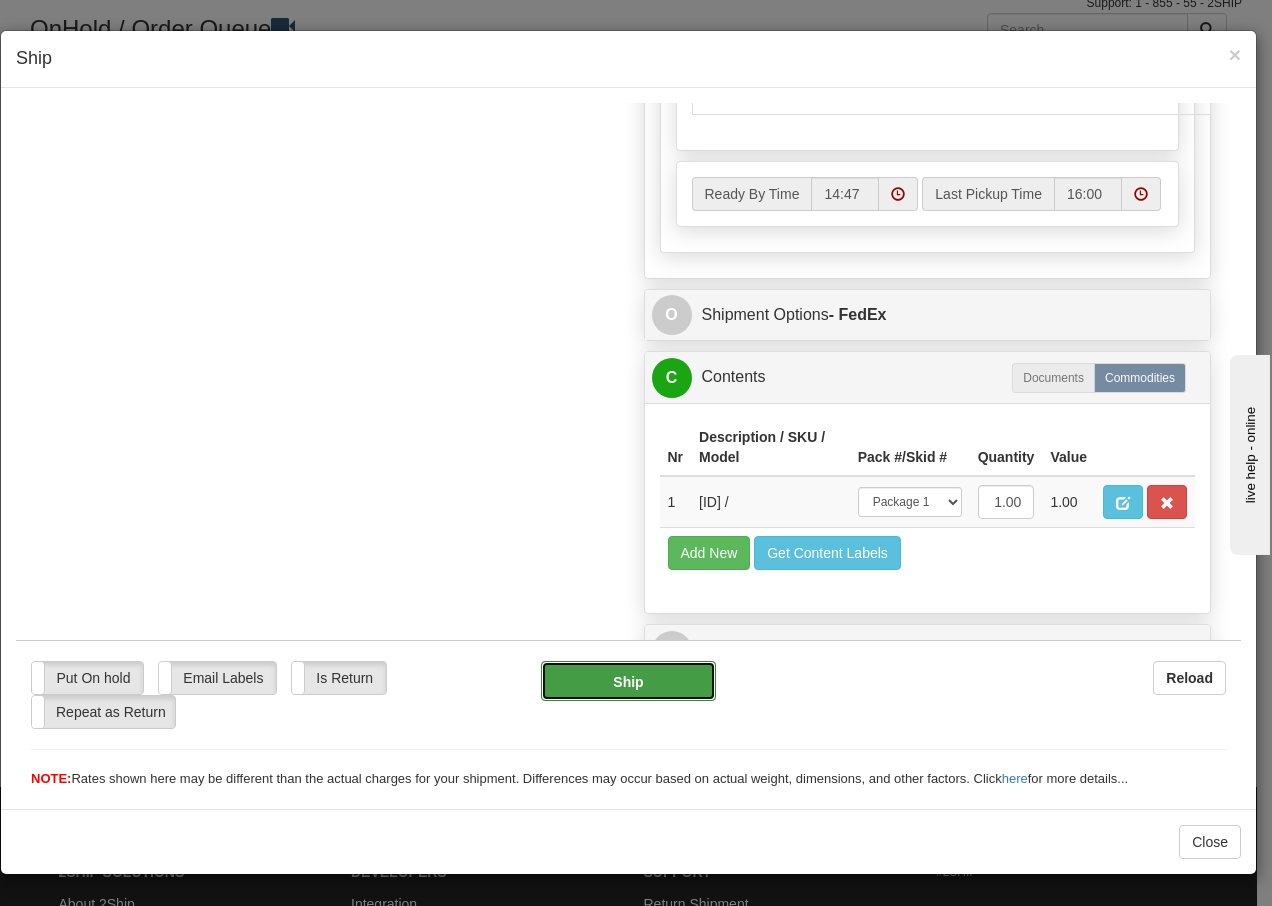 click on "Ship" at bounding box center [628, 680] 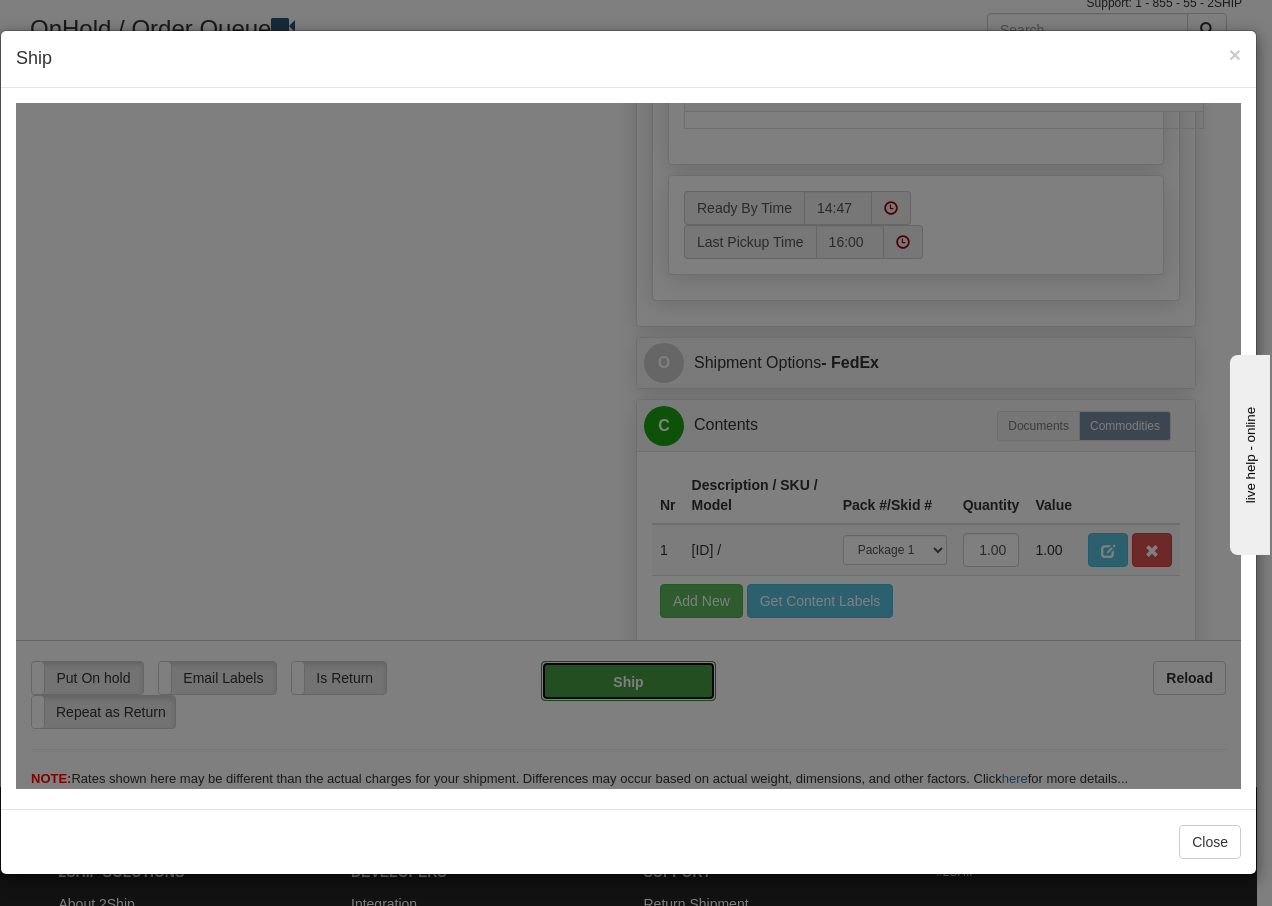 type on "92" 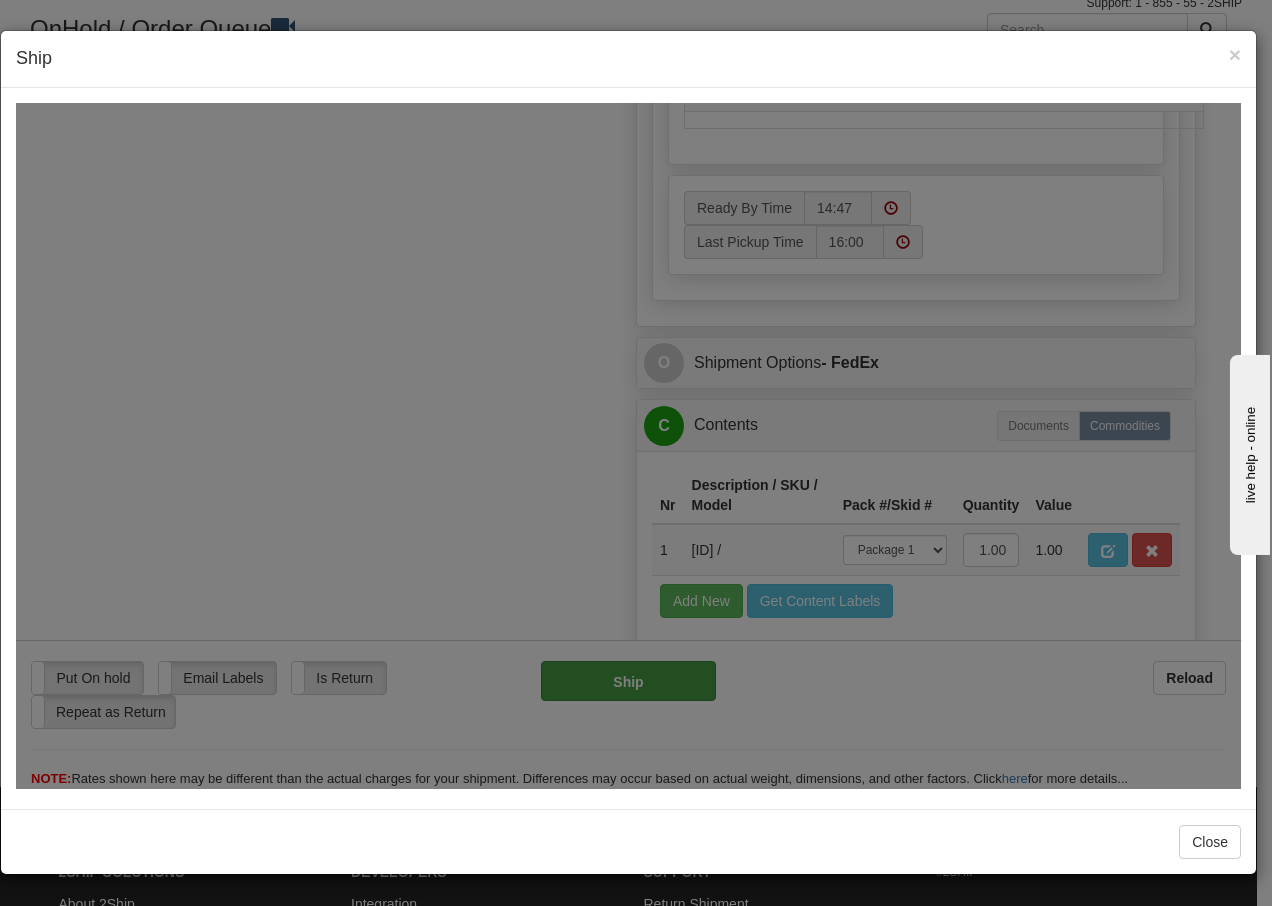 scroll, scrollTop: 1216, scrollLeft: 0, axis: vertical 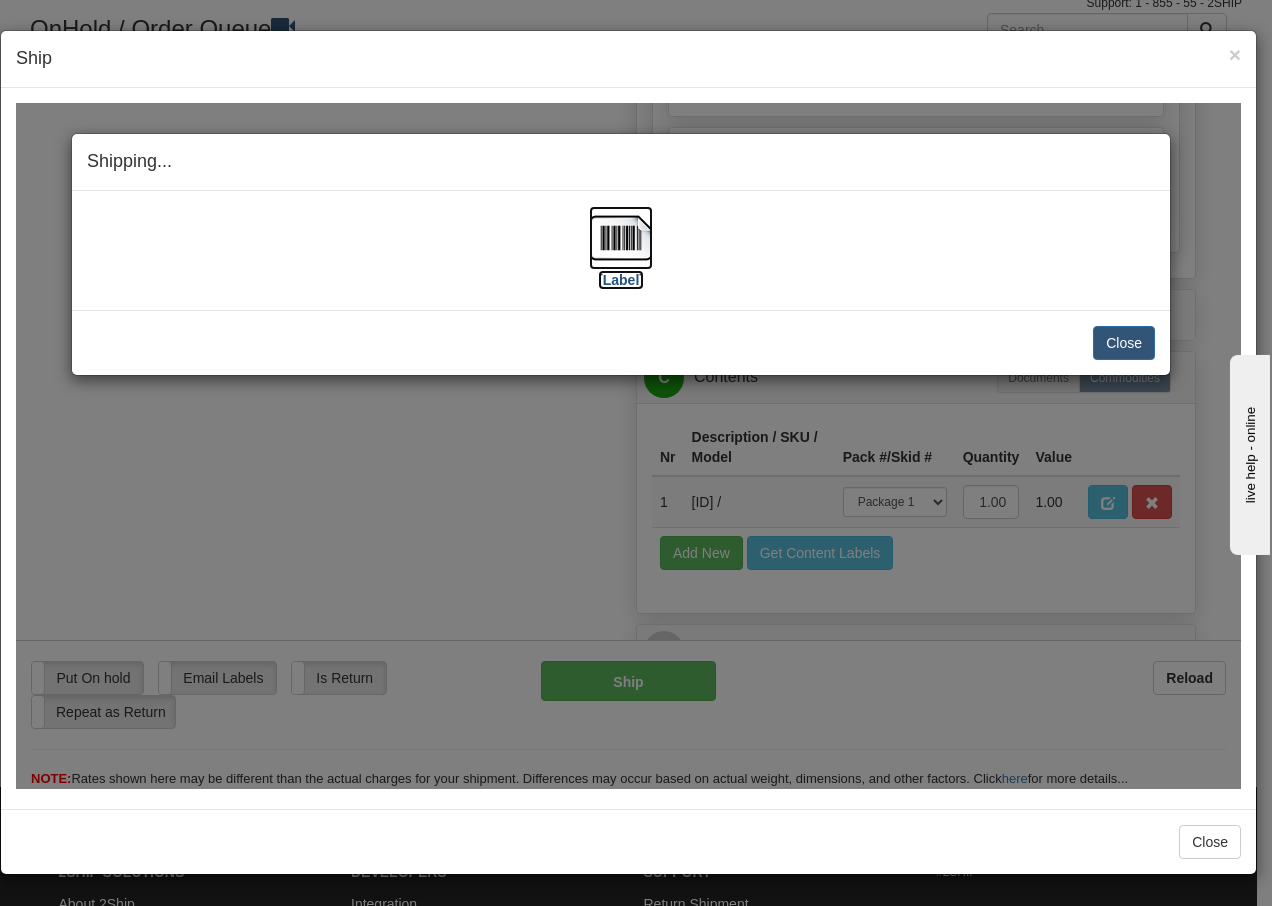 click at bounding box center (621, 237) 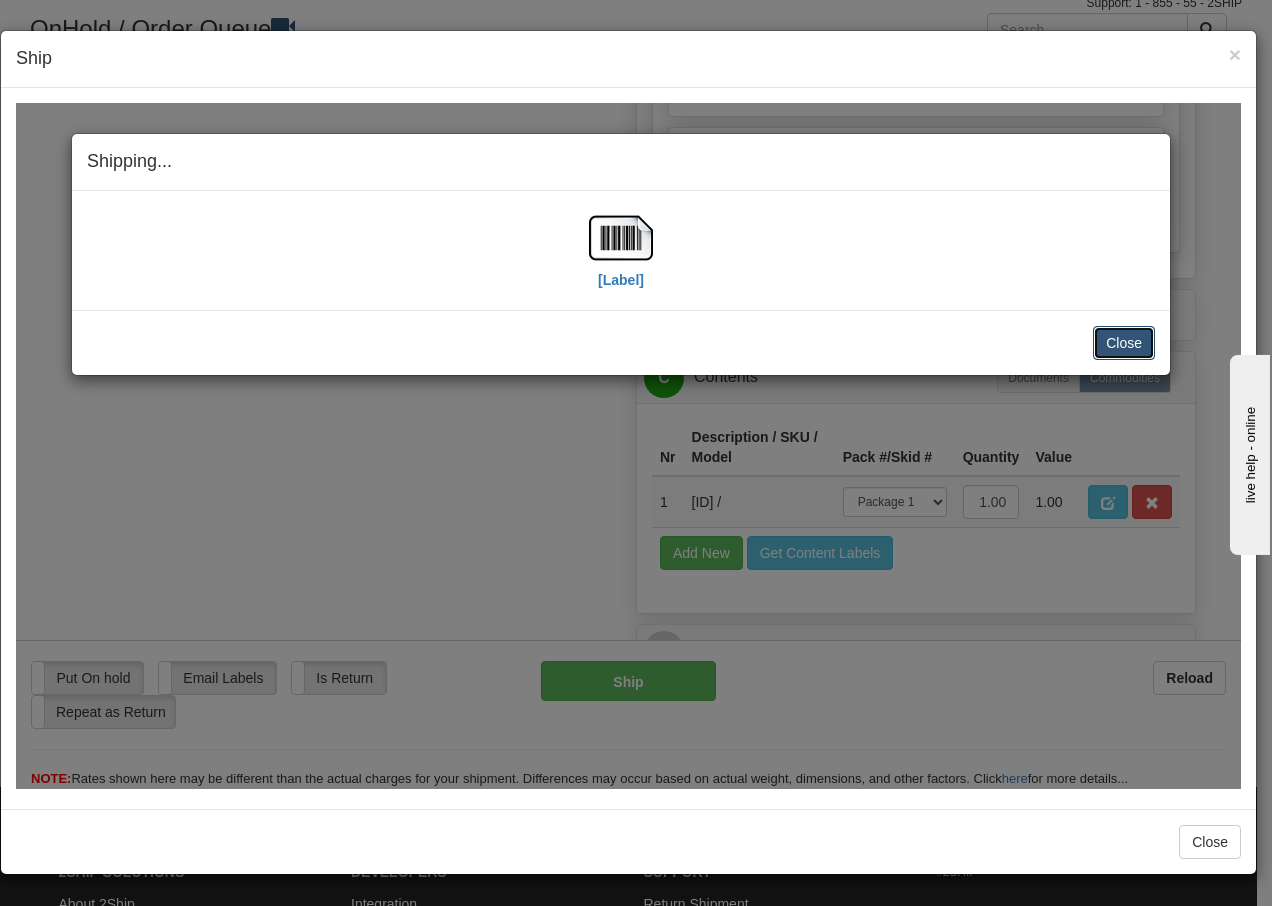 click on "Close" at bounding box center [1124, 342] 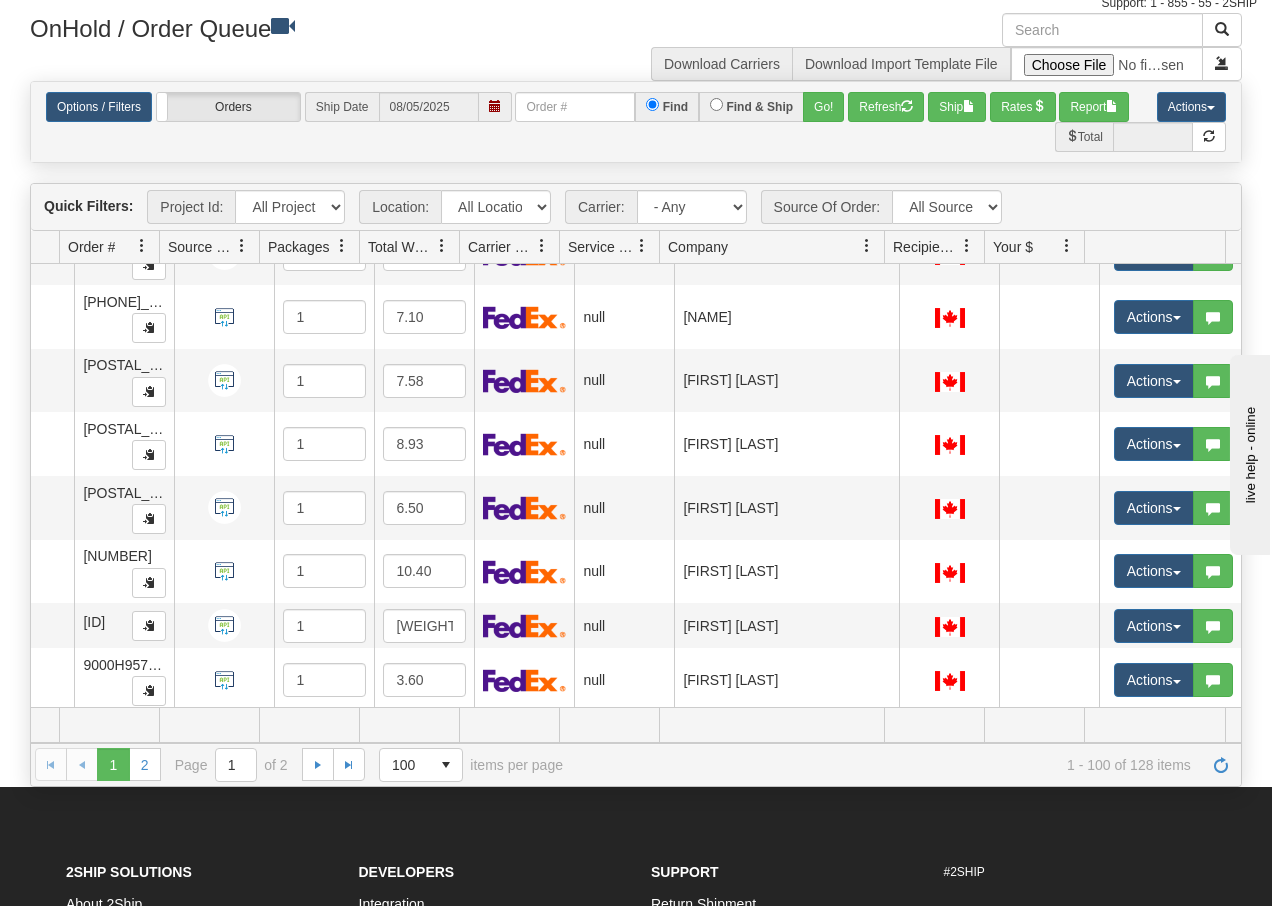 scroll, scrollTop: 0, scrollLeft: 0, axis: both 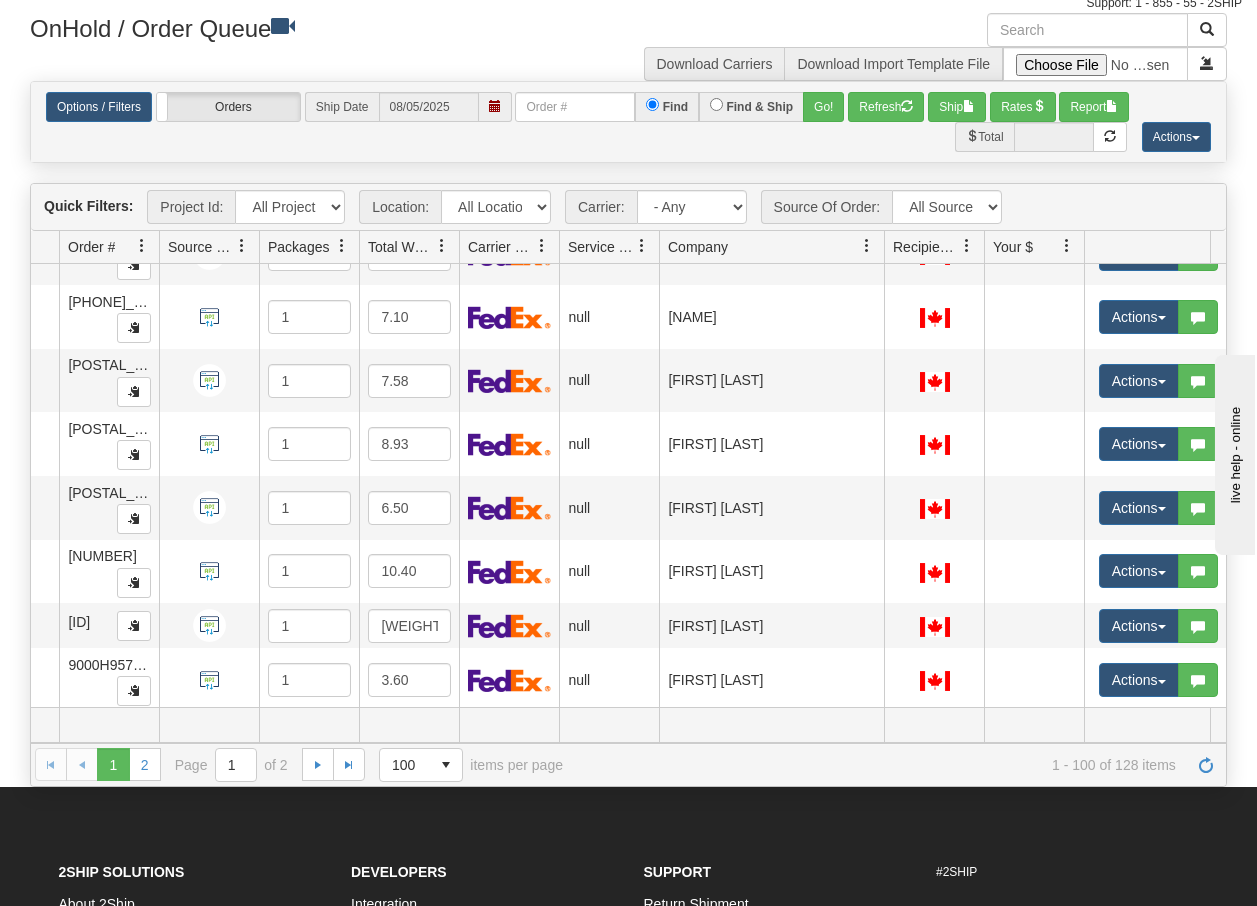 click on "Actions" at bounding box center [1139, 190] 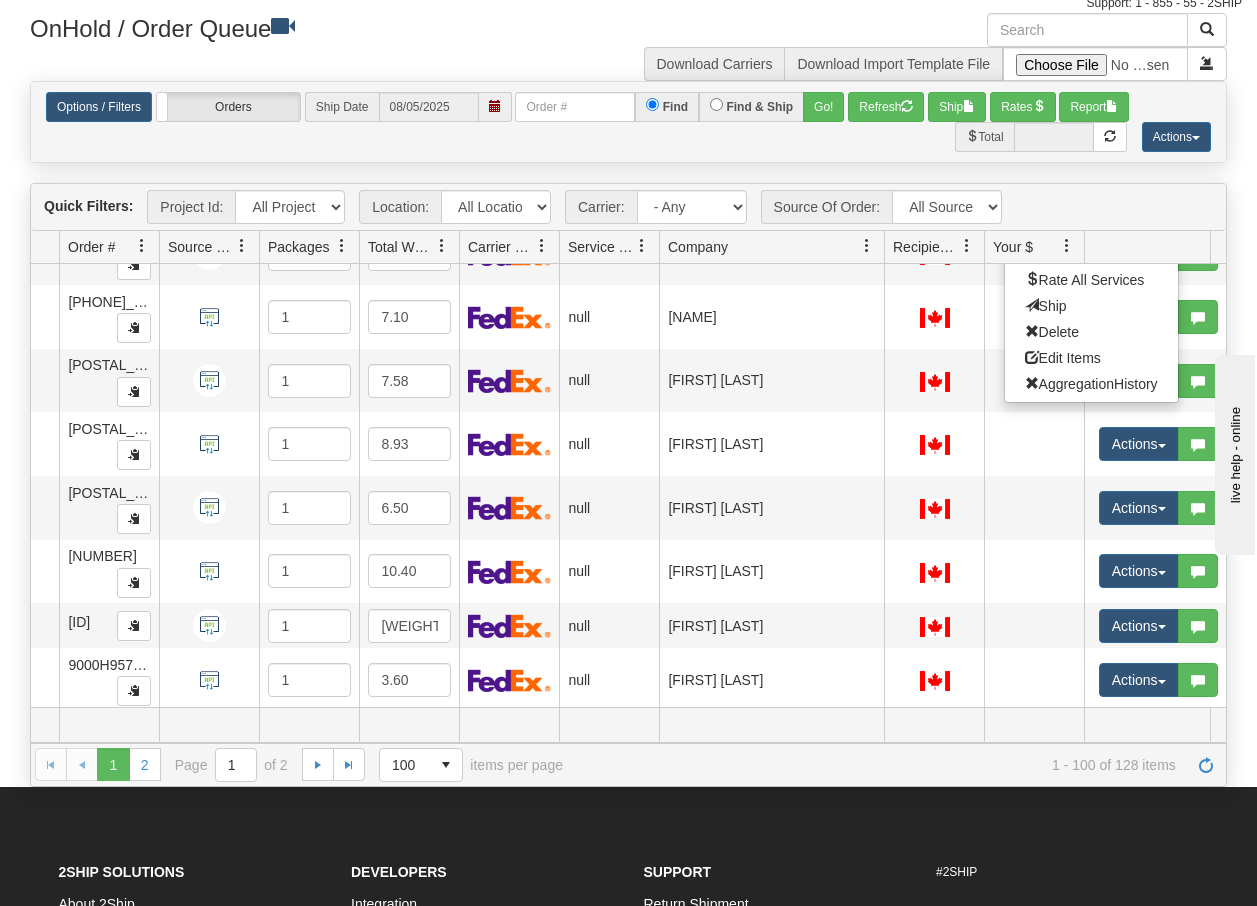 click on "Open" at bounding box center (1049, 228) 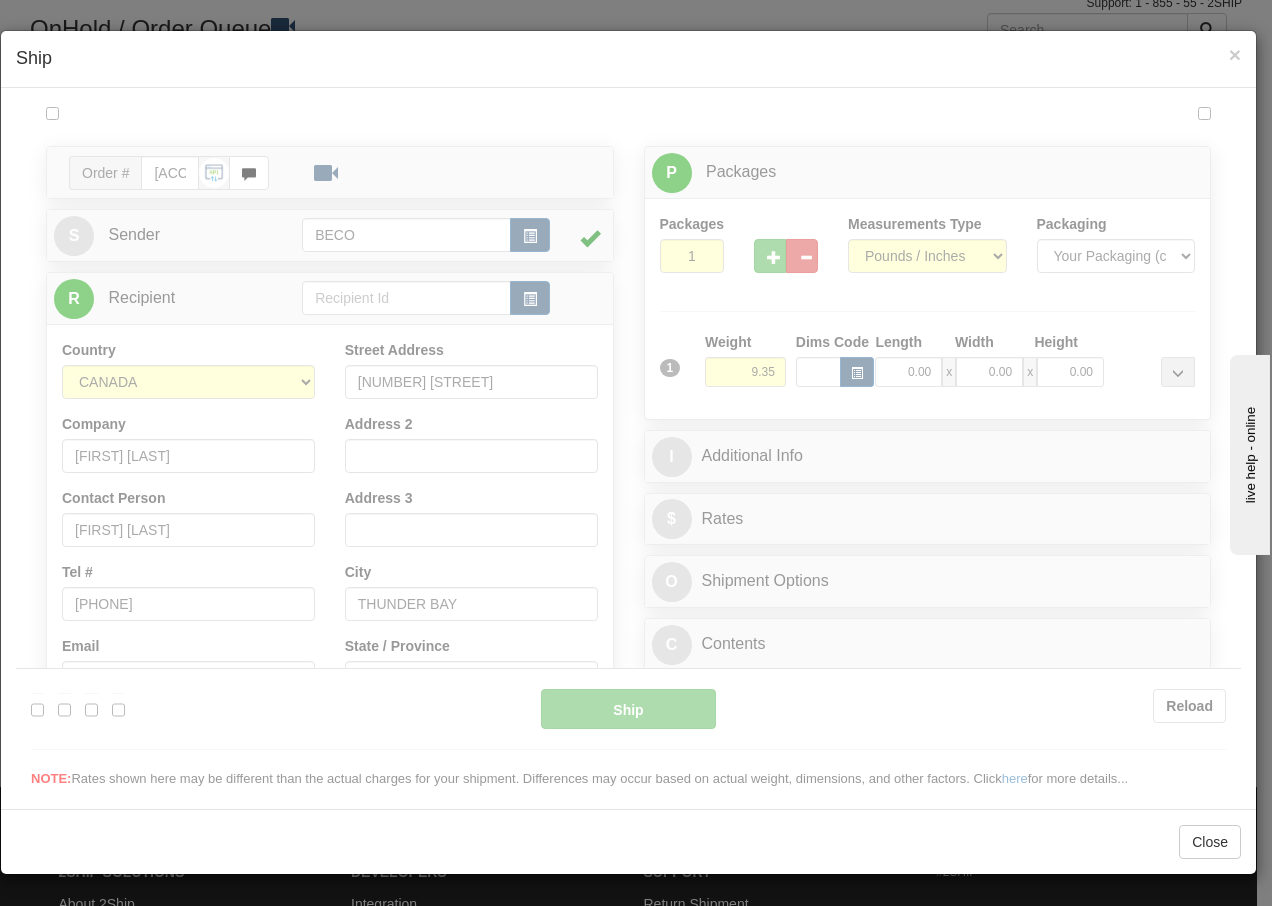 scroll, scrollTop: 0, scrollLeft: 0, axis: both 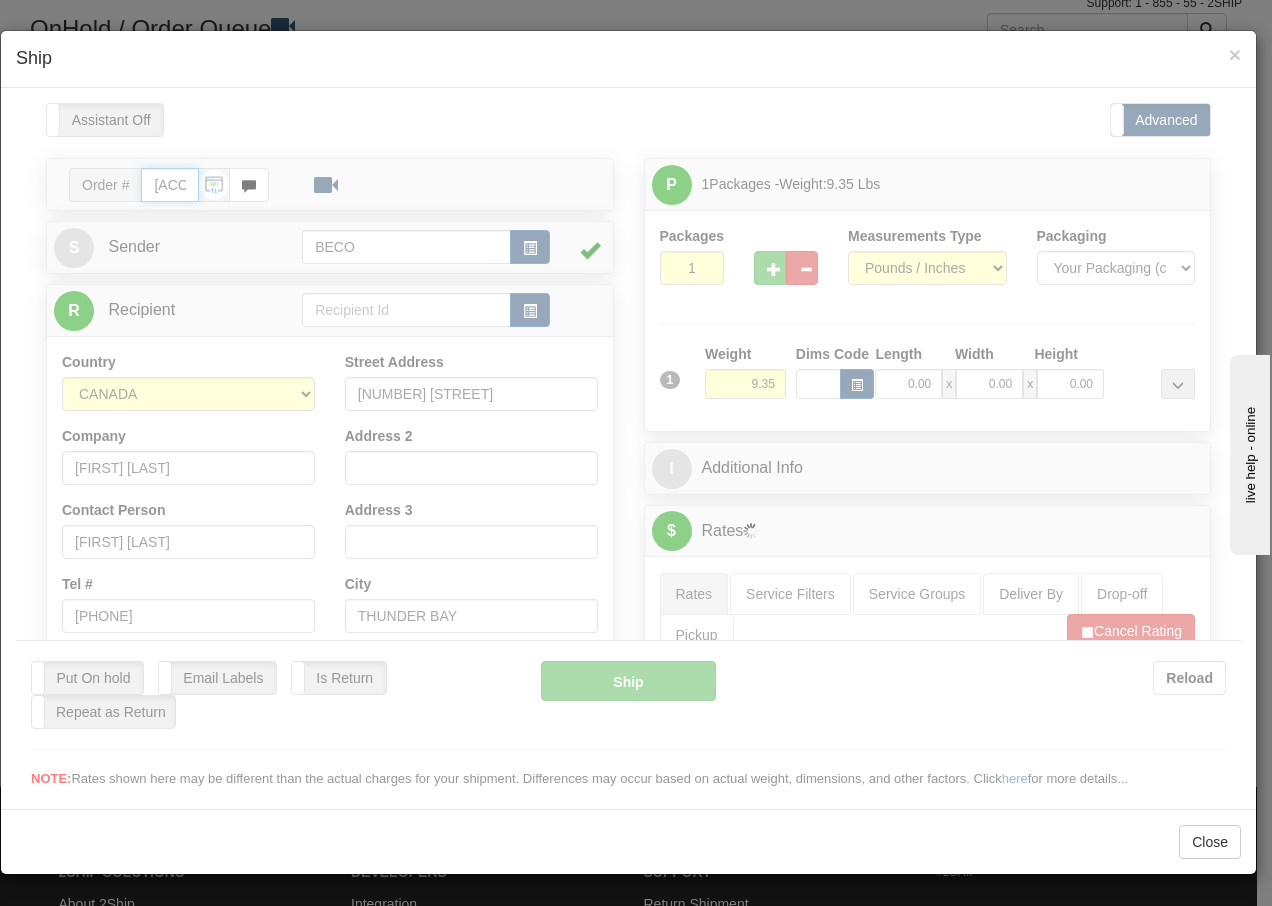 type on "14:48" 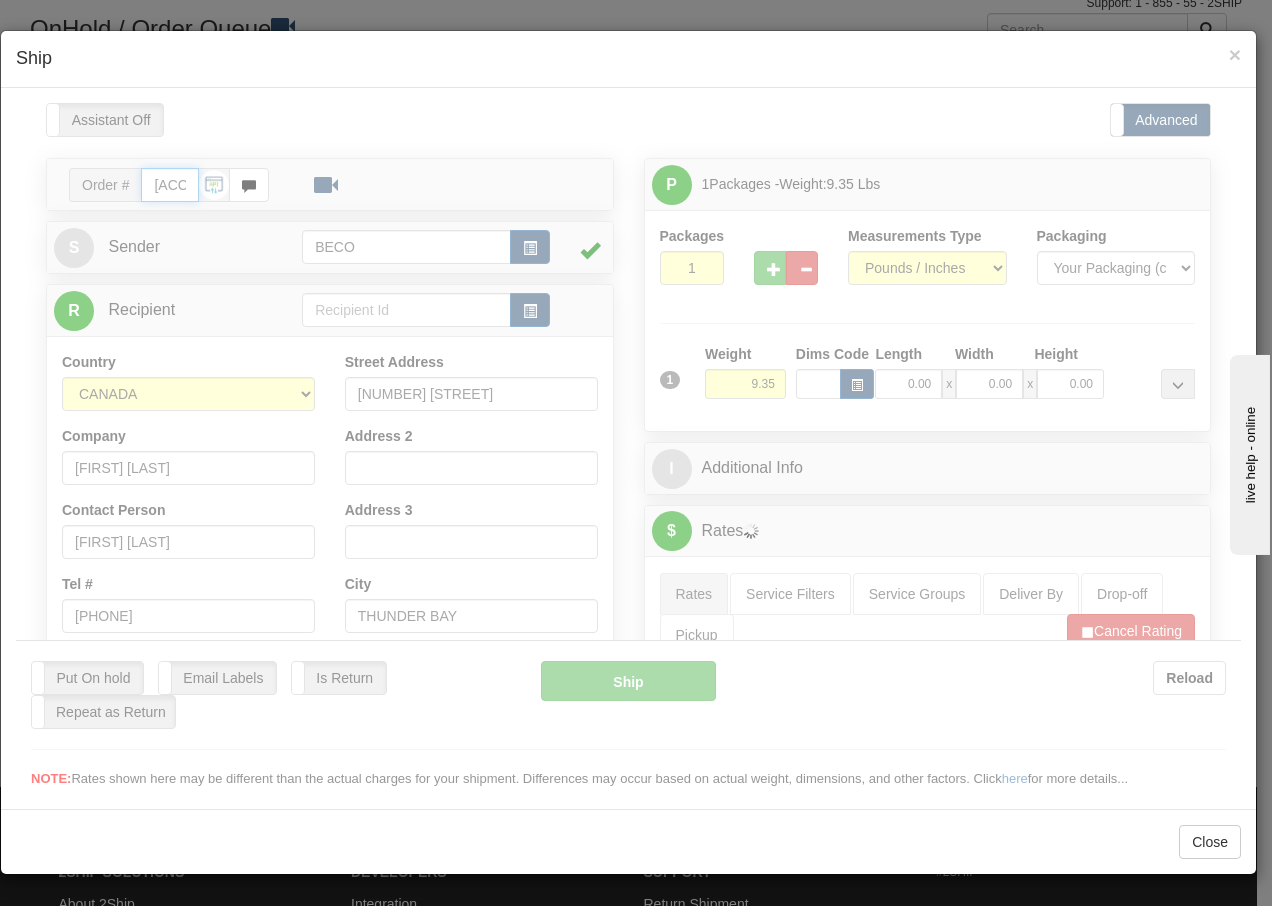 type on "16:00" 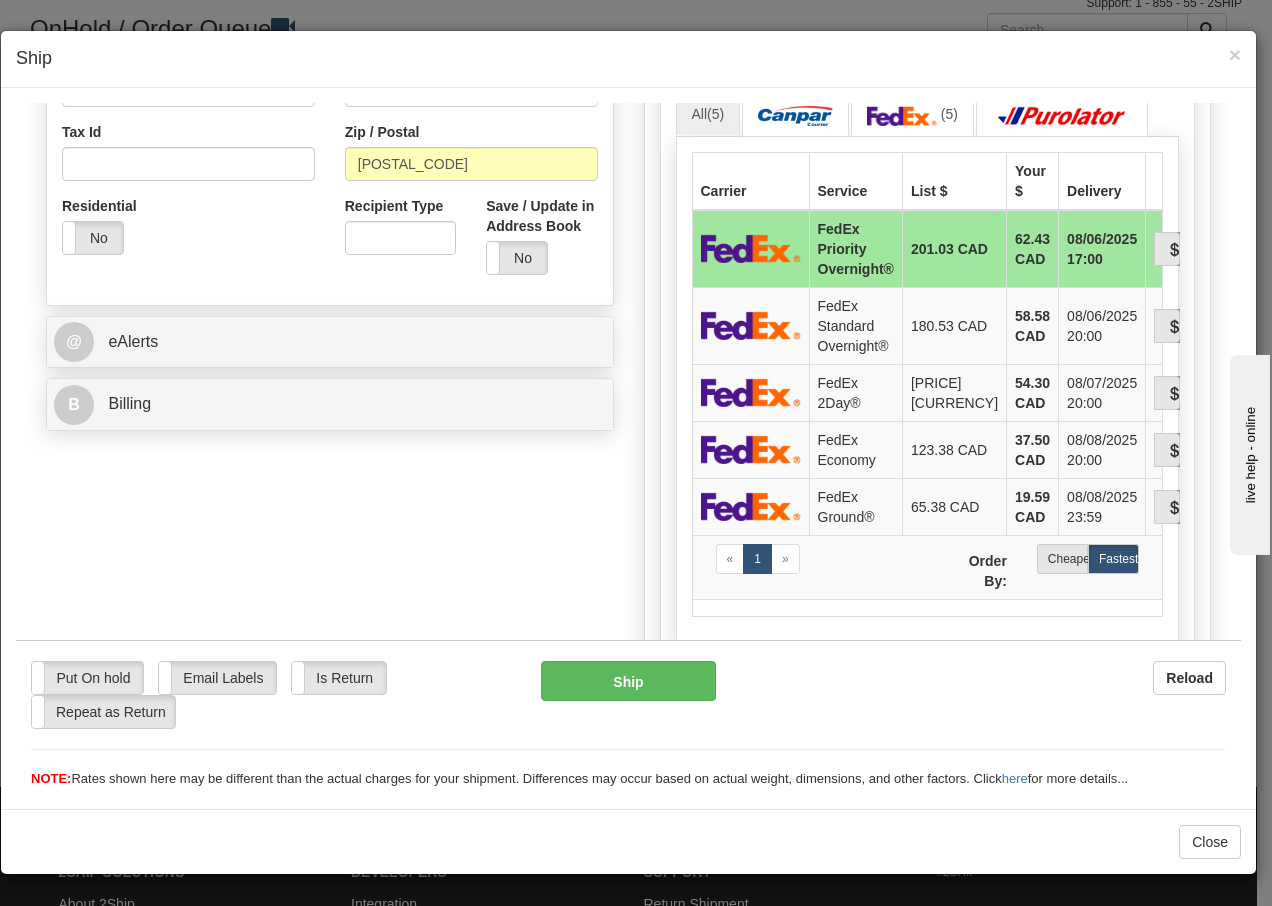 scroll, scrollTop: 640, scrollLeft: 0, axis: vertical 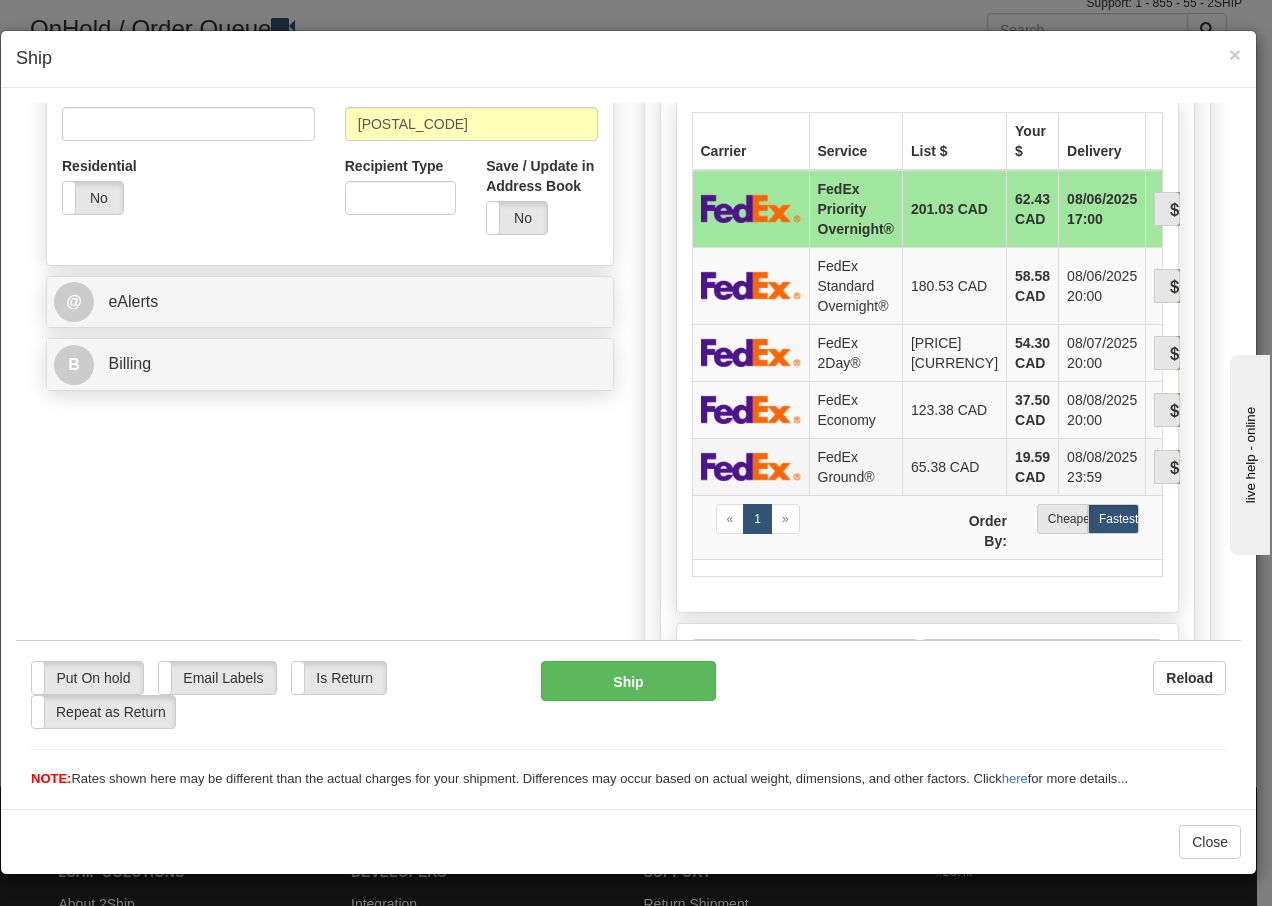 click on "FedEx Ground®" at bounding box center [855, 465] 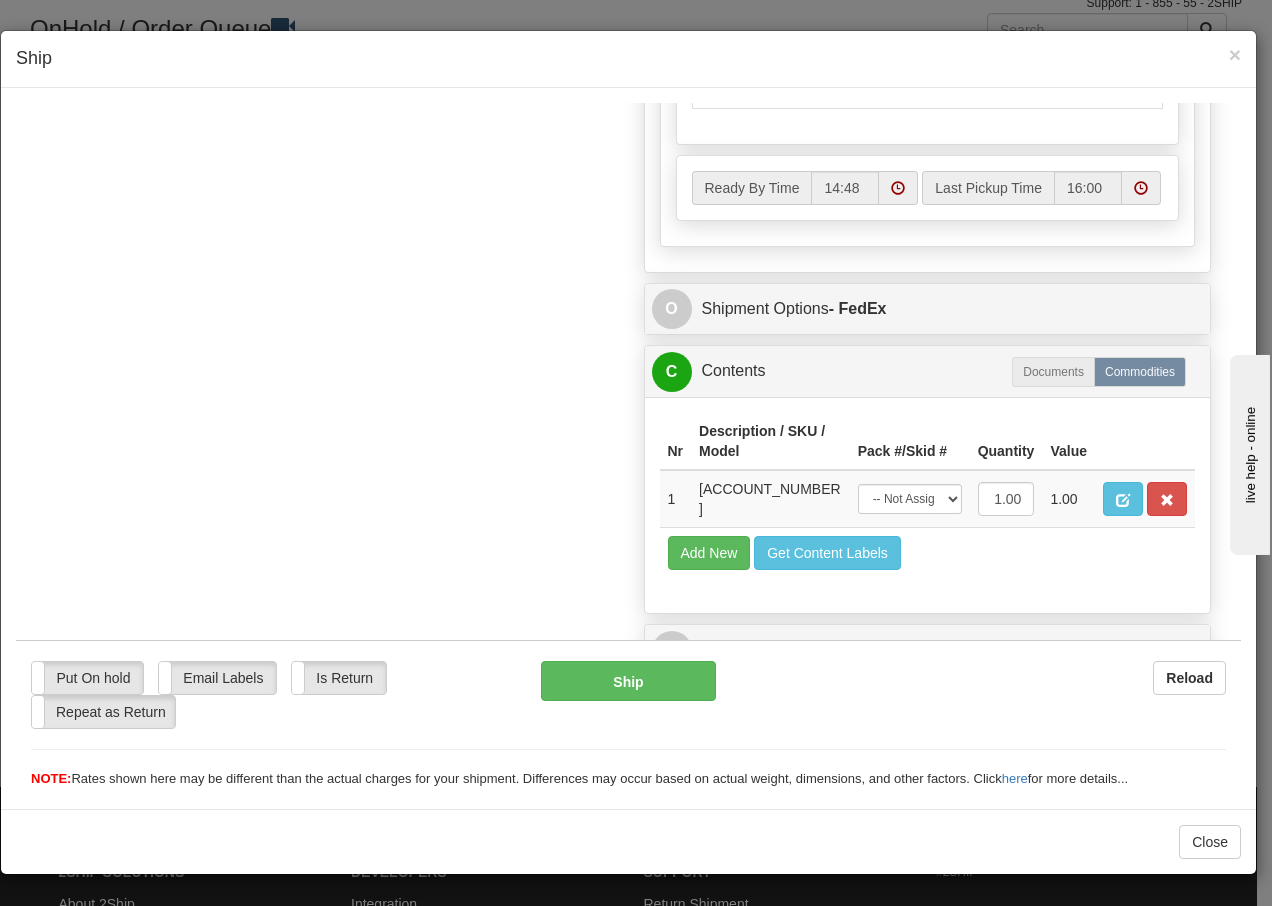 scroll, scrollTop: 1136, scrollLeft: 0, axis: vertical 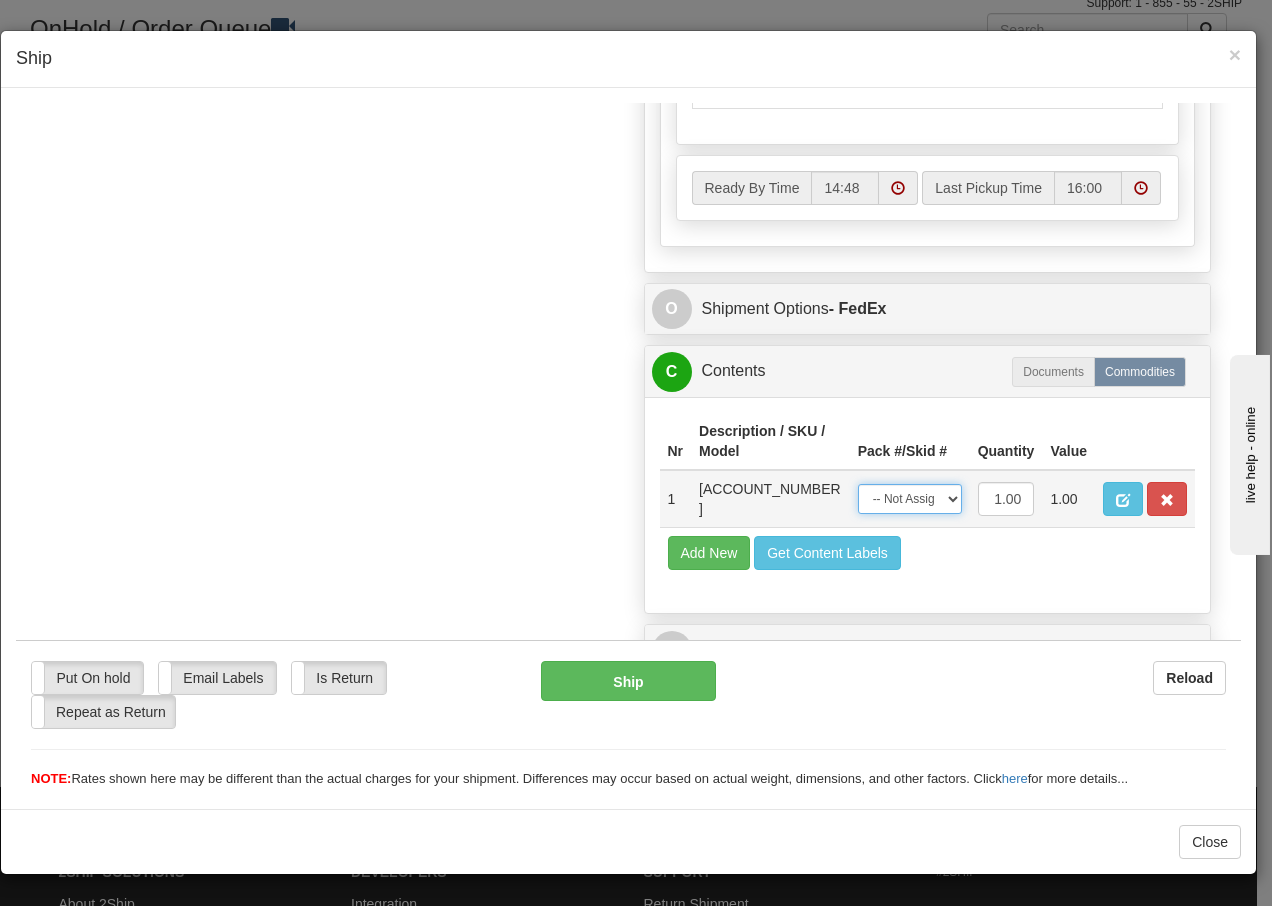 drag, startPoint x: 924, startPoint y: 507, endPoint x: 917, endPoint y: 519, distance: 13.892444 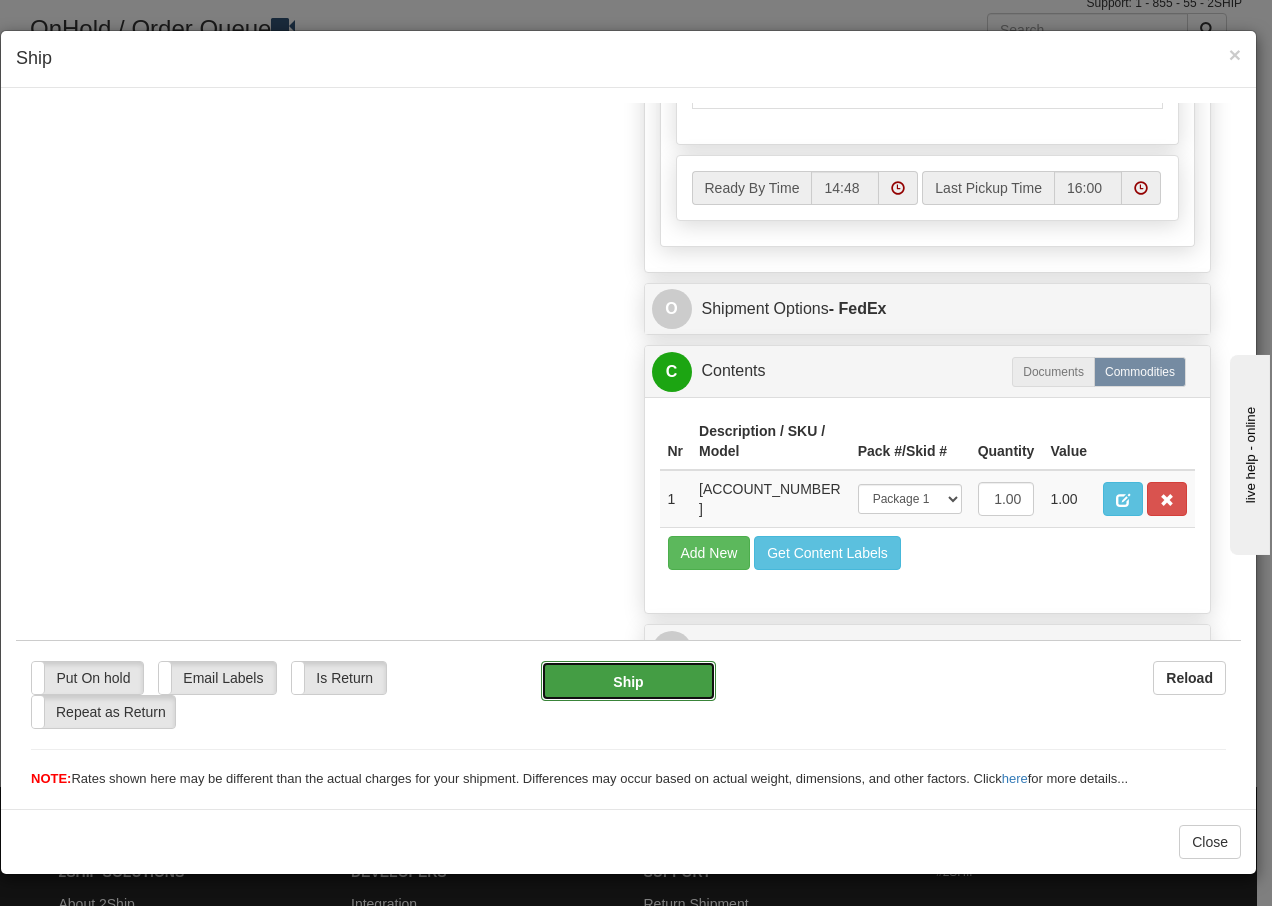 click on "Ship" at bounding box center [628, 680] 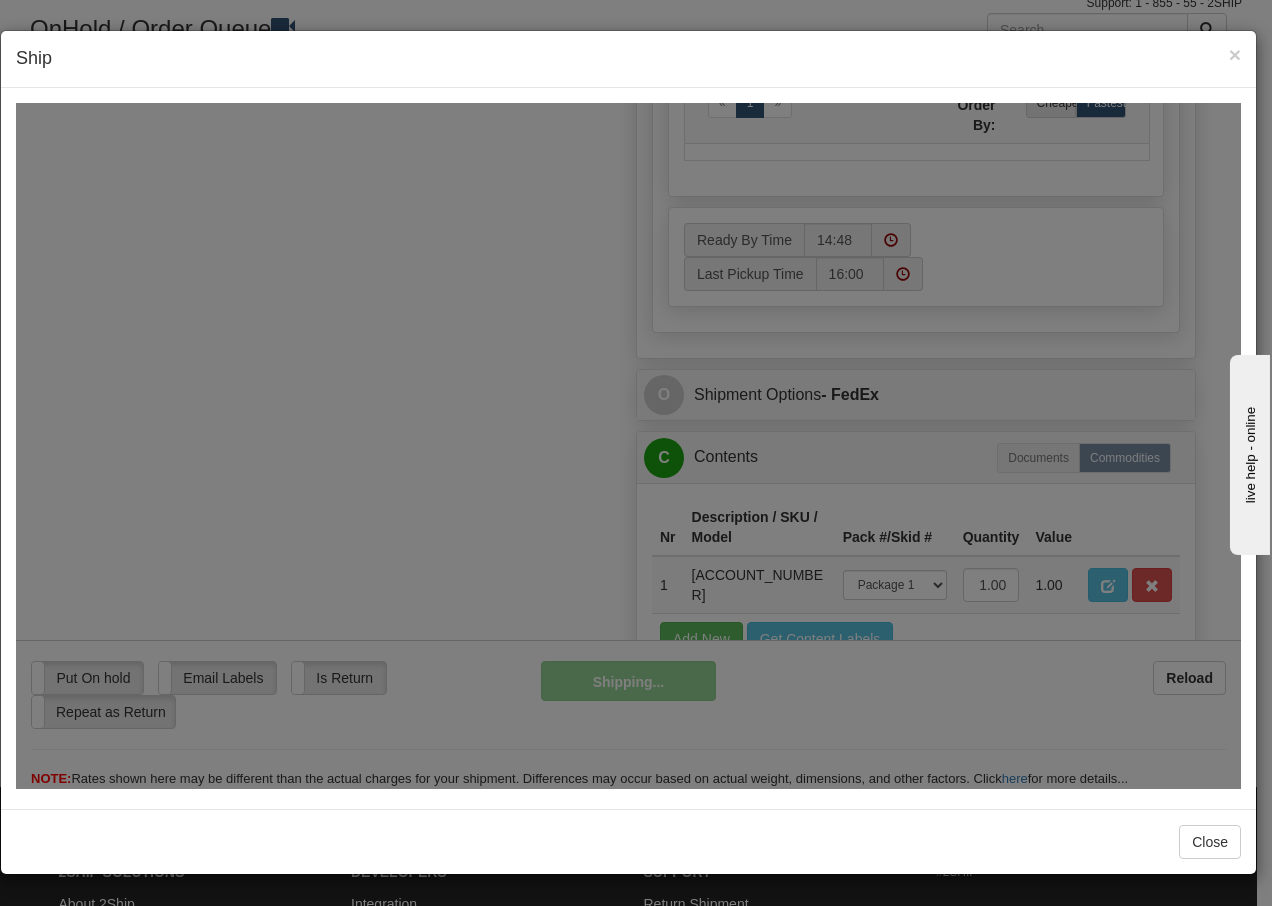 scroll, scrollTop: 1216, scrollLeft: 0, axis: vertical 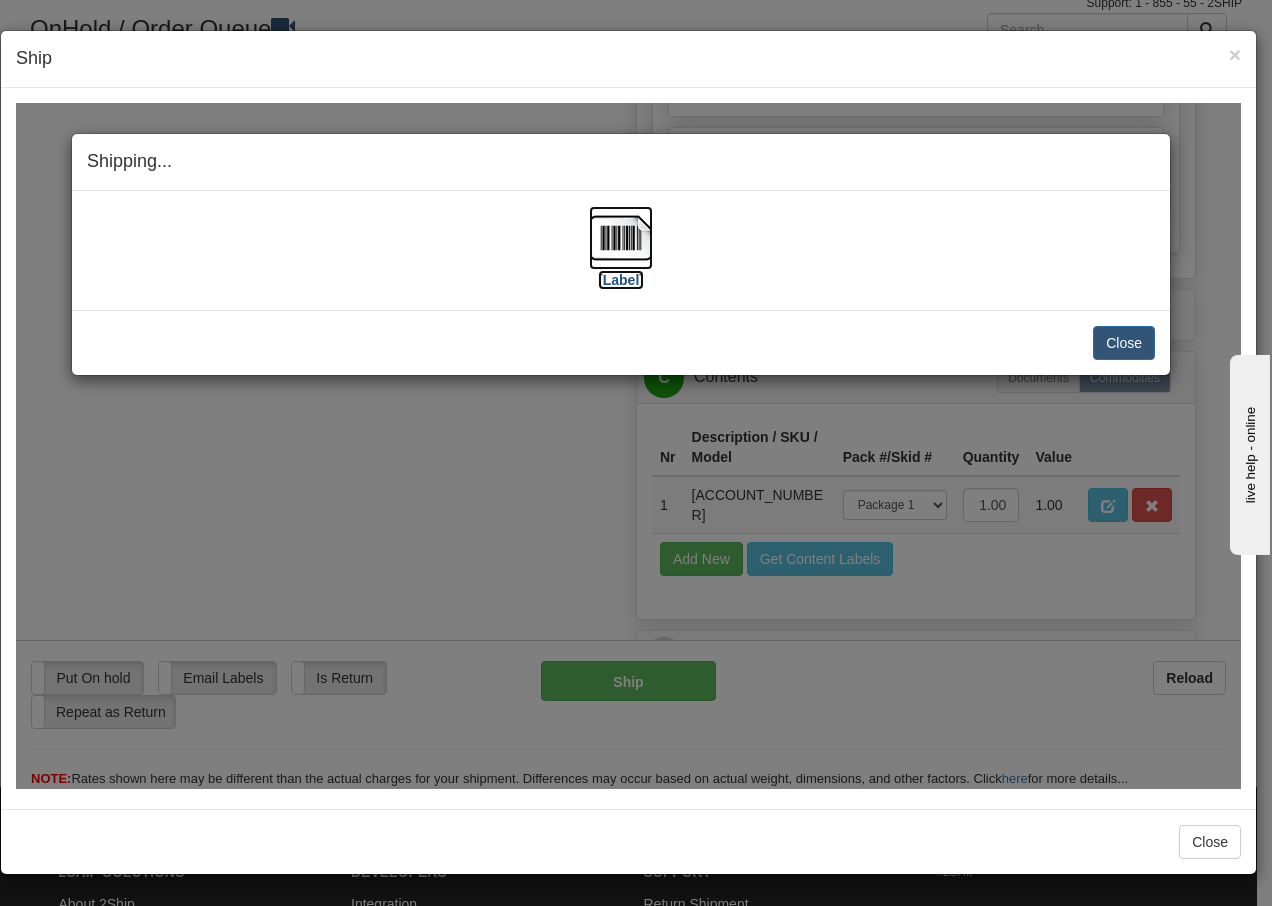 click at bounding box center [621, 237] 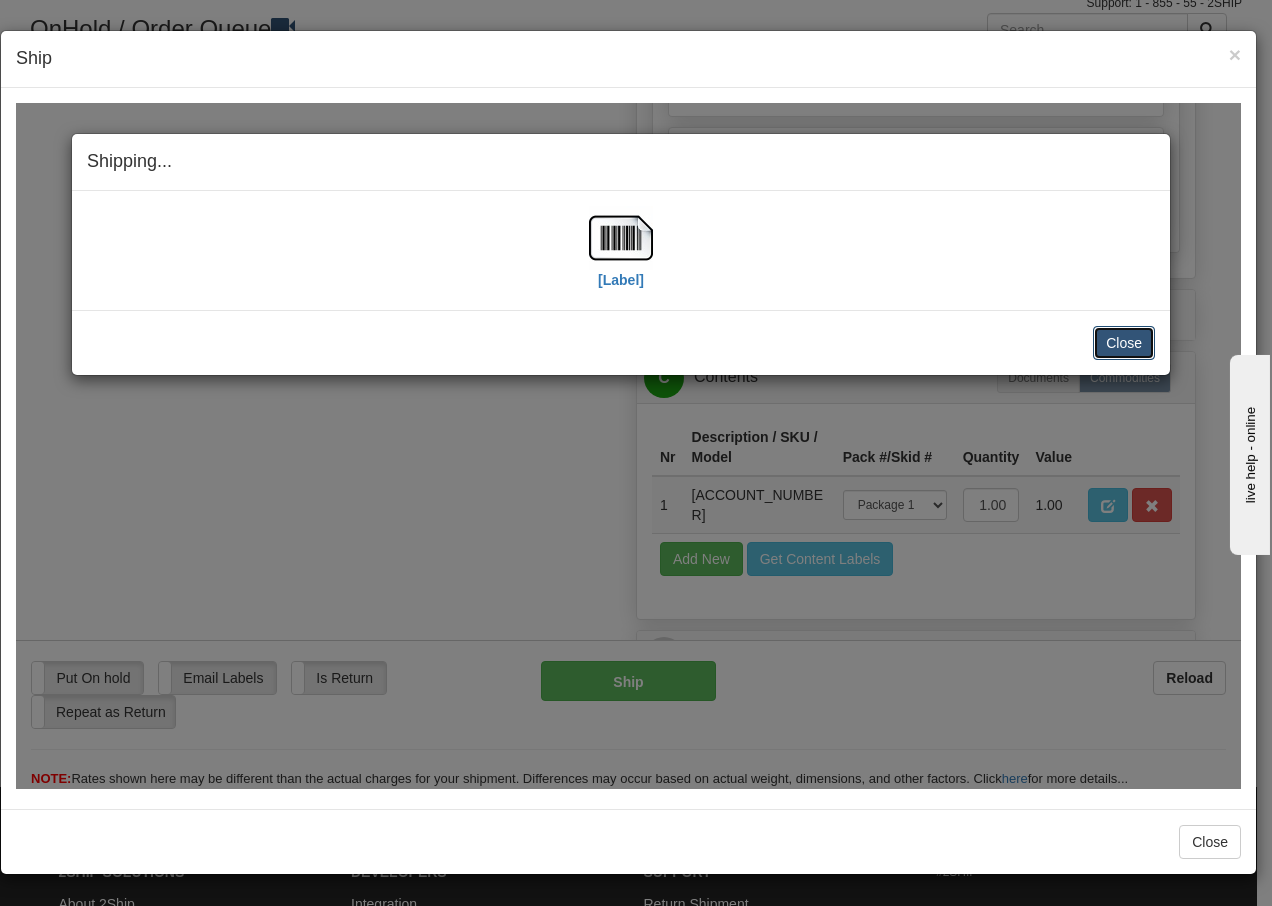 click on "Close" at bounding box center (1124, 342) 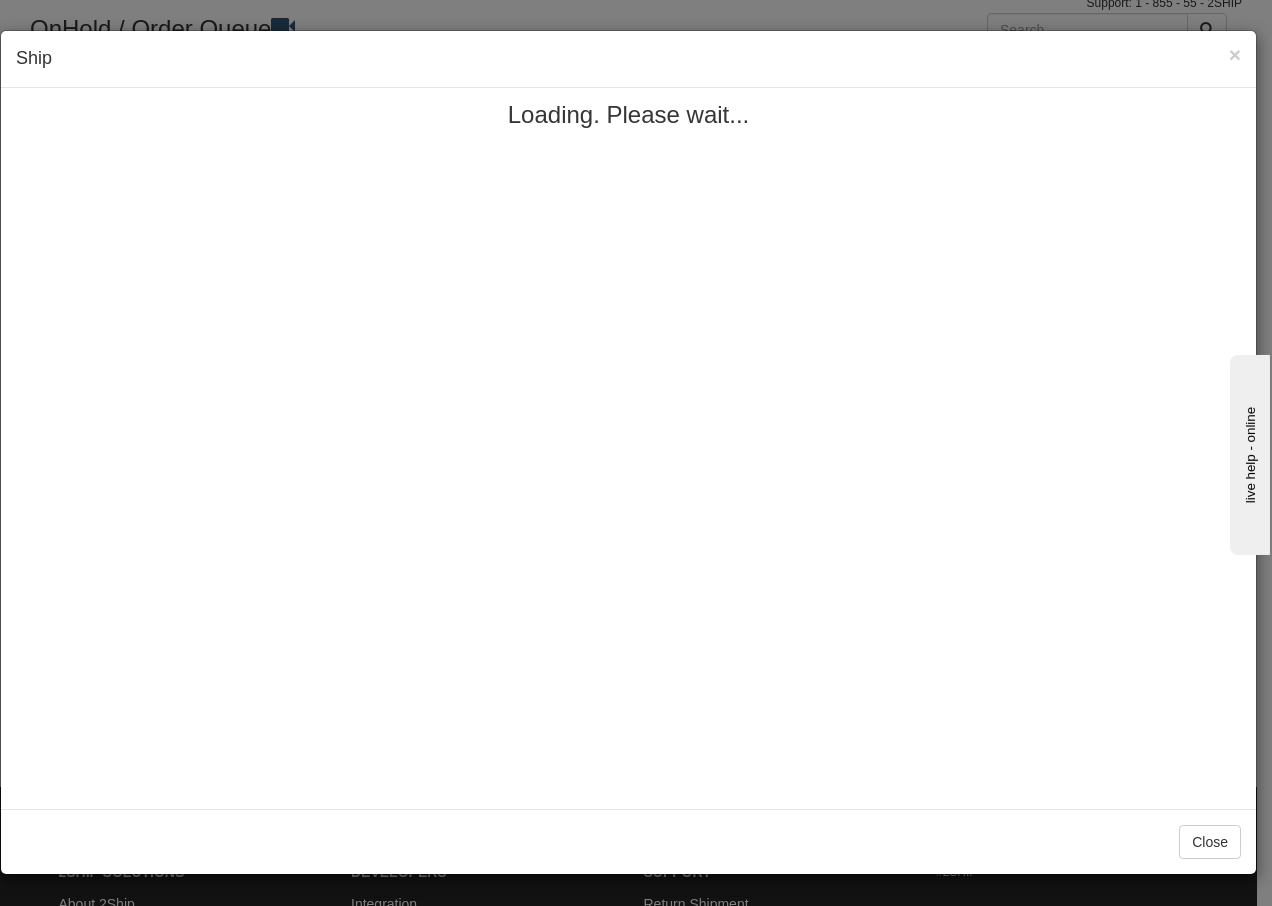 scroll, scrollTop: 0, scrollLeft: 0, axis: both 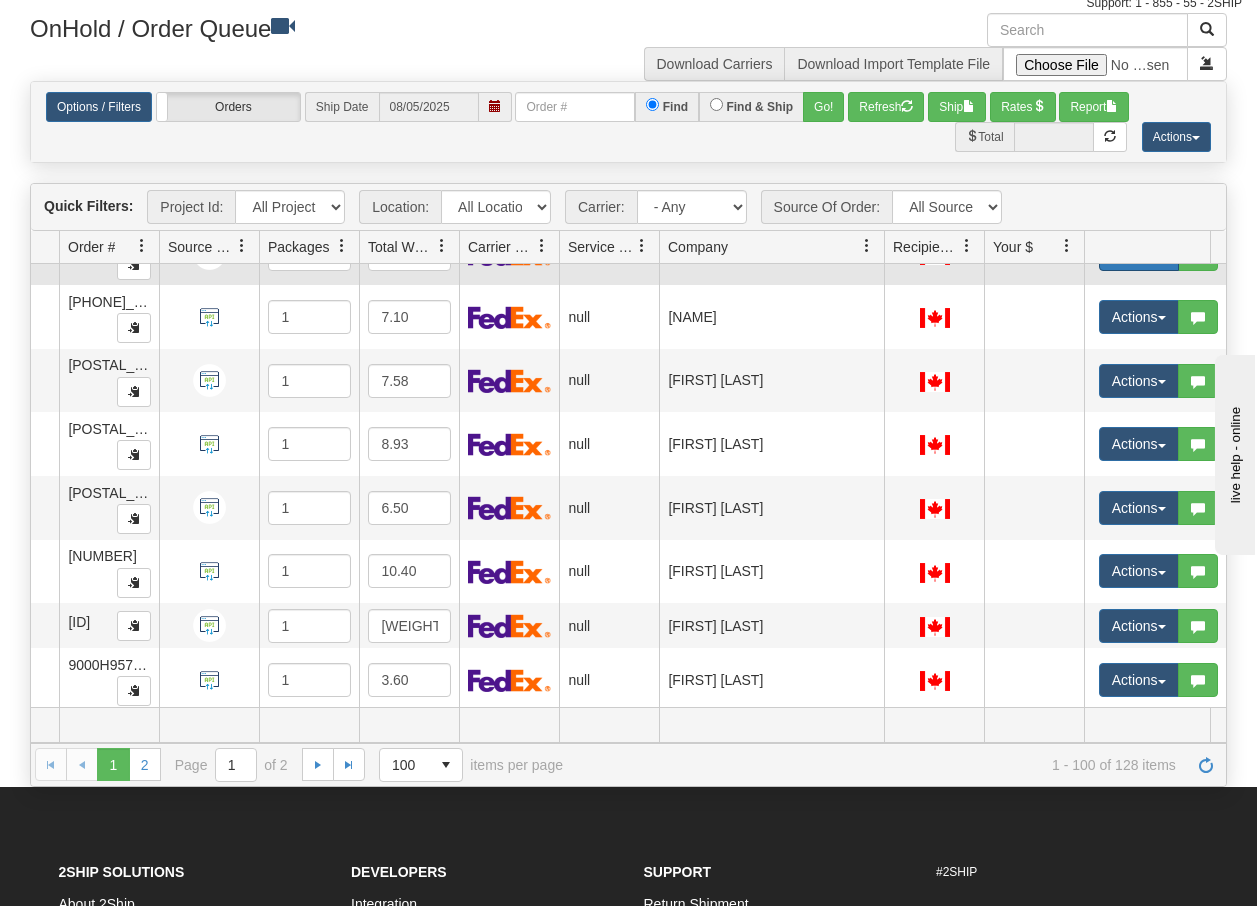 click at bounding box center [1162, 255] 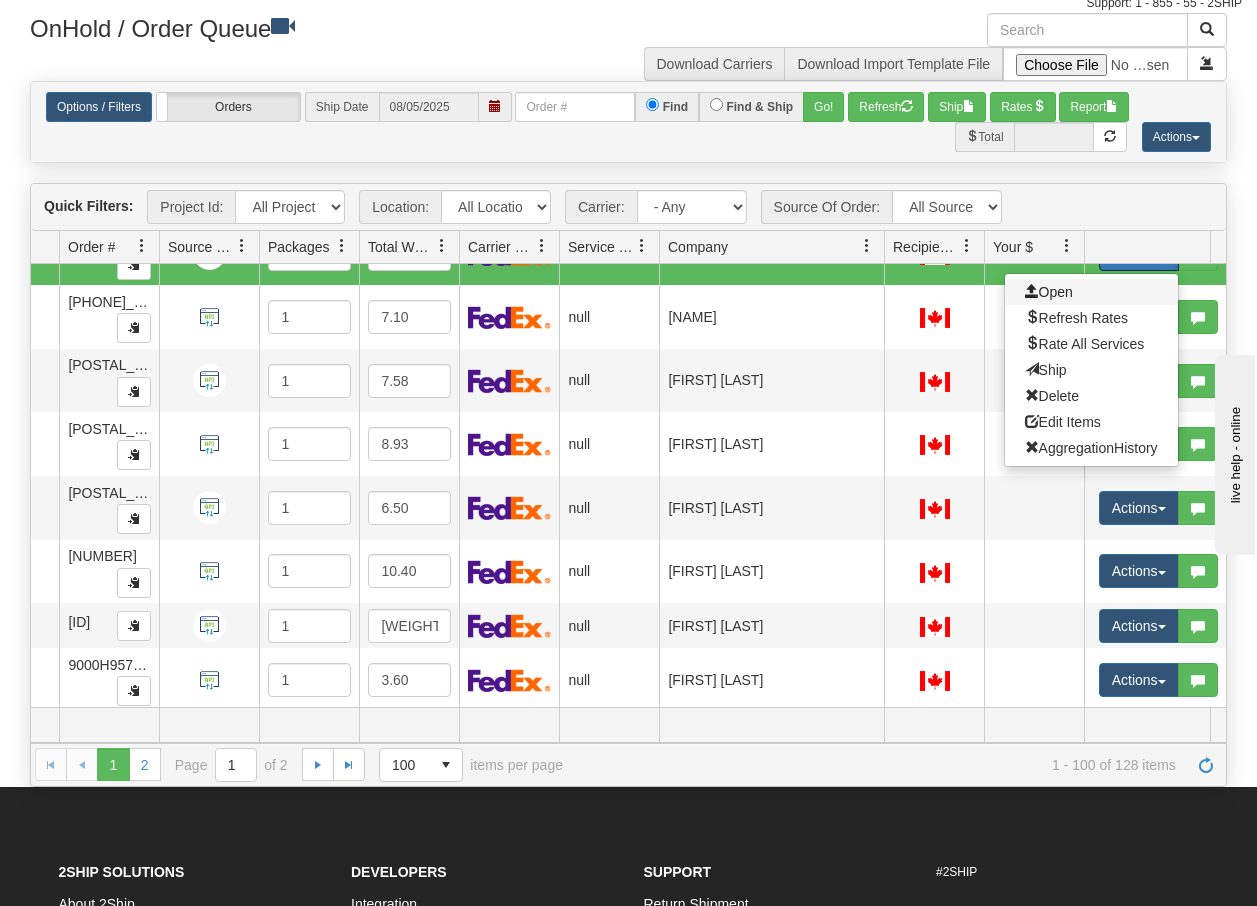 click on "Open" at bounding box center [1049, 292] 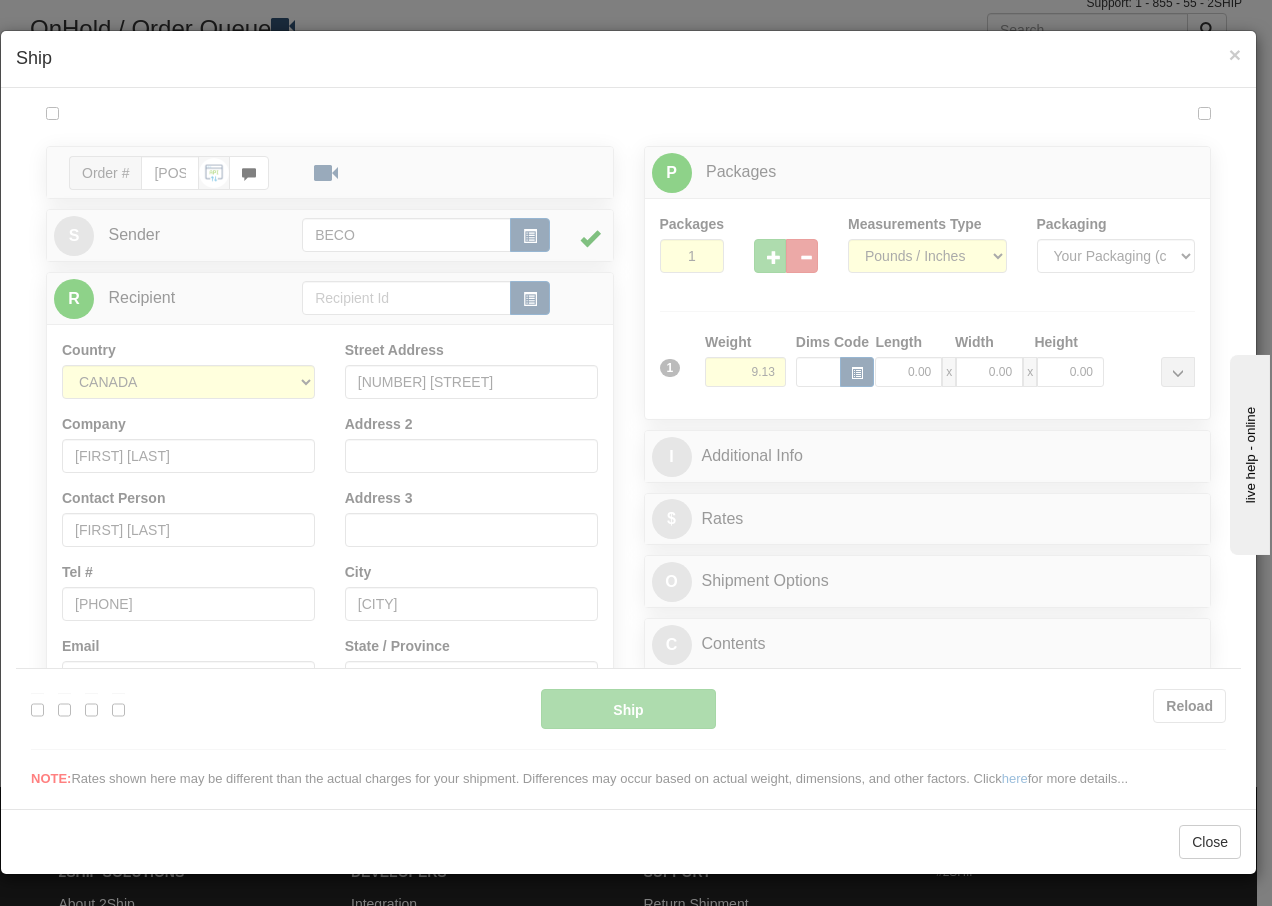 scroll, scrollTop: 0, scrollLeft: 0, axis: both 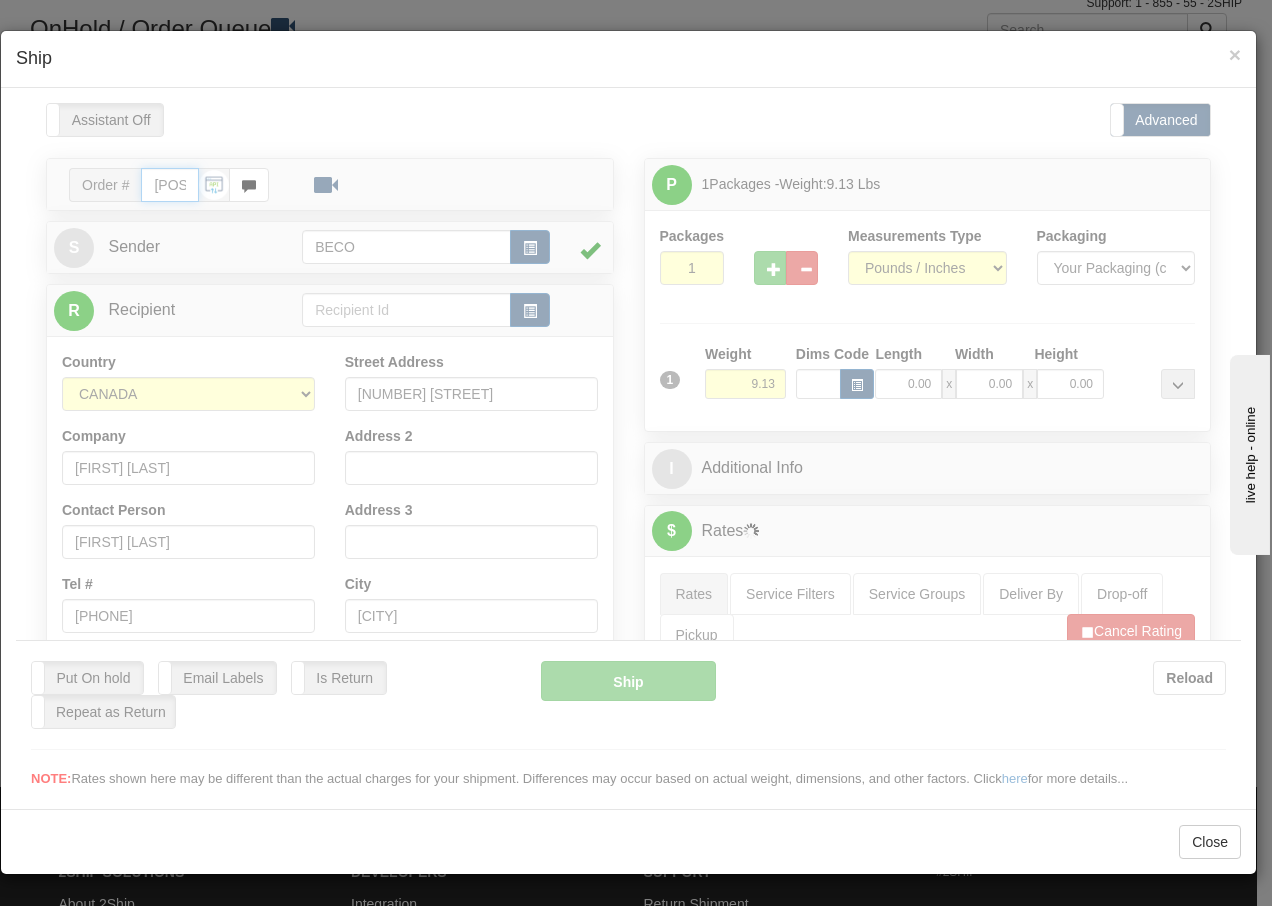 type on "14:48" 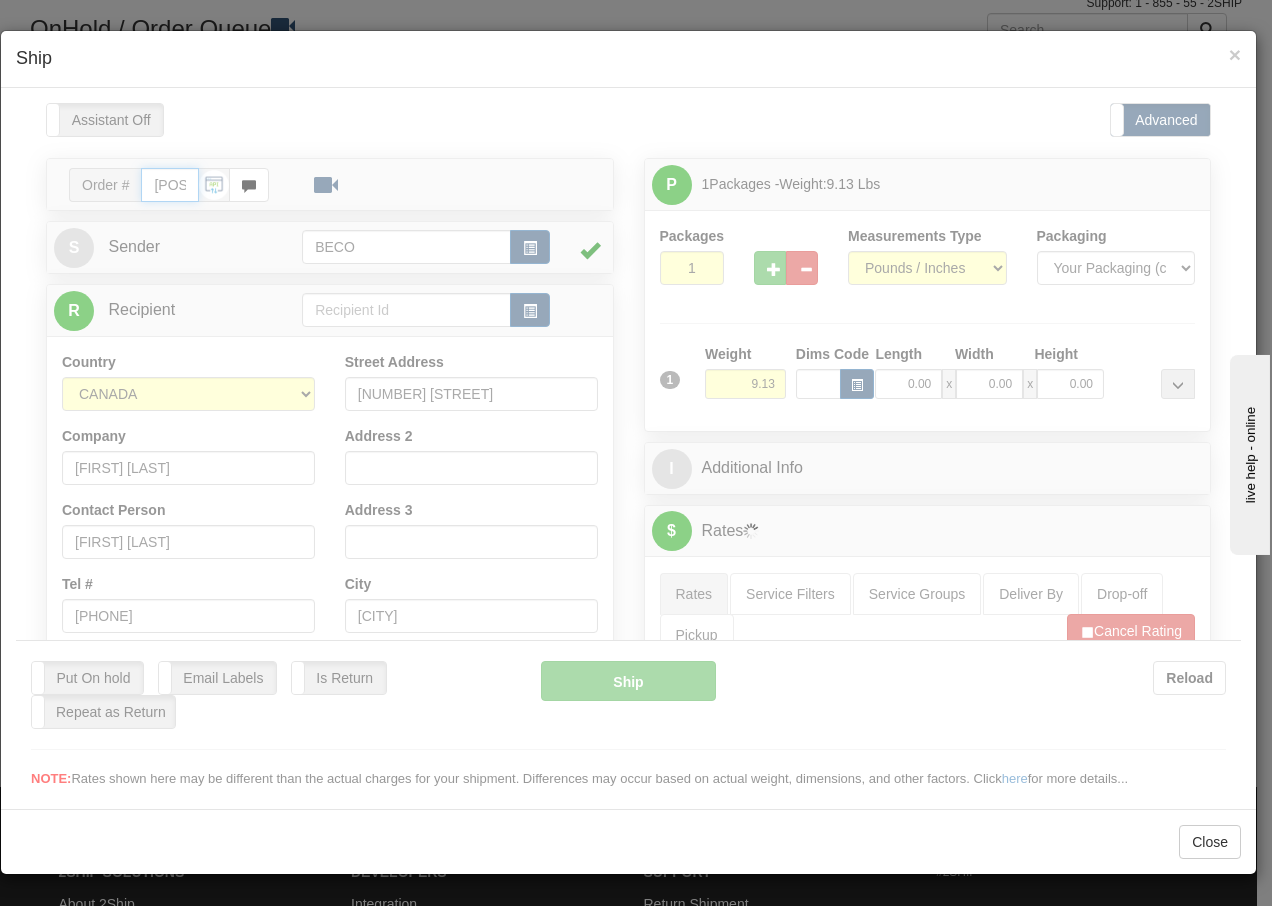 type on "16:00" 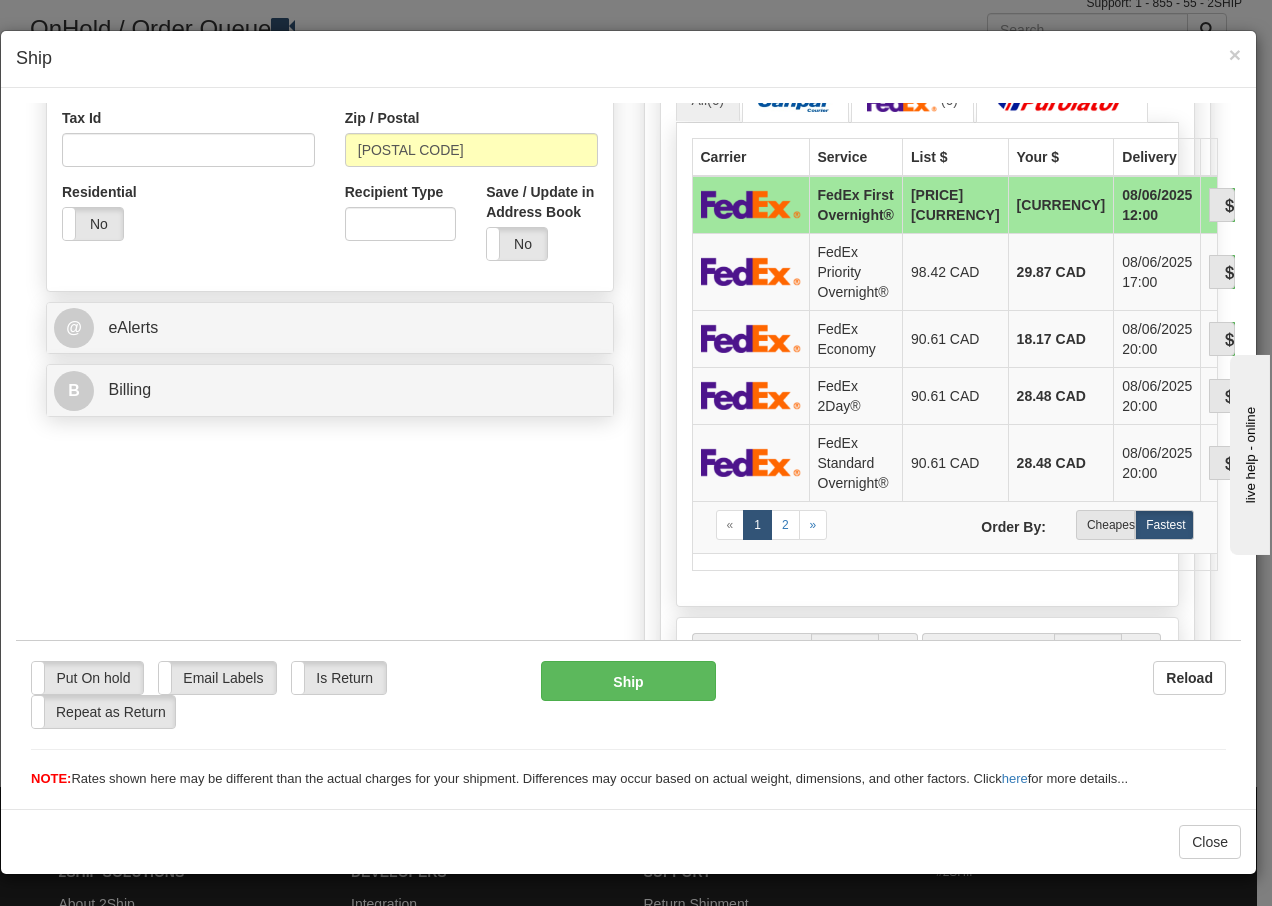 scroll, scrollTop: 626, scrollLeft: 0, axis: vertical 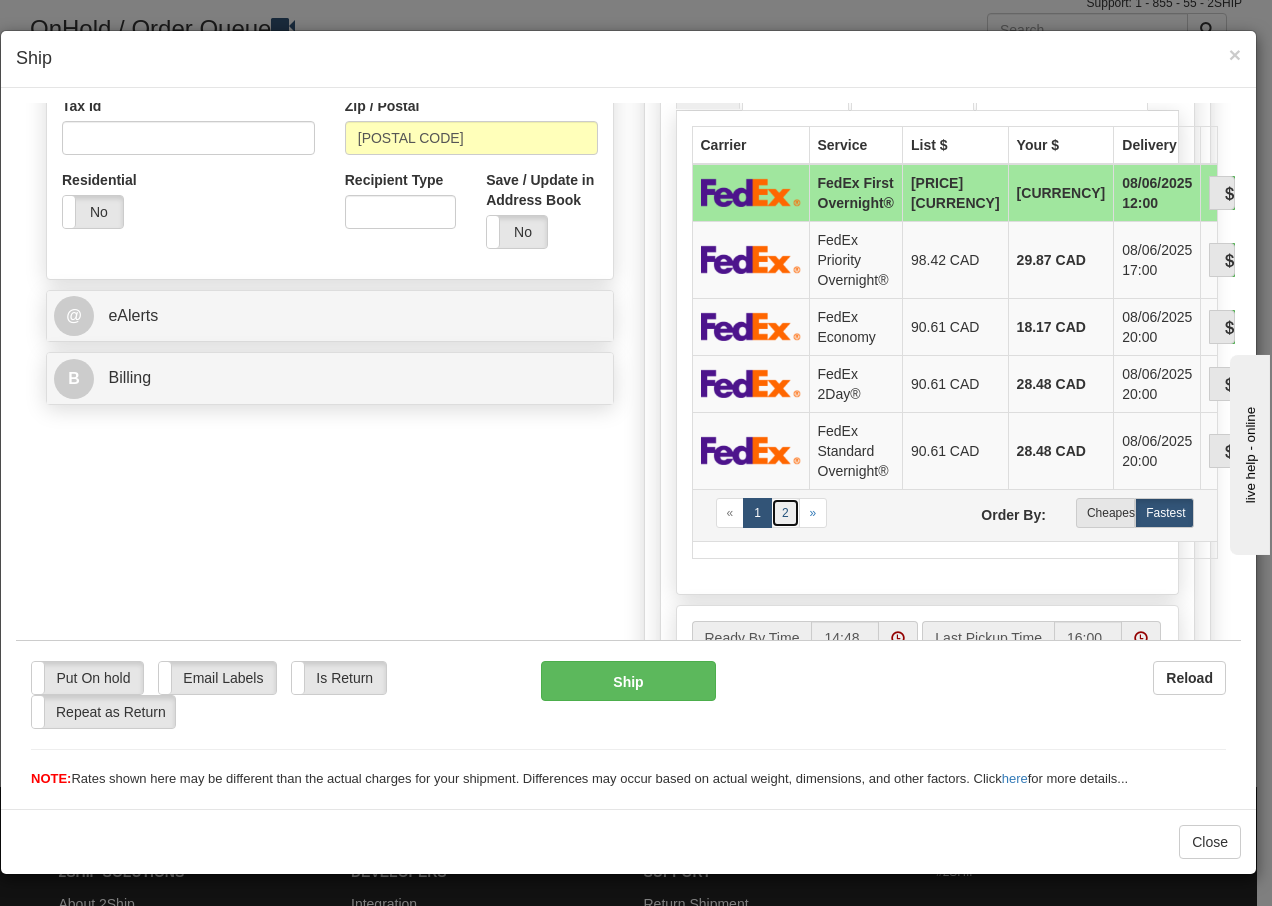 click on "2" at bounding box center [785, 512] 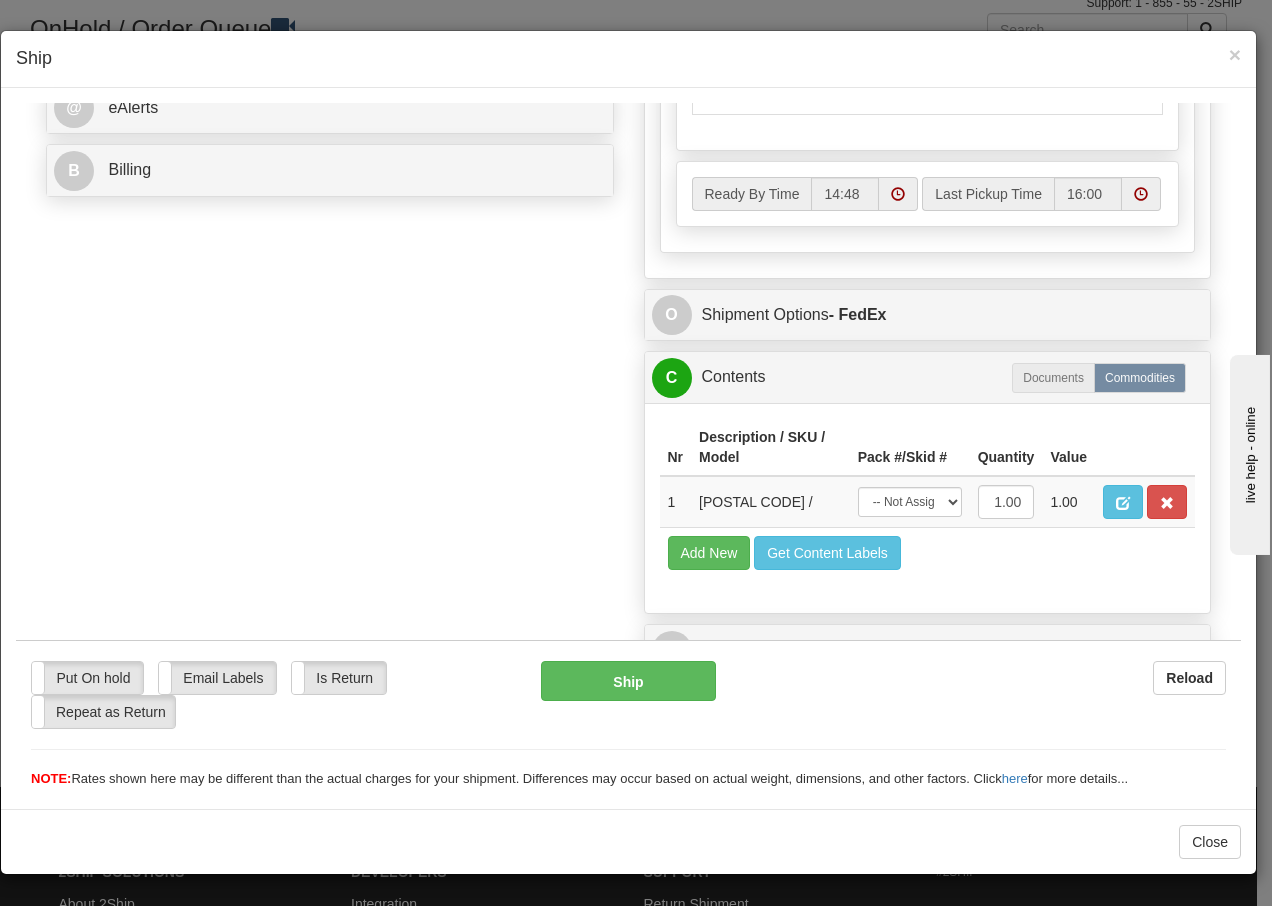 scroll, scrollTop: 868, scrollLeft: 0, axis: vertical 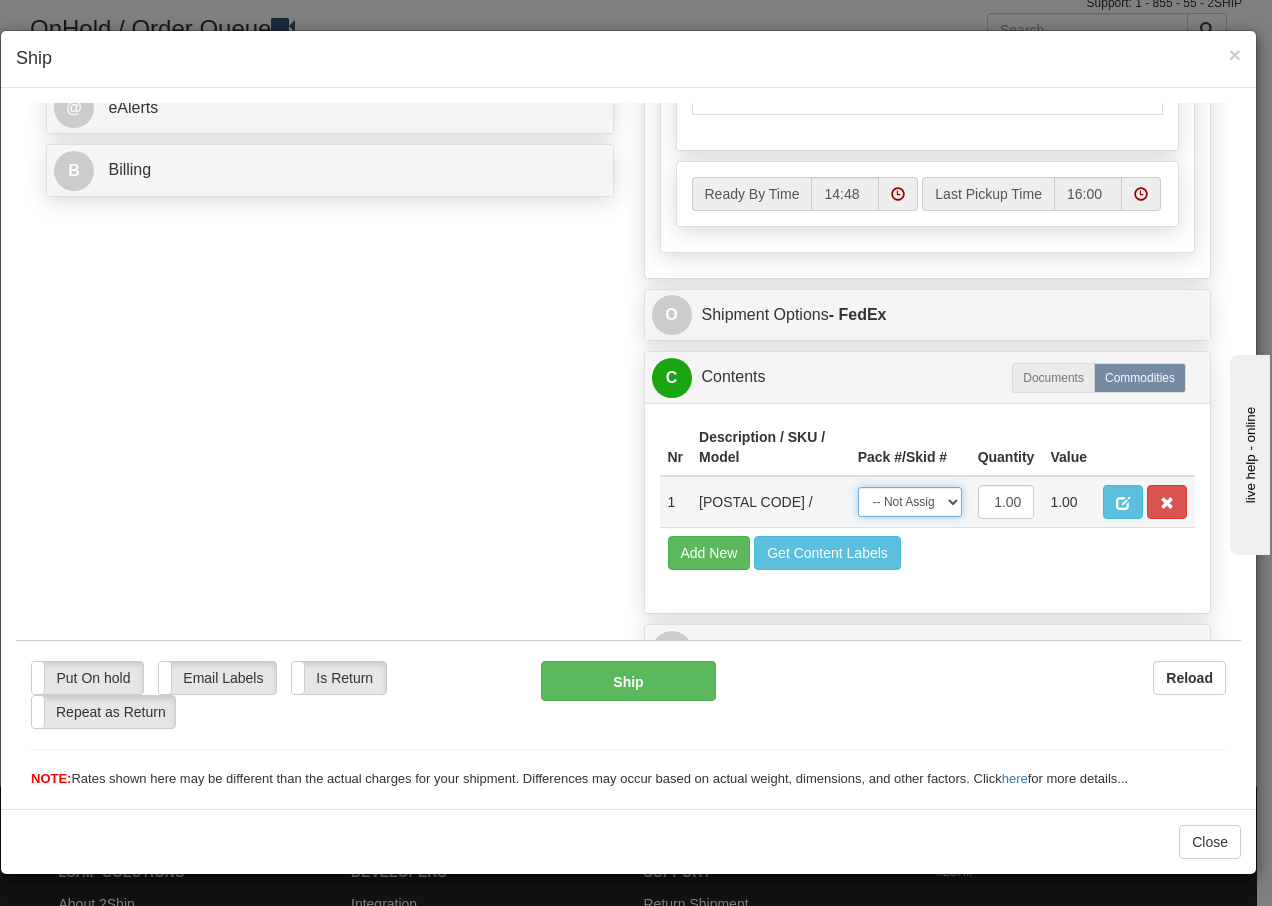 drag, startPoint x: 914, startPoint y: 504, endPoint x: 911, endPoint y: 520, distance: 16.27882 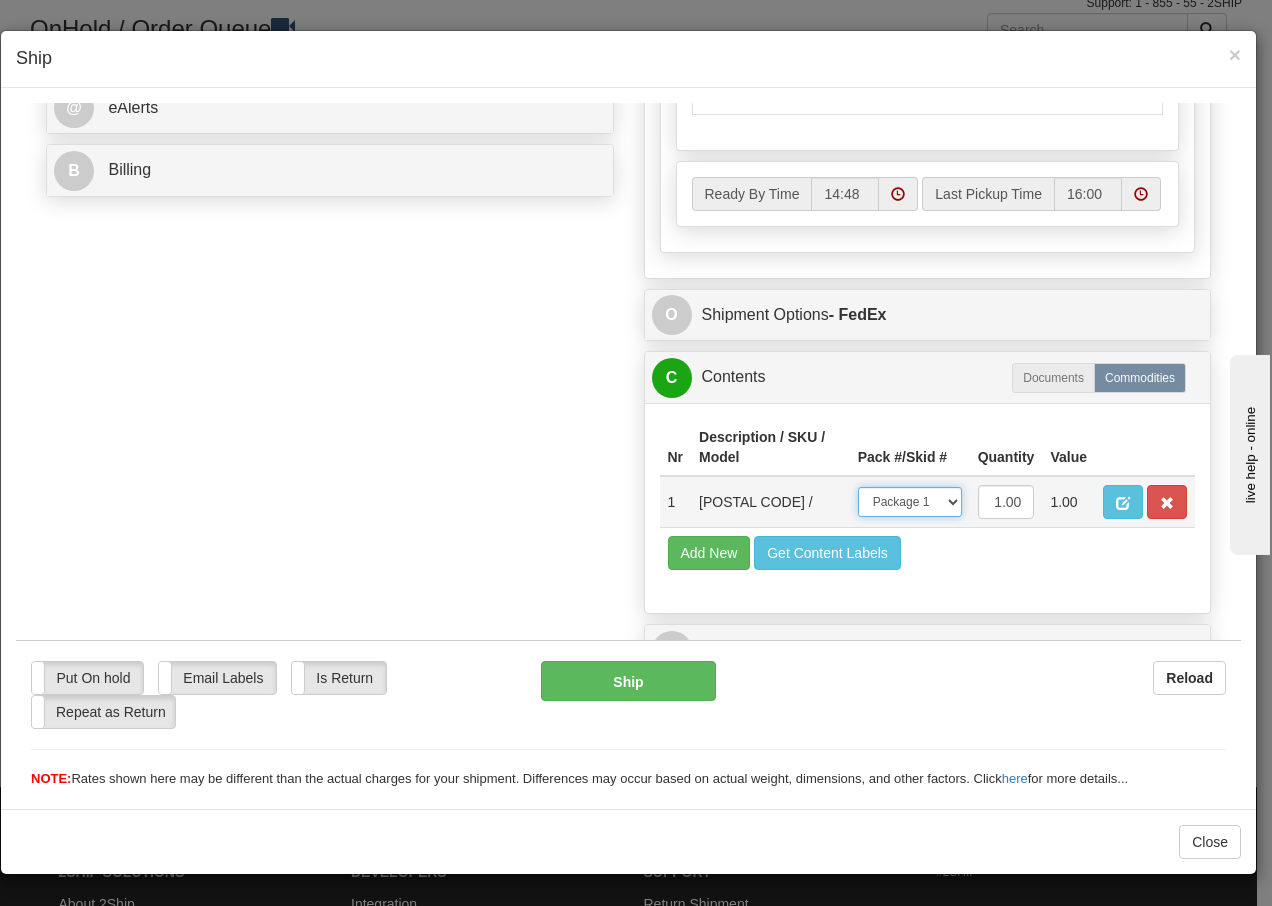 click on "-- Not Assigned --
Package 1" at bounding box center (910, 501) 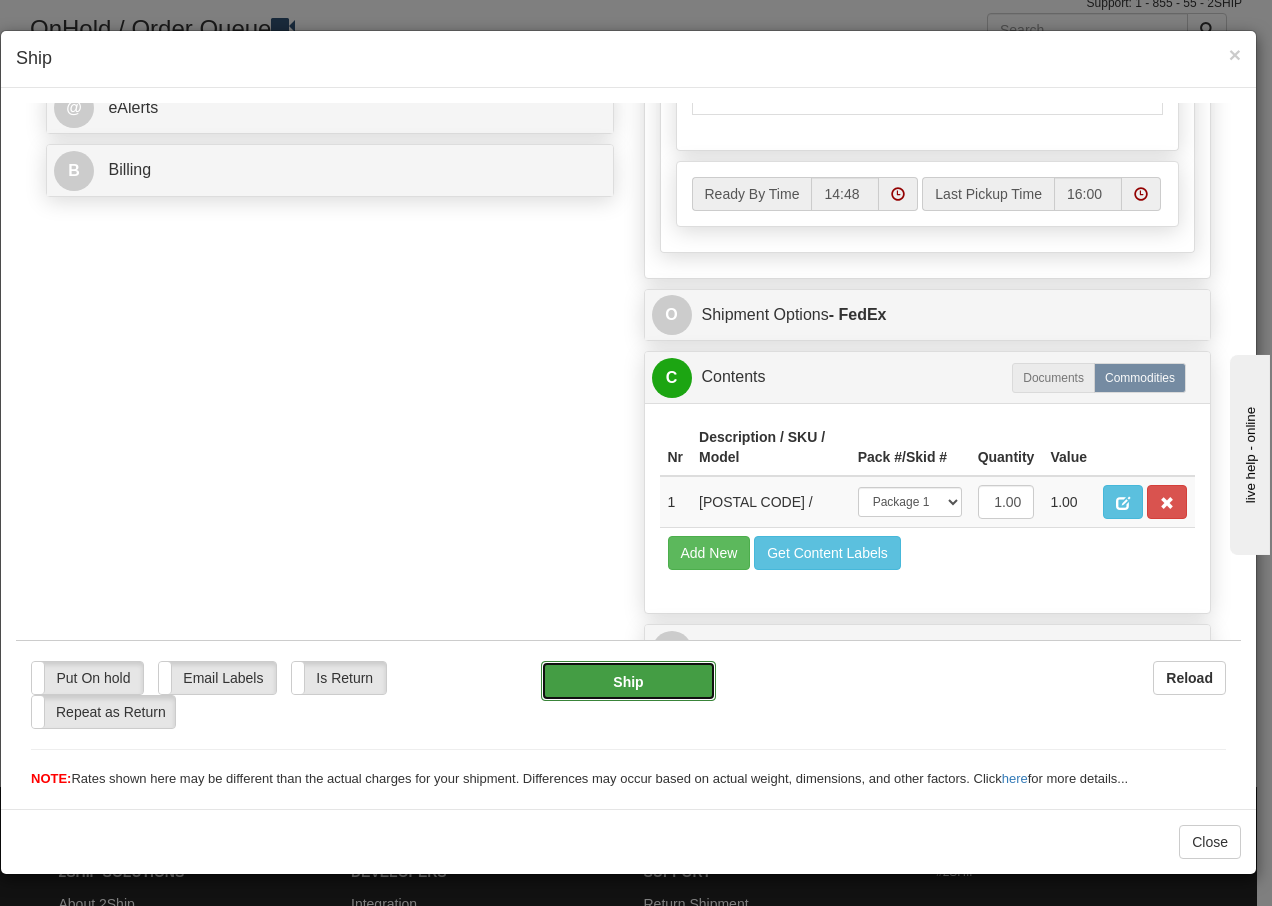click on "Ship" at bounding box center (628, 680) 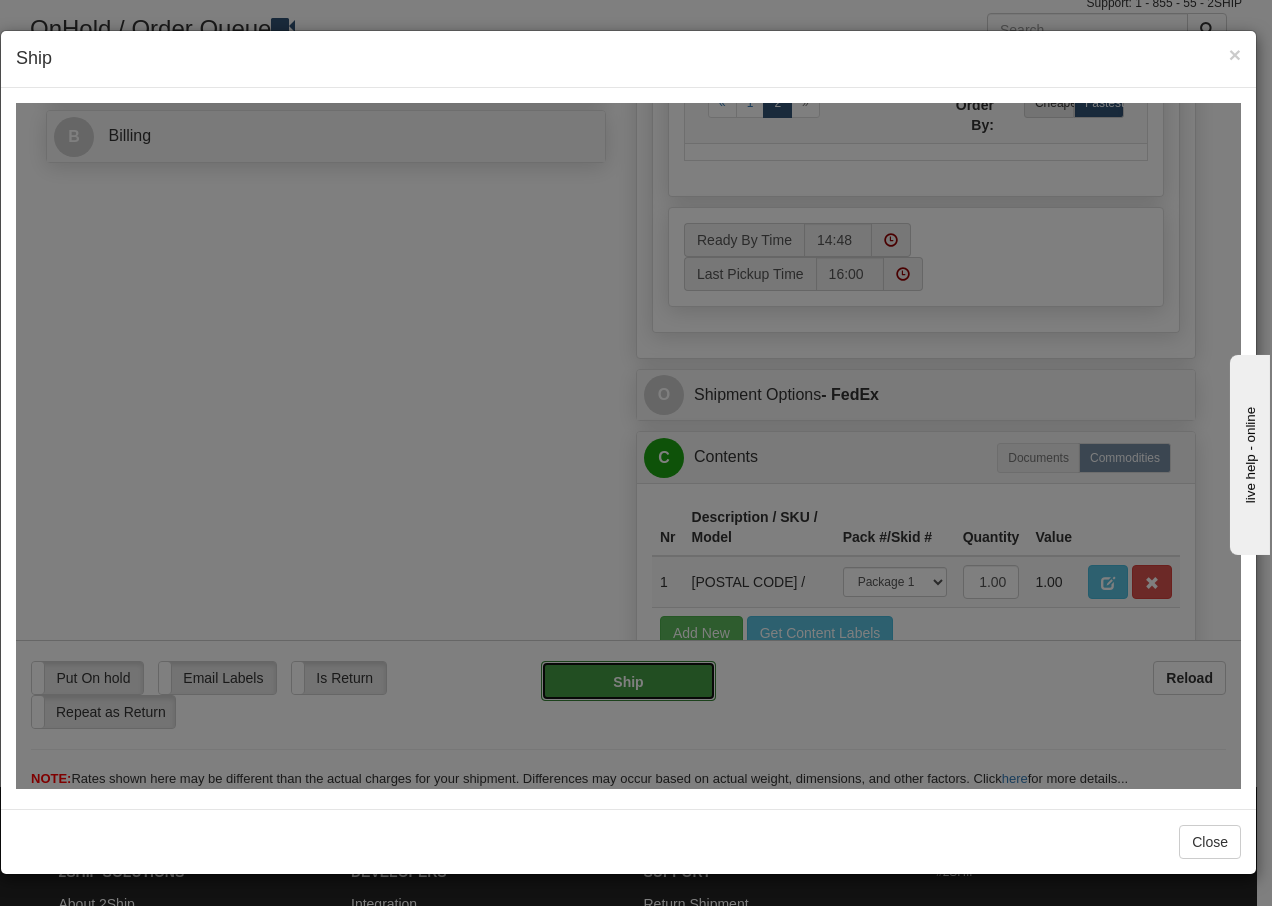 type on "92" 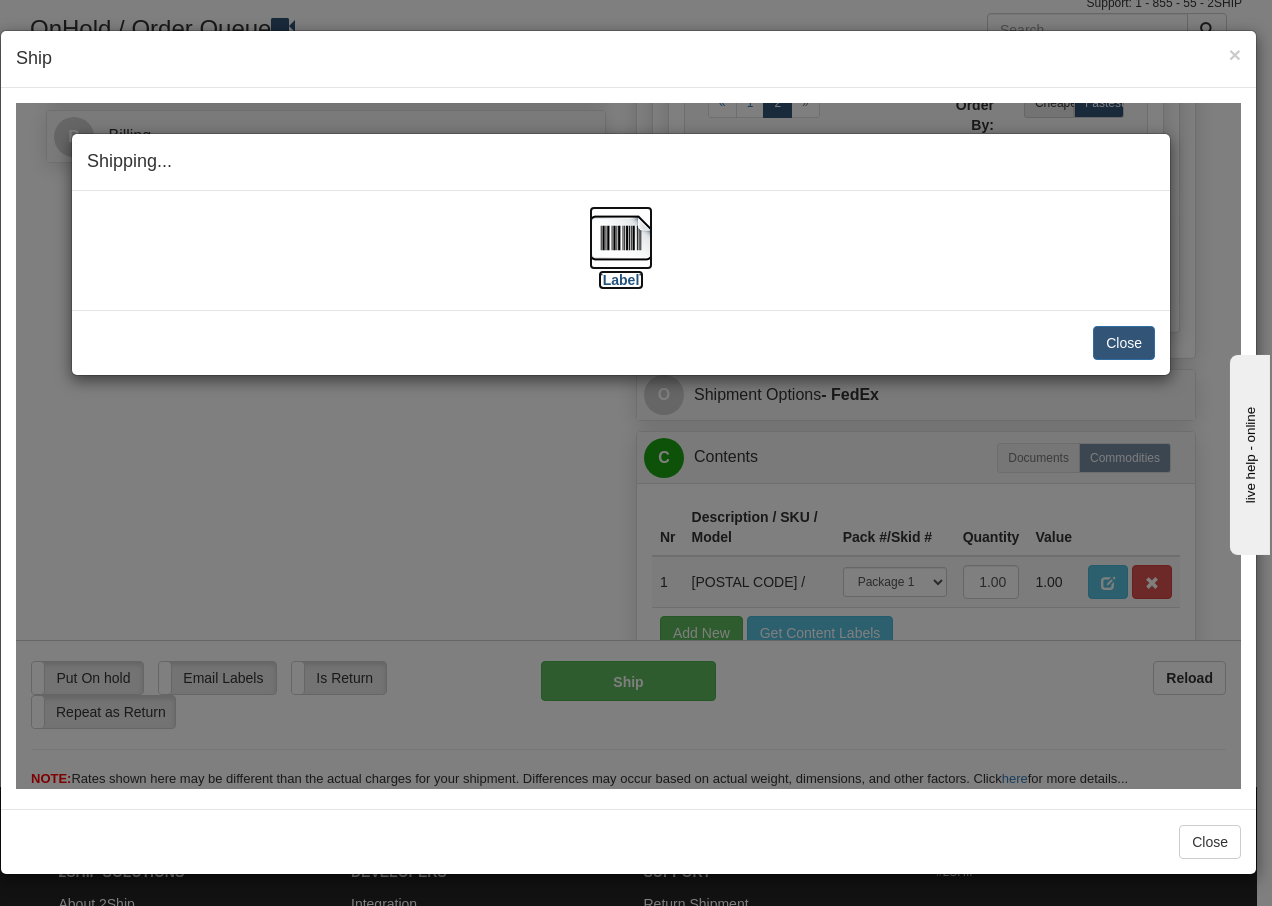 click at bounding box center [621, 237] 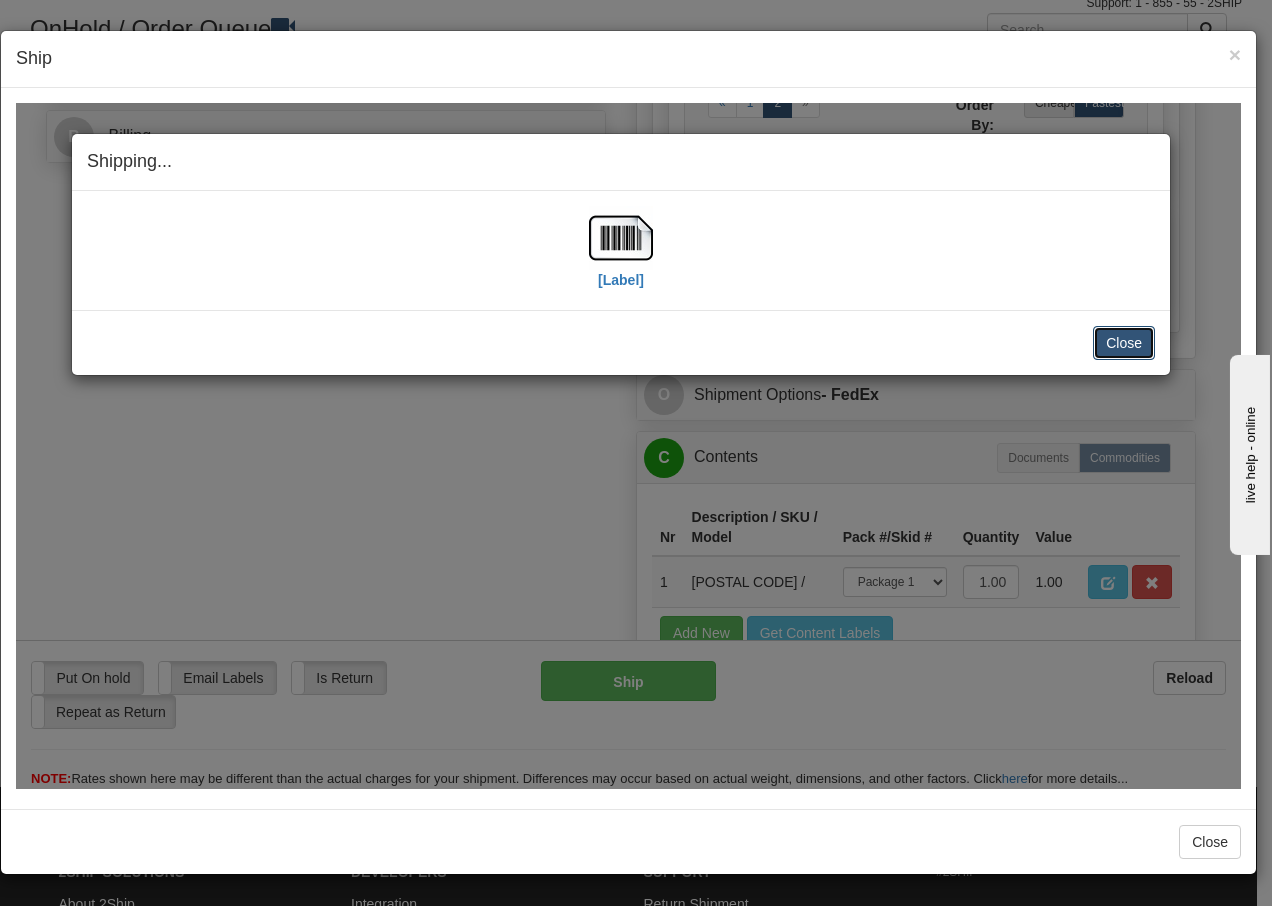 click on "Close" at bounding box center [1124, 342] 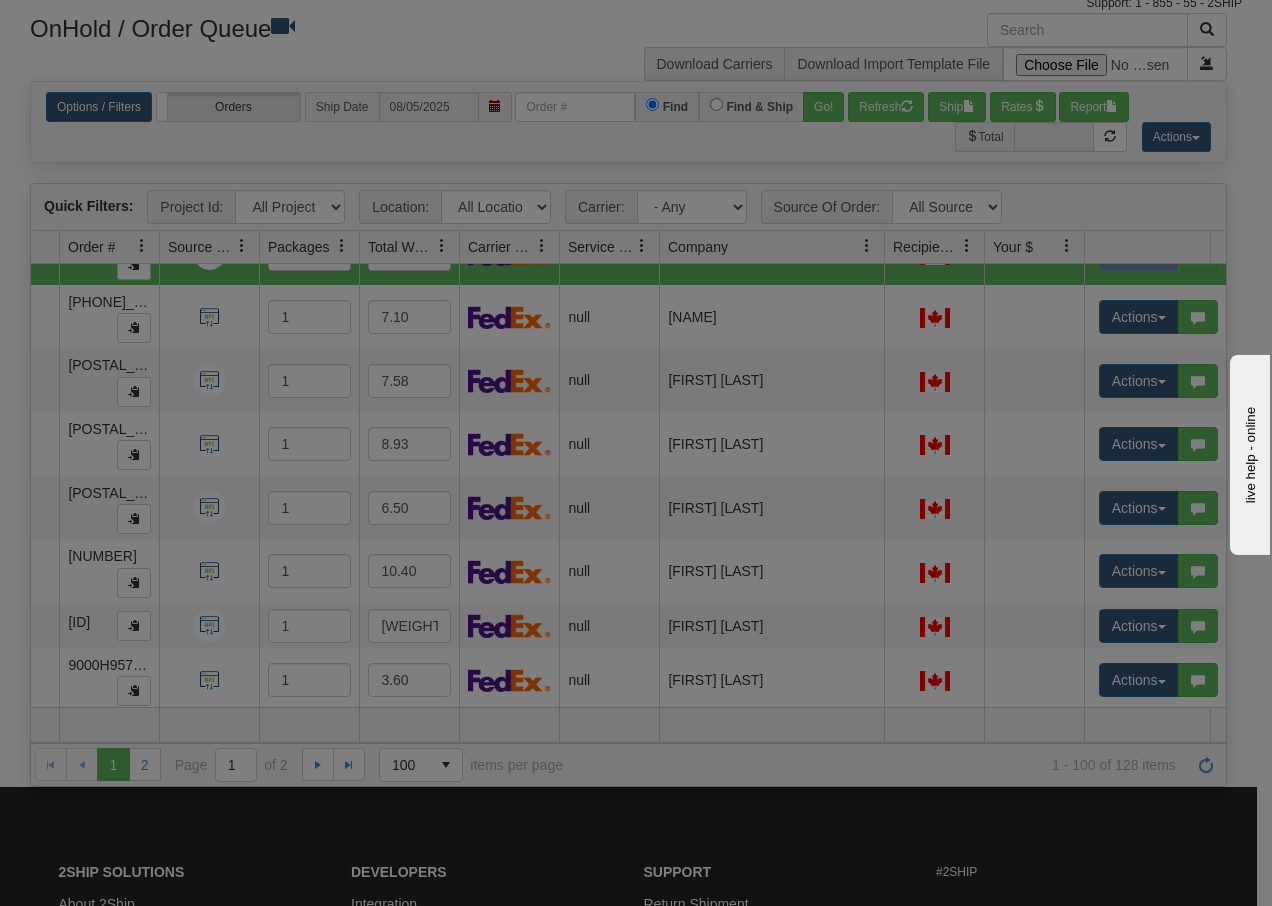 scroll, scrollTop: 0, scrollLeft: 0, axis: both 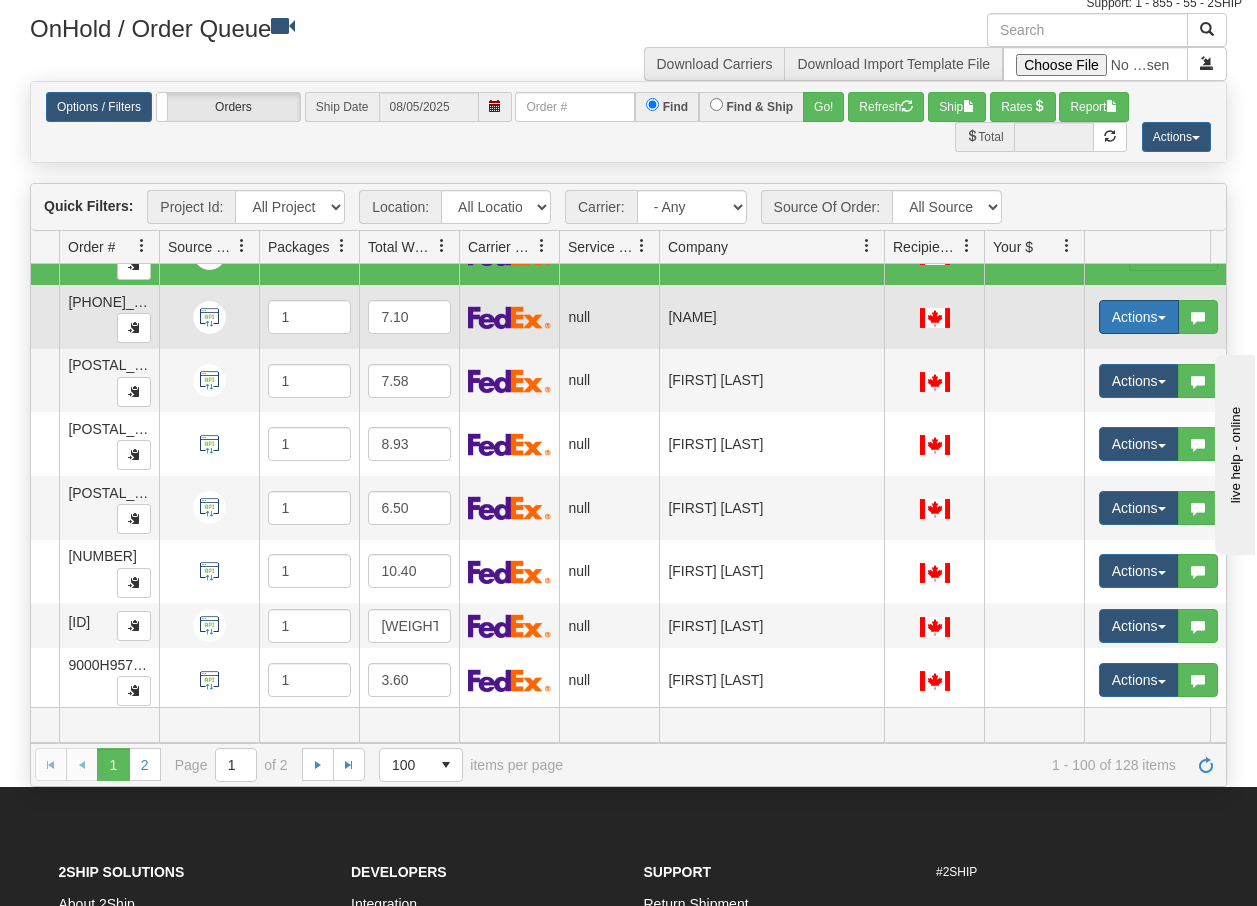 click at bounding box center (1162, 318) 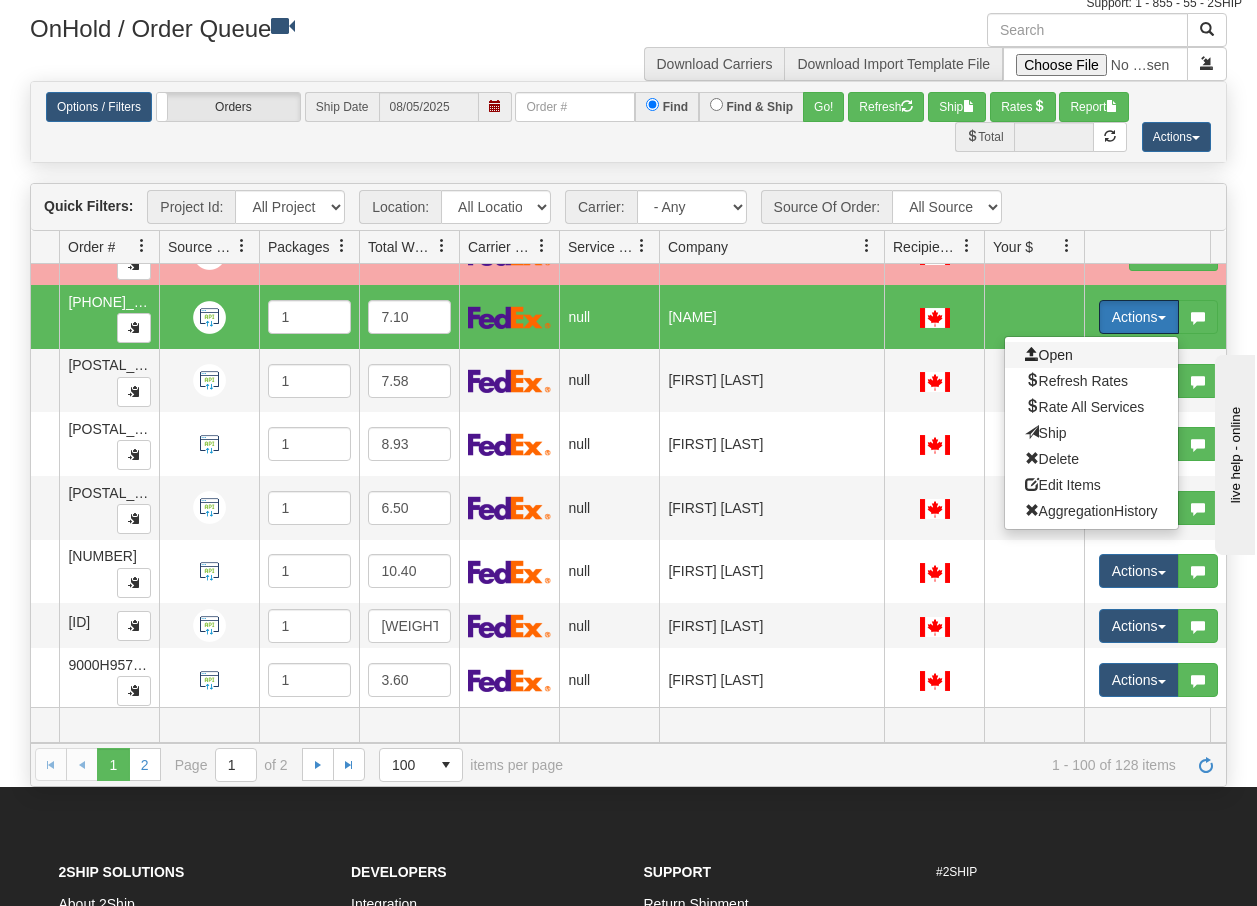click on "Open" at bounding box center (1049, 355) 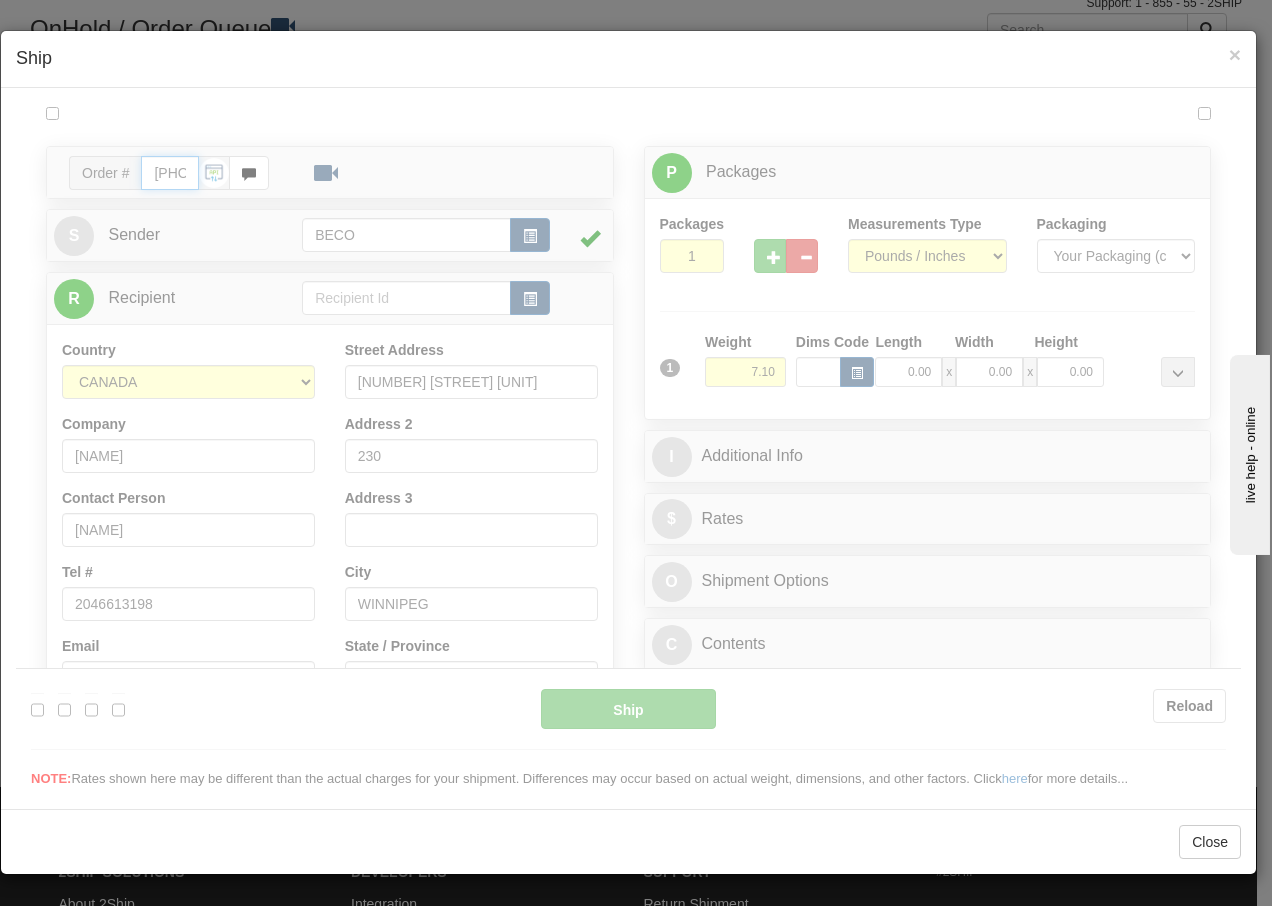 scroll, scrollTop: 0, scrollLeft: 0, axis: both 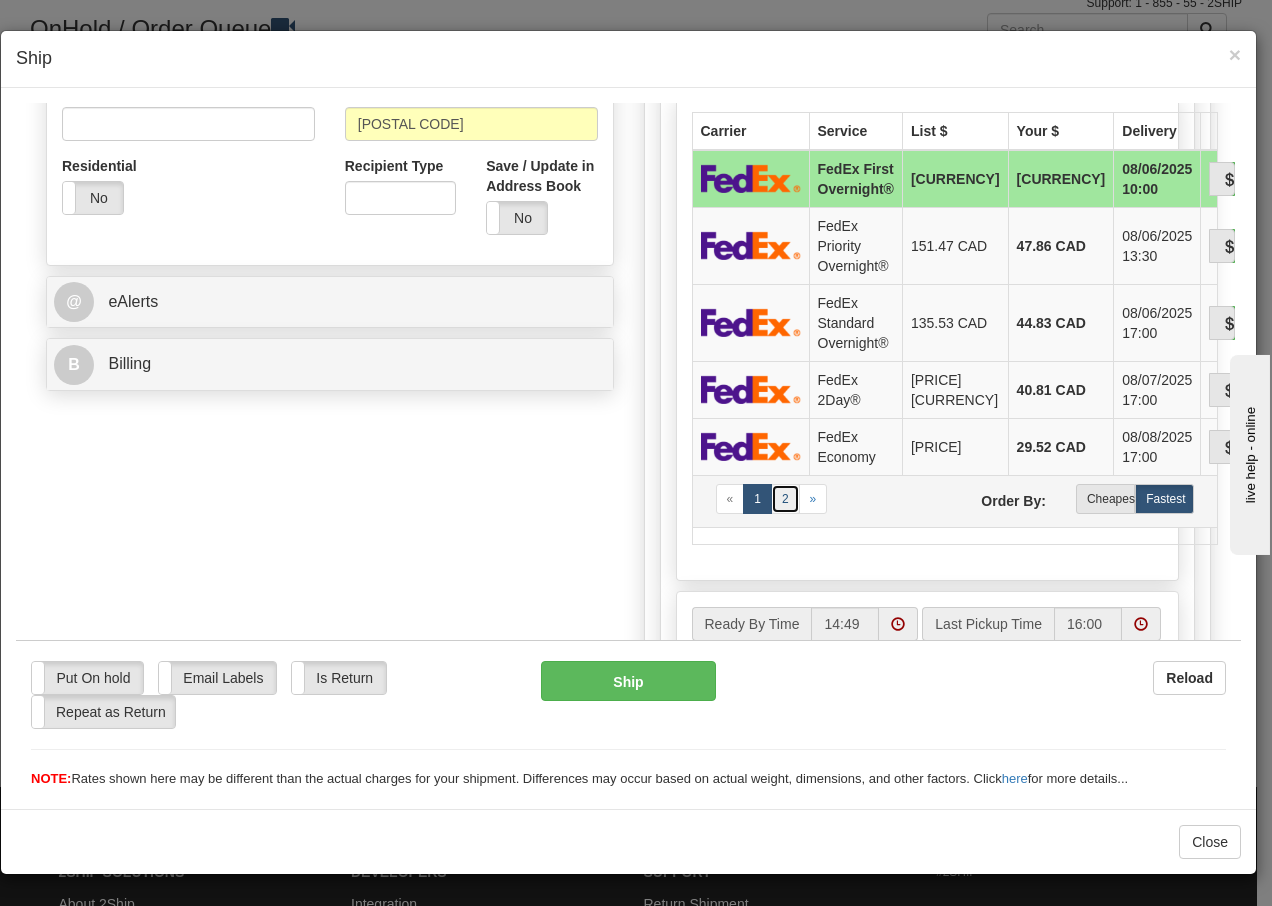 click on "2" at bounding box center (785, 498) 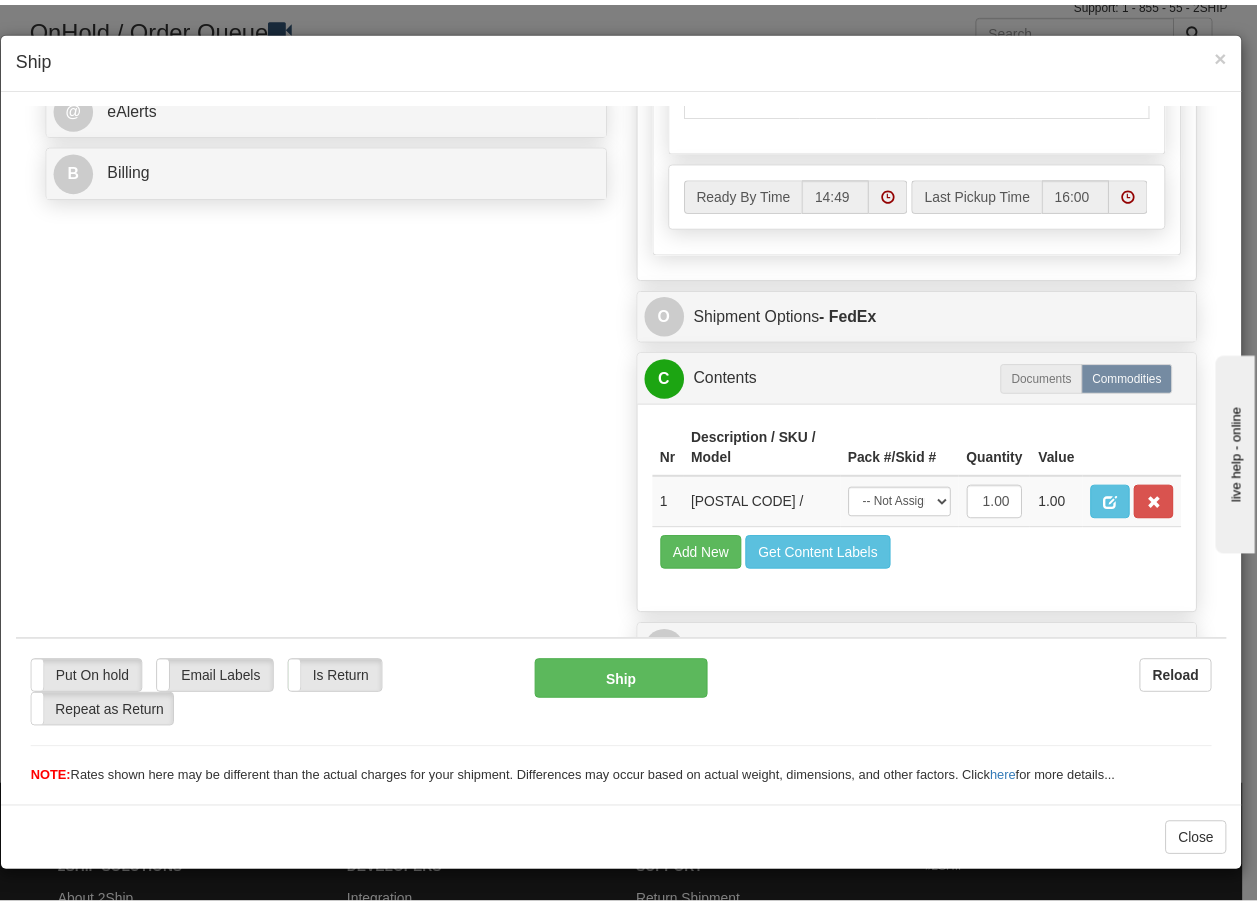 scroll, scrollTop: 868, scrollLeft: 0, axis: vertical 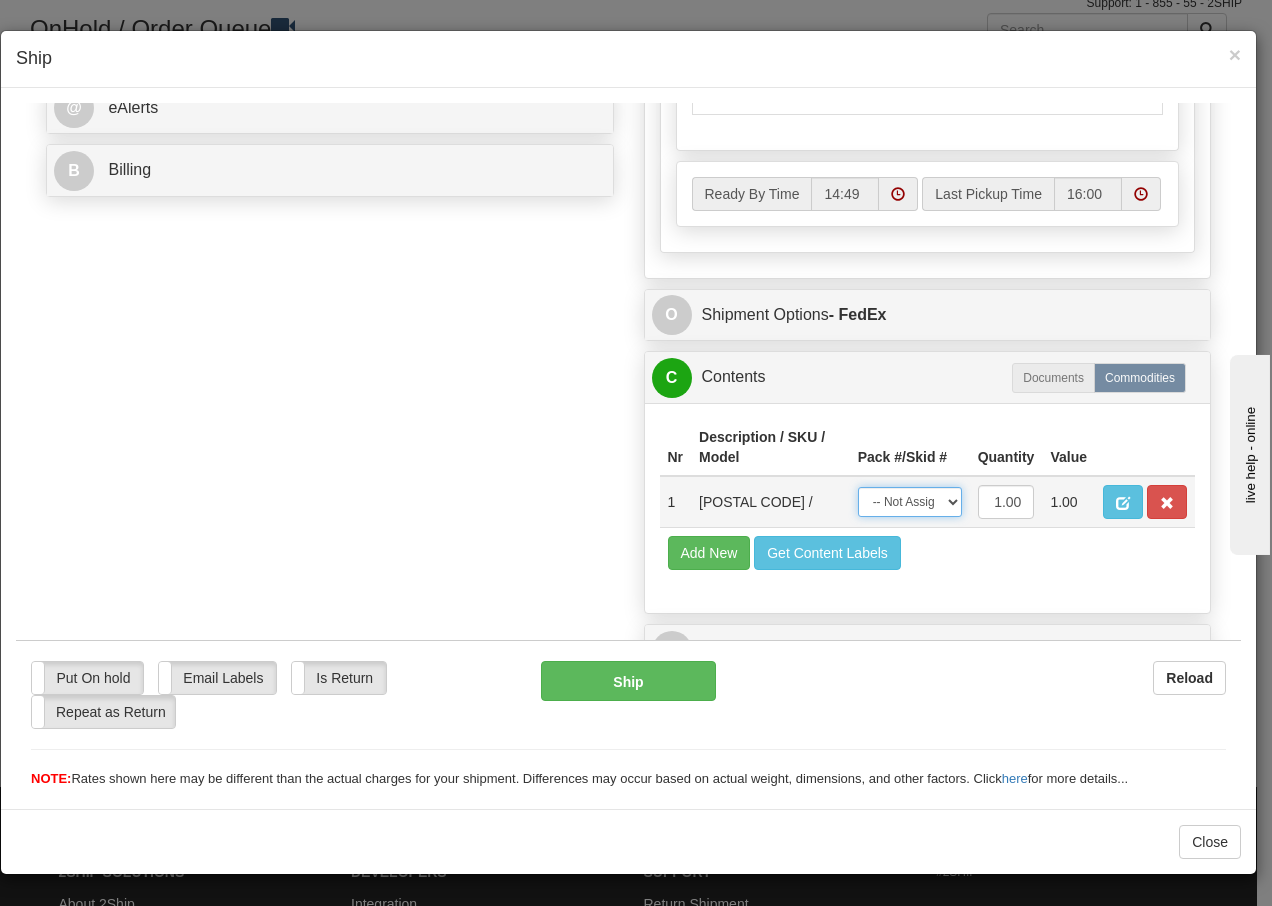 click on "-- Not Assigned --
Package 1" at bounding box center (910, 501) 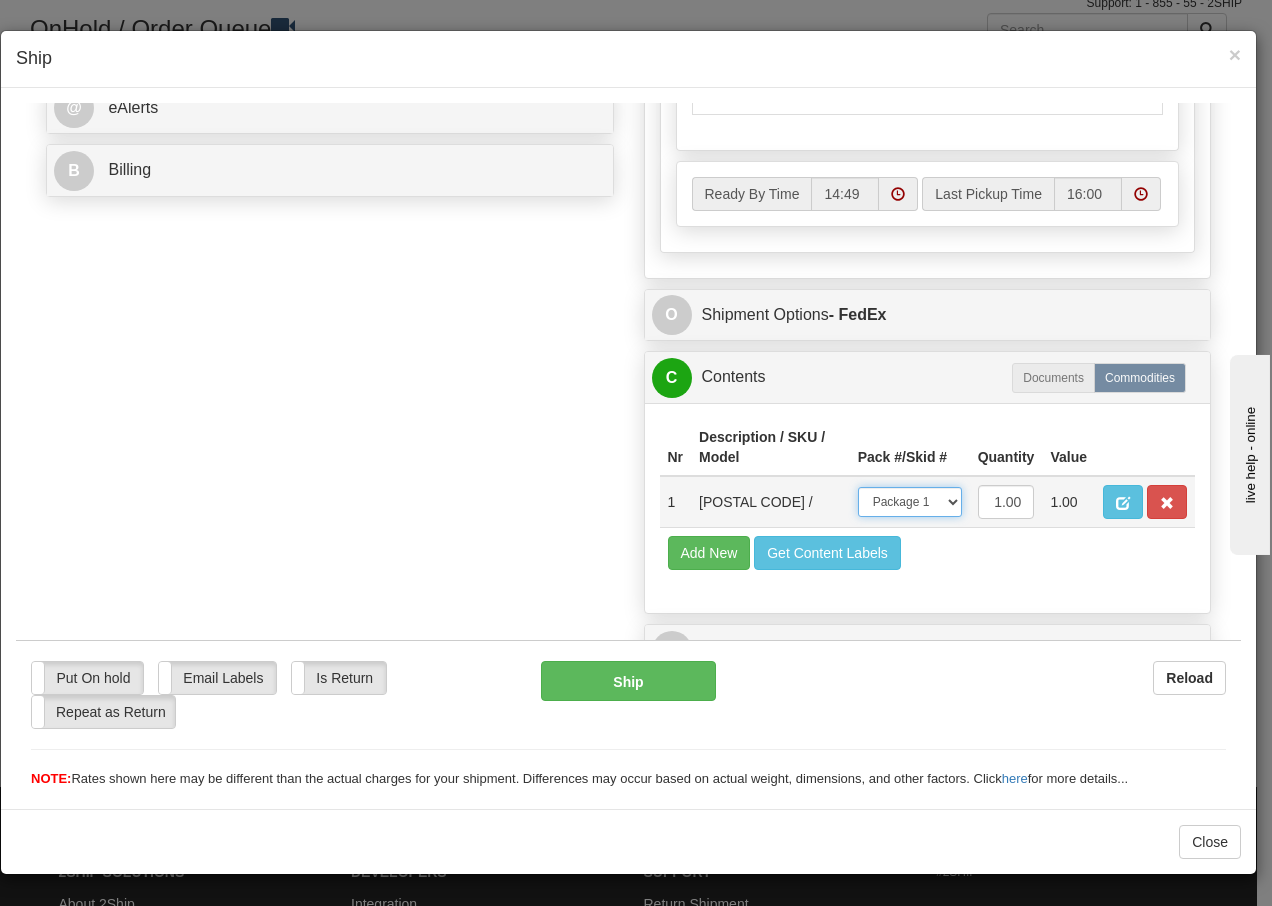 click on "-- Not Assigned --
Package 1" at bounding box center (910, 501) 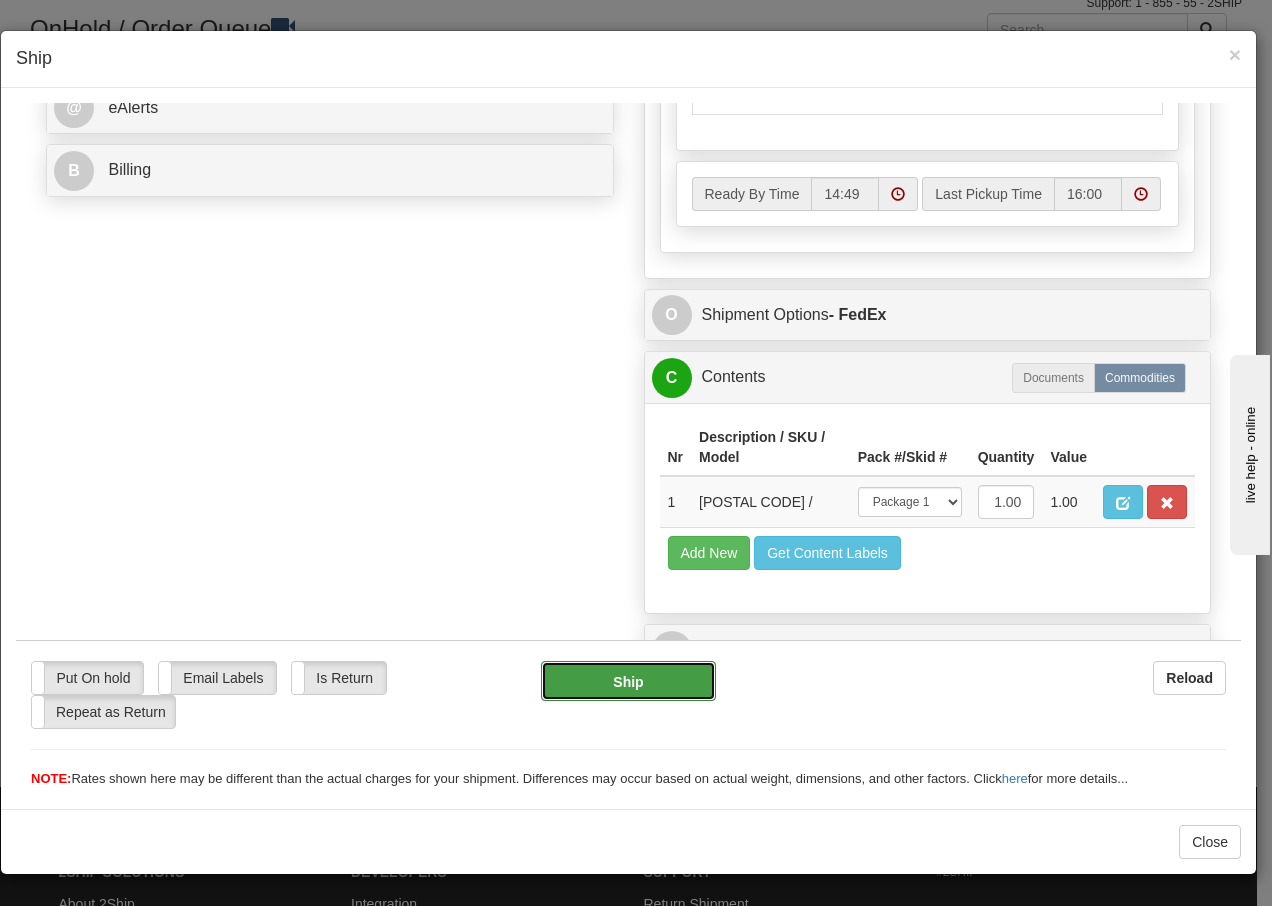 click on "Ship" at bounding box center (628, 680) 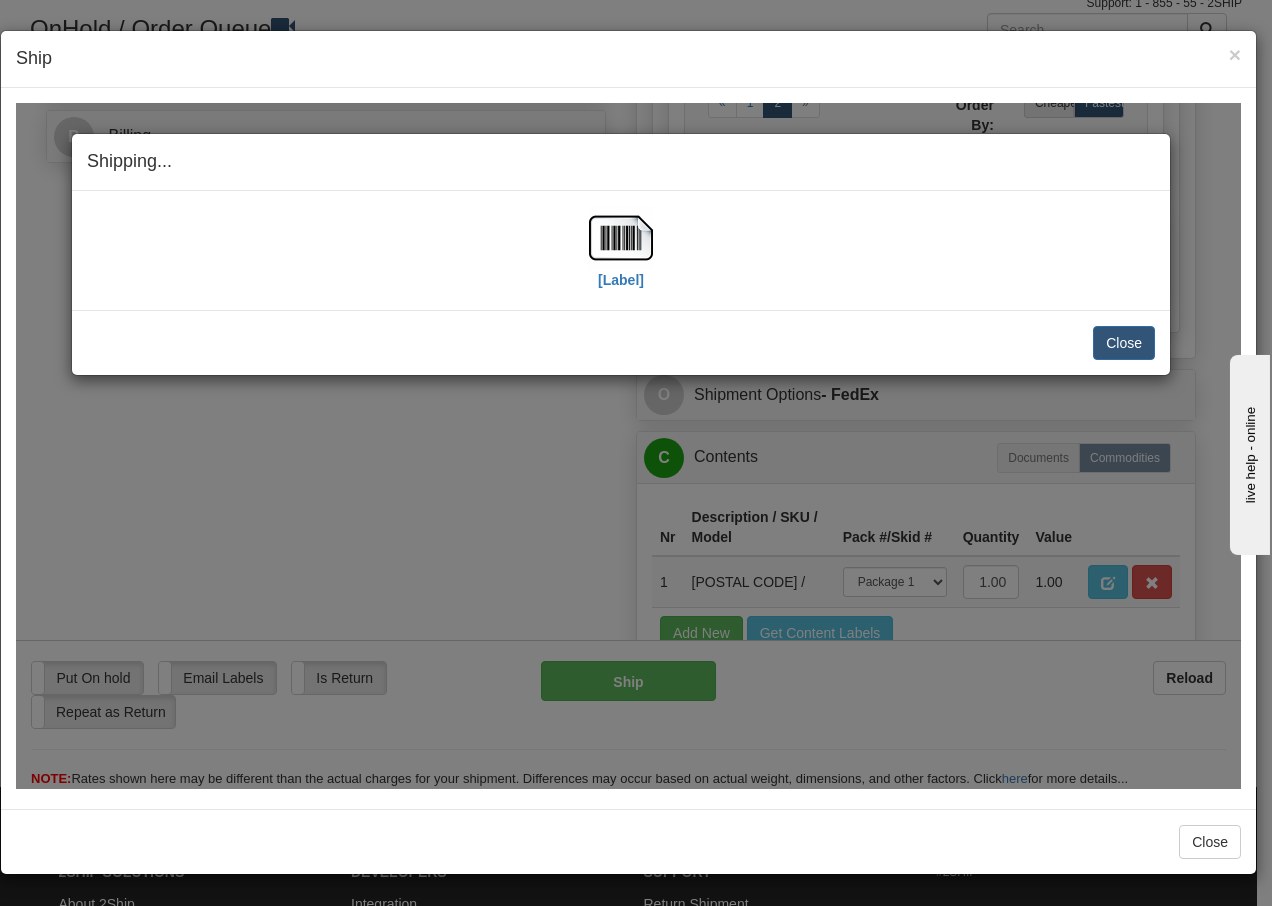 click on "[Label]" at bounding box center (621, 249) 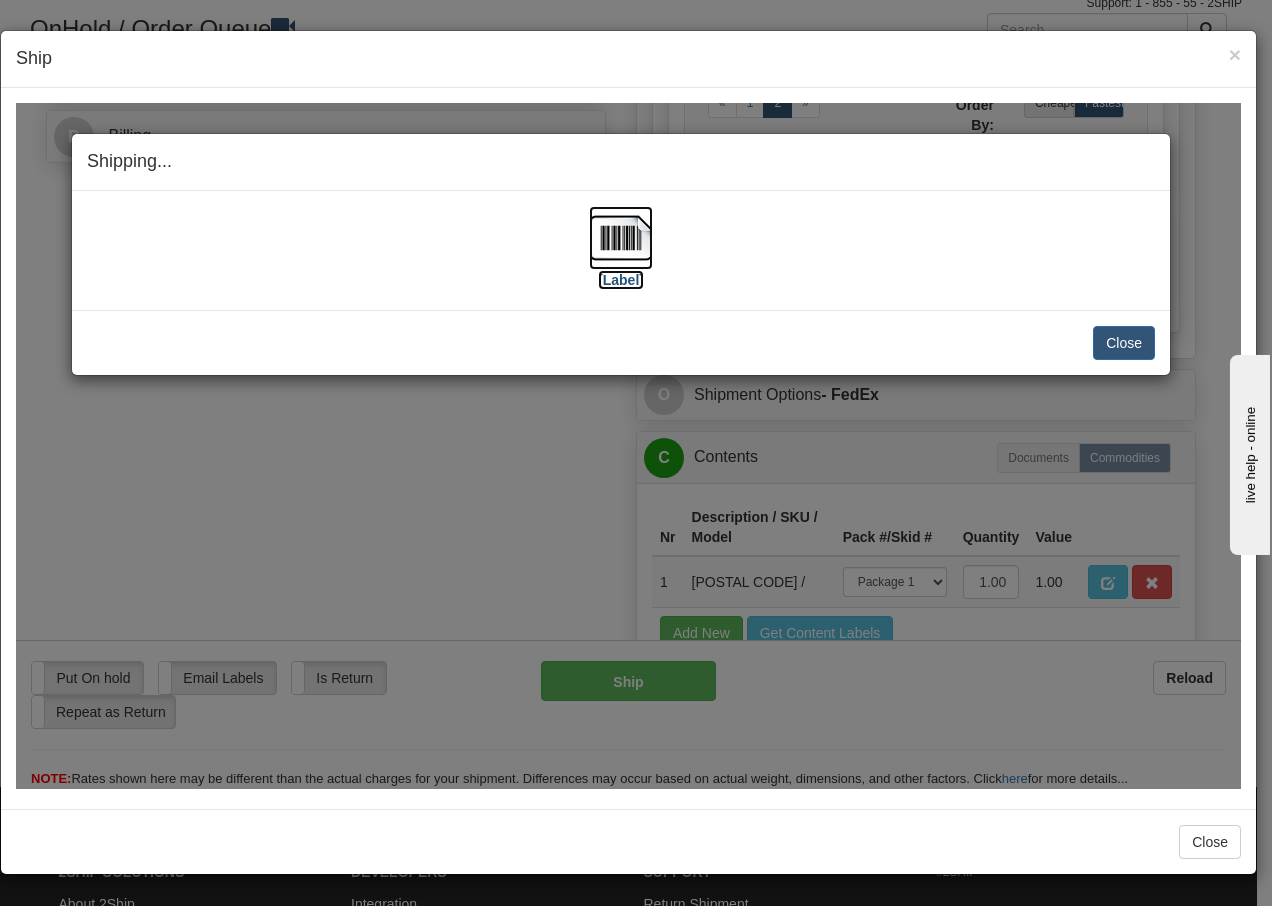 click at bounding box center (621, 237) 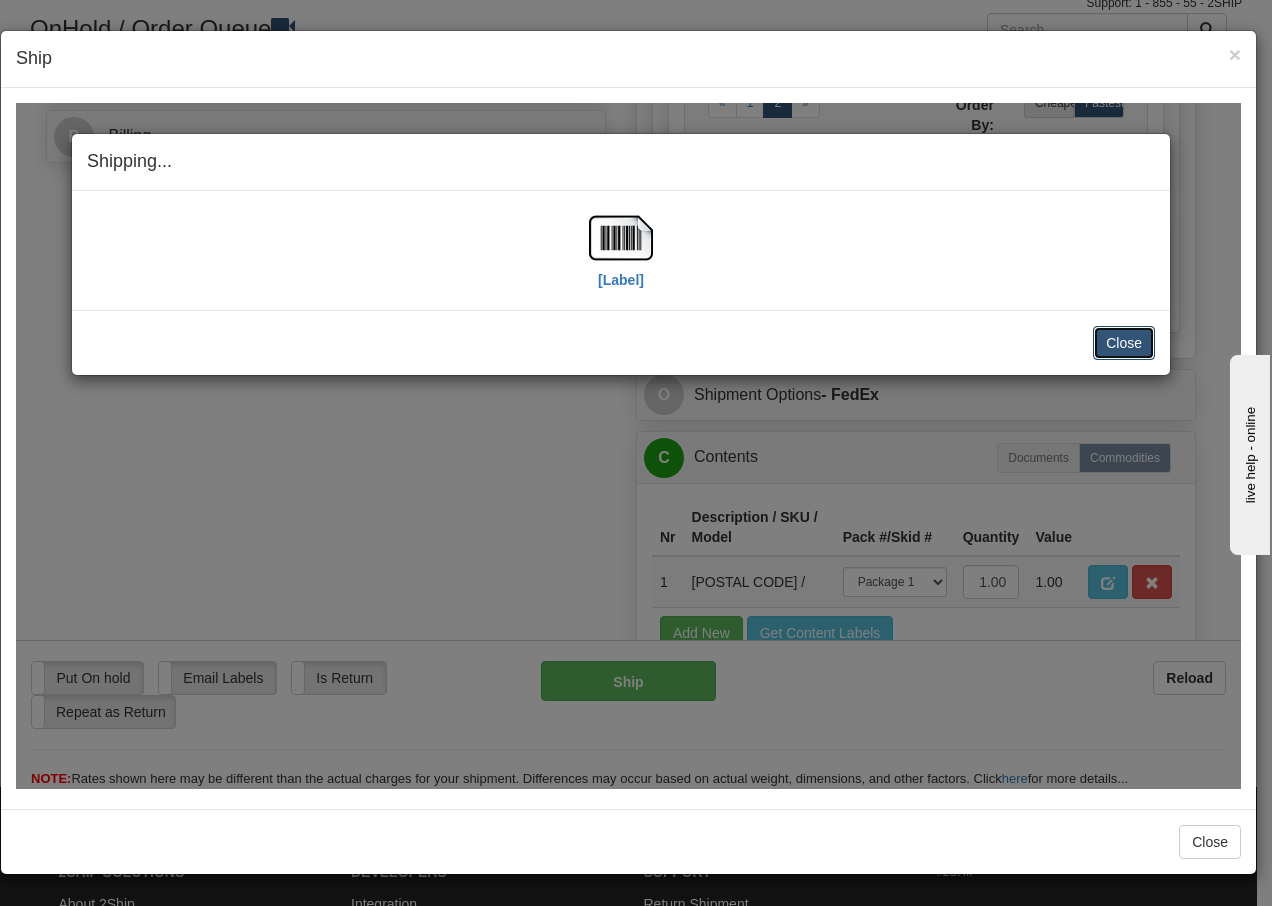 click on "Close" at bounding box center (1124, 342) 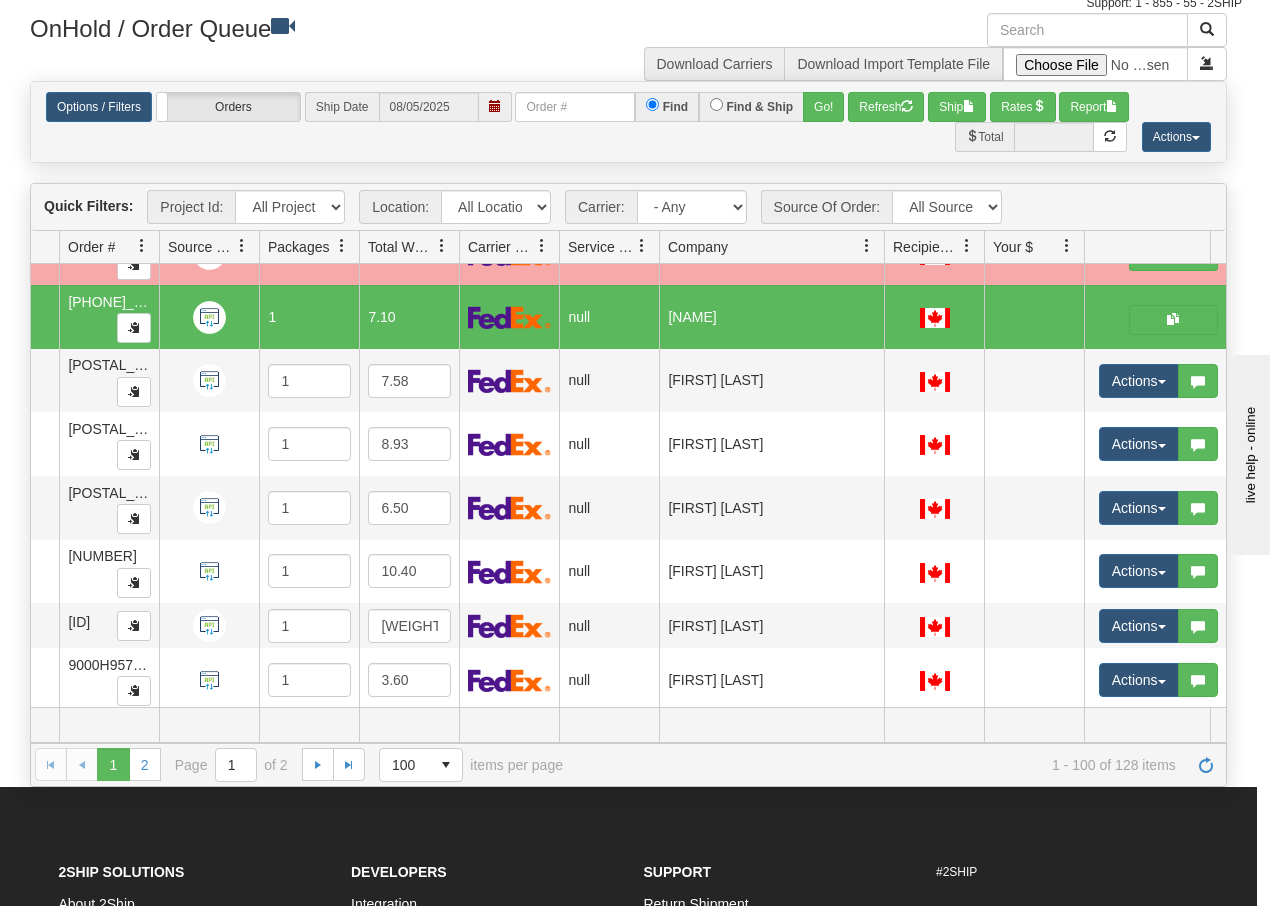 scroll, scrollTop: 0, scrollLeft: 0, axis: both 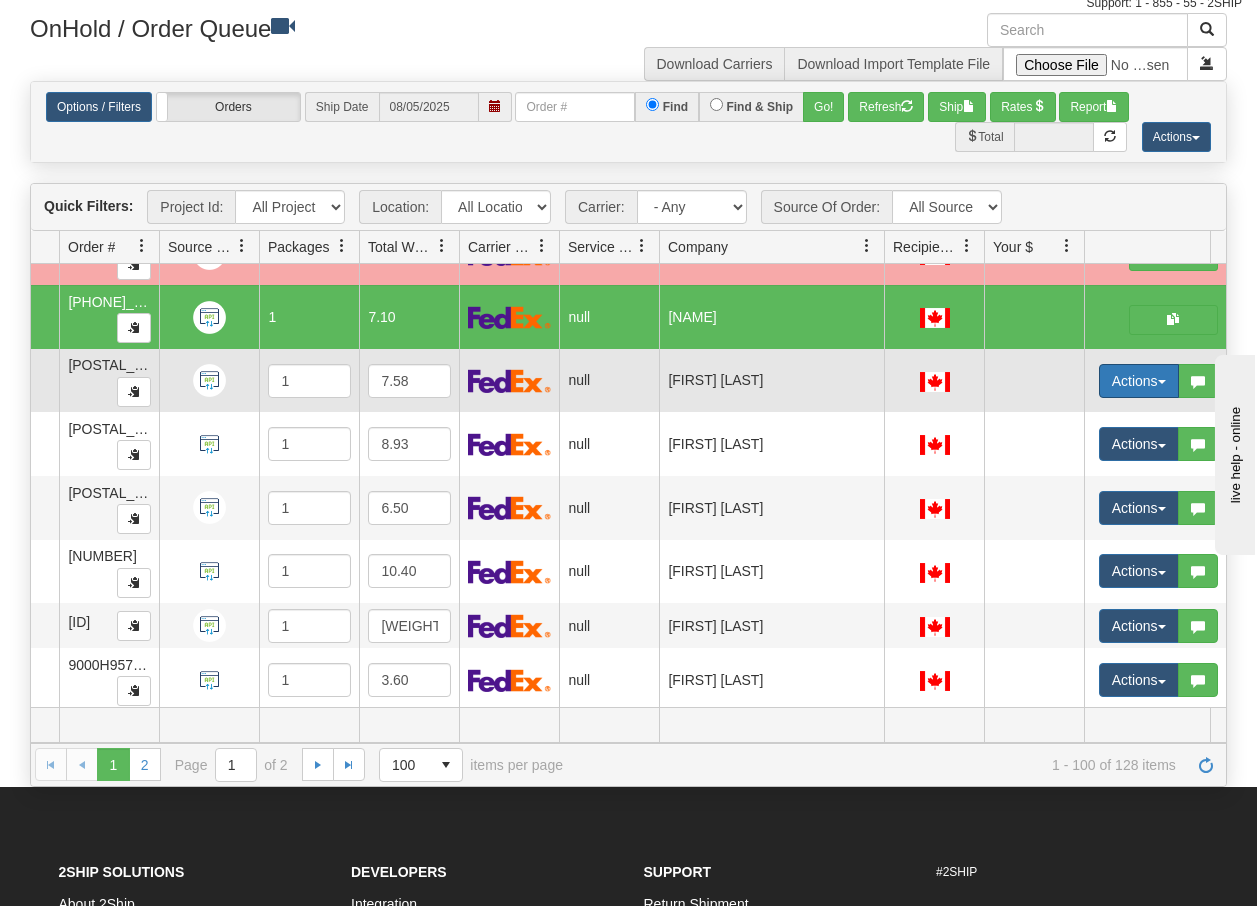 click on "Actions" at bounding box center (1139, 381) 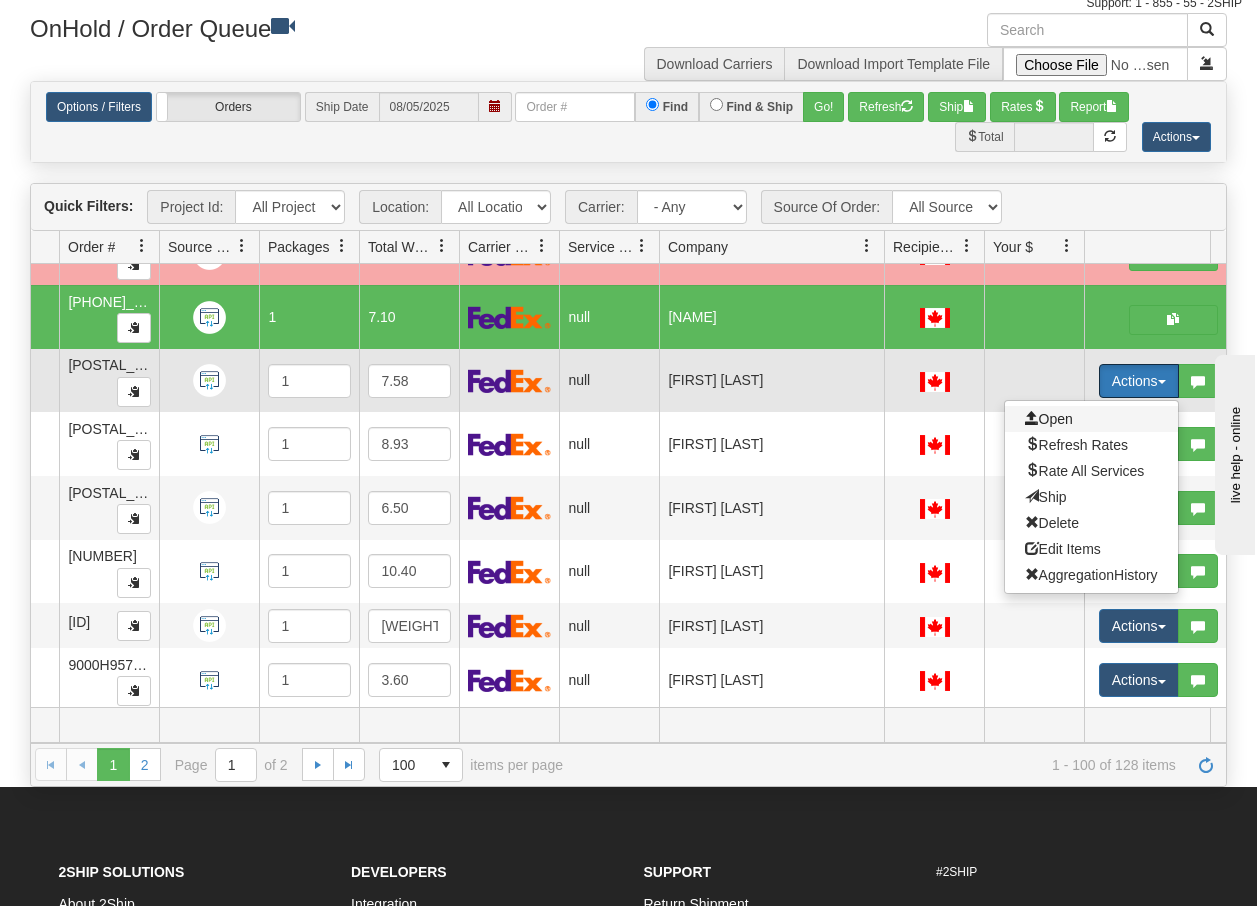 click on "Open" at bounding box center (1049, 419) 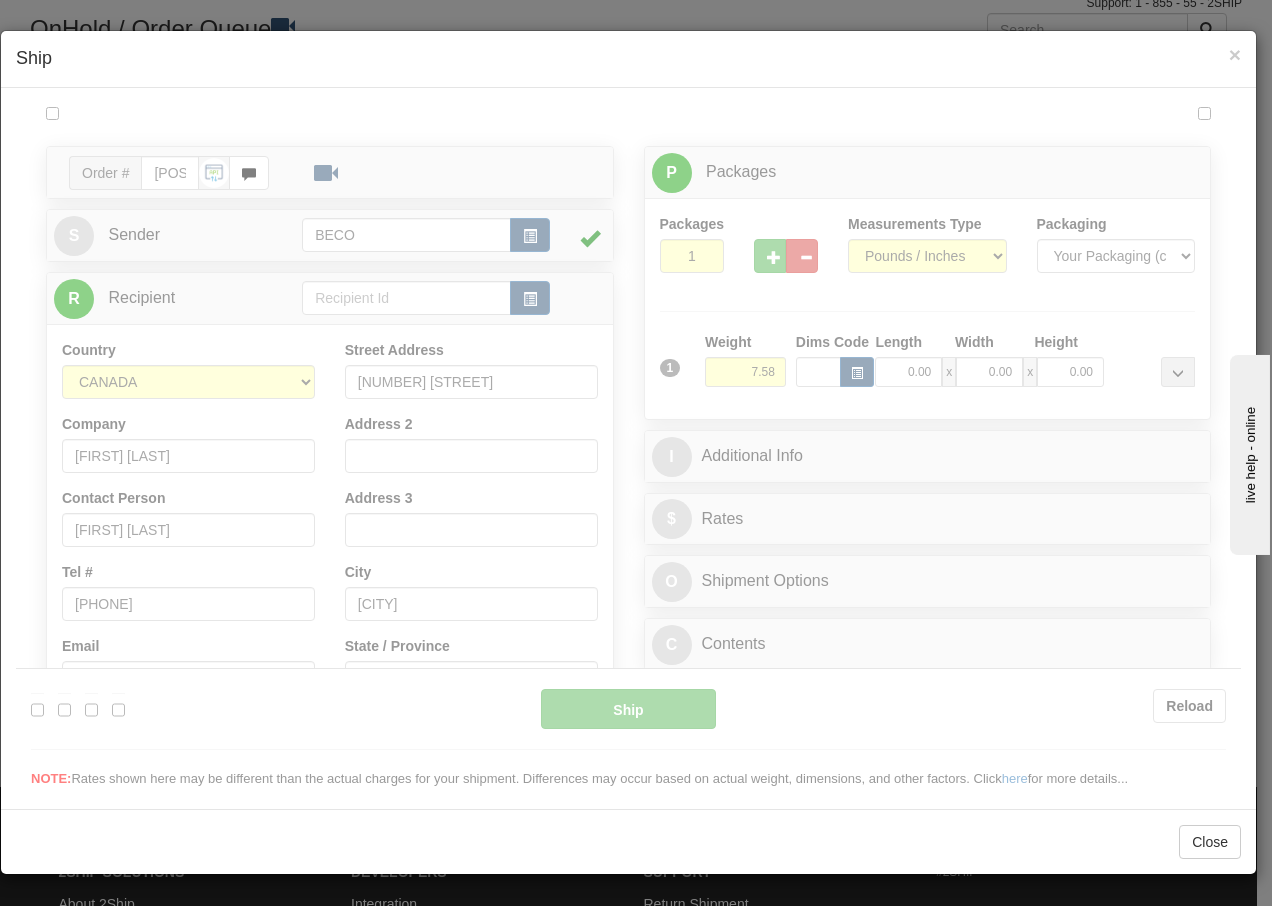 scroll, scrollTop: 0, scrollLeft: 0, axis: both 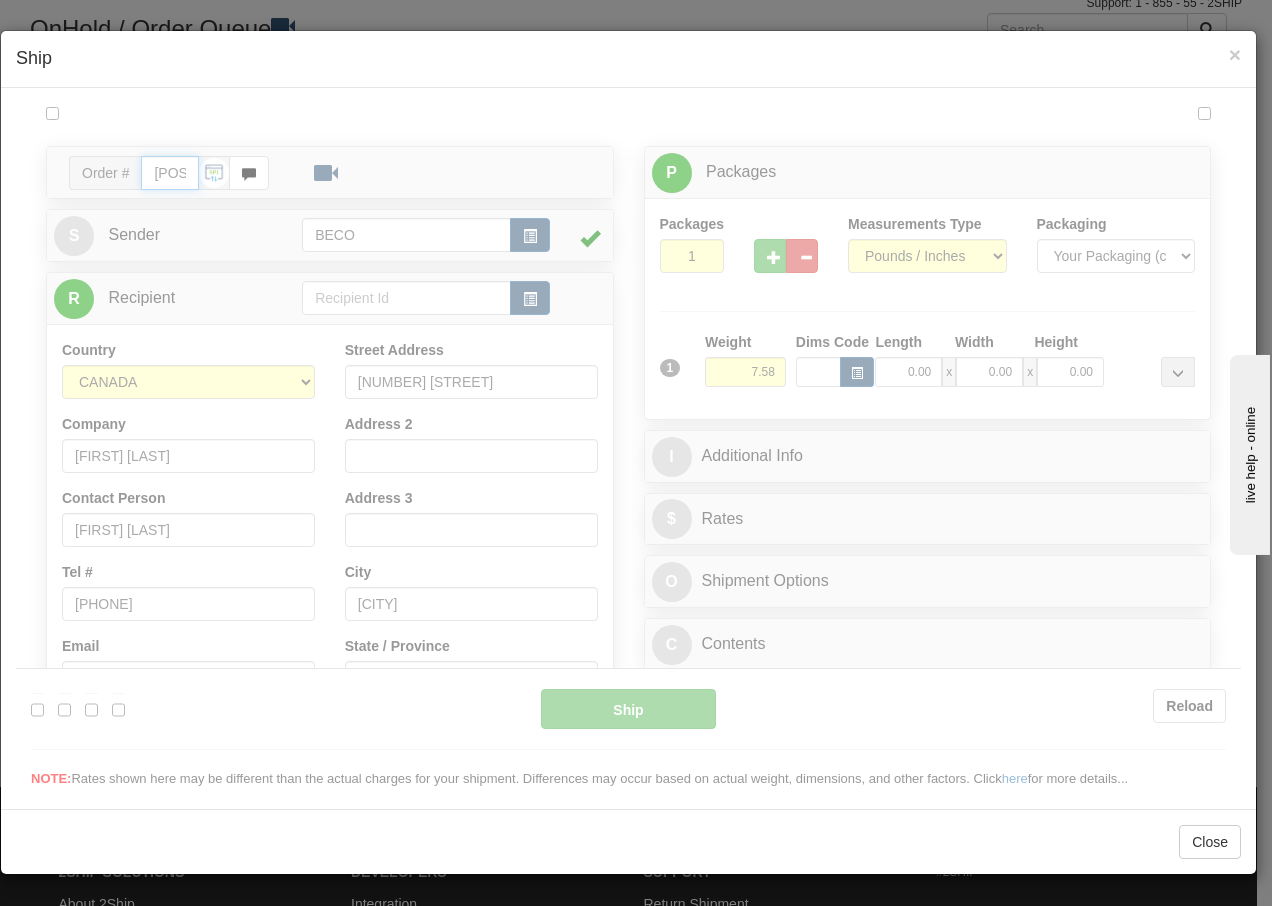 type on "14:50" 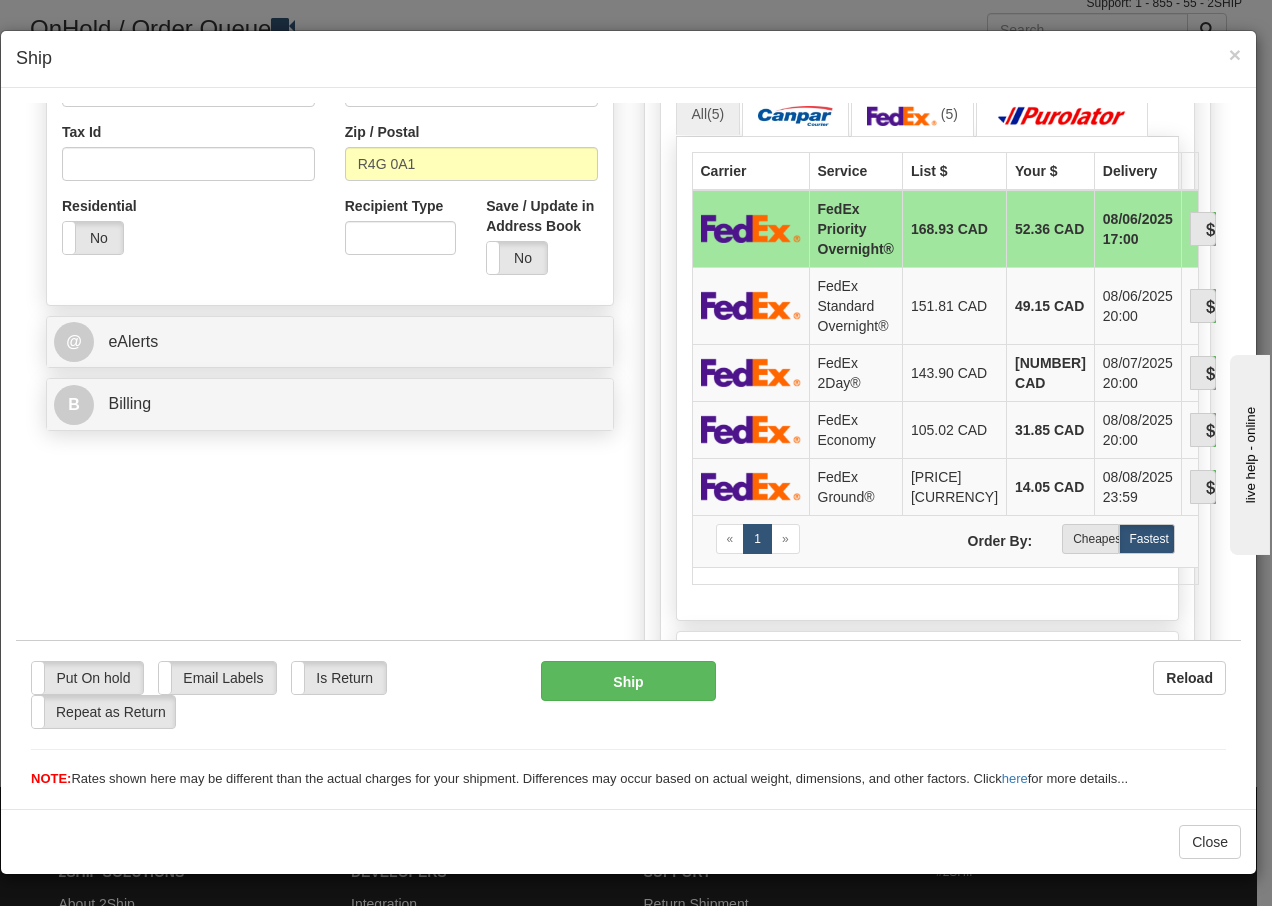 scroll, scrollTop: 653, scrollLeft: 0, axis: vertical 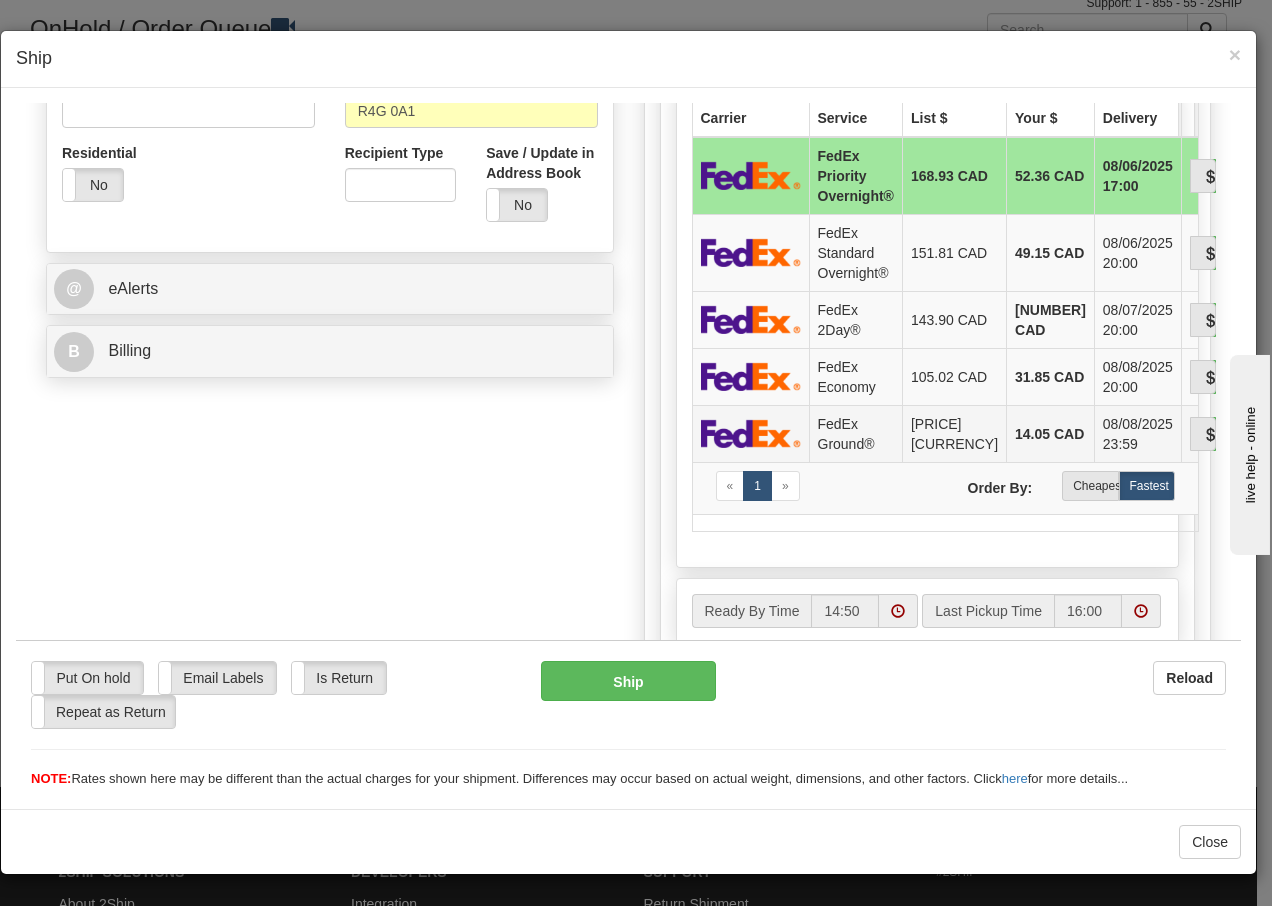 click on "FedEx Ground®" at bounding box center [855, 432] 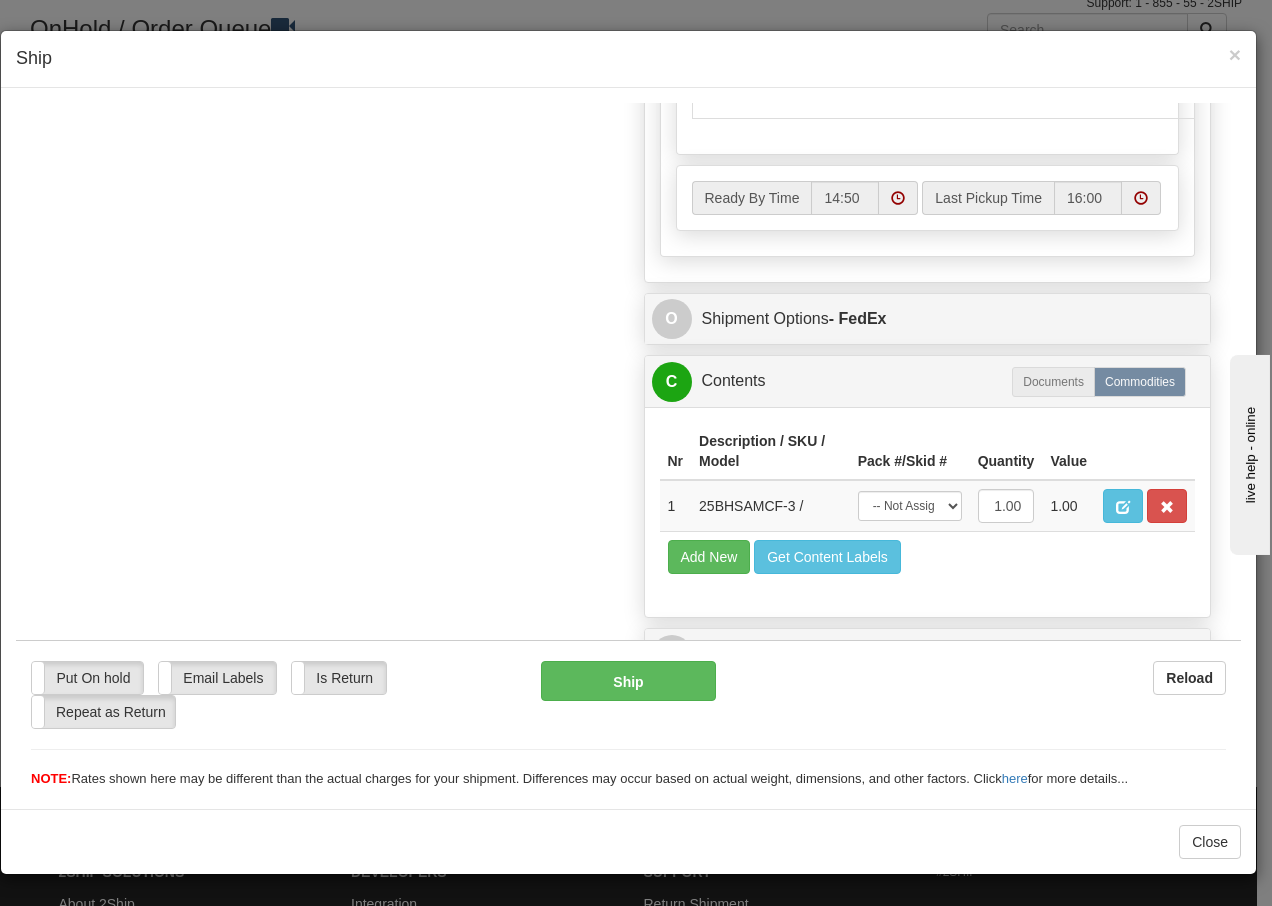 scroll, scrollTop: 1136, scrollLeft: 0, axis: vertical 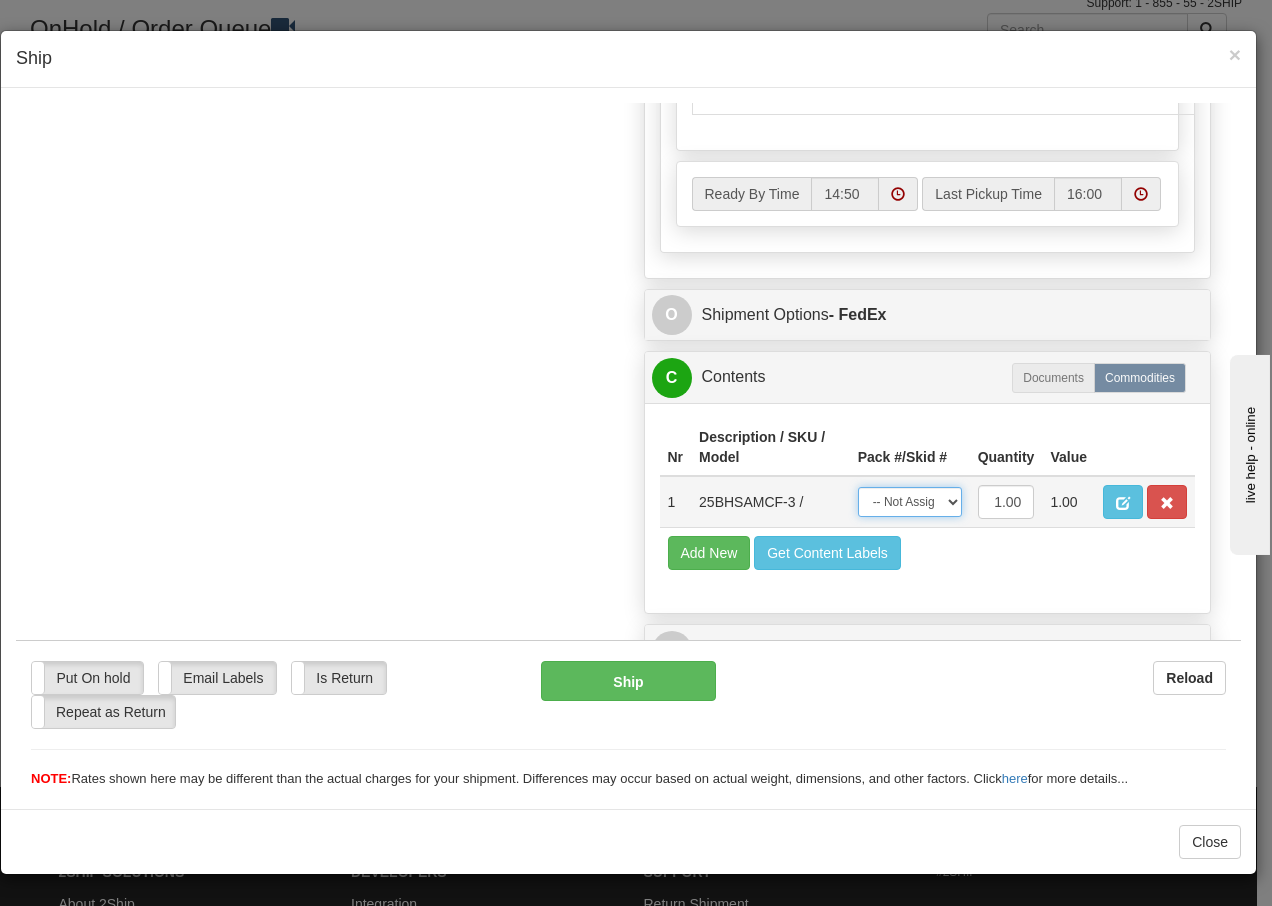 click on "-- Not Assigned --
Package 1" at bounding box center [910, 501] 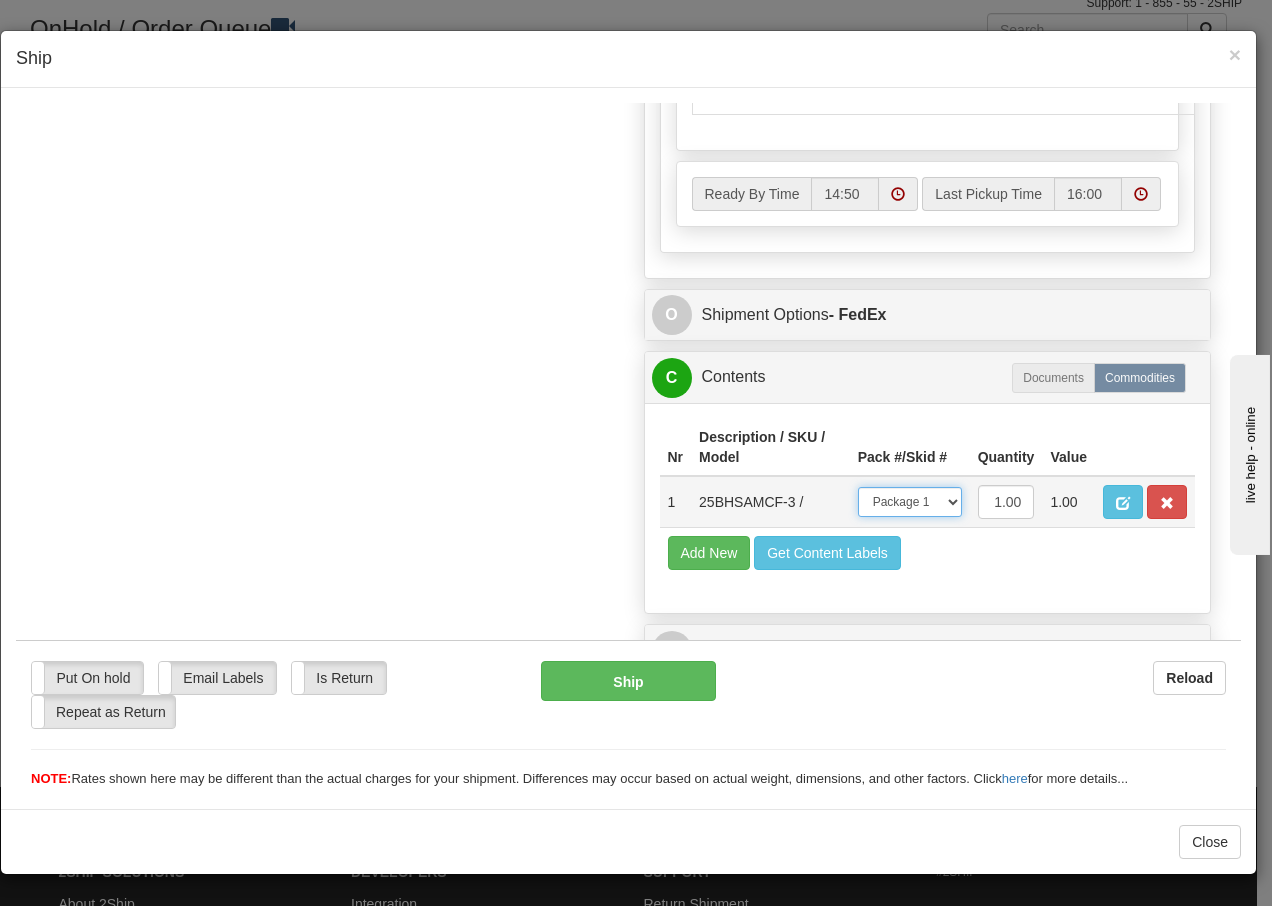 click on "-- Not Assigned --
Package 1" at bounding box center (910, 501) 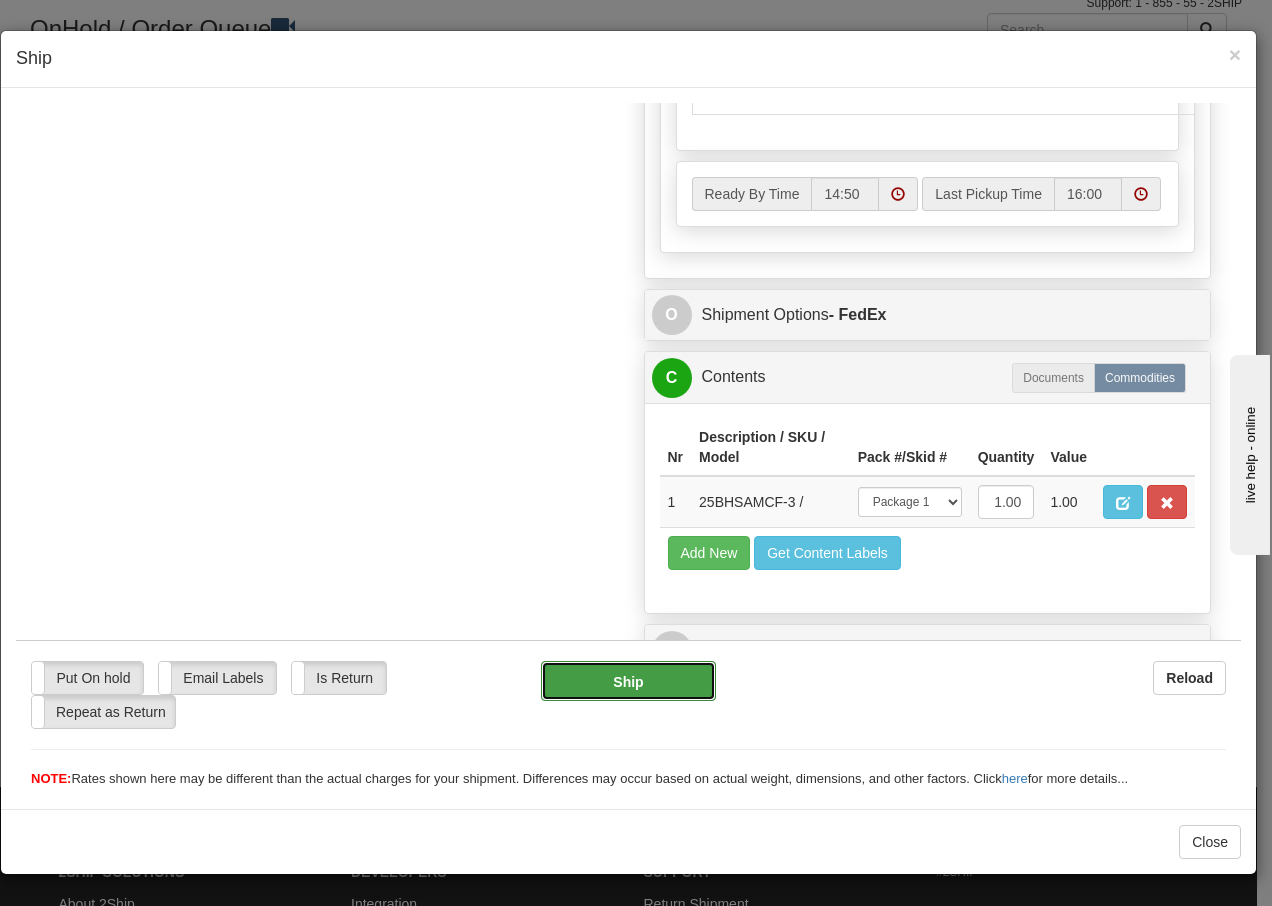 click on "Ship" at bounding box center (628, 680) 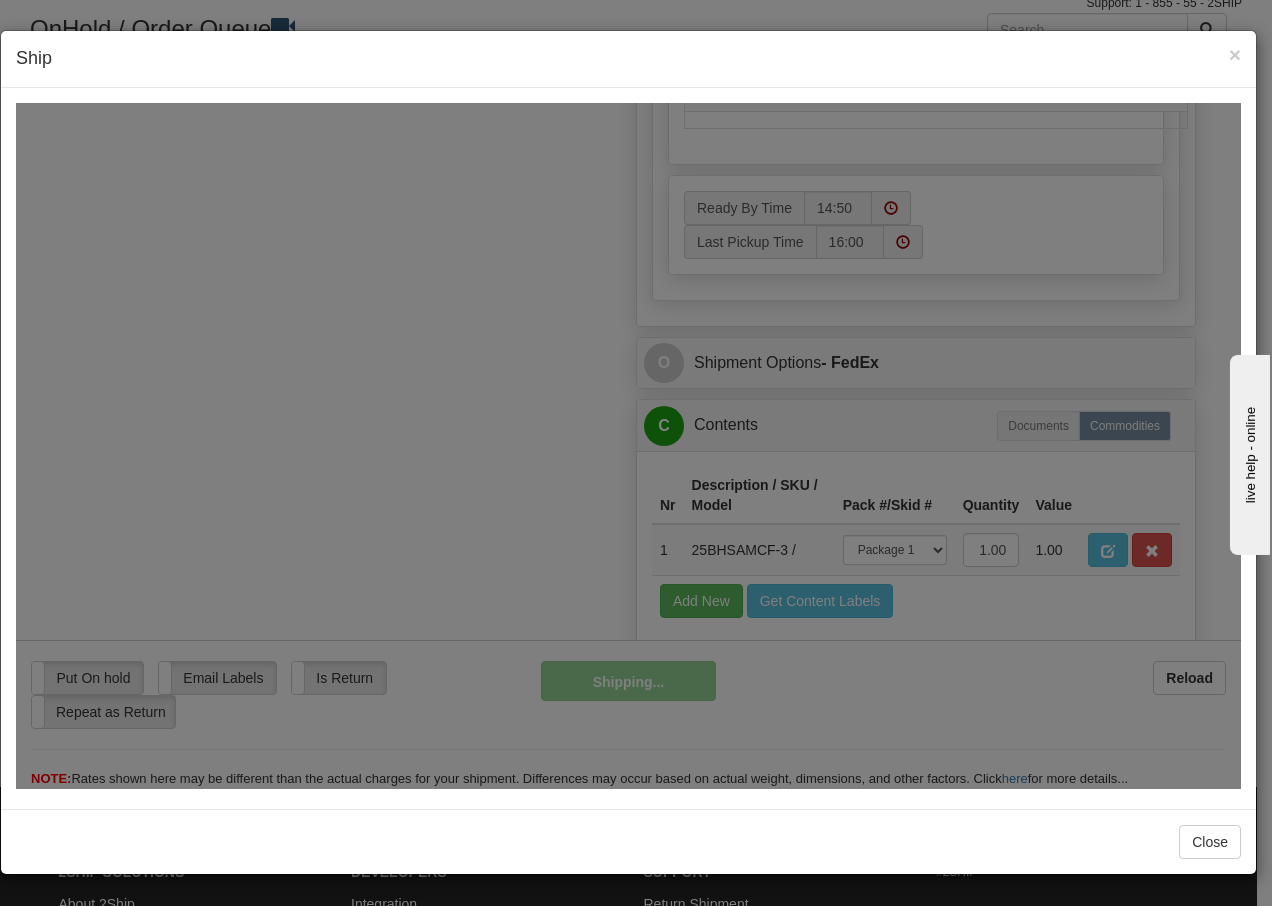scroll, scrollTop: 1216, scrollLeft: 0, axis: vertical 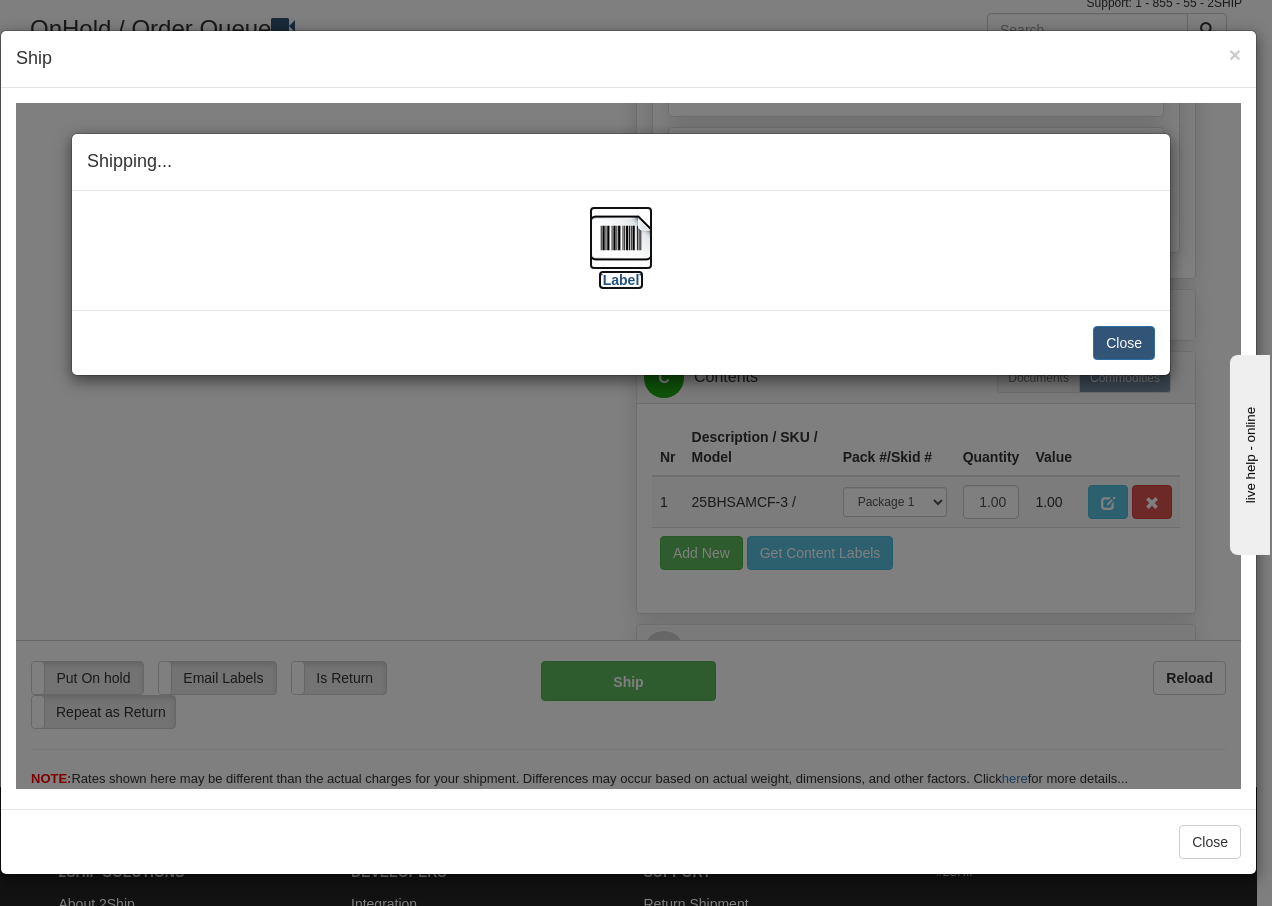 click at bounding box center (621, 237) 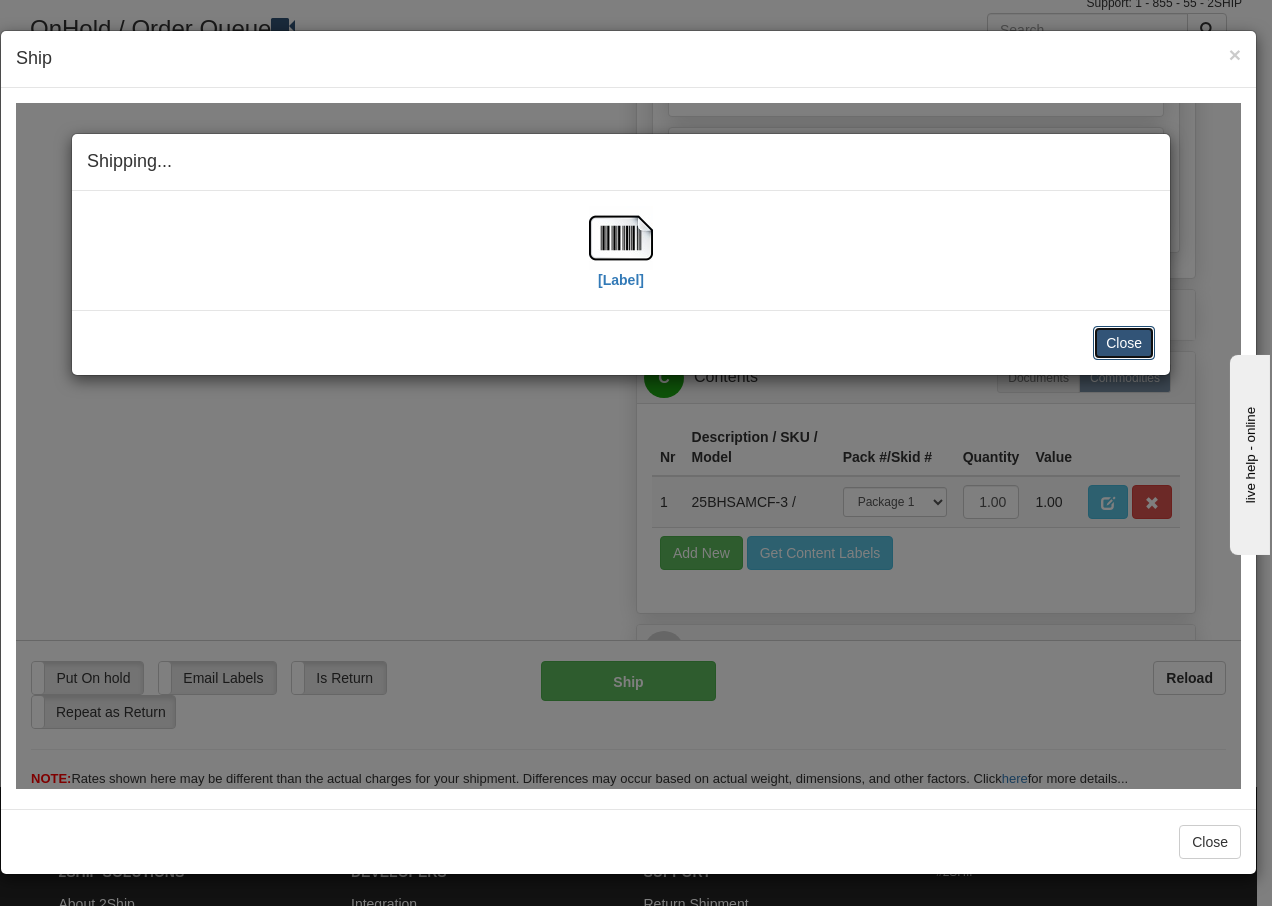 click on "Close" at bounding box center [1124, 342] 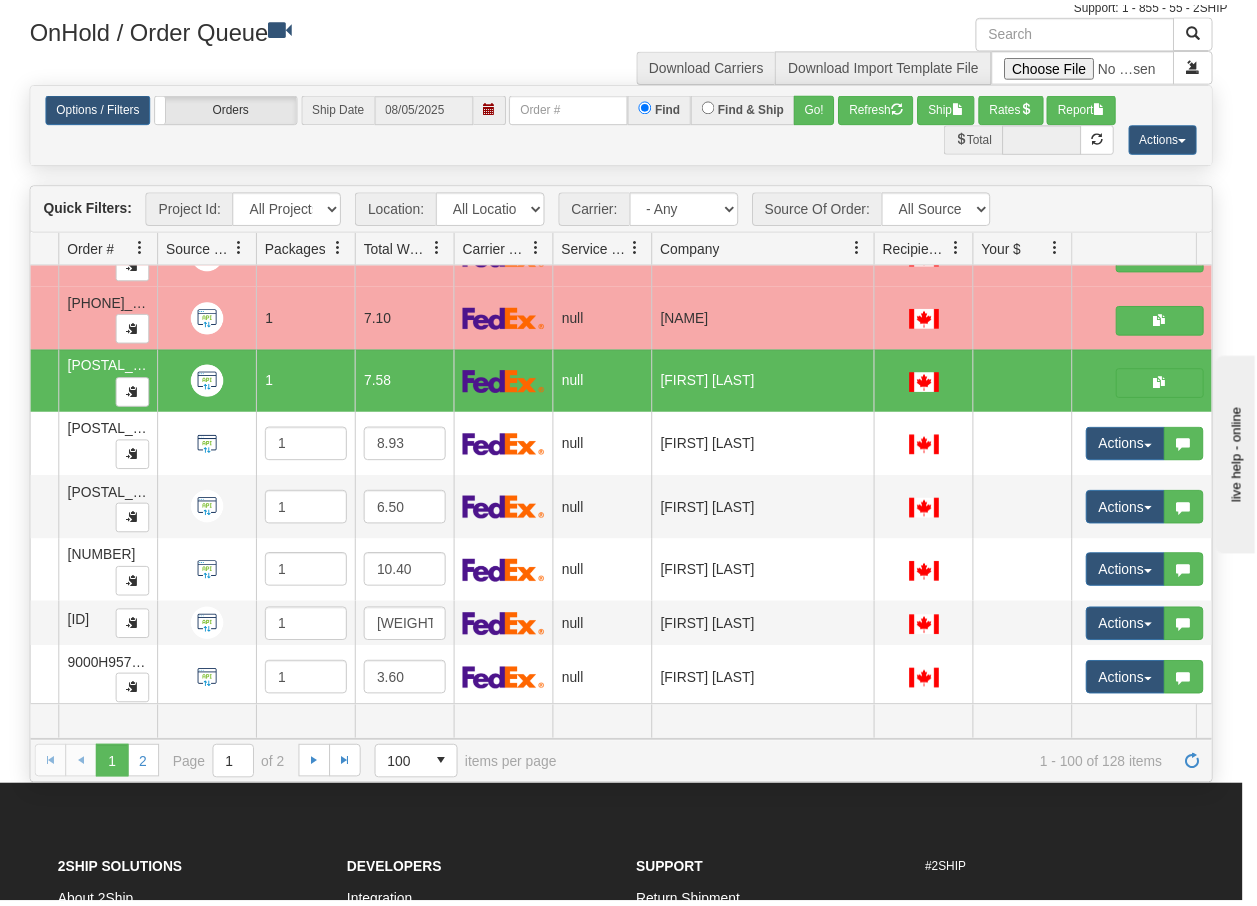 scroll, scrollTop: 0, scrollLeft: 0, axis: both 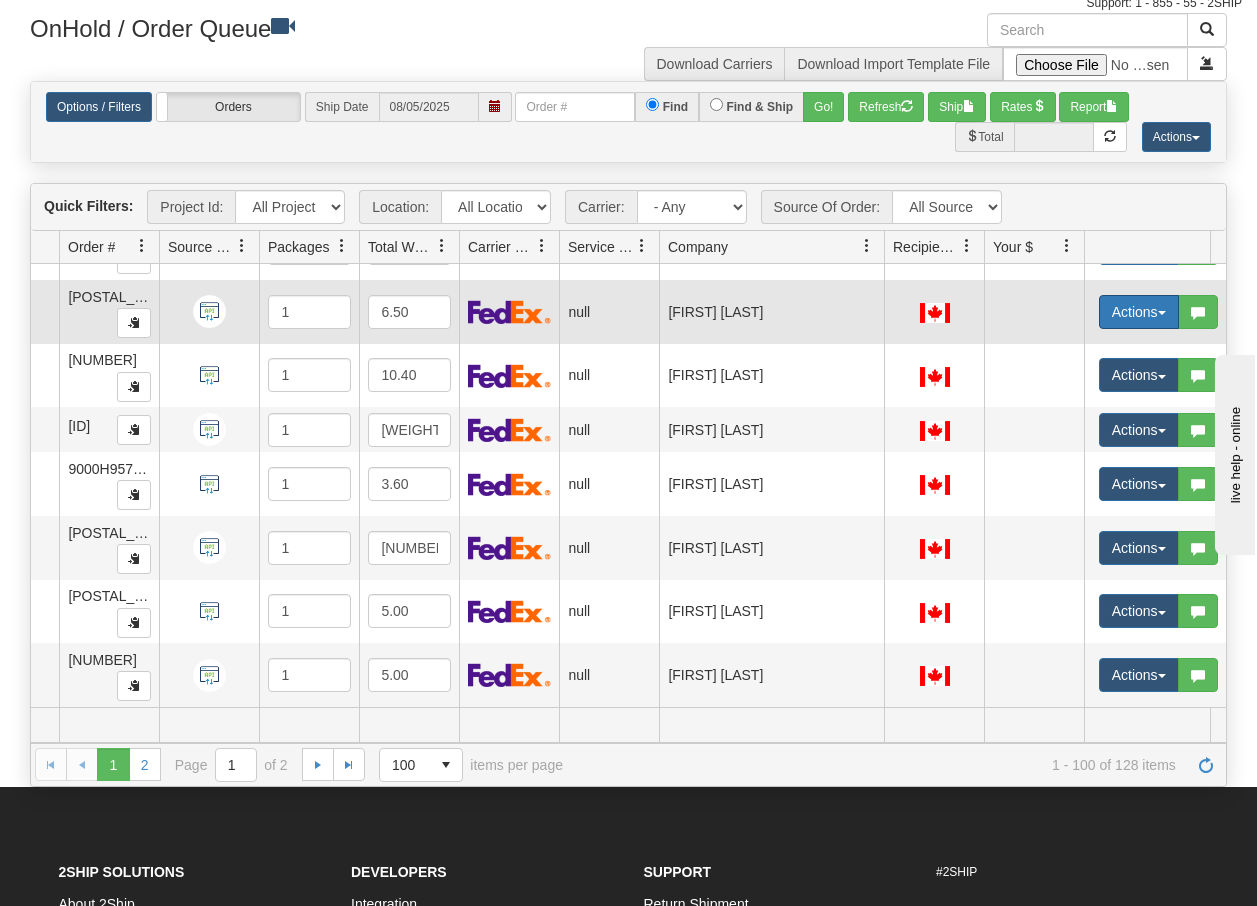 click on "Actions" at bounding box center [1139, 312] 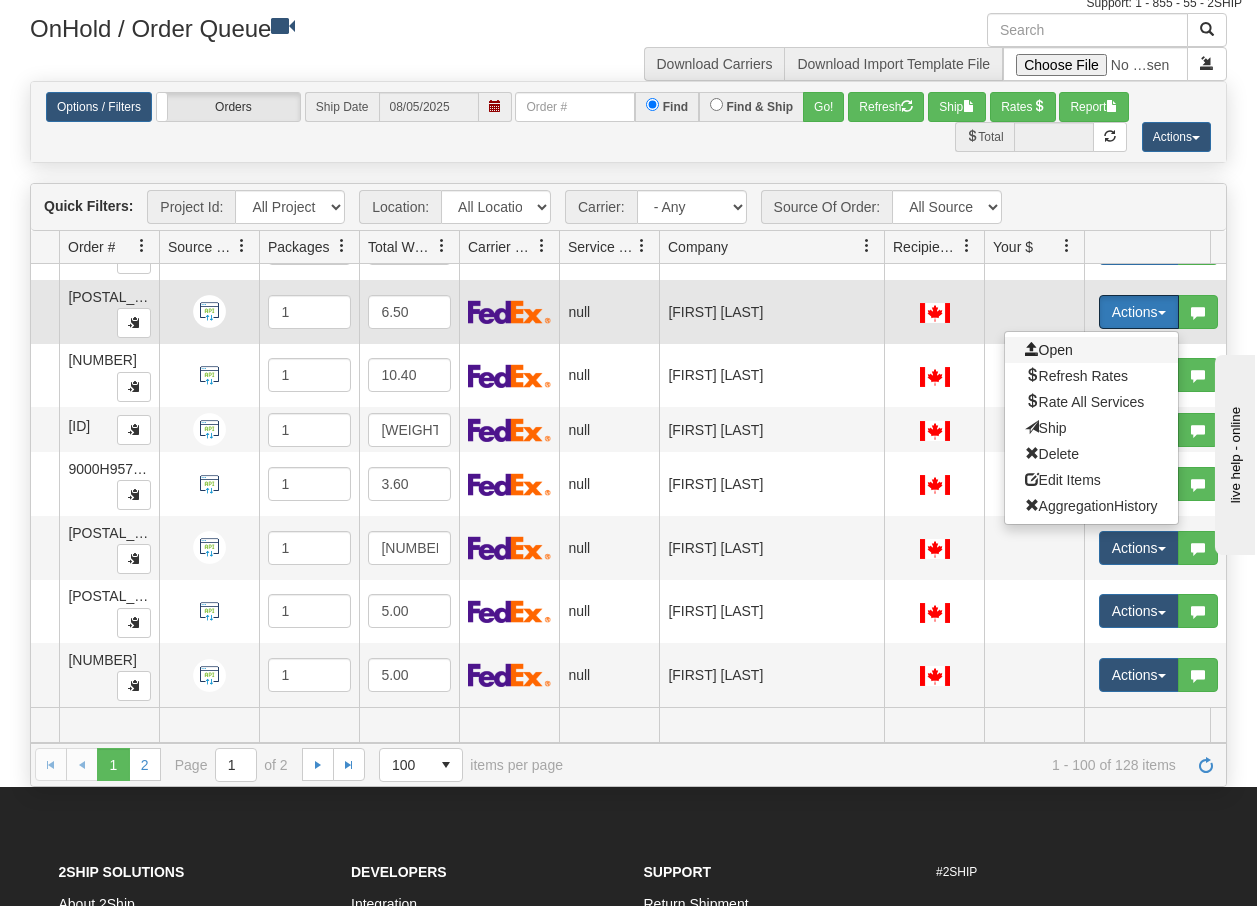 click on "Open" at bounding box center [1049, 350] 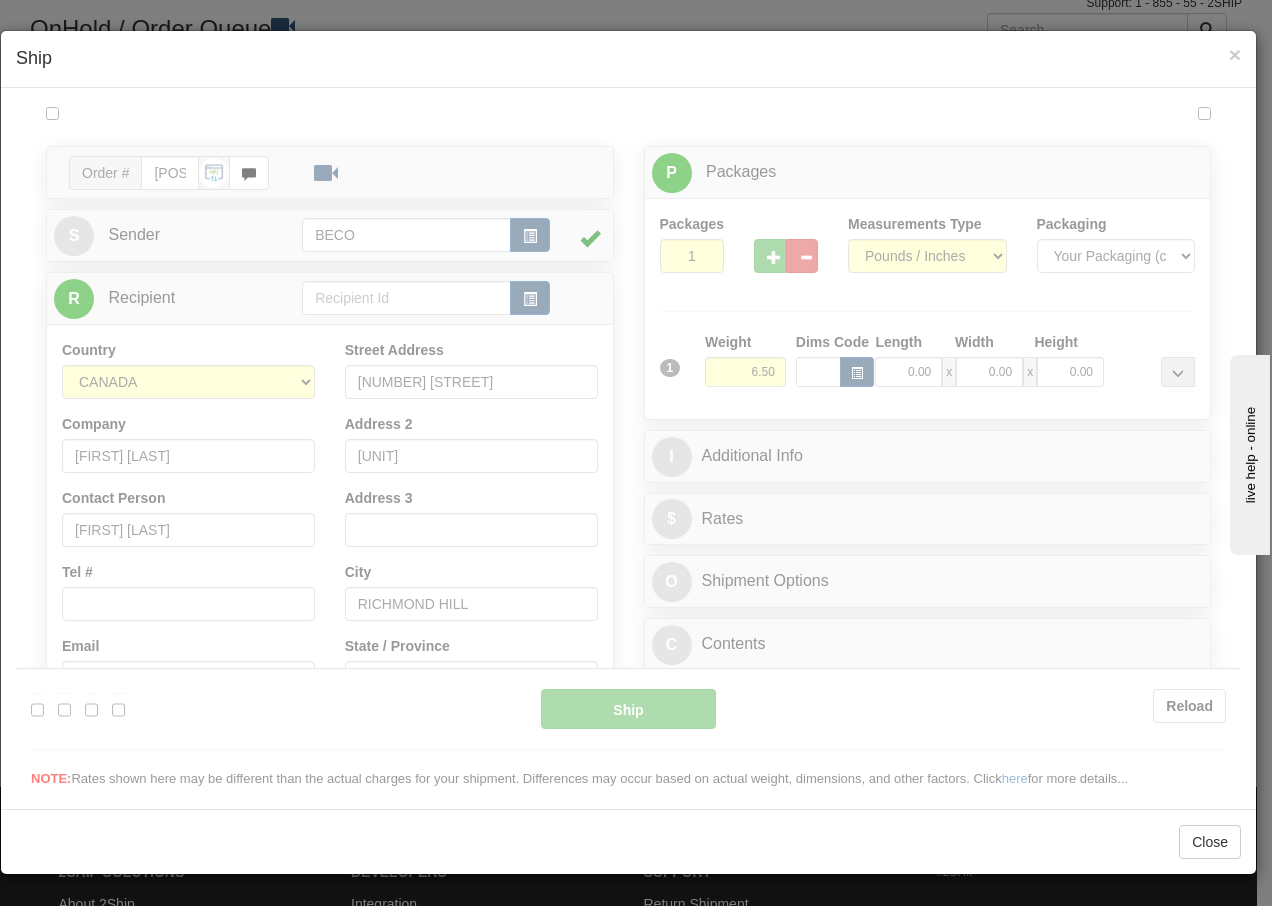 scroll, scrollTop: 0, scrollLeft: 0, axis: both 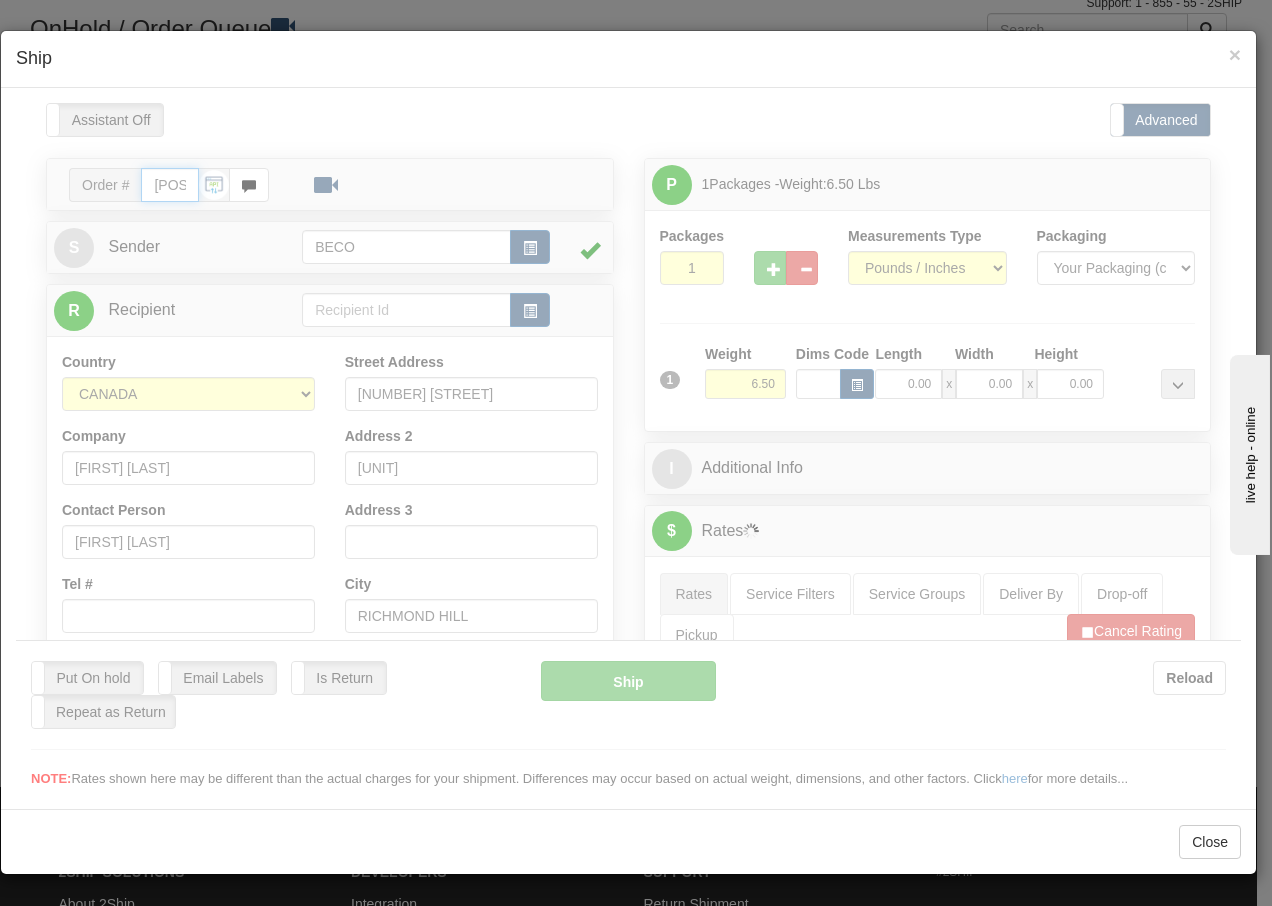 type on "14:50" 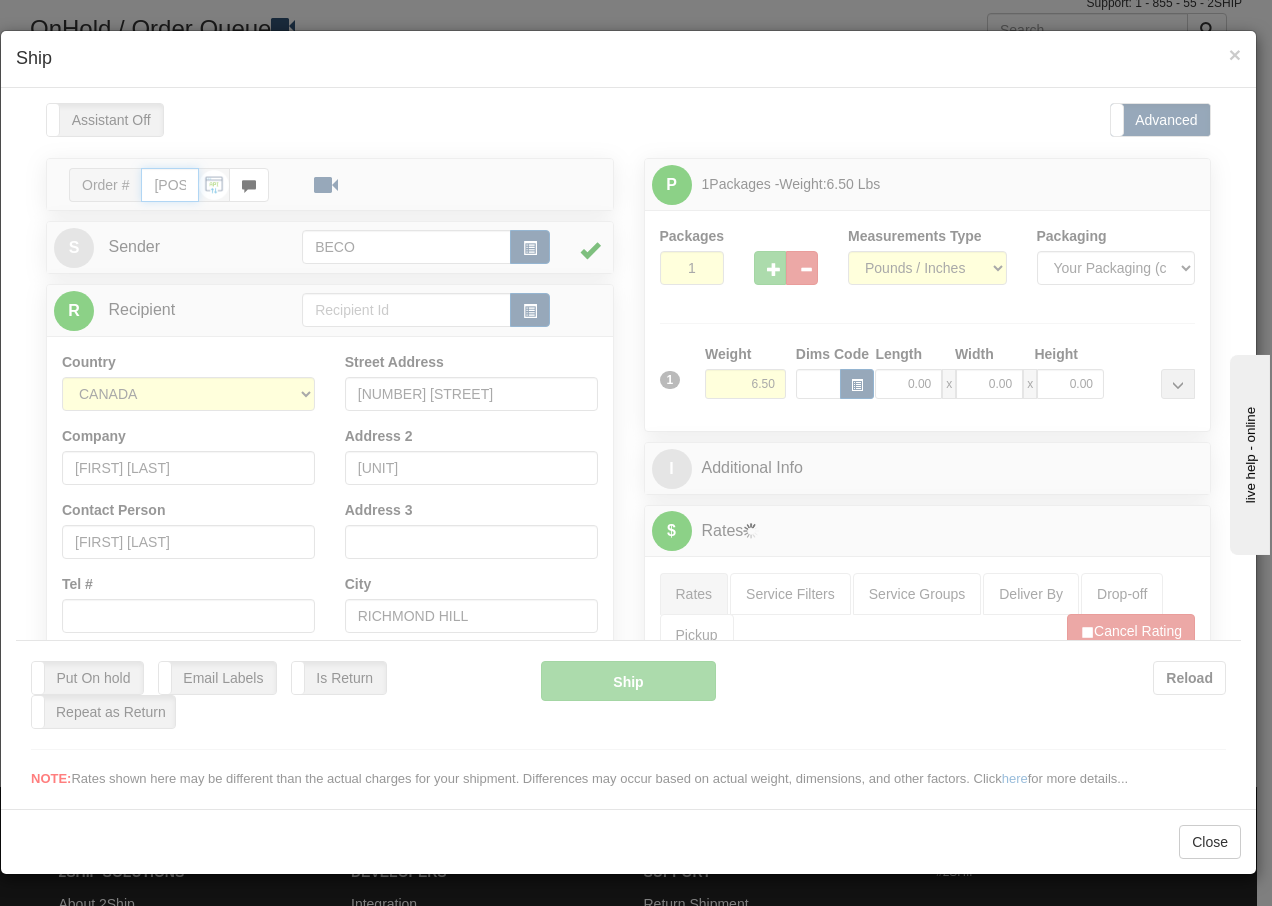 type on "16:00" 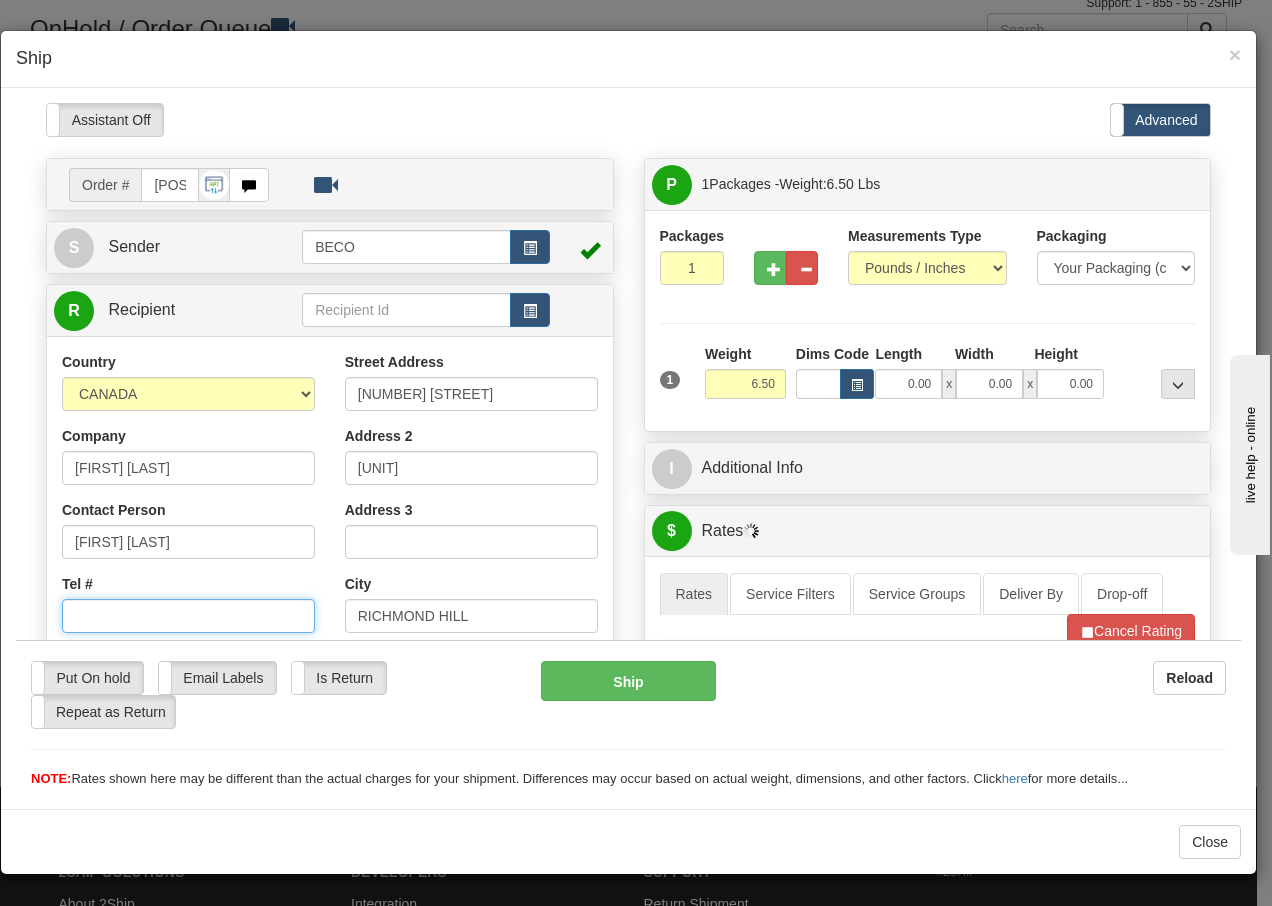 click on "Tel #" at bounding box center (188, 615) 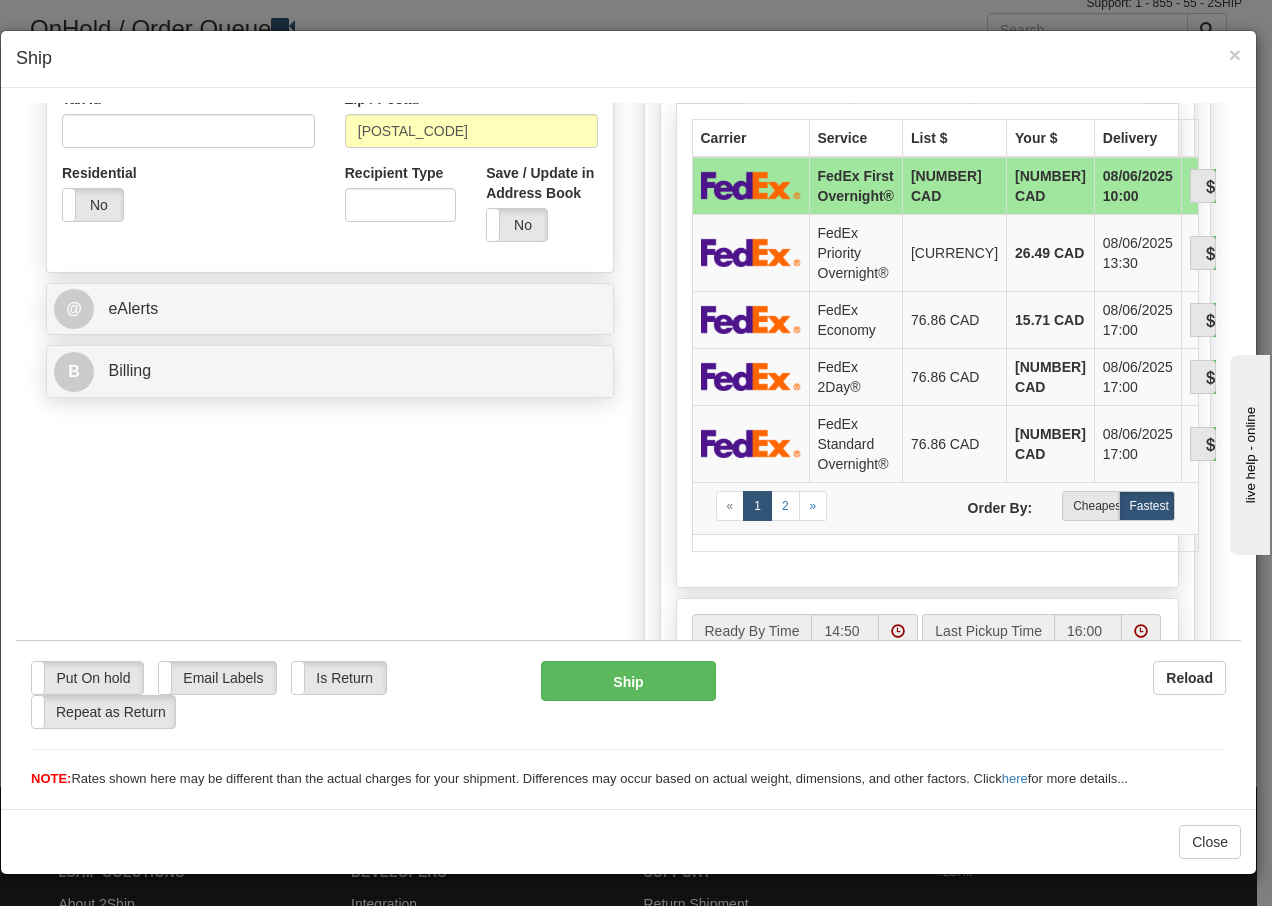 scroll, scrollTop: 640, scrollLeft: 0, axis: vertical 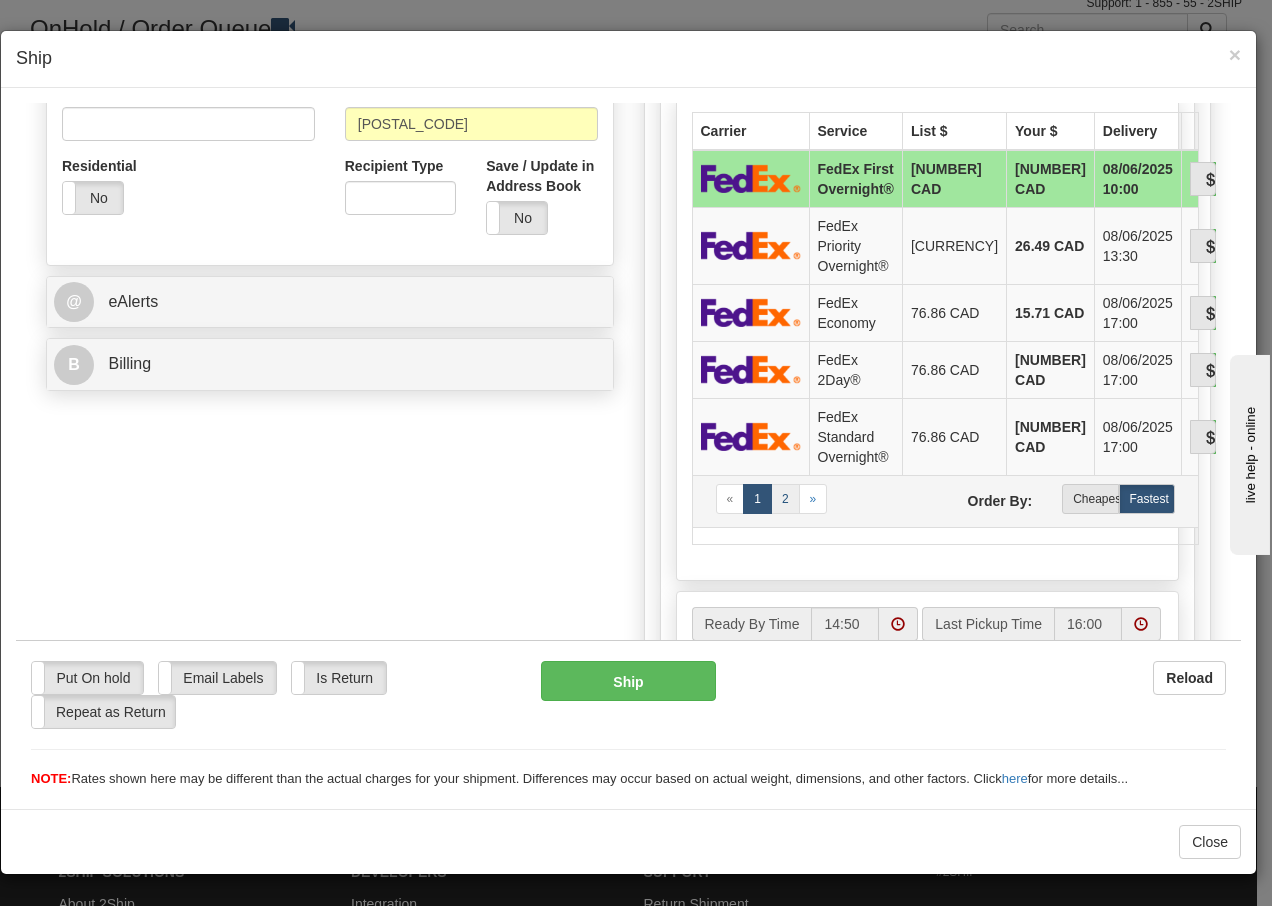 type on "5143539060" 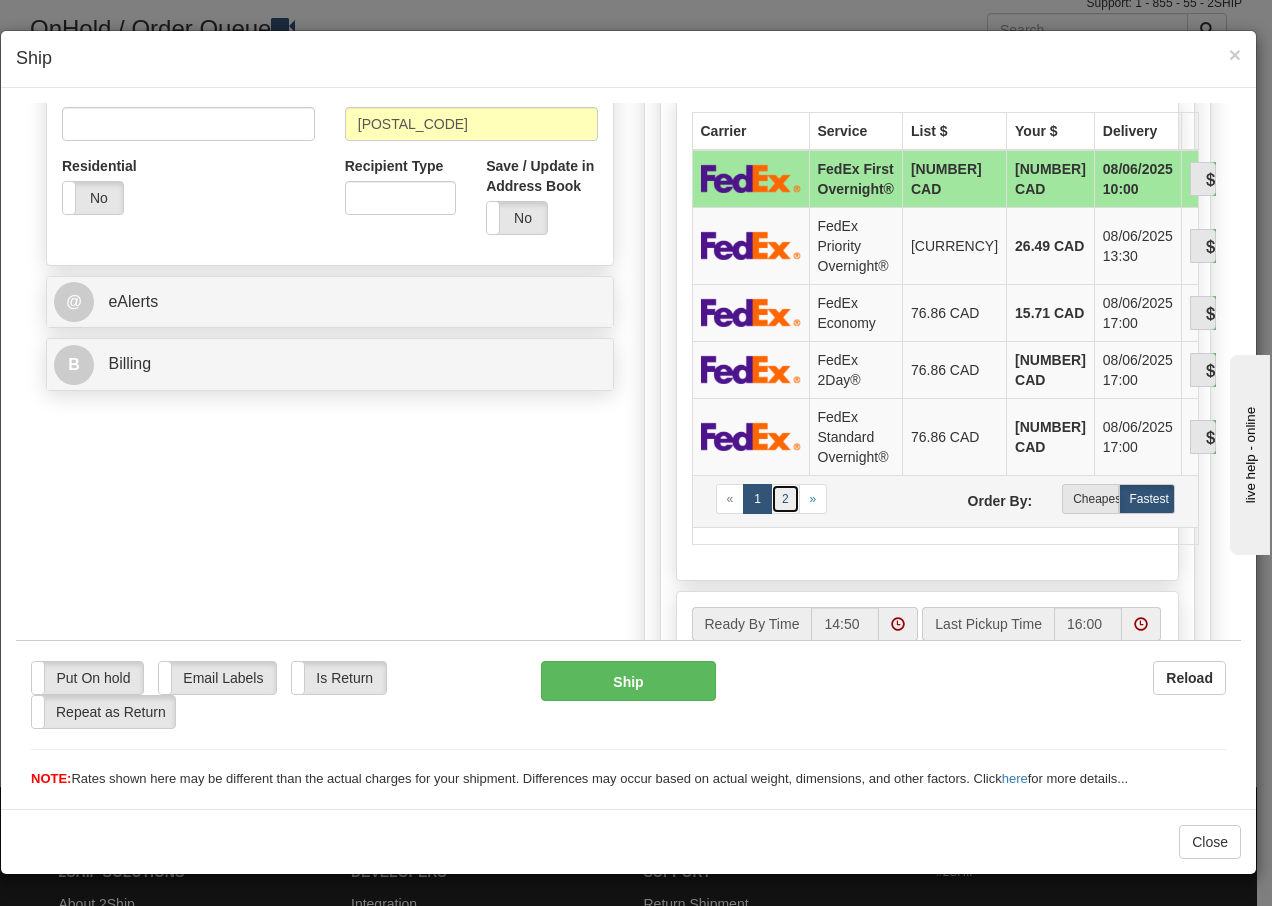 click on "2" at bounding box center (785, 498) 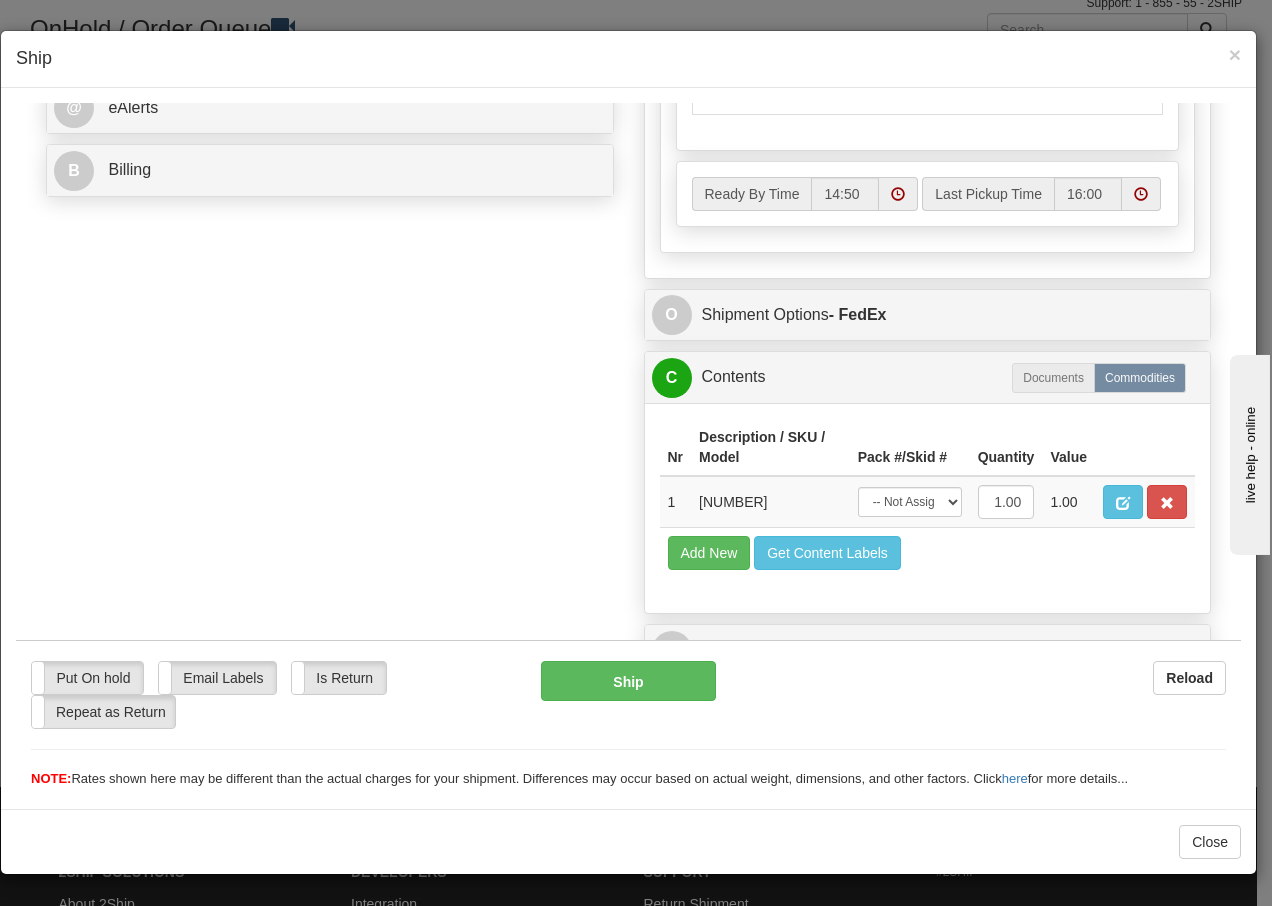 scroll, scrollTop: 868, scrollLeft: 0, axis: vertical 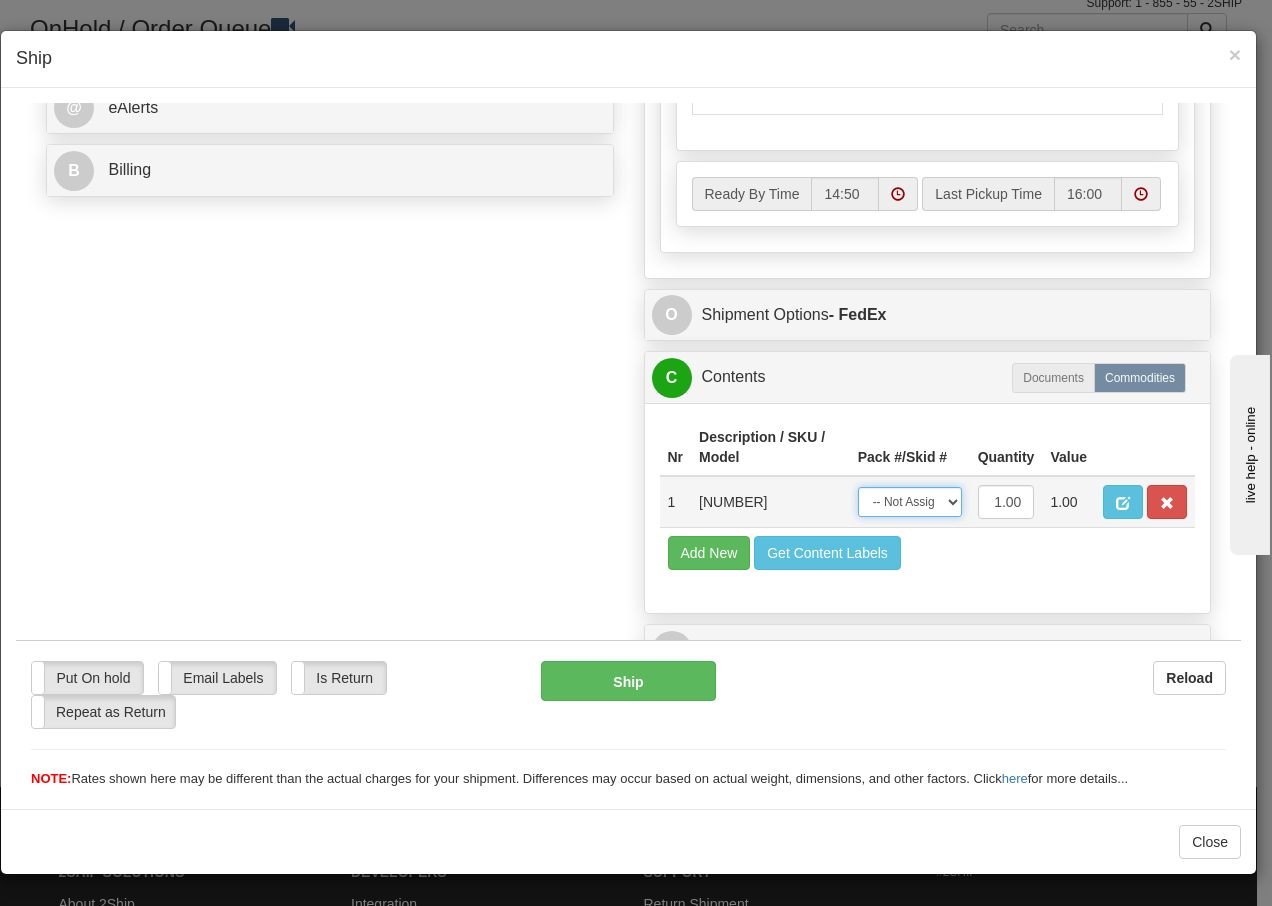 click on "-- Not Assigned --
Package 1" at bounding box center [910, 501] 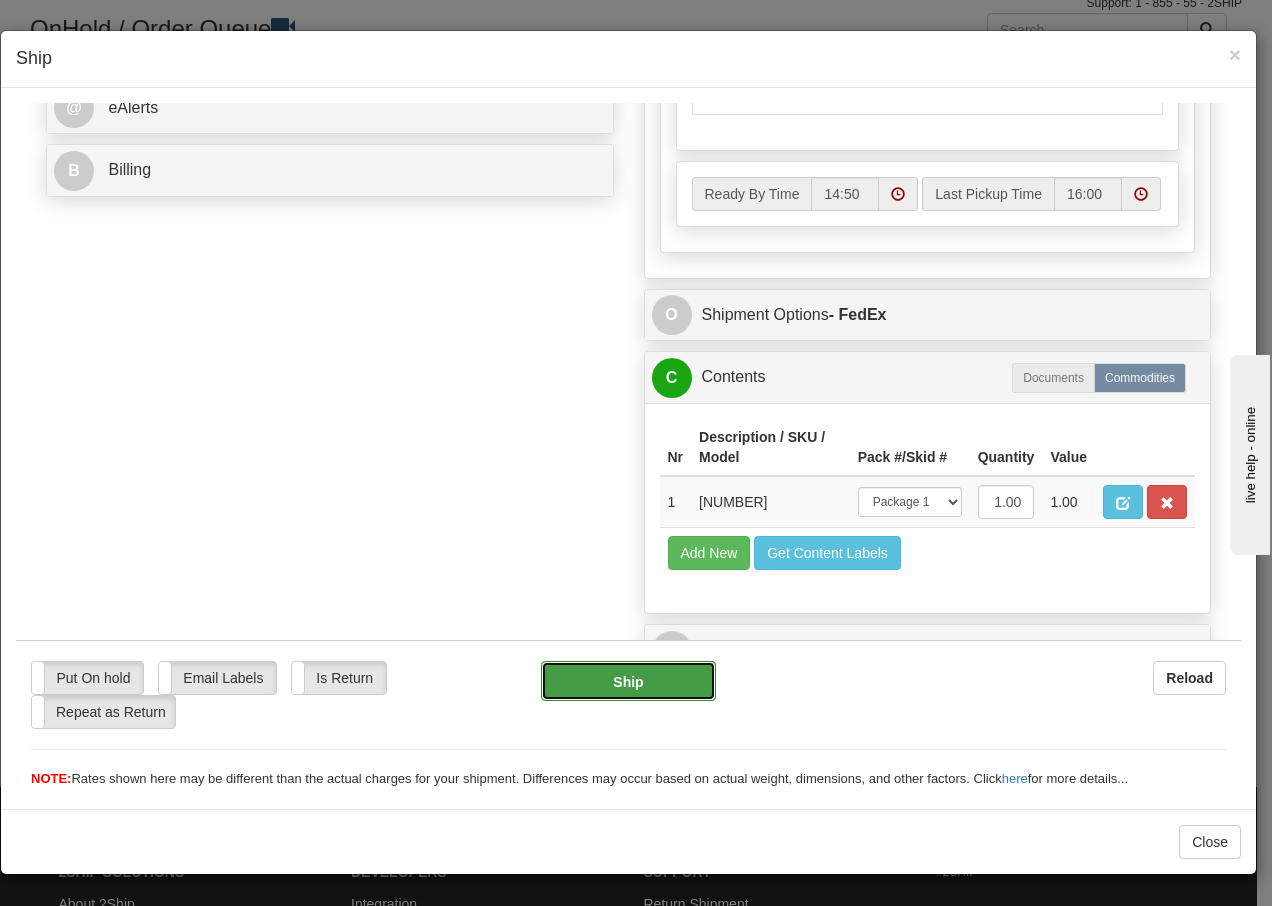 click on "Ship" at bounding box center [628, 680] 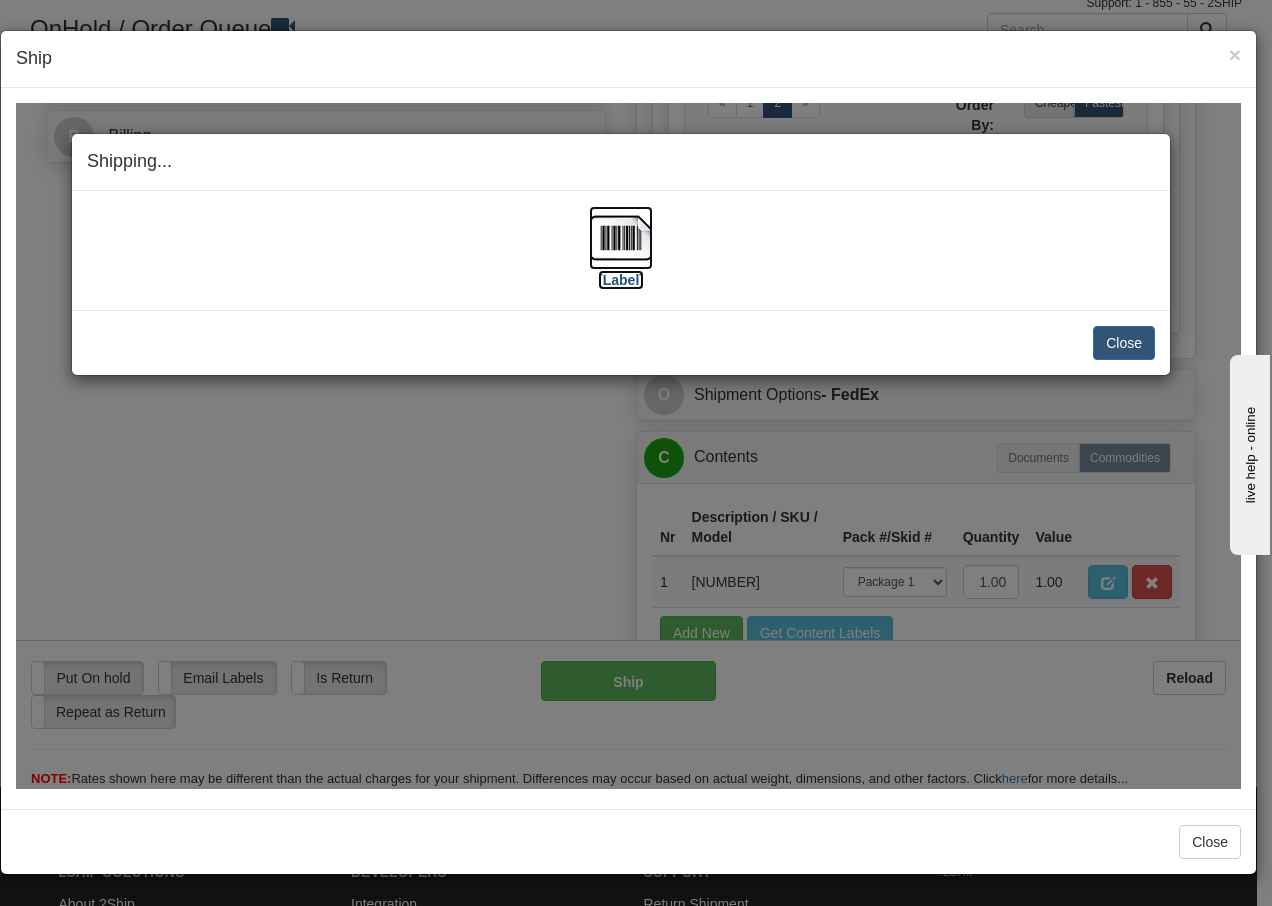 click at bounding box center [621, 237] 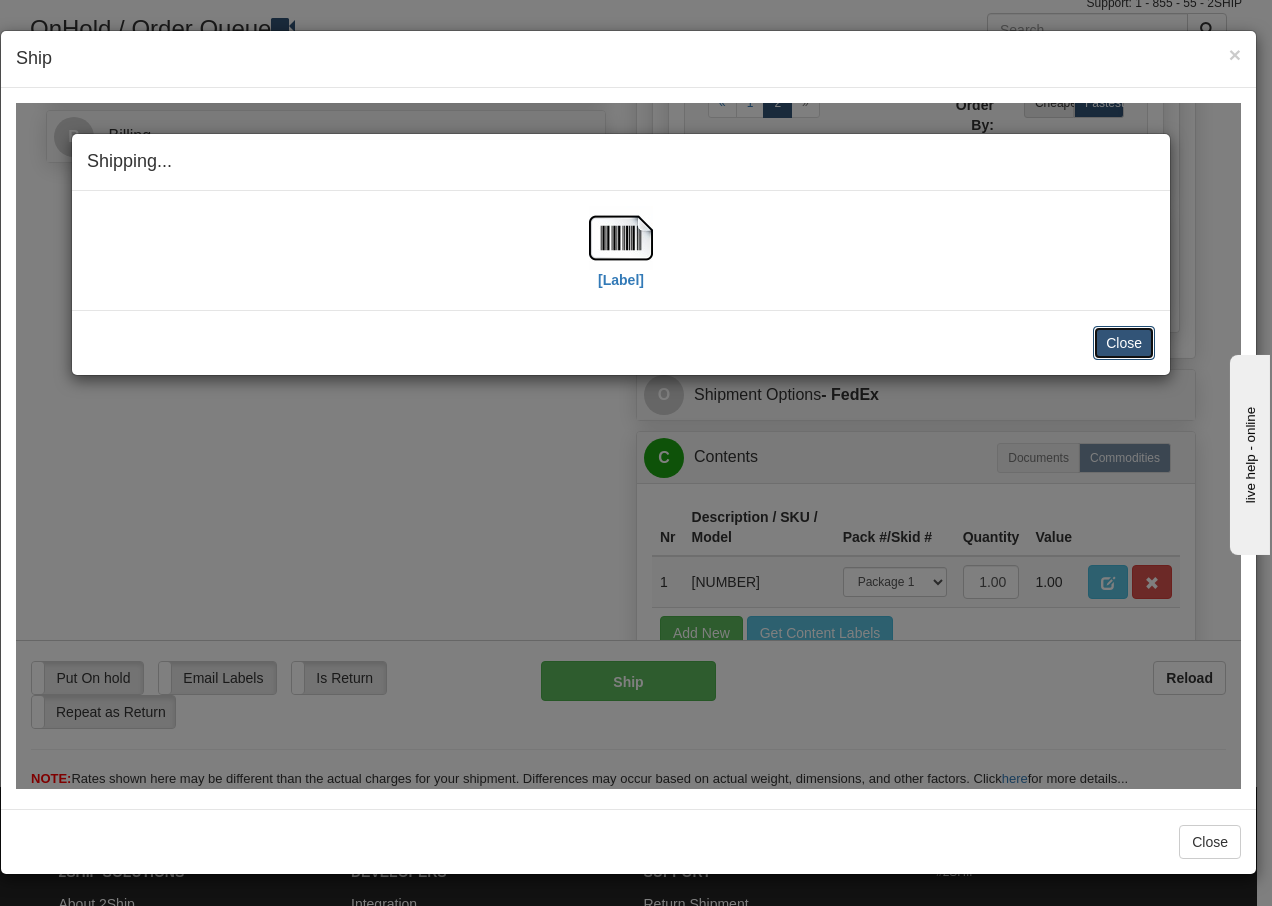 click on "Close" at bounding box center [1124, 342] 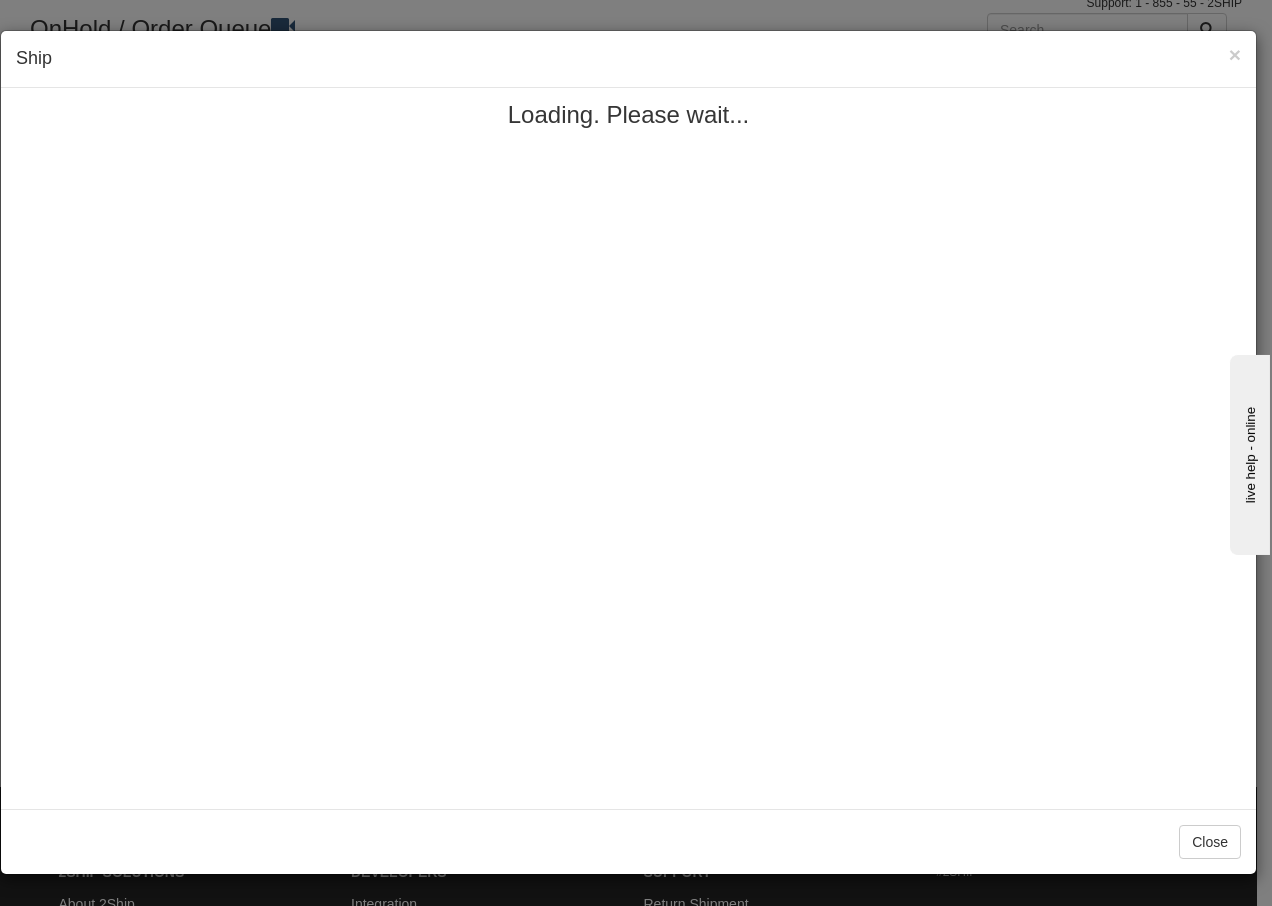 scroll, scrollTop: 0, scrollLeft: 0, axis: both 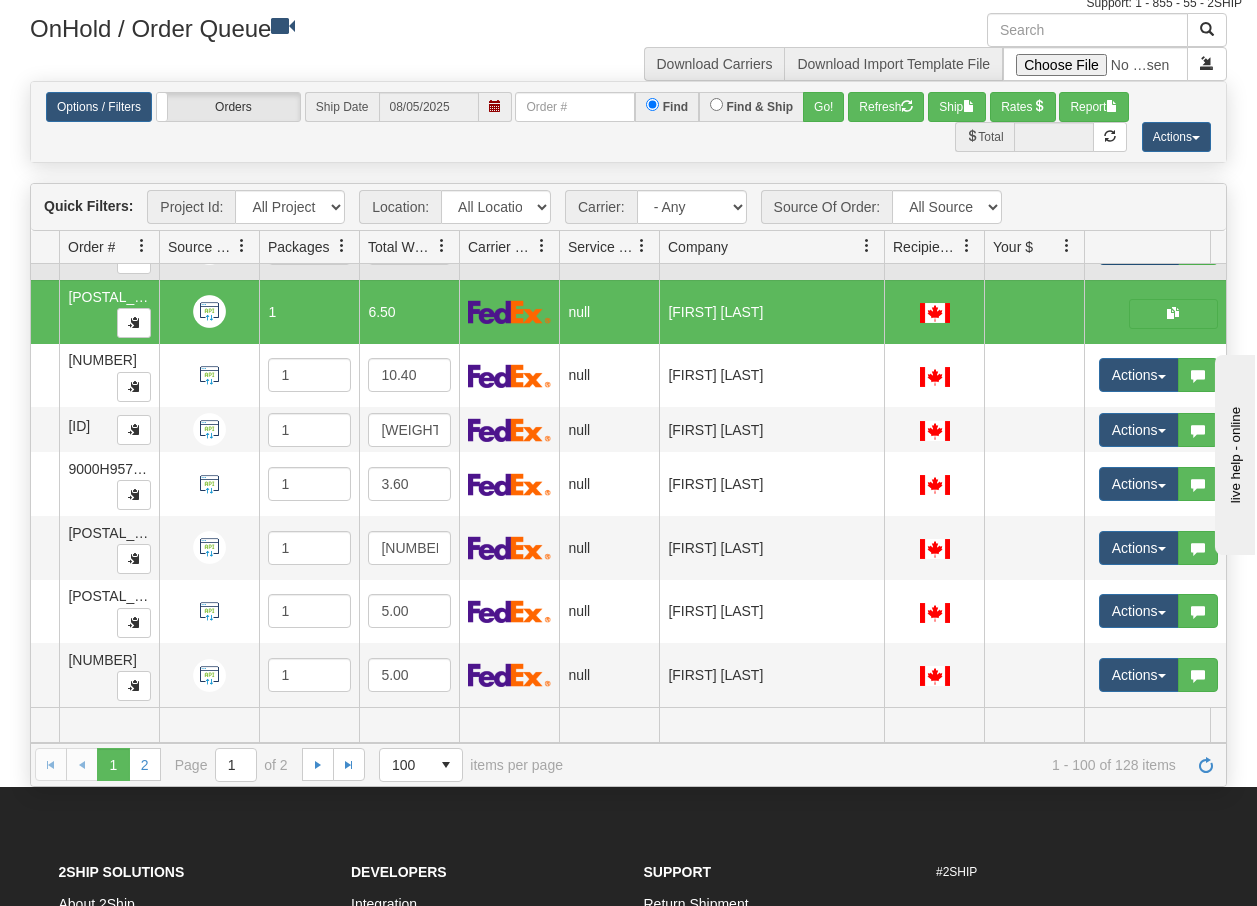 click at bounding box center [1162, 250] 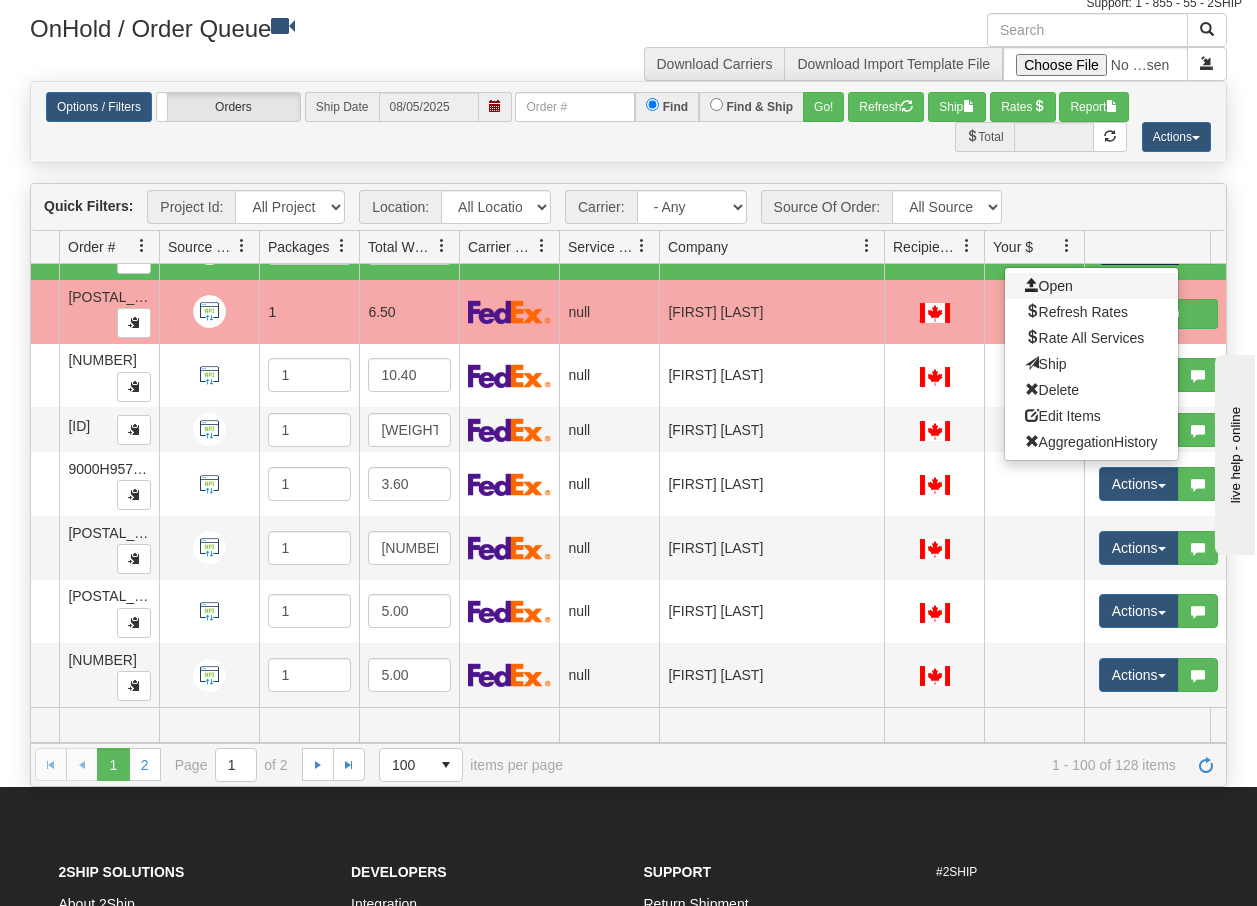 click on "Open" at bounding box center [1049, 286] 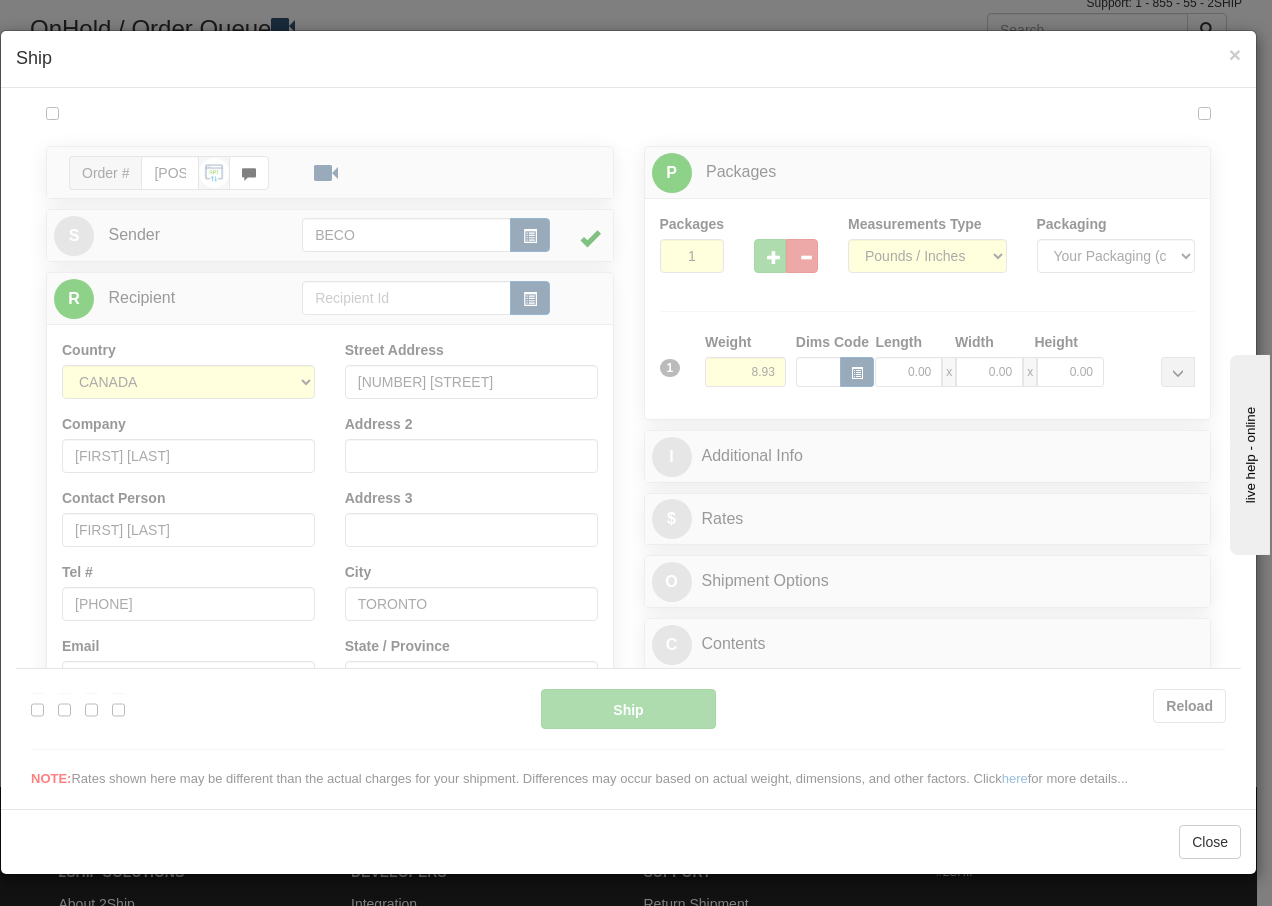 scroll, scrollTop: 0, scrollLeft: 0, axis: both 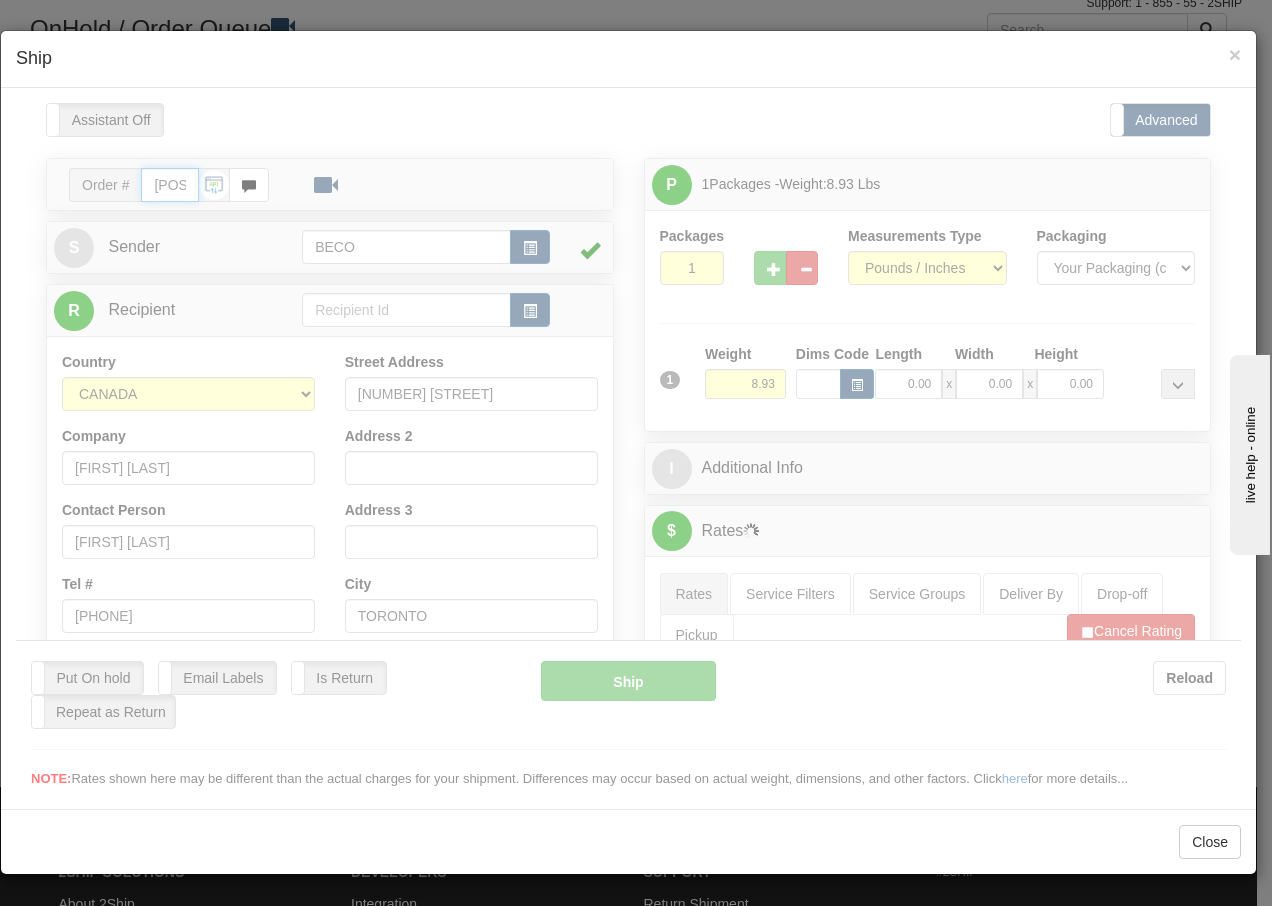 type on "14:51" 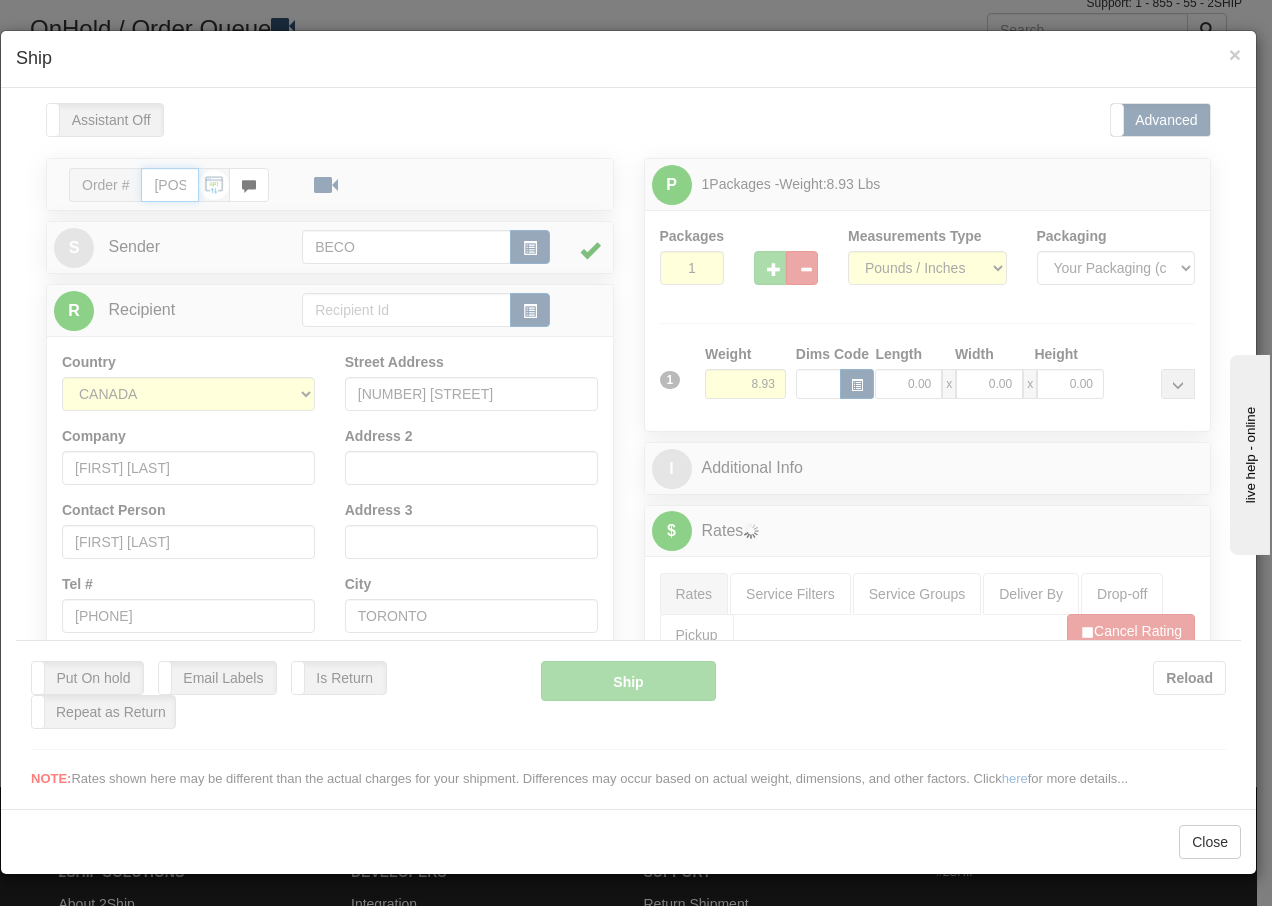 type on "16:00" 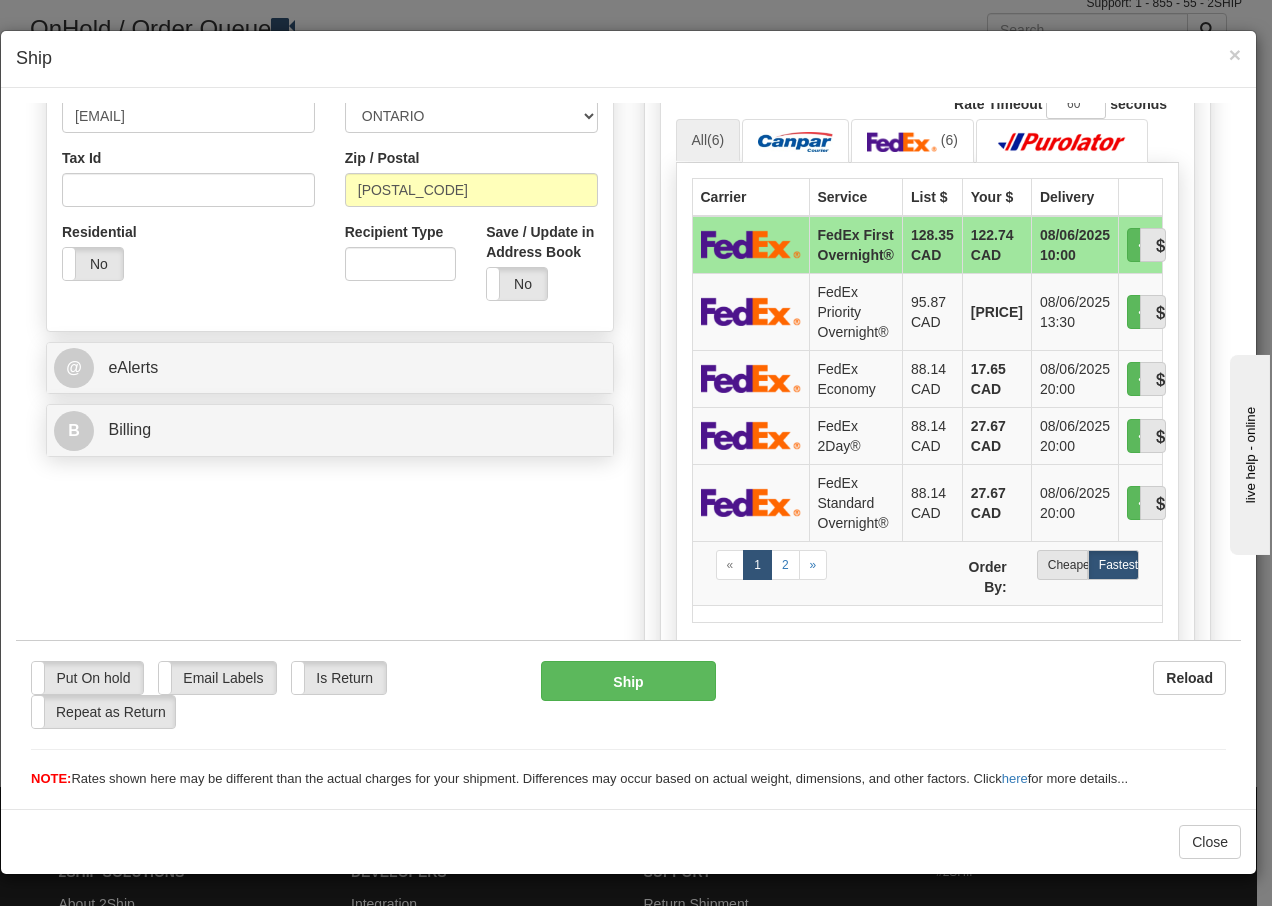 scroll, scrollTop: 586, scrollLeft: 0, axis: vertical 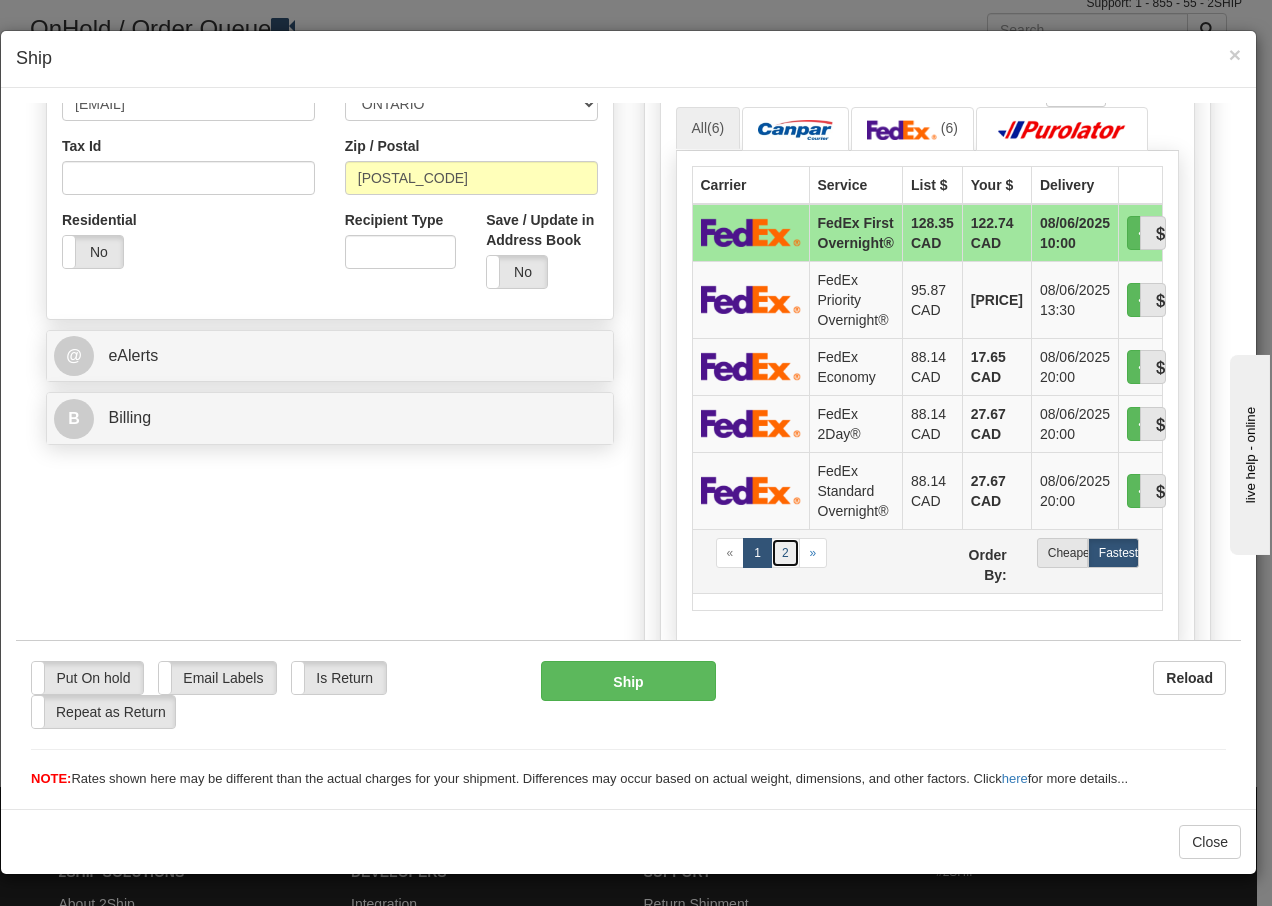 click on "2" at bounding box center (785, 552) 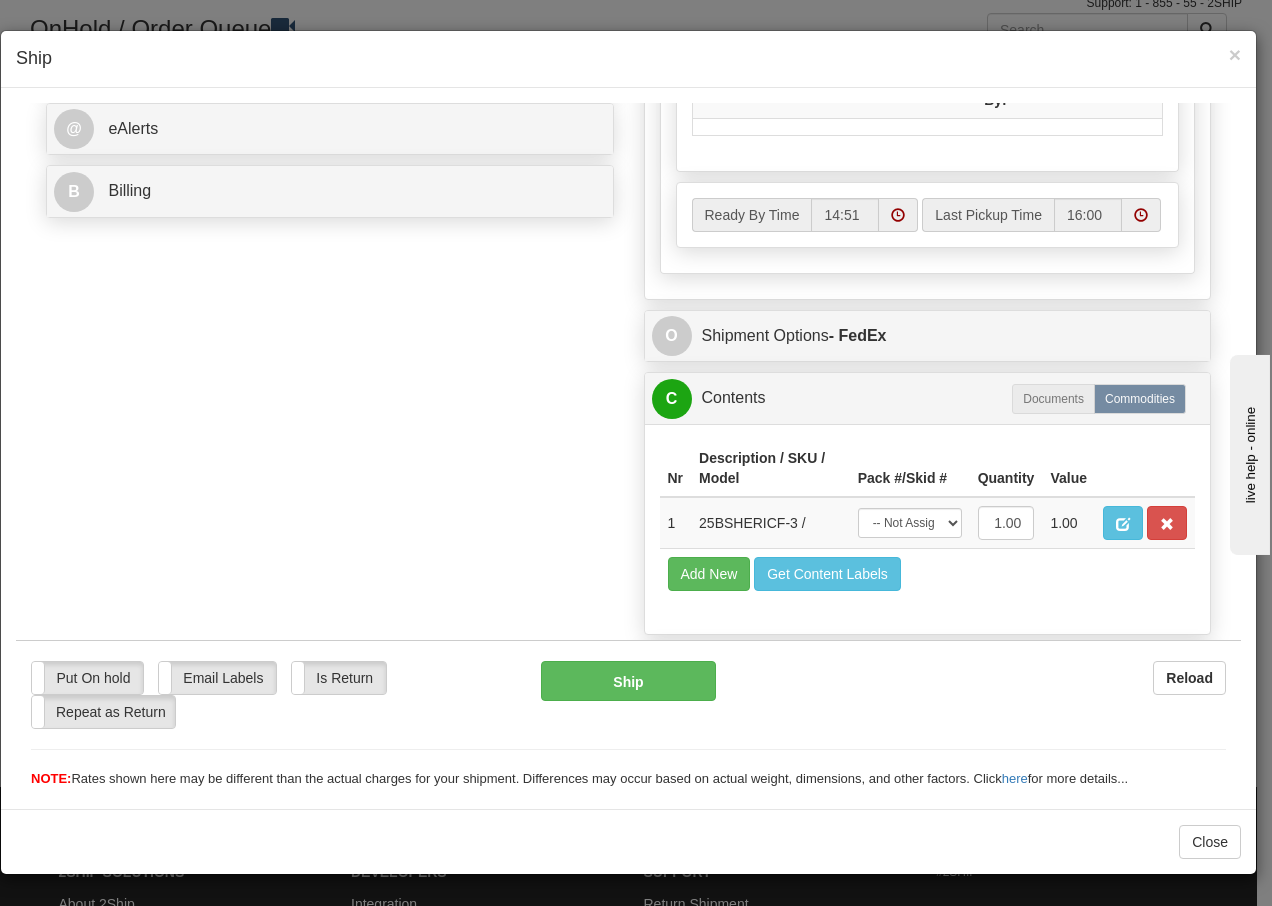 scroll, scrollTop: 868, scrollLeft: 0, axis: vertical 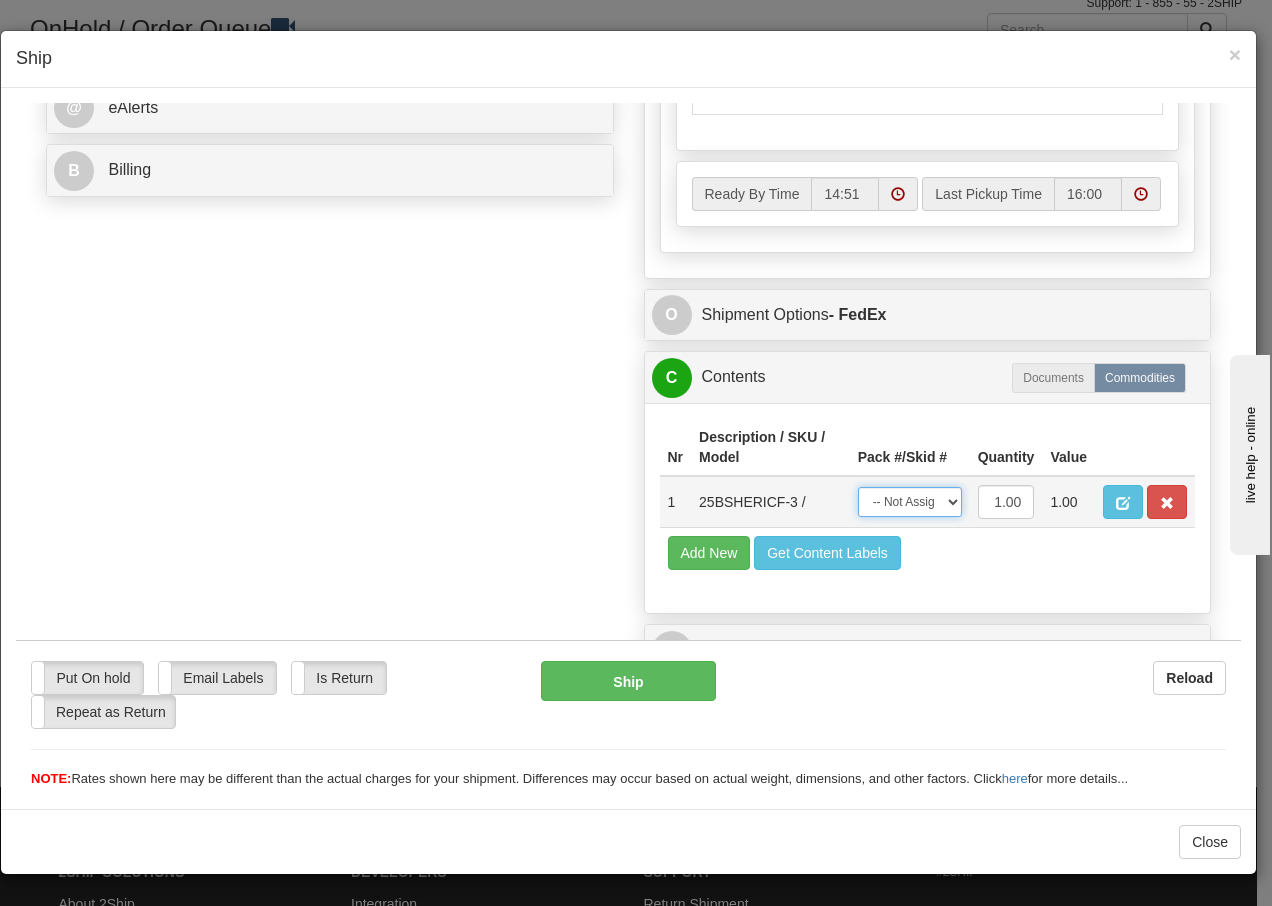 click on "-- Not Assigned --
Package 1" at bounding box center (910, 501) 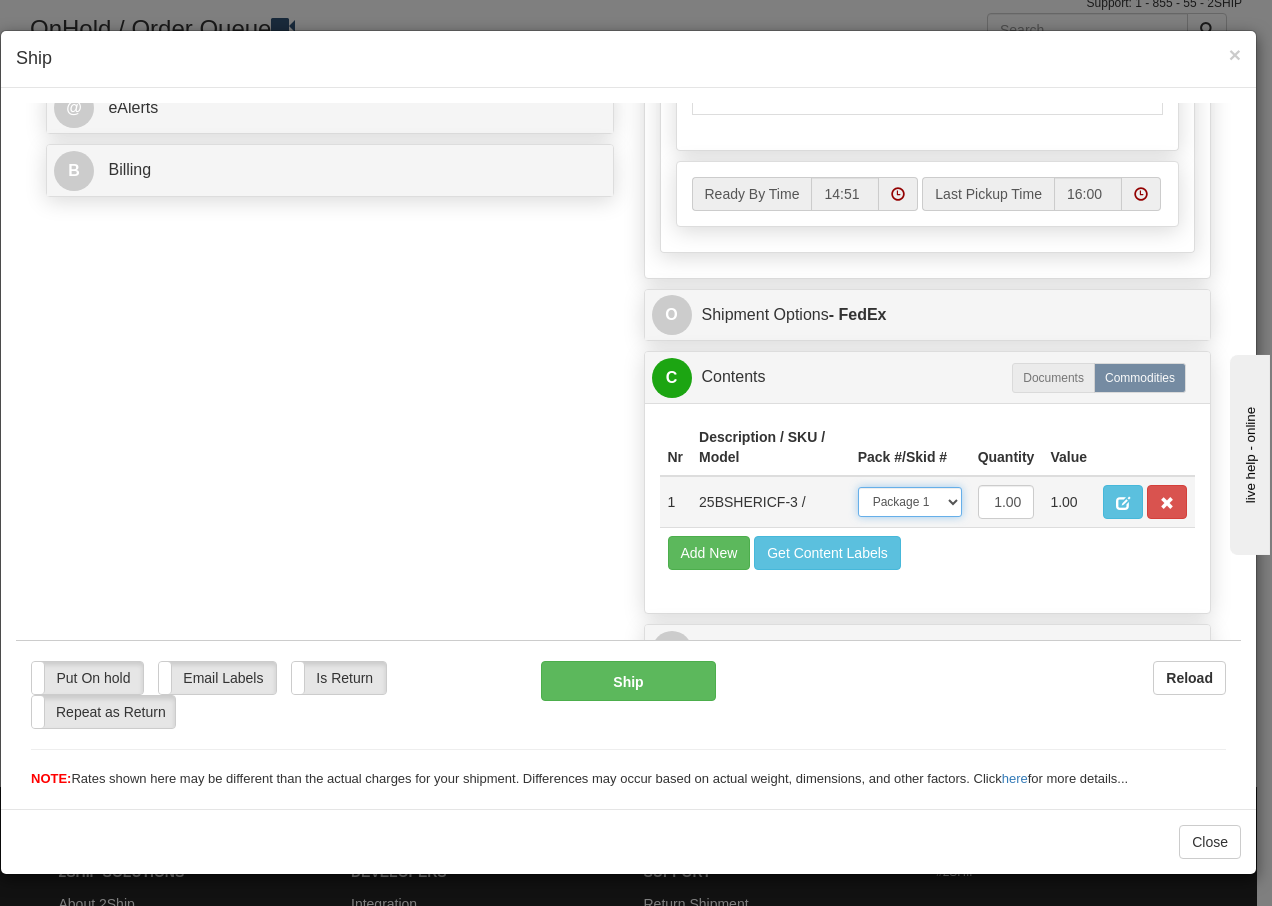 click on "-- Not Assigned --
Package 1" at bounding box center (910, 501) 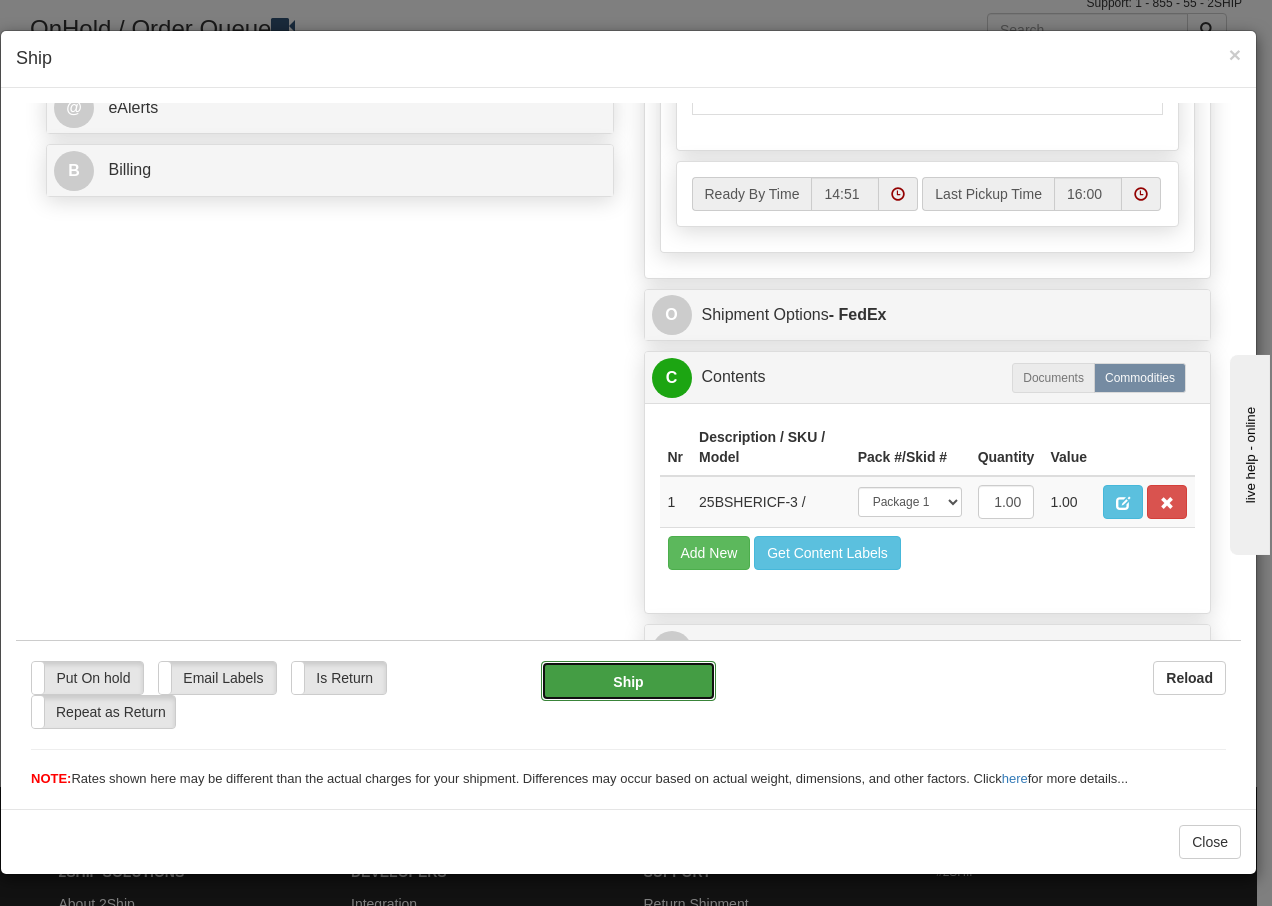 click on "Ship" at bounding box center [628, 680] 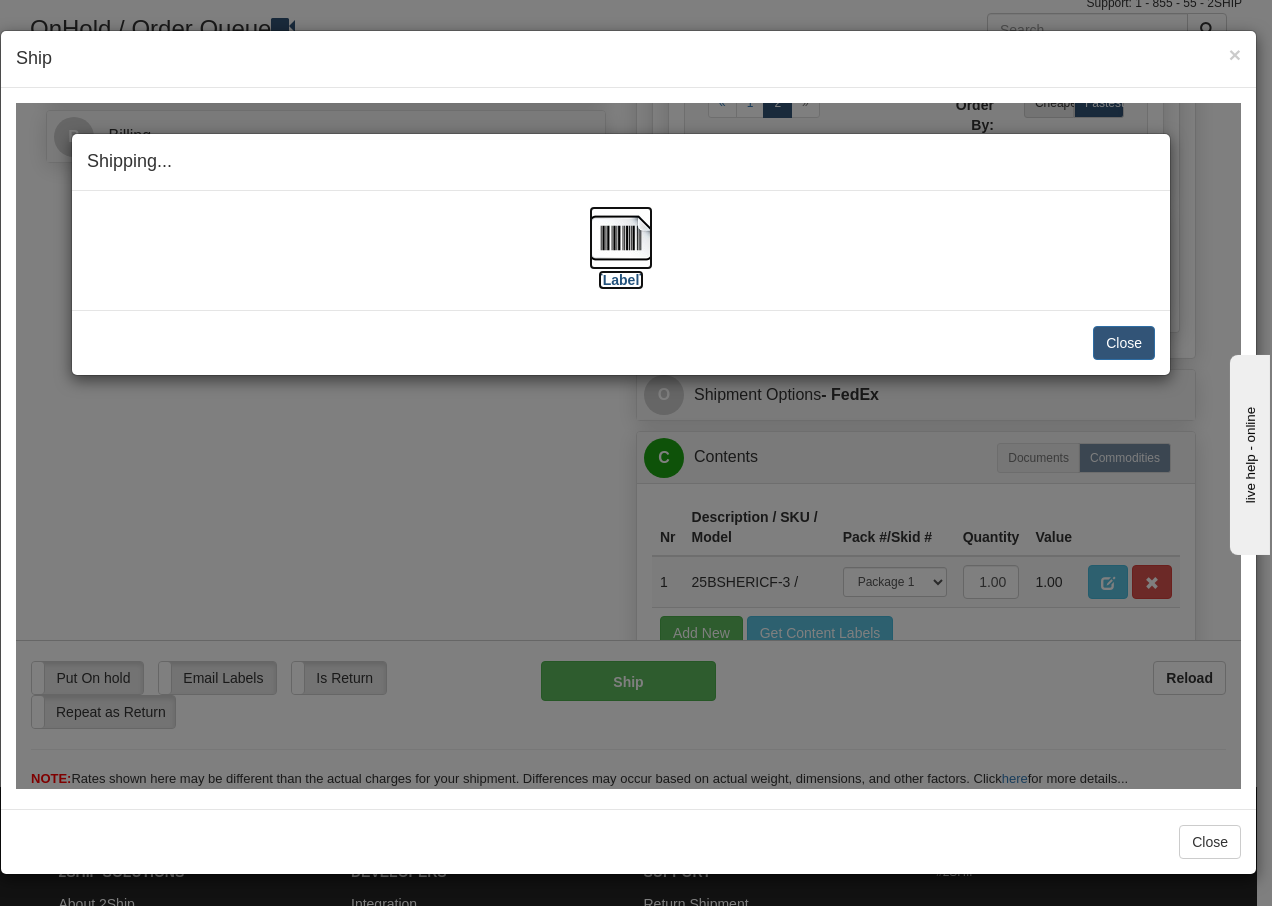 click at bounding box center (621, 237) 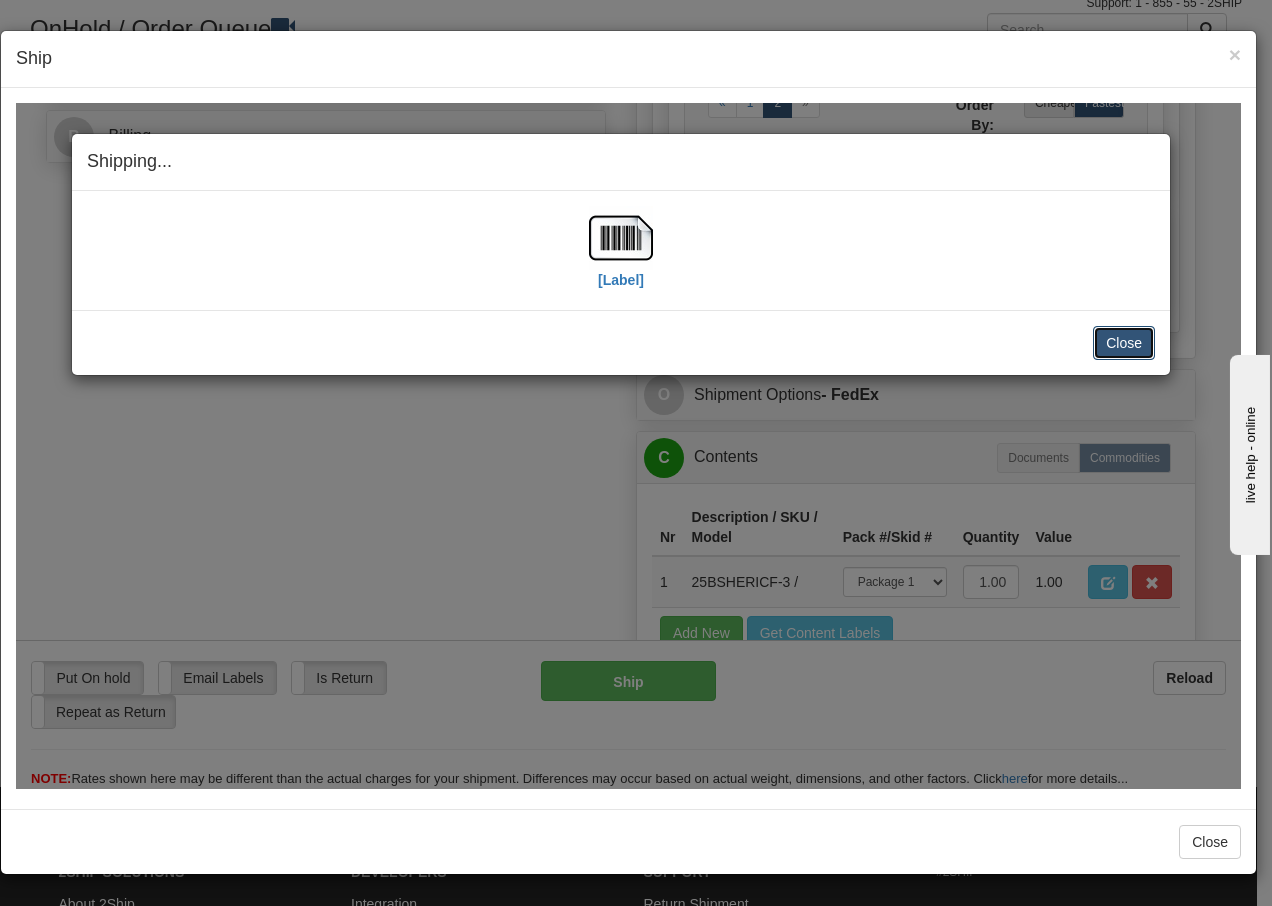 click on "Close" at bounding box center [1124, 342] 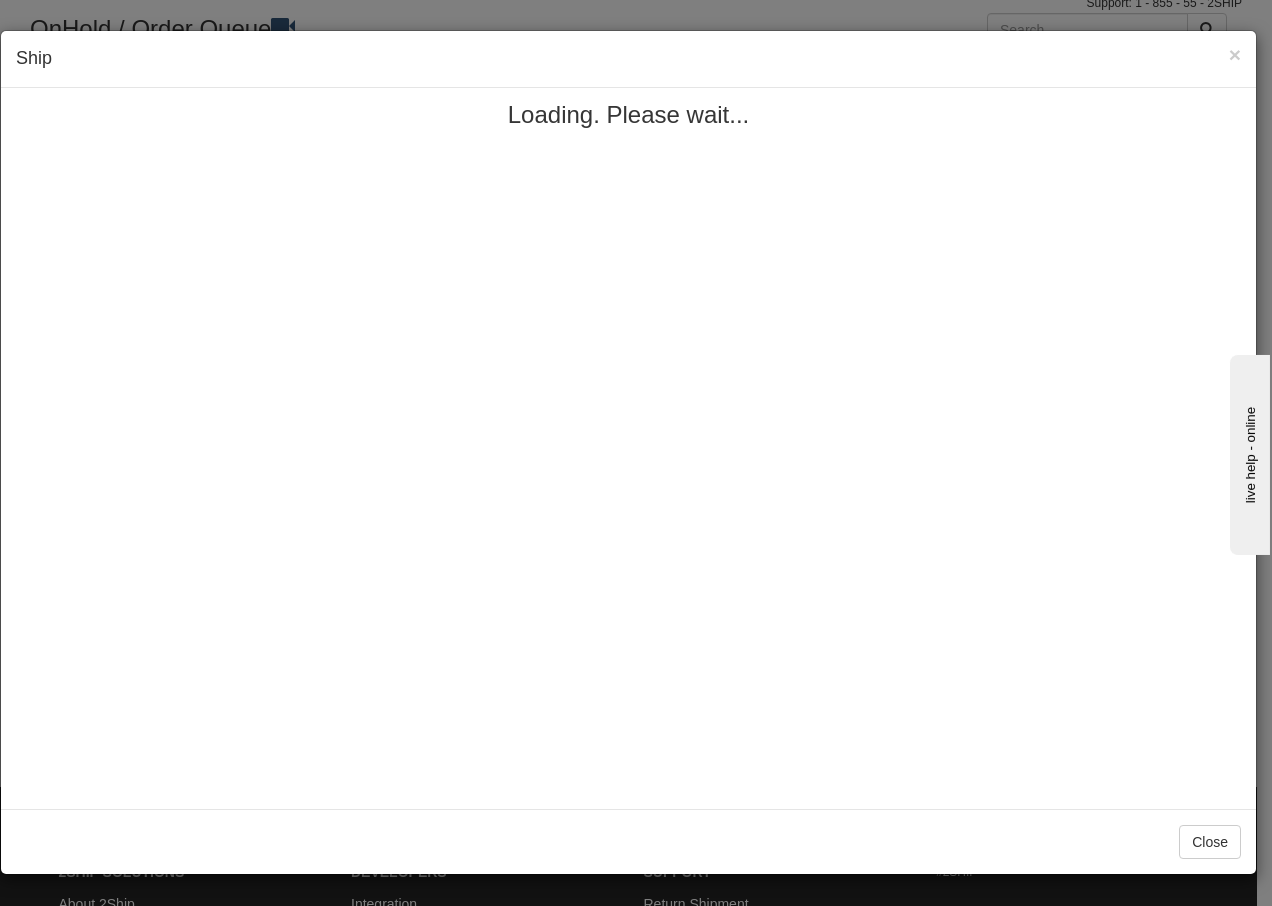 scroll, scrollTop: 0, scrollLeft: 0, axis: both 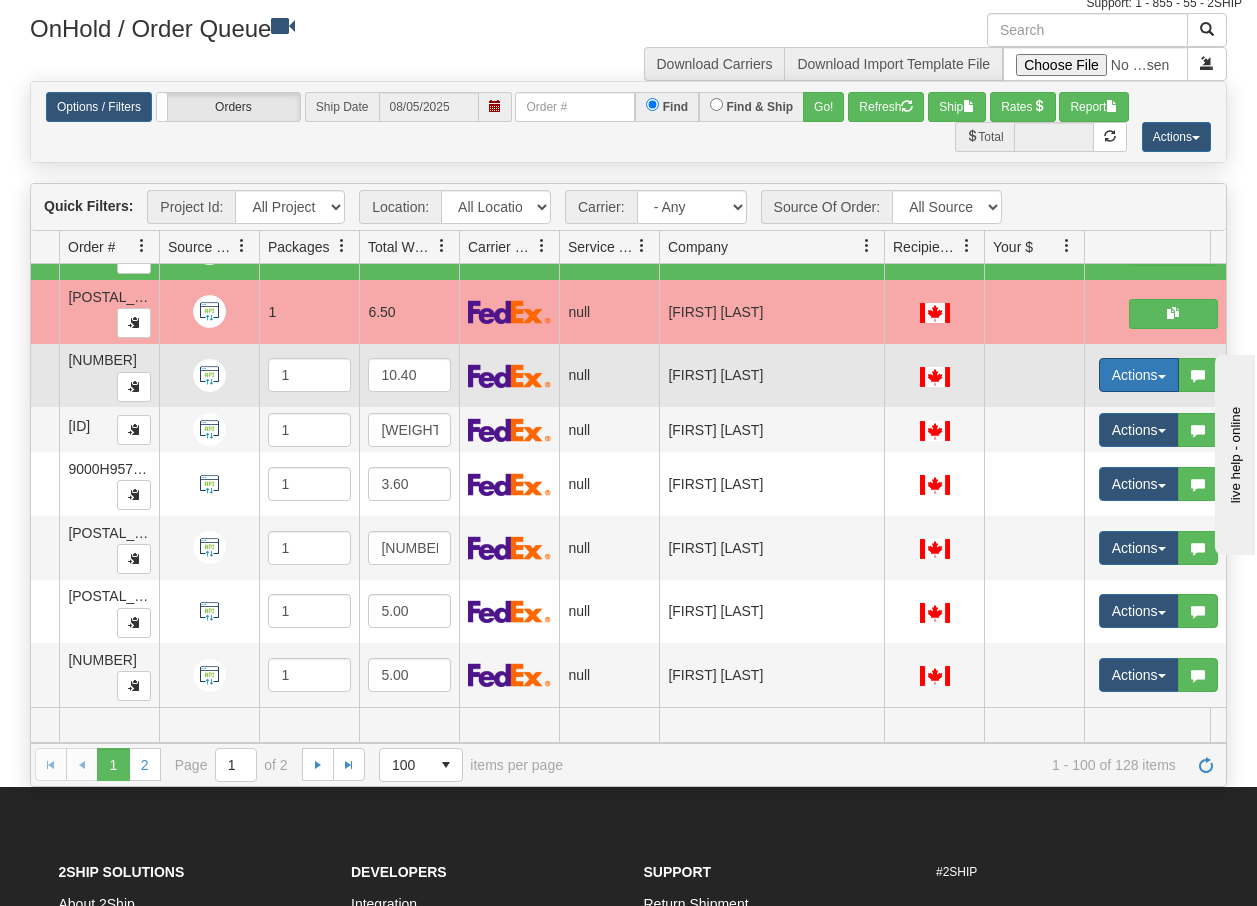 click on "Actions" at bounding box center (1139, 375) 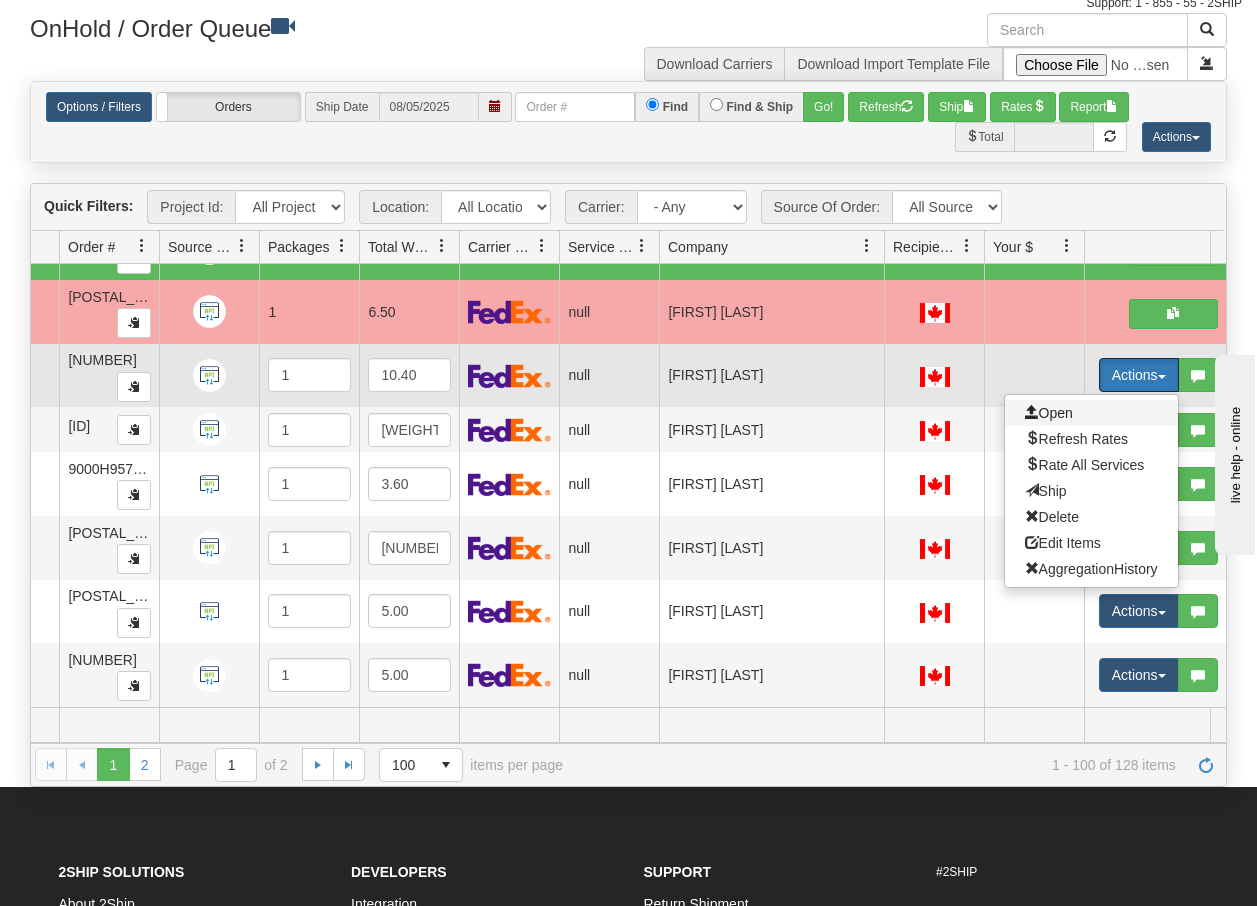 click on "Open" at bounding box center (1049, 413) 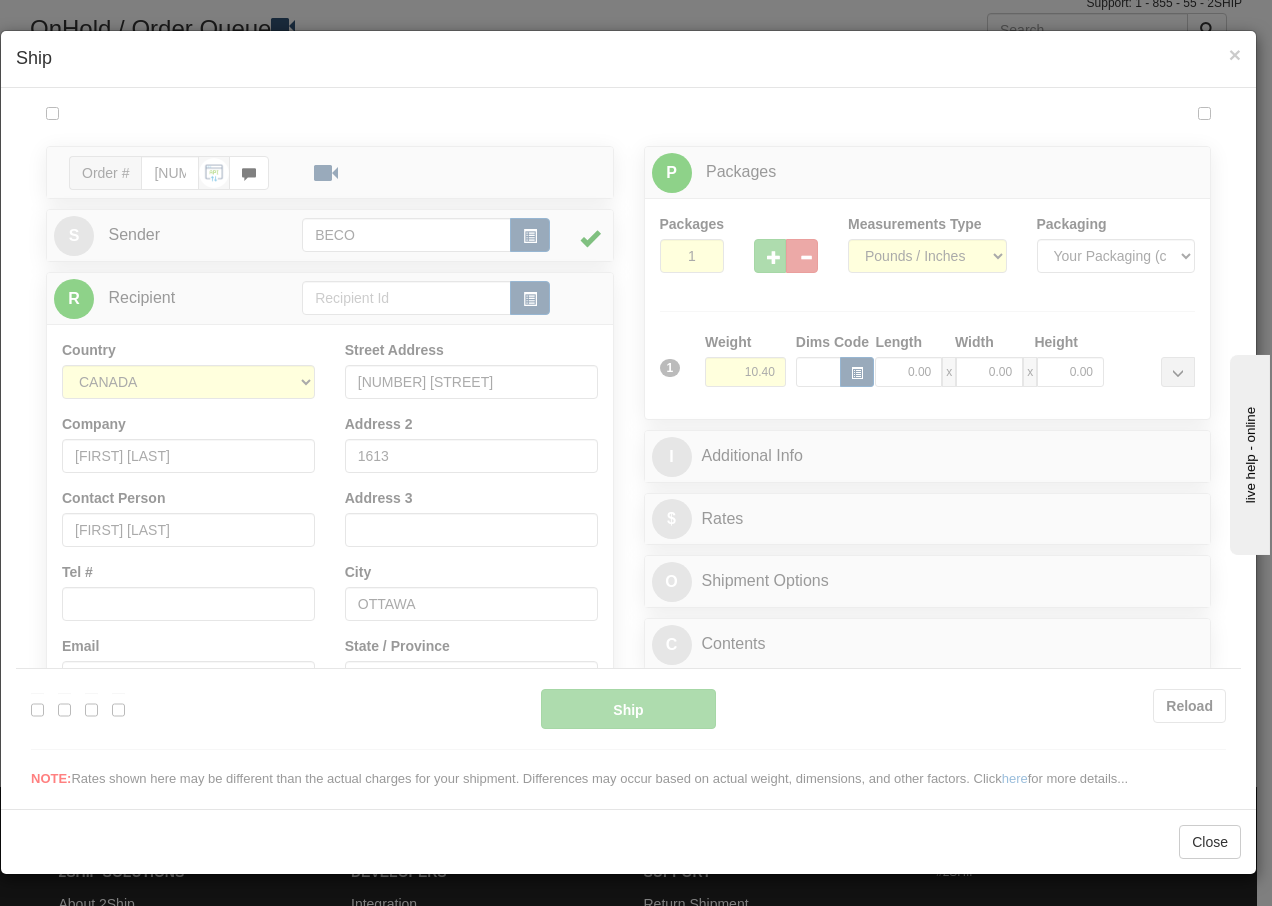 scroll, scrollTop: 0, scrollLeft: 0, axis: both 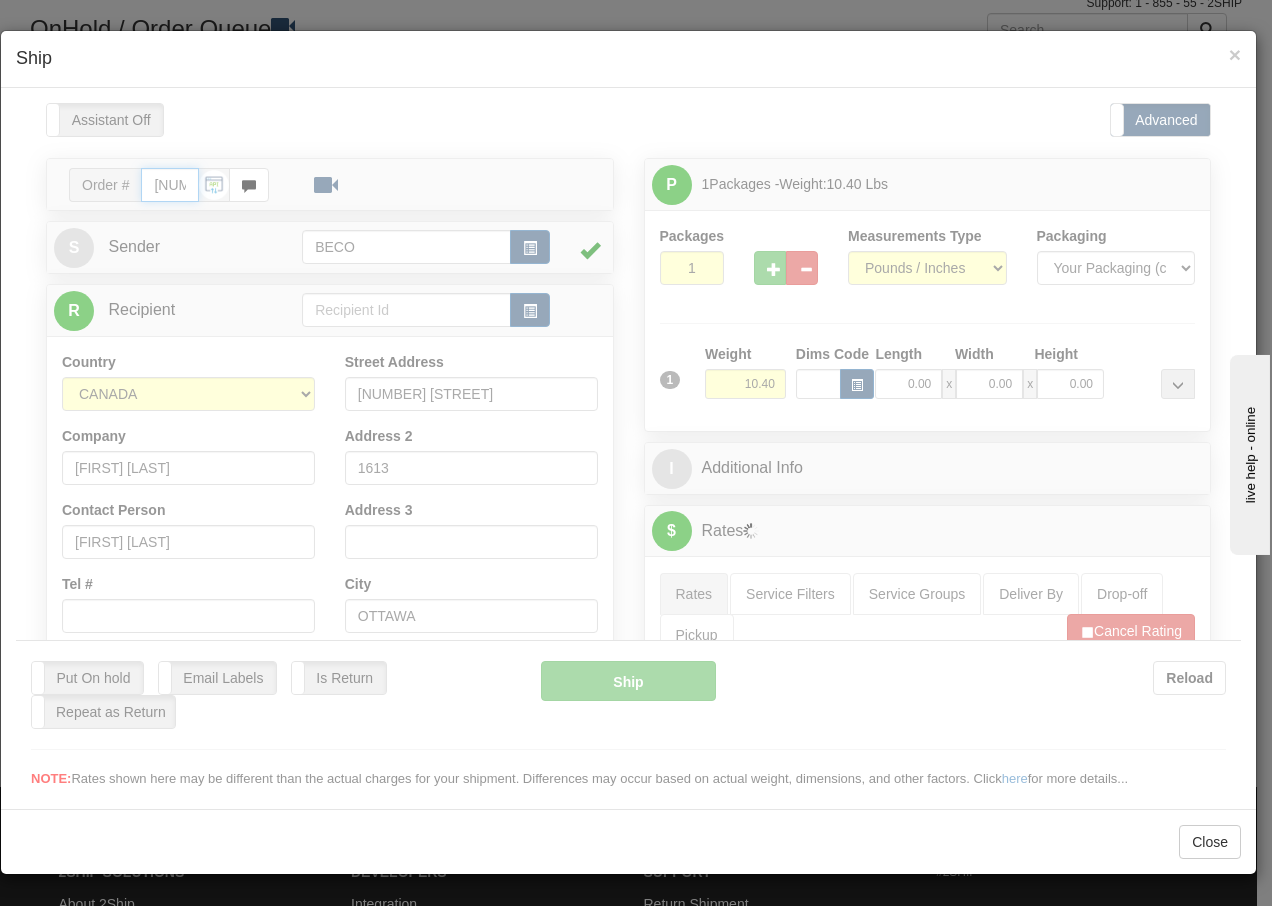 type on "14:52" 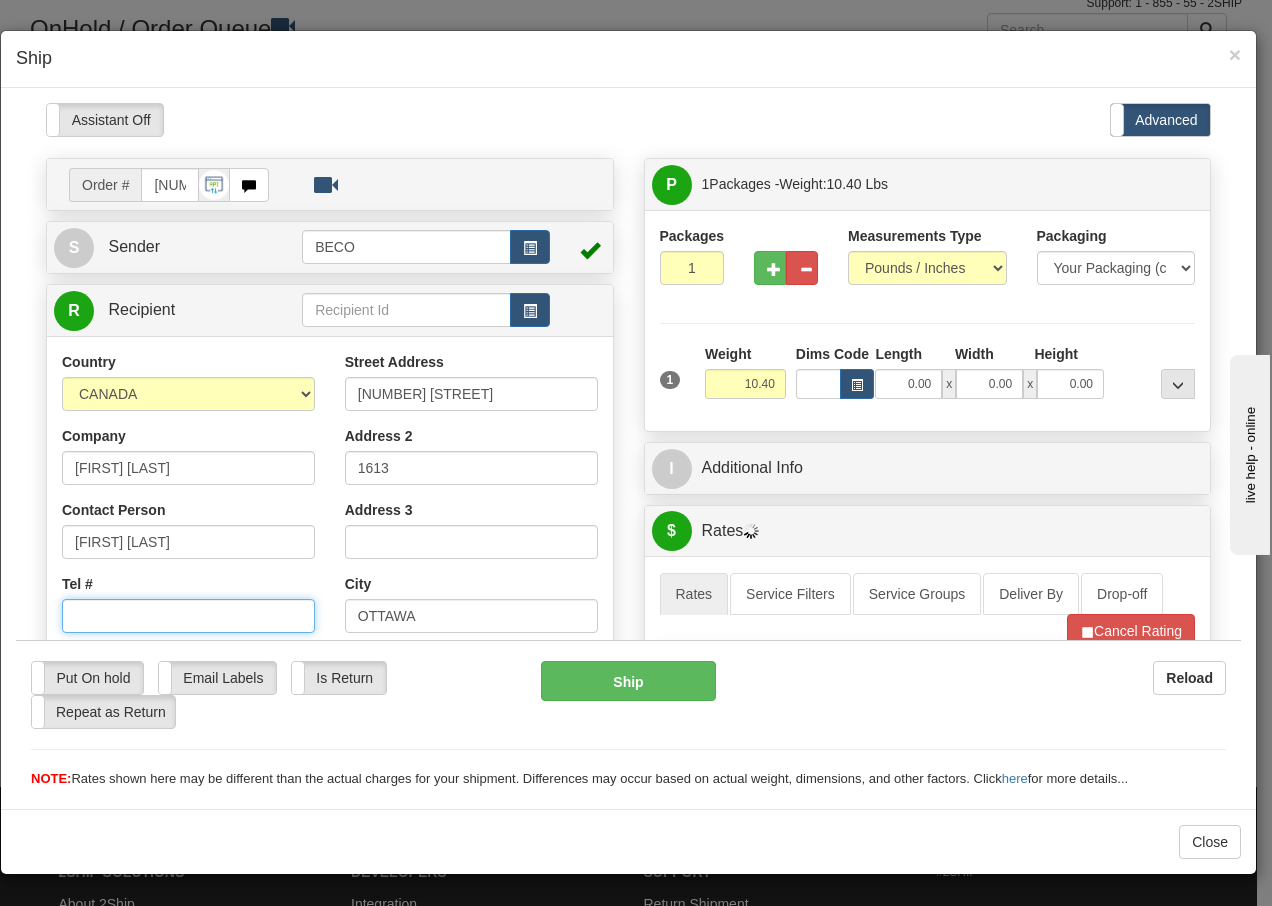 click on "Tel #" at bounding box center [188, 615] 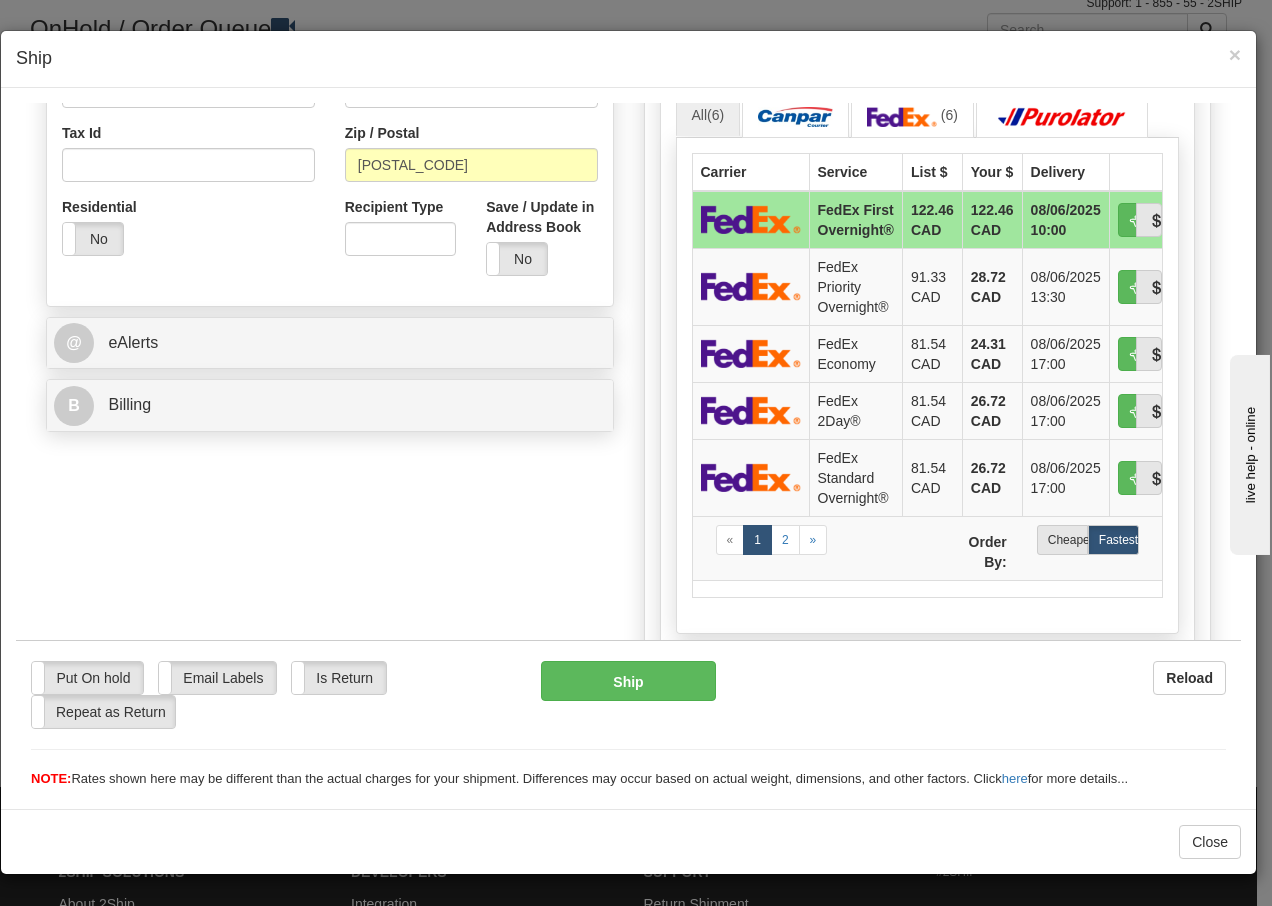 scroll, scrollTop: 613, scrollLeft: 0, axis: vertical 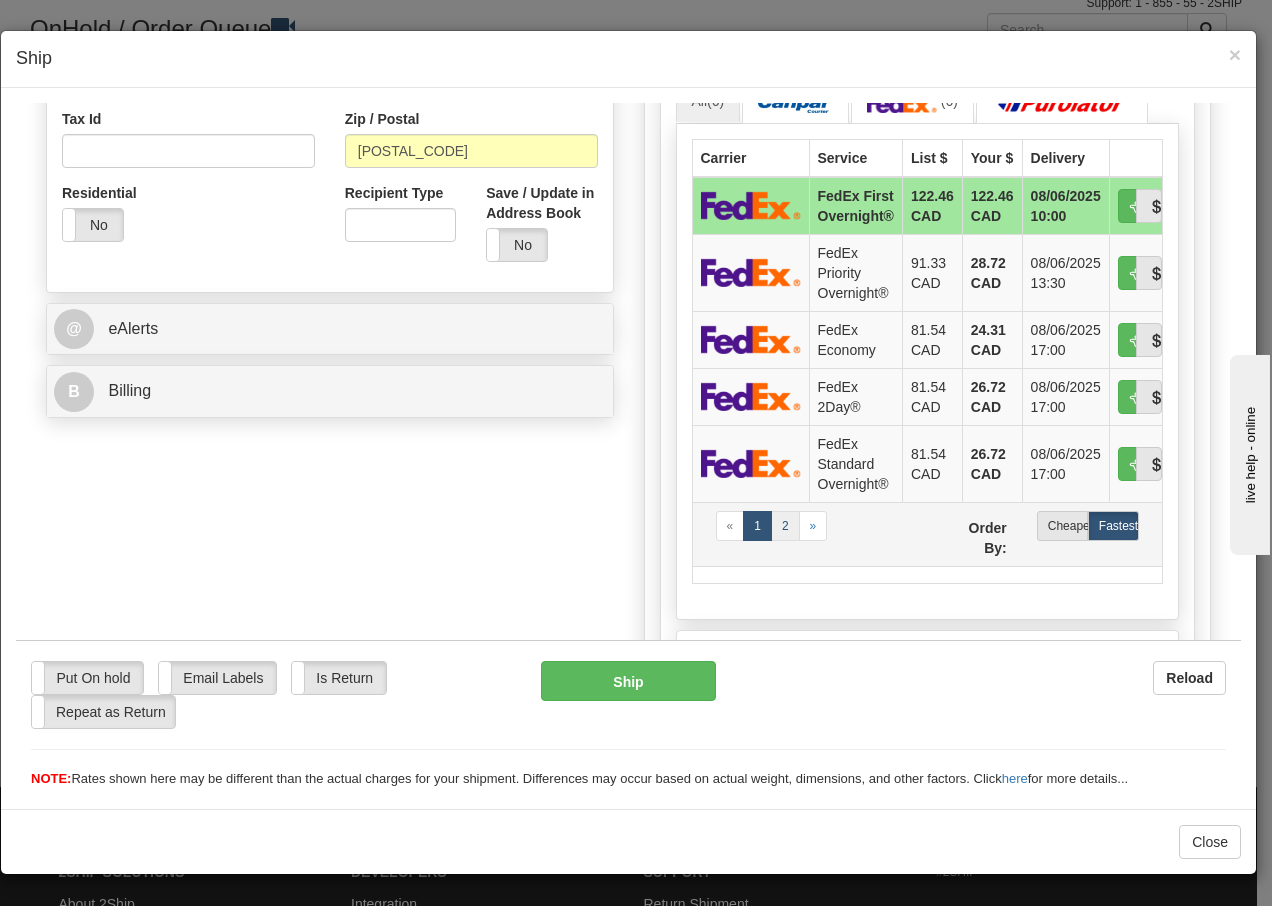 type on "5143539060" 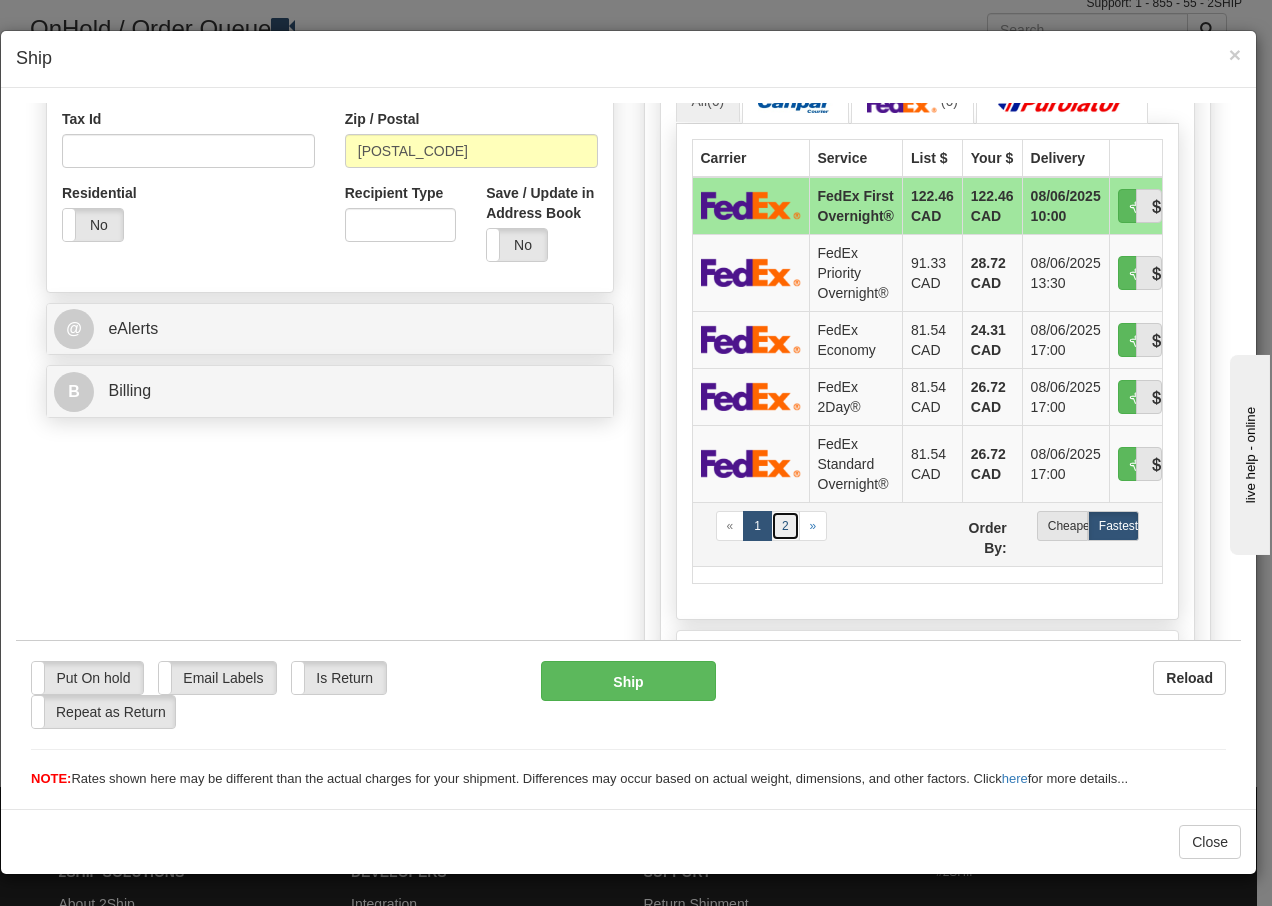 click on "2" at bounding box center [785, 525] 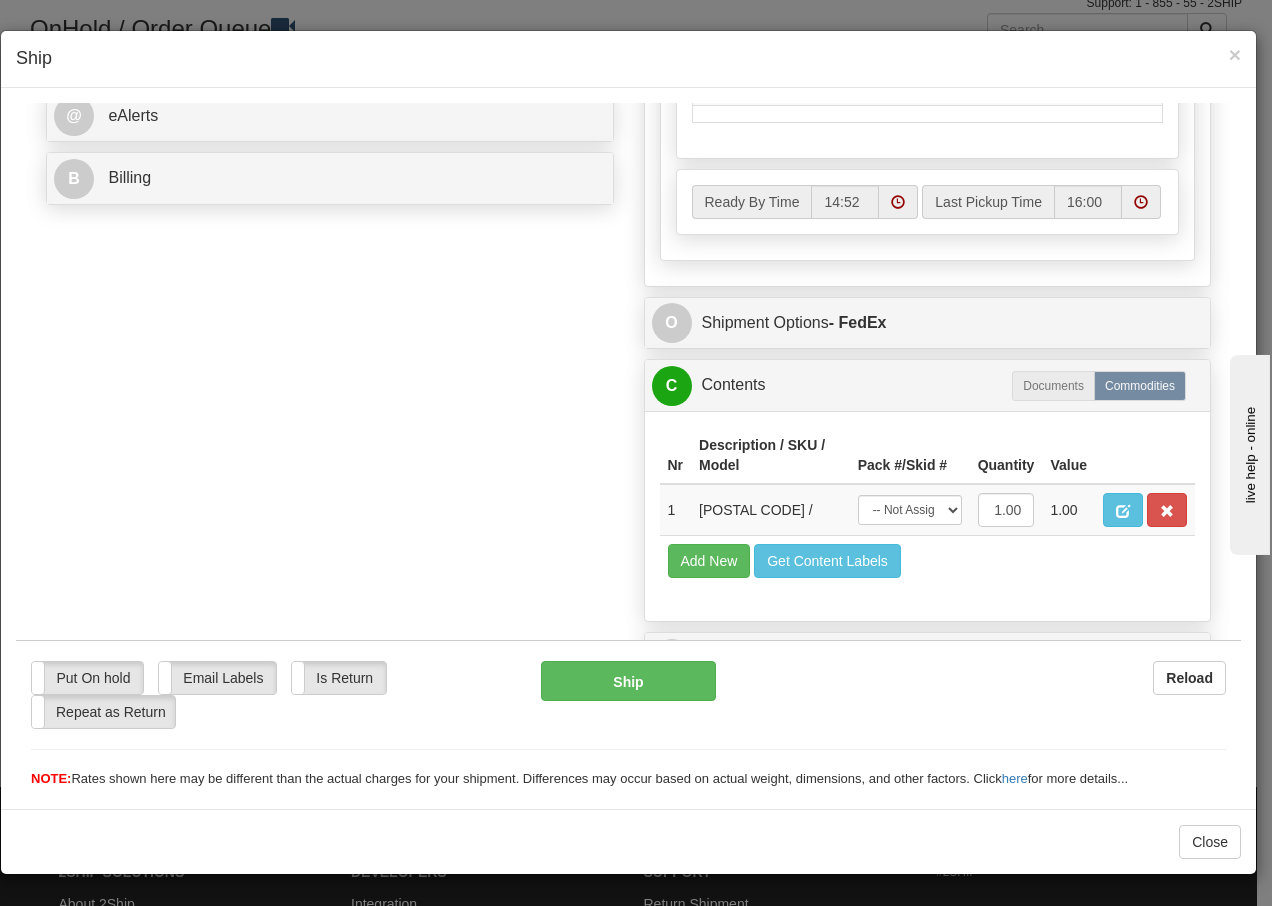 scroll, scrollTop: 868, scrollLeft: 0, axis: vertical 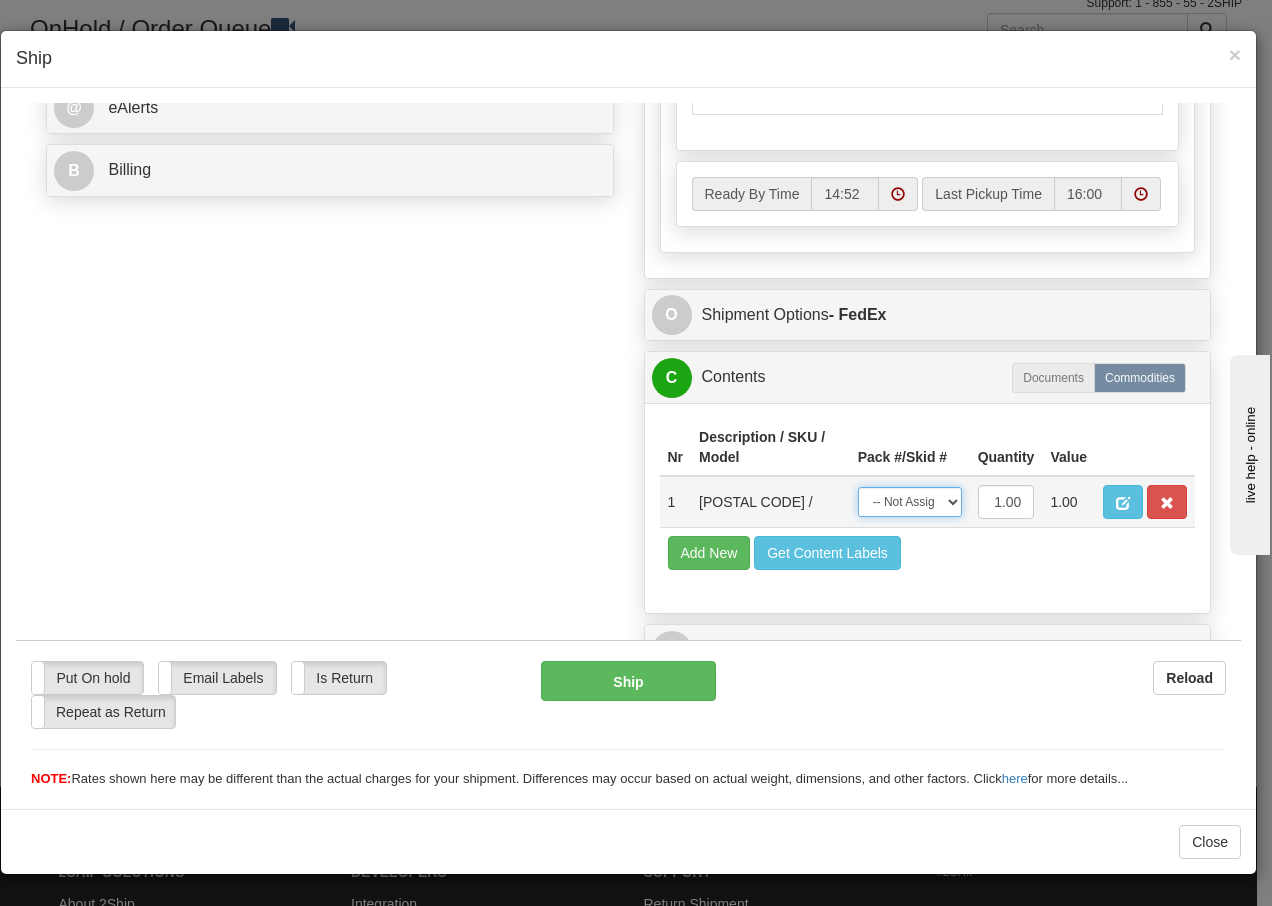 click on "-- Not Assigned --
Package 1" at bounding box center (910, 501) 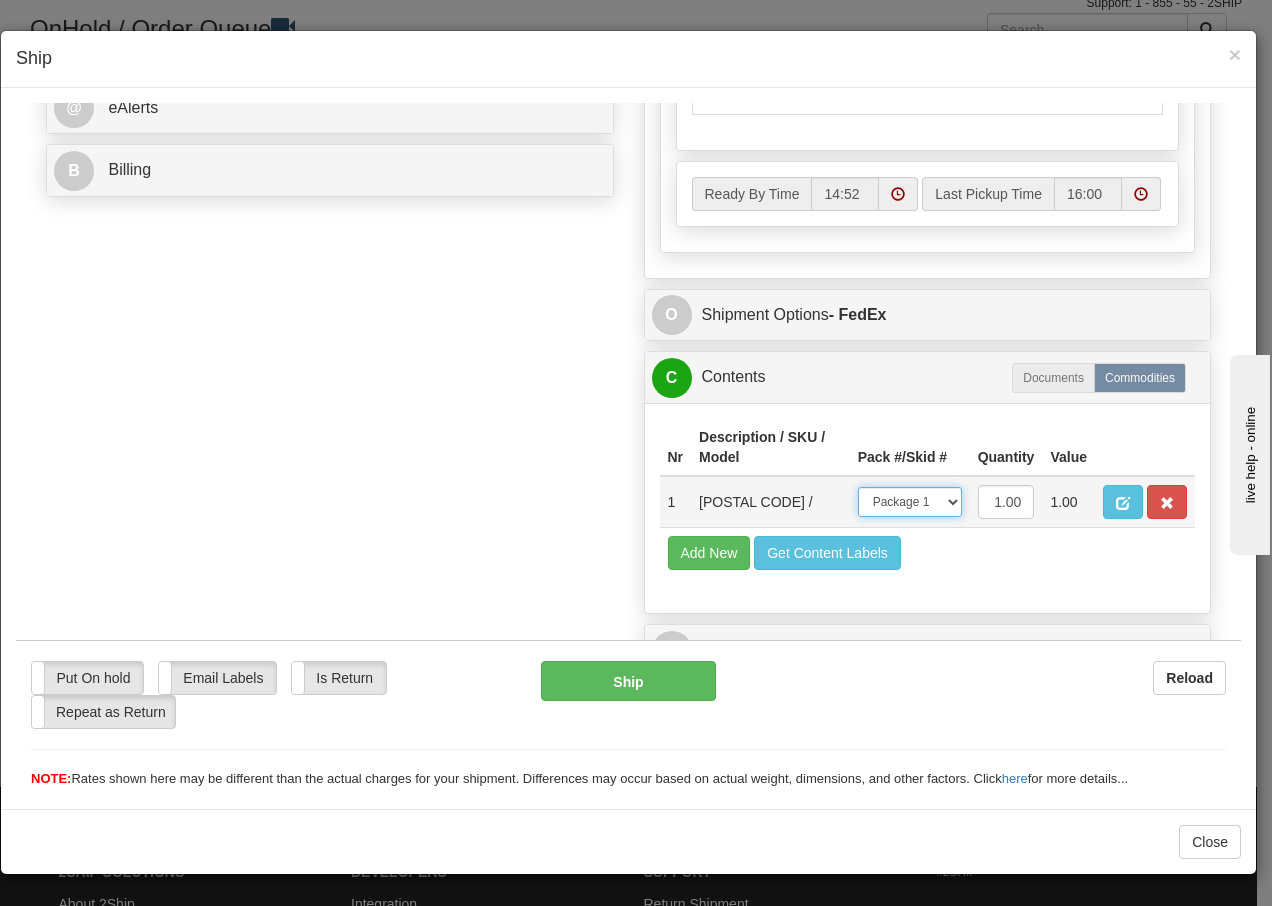 click on "-- Not Assigned --
Package 1" at bounding box center [910, 501] 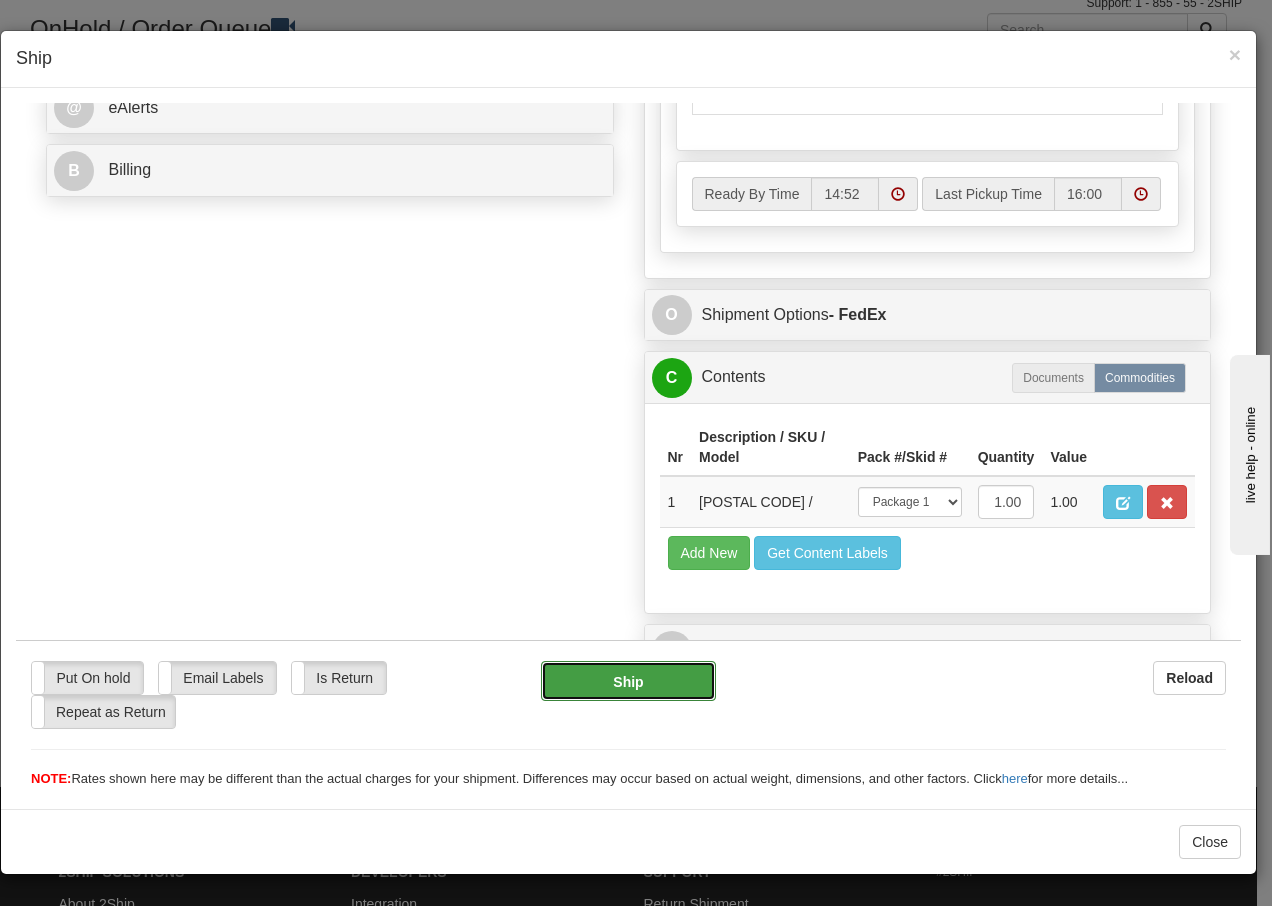 click on "Ship" at bounding box center [628, 680] 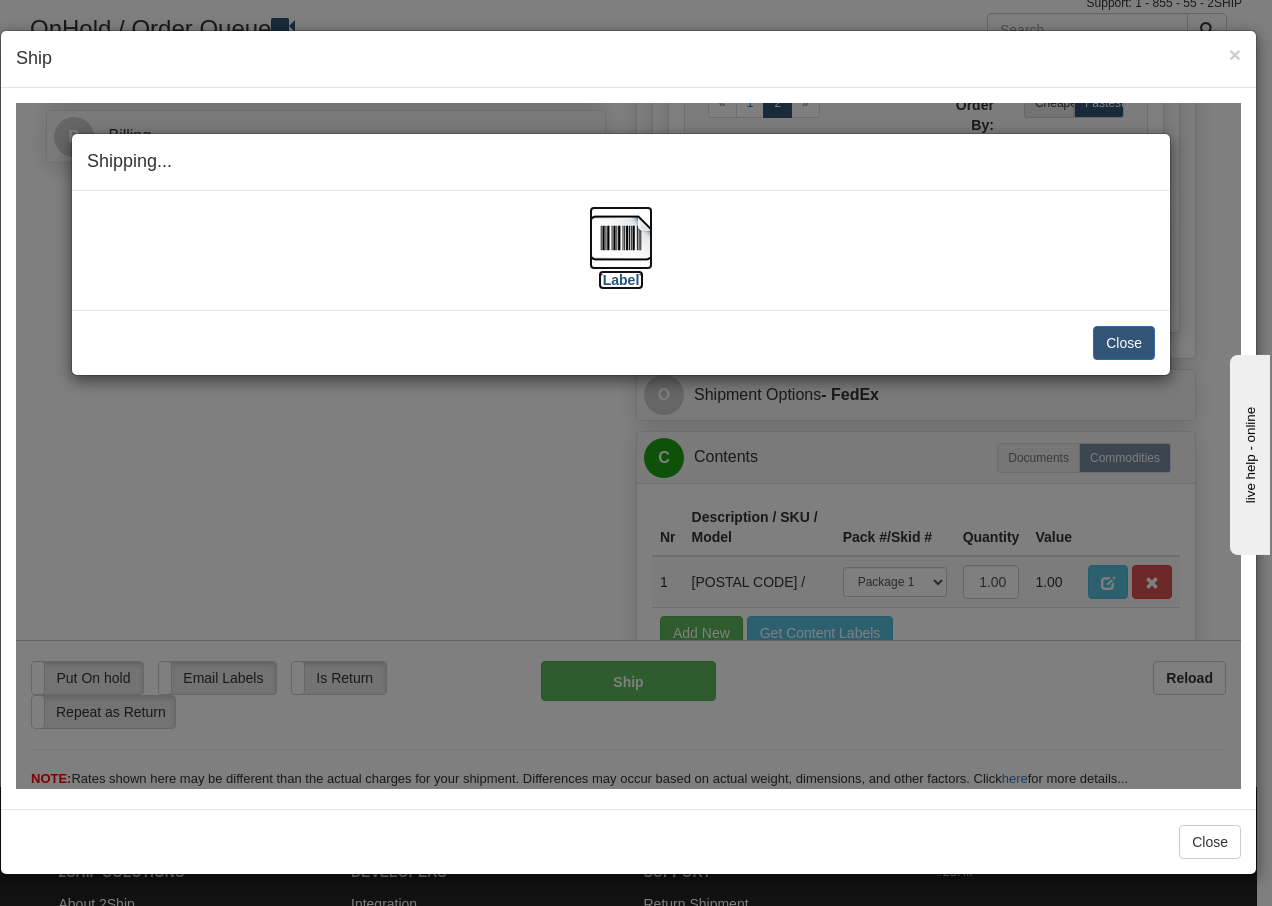click at bounding box center [621, 237] 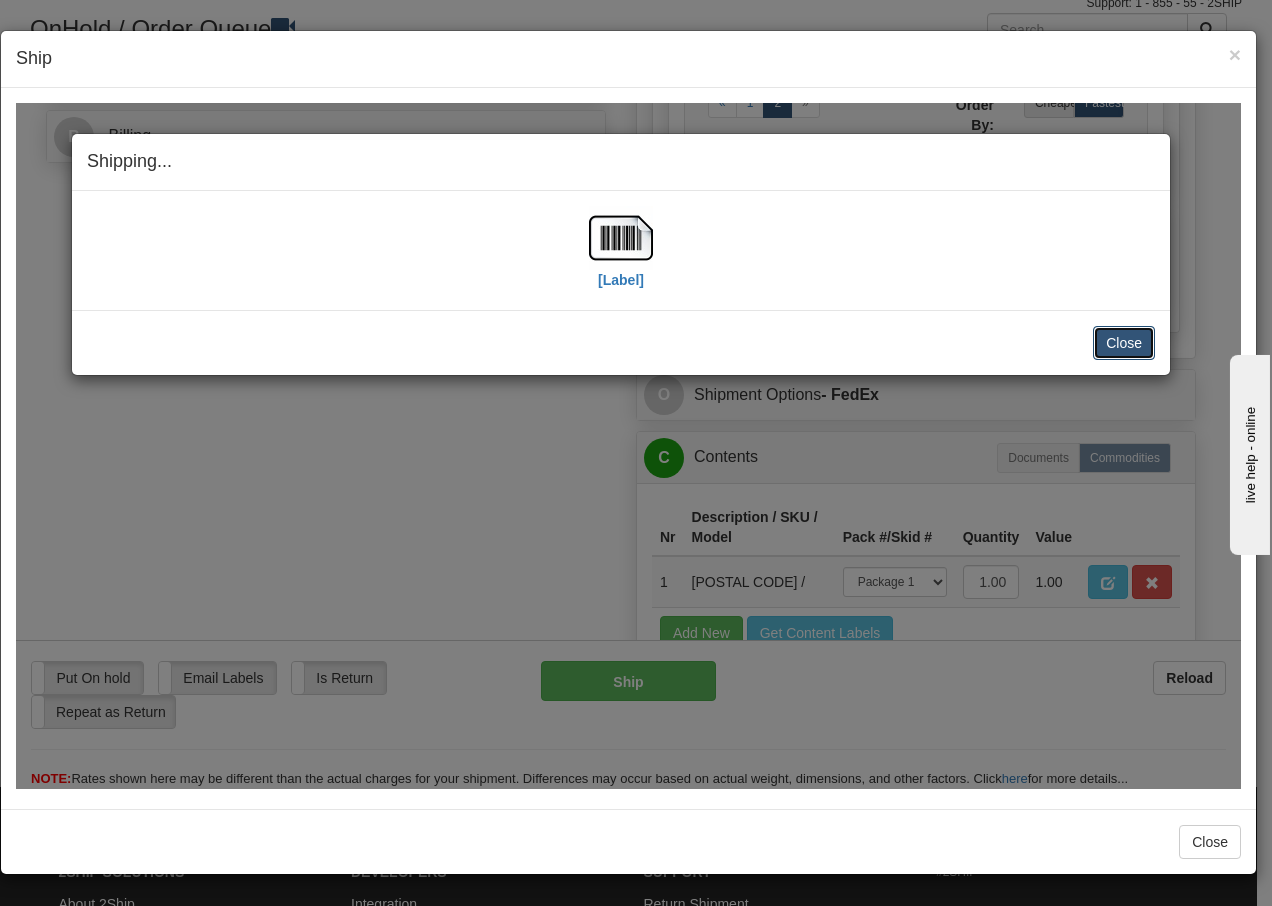 click on "Close" at bounding box center [1124, 342] 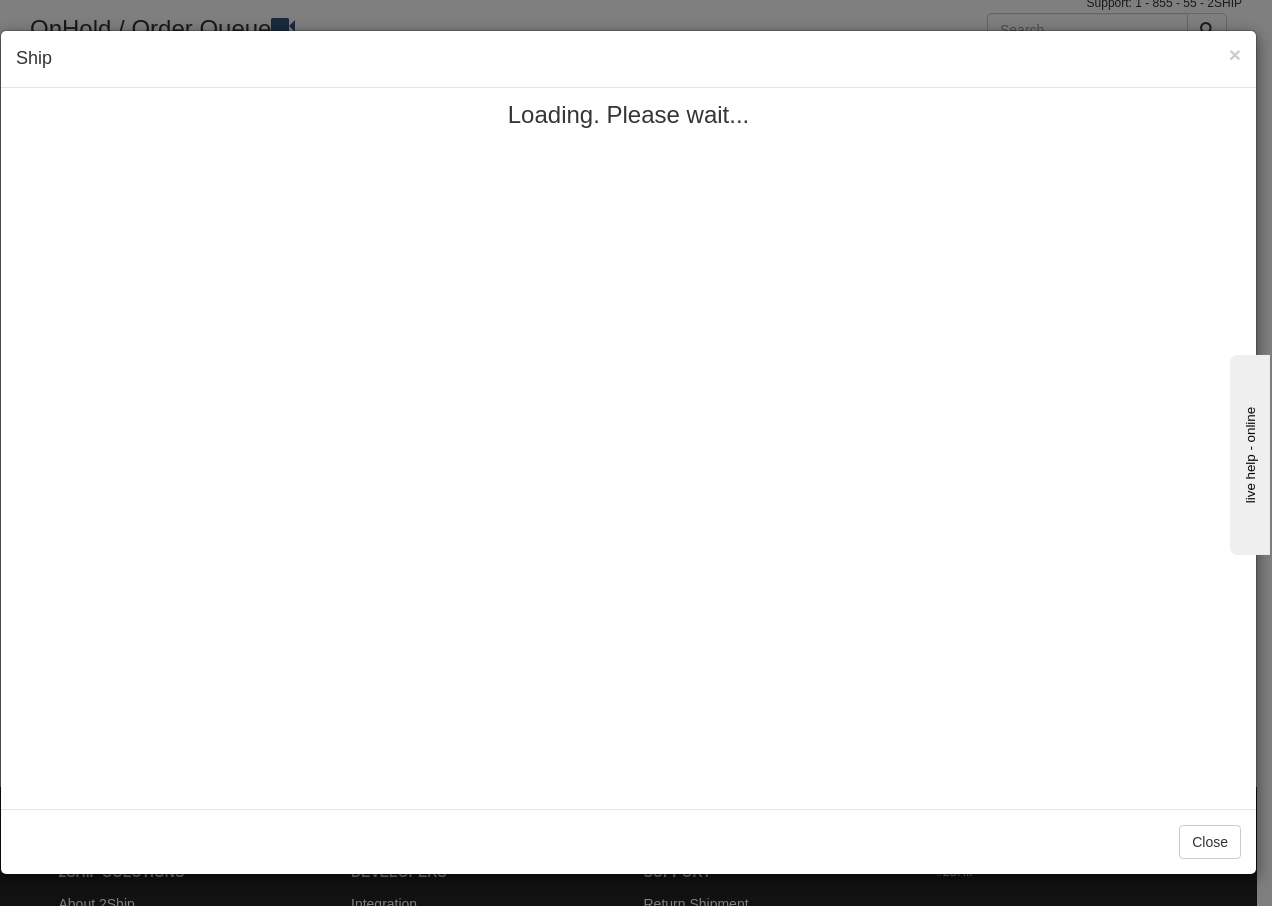 scroll, scrollTop: 0, scrollLeft: 0, axis: both 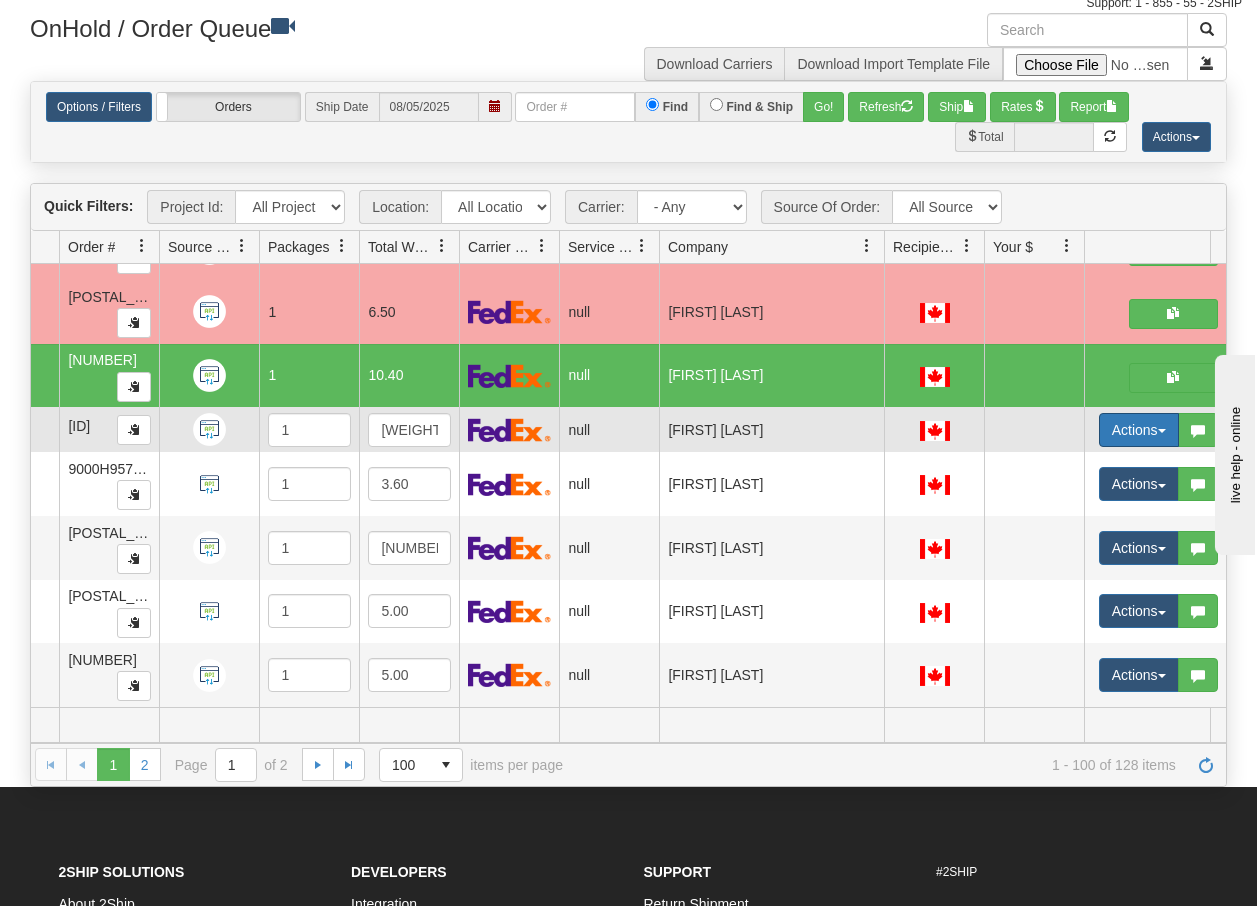 click at bounding box center [1162, 431] 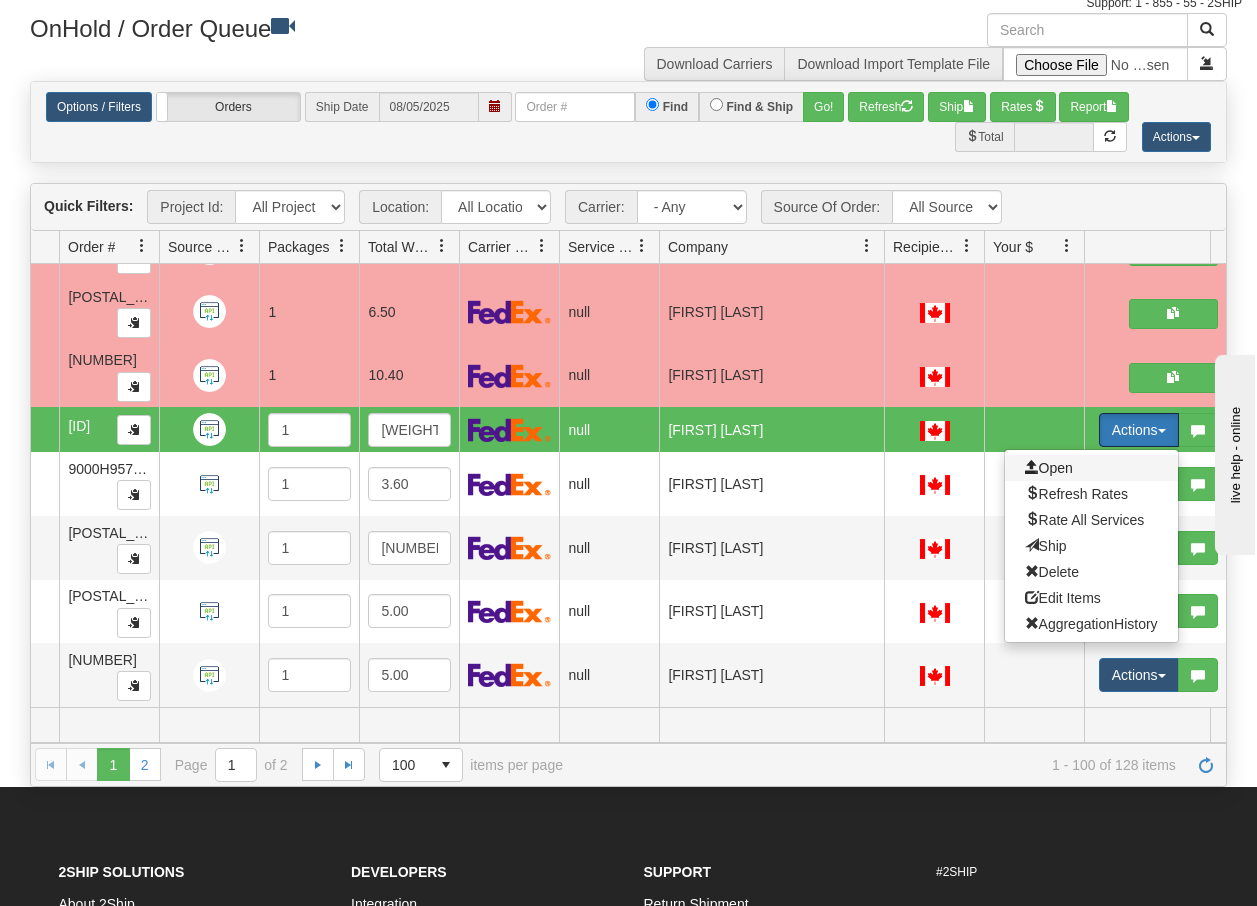 click on "Open" at bounding box center [1049, 468] 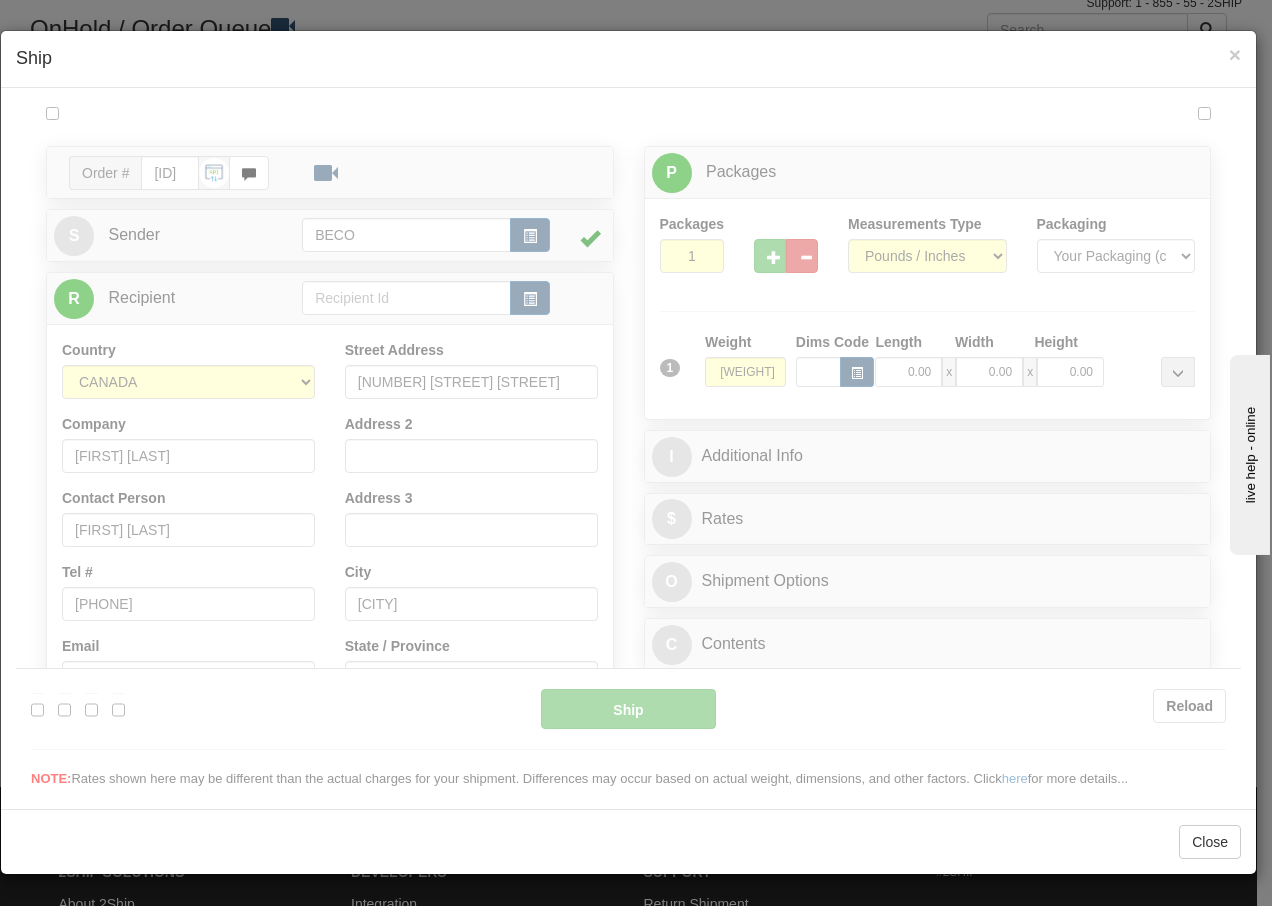 scroll, scrollTop: 0, scrollLeft: 0, axis: both 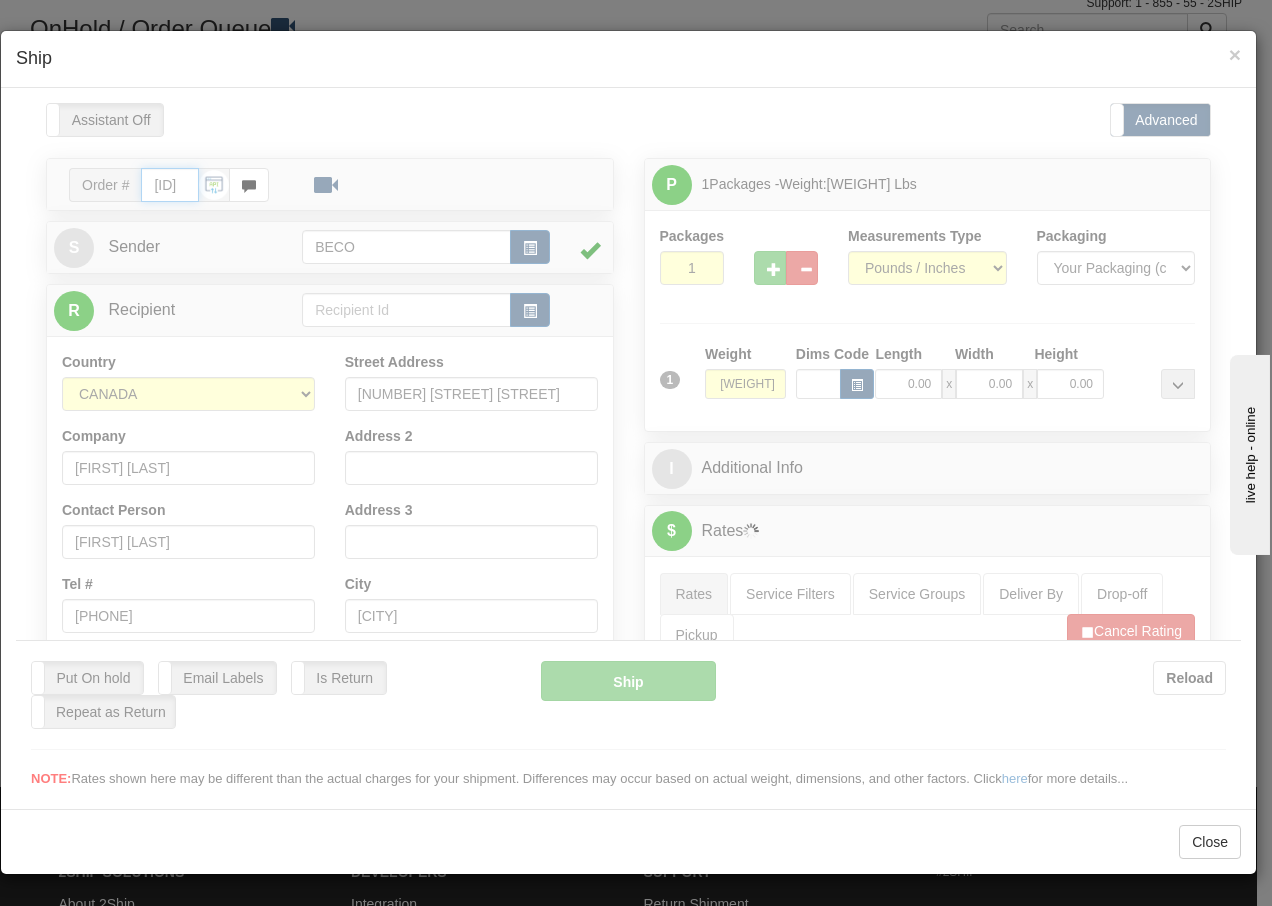type on "14:53" 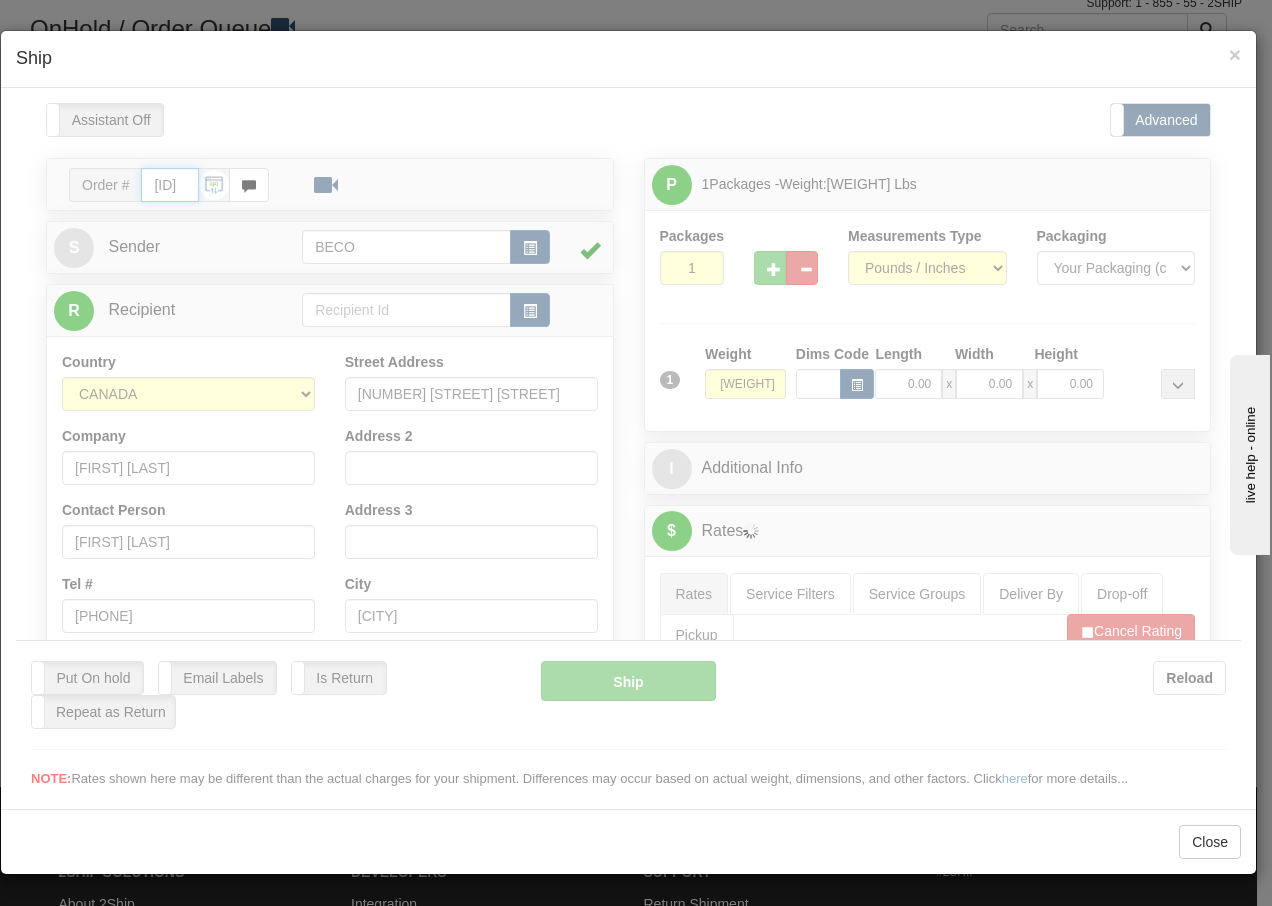 type on "16:00" 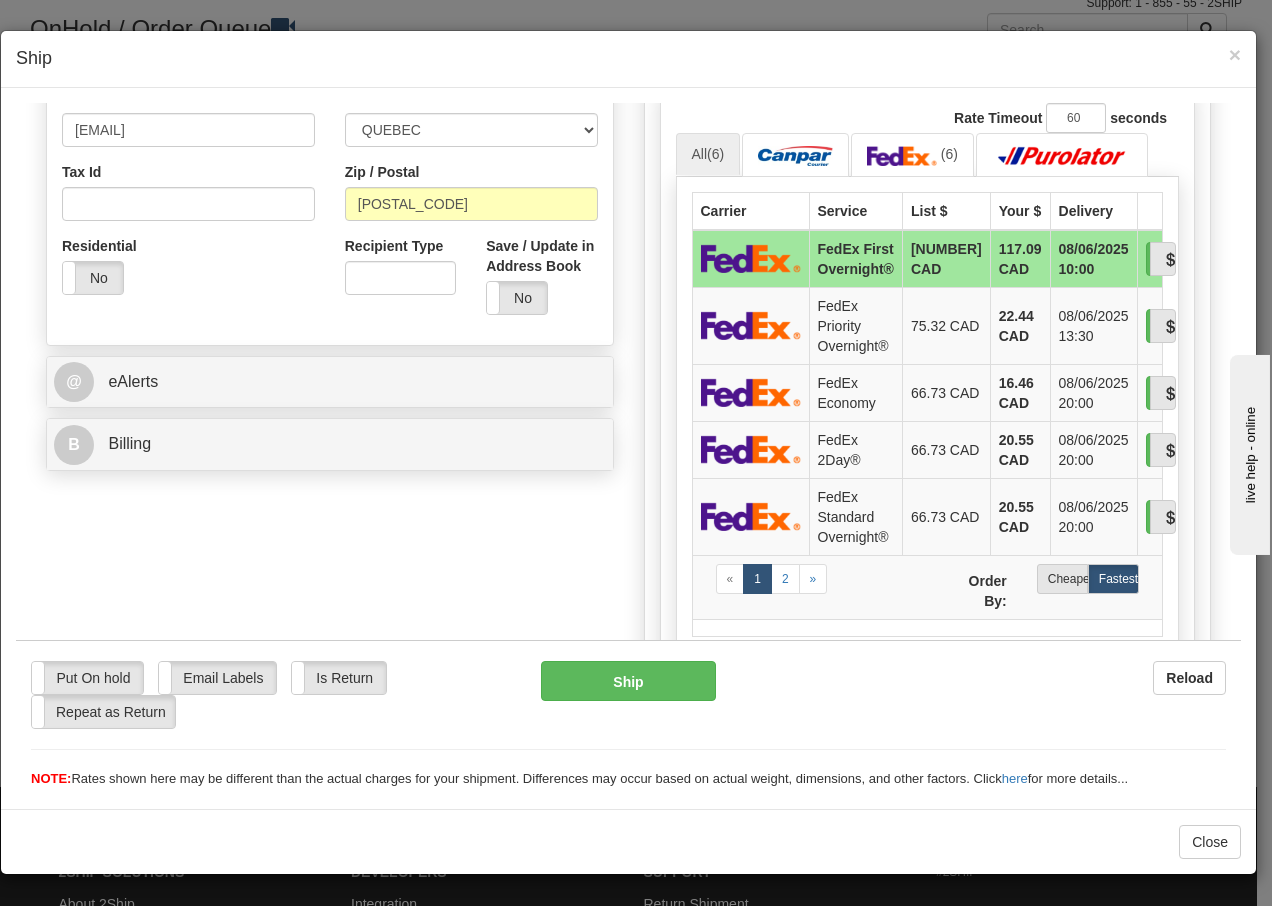 scroll, scrollTop: 600, scrollLeft: 0, axis: vertical 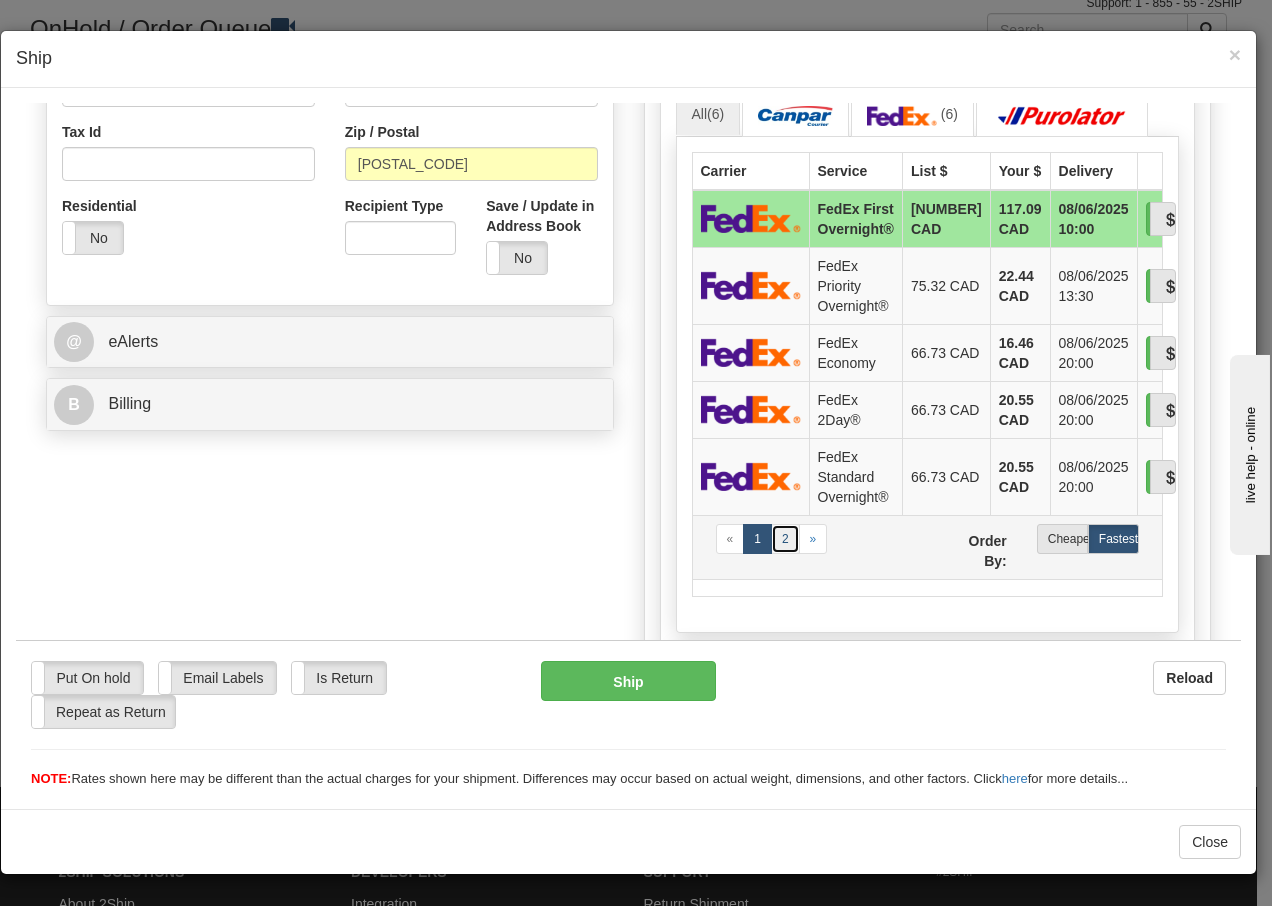 click on "2" at bounding box center [785, 538] 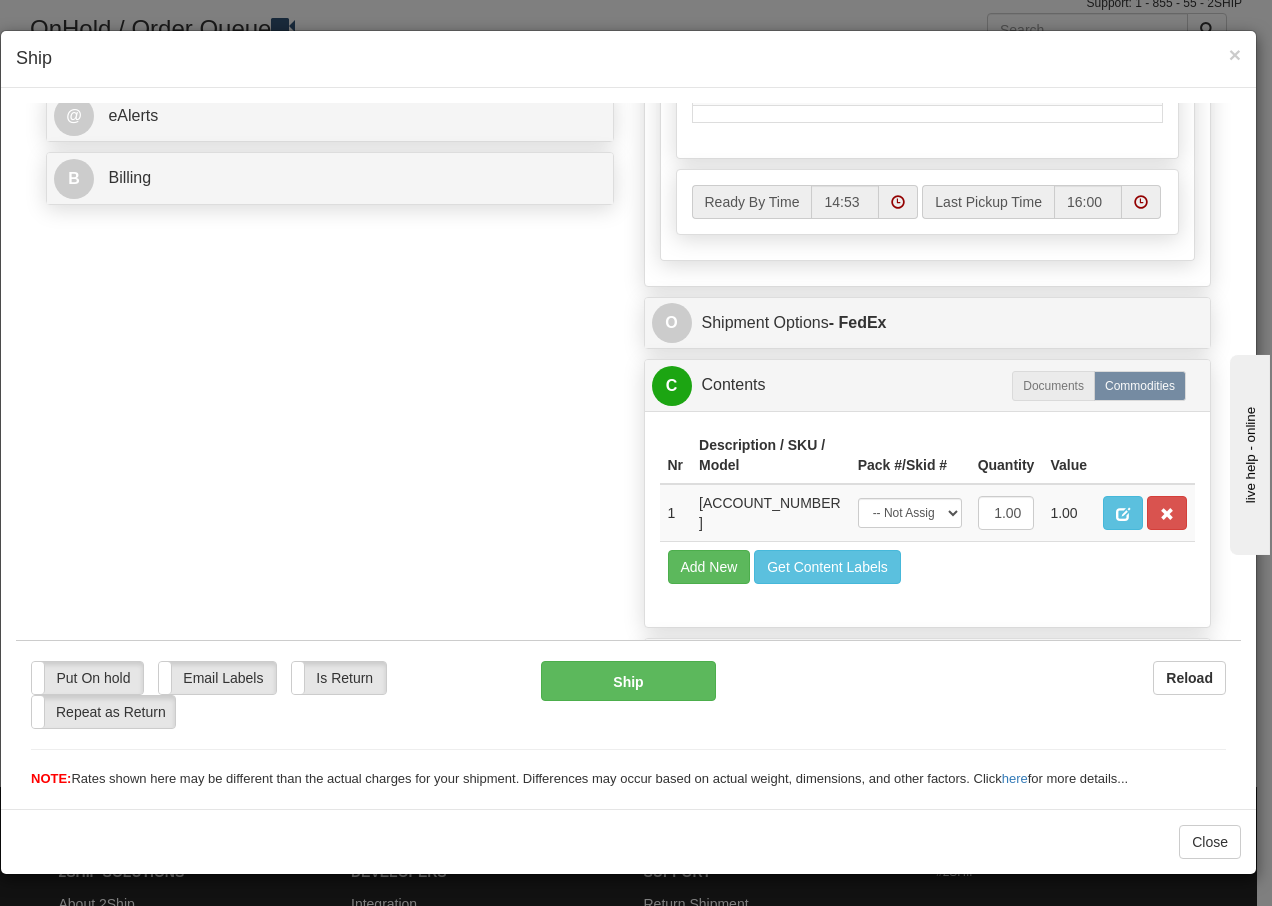 scroll, scrollTop: 868, scrollLeft: 0, axis: vertical 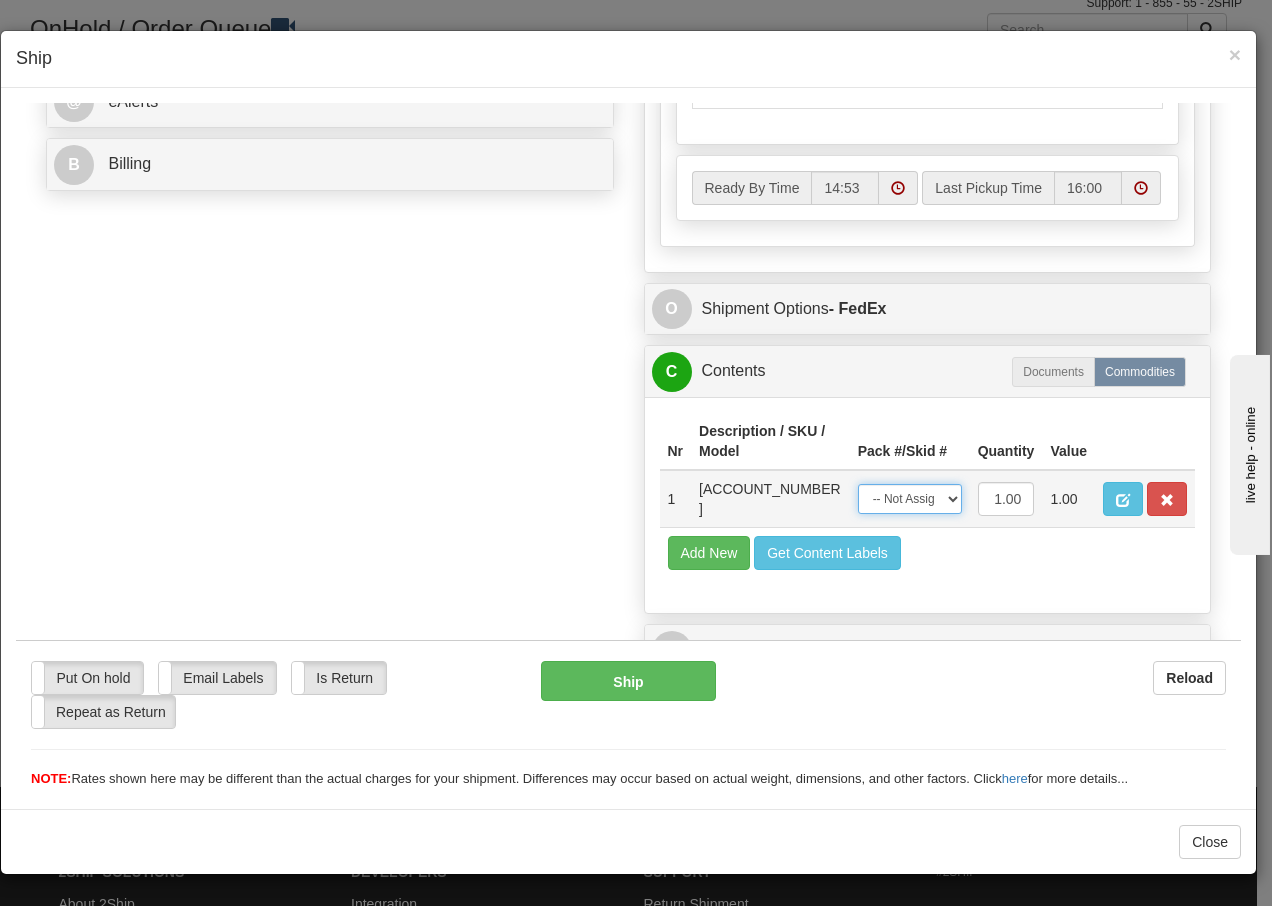 drag, startPoint x: 931, startPoint y: 501, endPoint x: 932, endPoint y: 512, distance: 11.045361 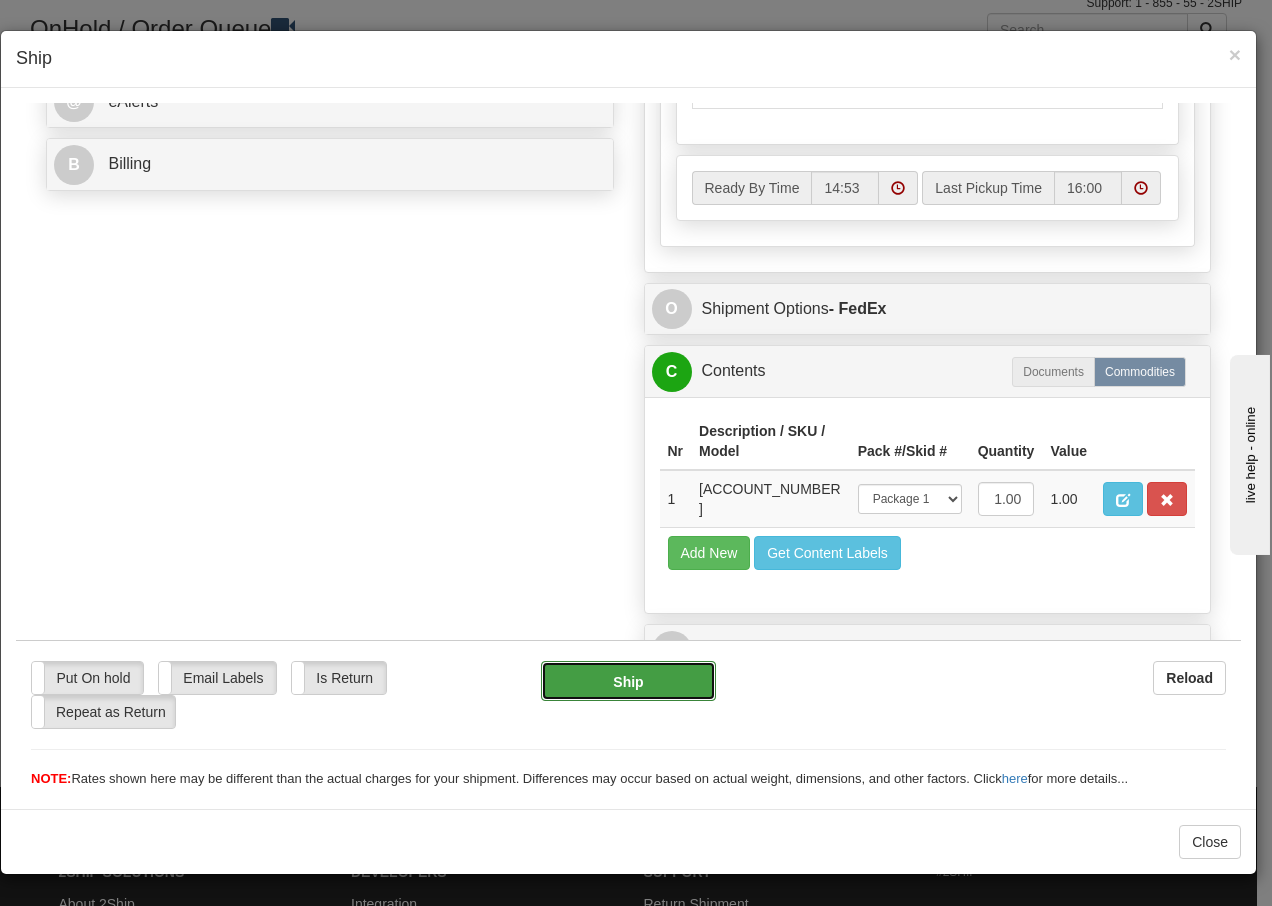 click on "Ship" at bounding box center [628, 680] 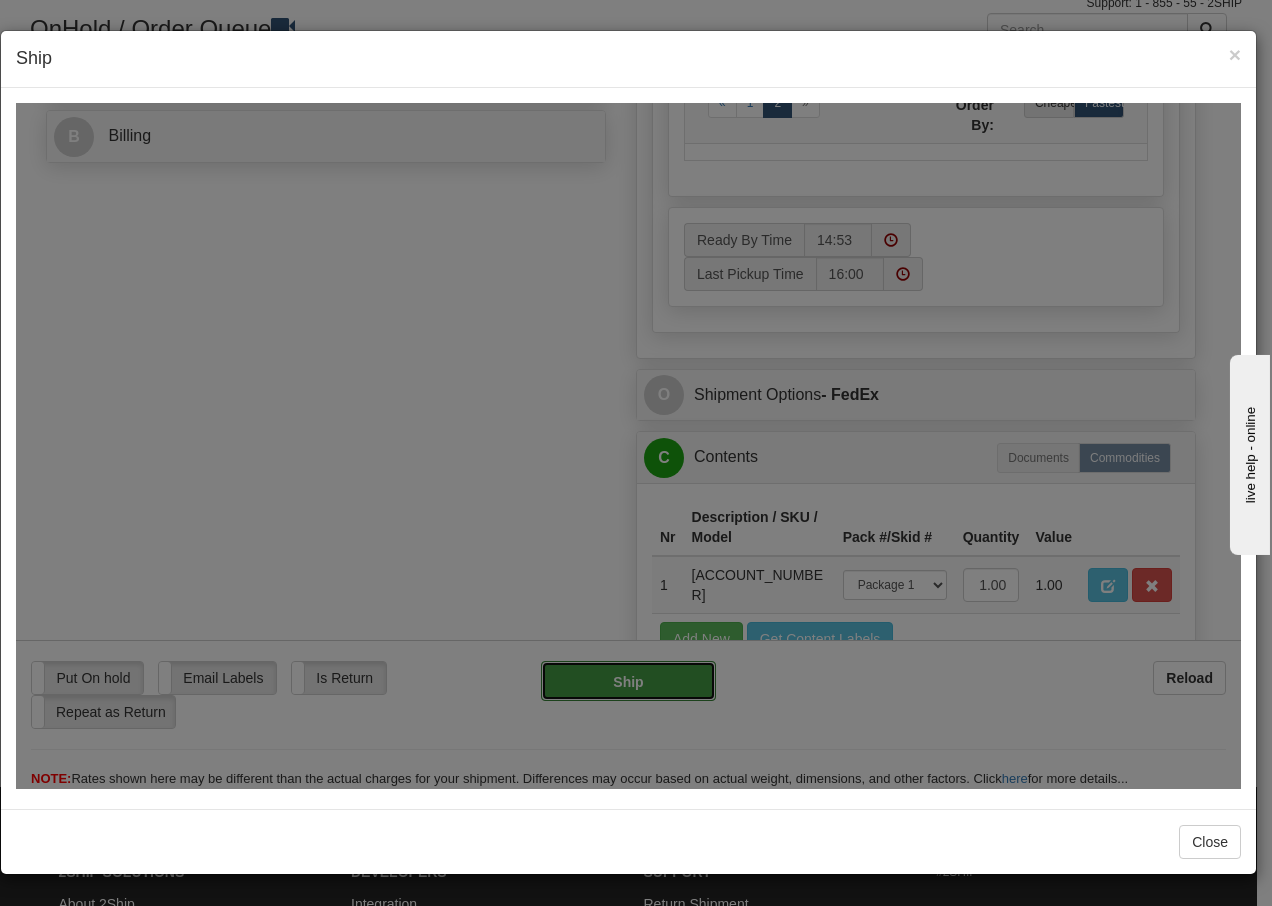 type on "92" 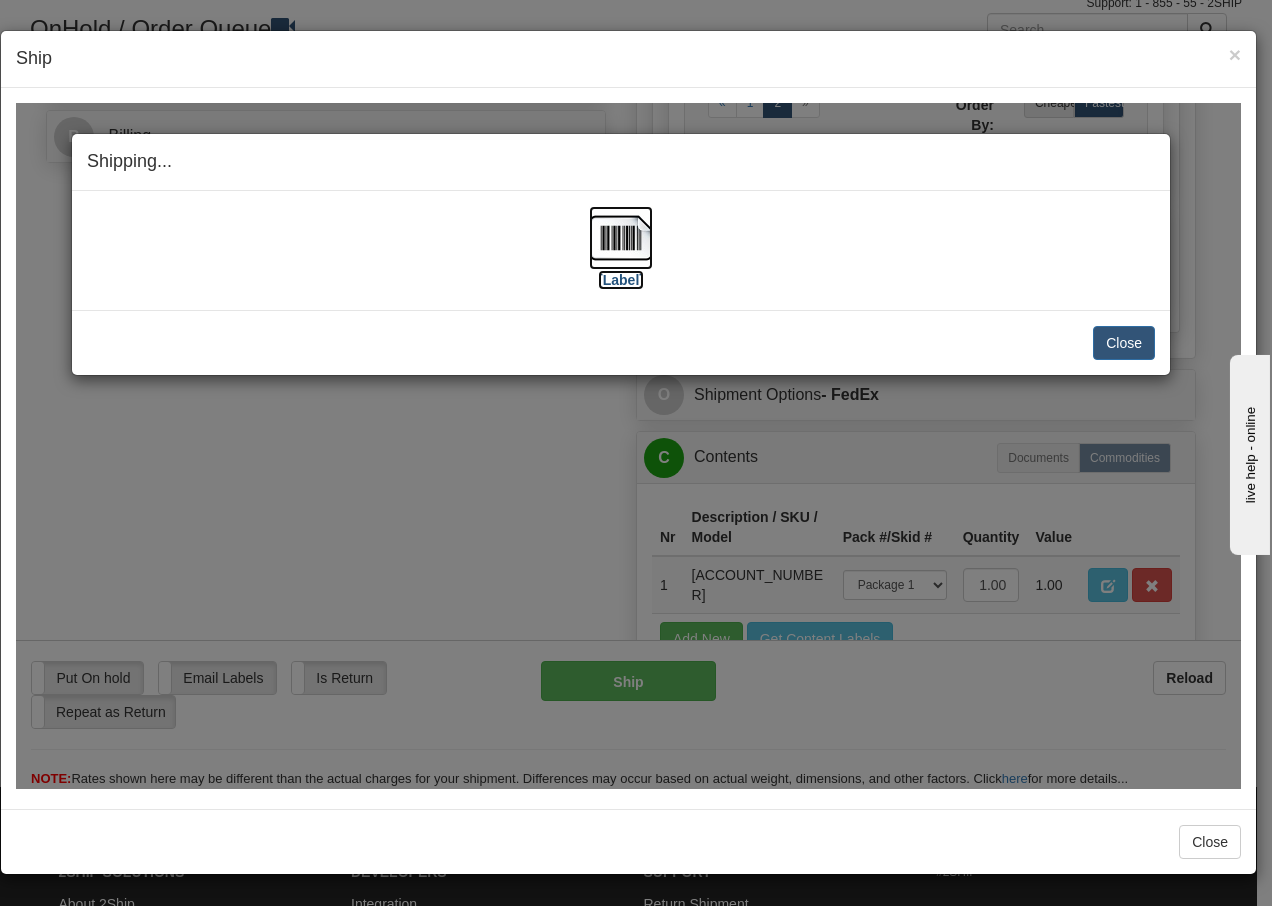 click at bounding box center [621, 237] 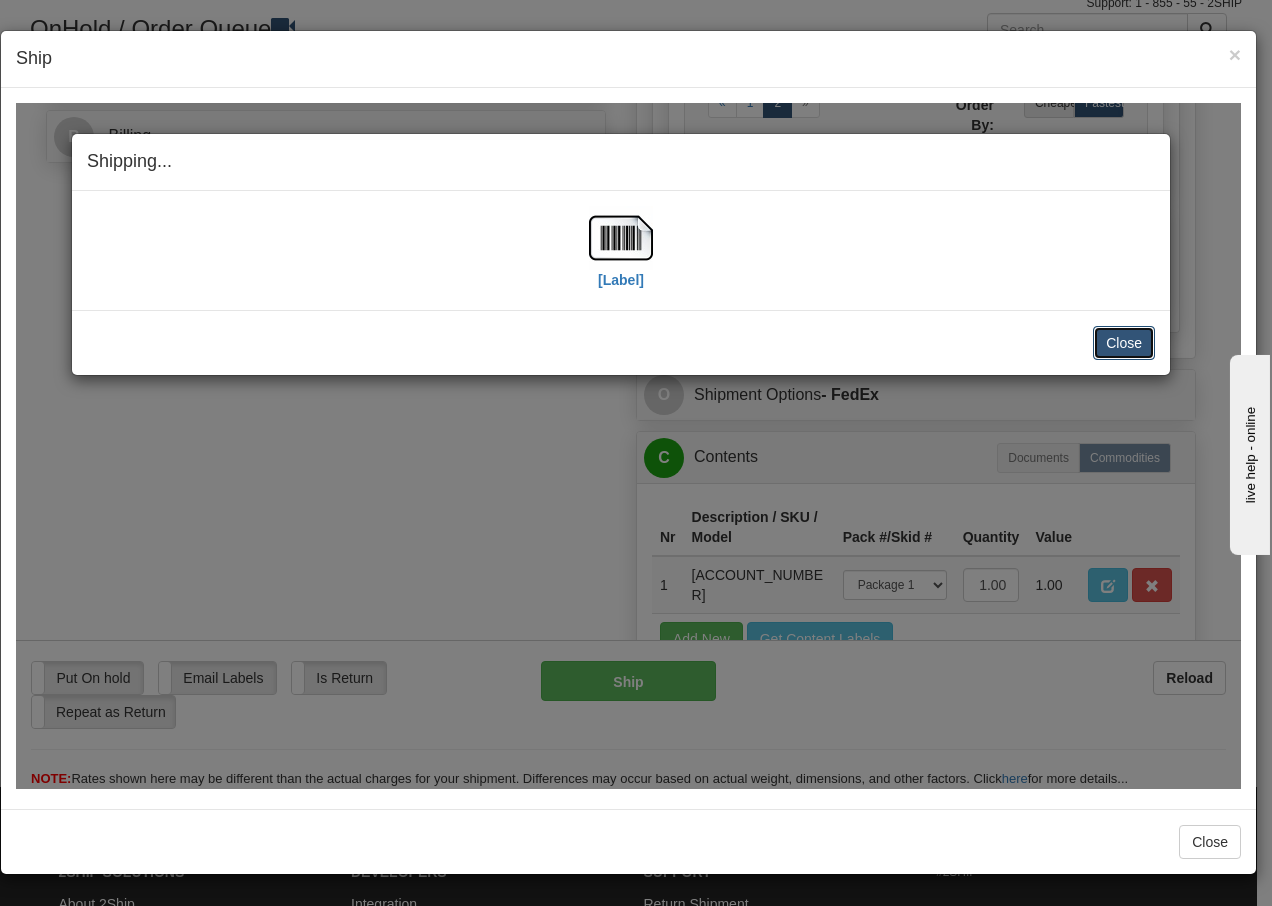 click on "Close" at bounding box center (1124, 342) 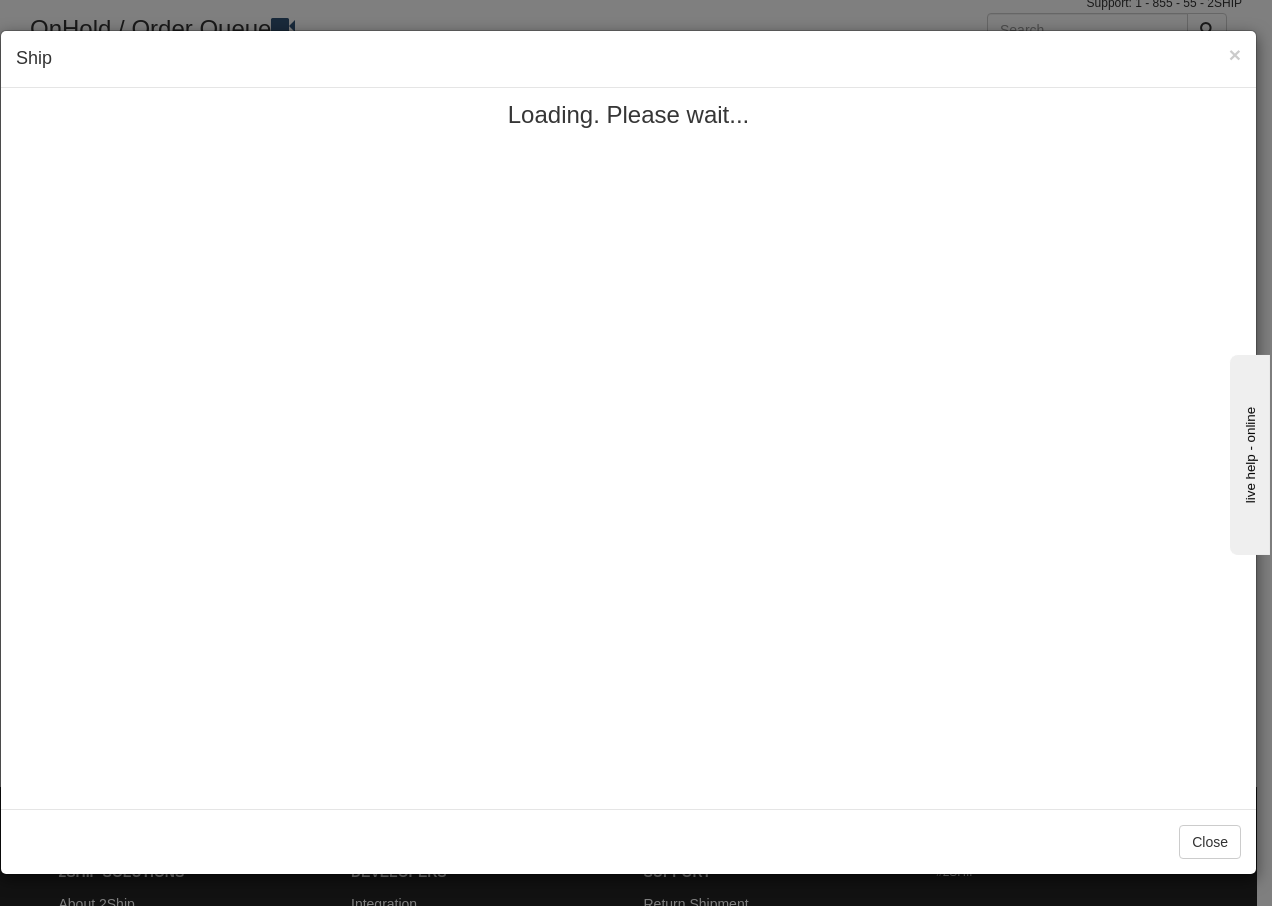 scroll, scrollTop: 0, scrollLeft: 0, axis: both 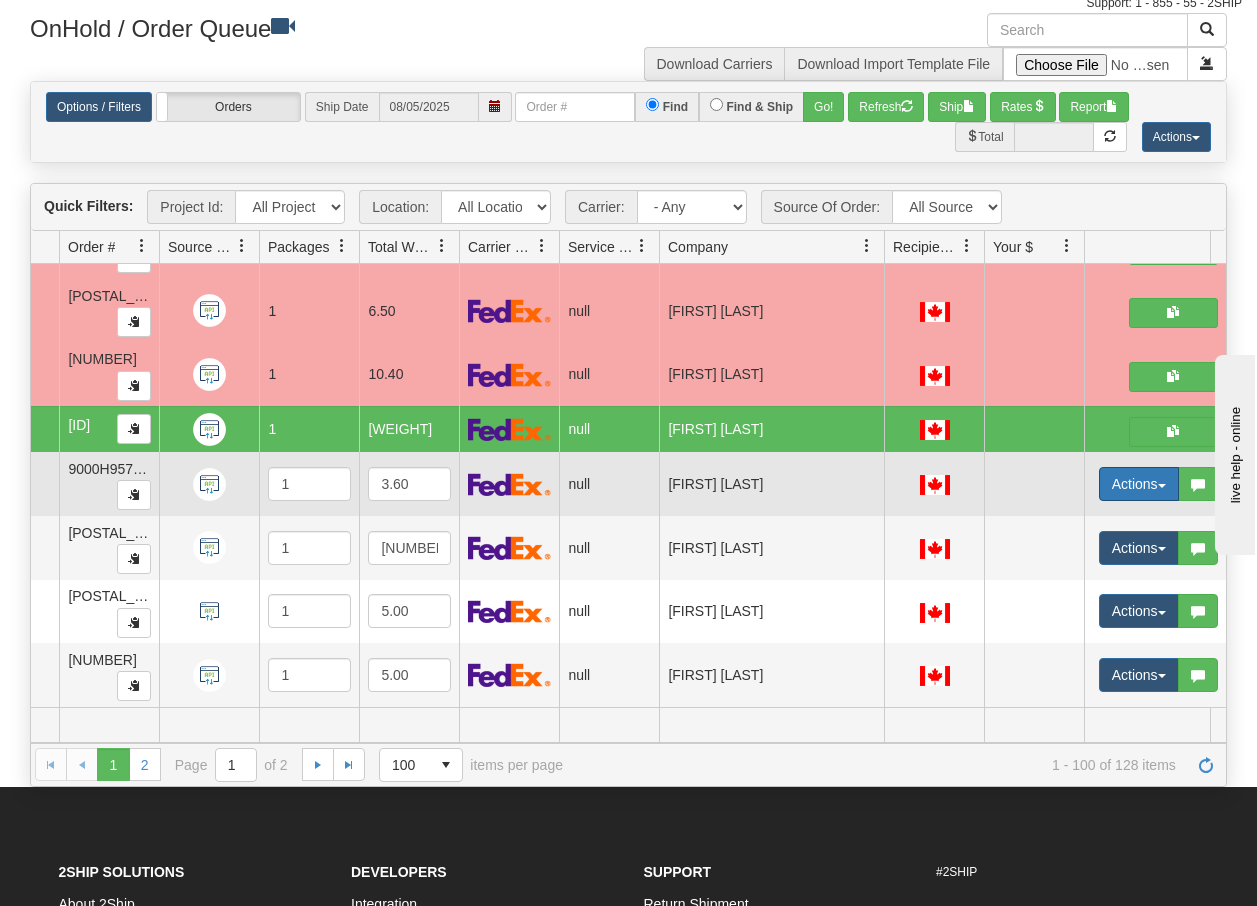click on "Actions" at bounding box center [1139, 484] 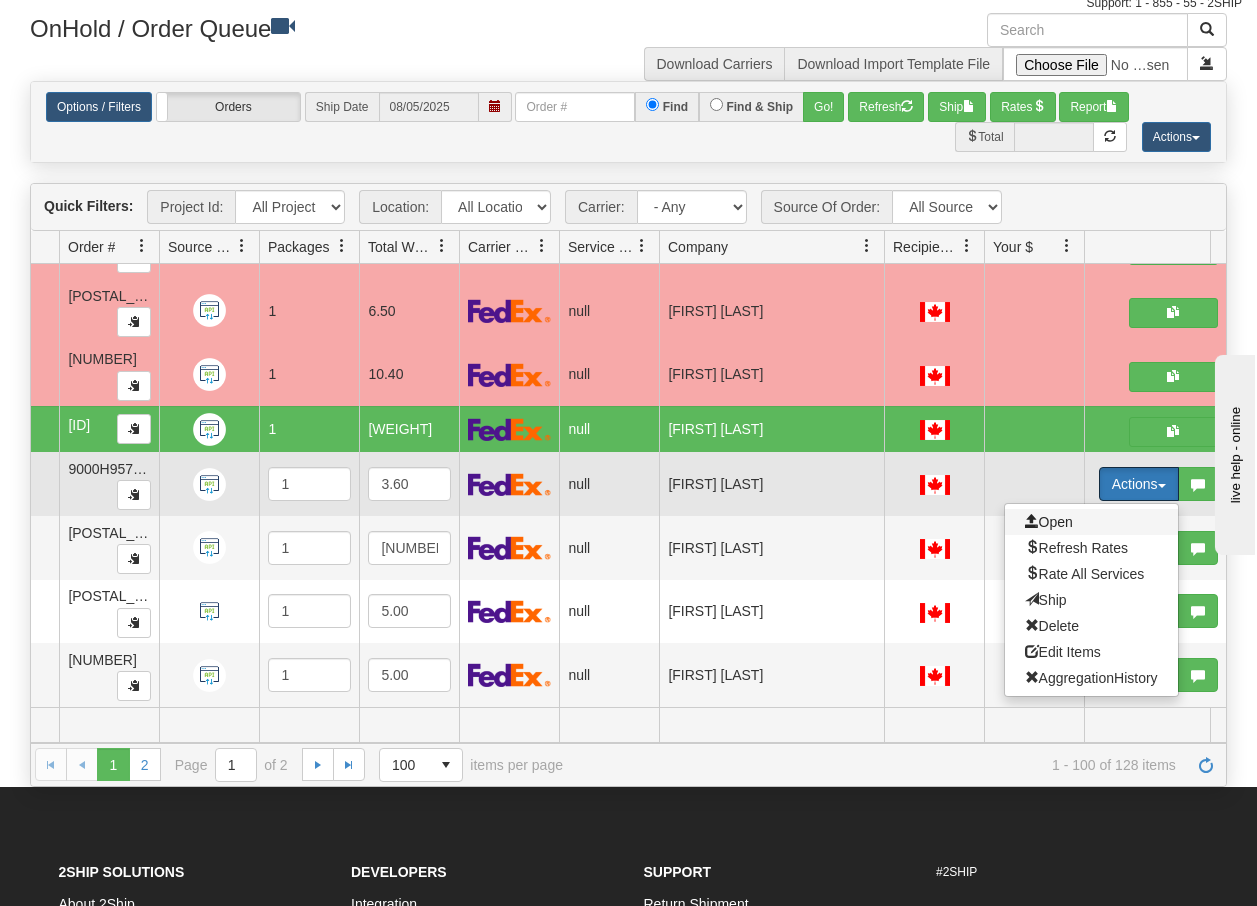 click on "Open" at bounding box center [1049, 522] 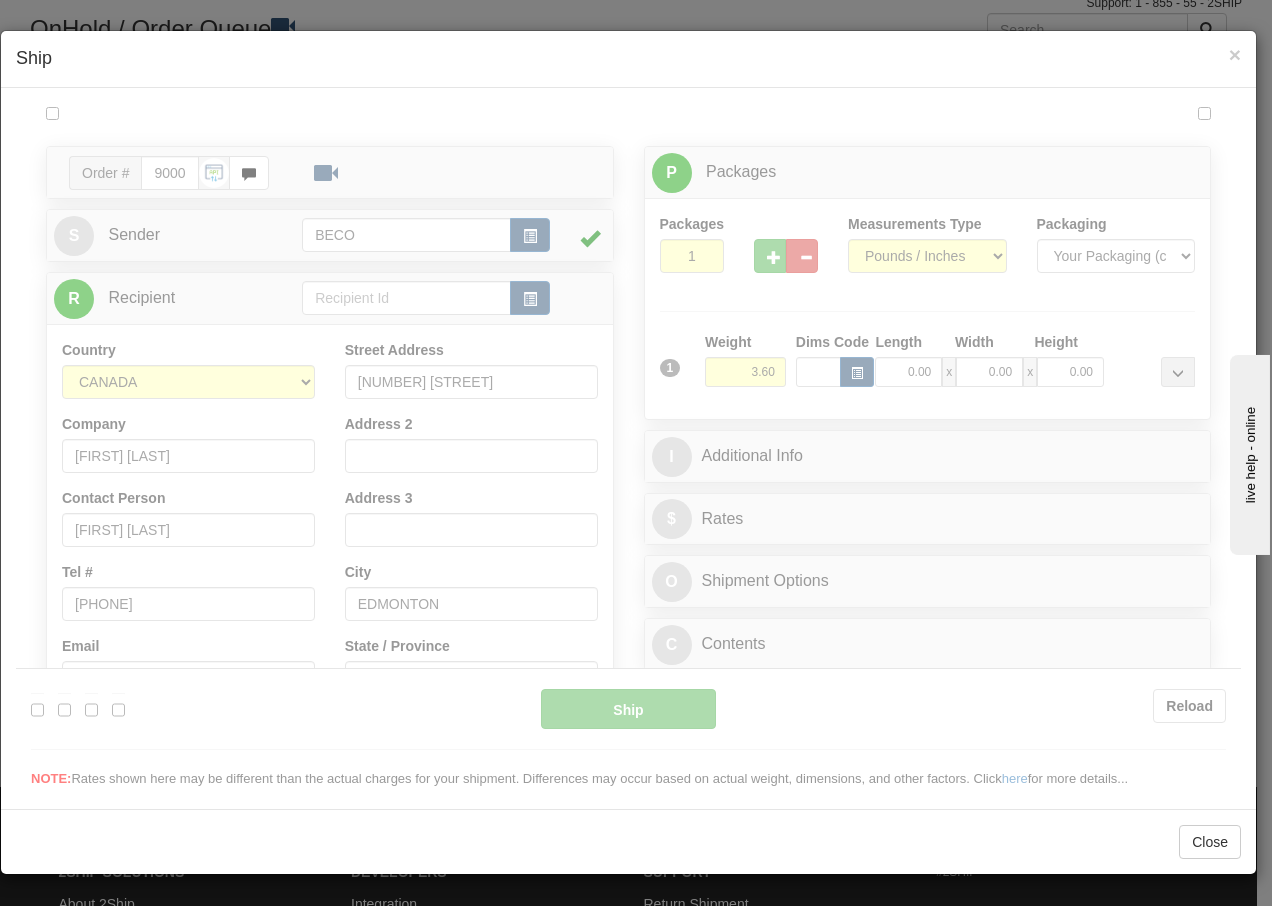 scroll, scrollTop: 0, scrollLeft: 0, axis: both 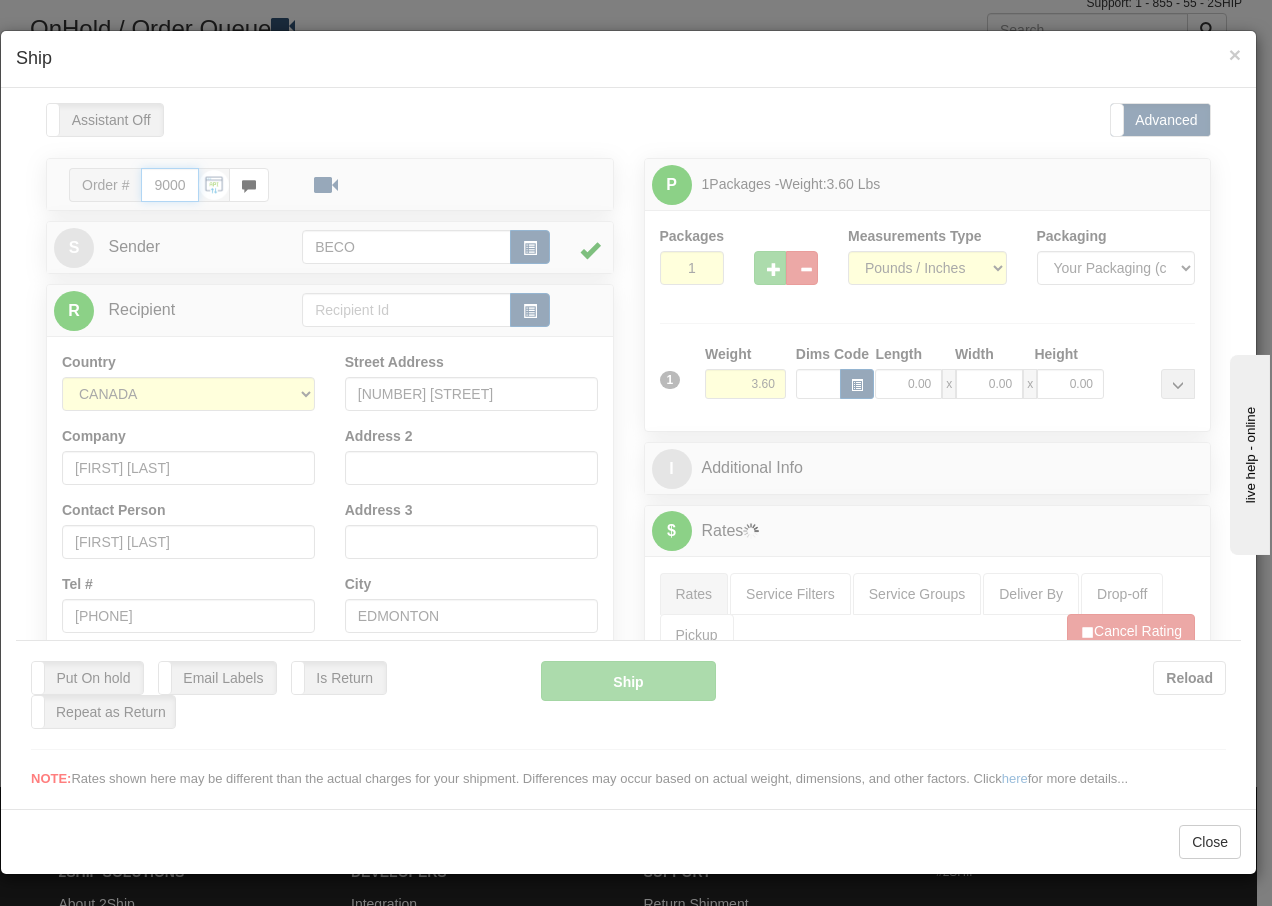 type on "14:54" 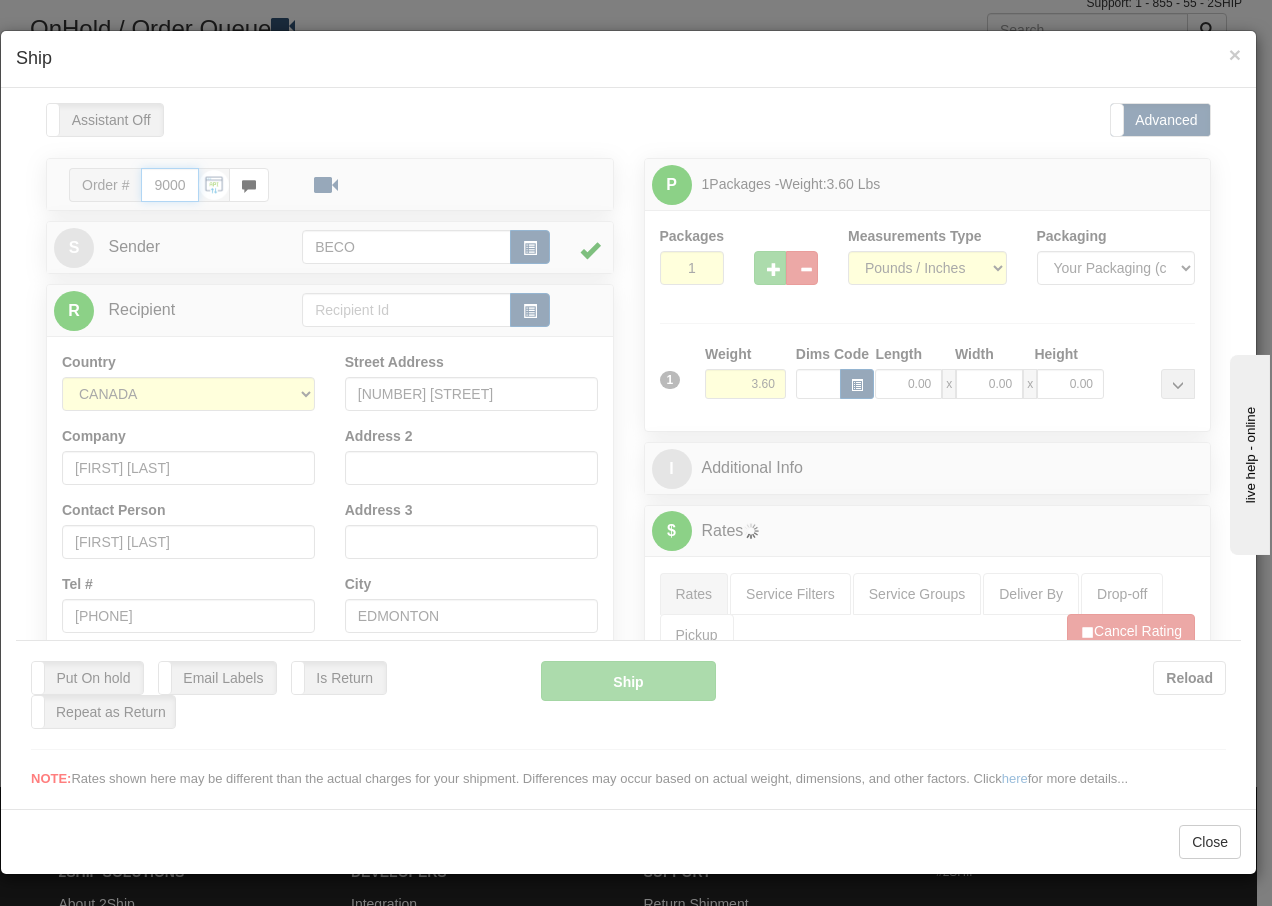 type on "16:00" 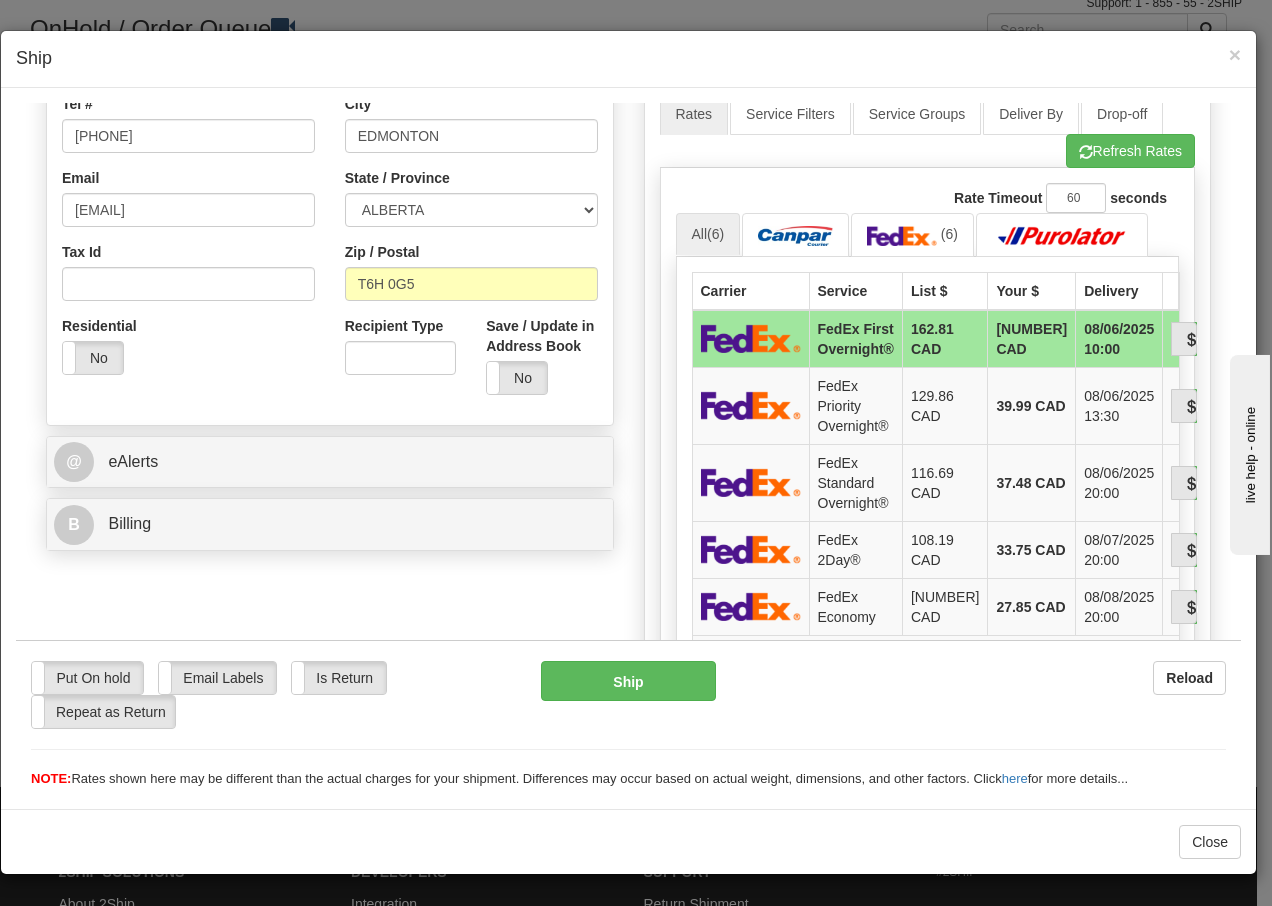 scroll, scrollTop: 640, scrollLeft: 0, axis: vertical 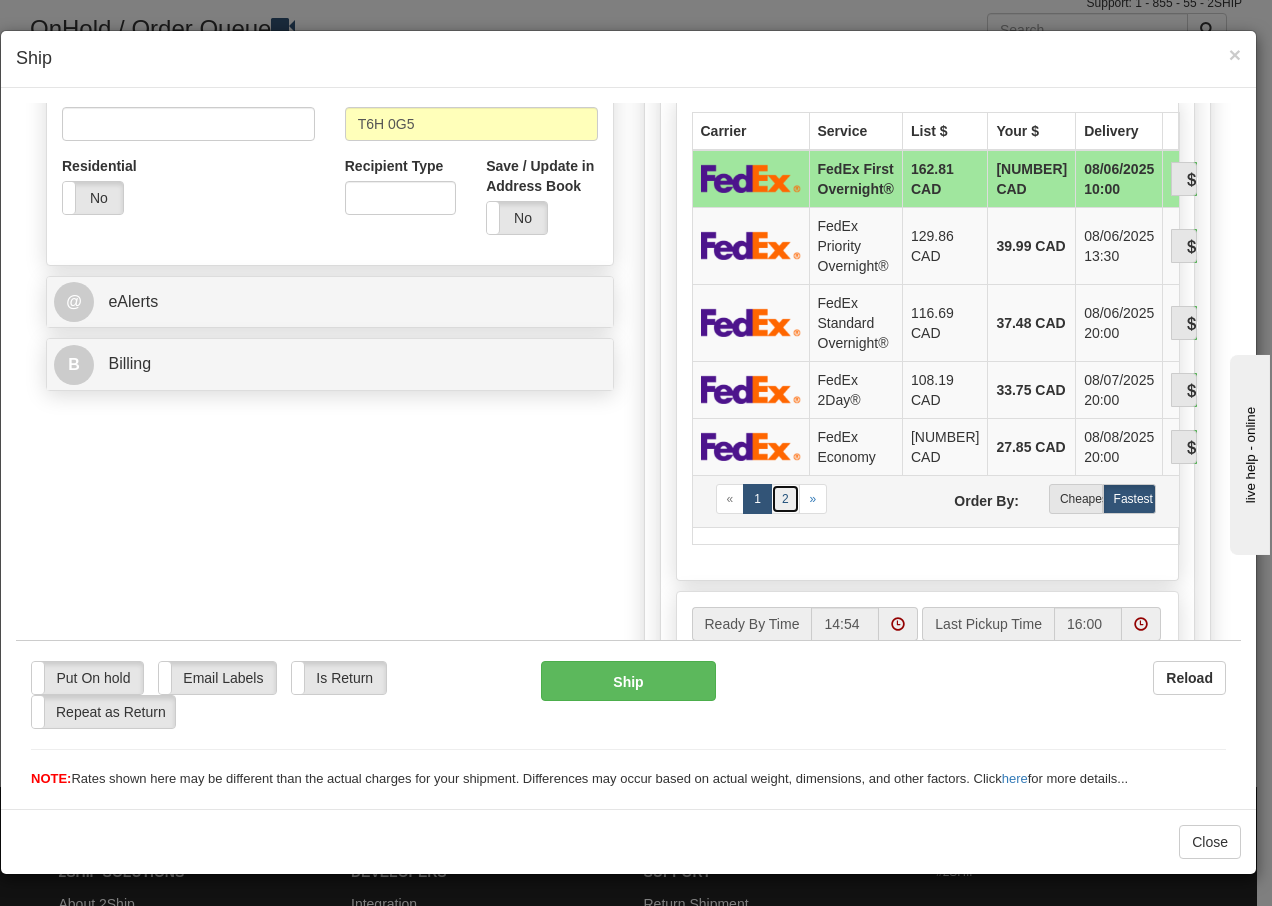 click on "2" at bounding box center (785, 498) 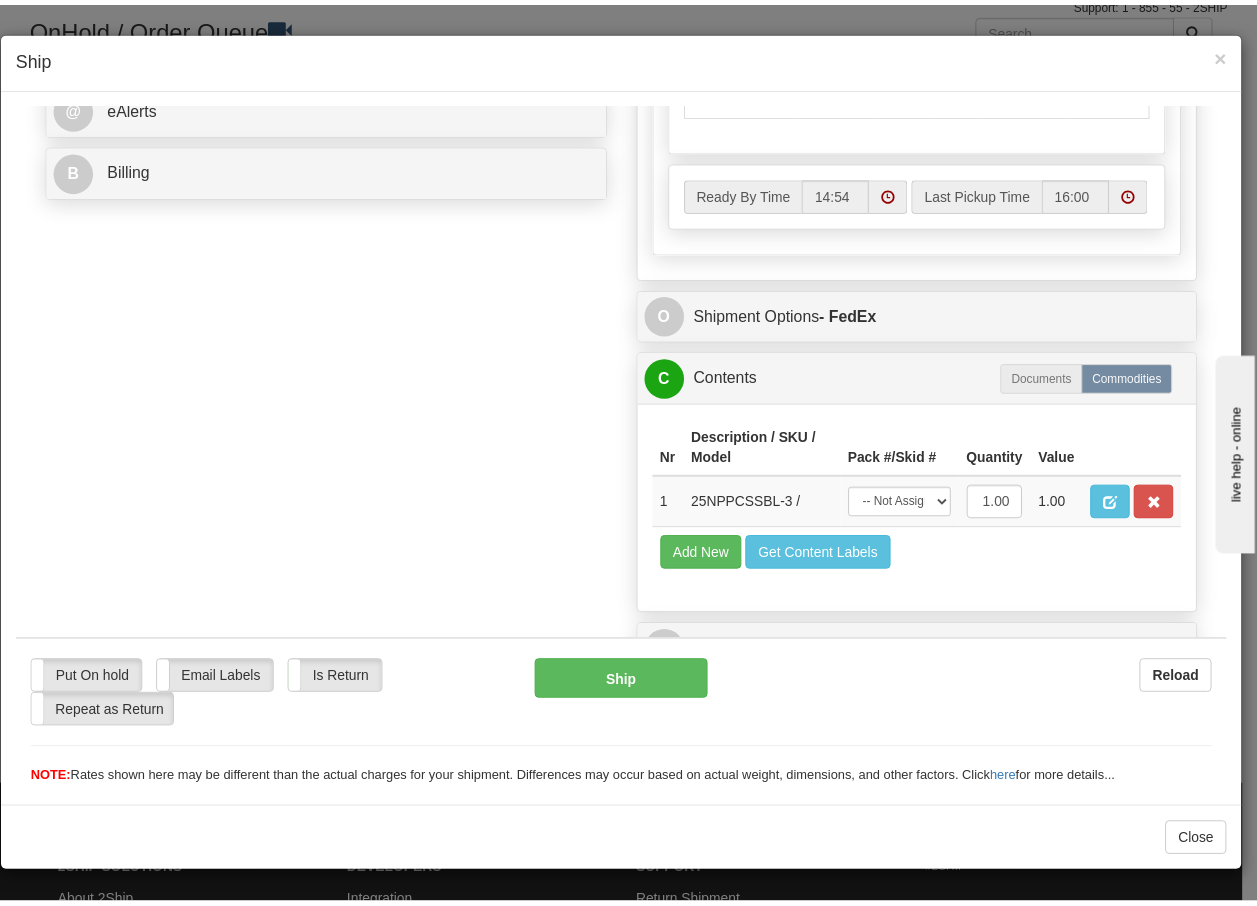 scroll, scrollTop: 868, scrollLeft: 0, axis: vertical 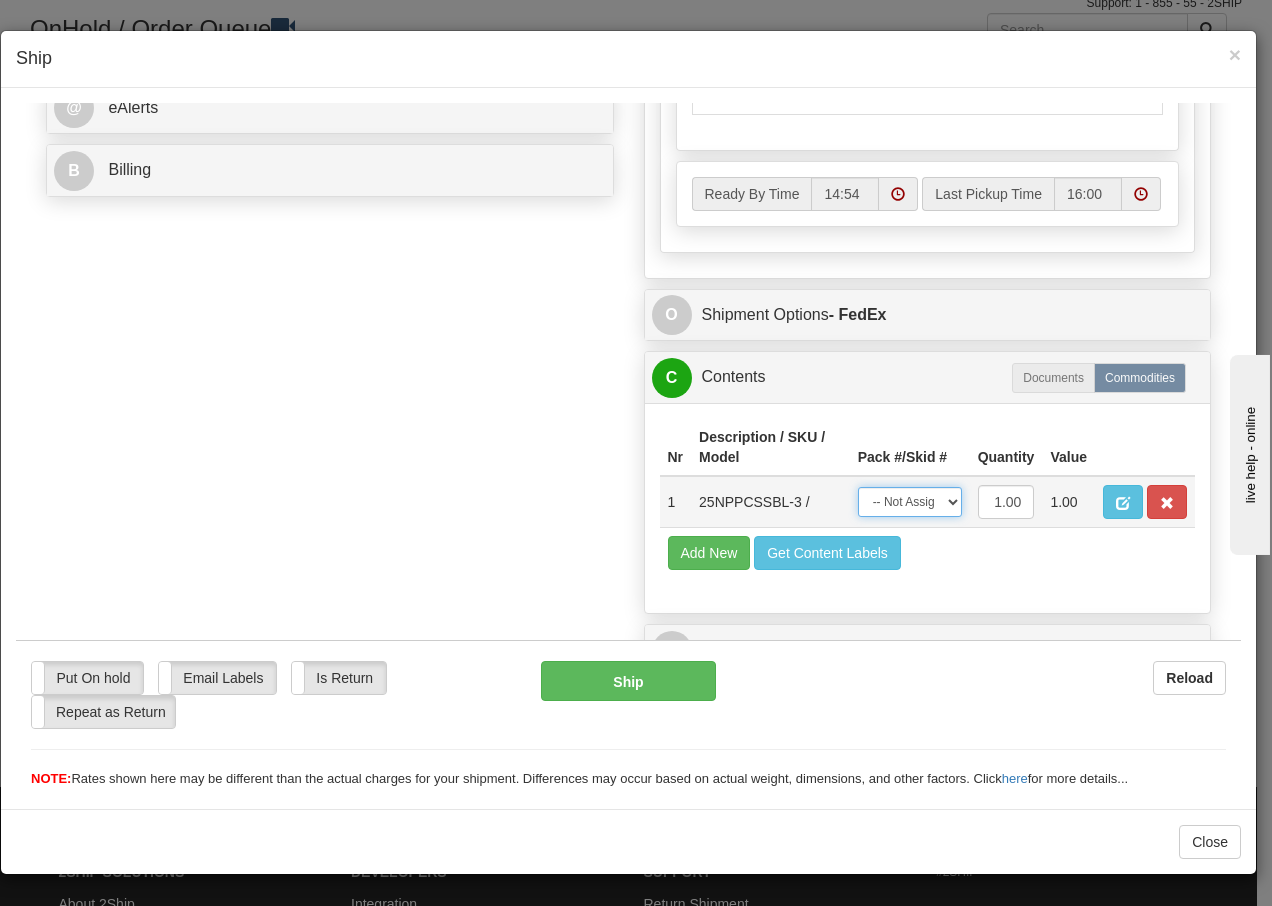 drag, startPoint x: 933, startPoint y: 502, endPoint x: 931, endPoint y: 512, distance: 10.198039 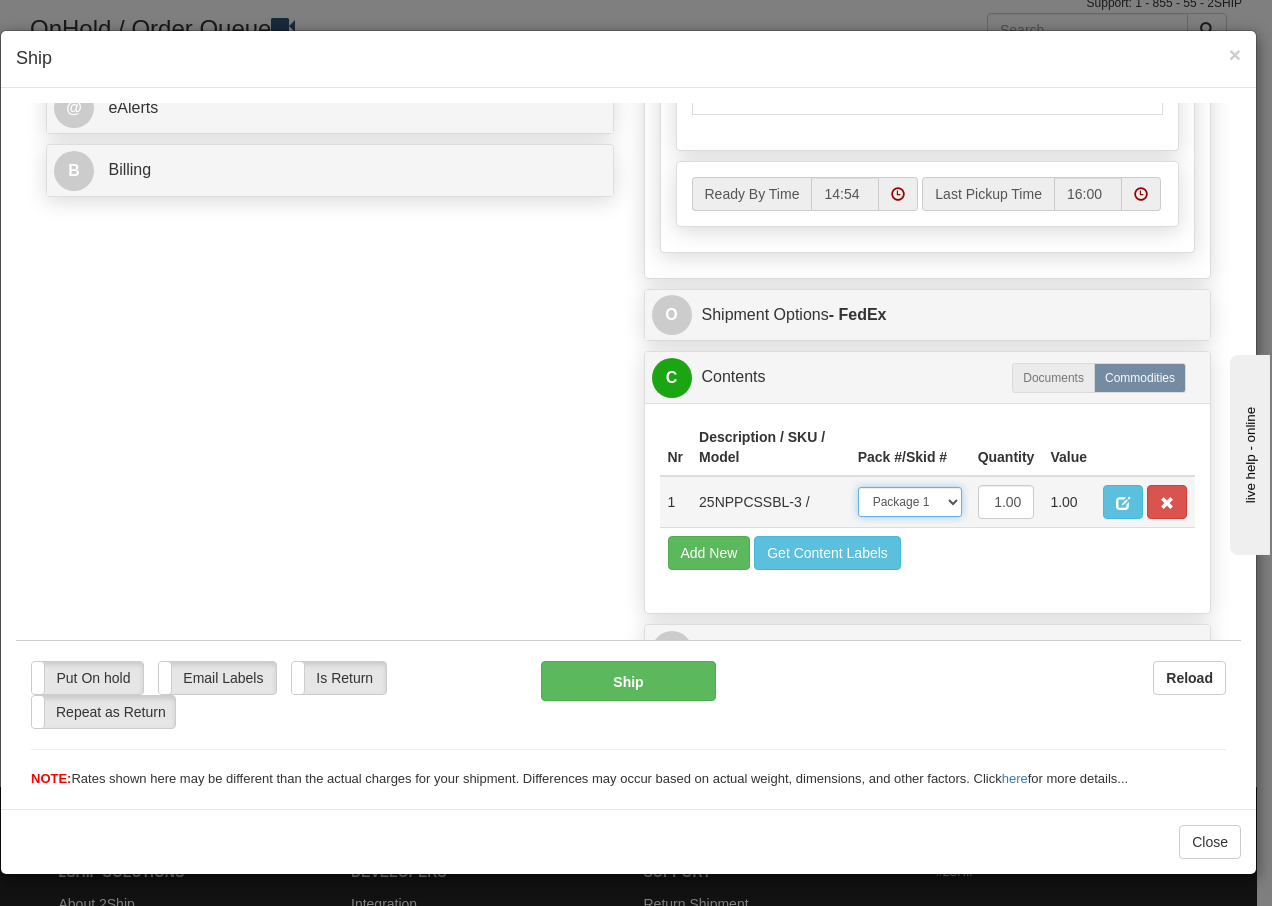 click on "-- Not Assigned --
Package 1" at bounding box center (910, 501) 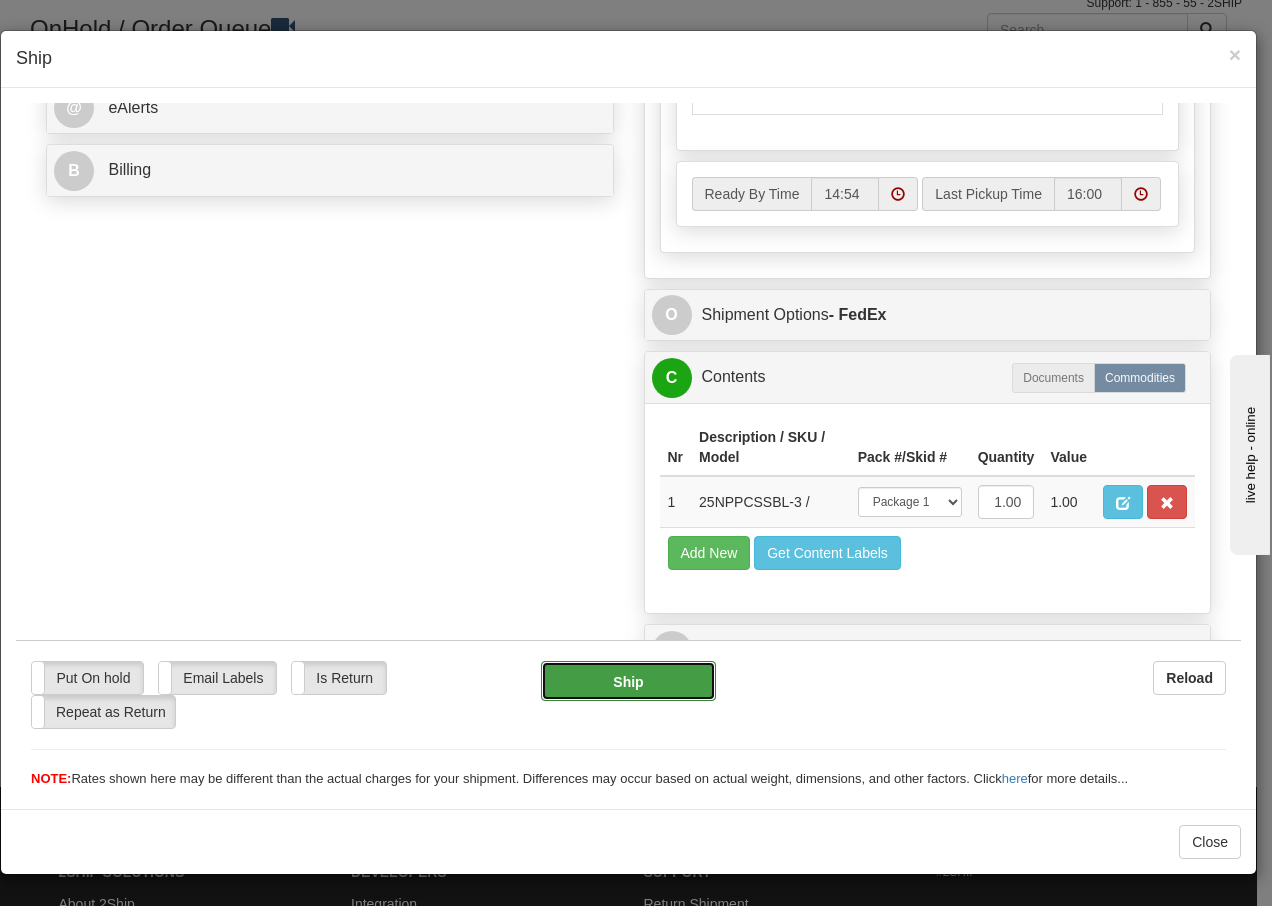 click on "Ship" at bounding box center (628, 680) 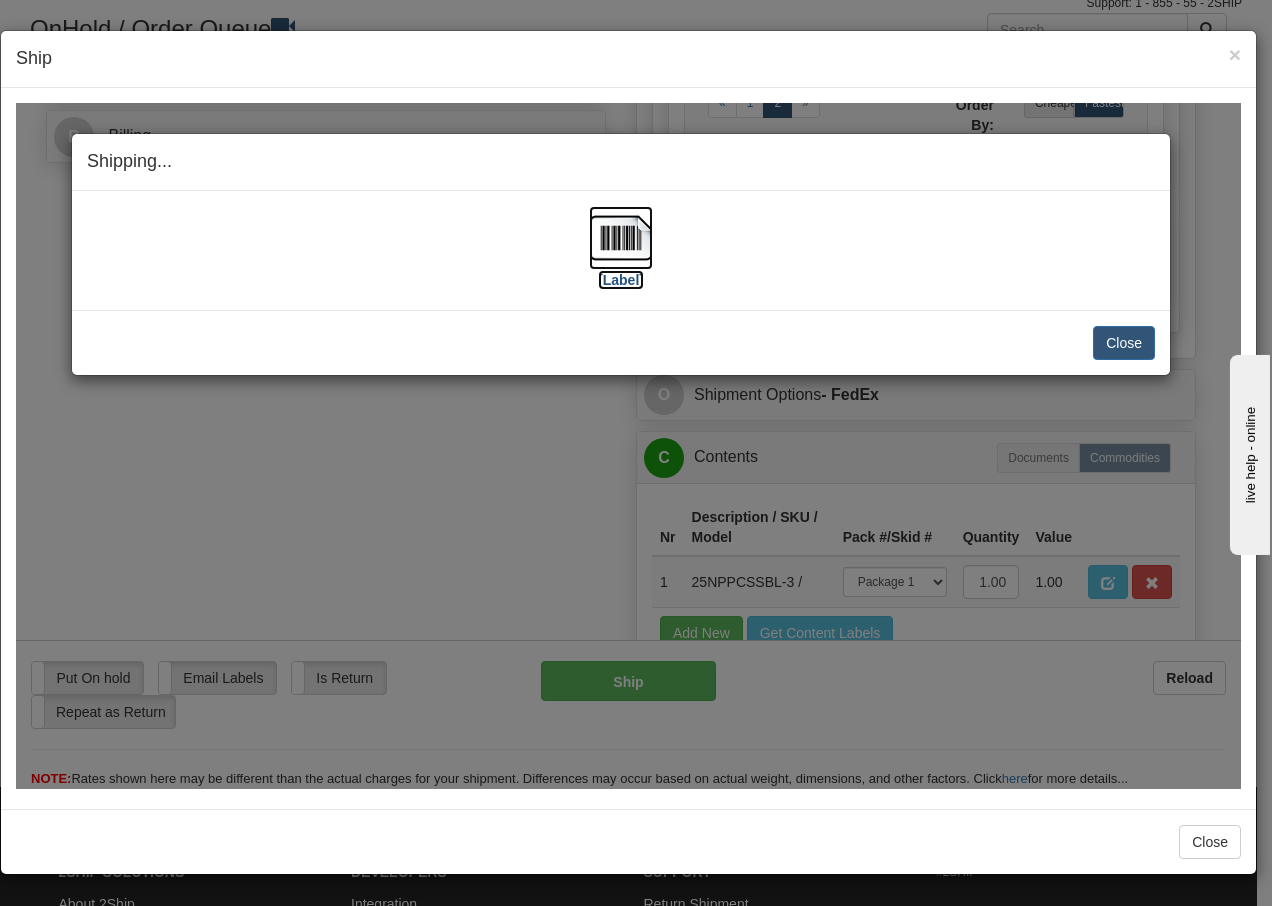 click at bounding box center (621, 237) 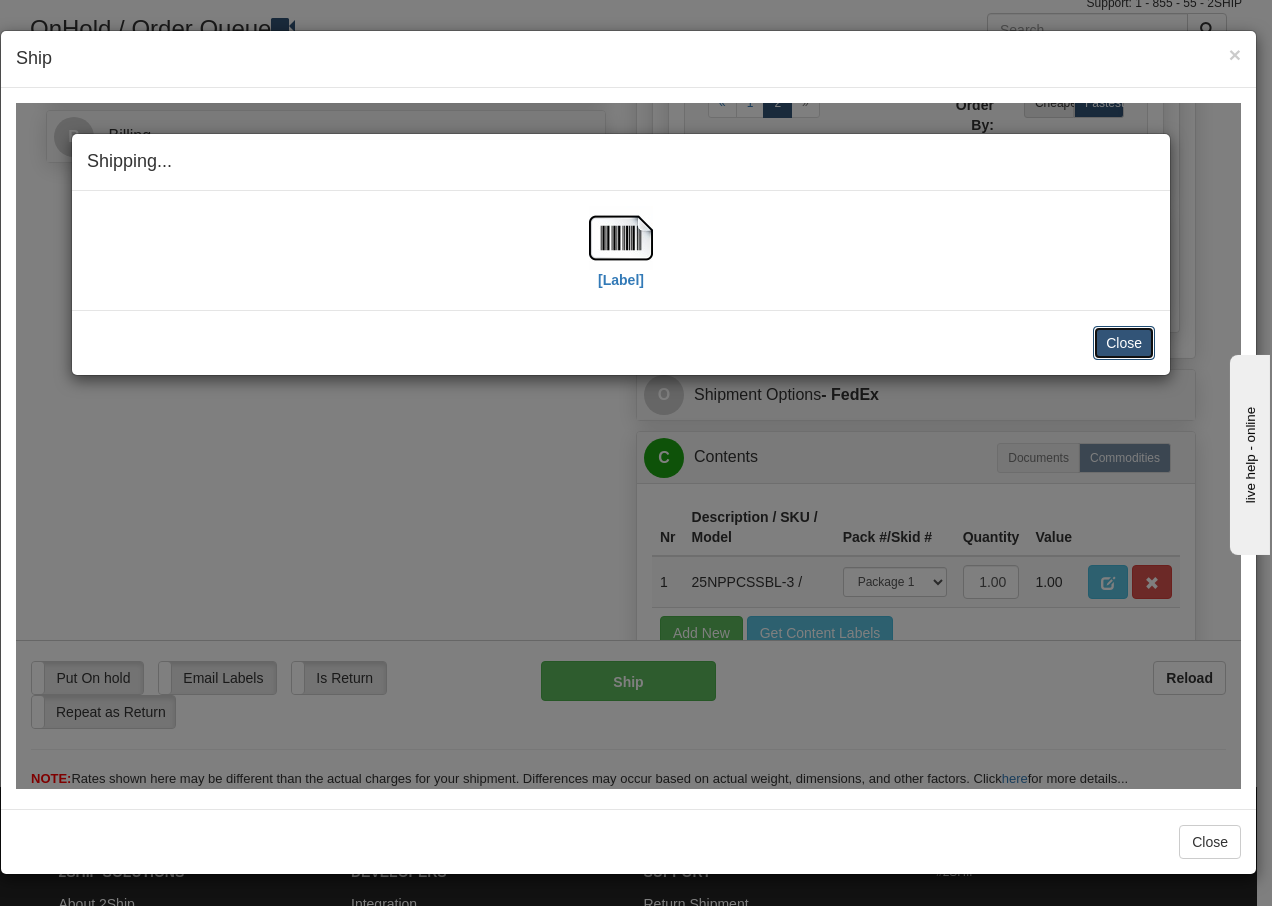 click on "Close" at bounding box center (1124, 342) 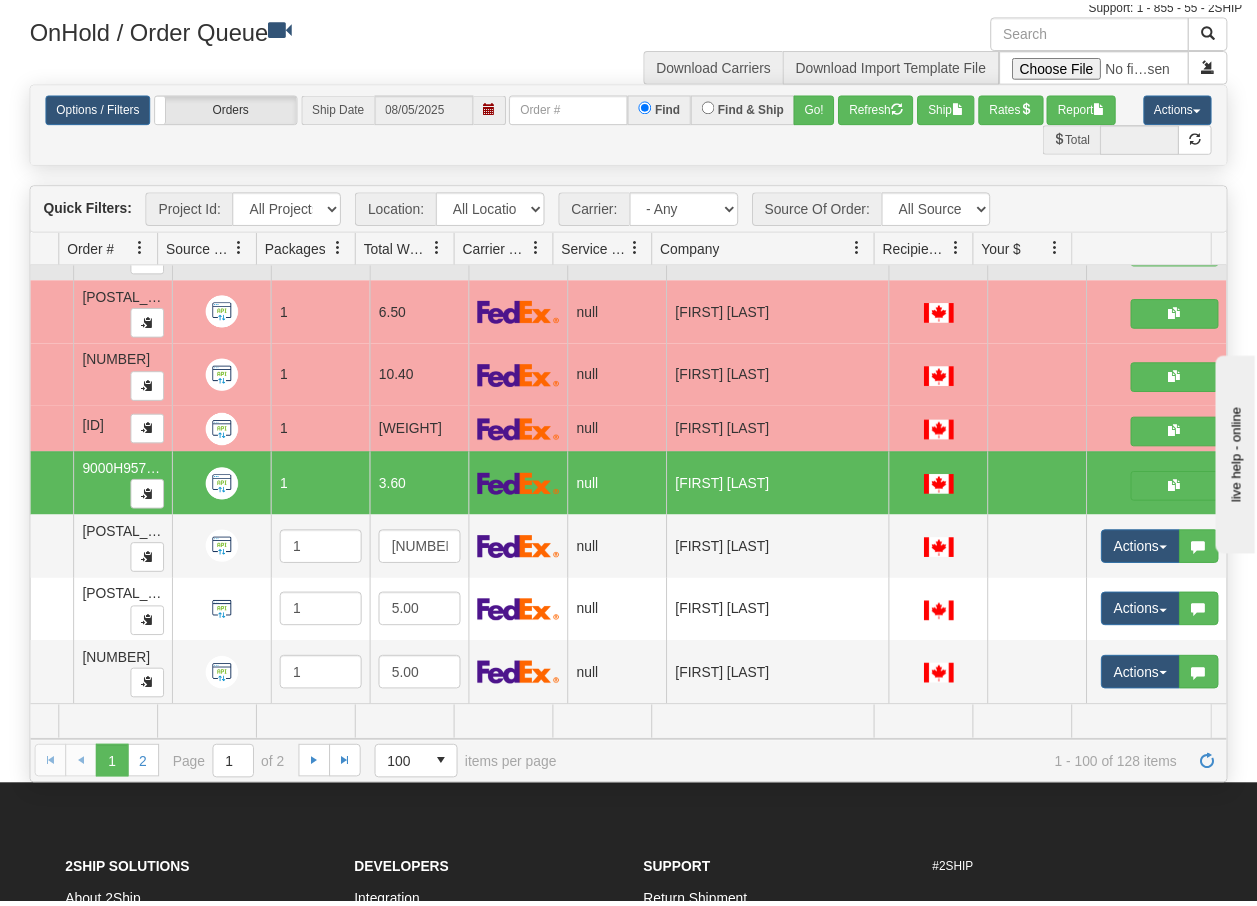 scroll, scrollTop: 0, scrollLeft: 0, axis: both 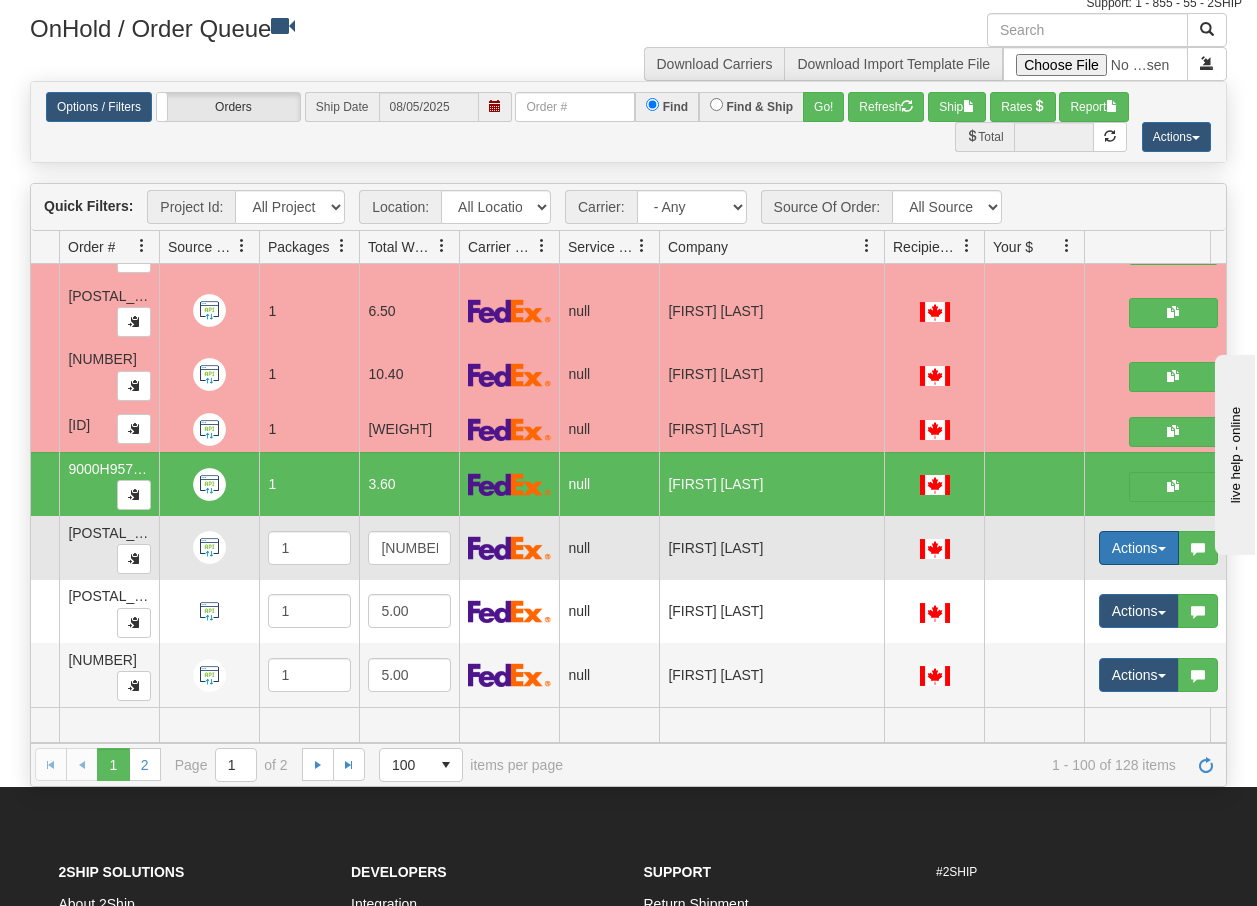 click on "Actions" at bounding box center (1139, 548) 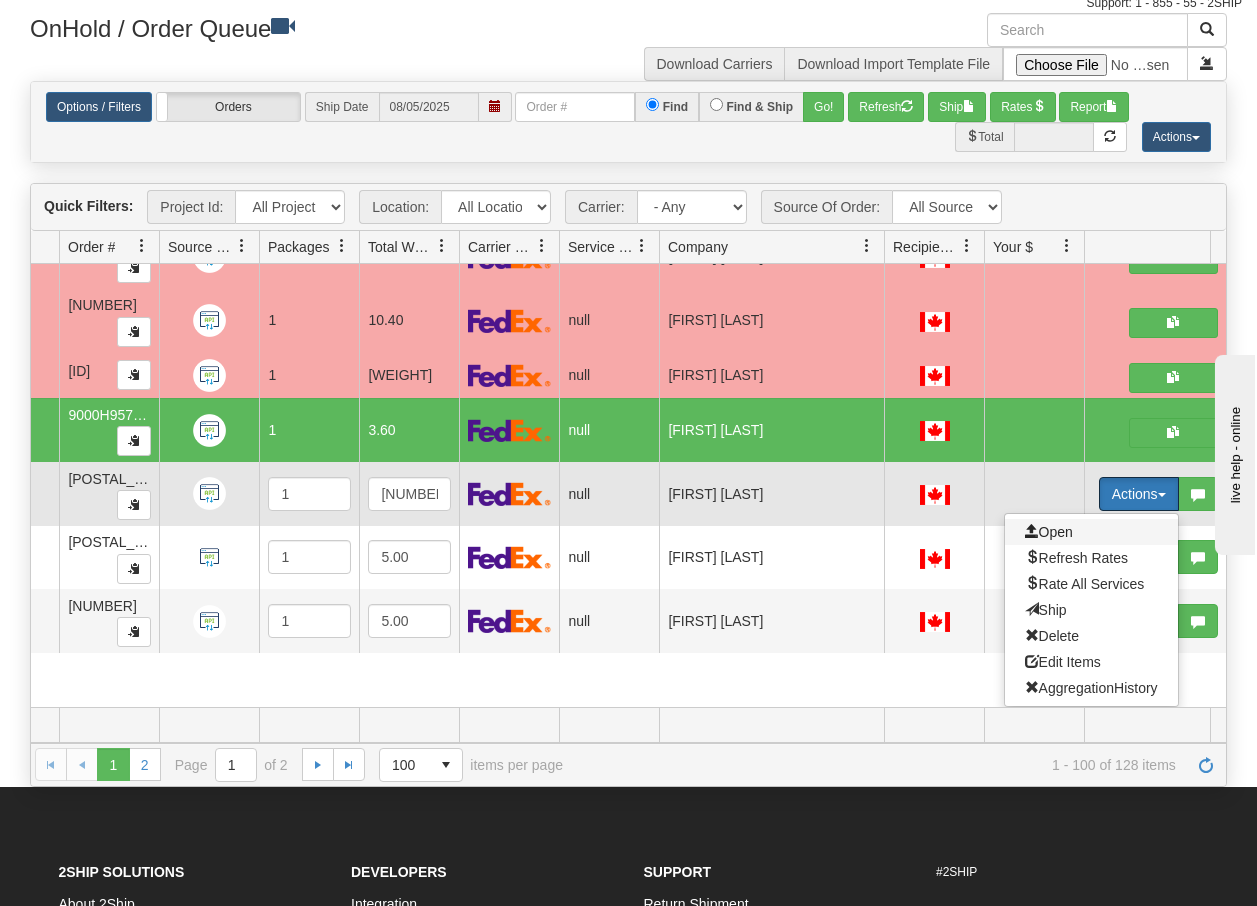 click on "Open" at bounding box center (1049, 532) 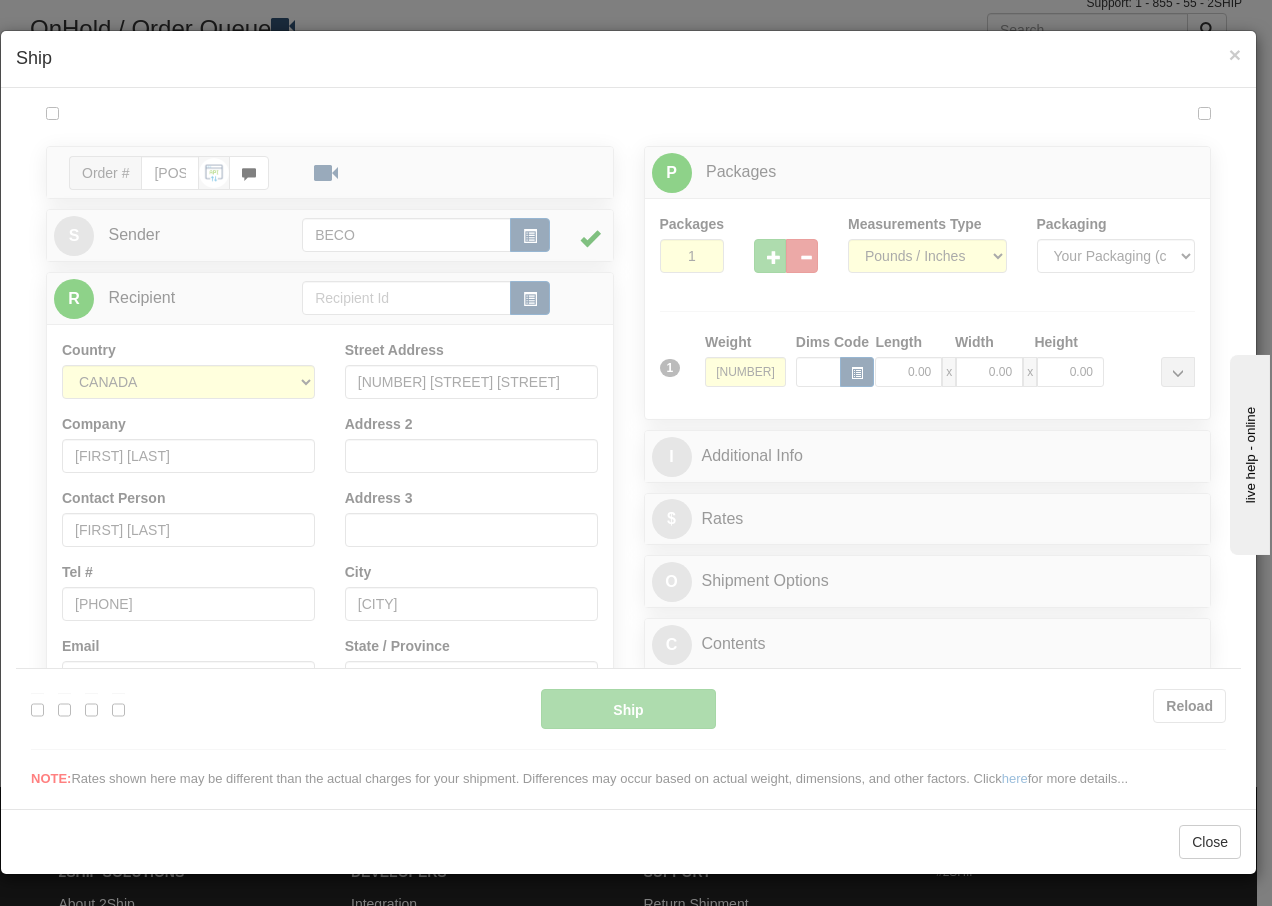 scroll, scrollTop: 0, scrollLeft: 0, axis: both 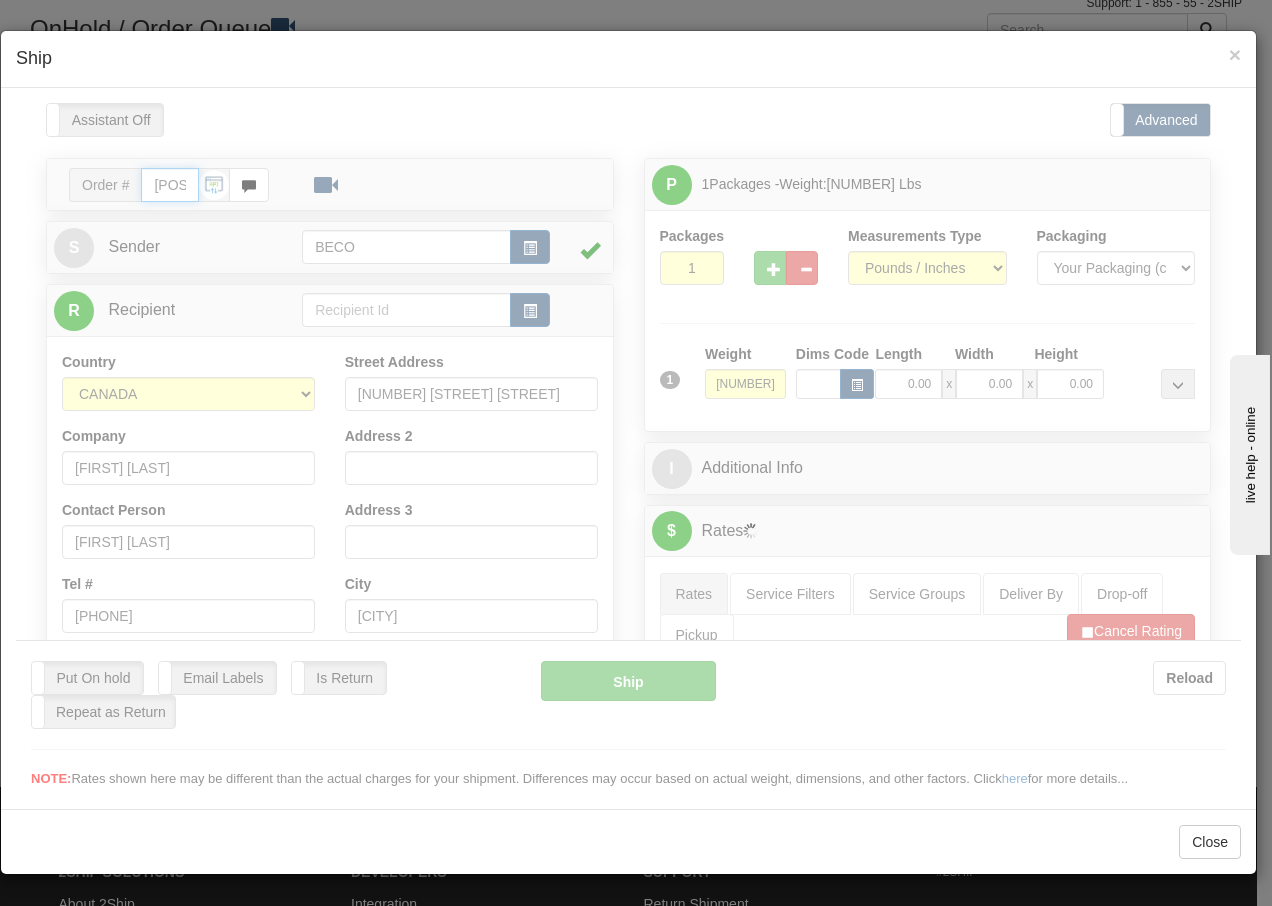type on "14:54" 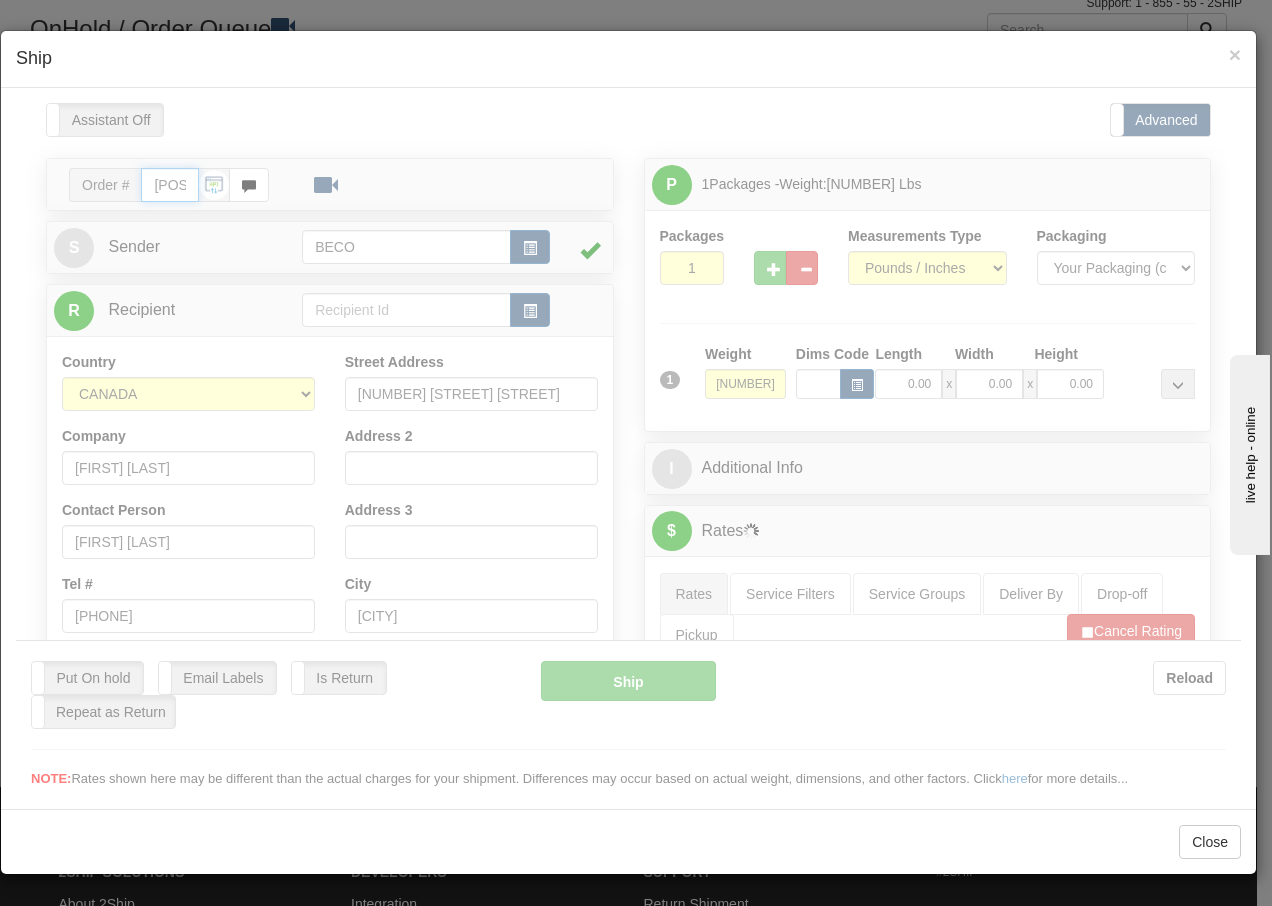 type on "16:00" 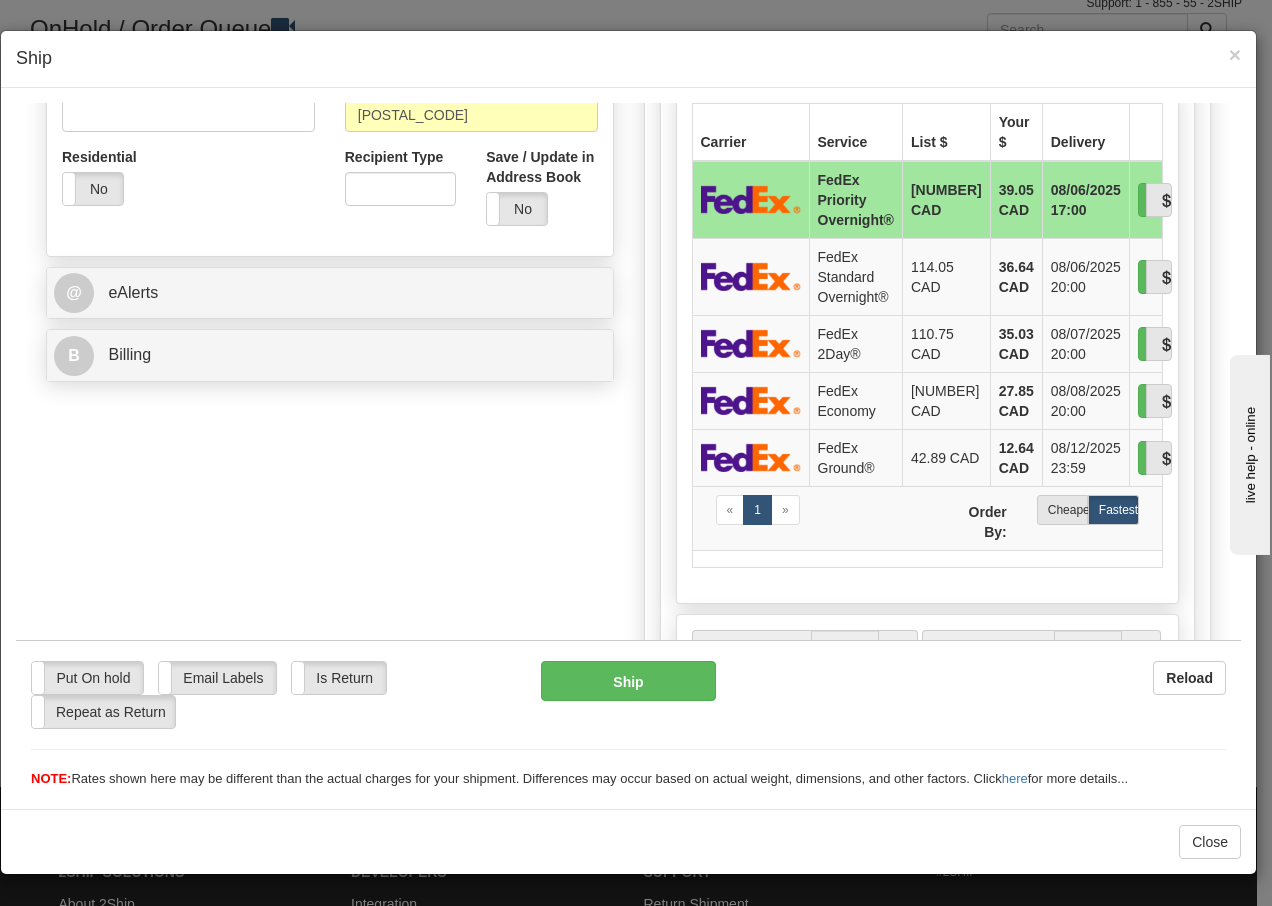 scroll, scrollTop: 666, scrollLeft: 0, axis: vertical 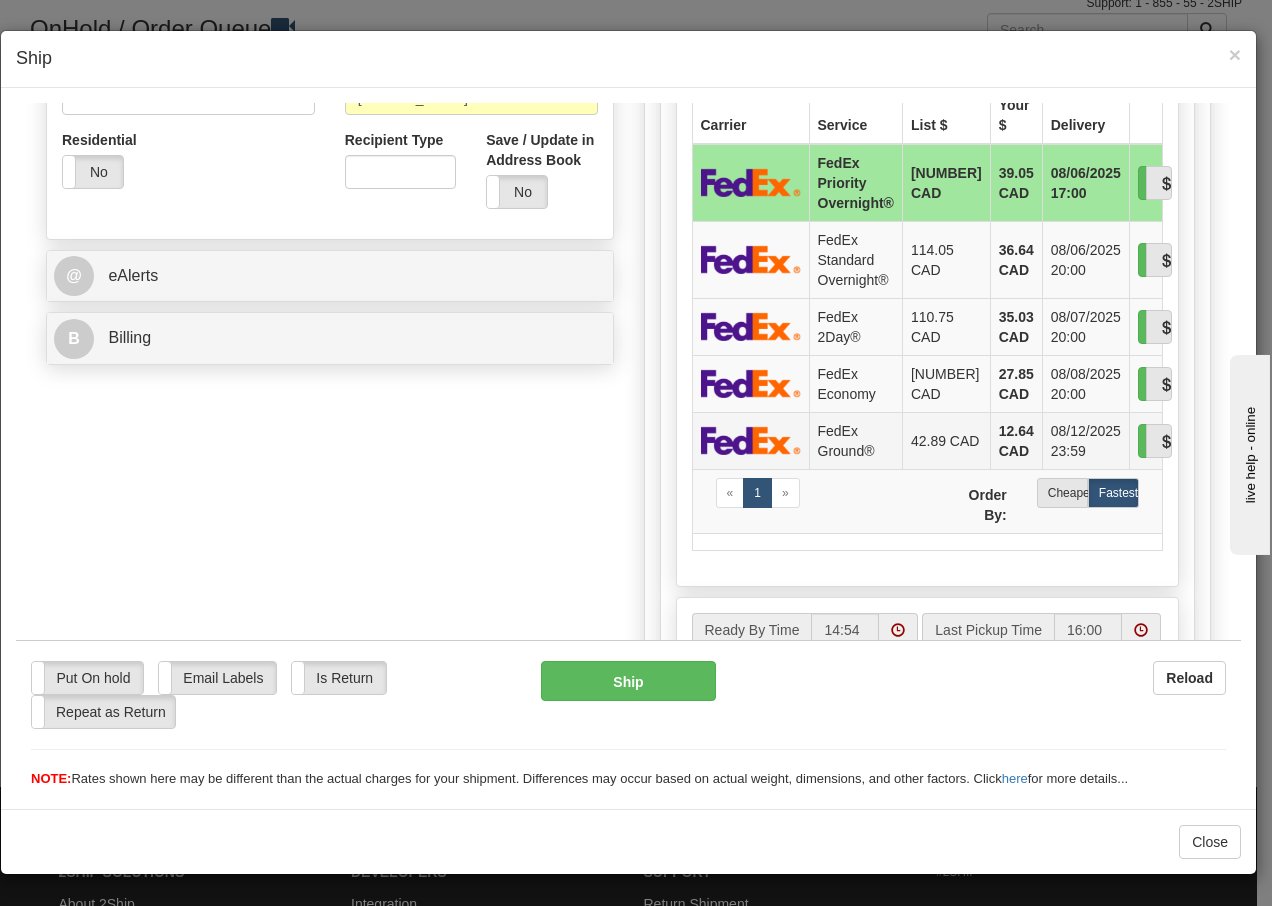 click at bounding box center (751, 439) 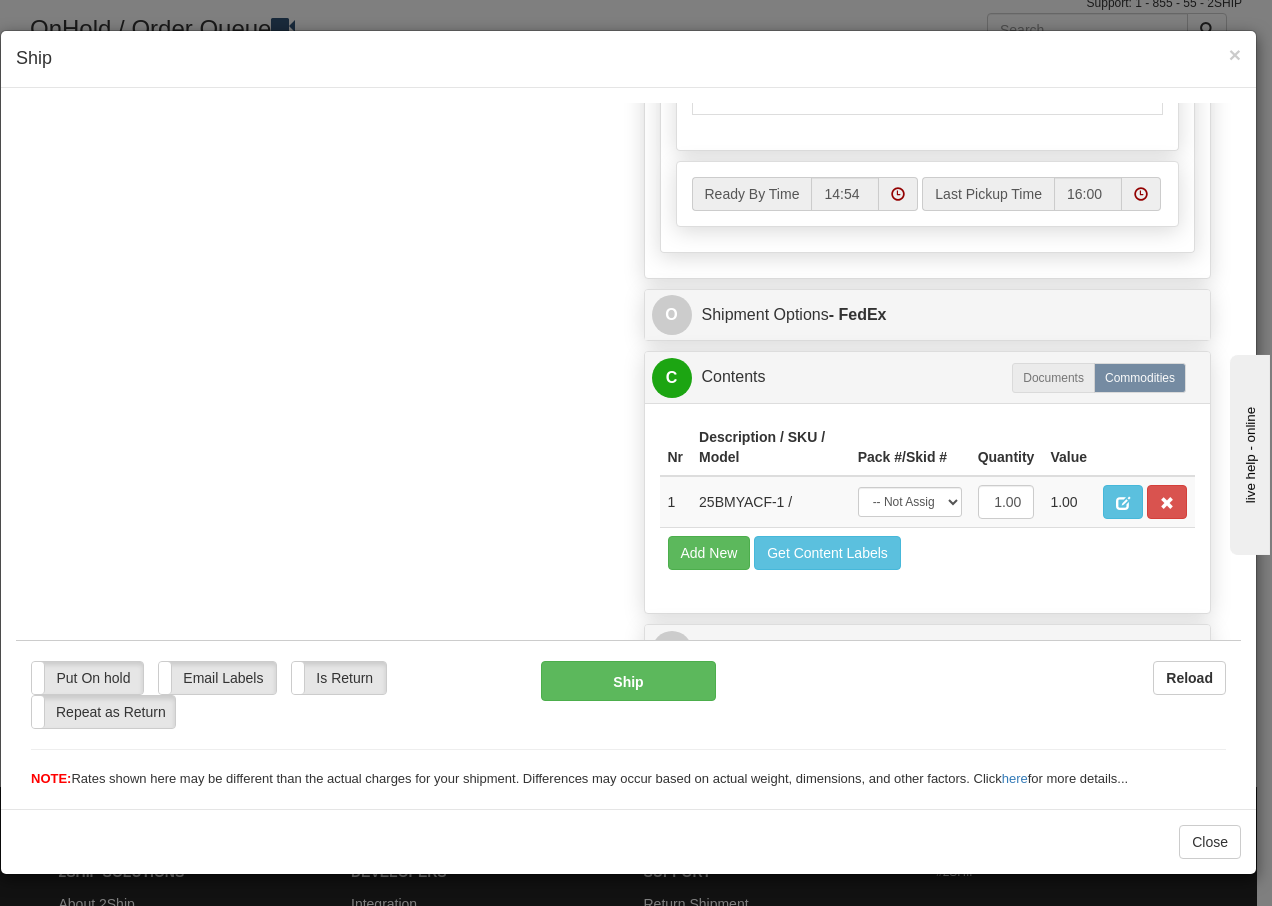 scroll, scrollTop: 1136, scrollLeft: 0, axis: vertical 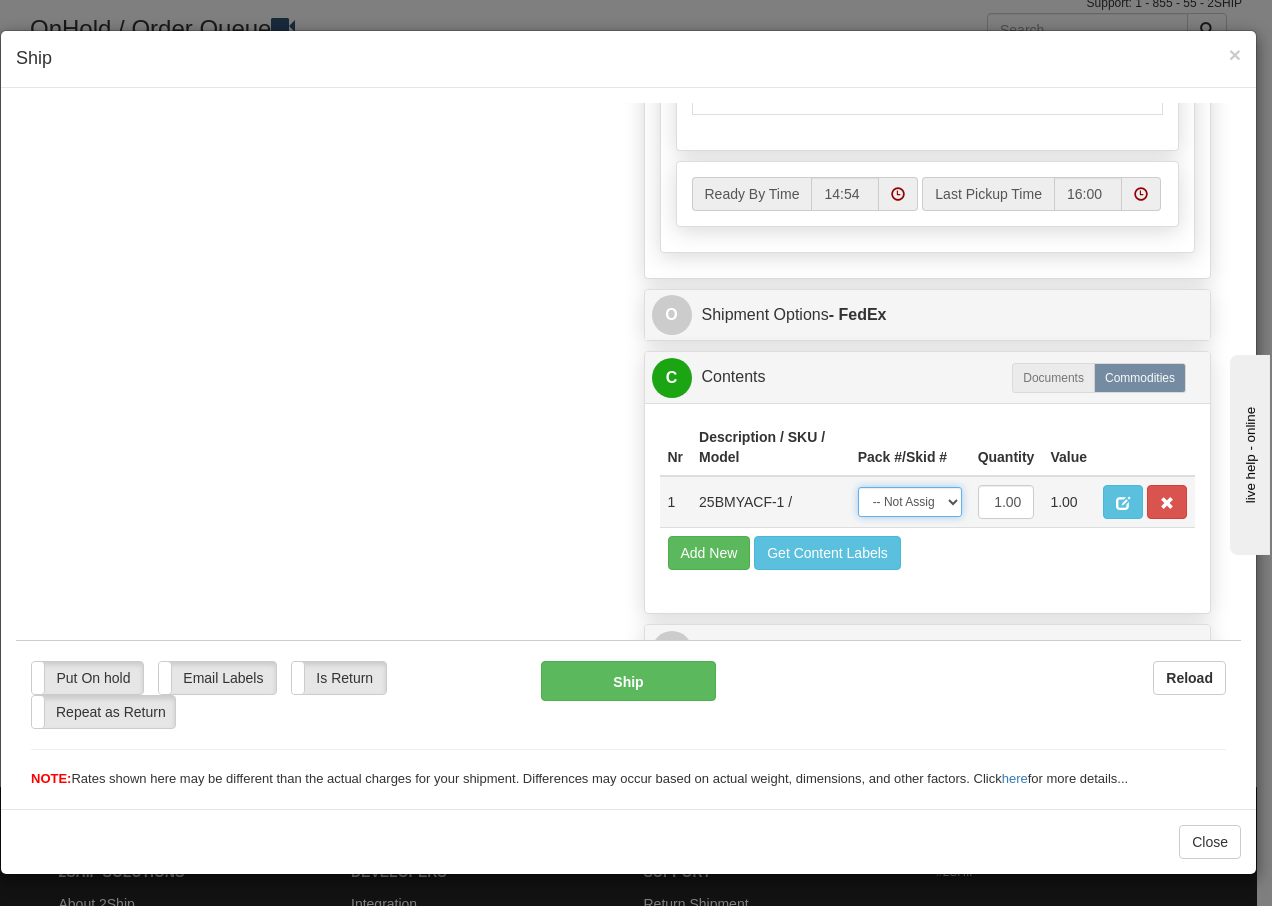 click on "-- Not Assigned --
Package 1" at bounding box center (910, 501) 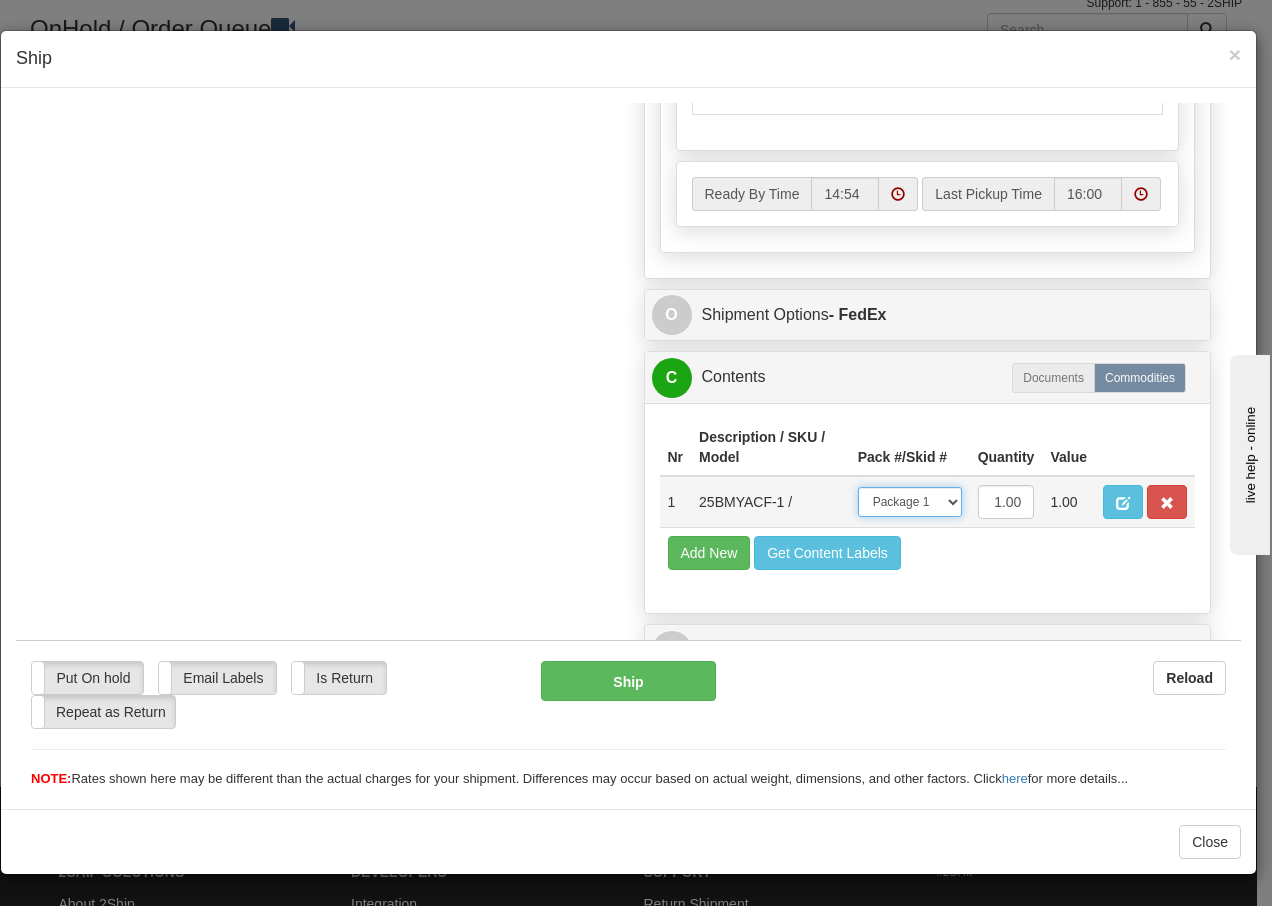 click on "-- Not Assigned --
Package 1" at bounding box center (910, 501) 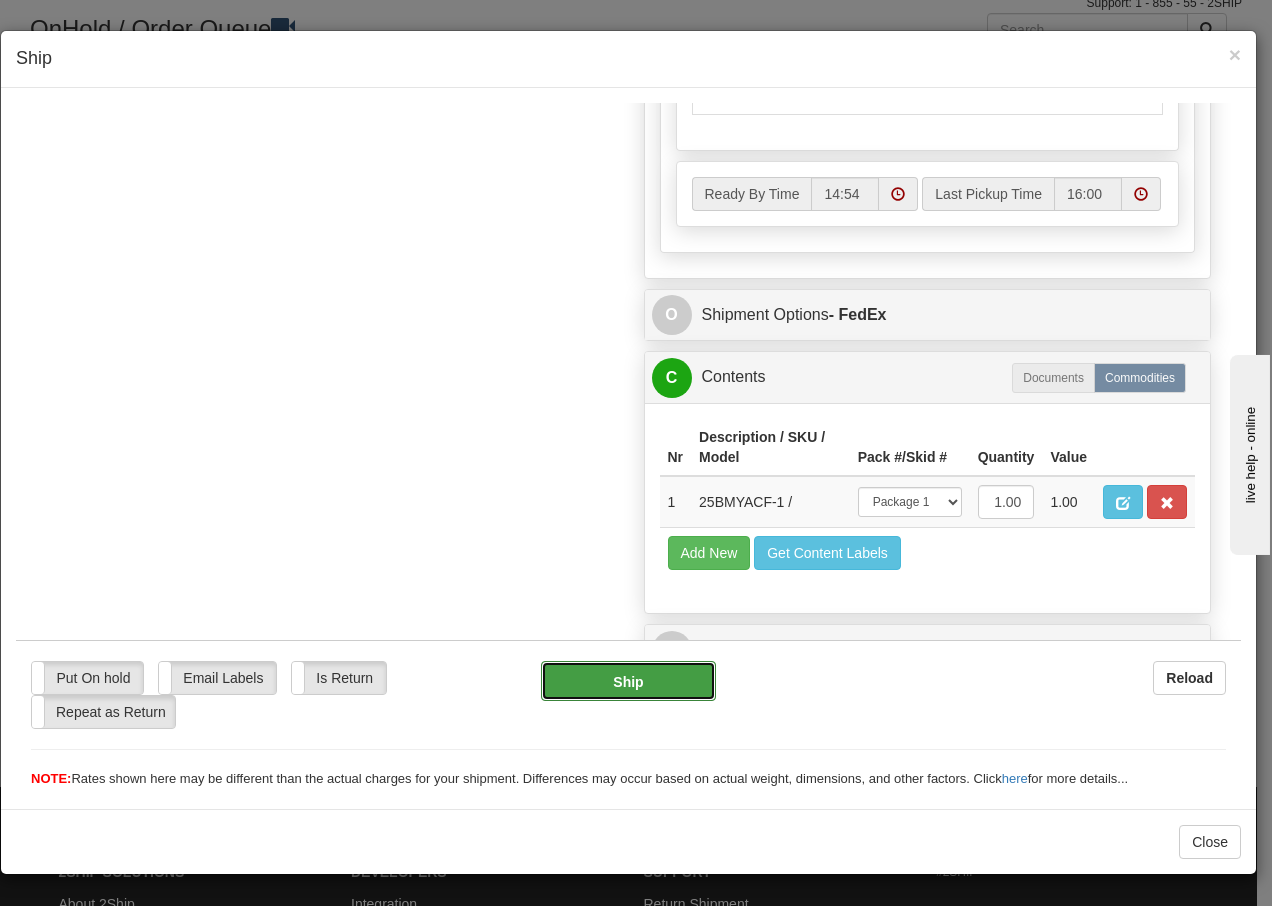click on "Ship" at bounding box center (628, 680) 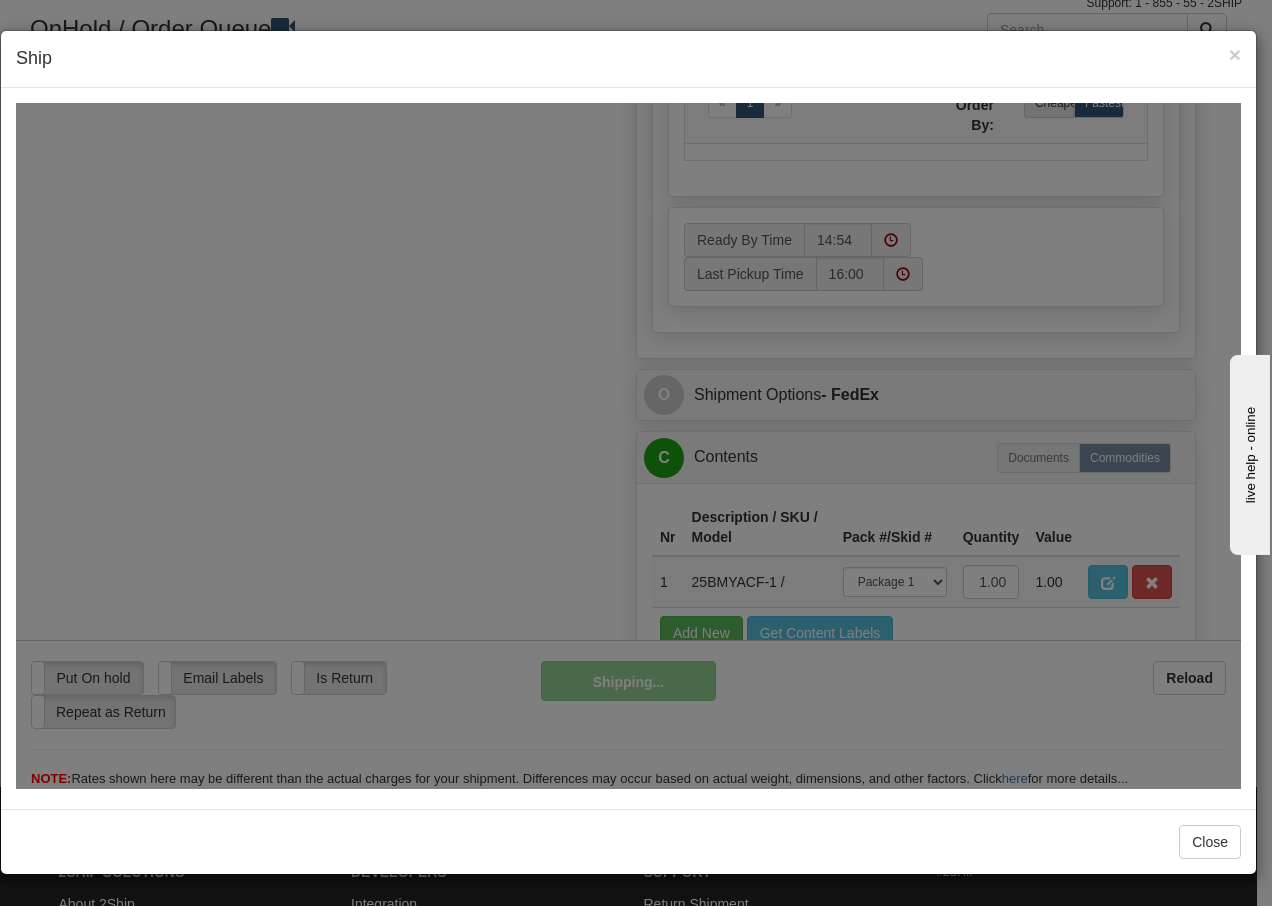 scroll, scrollTop: 1216, scrollLeft: 0, axis: vertical 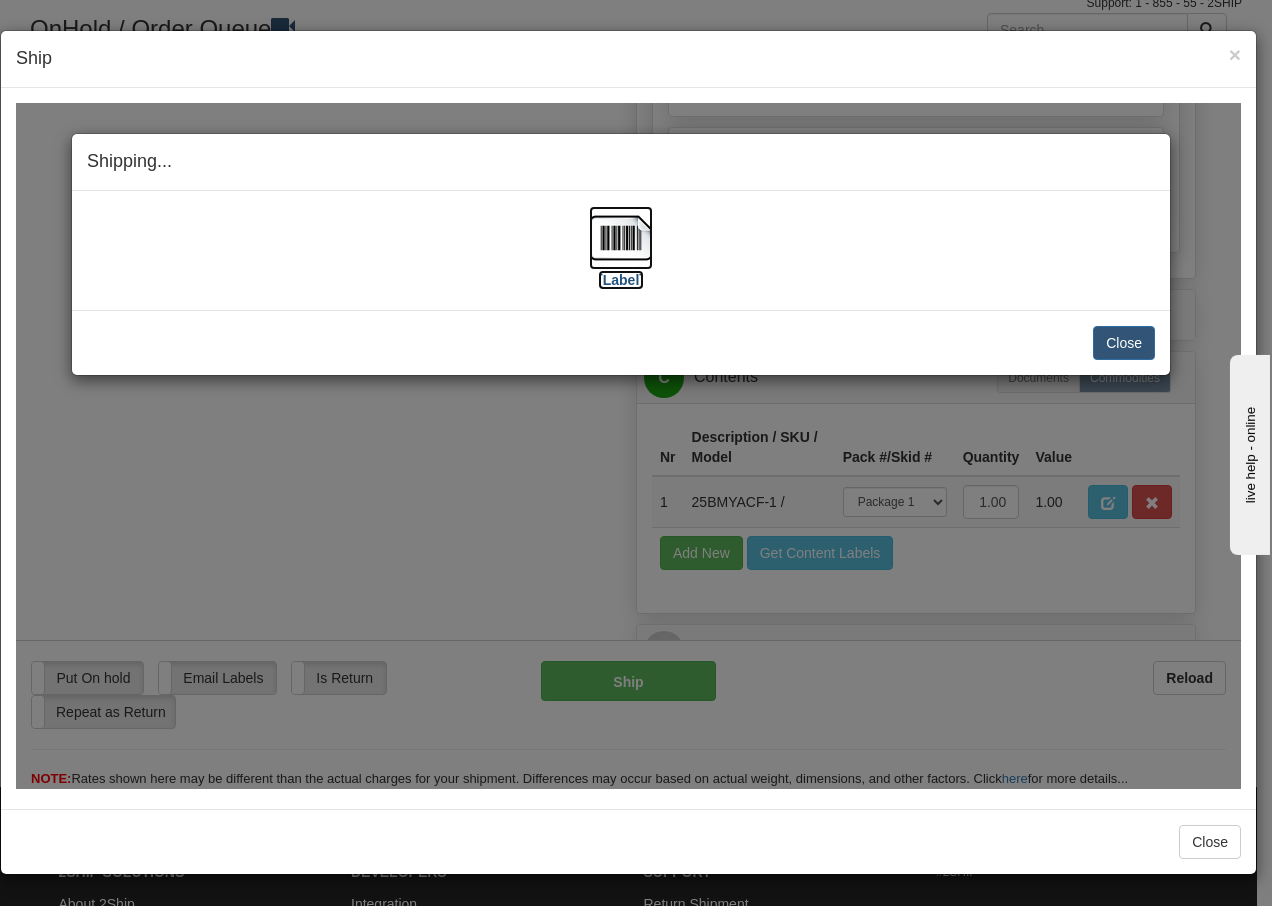 click at bounding box center (621, 237) 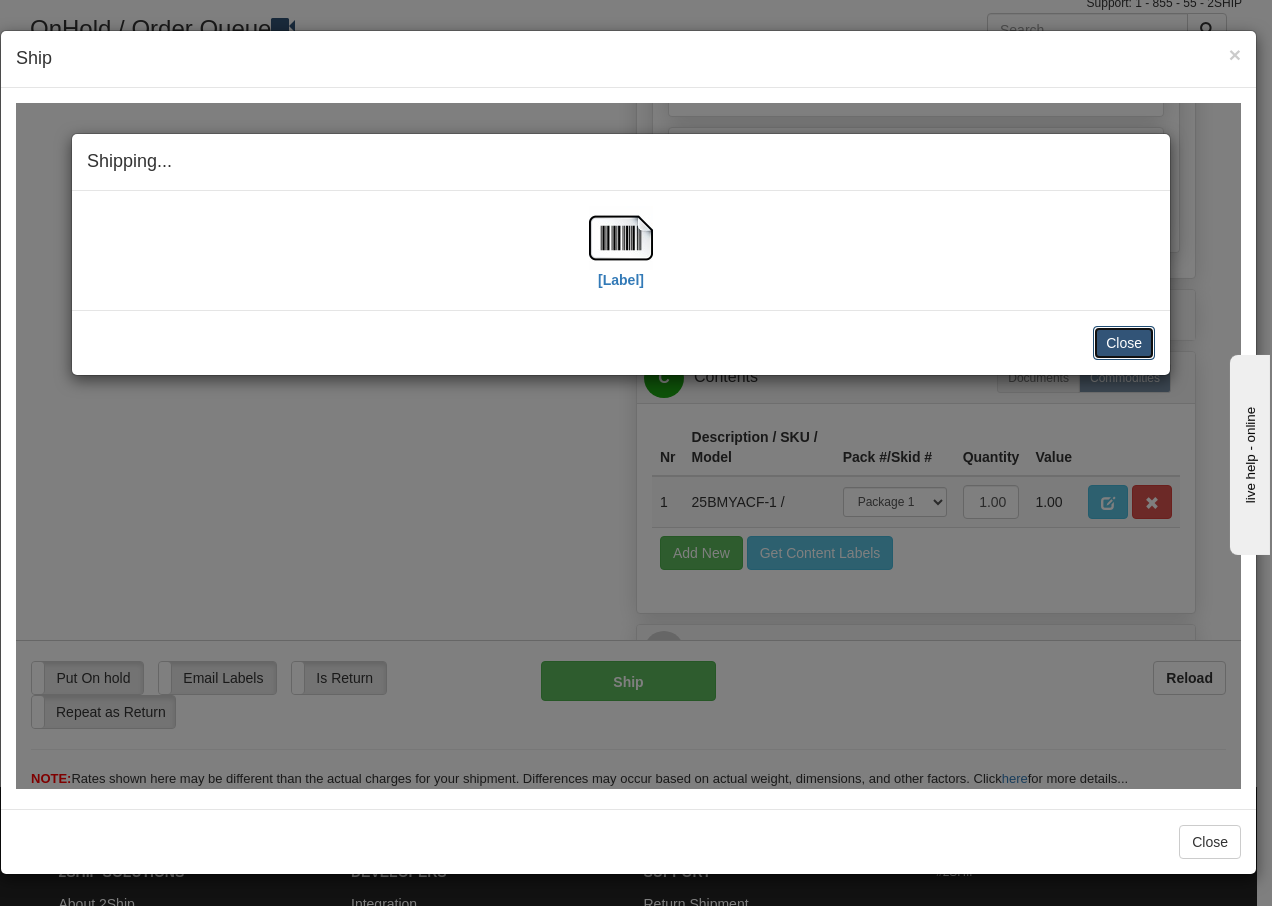 click on "Close" at bounding box center [1124, 342] 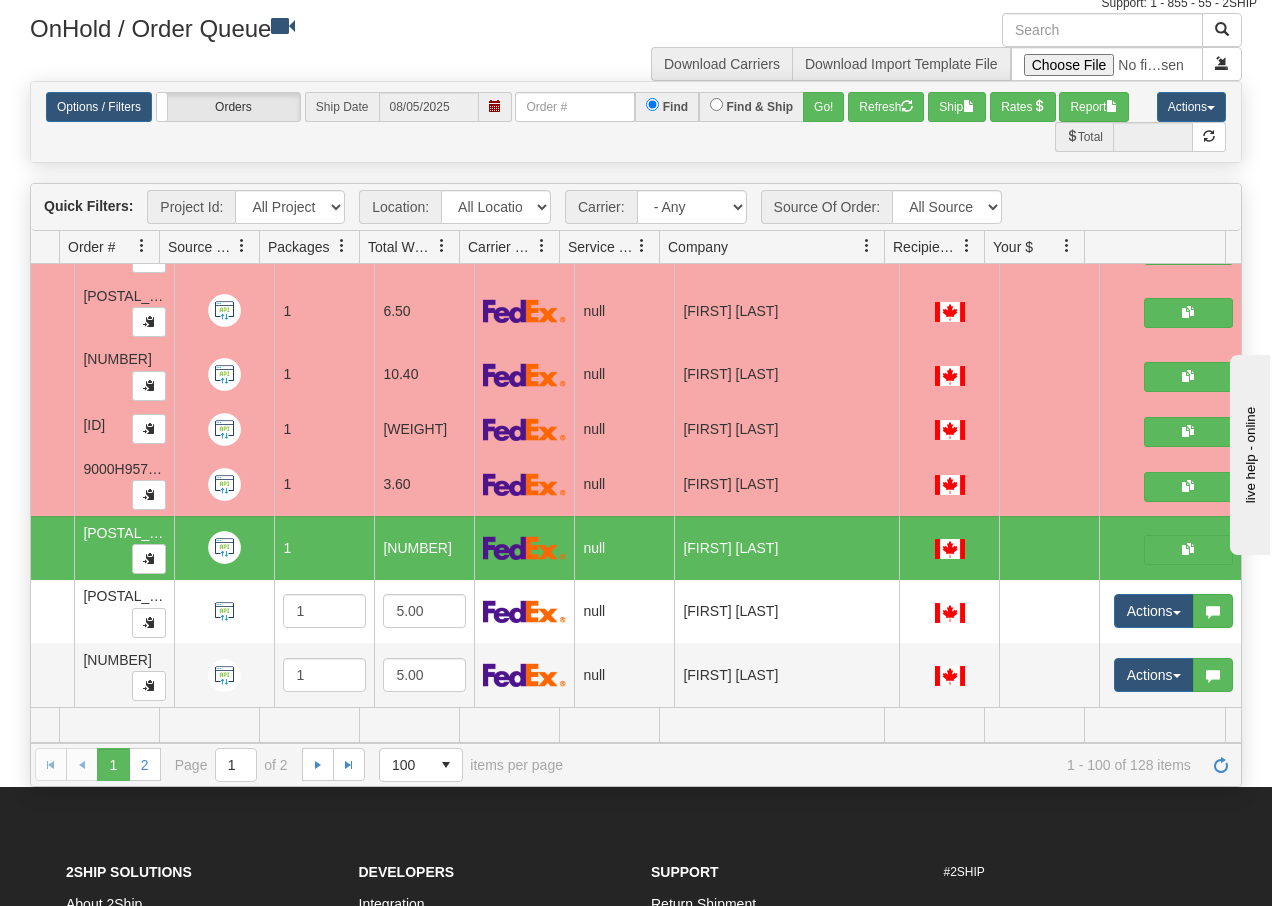 scroll, scrollTop: 0, scrollLeft: 0, axis: both 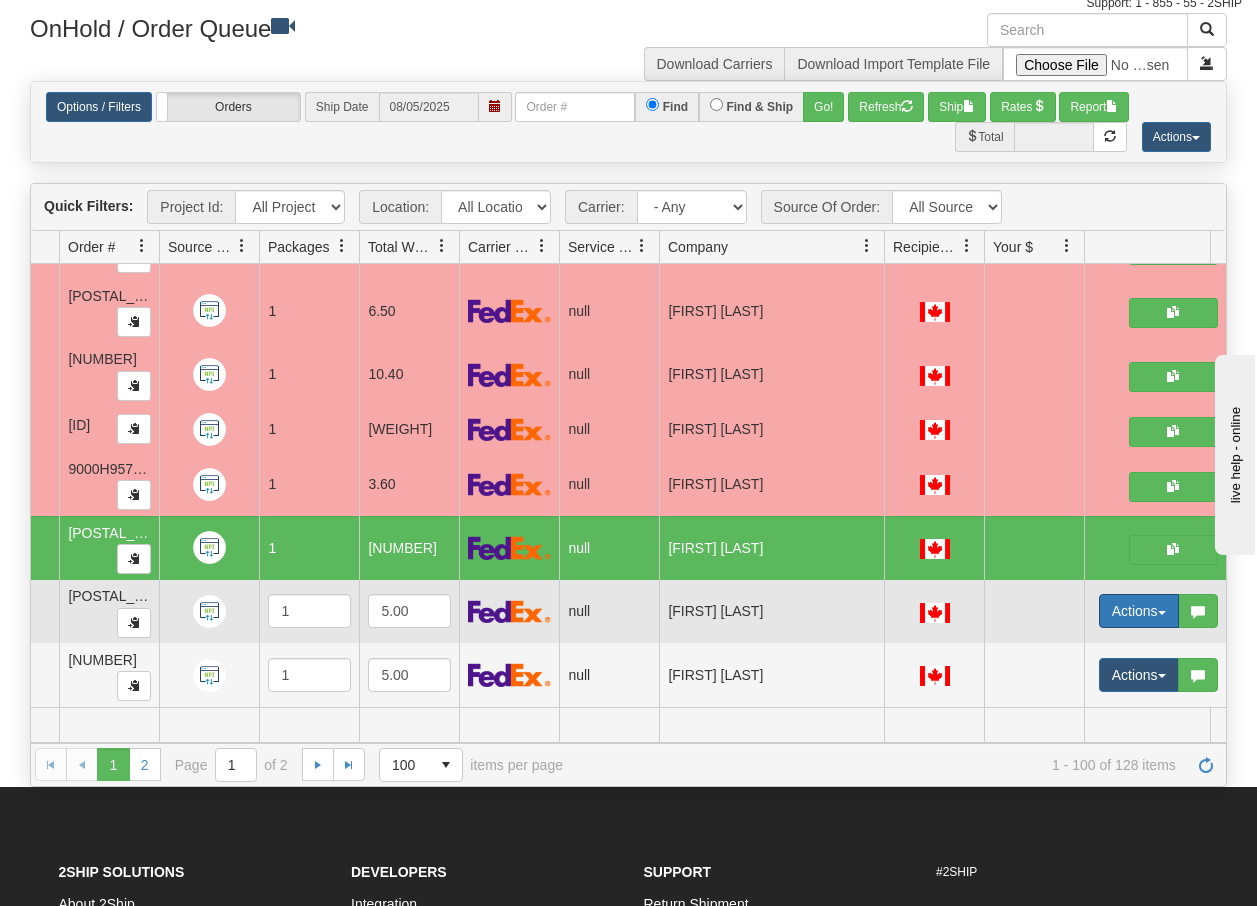 click on "Actions" at bounding box center (1139, 611) 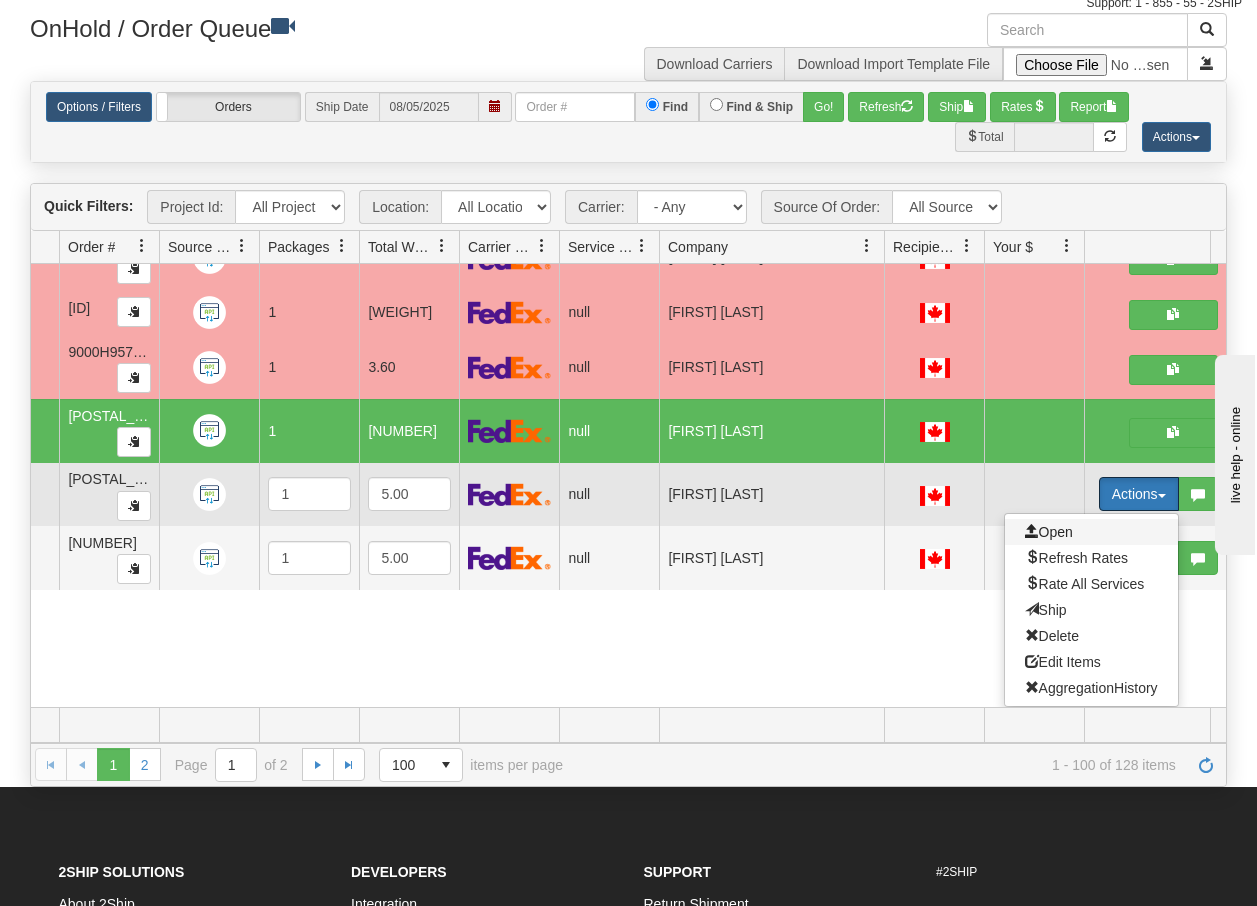 click on "Open" at bounding box center [1049, 532] 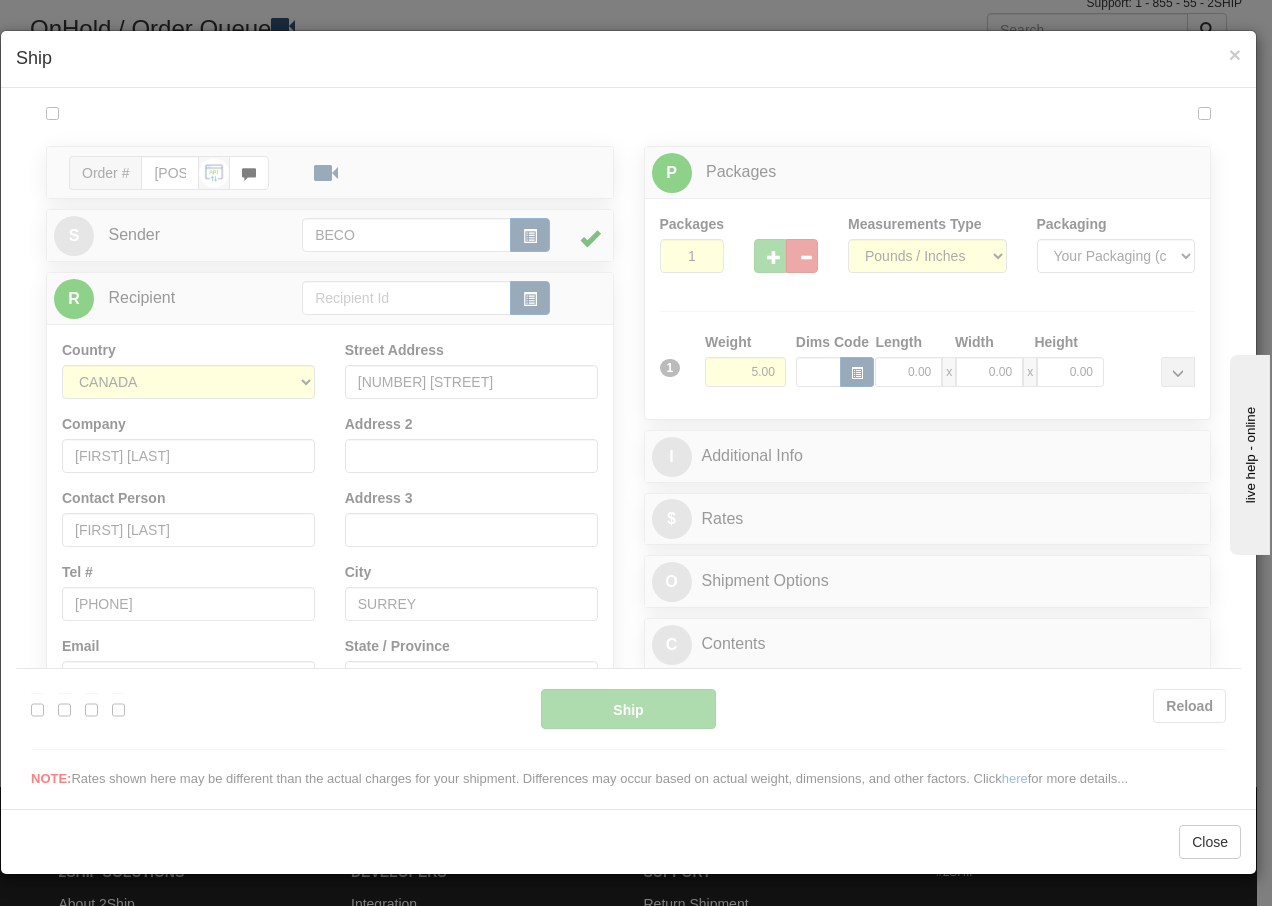 scroll, scrollTop: 0, scrollLeft: 0, axis: both 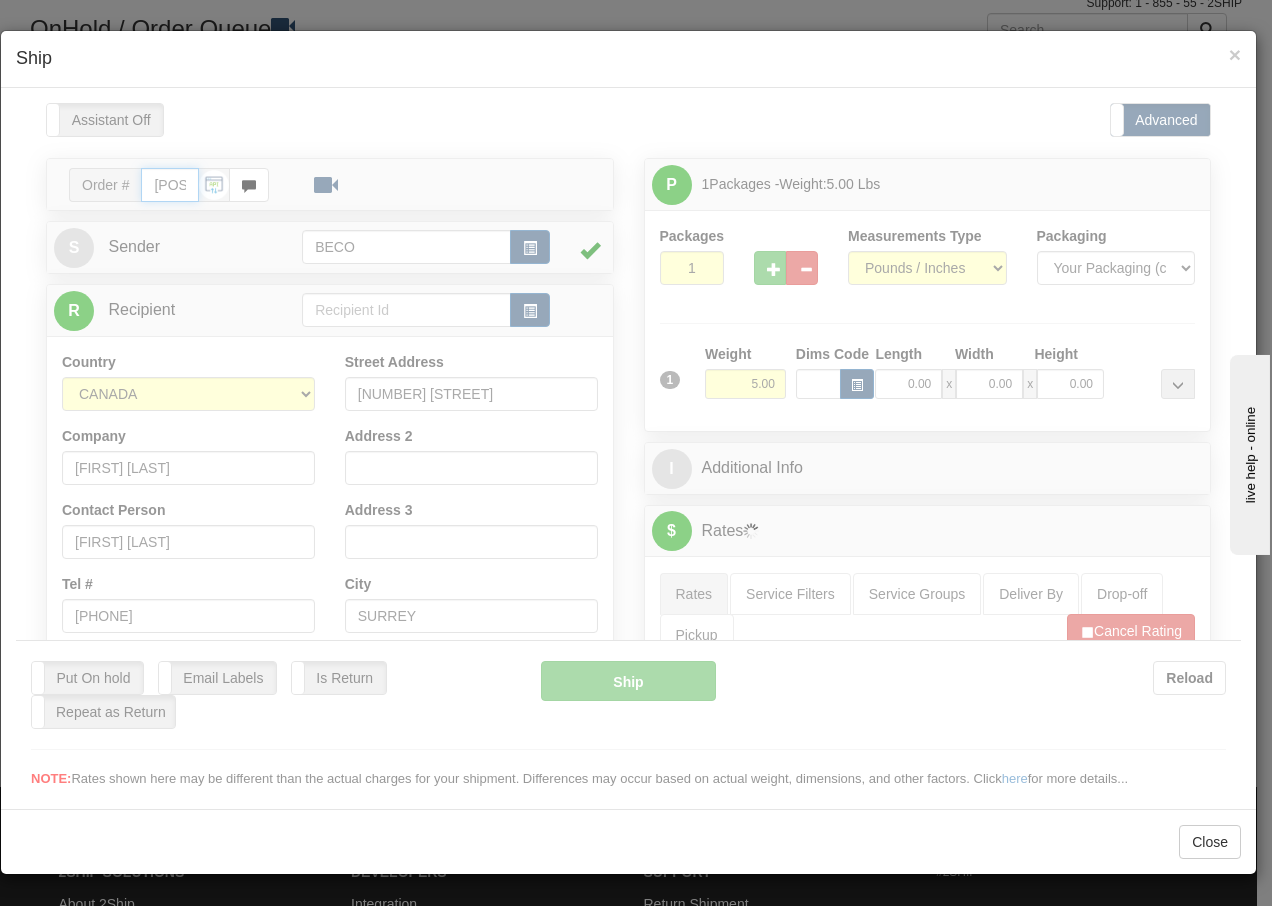 type on "14:55" 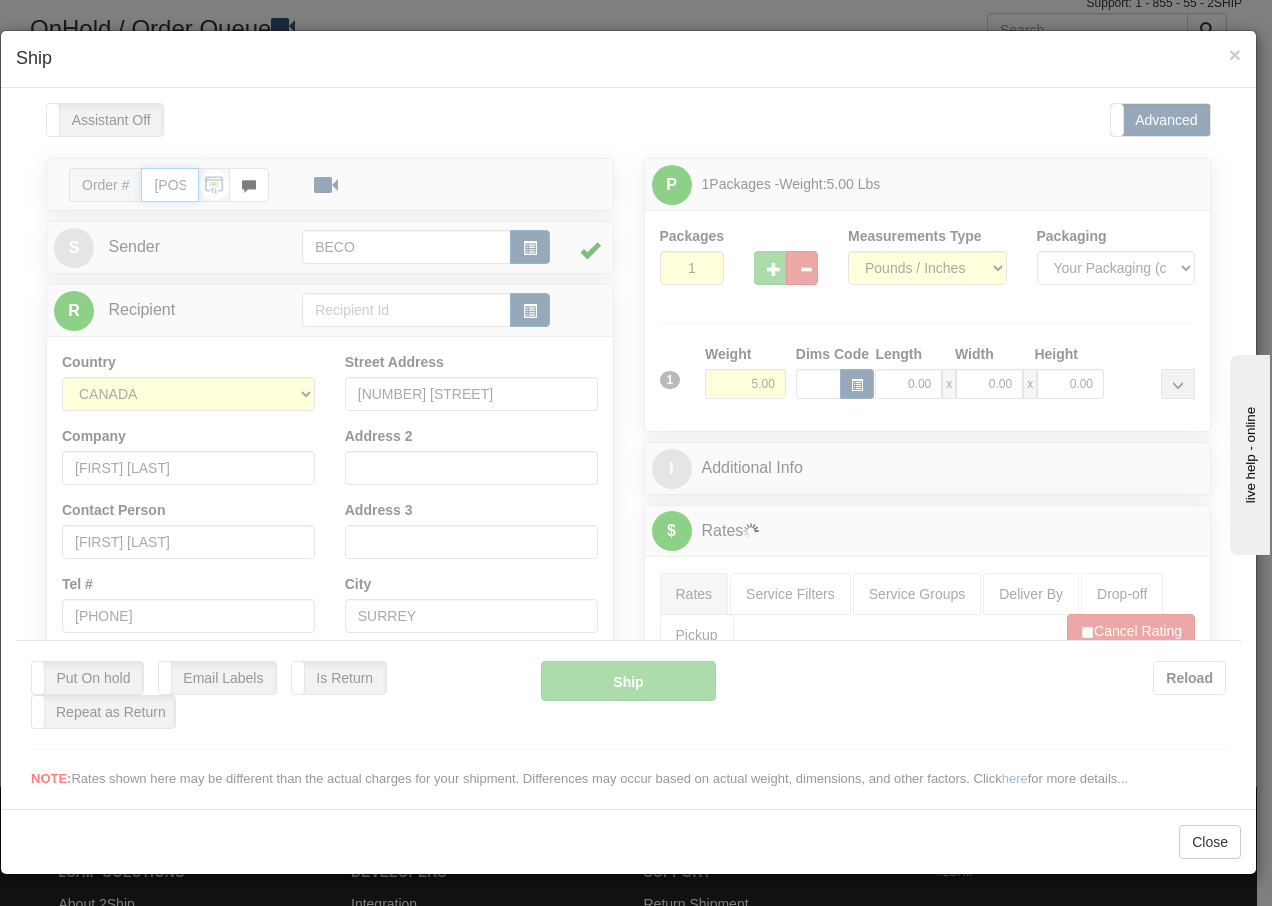 type on "16:00" 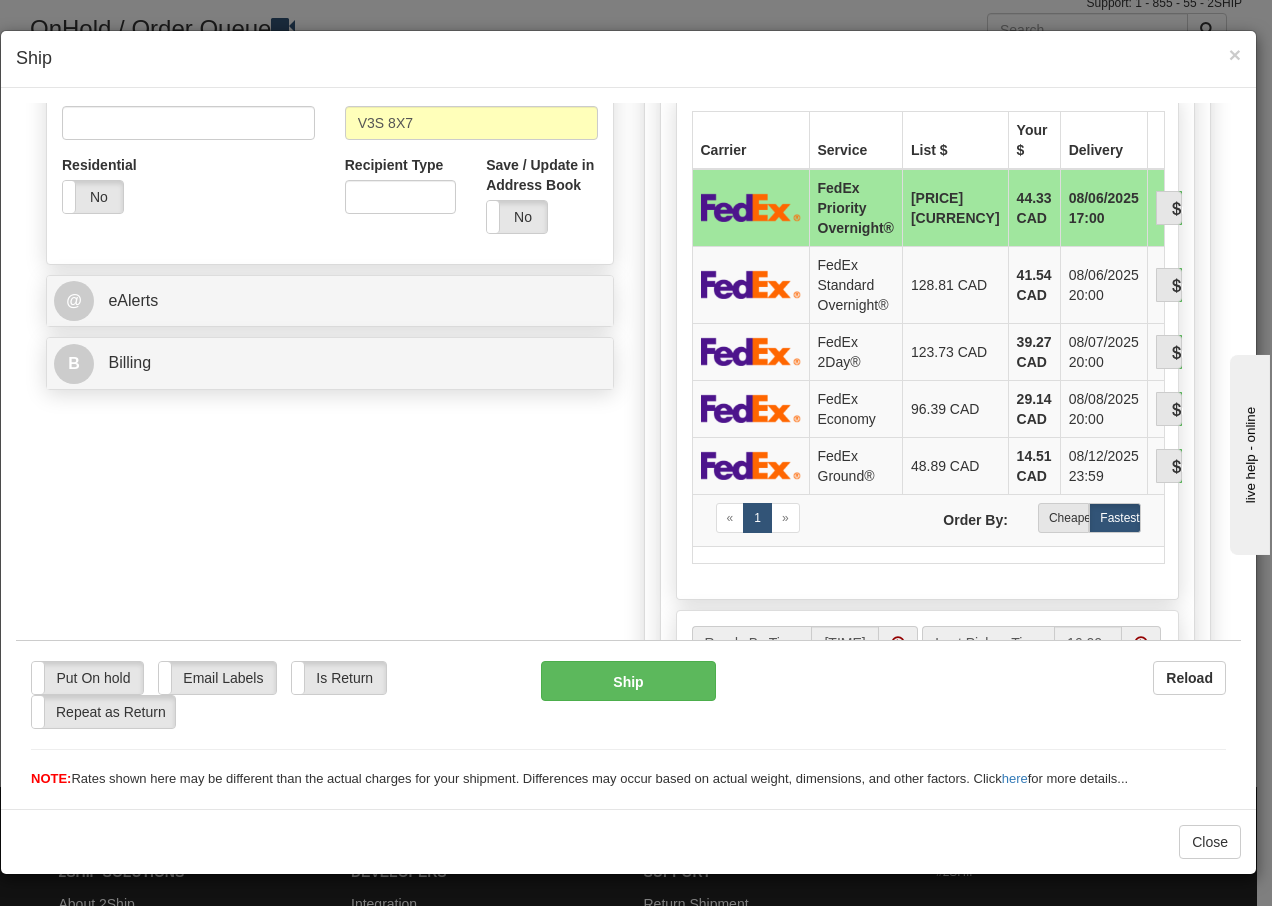 scroll, scrollTop: 653, scrollLeft: 0, axis: vertical 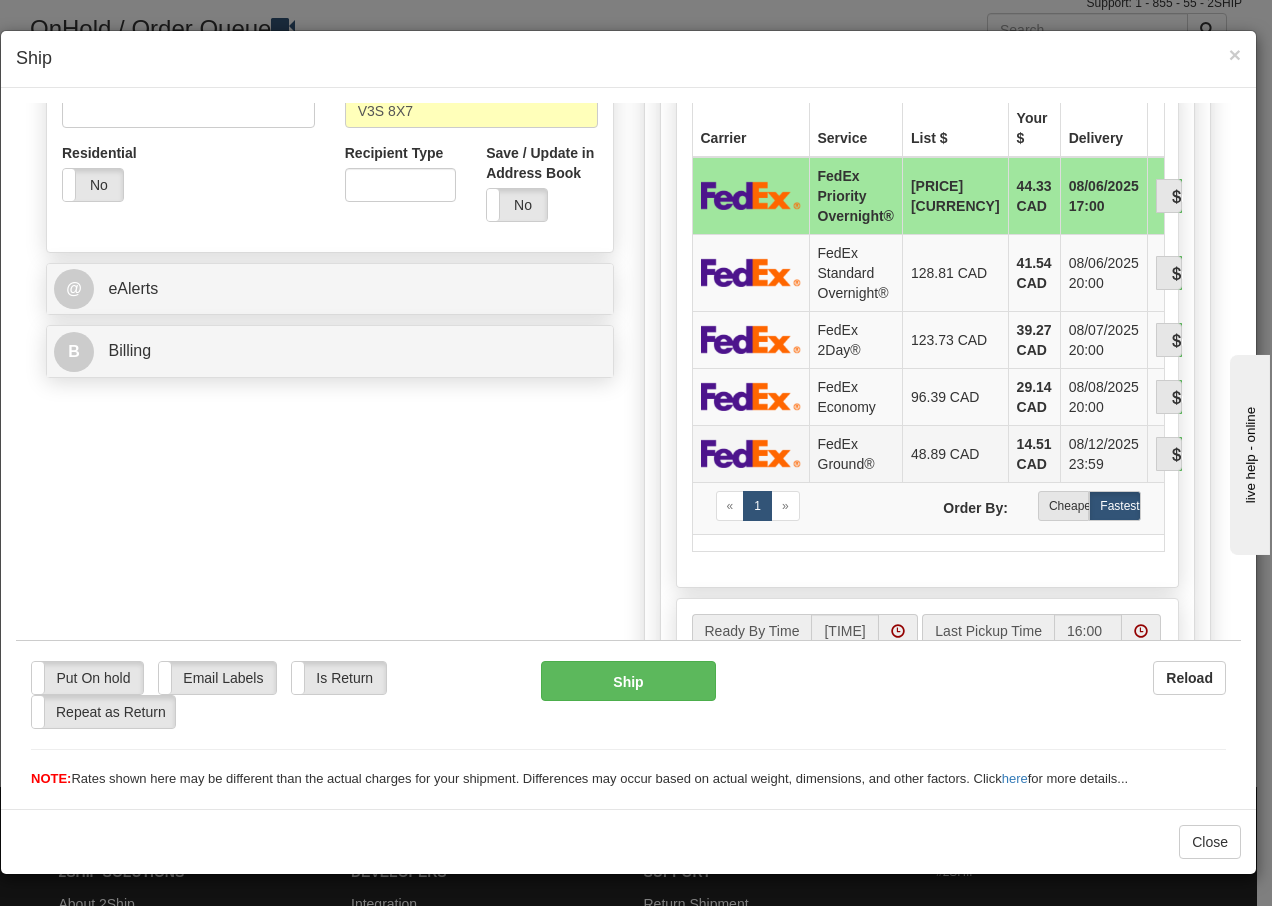 click on "FedEx Ground®" at bounding box center [855, 452] 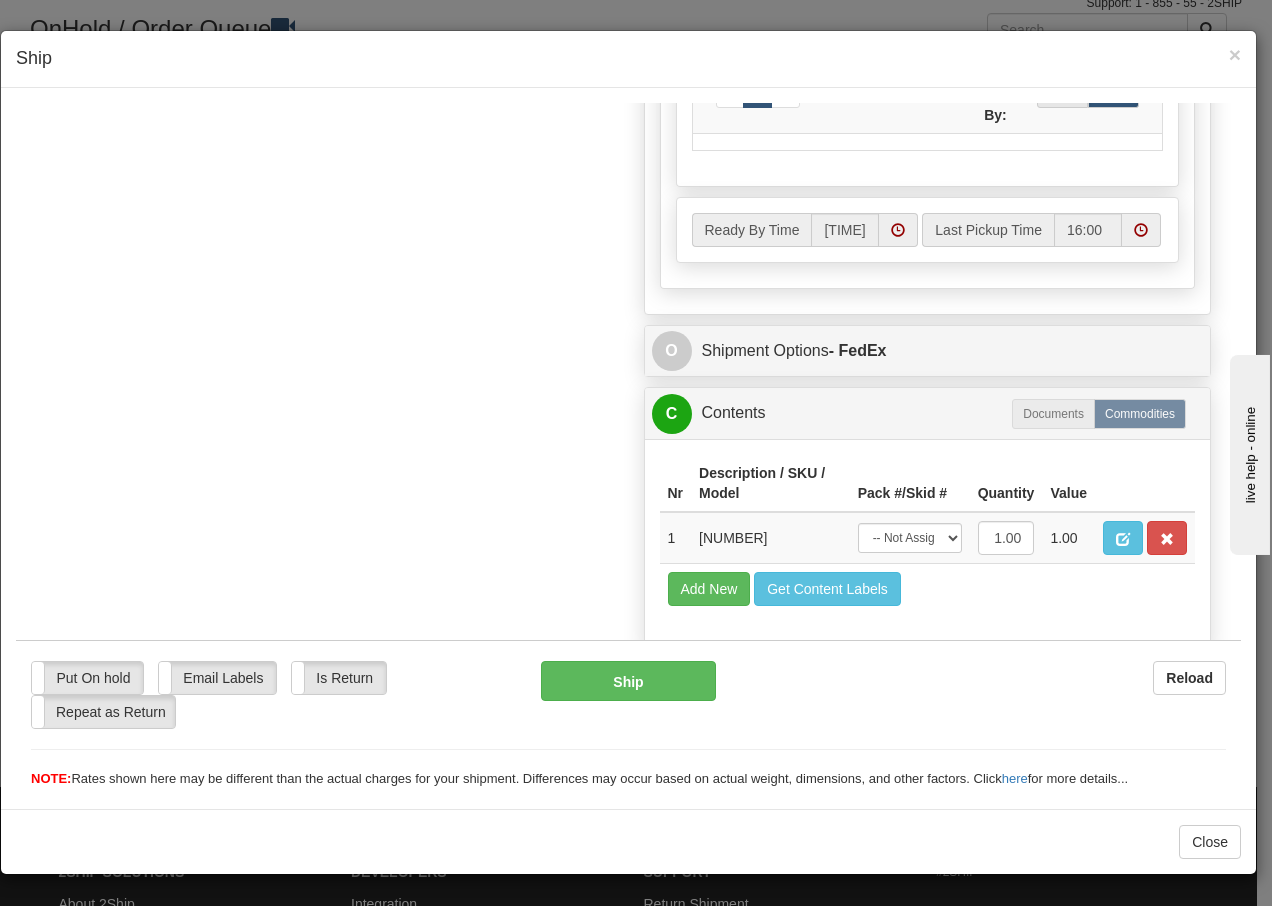 scroll, scrollTop: 1136, scrollLeft: 0, axis: vertical 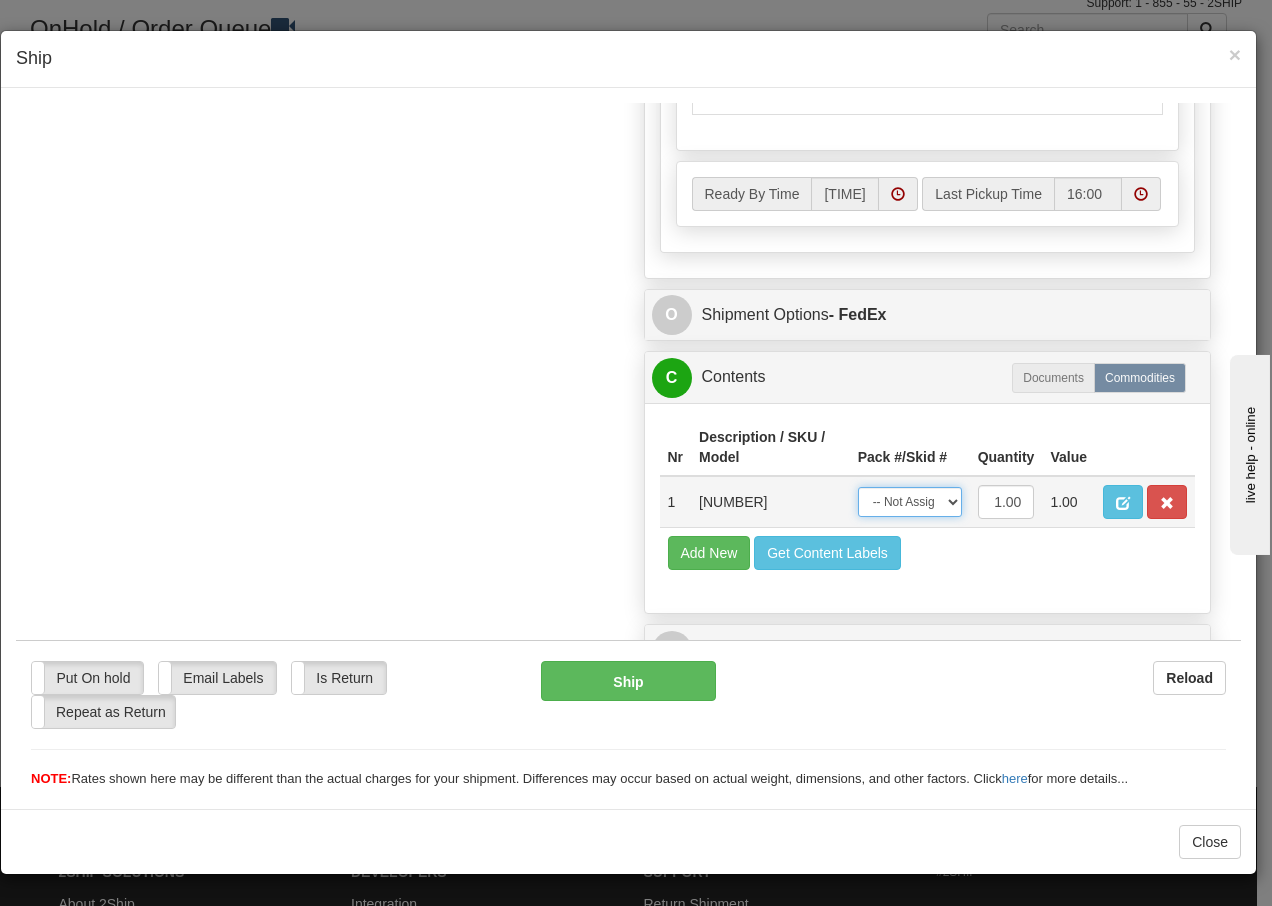 click on "-- Not Assigned --
Package 1" at bounding box center (910, 501) 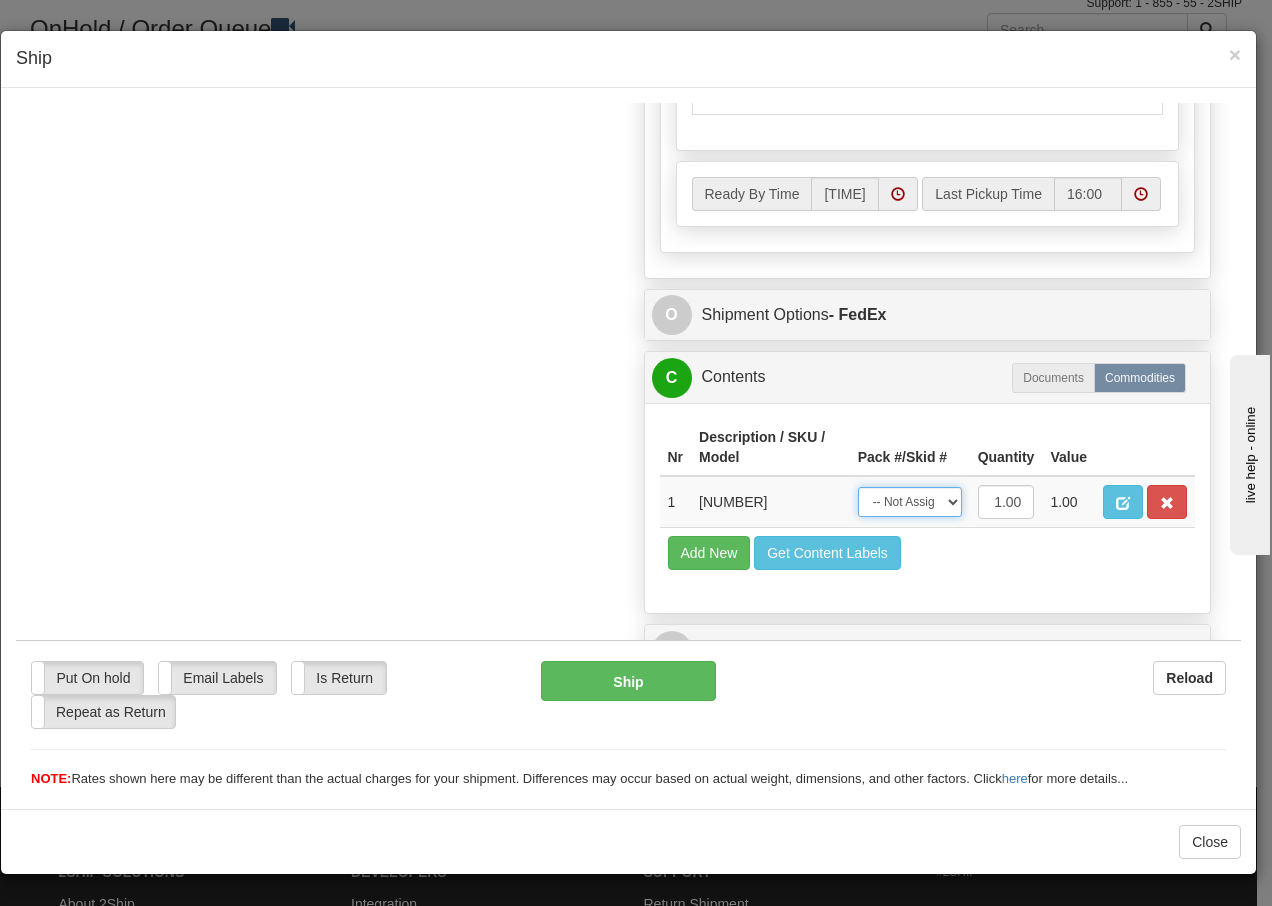 select on "0" 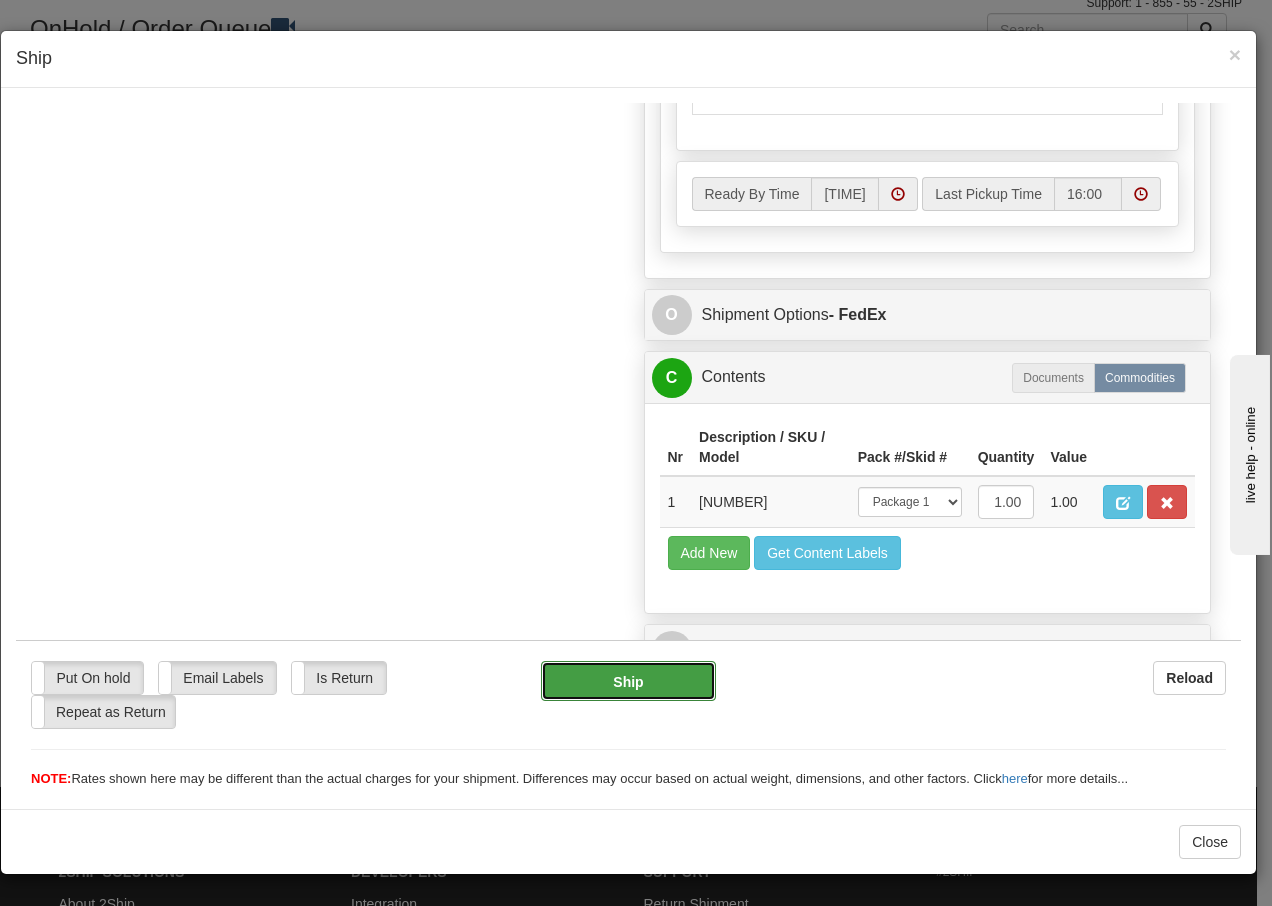 click on "Ship" at bounding box center (628, 680) 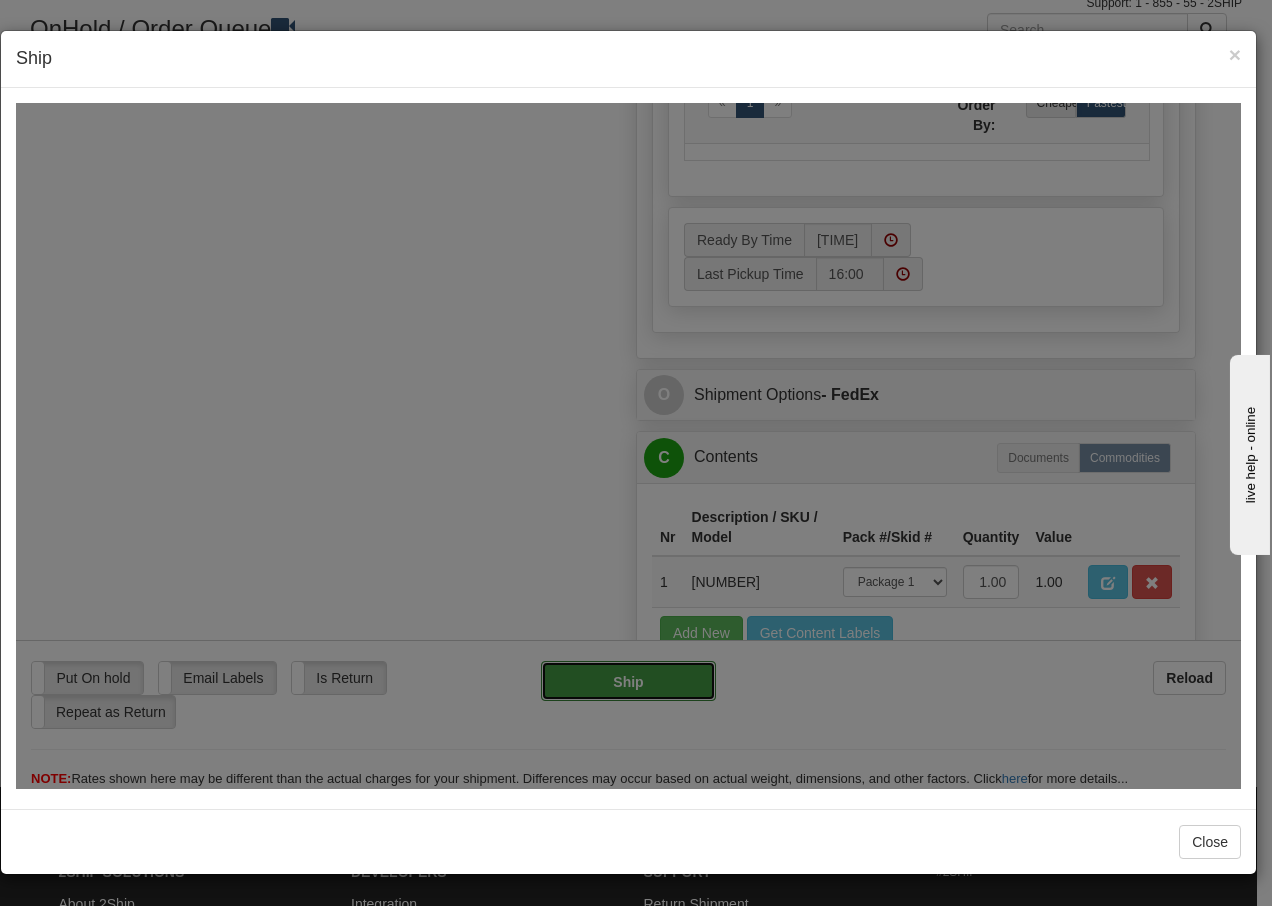 type on "92" 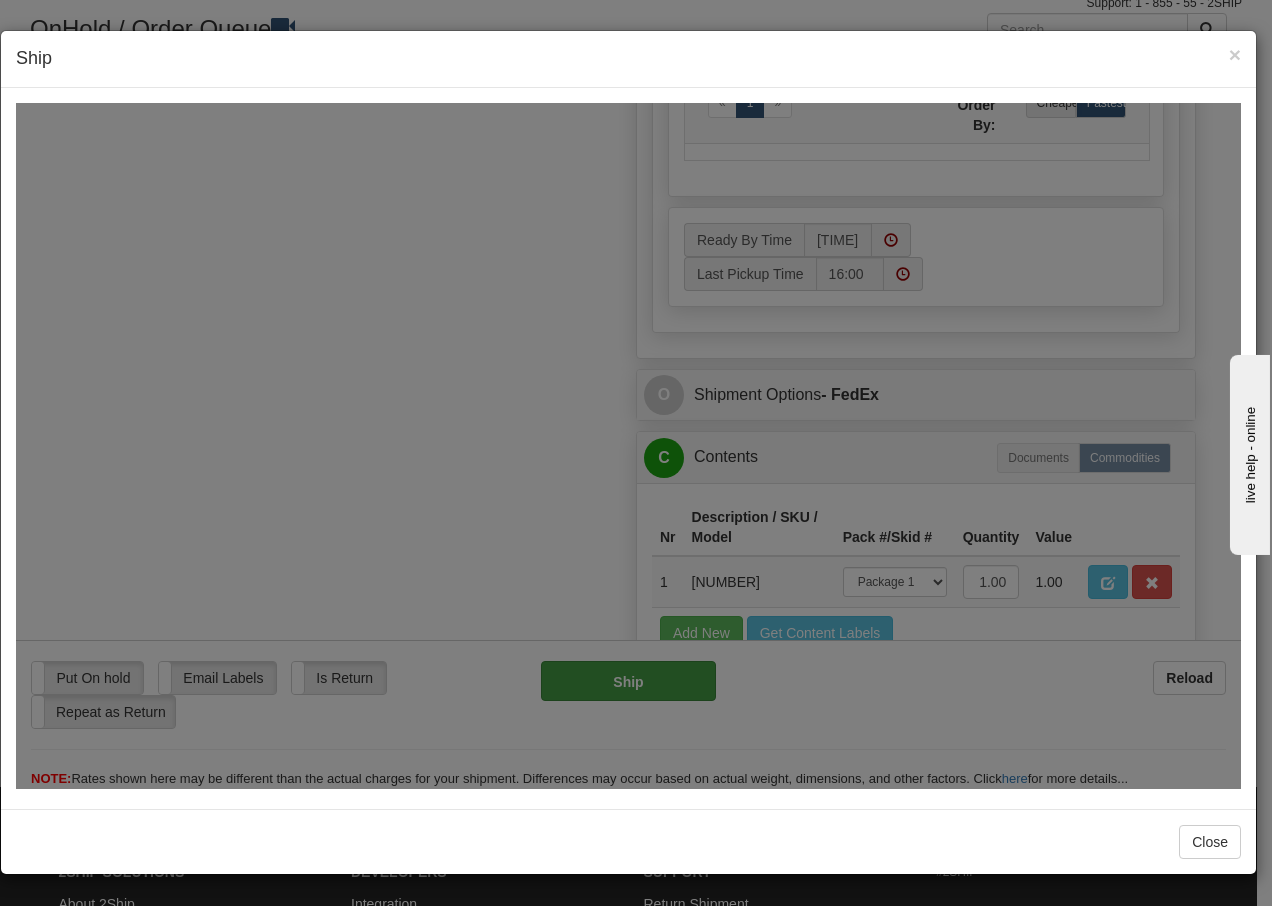 scroll, scrollTop: 1216, scrollLeft: 0, axis: vertical 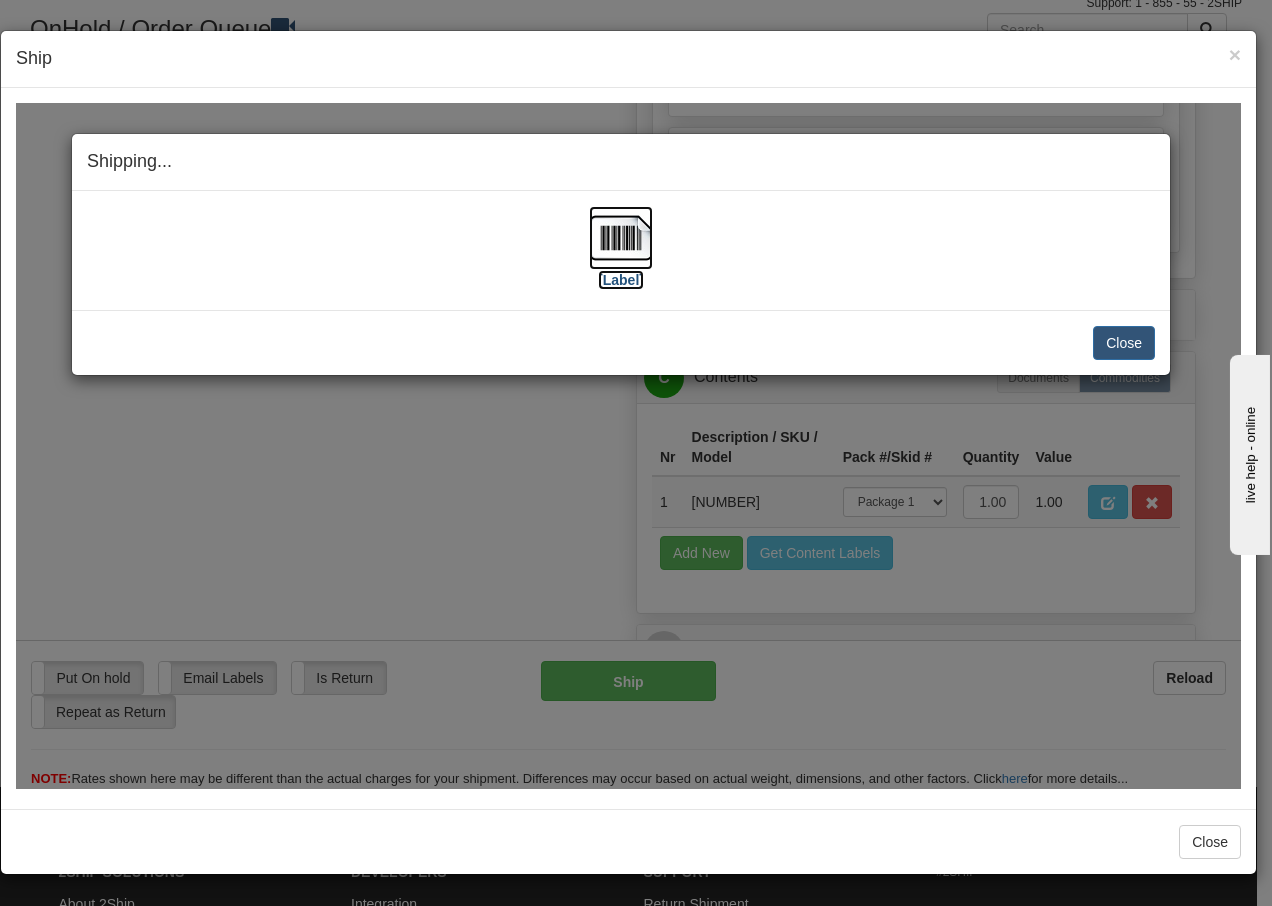 click at bounding box center (621, 237) 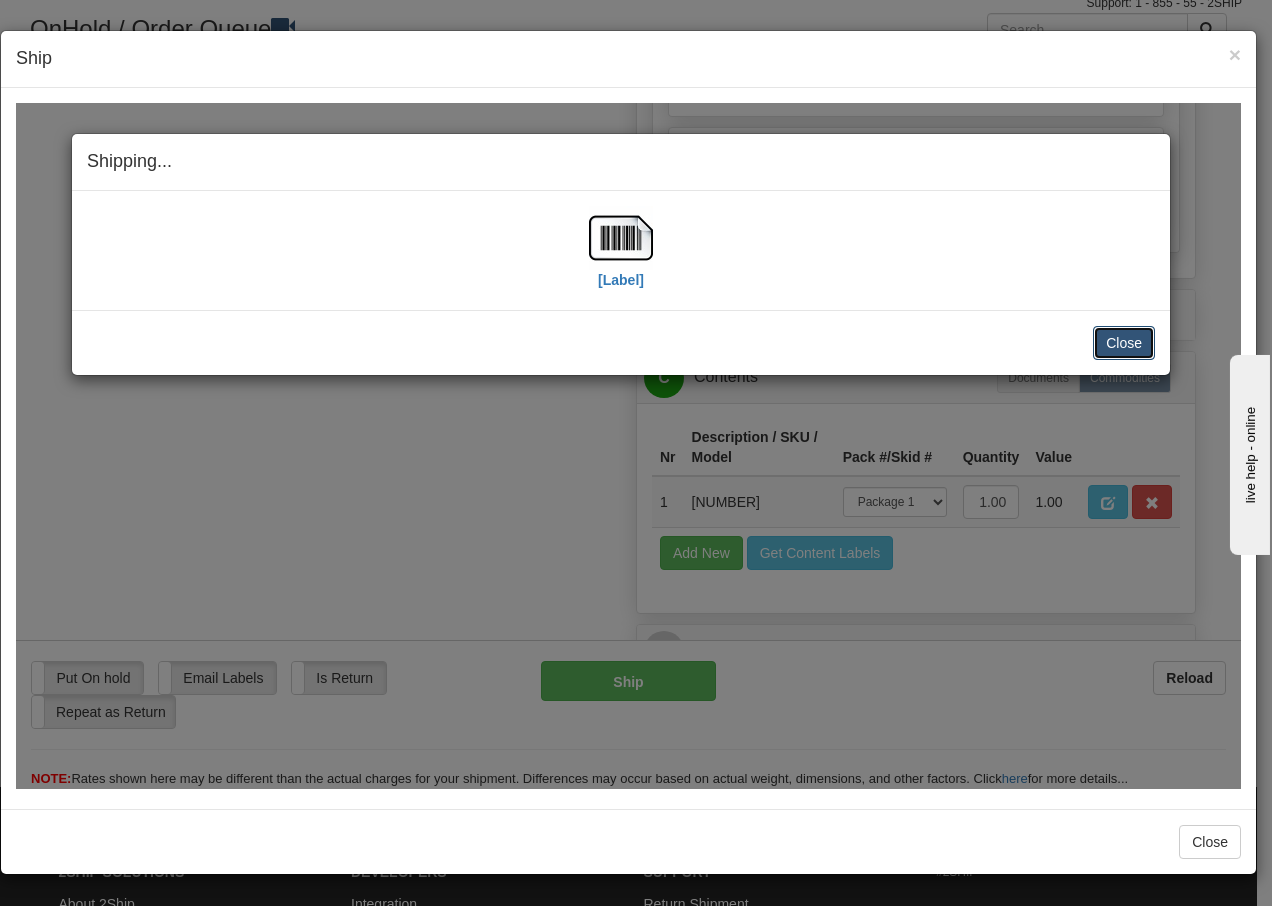 click on "Close" at bounding box center (1124, 342) 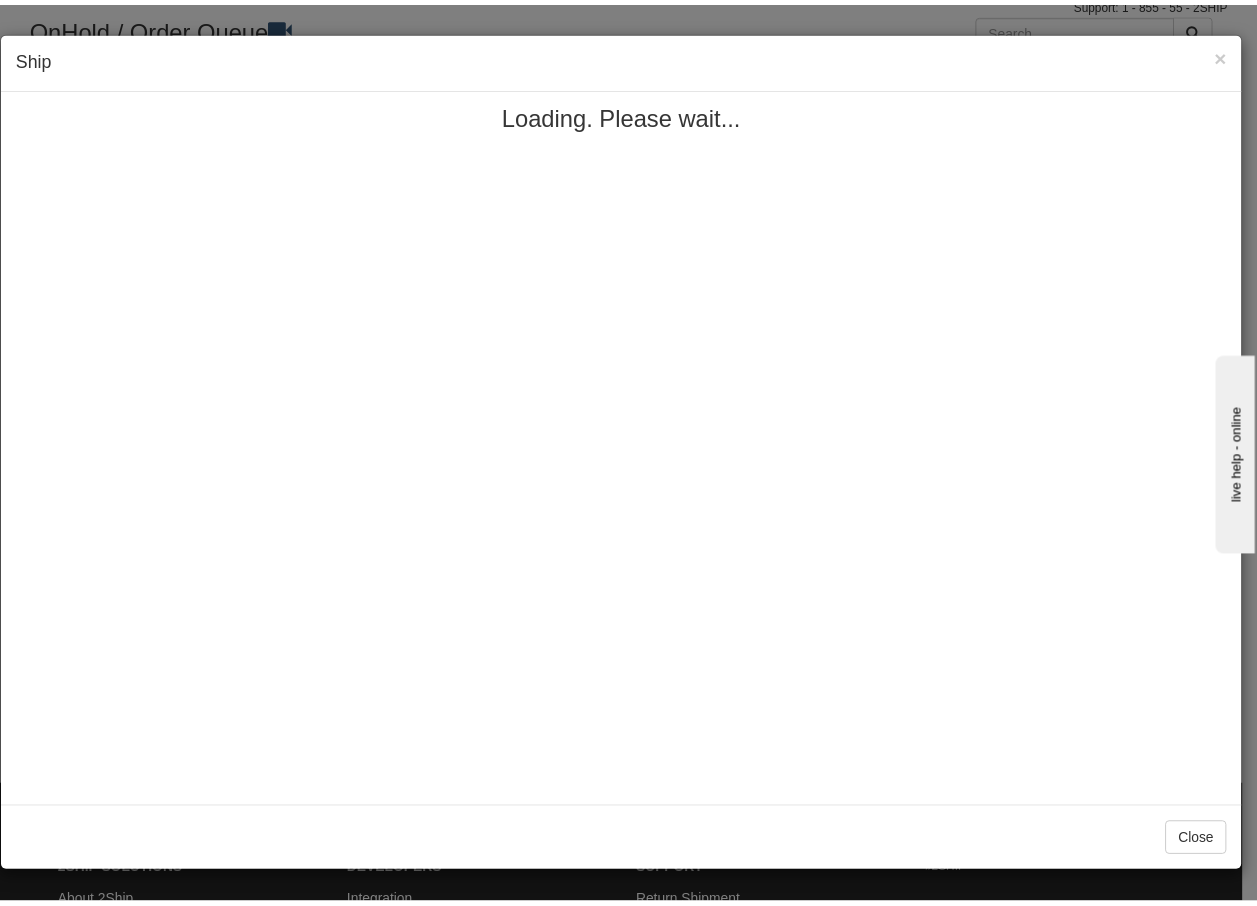 scroll, scrollTop: 0, scrollLeft: 0, axis: both 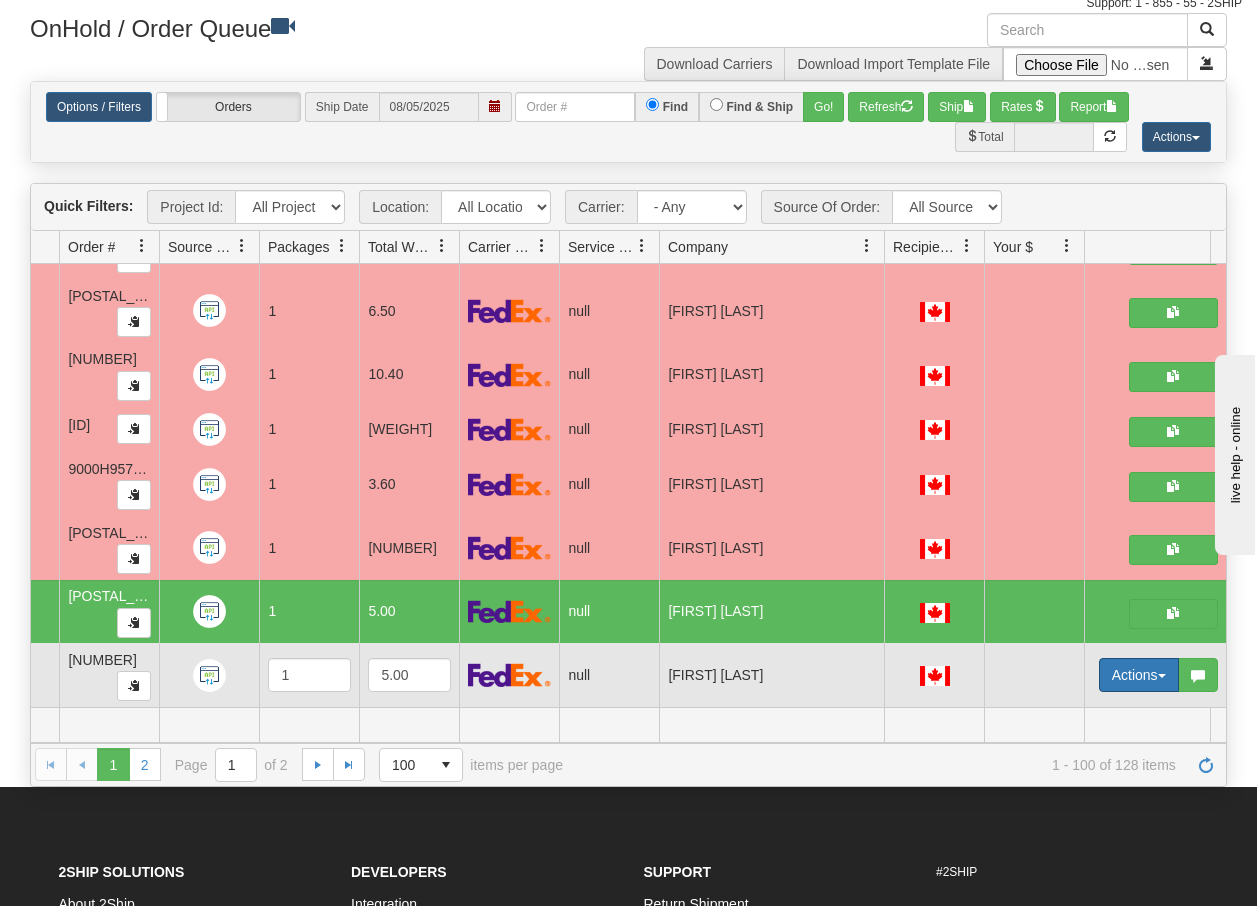 click at bounding box center [1162, 676] 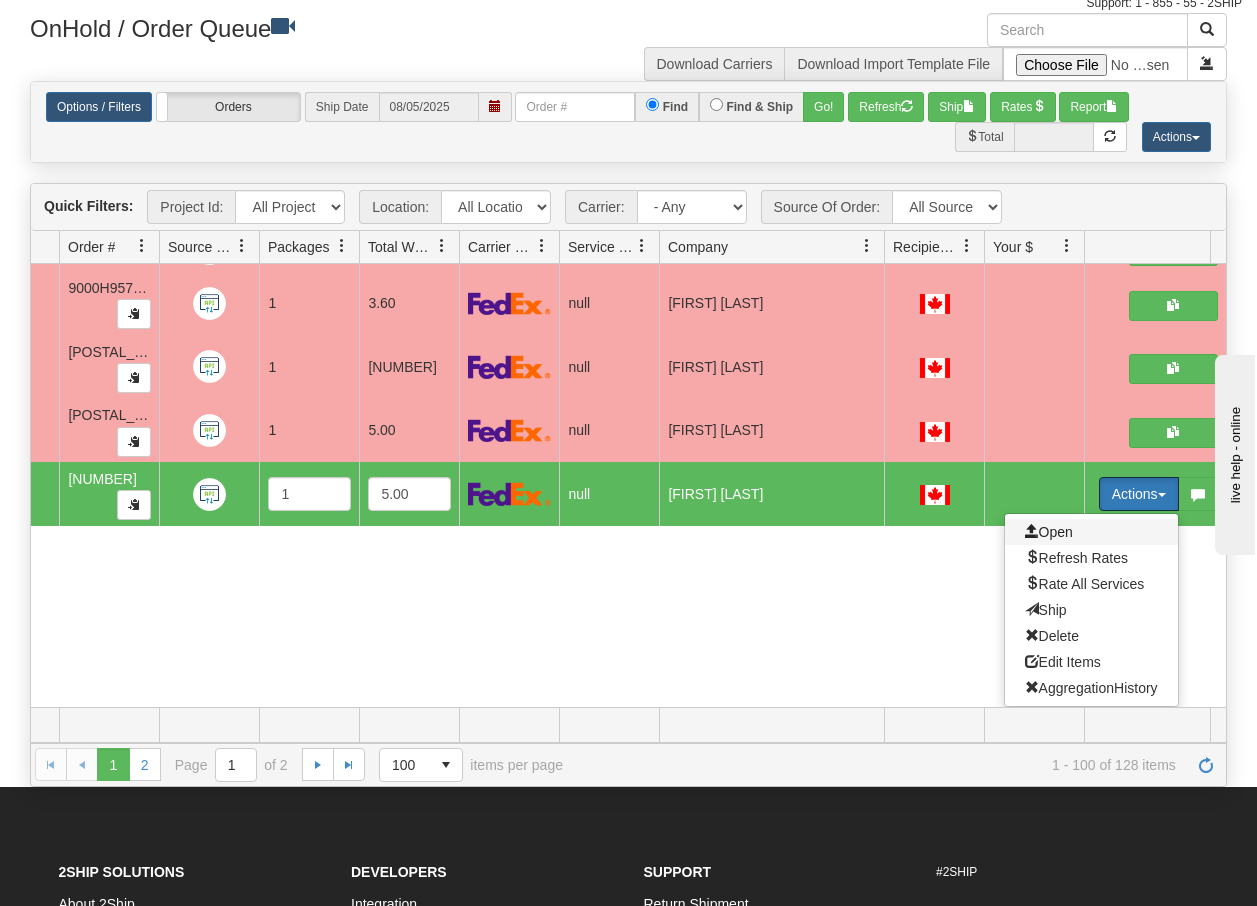 click on "Open" at bounding box center (1049, 532) 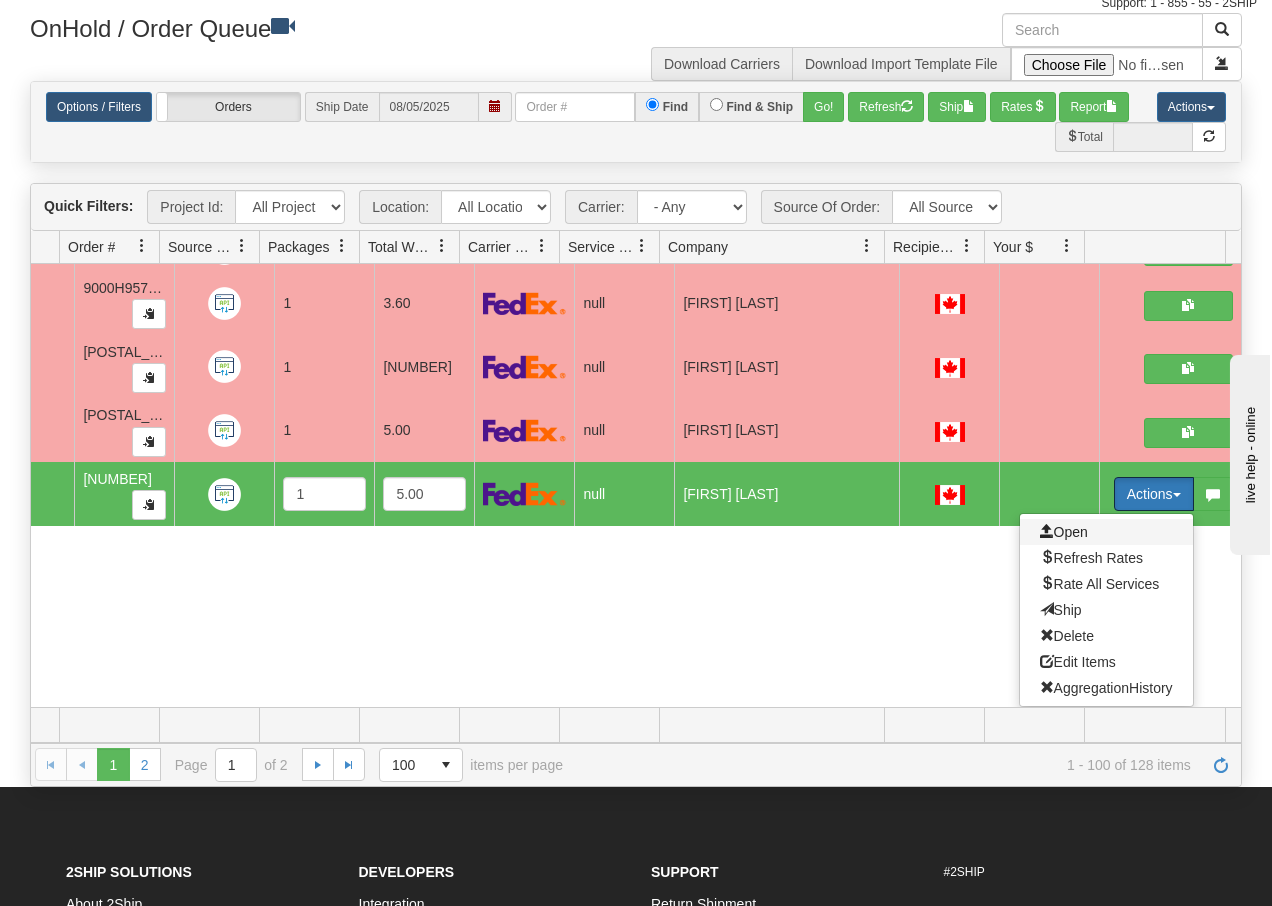 scroll, scrollTop: 5931, scrollLeft: 145, axis: both 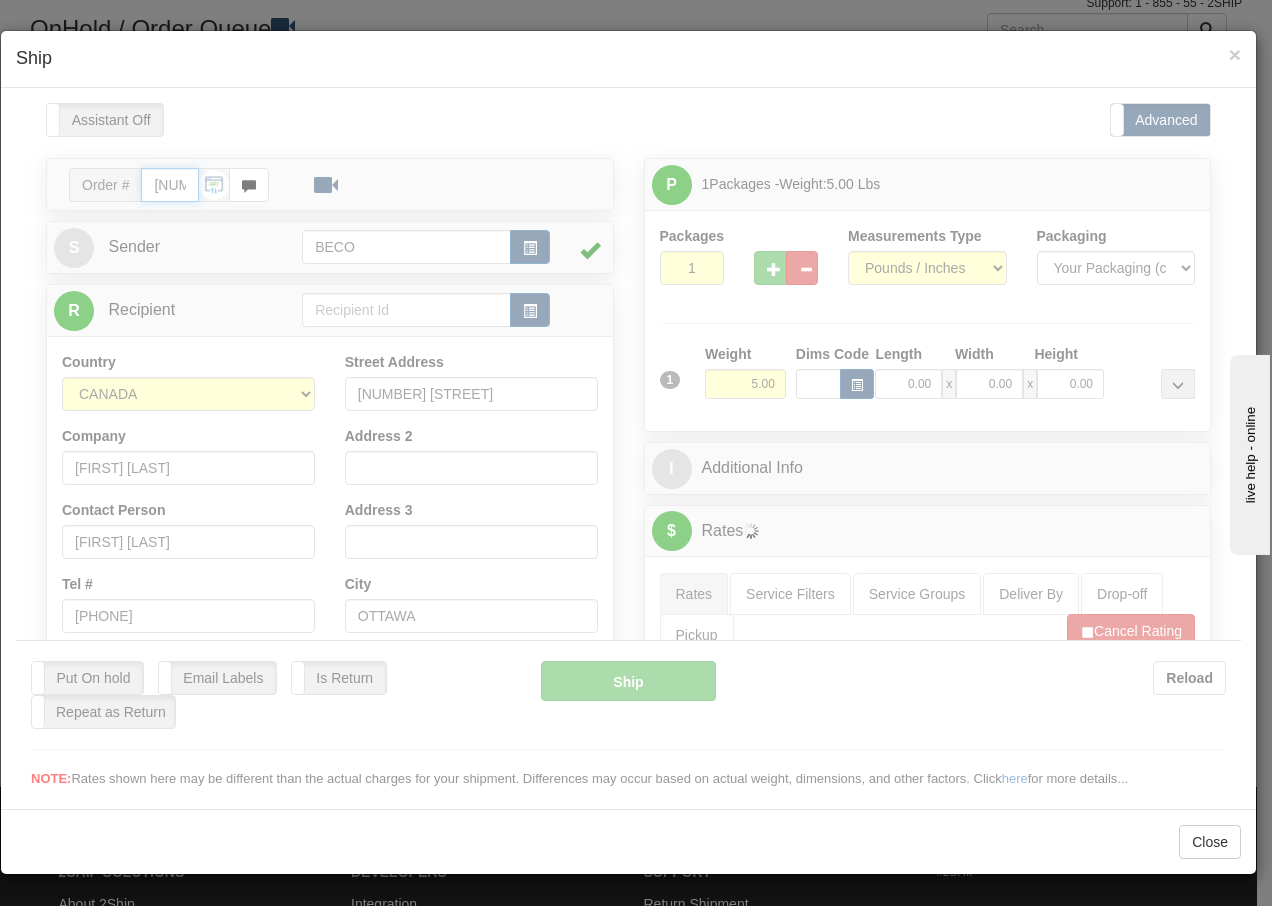 type on "14:56" 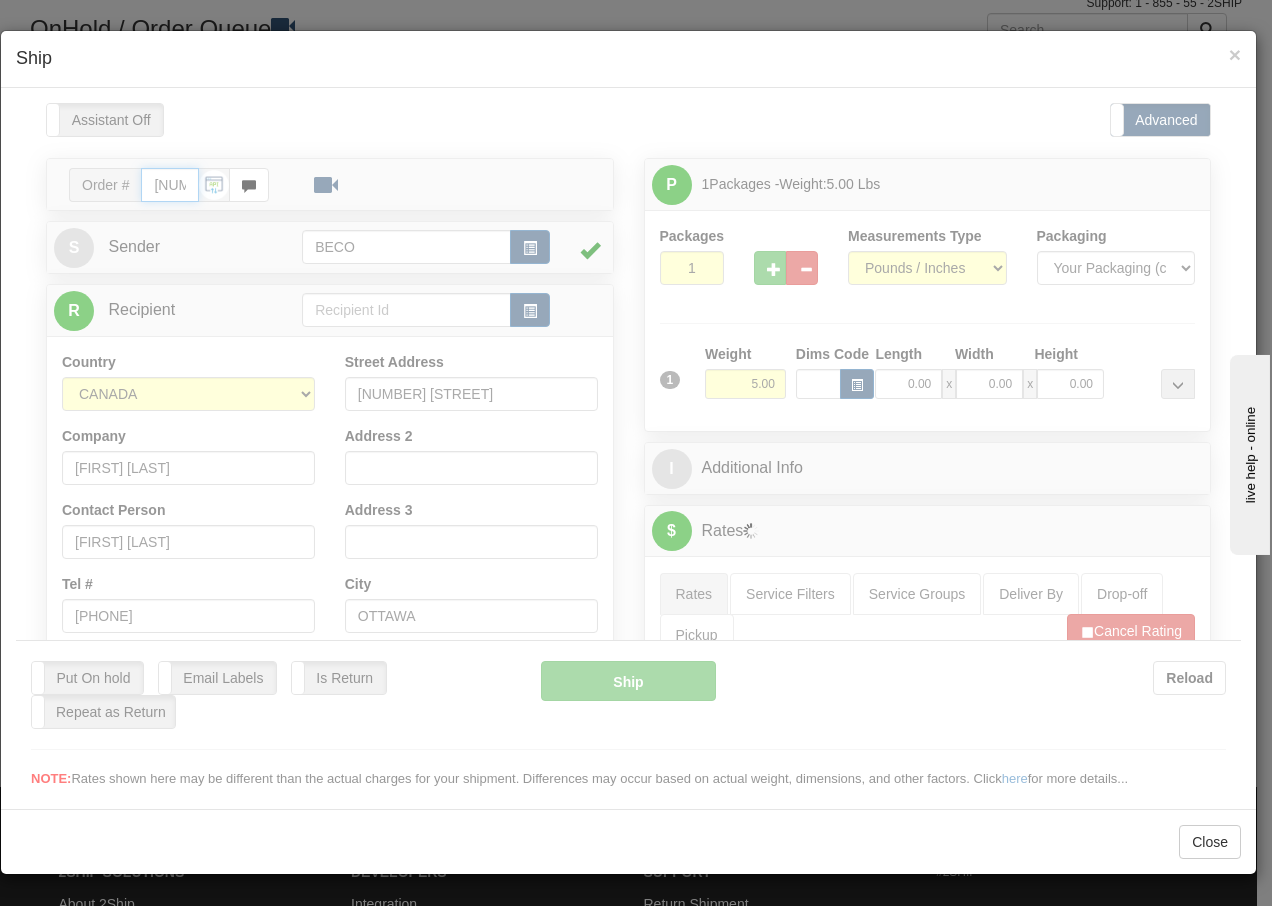 type on "16:00" 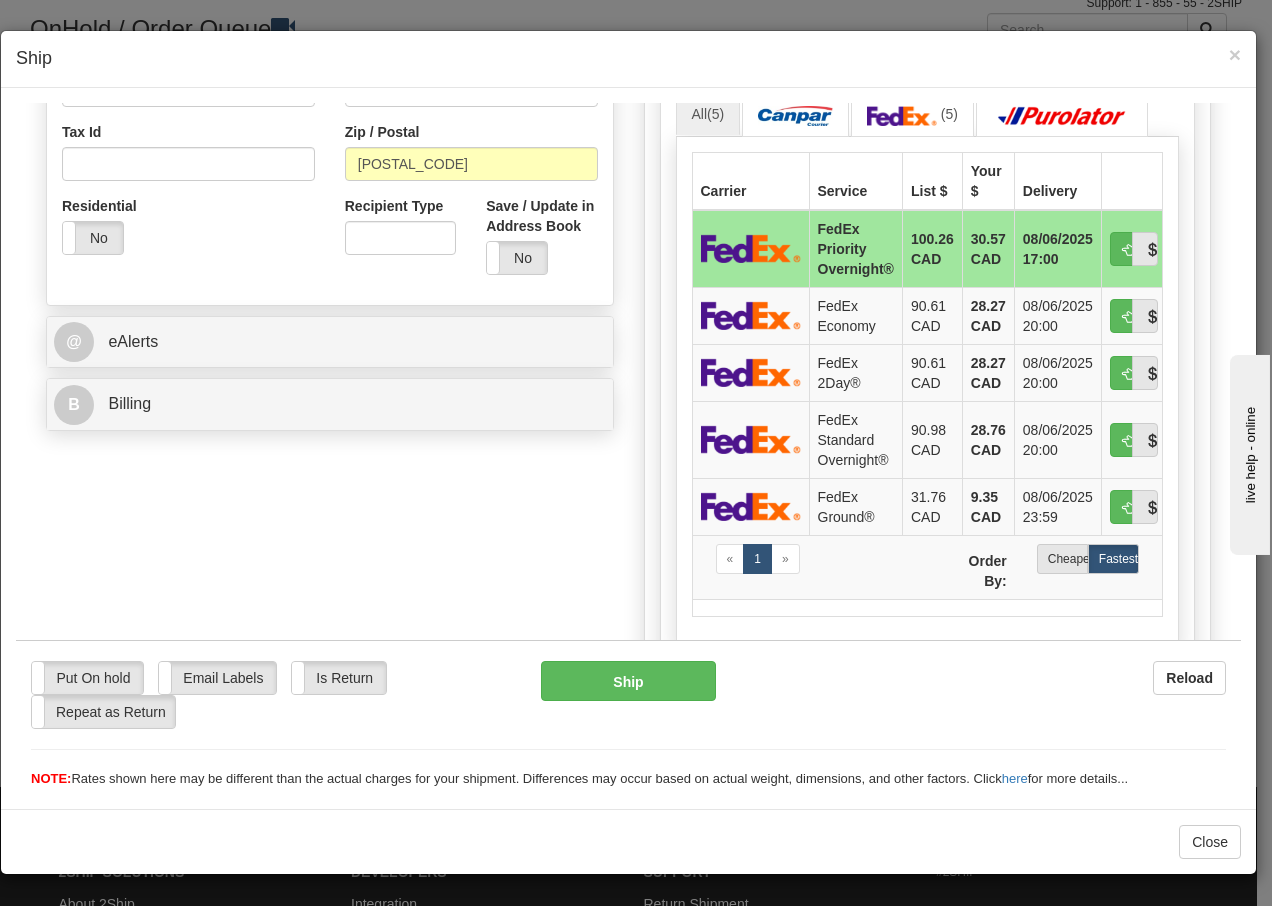 scroll, scrollTop: 653, scrollLeft: 0, axis: vertical 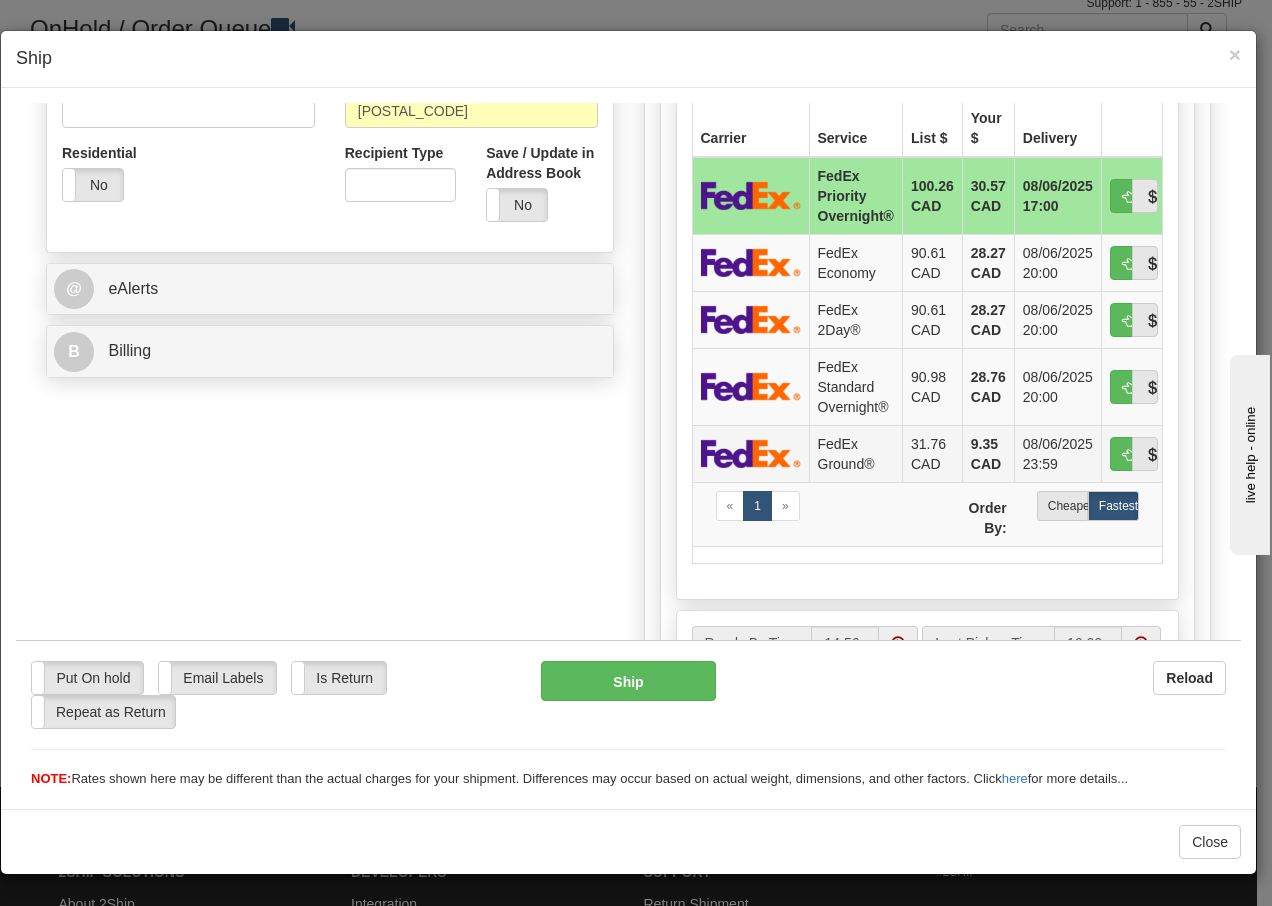 click on "FedEx Ground®" at bounding box center [855, 452] 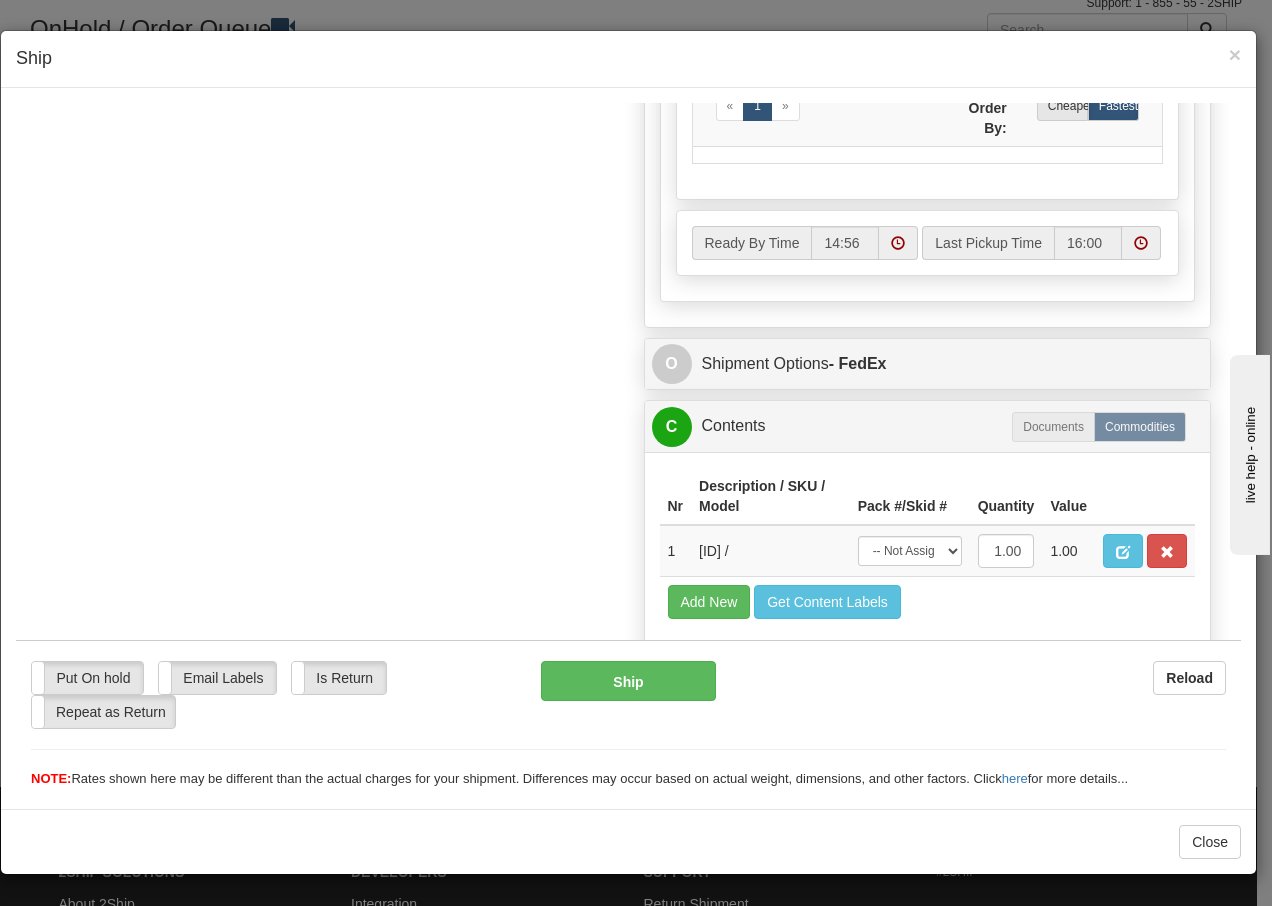 scroll, scrollTop: 1136, scrollLeft: 0, axis: vertical 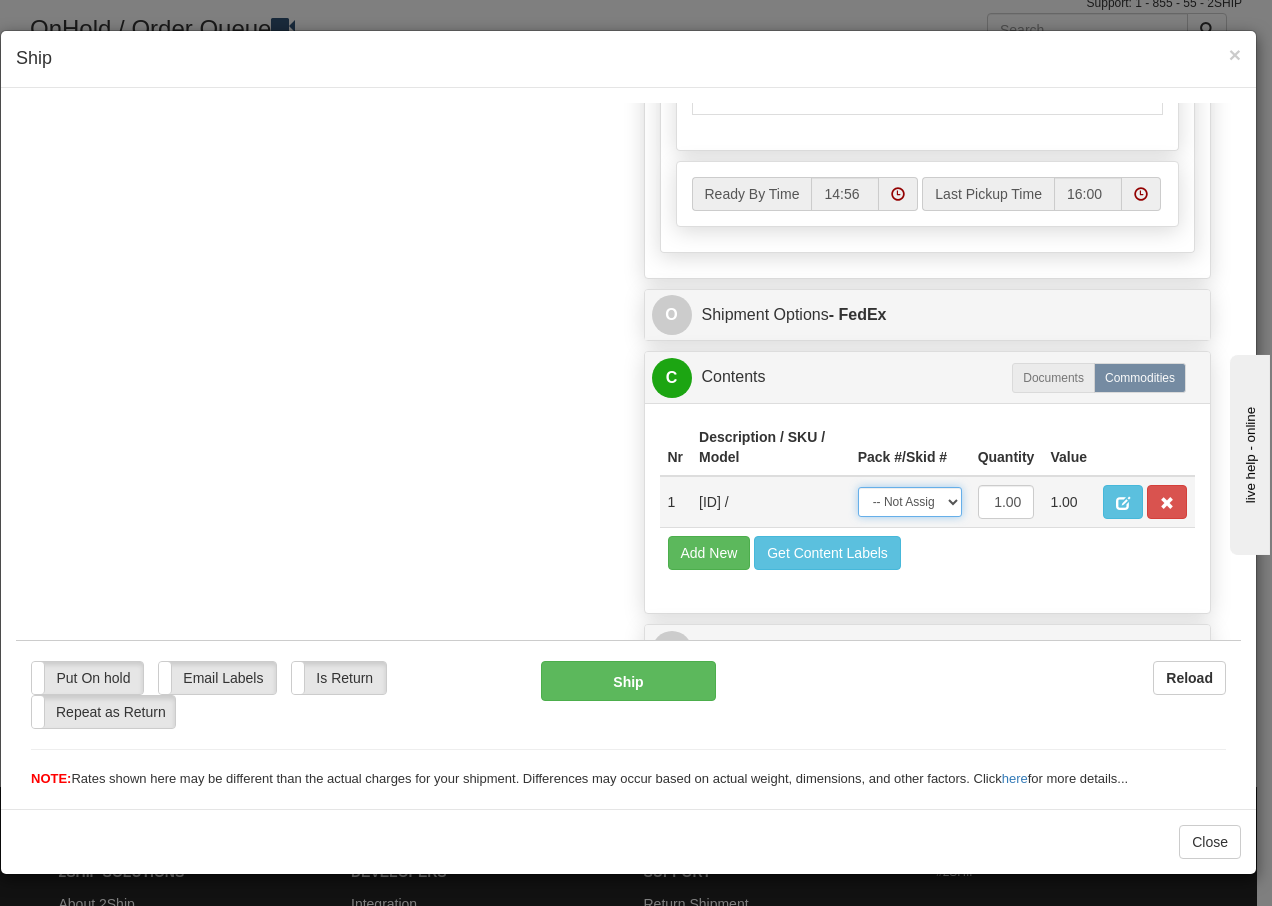 click on "-- Not Assigned --
Package 1" at bounding box center [910, 501] 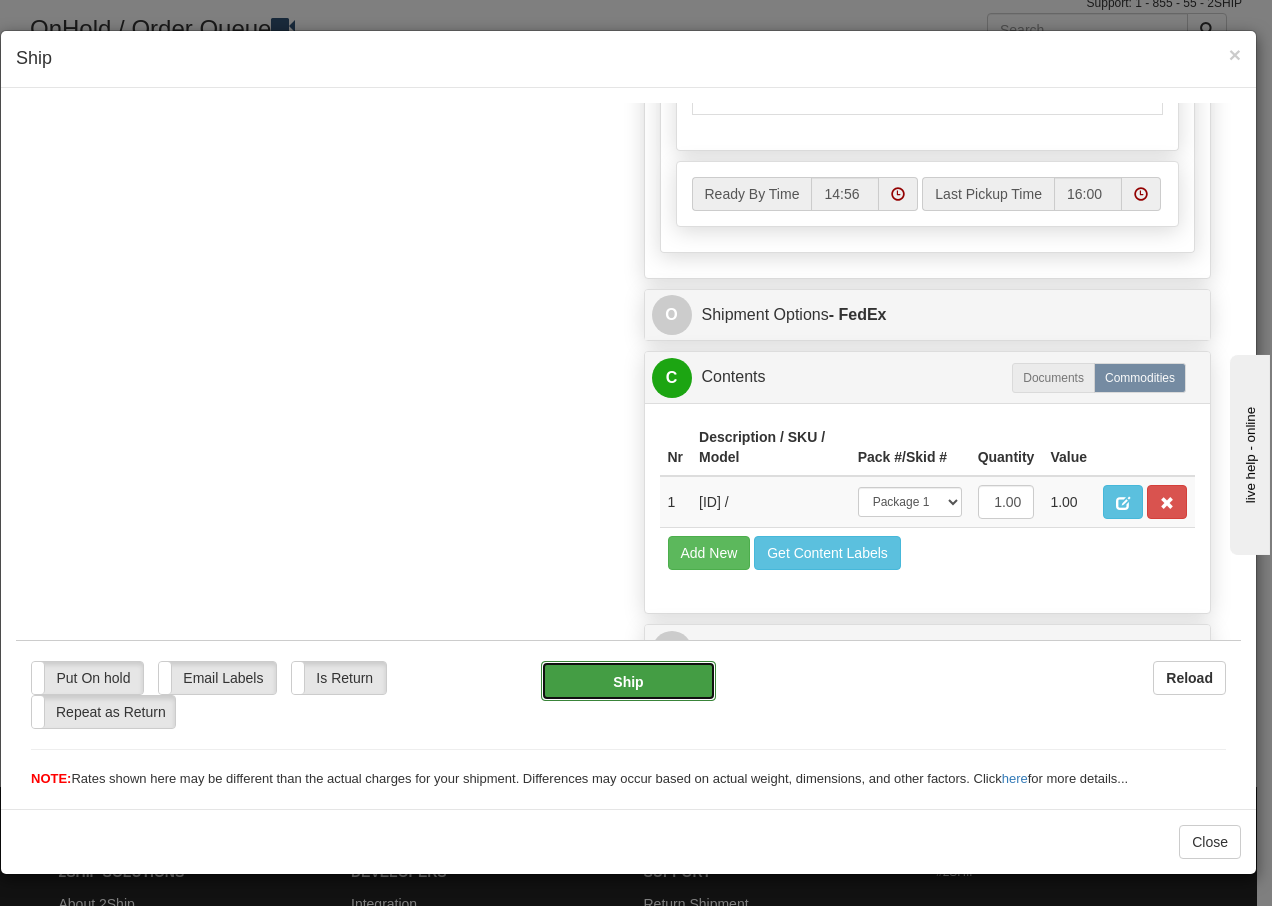click on "Ship" at bounding box center [628, 680] 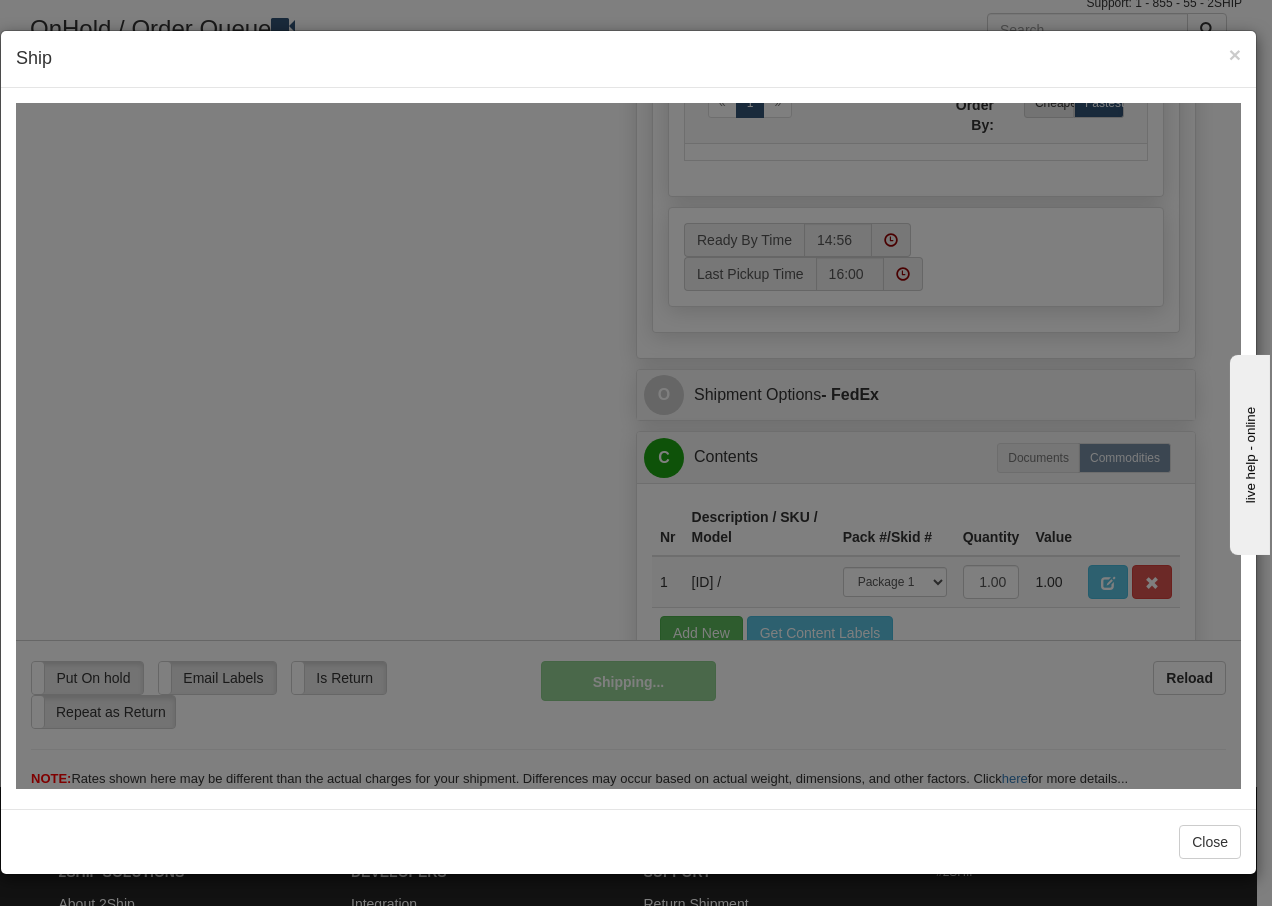 scroll, scrollTop: 1216, scrollLeft: 0, axis: vertical 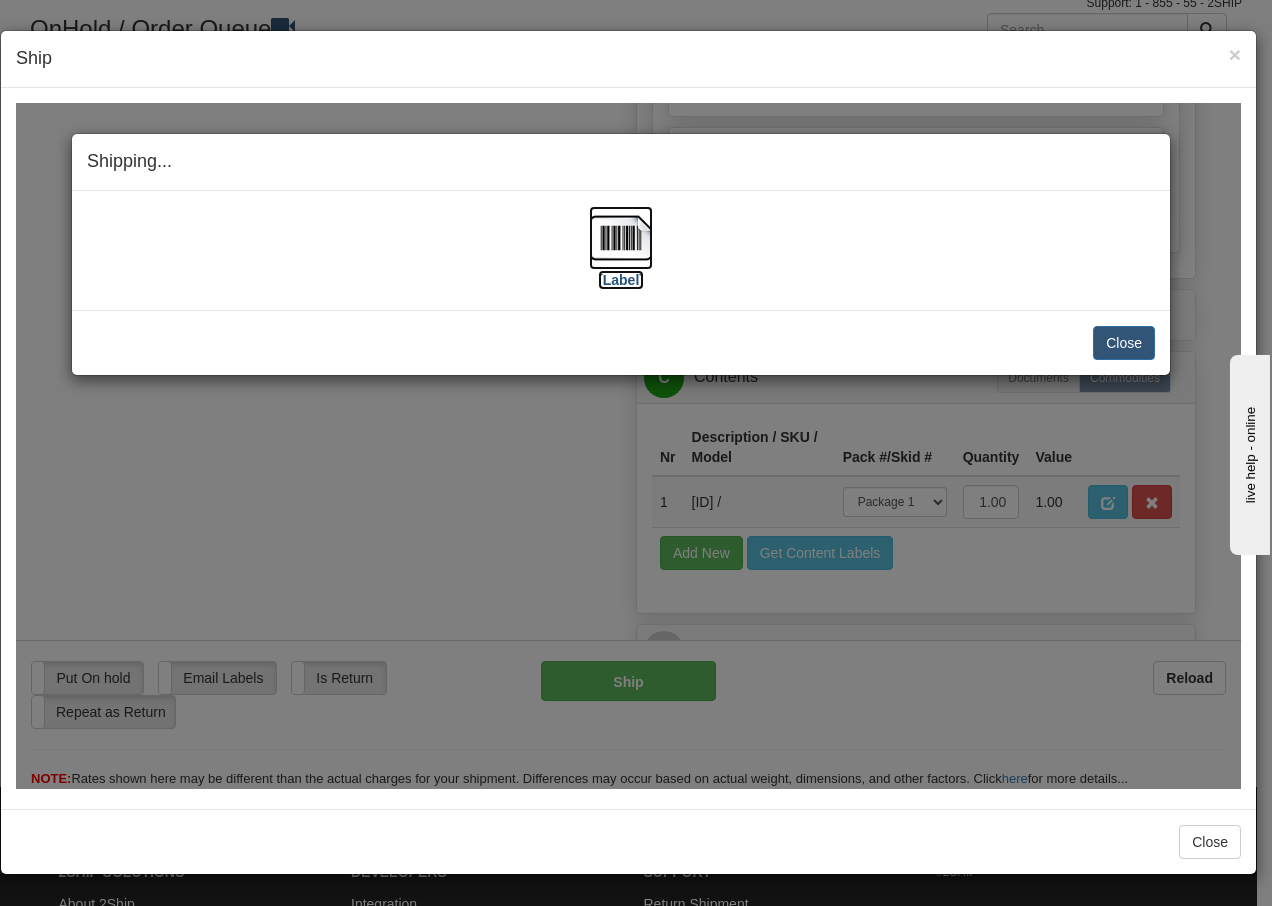 click at bounding box center [621, 237] 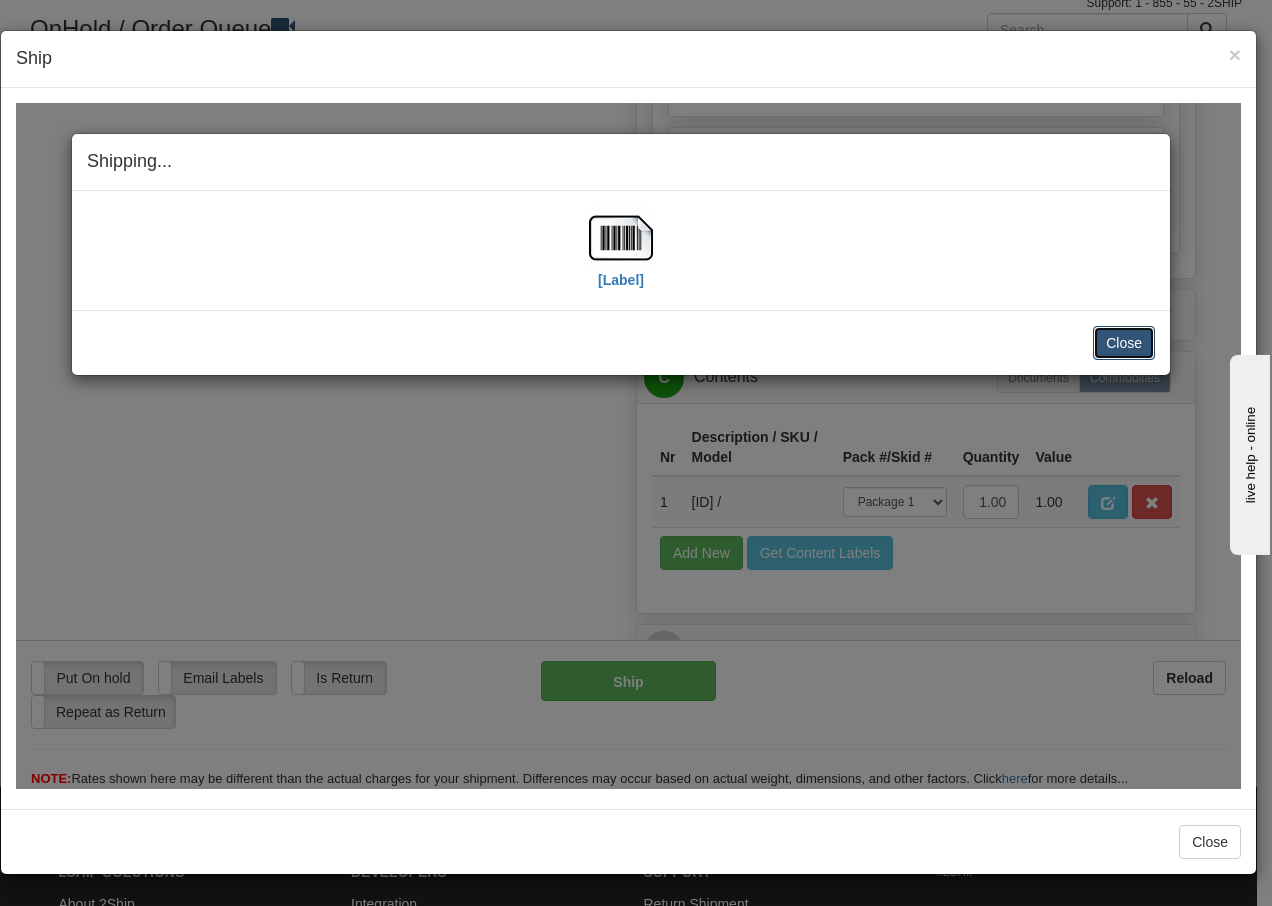 click on "Close" at bounding box center (1124, 342) 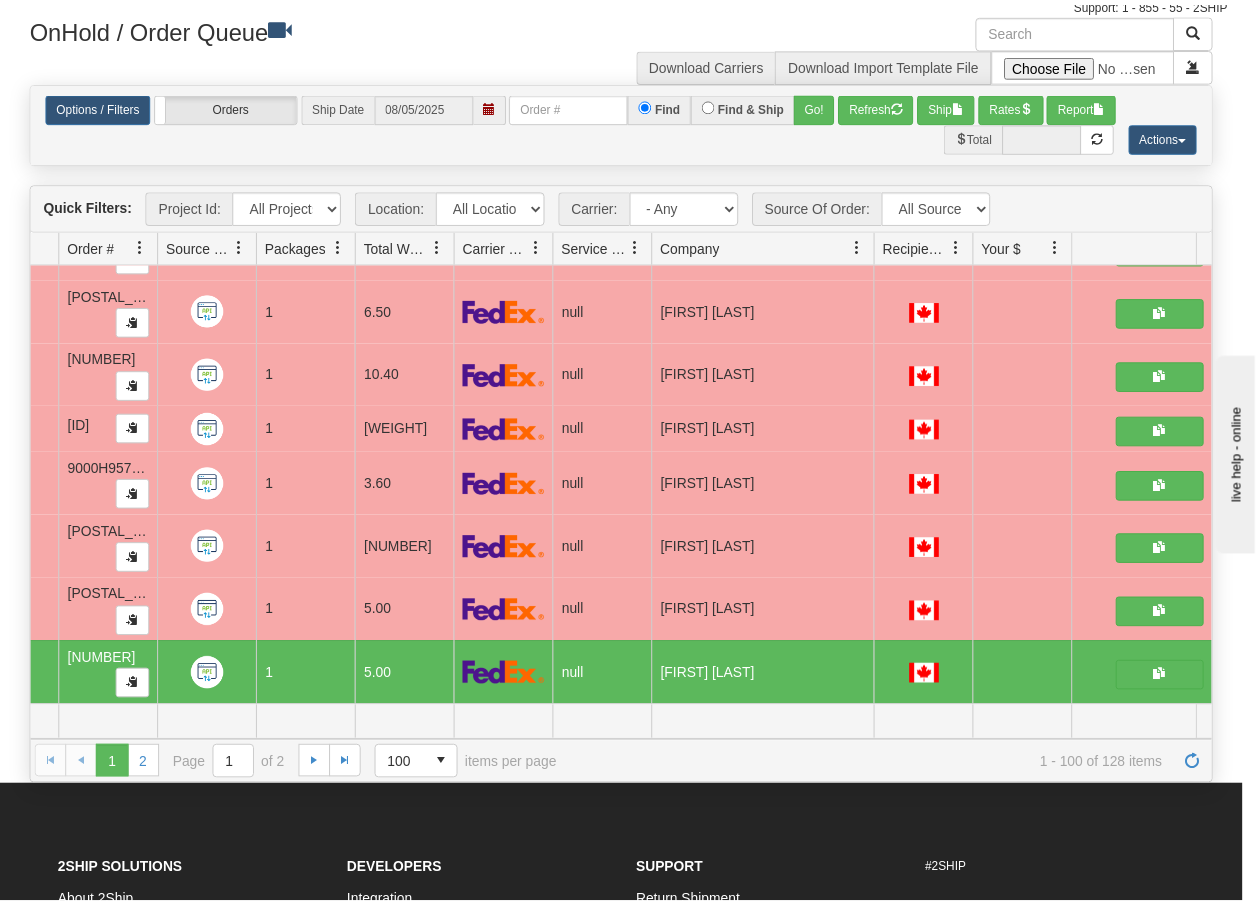 scroll, scrollTop: 0, scrollLeft: 0, axis: both 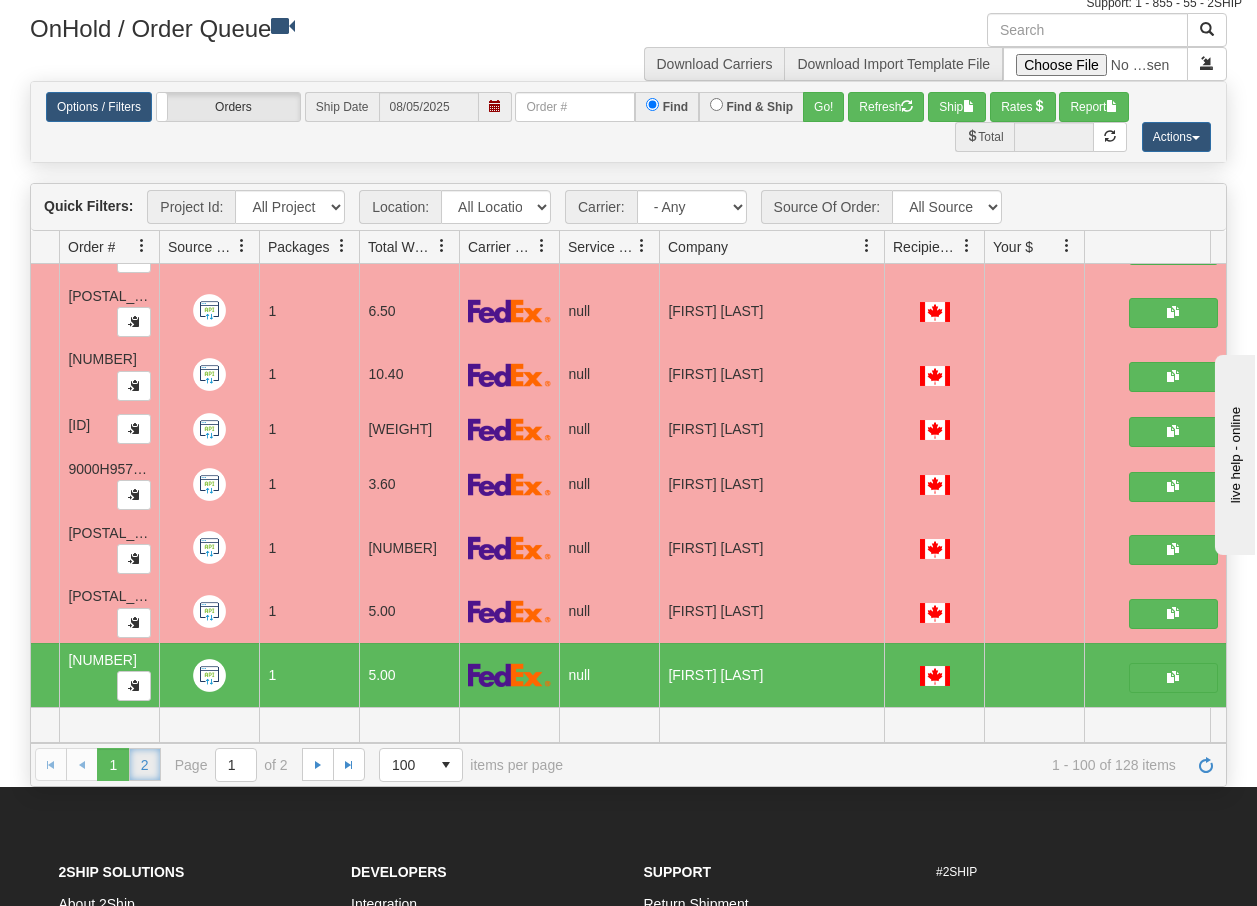 click on "2" at bounding box center (145, 764) 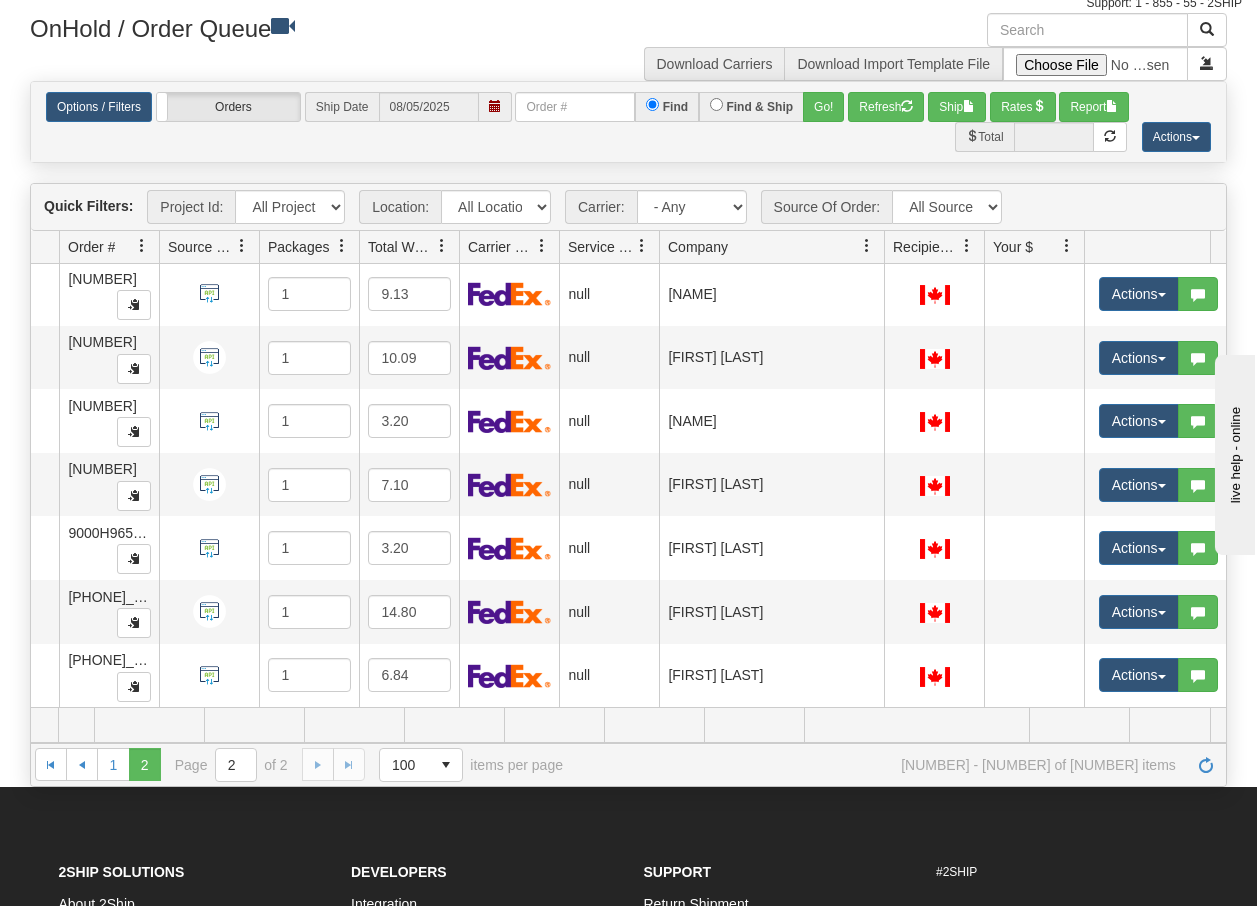 scroll, scrollTop: 272, scrollLeft: 145, axis: both 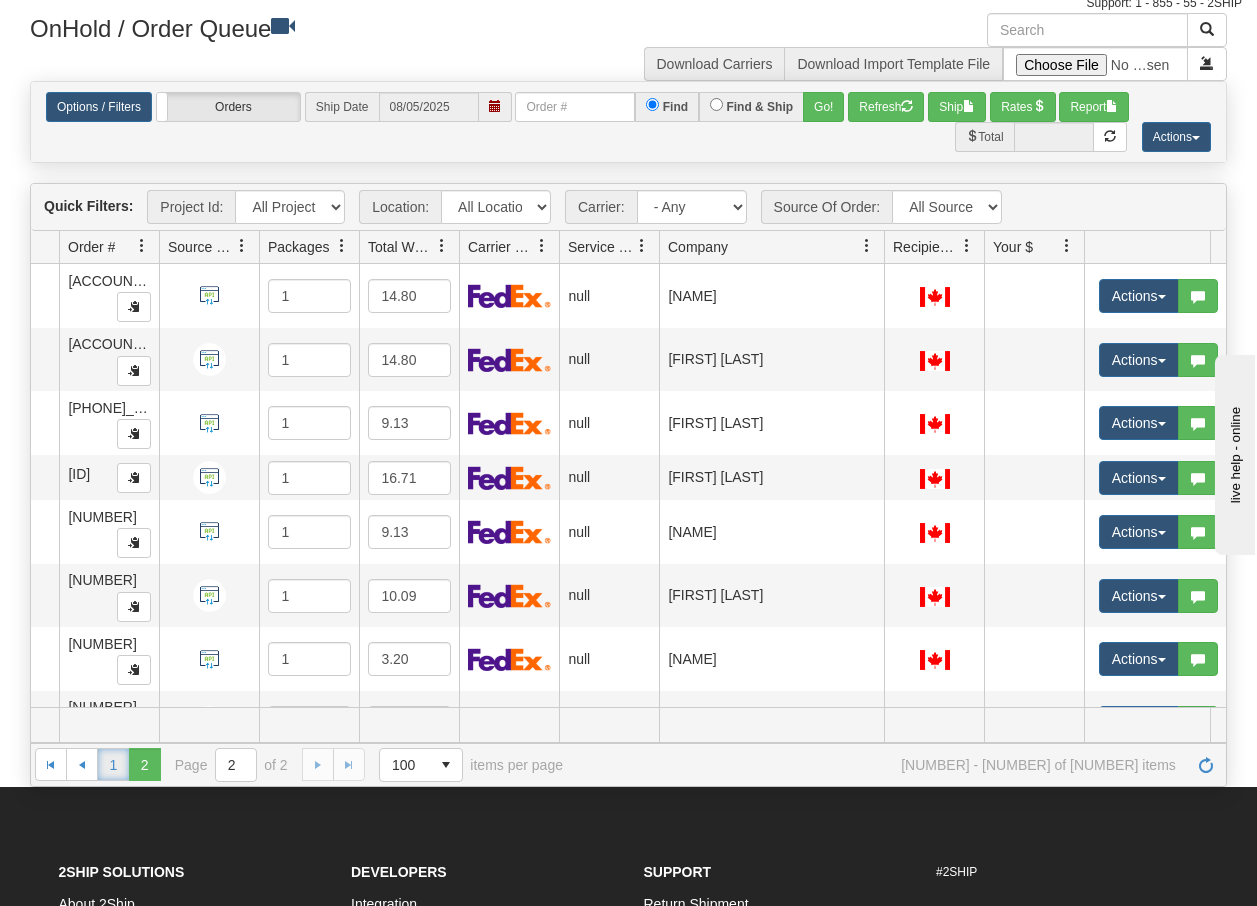 click on "1" at bounding box center [113, 764] 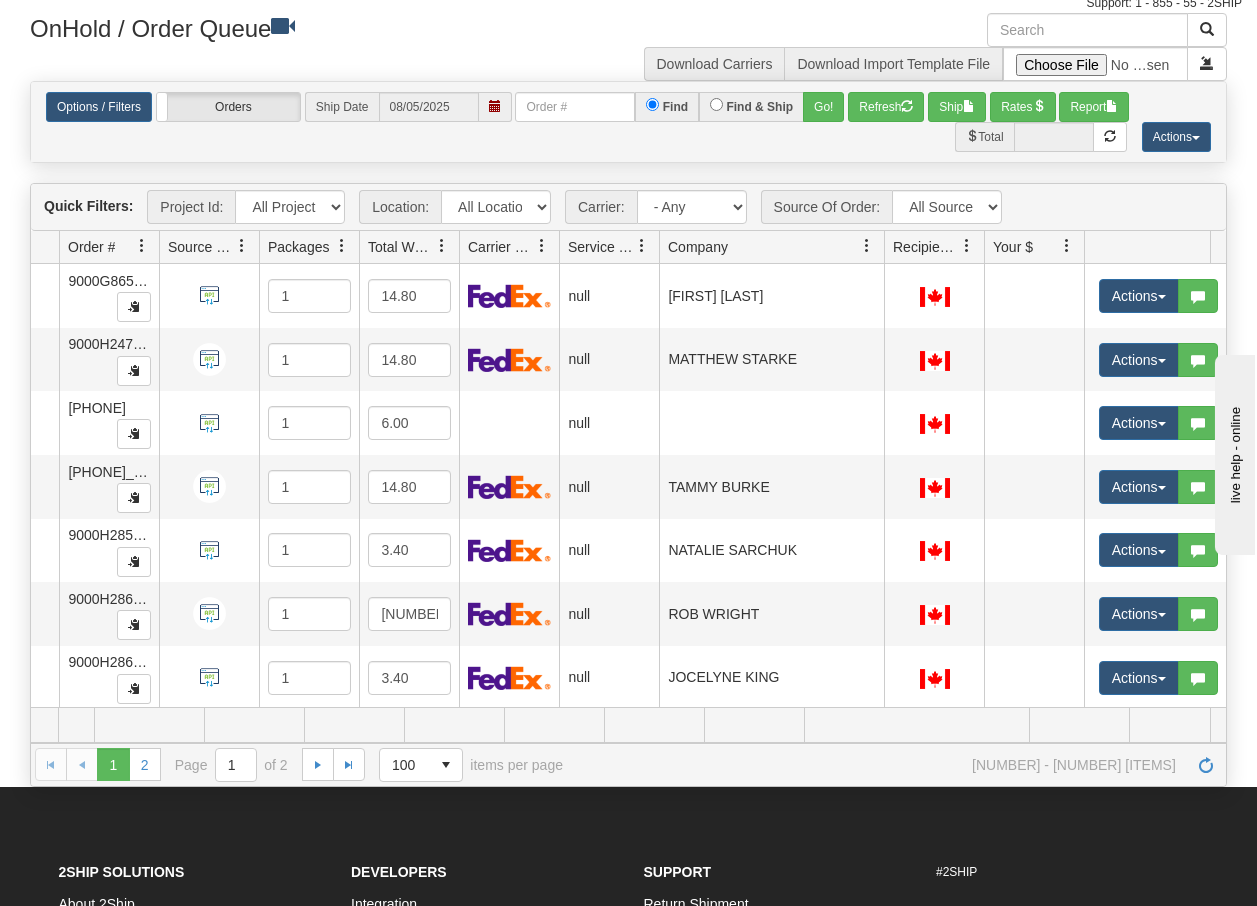 scroll, scrollTop: 0, scrollLeft: 145, axis: horizontal 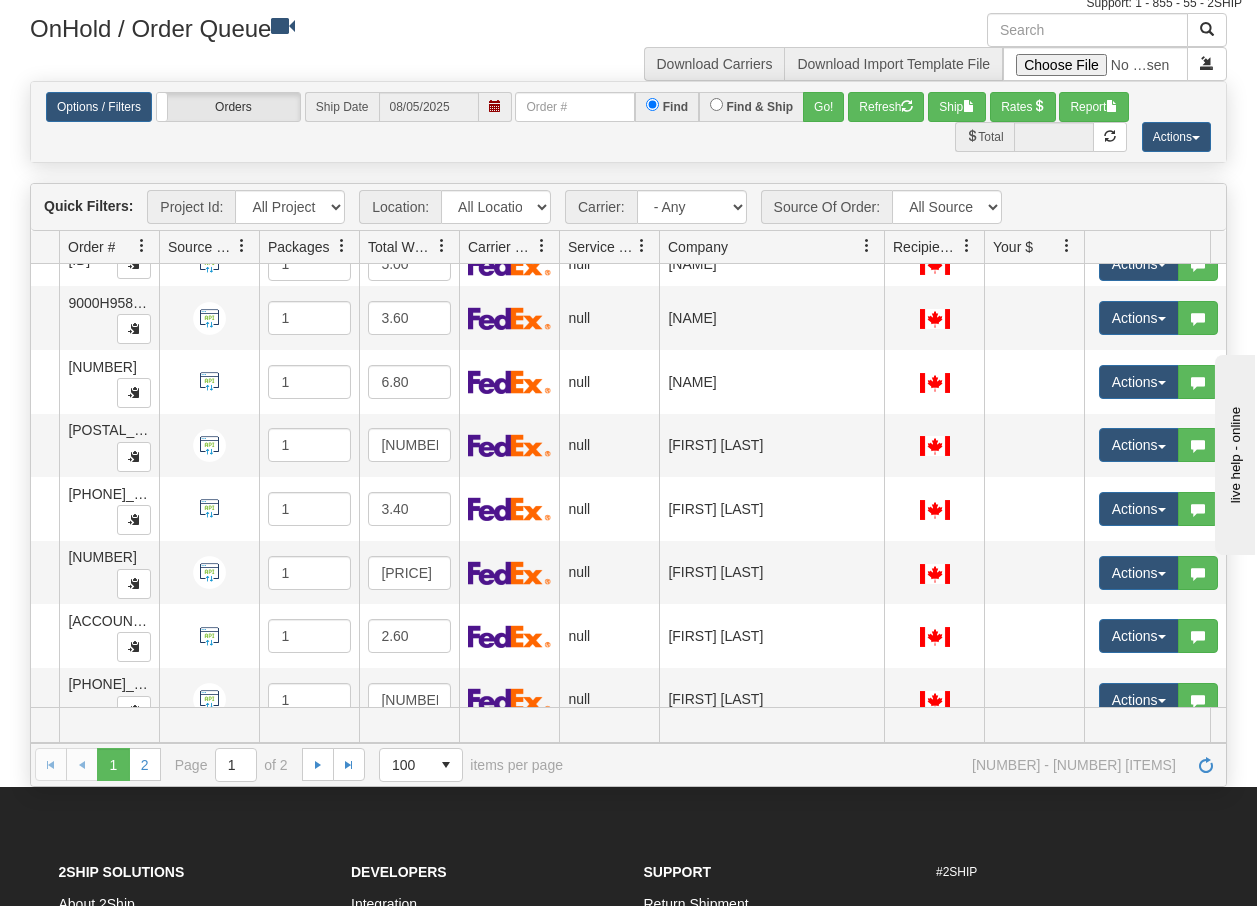 click at bounding box center (1162, 211) 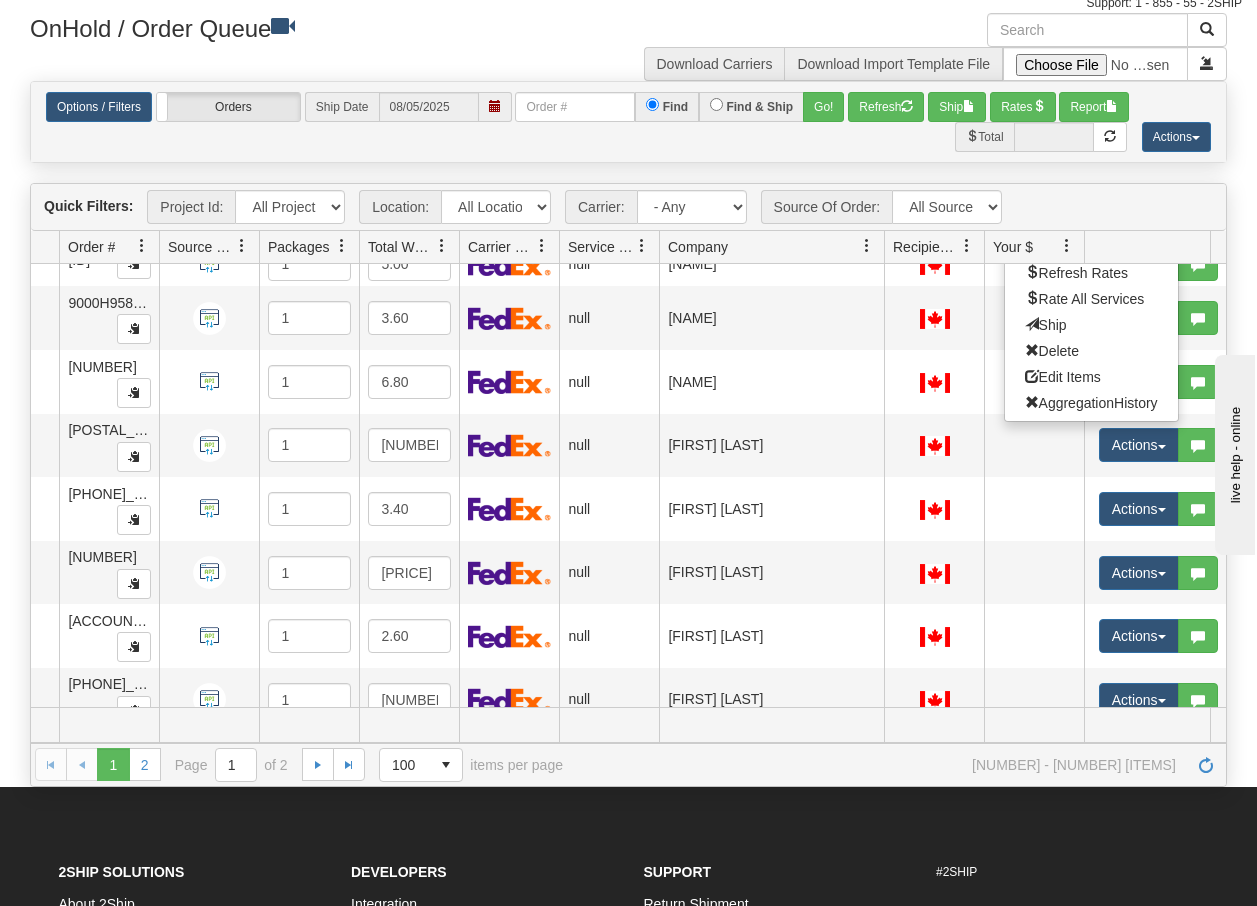 click on "Open" at bounding box center [1049, 247] 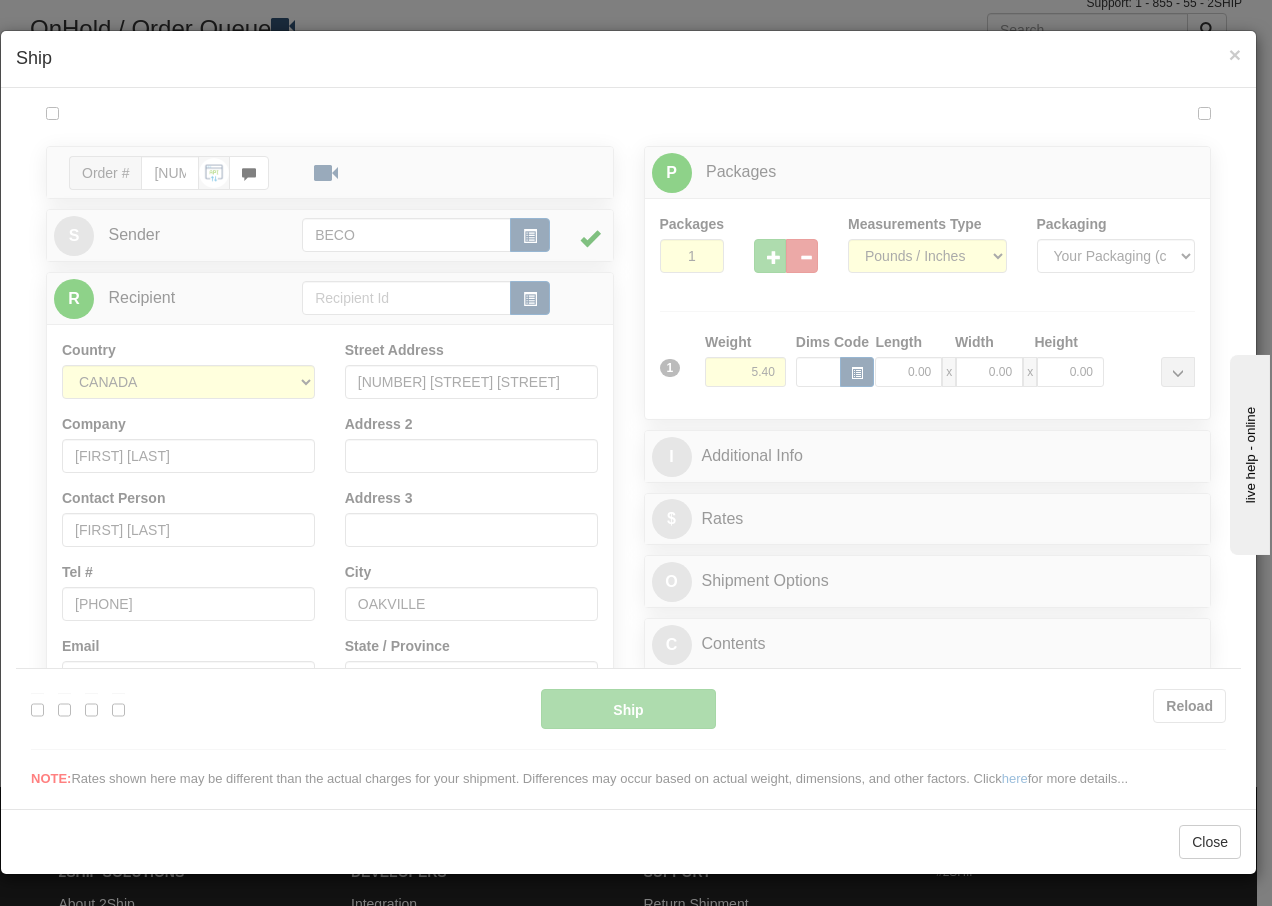 scroll, scrollTop: 0, scrollLeft: 0, axis: both 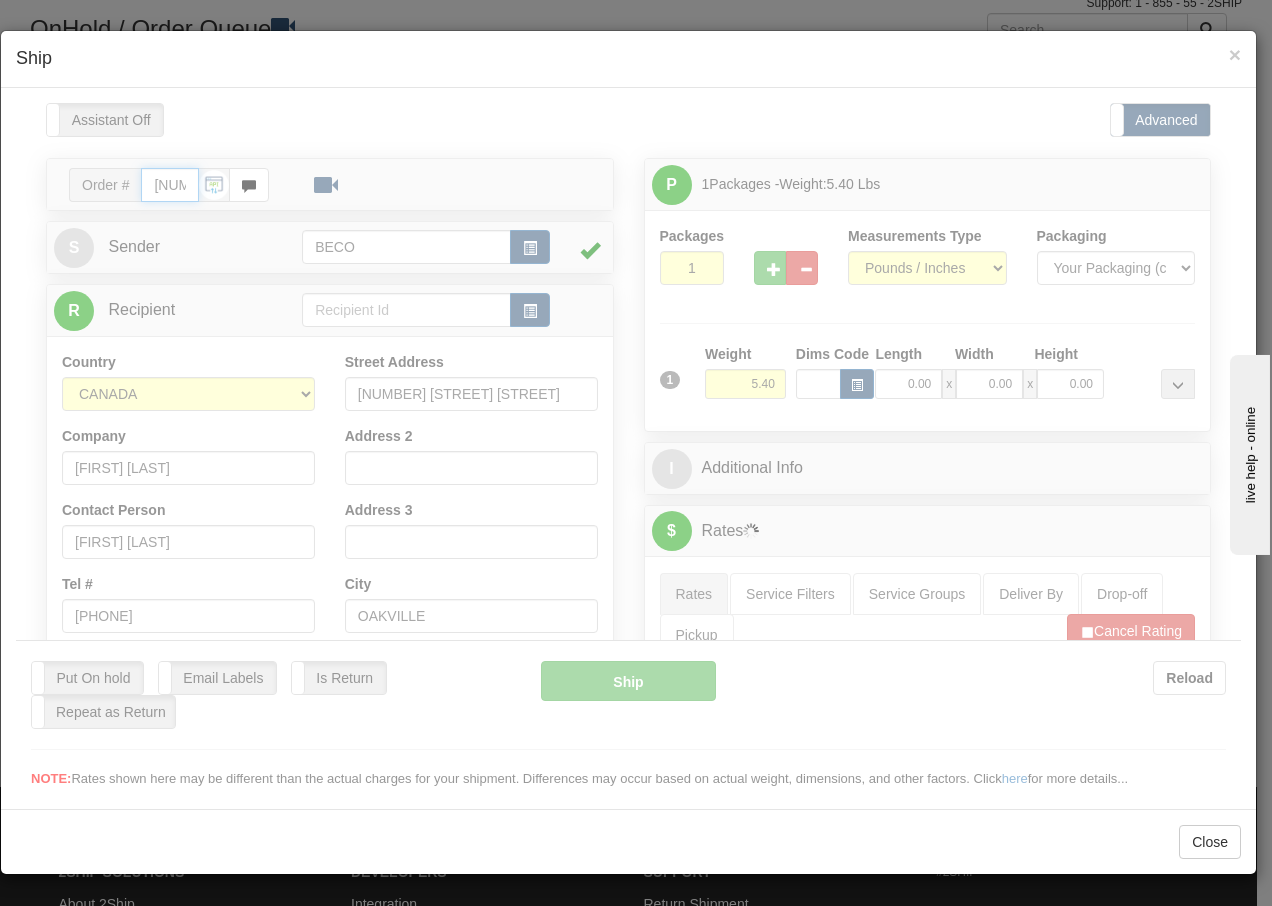 type on "14:57" 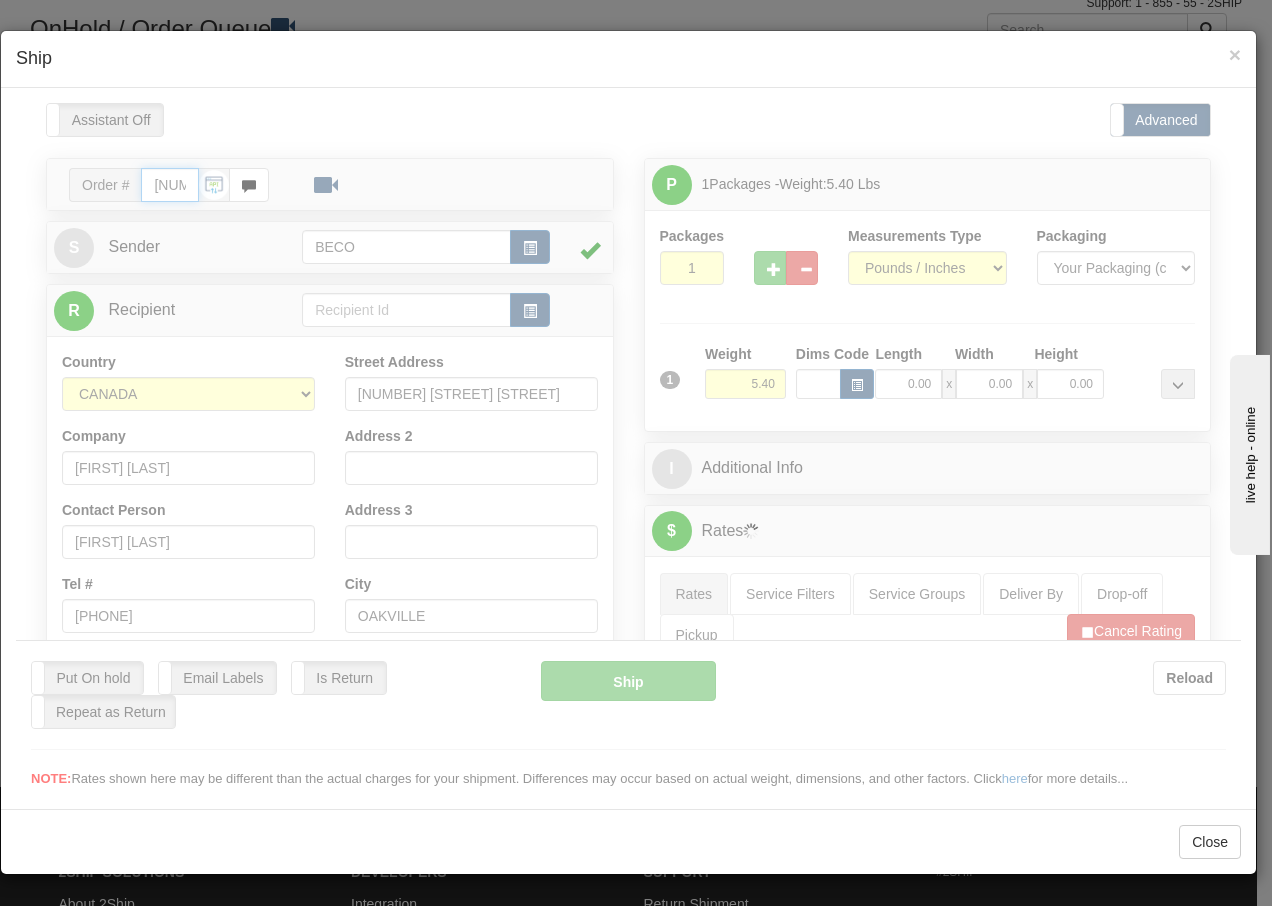 type on "16:00" 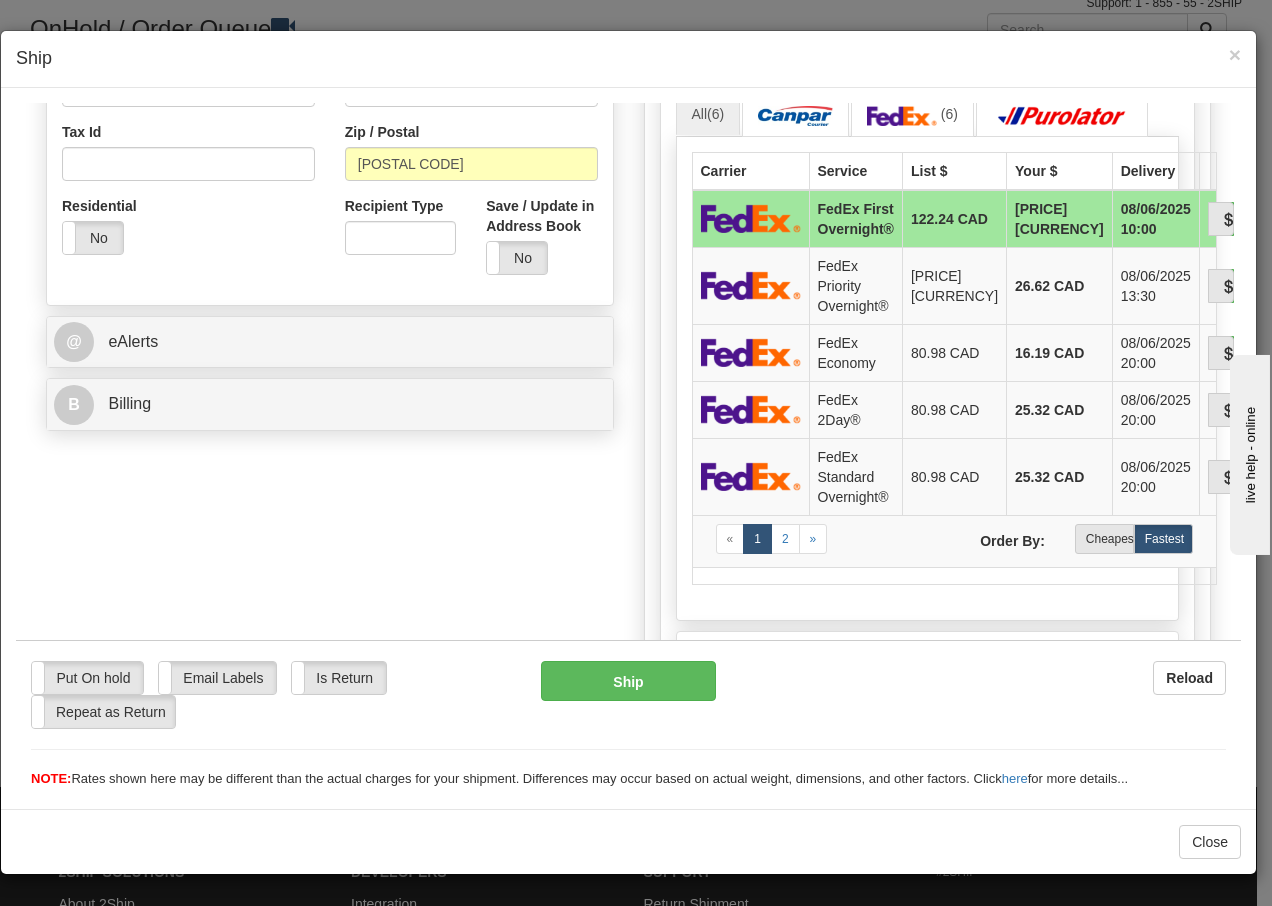 scroll, scrollTop: 640, scrollLeft: 0, axis: vertical 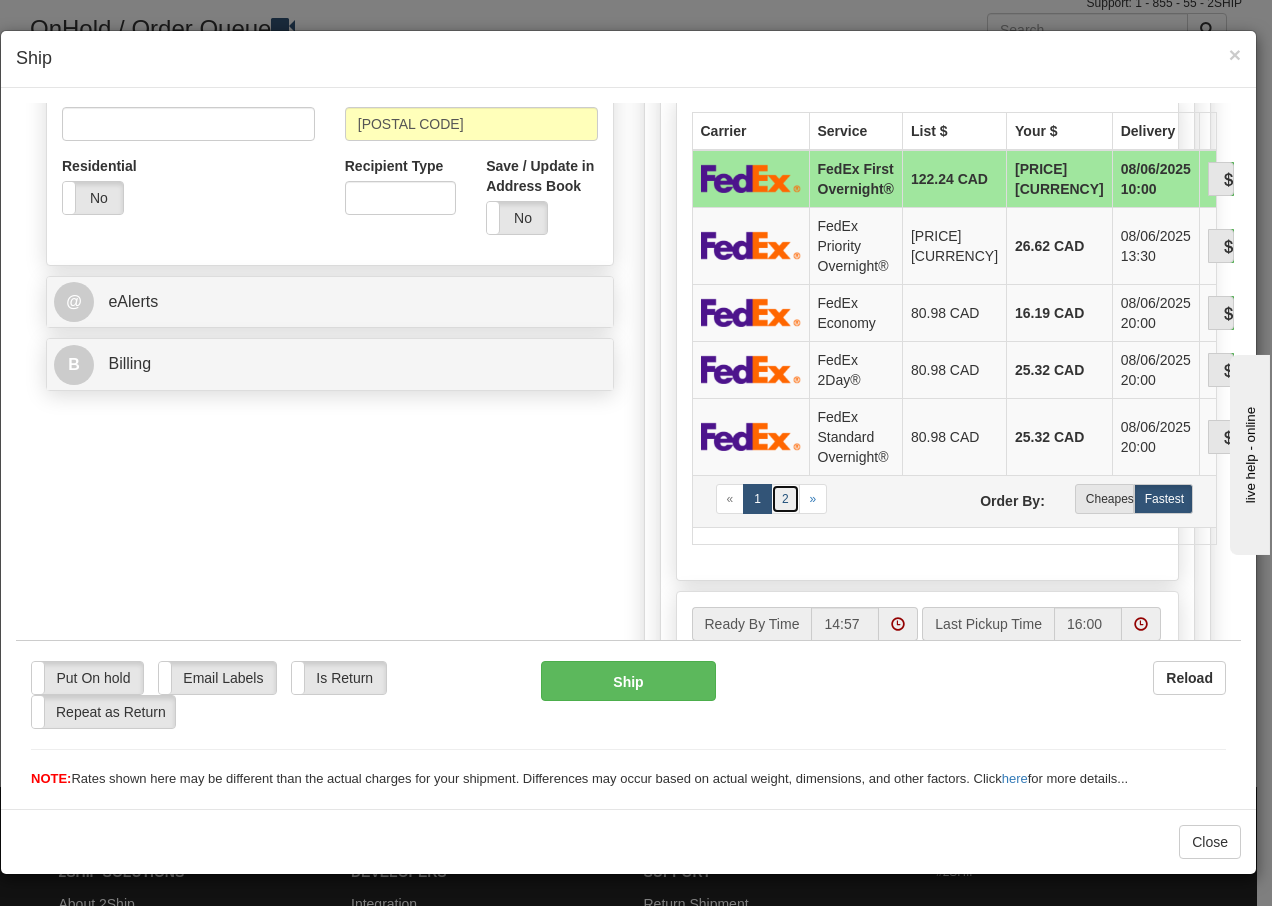click on "2" at bounding box center (785, 498) 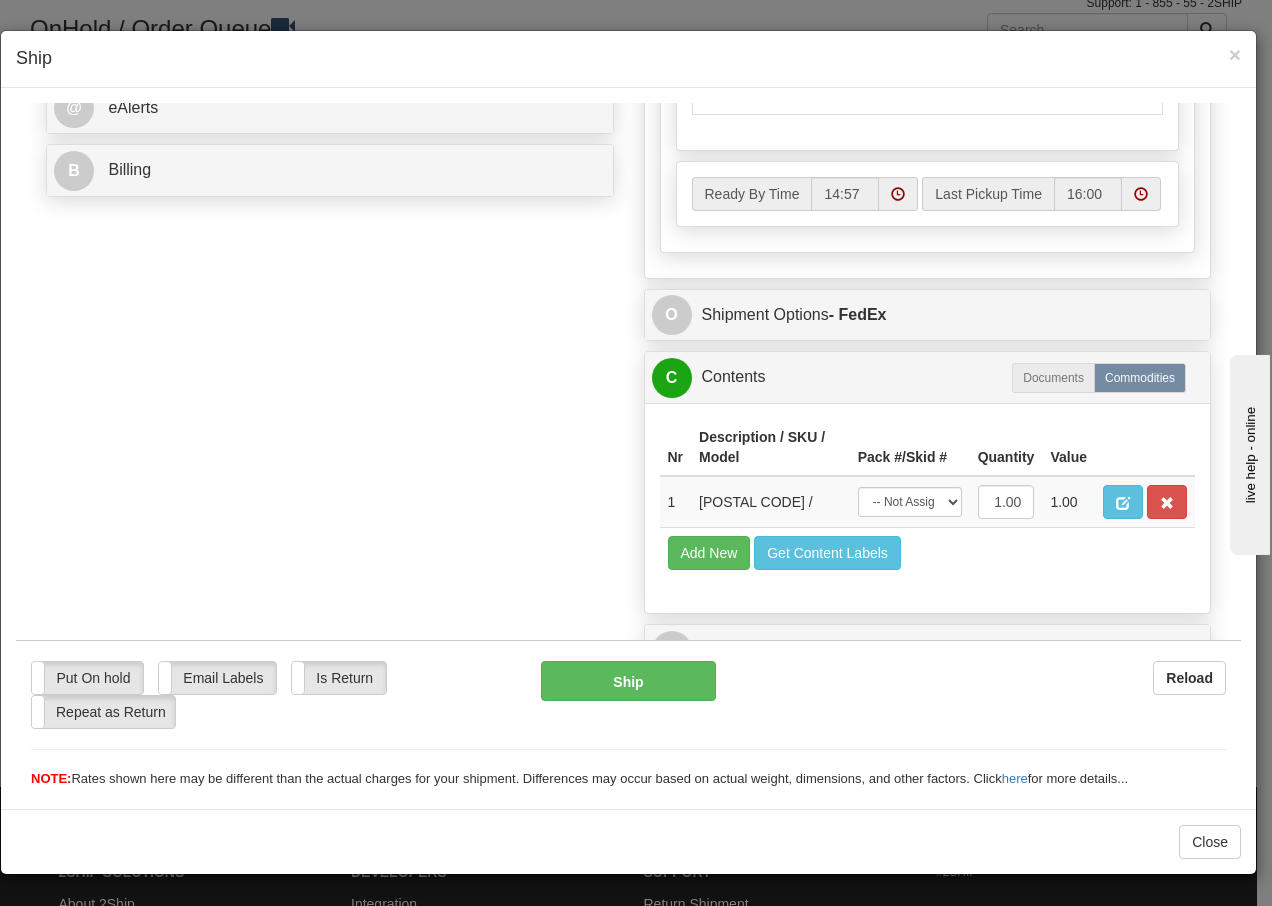 scroll, scrollTop: 868, scrollLeft: 0, axis: vertical 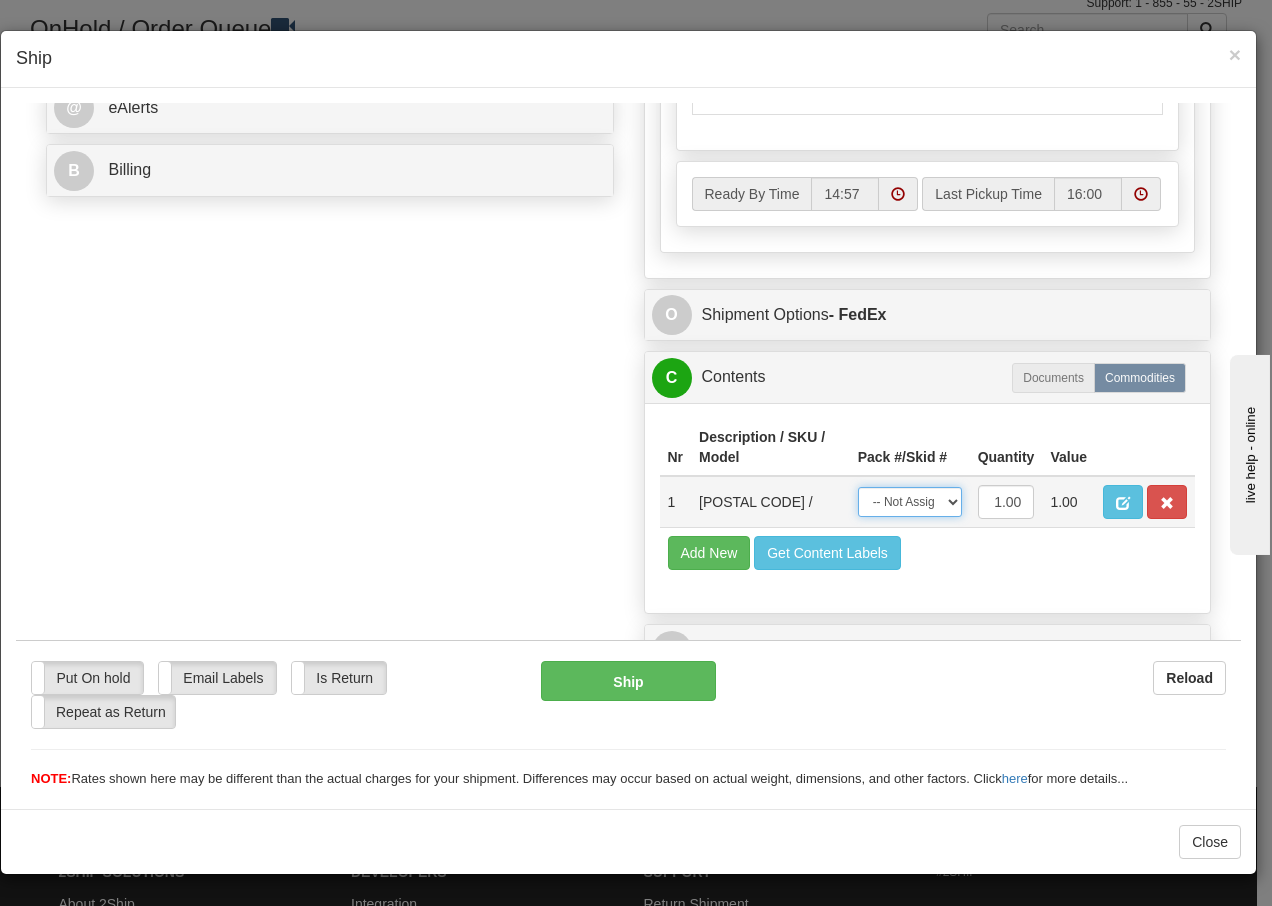 click on "-- Not Assigned --
Package 1" at bounding box center (910, 501) 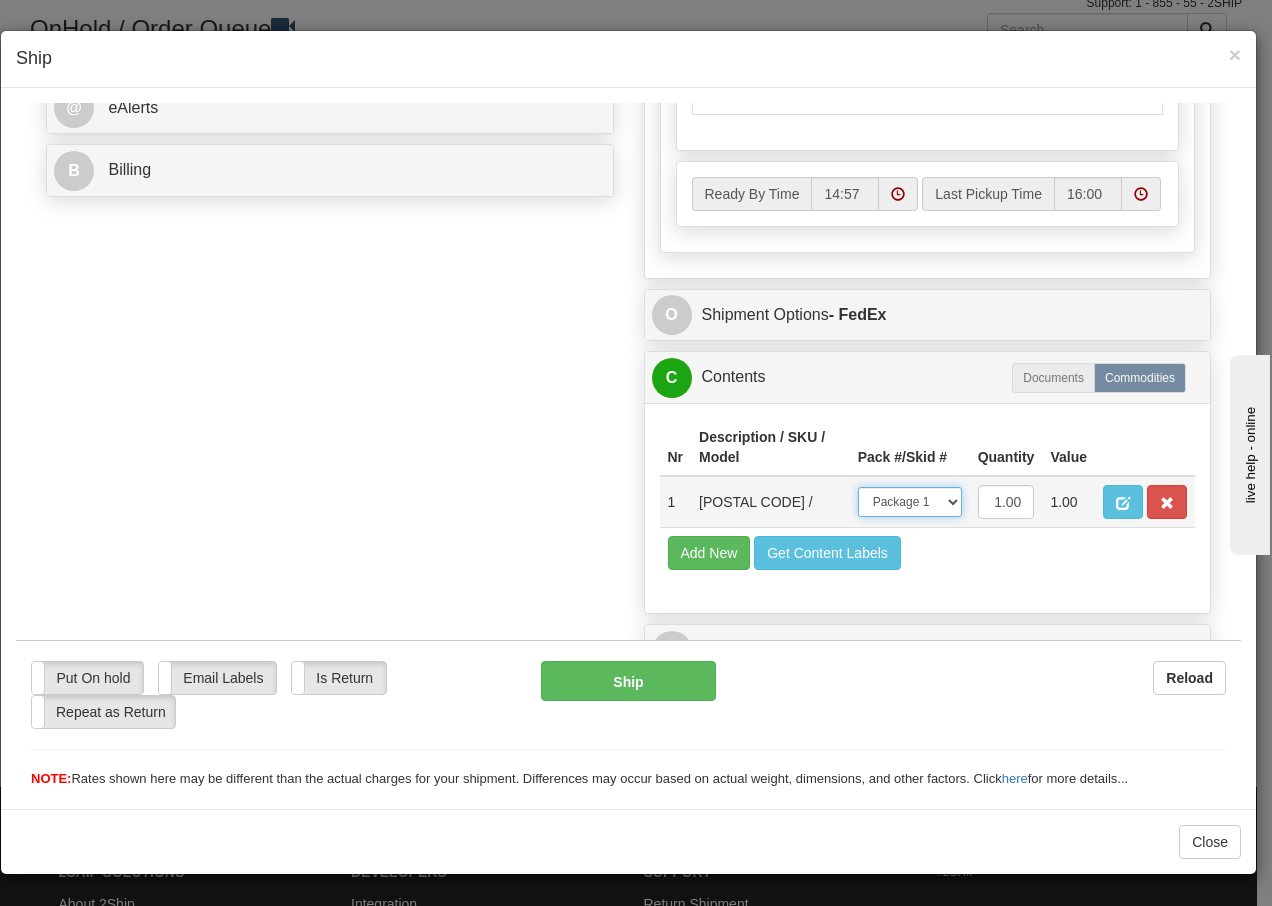 click on "-- Not Assigned --
Package 1" at bounding box center [910, 501] 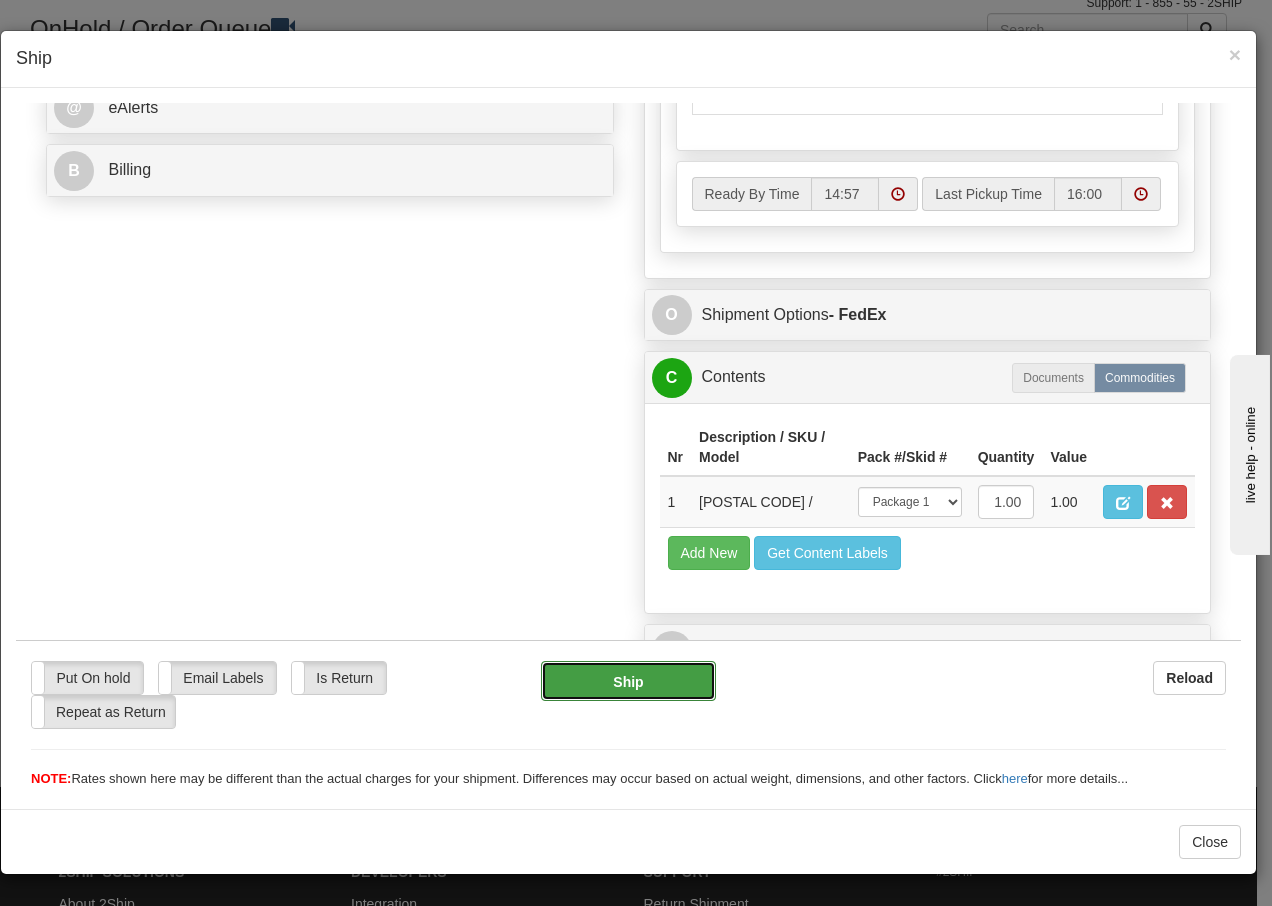 click on "Ship" at bounding box center [628, 680] 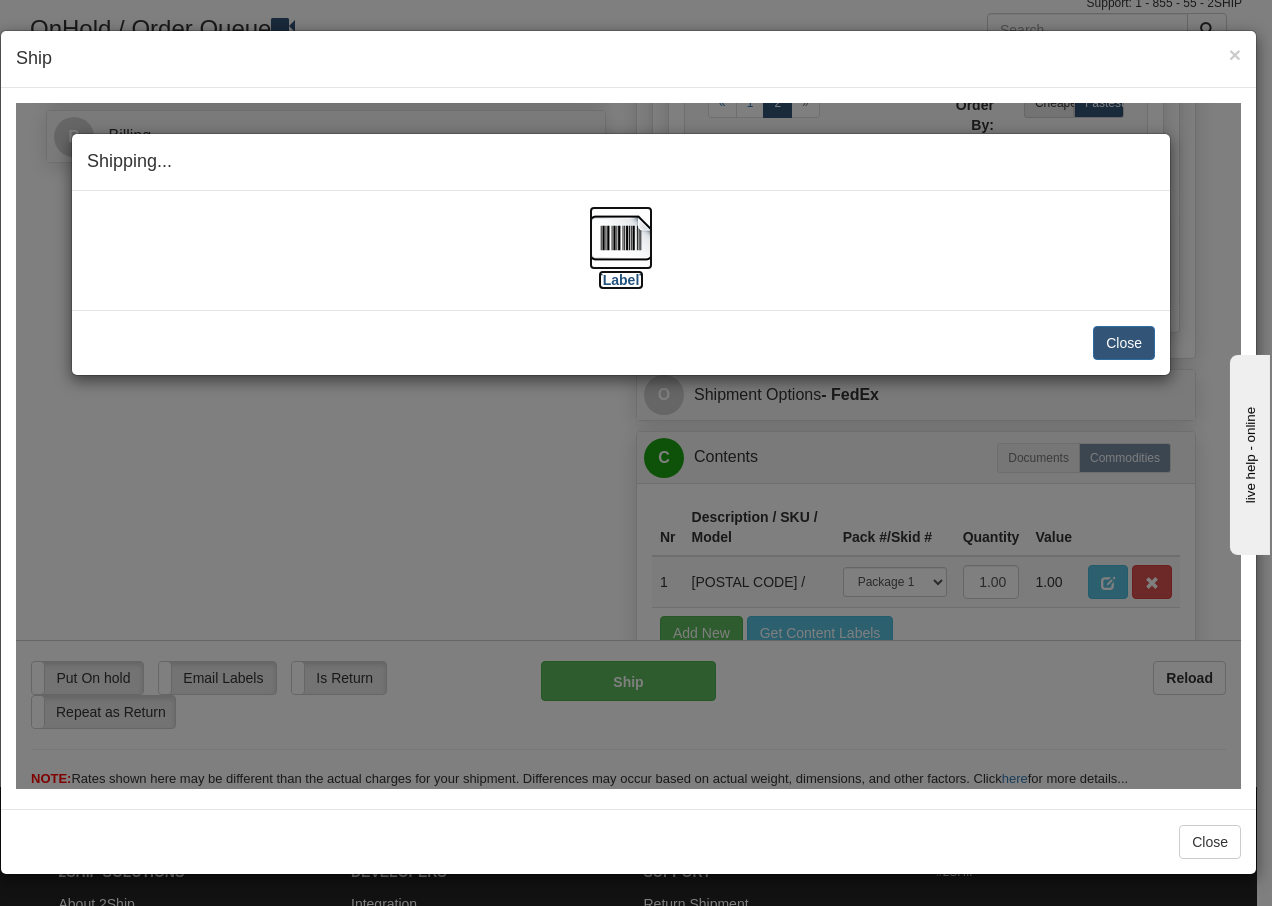 click at bounding box center [621, 237] 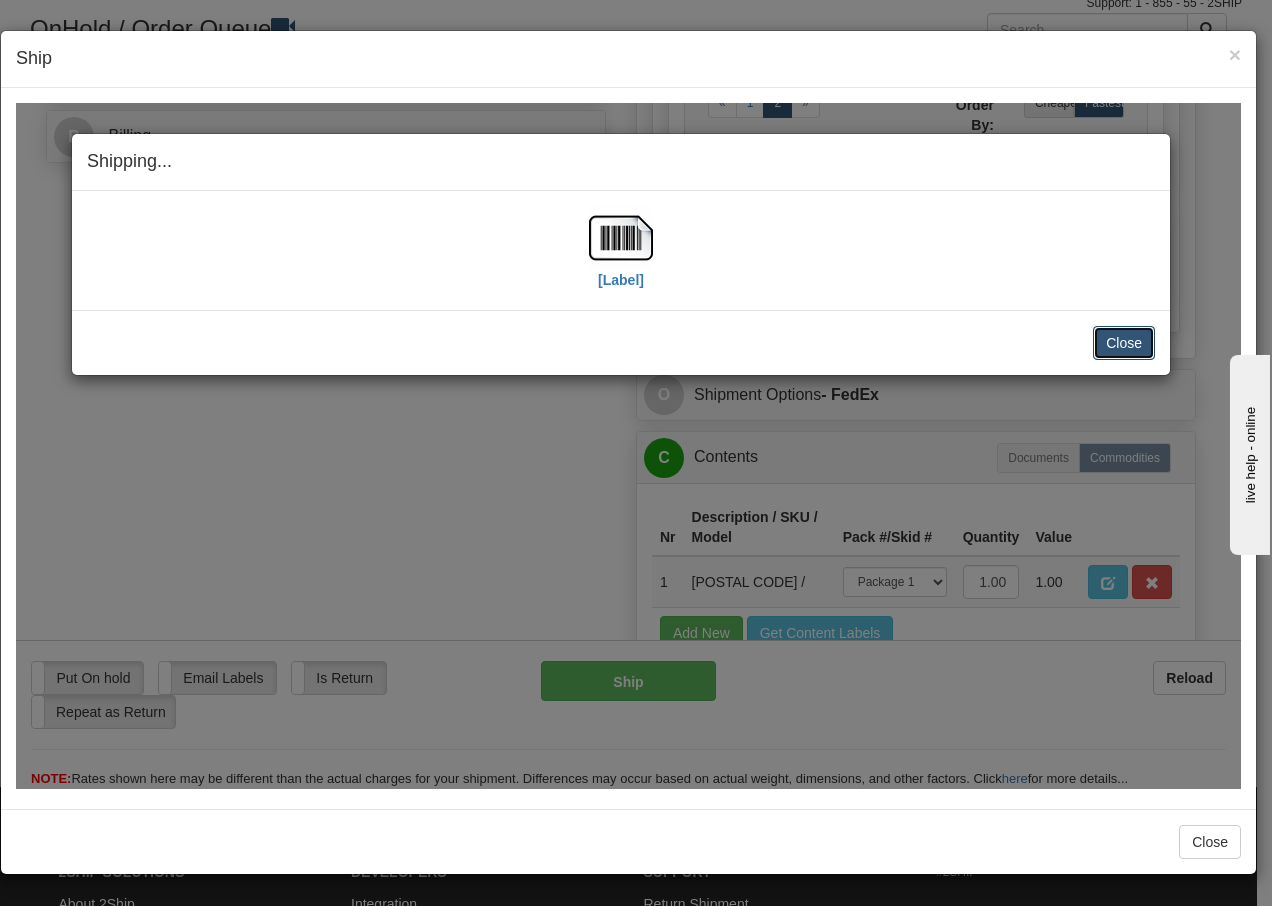 click on "Close" at bounding box center [1124, 342] 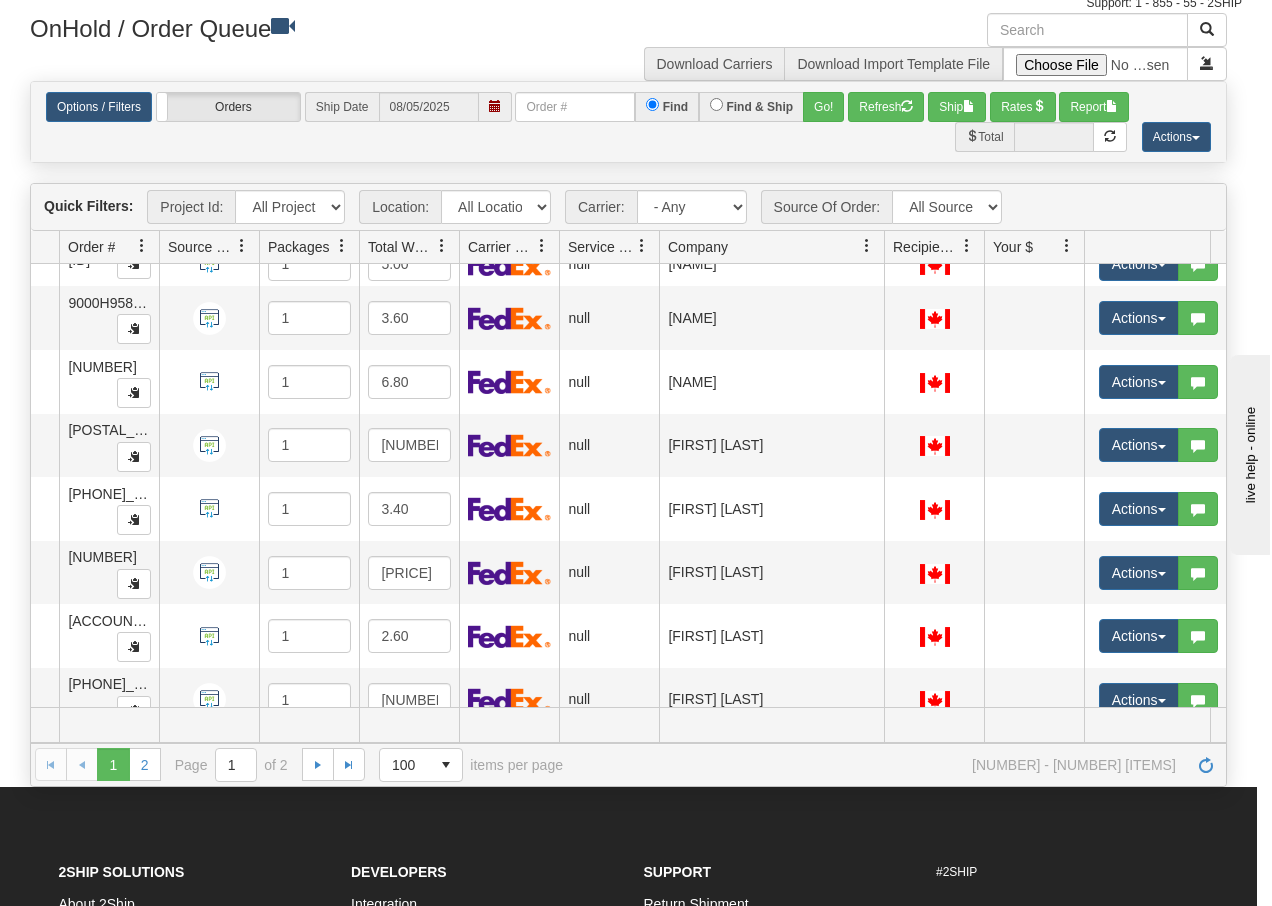 scroll, scrollTop: 0, scrollLeft: 0, axis: both 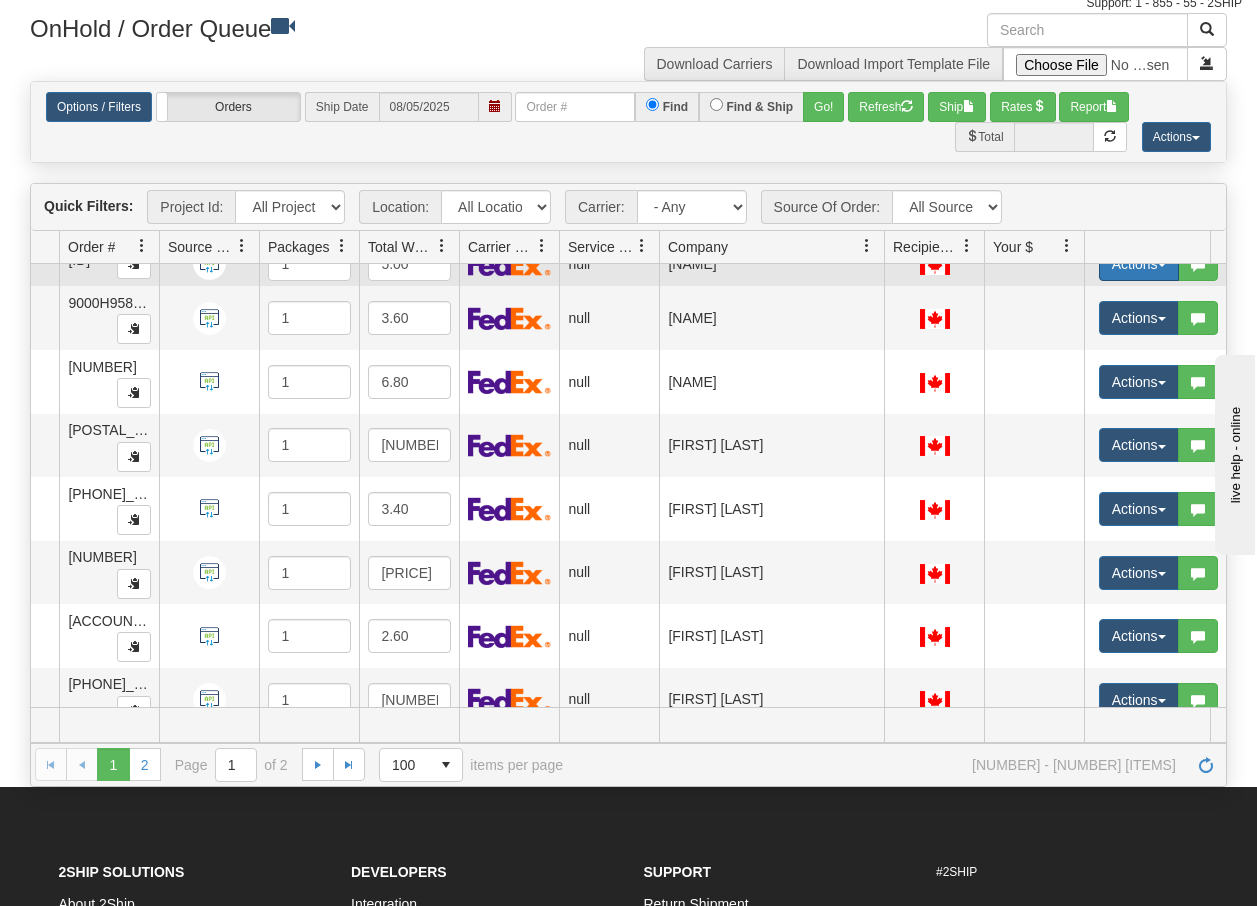 click on "Actions" at bounding box center [1139, 264] 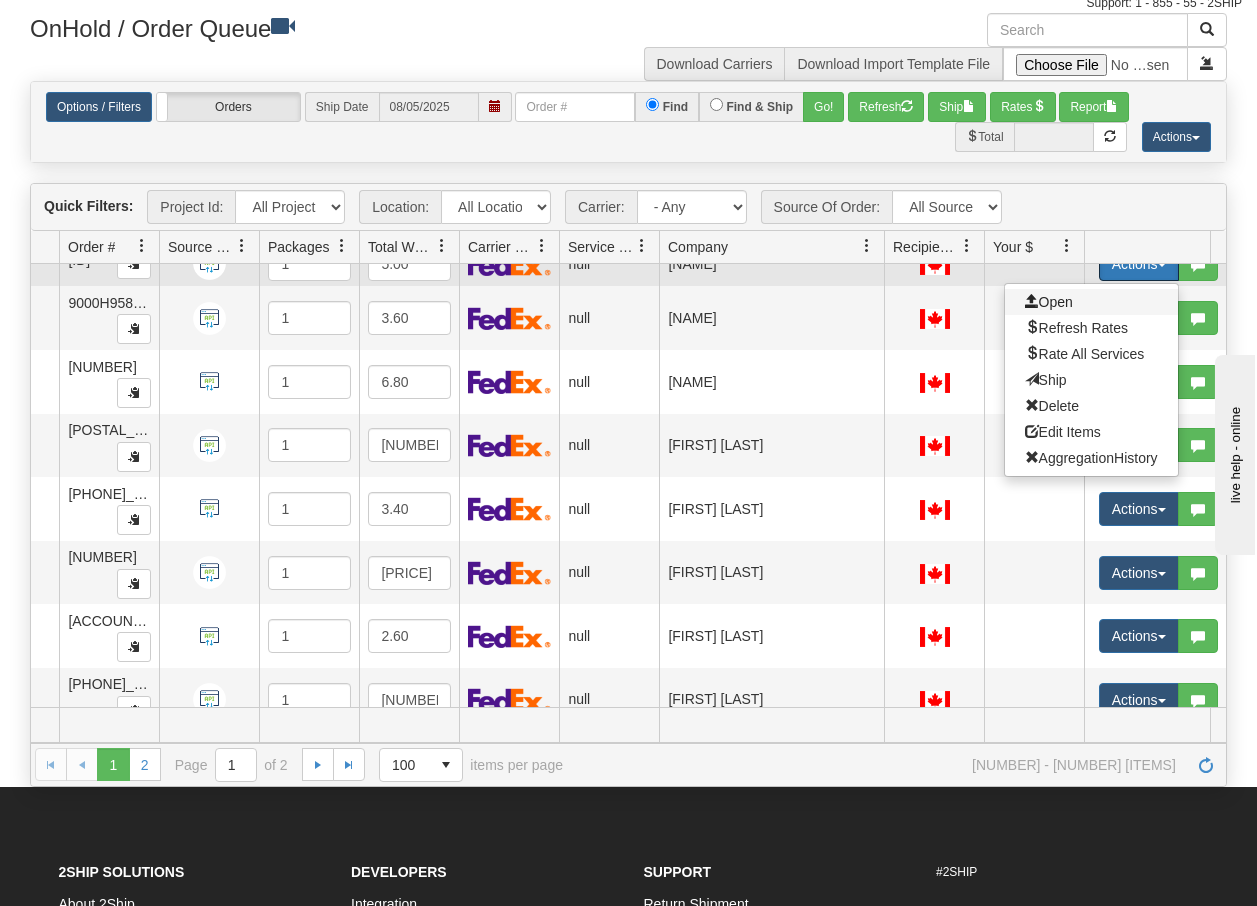 click on "Open" at bounding box center [1049, 302] 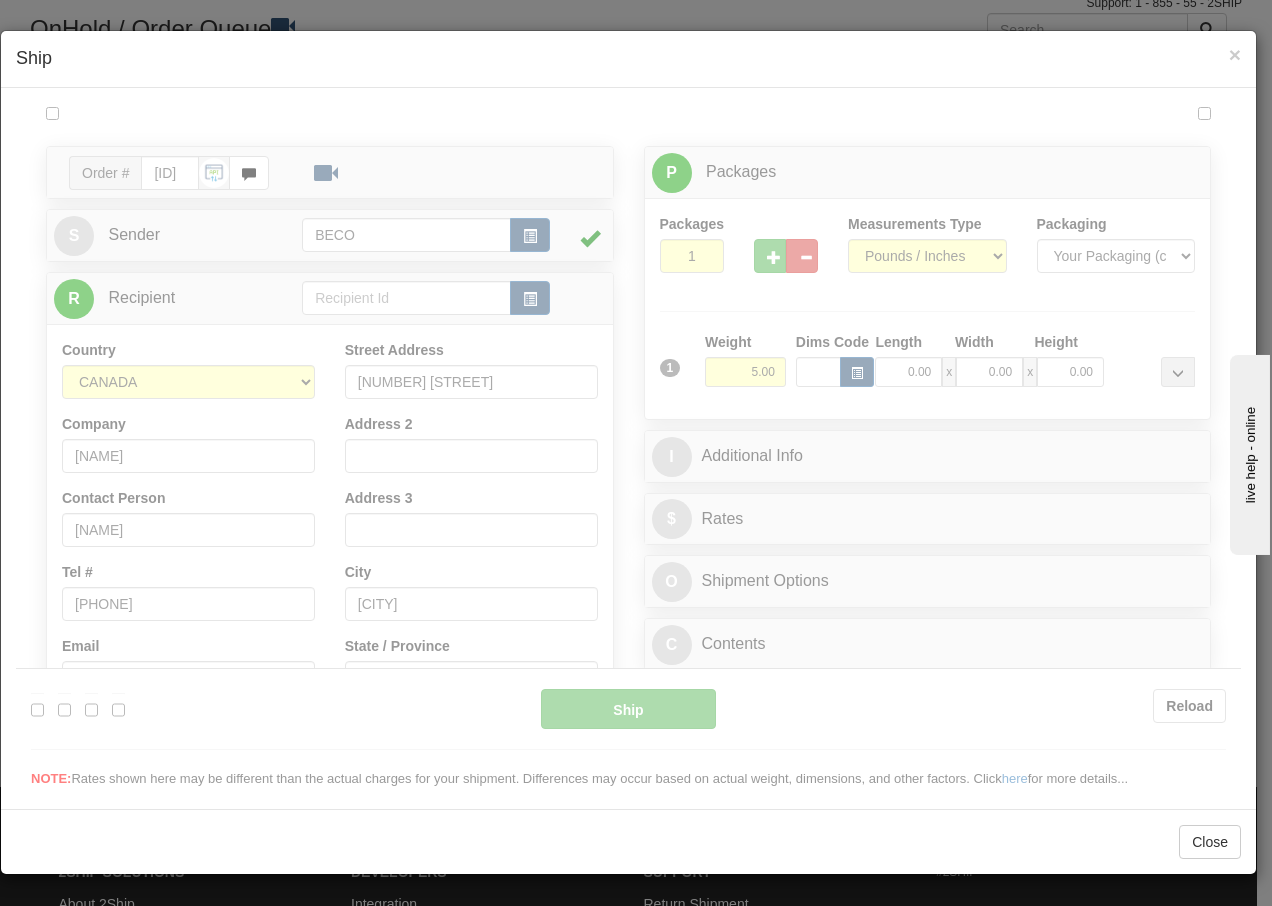 scroll, scrollTop: 0, scrollLeft: 0, axis: both 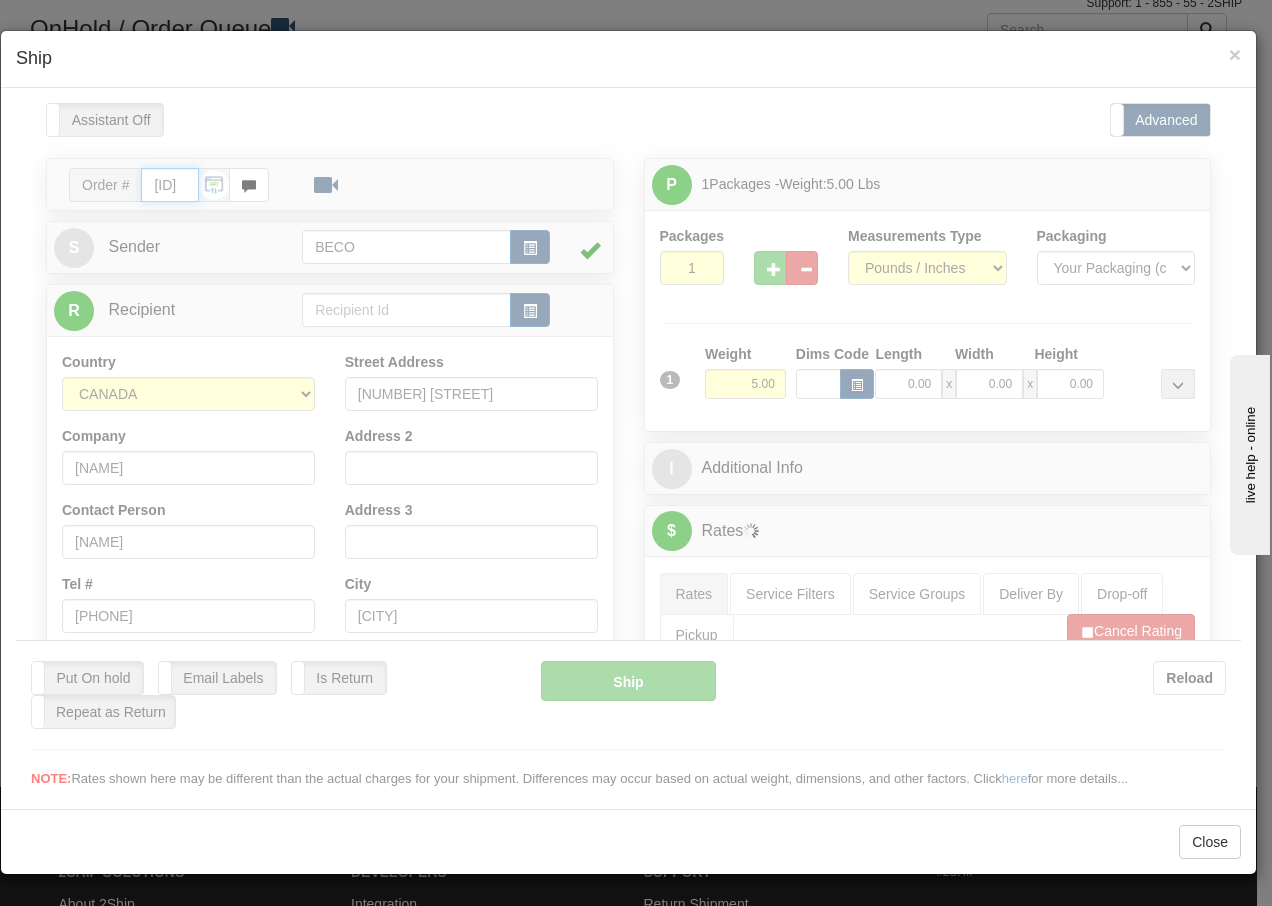 type on "14:58" 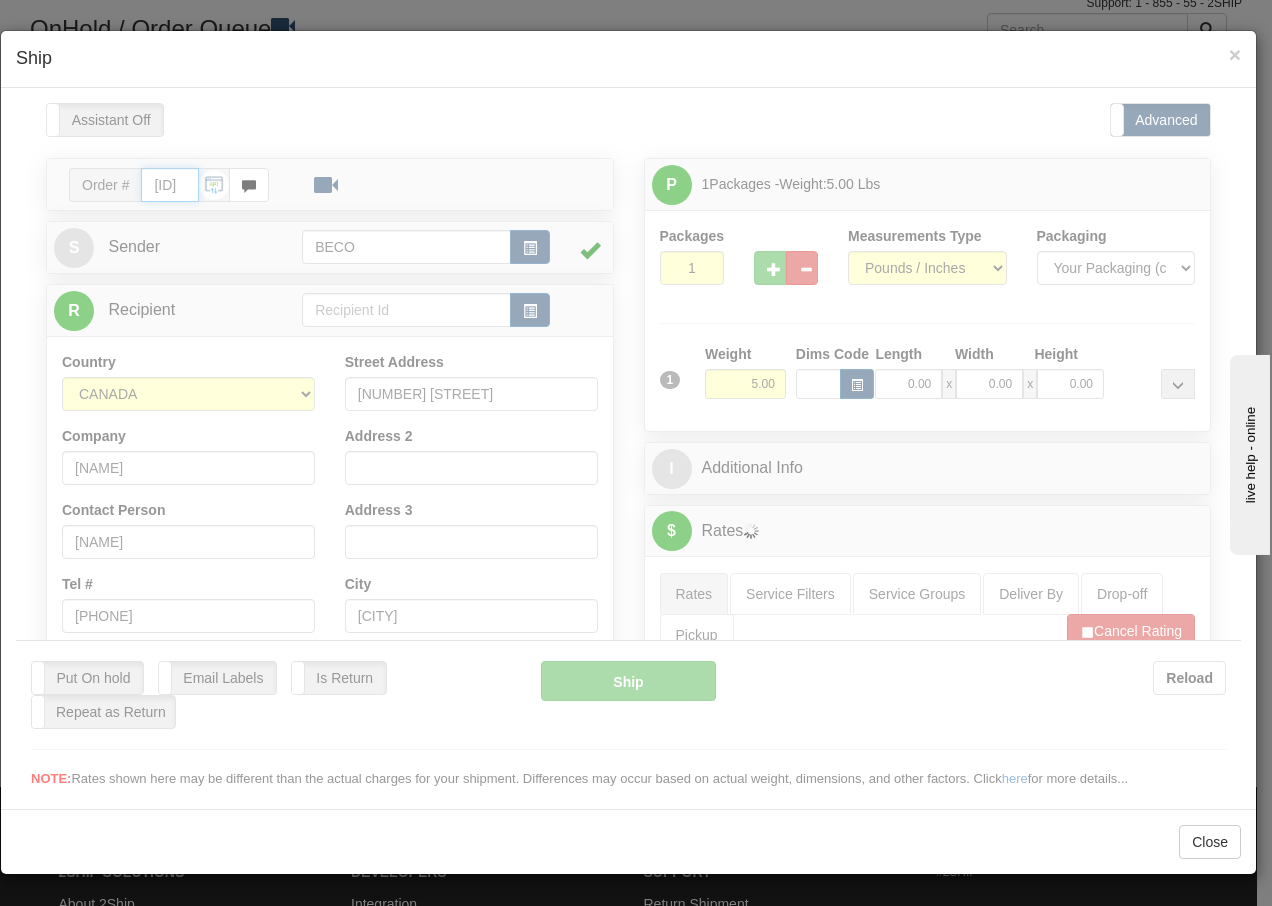 type on "16:00" 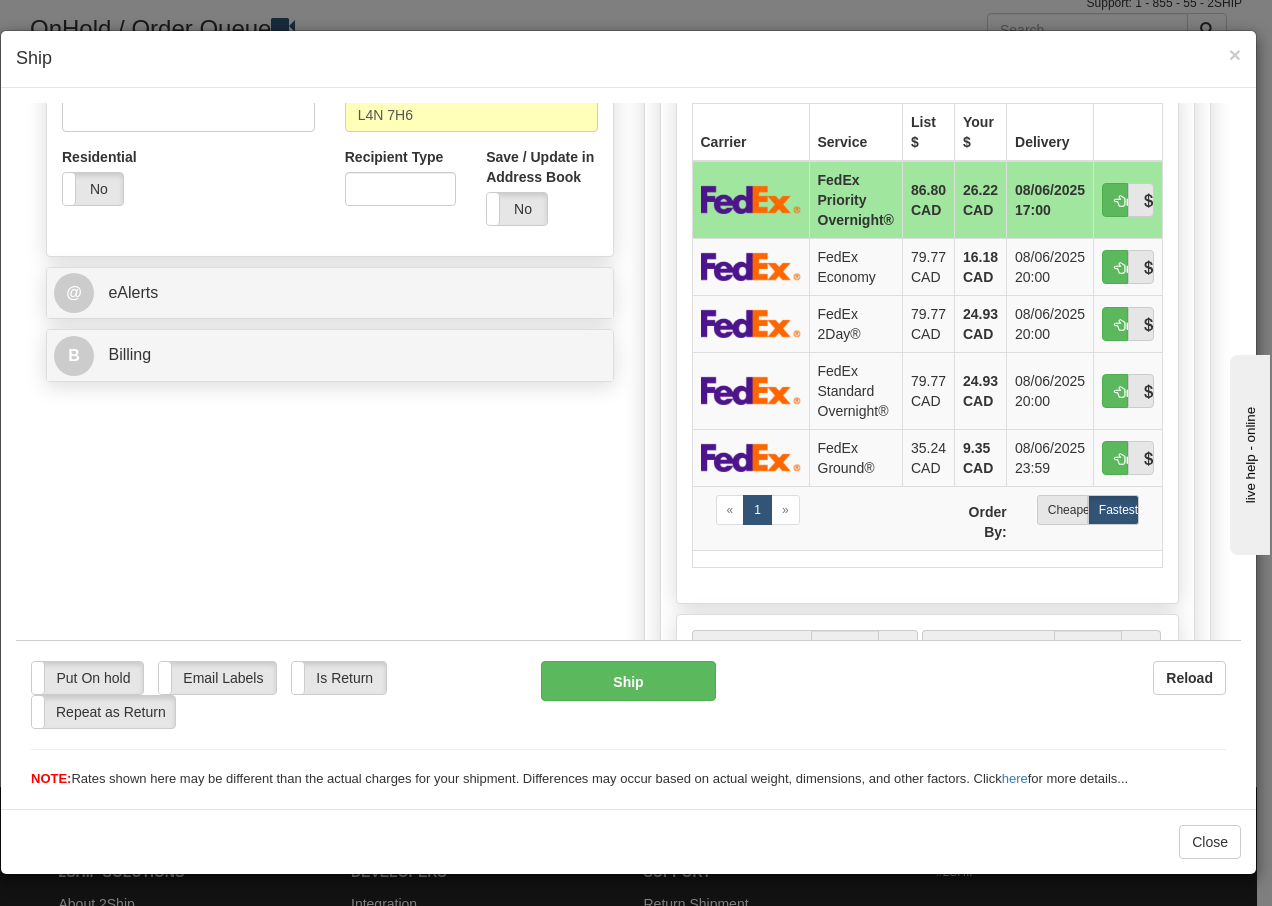 scroll, scrollTop: 666, scrollLeft: 0, axis: vertical 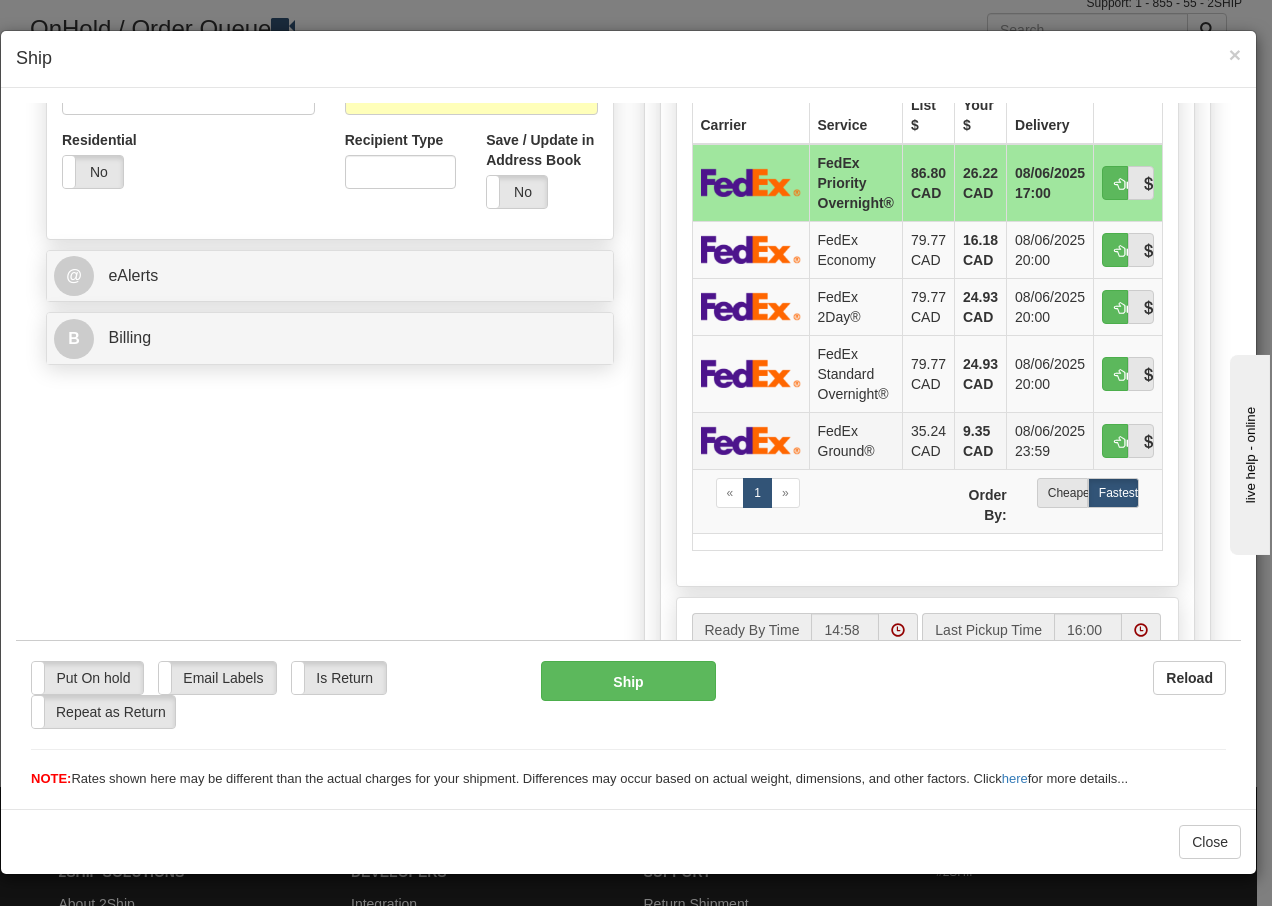 click on "FedEx Ground®" at bounding box center (855, 439) 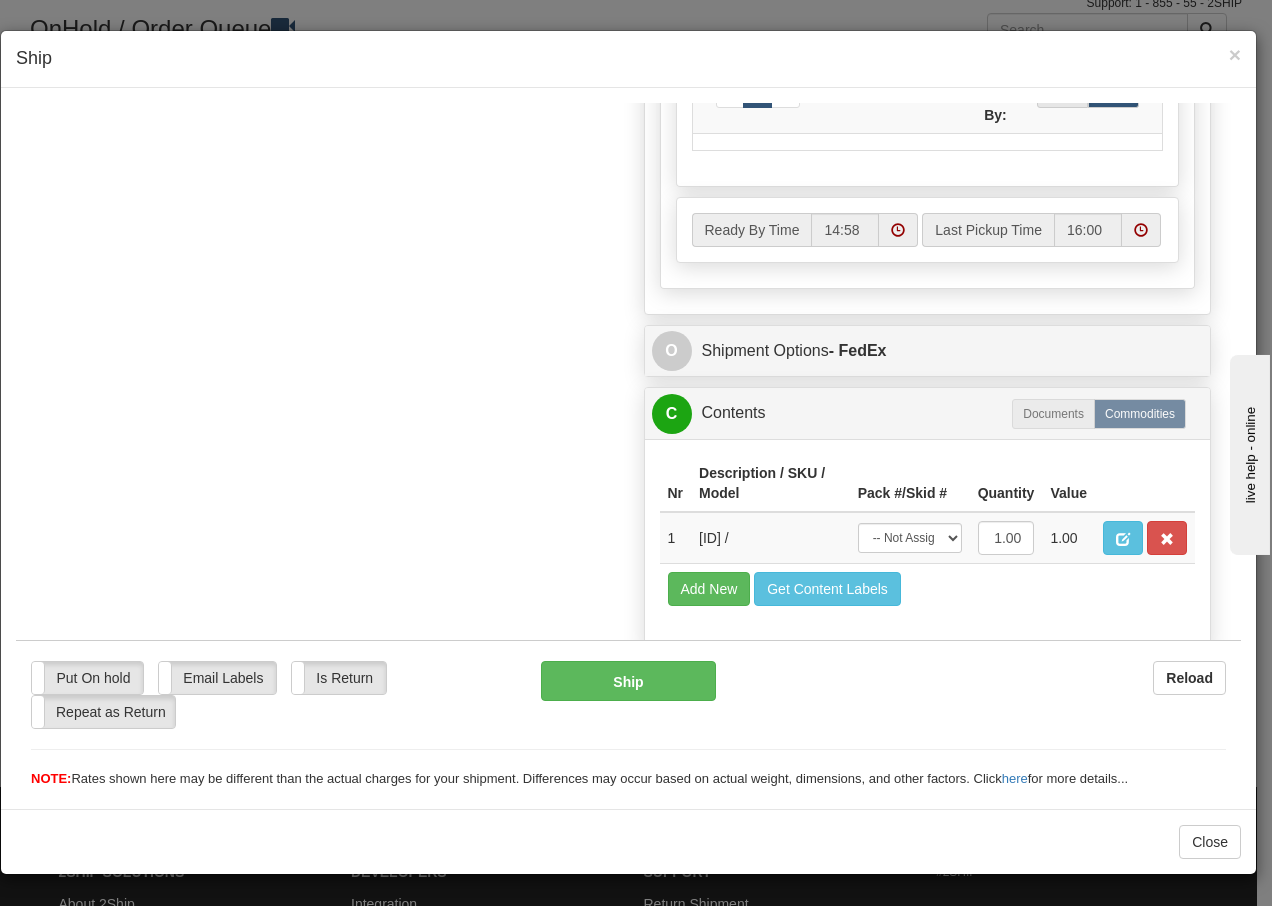 scroll, scrollTop: 1136, scrollLeft: 0, axis: vertical 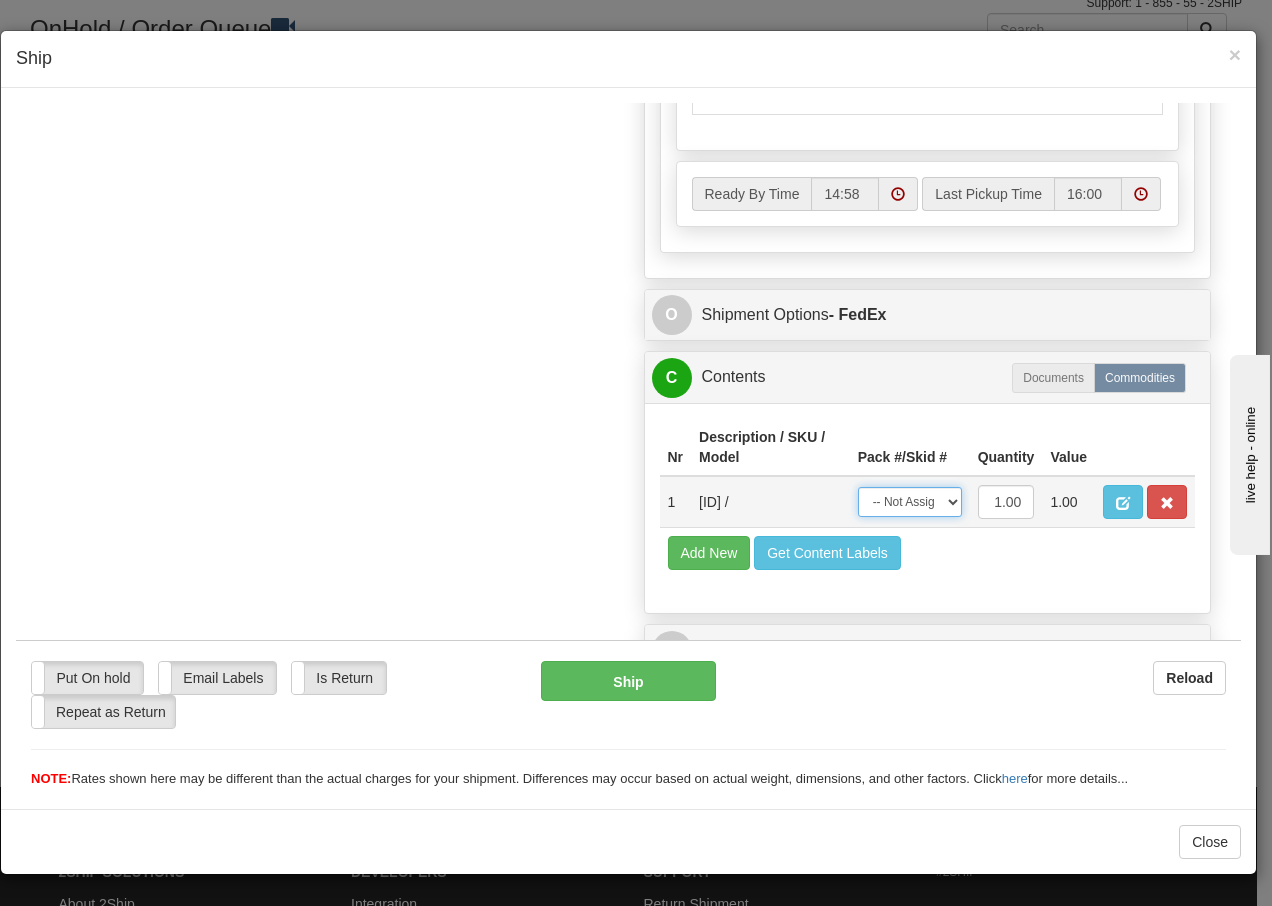 drag, startPoint x: 932, startPoint y: 503, endPoint x: 927, endPoint y: 518, distance: 15.811388 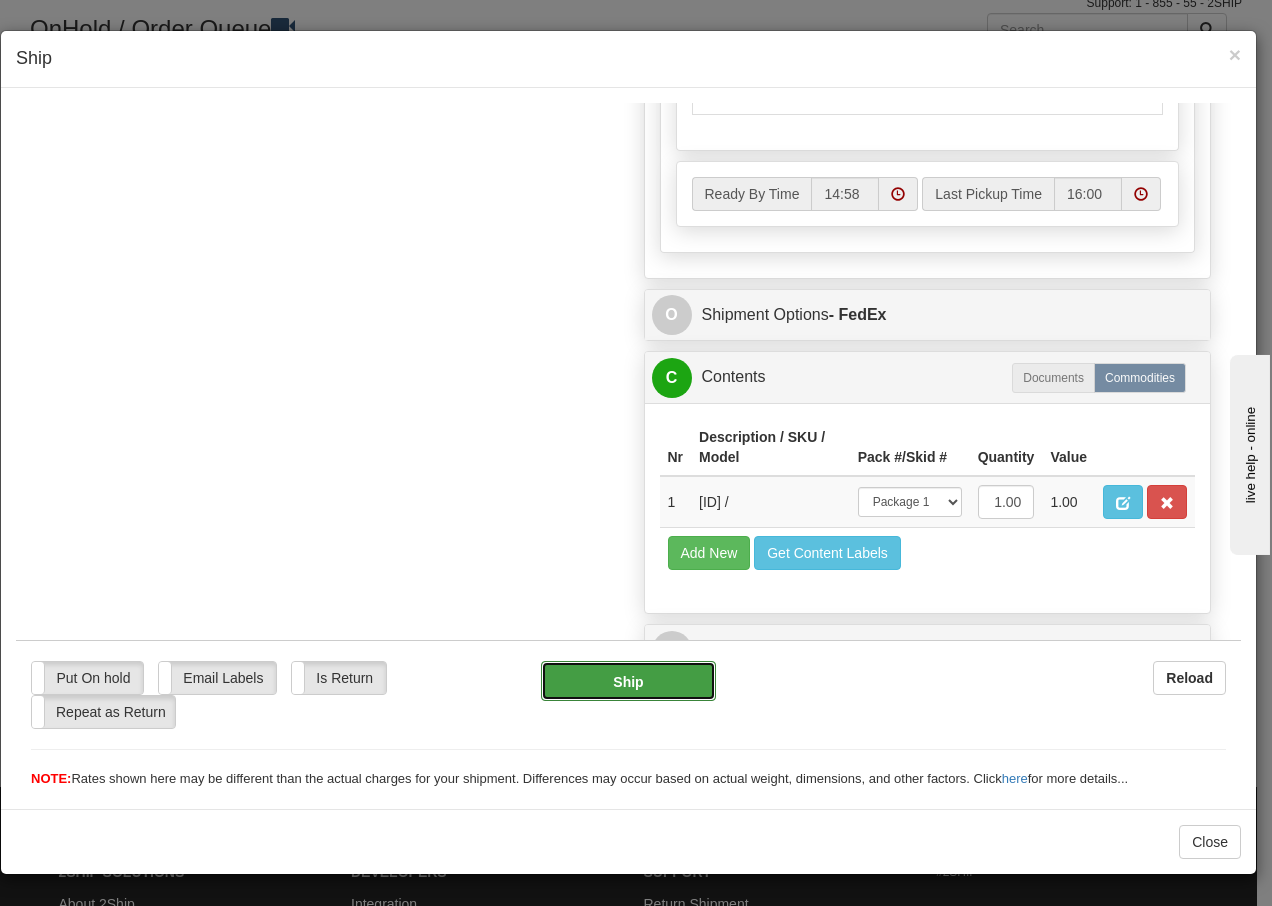 click on "Ship" at bounding box center (628, 680) 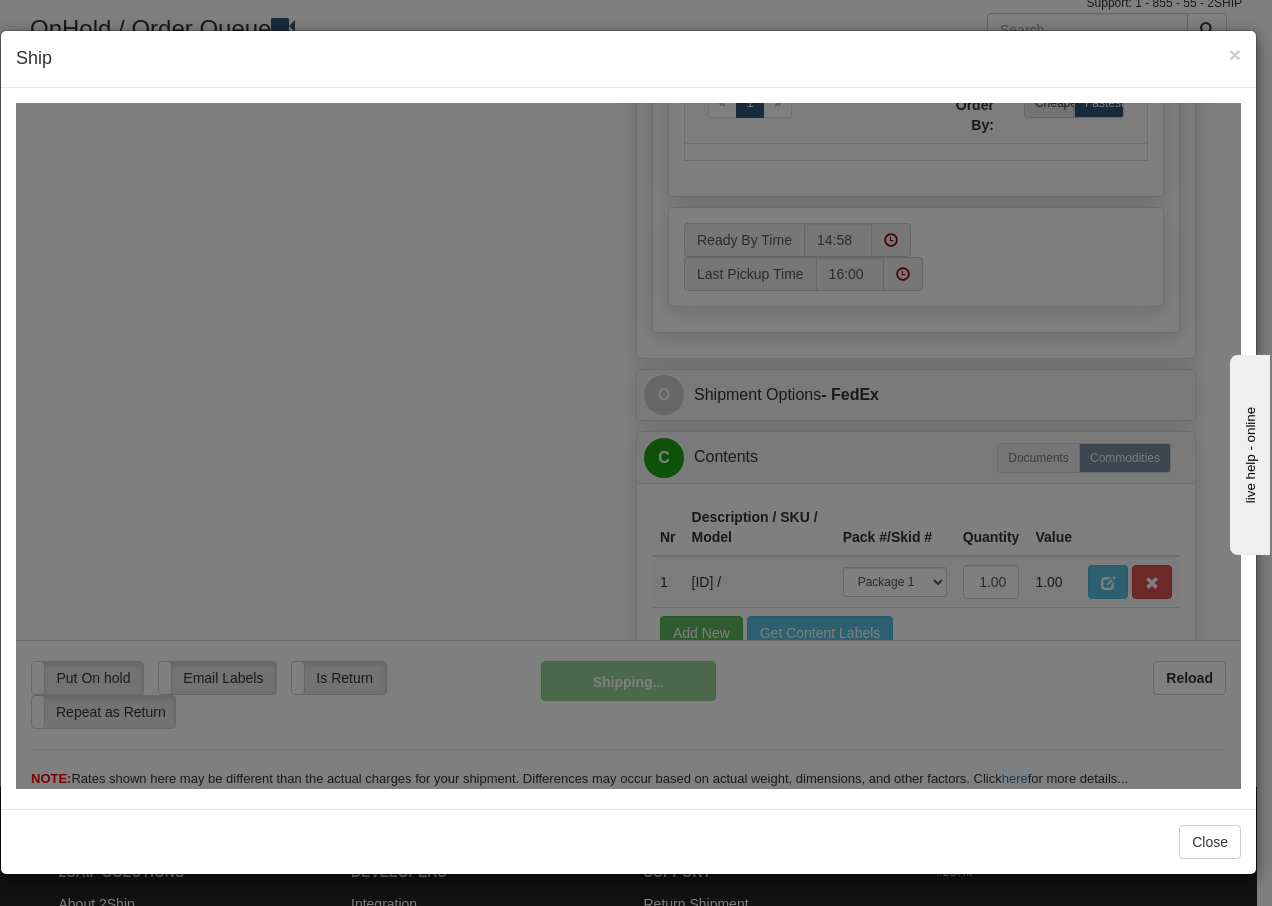 scroll, scrollTop: 1216, scrollLeft: 0, axis: vertical 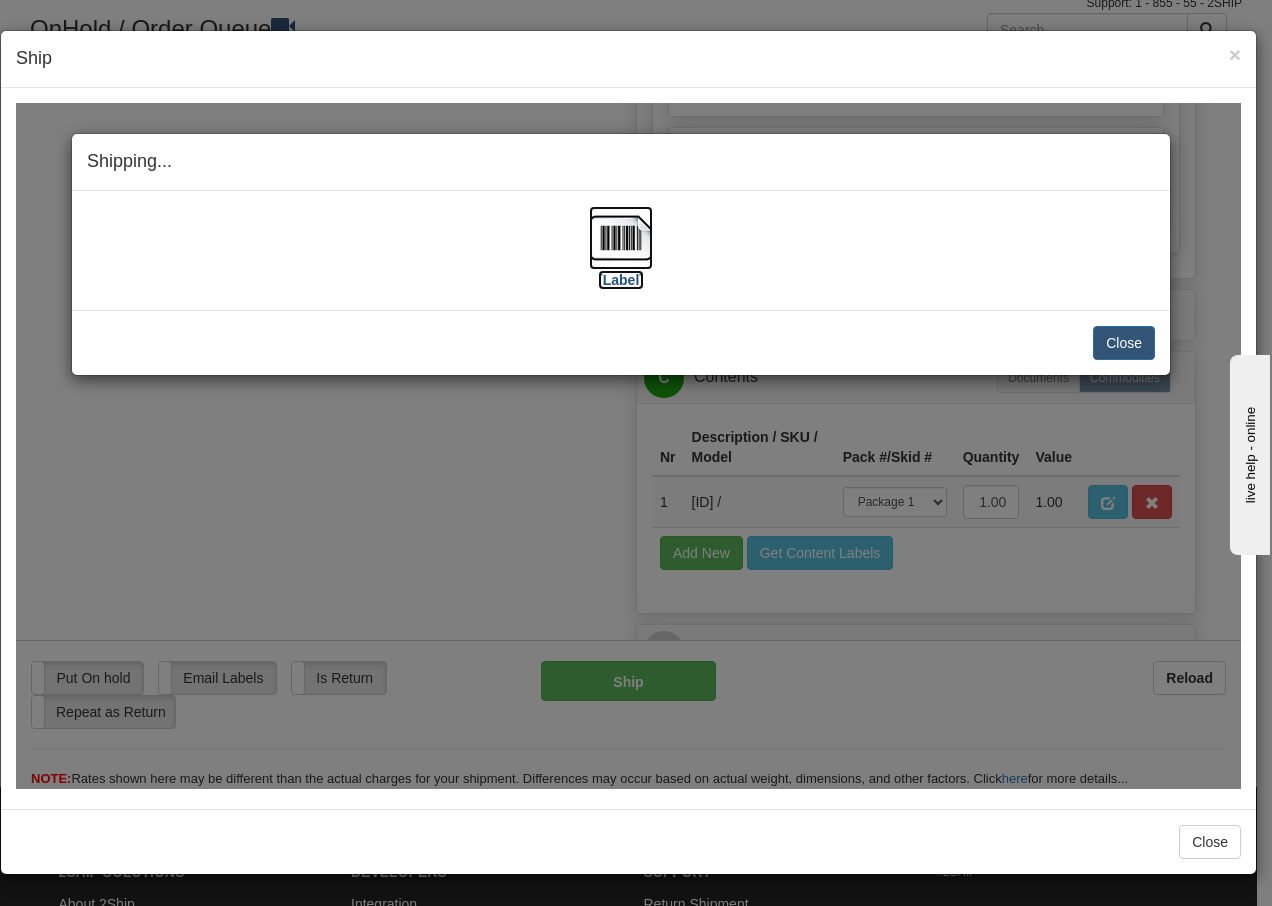 click at bounding box center [621, 237] 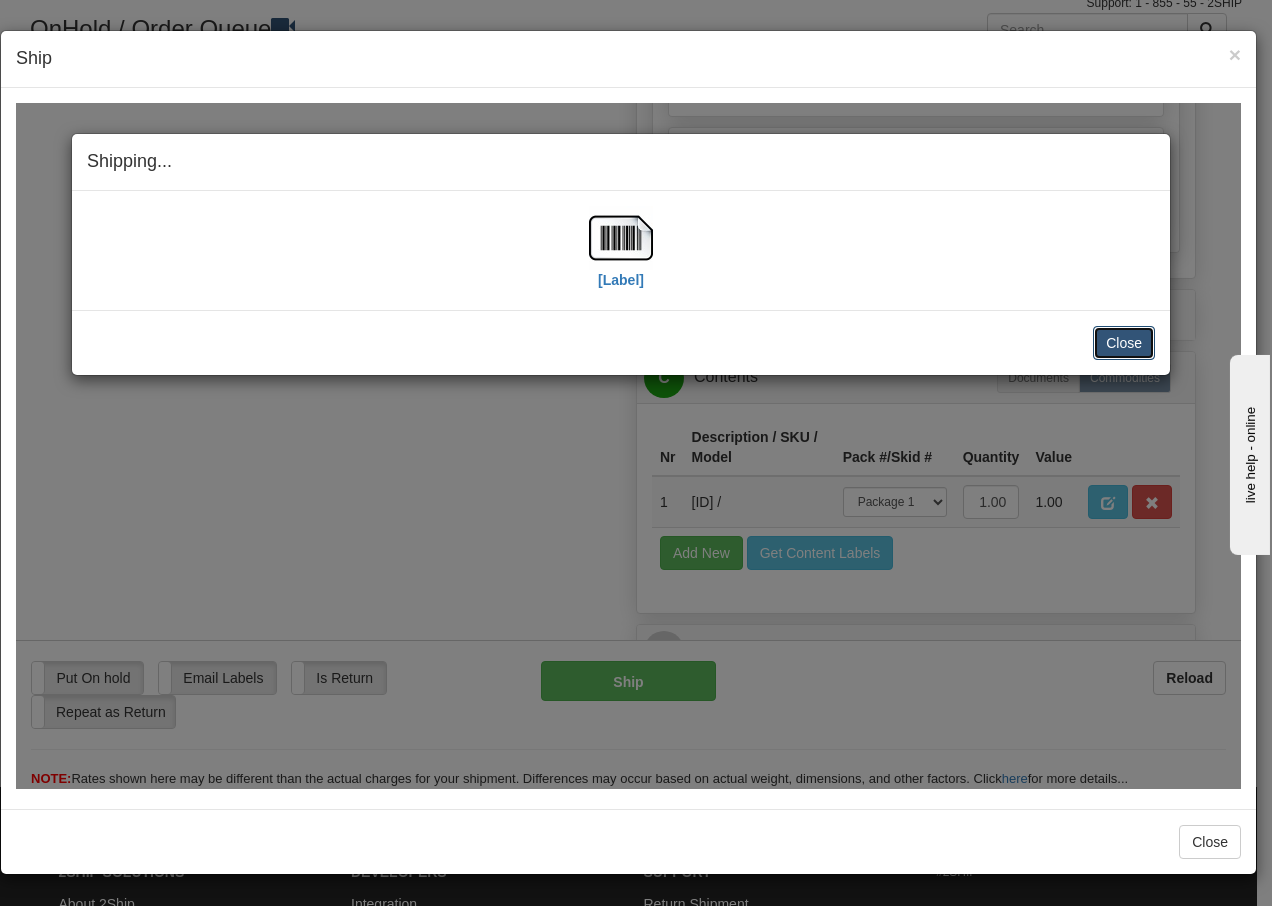 click on "Close" at bounding box center (1124, 342) 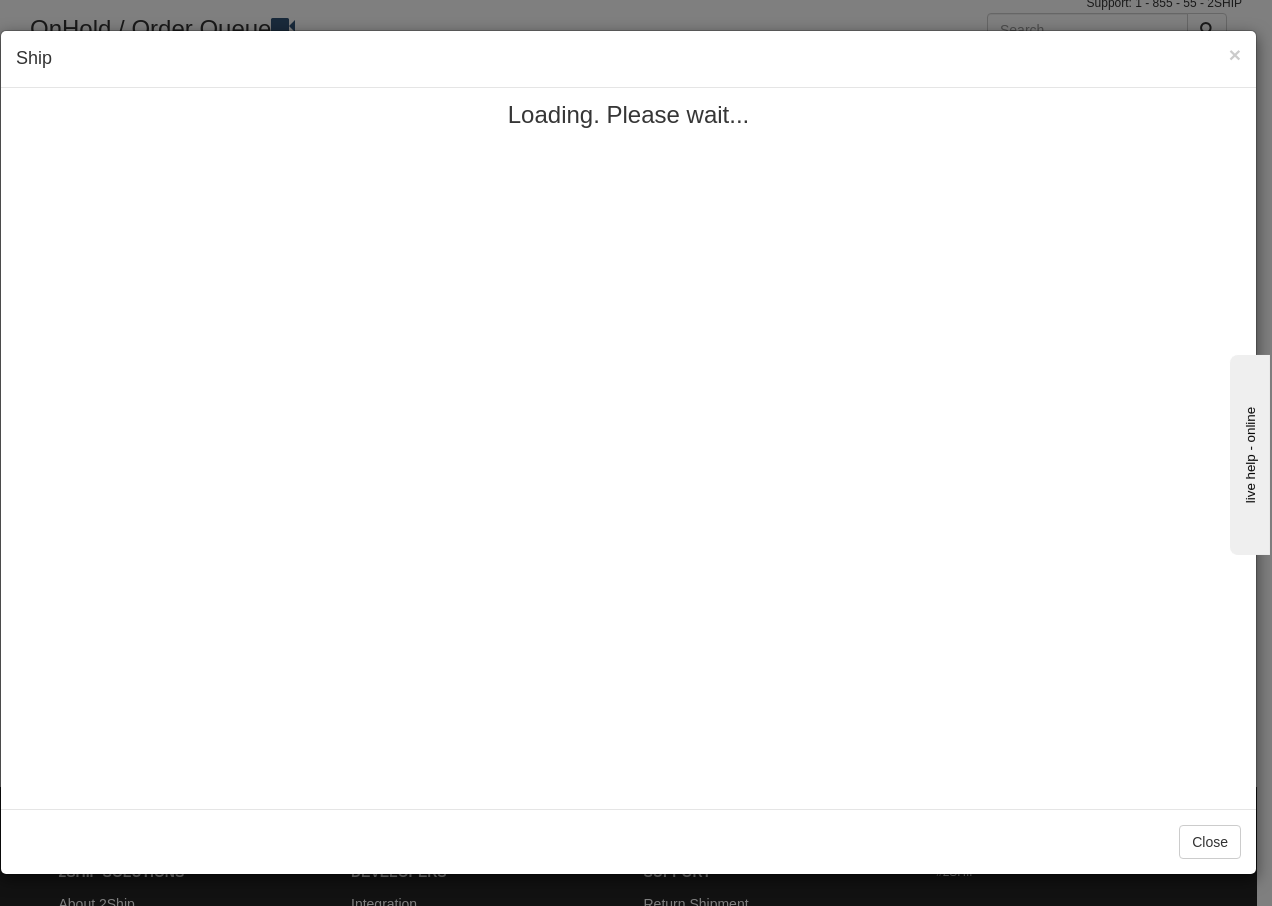 scroll, scrollTop: 0, scrollLeft: 0, axis: both 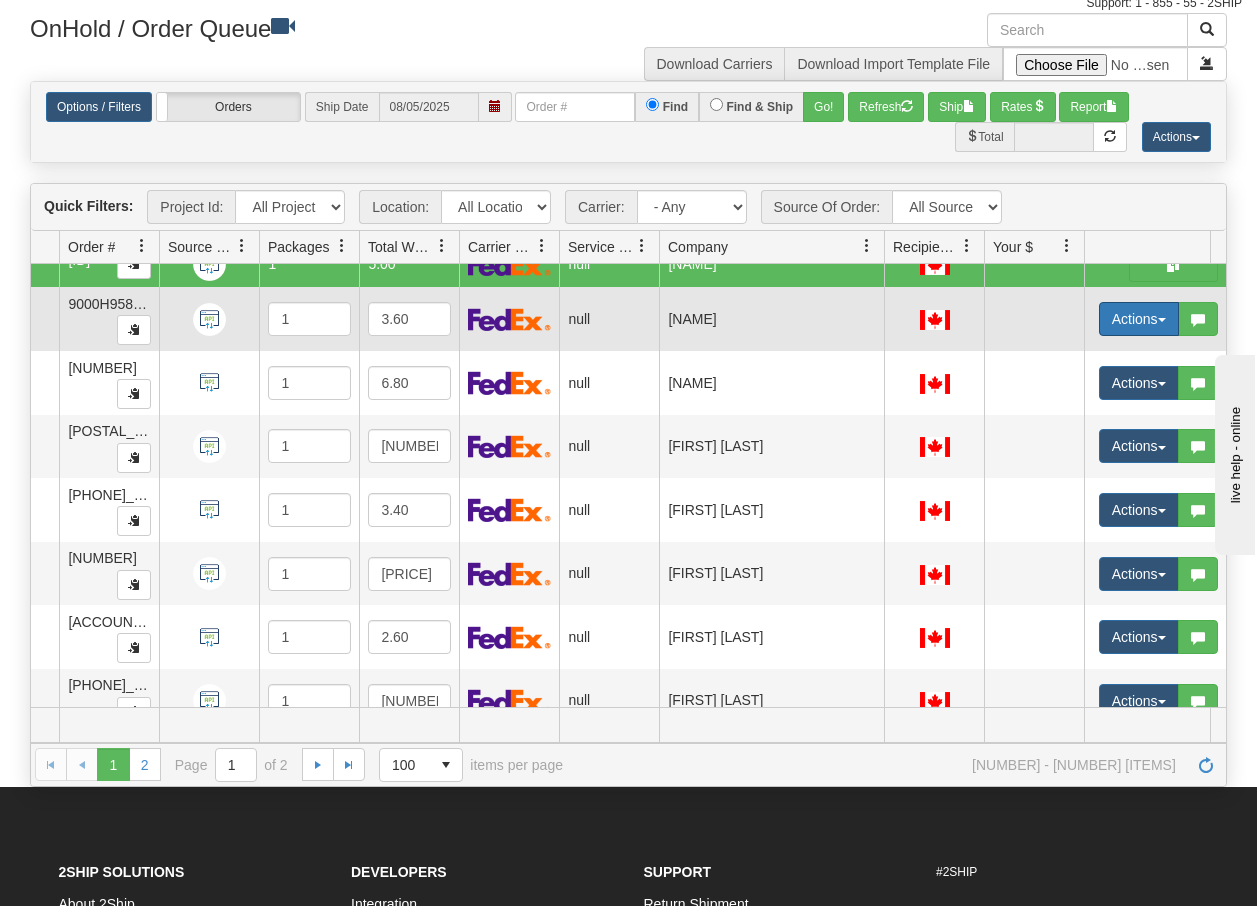 click on "Actions" at bounding box center (1139, 319) 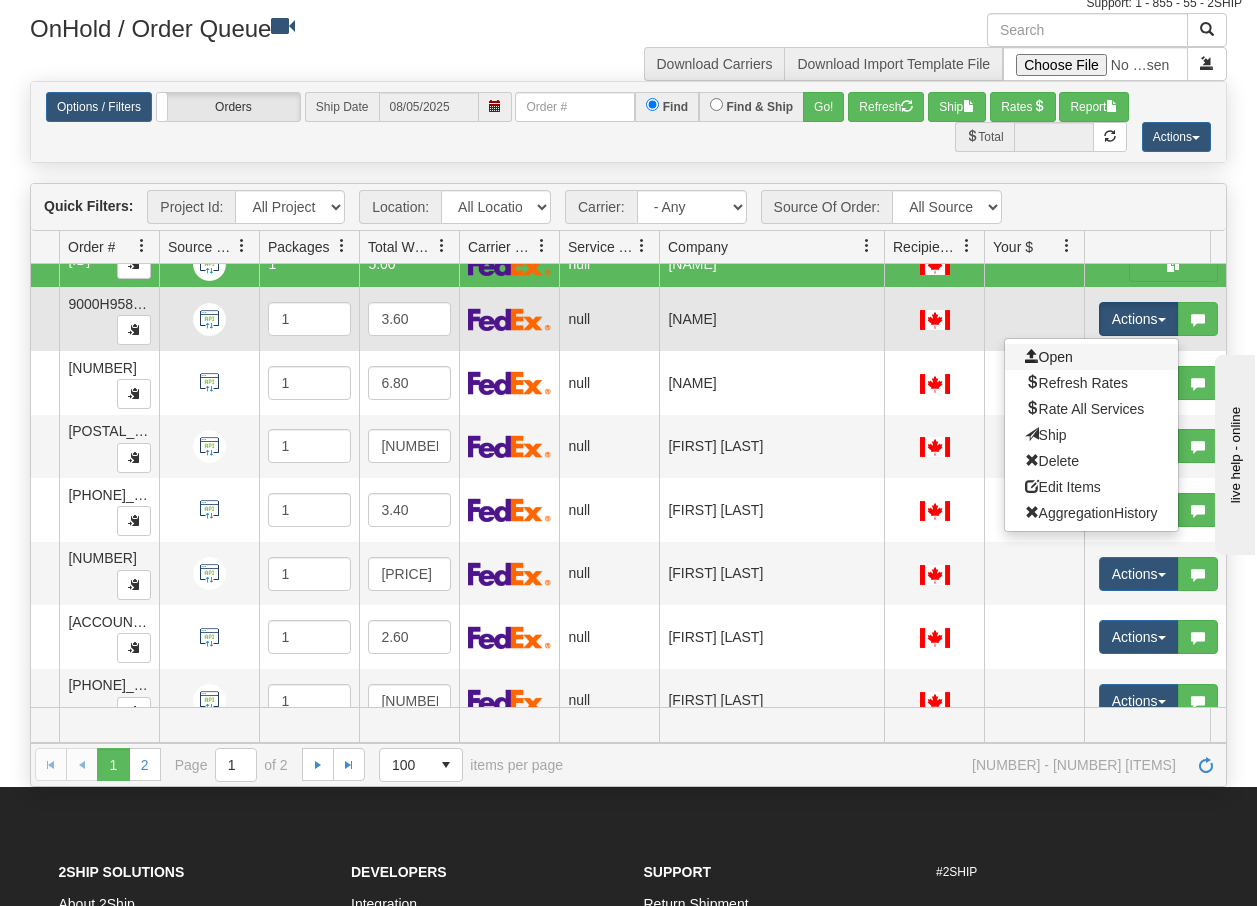 click on "Open" at bounding box center (1091, 357) 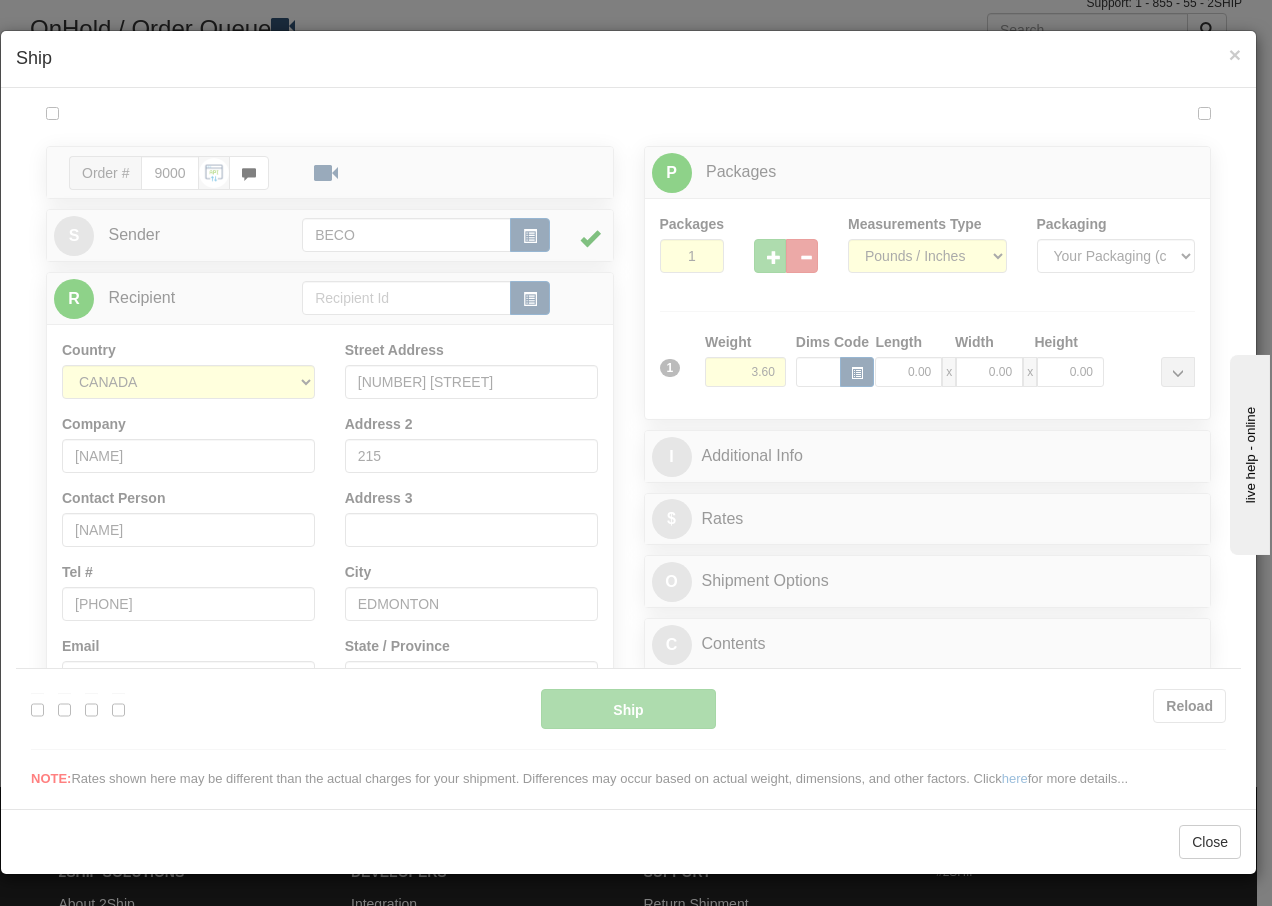 scroll, scrollTop: 0, scrollLeft: 0, axis: both 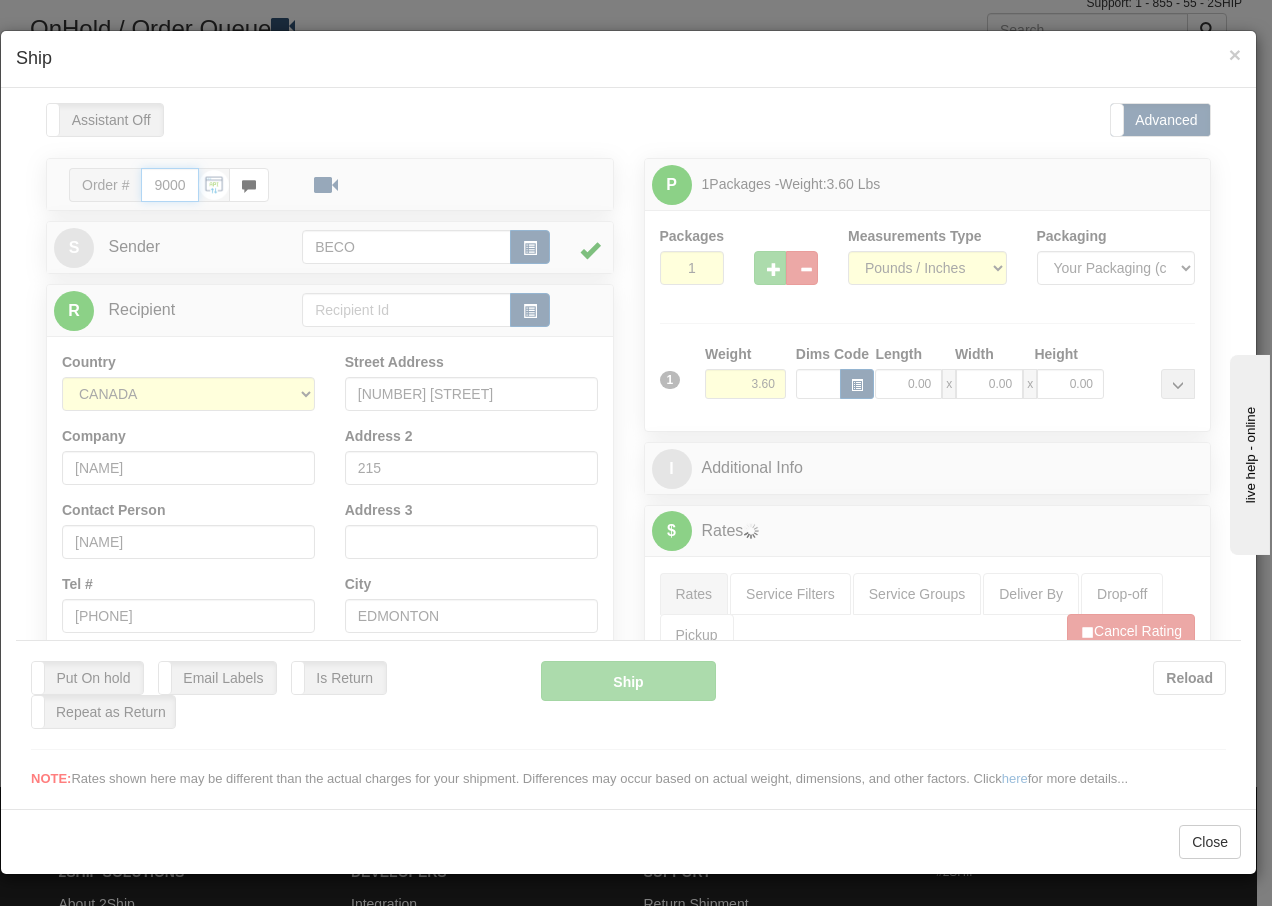 type on "14:58" 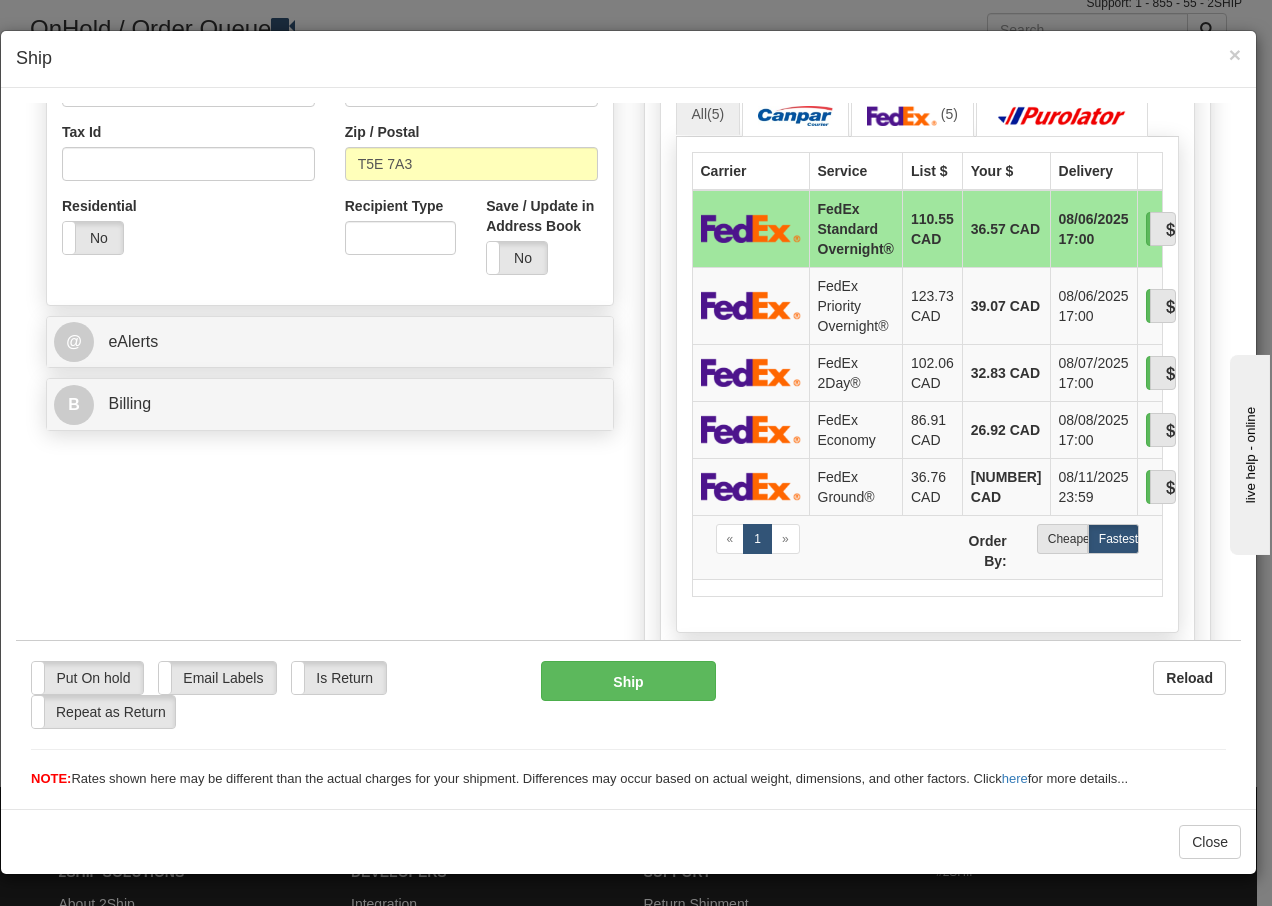 scroll, scrollTop: 680, scrollLeft: 0, axis: vertical 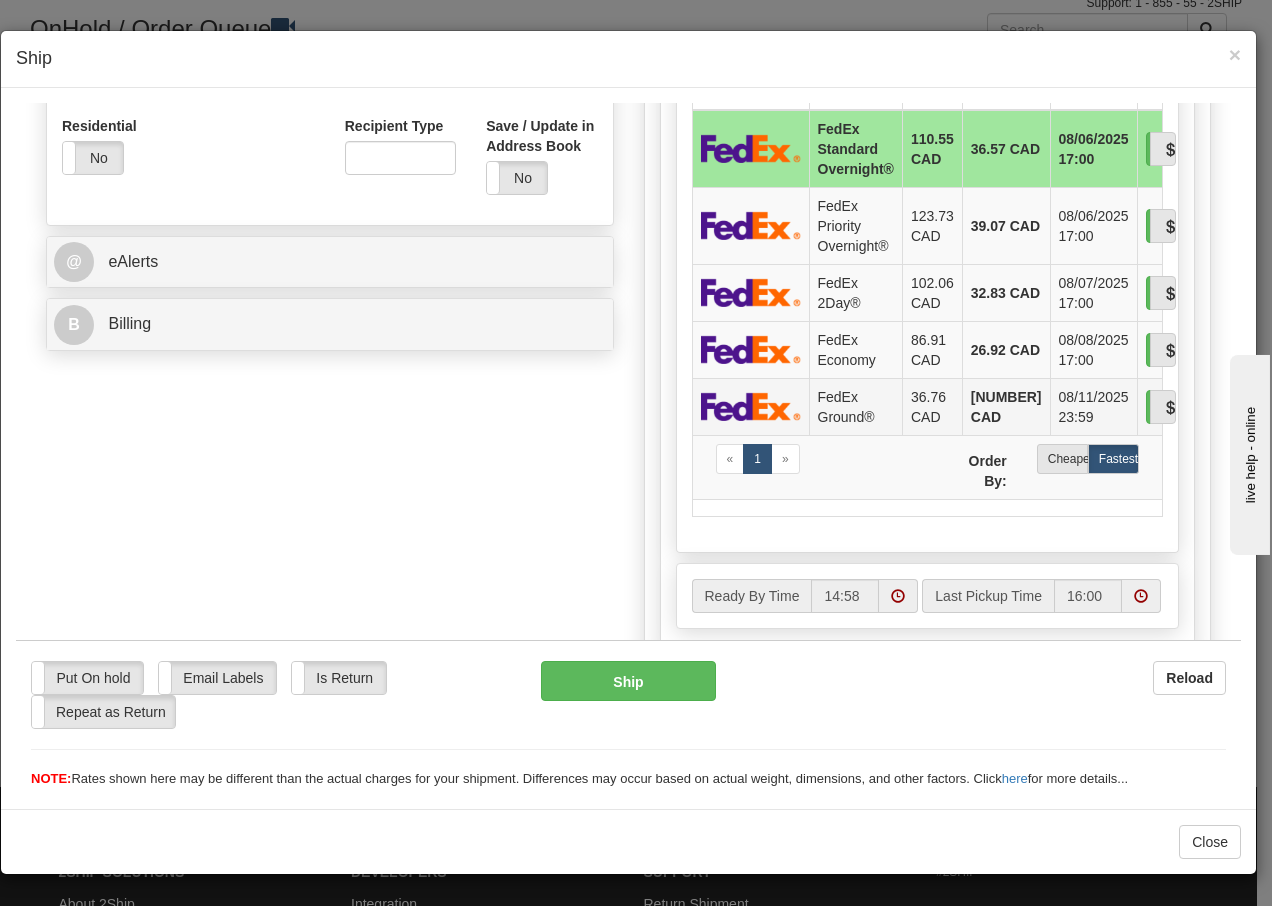 click on "FedEx Ground®" at bounding box center (855, 405) 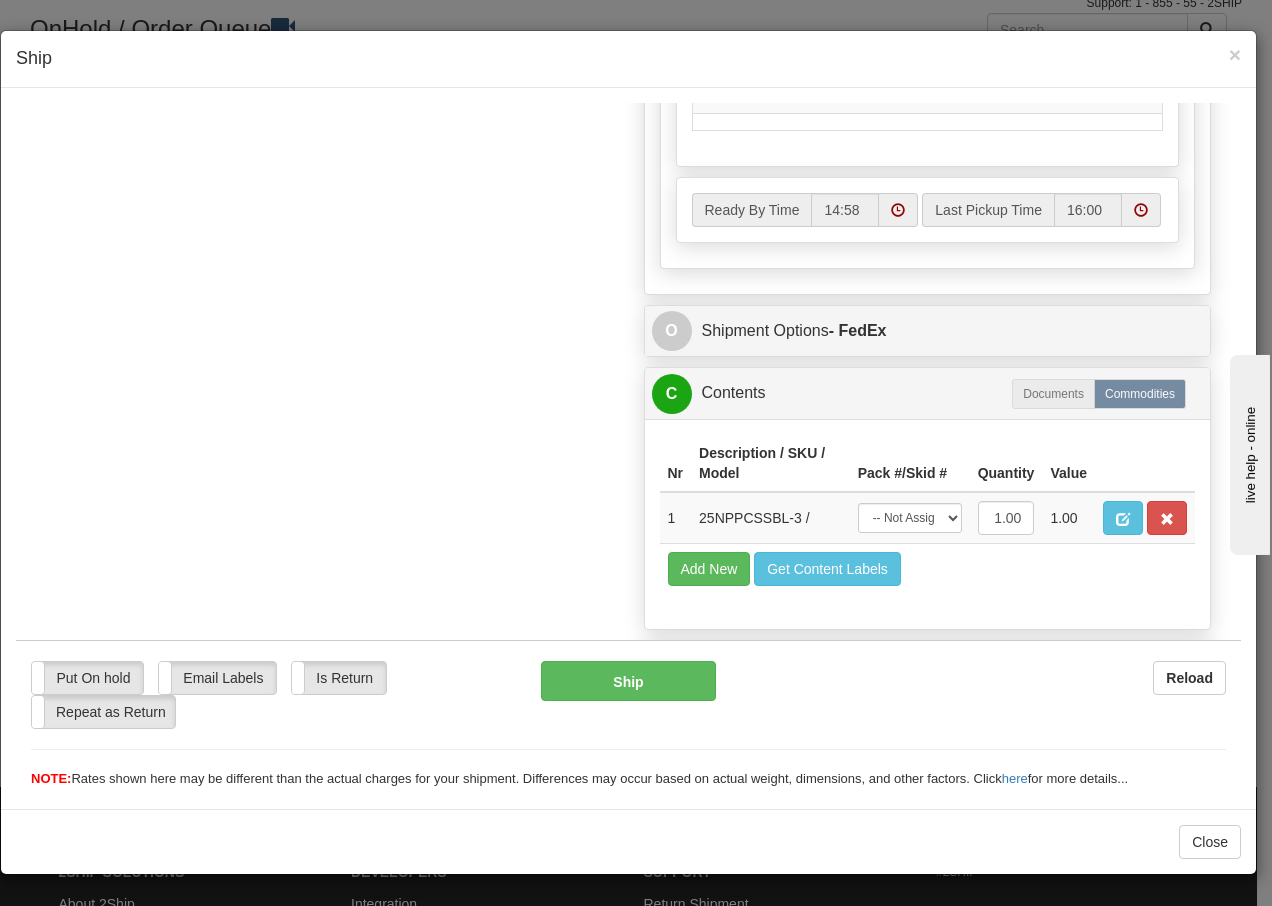 scroll, scrollTop: 1136, scrollLeft: 0, axis: vertical 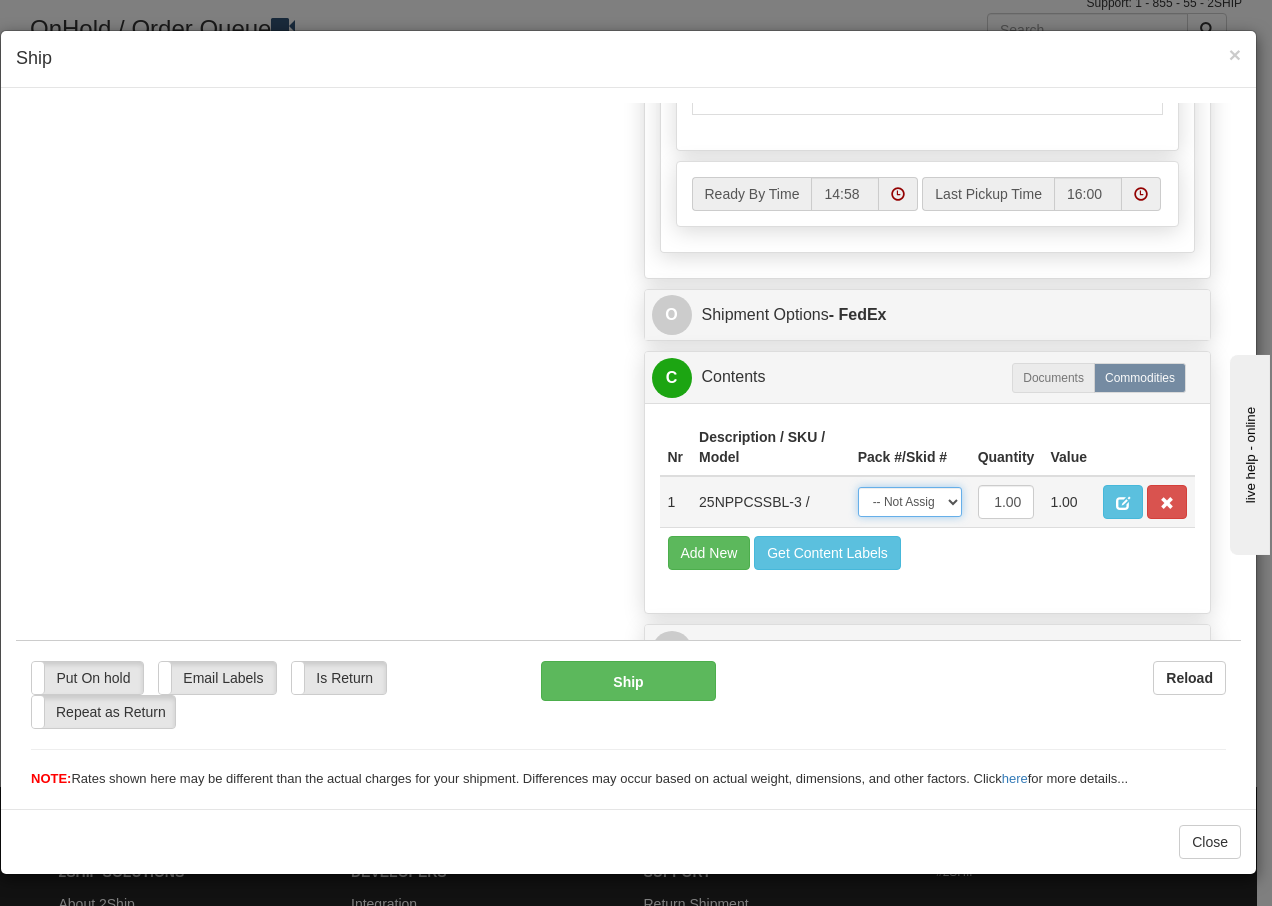 click on "-- Not Assigned --
Package 1" at bounding box center (910, 501) 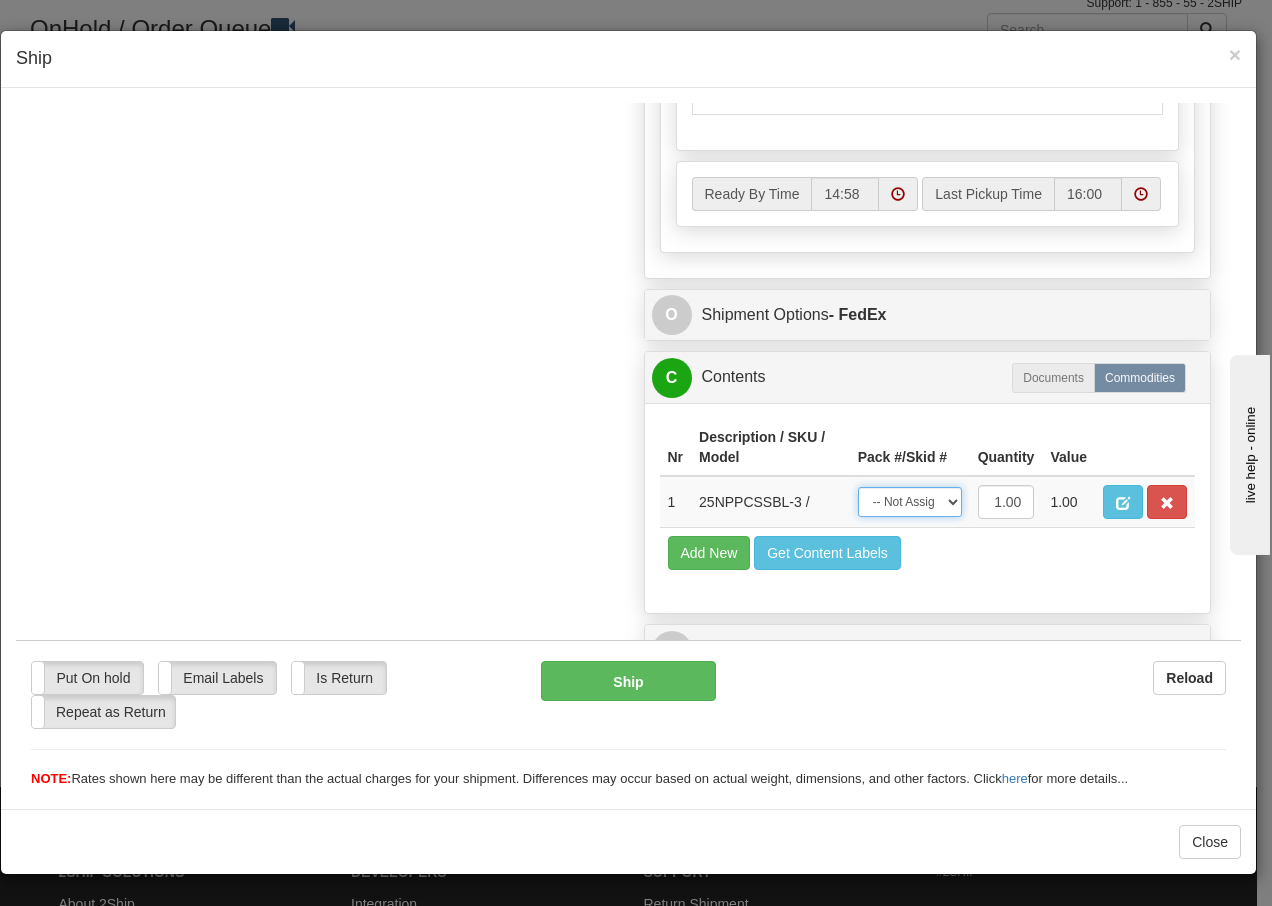 select on "0" 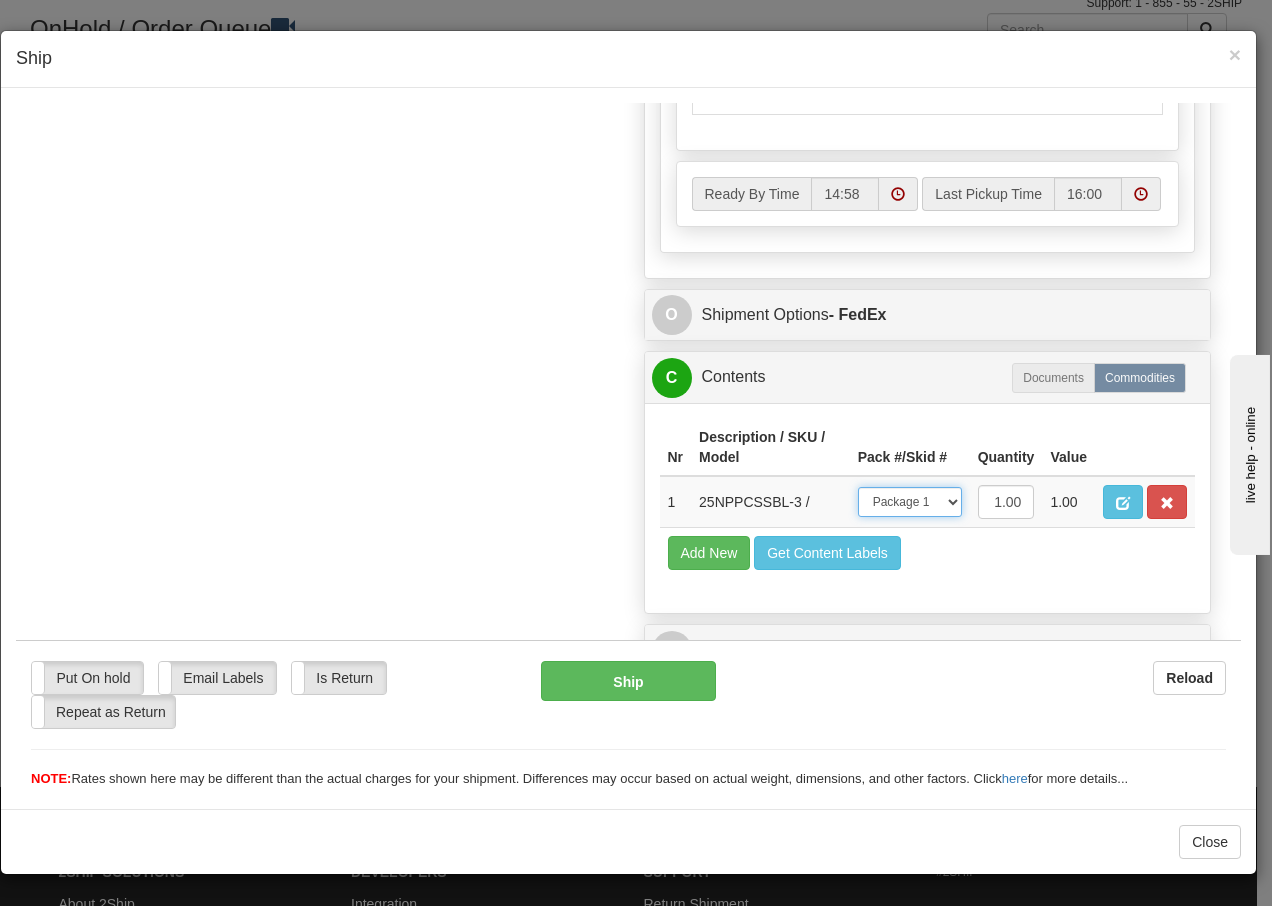 click on "-- Not Assigned --
Package 1" at bounding box center [910, 501] 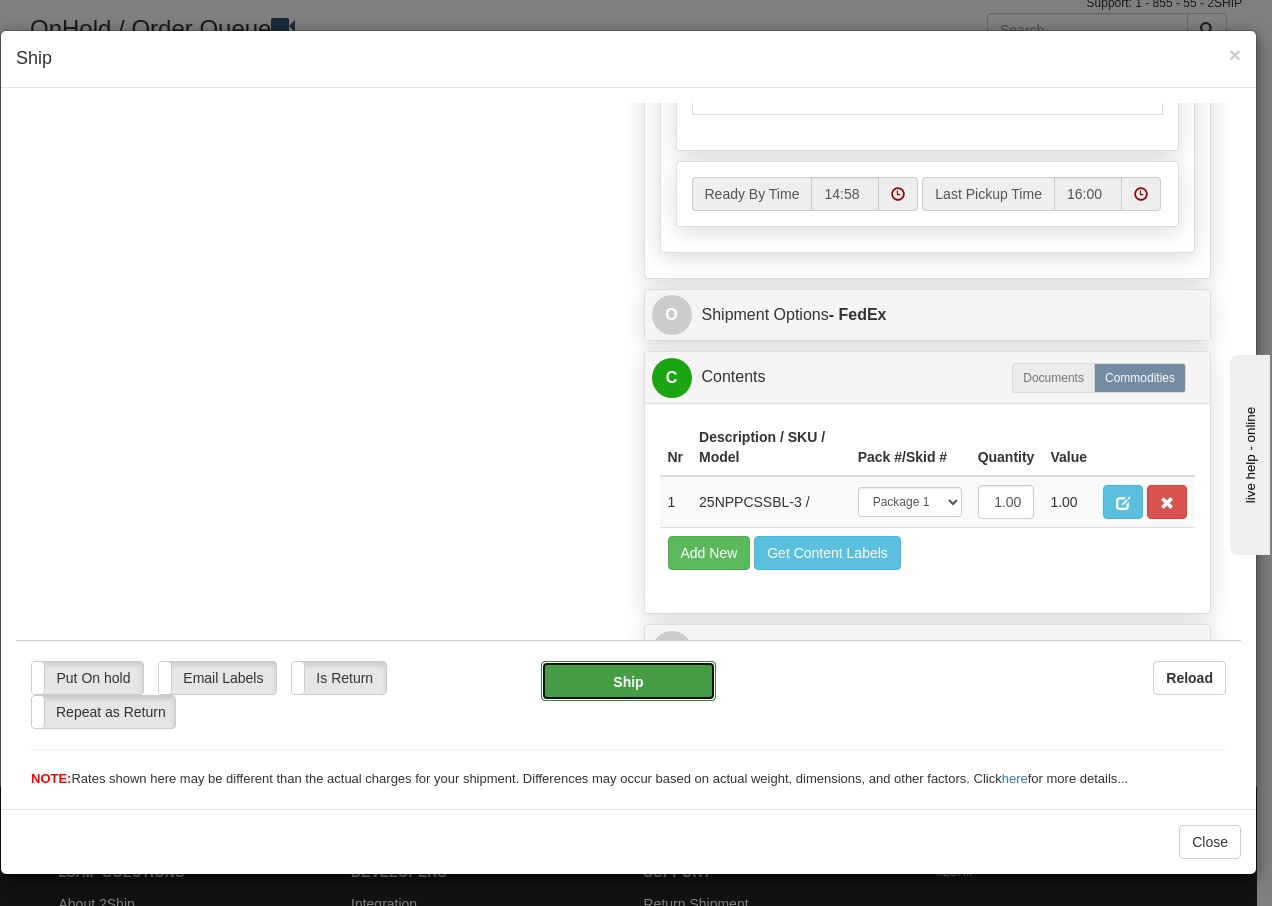 click on "Ship" at bounding box center [628, 680] 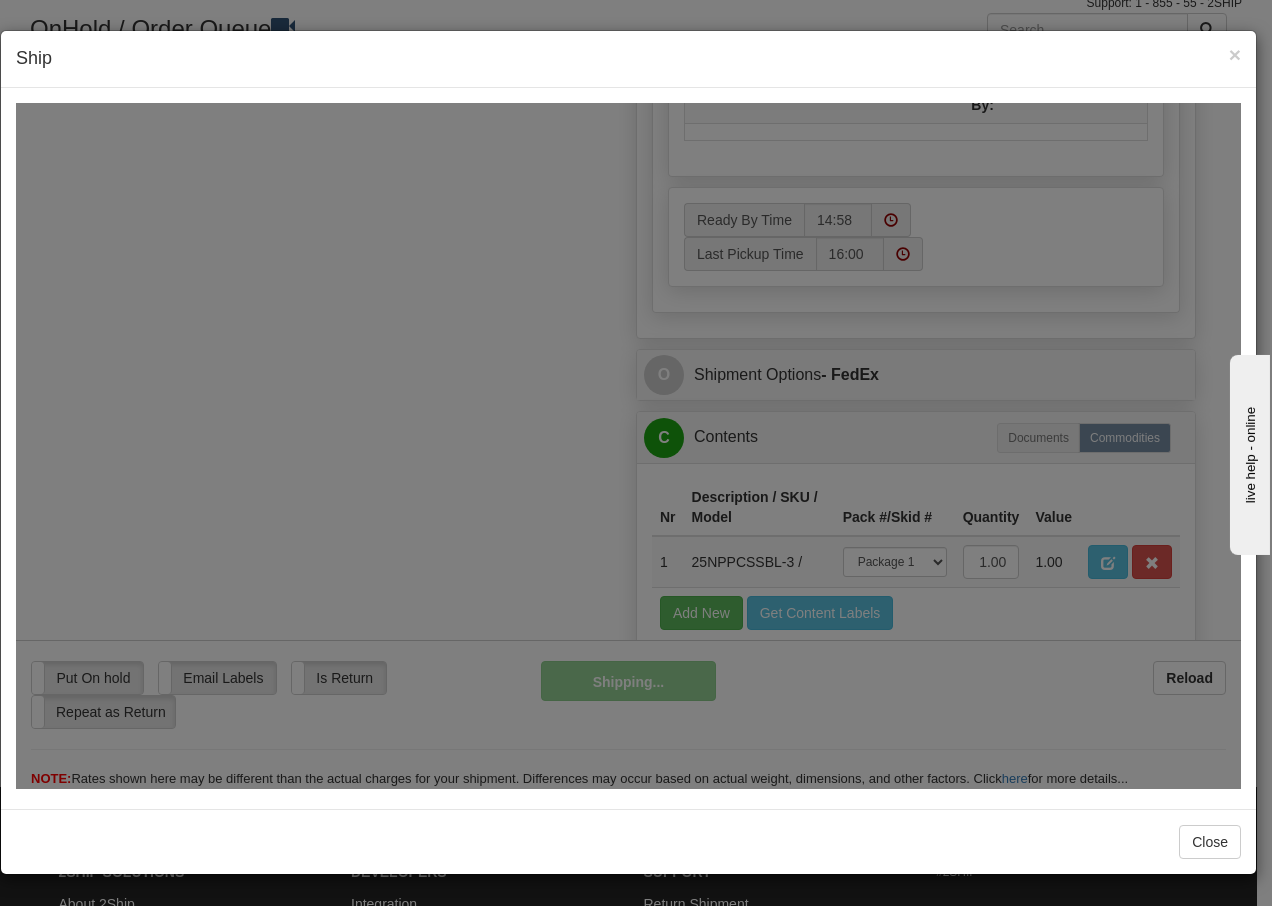 scroll, scrollTop: 1216, scrollLeft: 0, axis: vertical 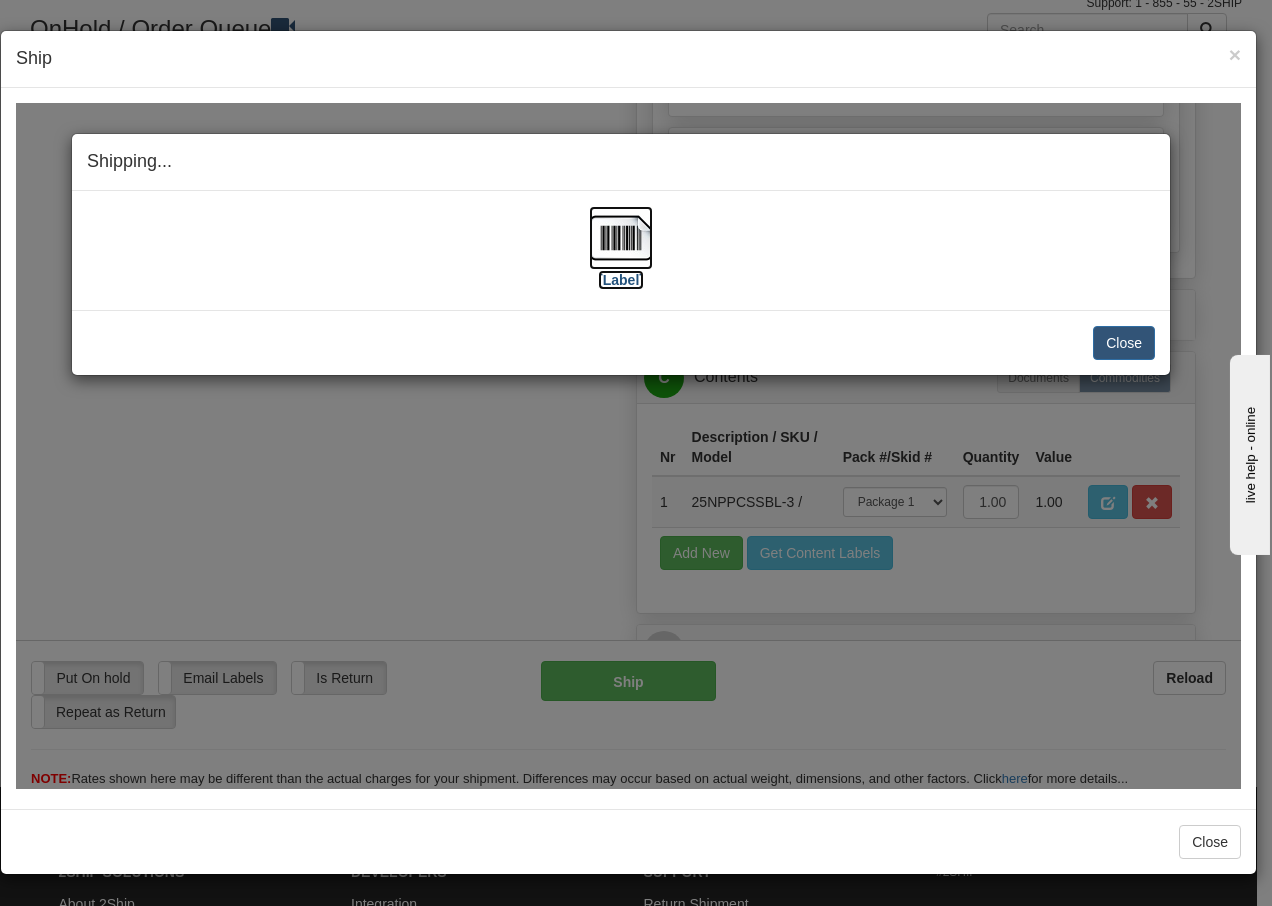 click at bounding box center (621, 237) 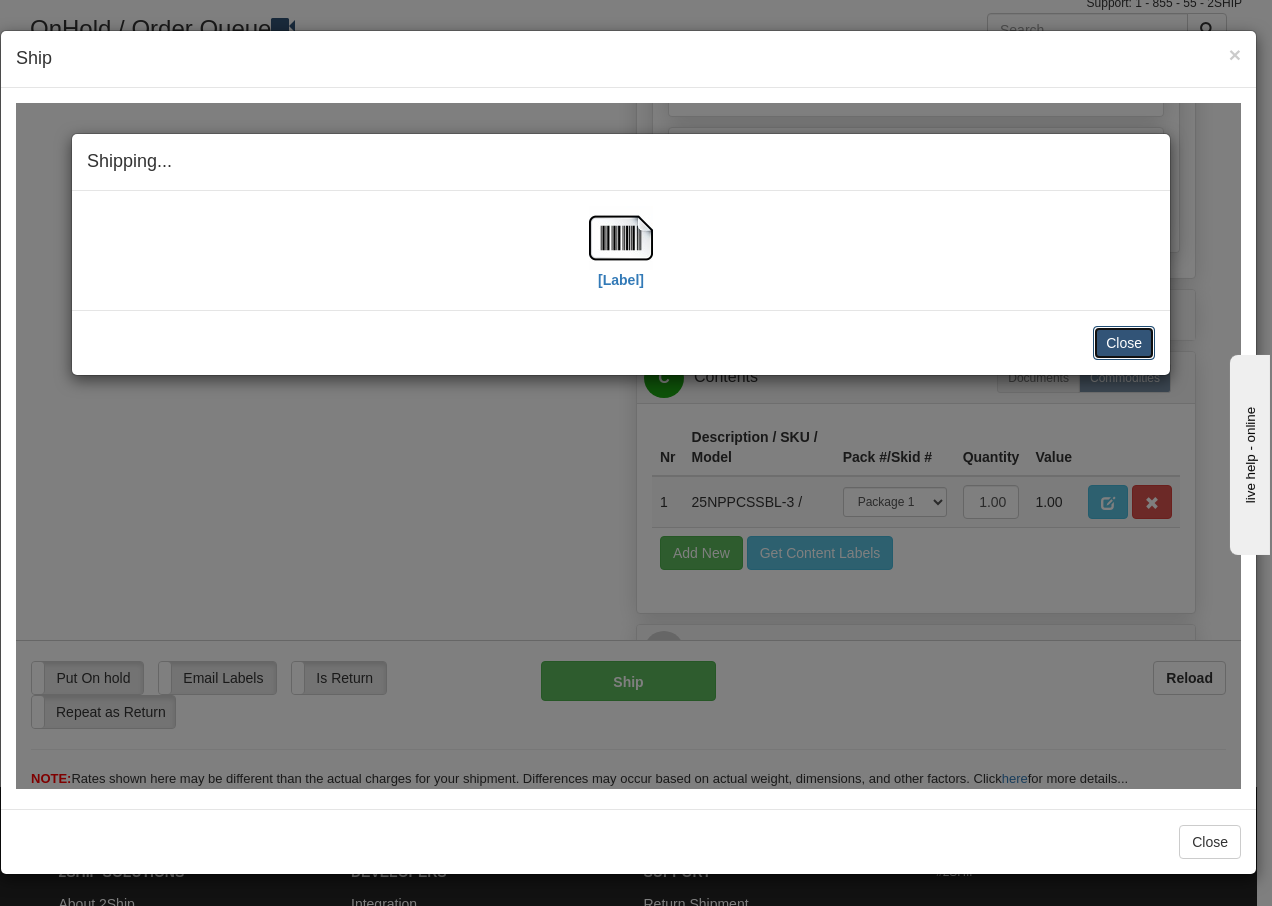click on "Close" at bounding box center [1124, 342] 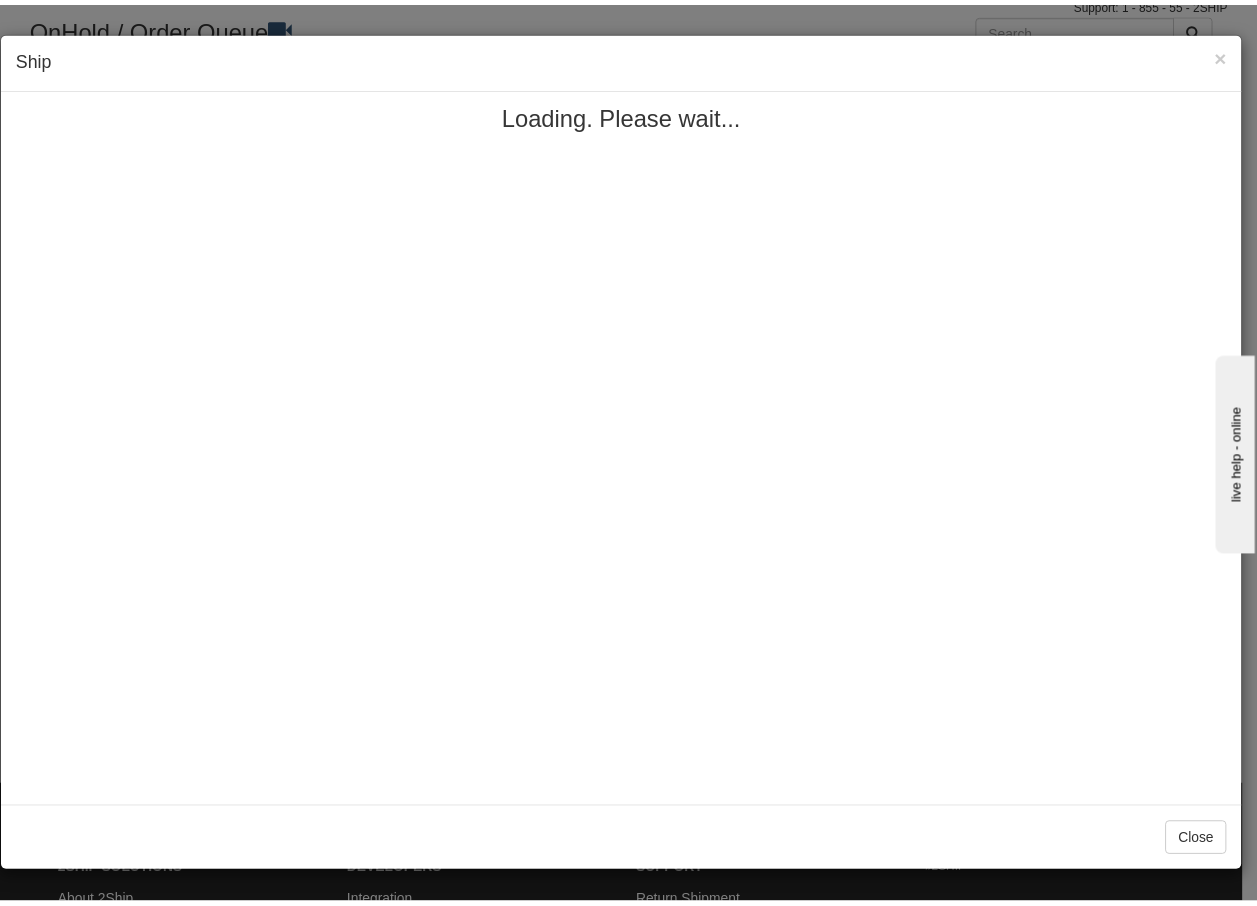 scroll, scrollTop: 0, scrollLeft: 0, axis: both 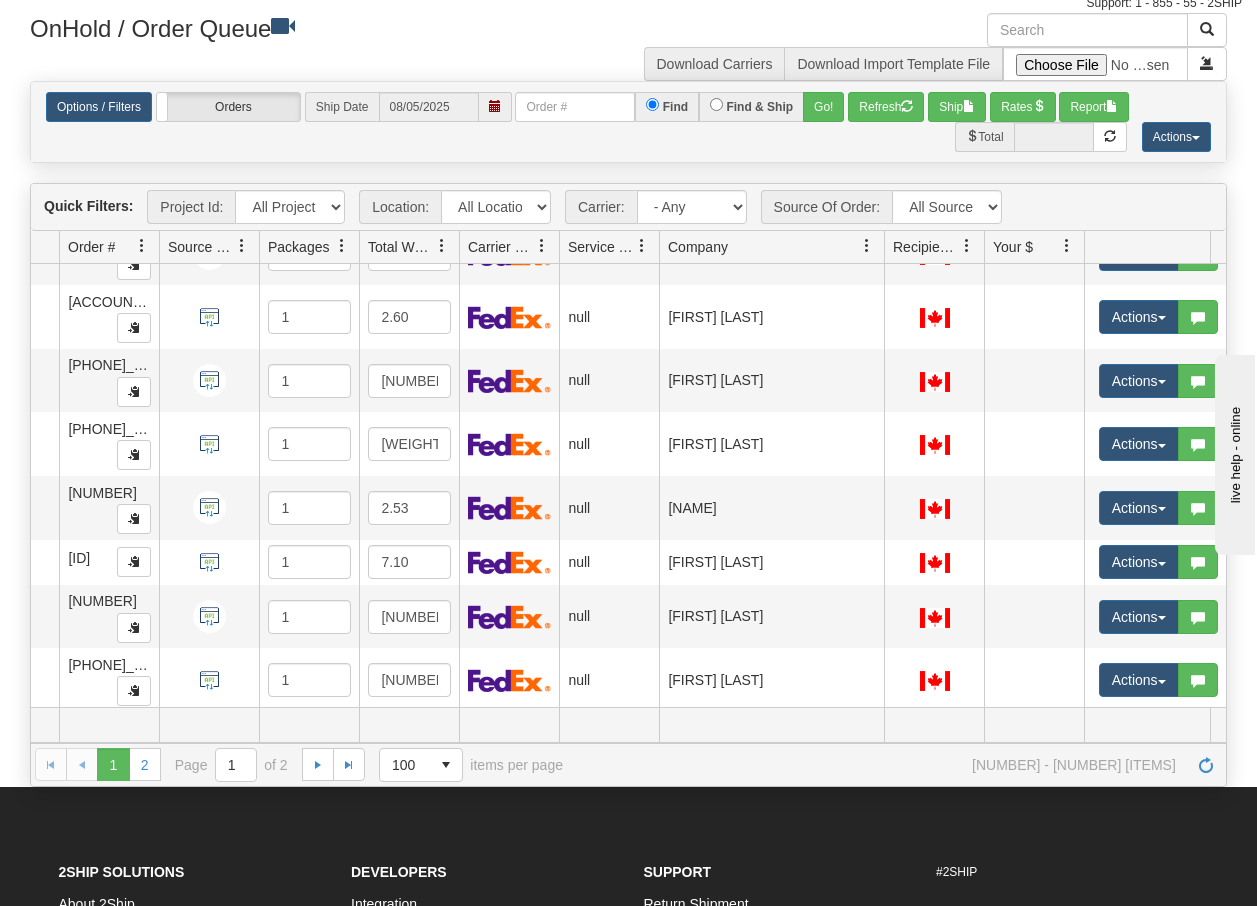click on "Actions" at bounding box center (1139, 126) 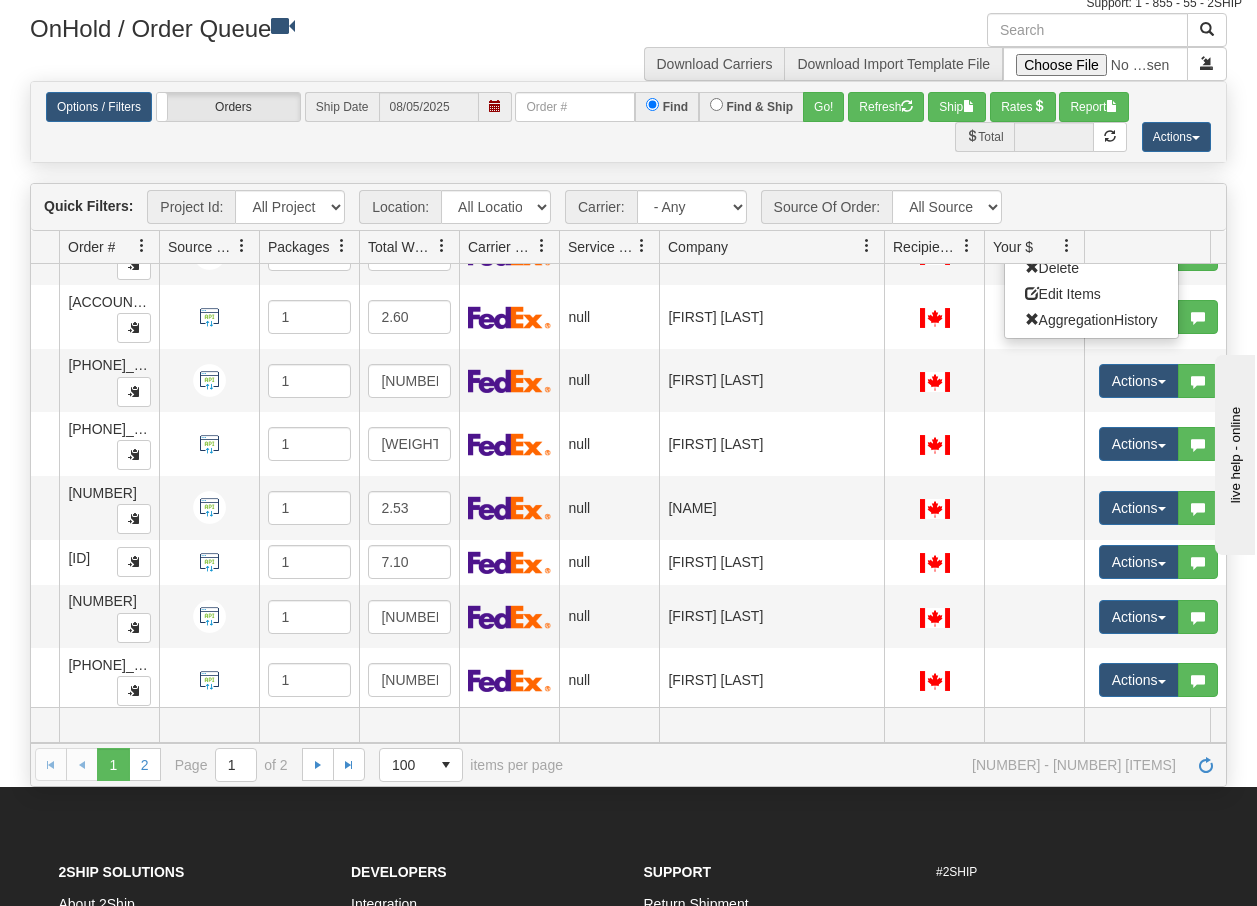 click on "Open" at bounding box center [1049, 164] 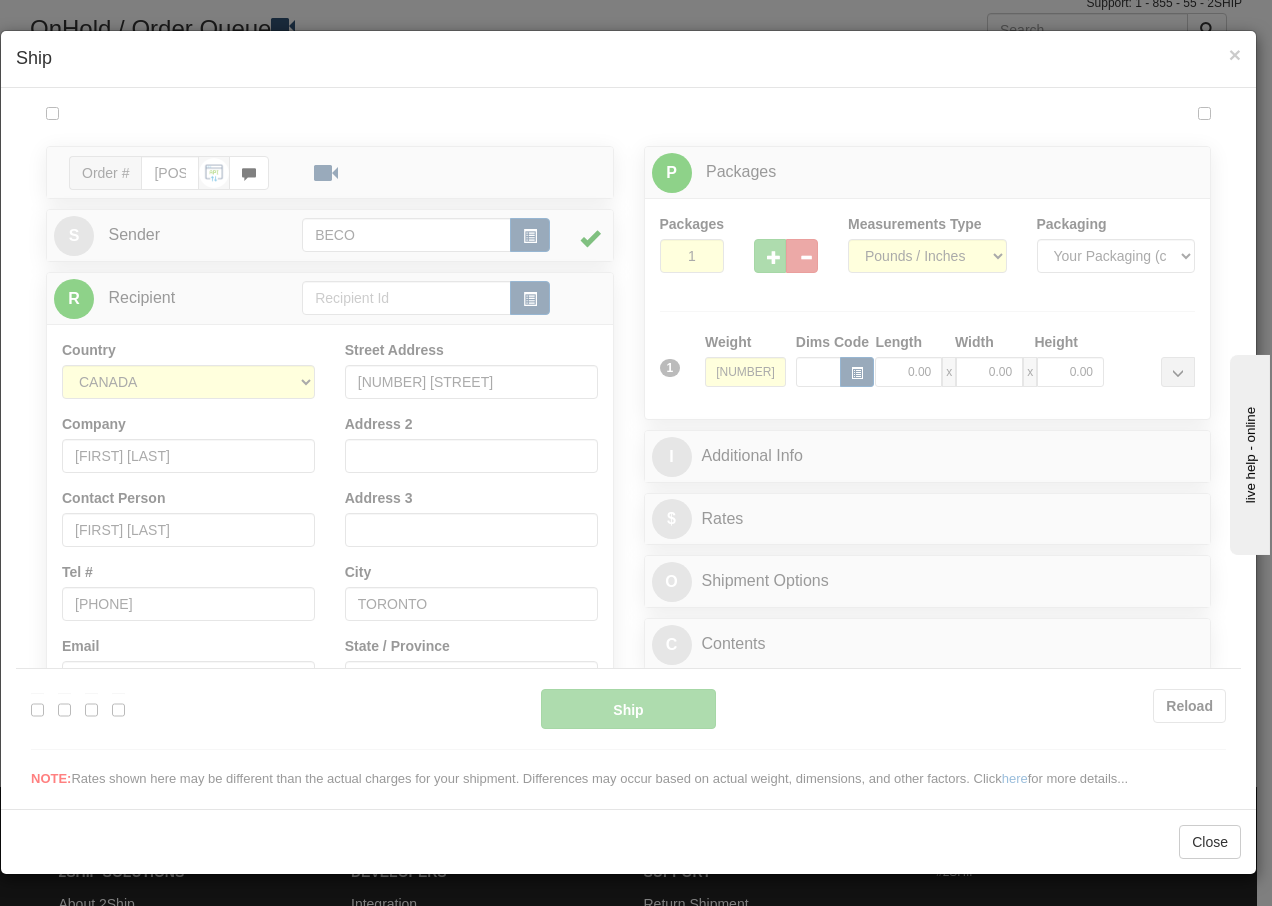 scroll, scrollTop: 0, scrollLeft: 0, axis: both 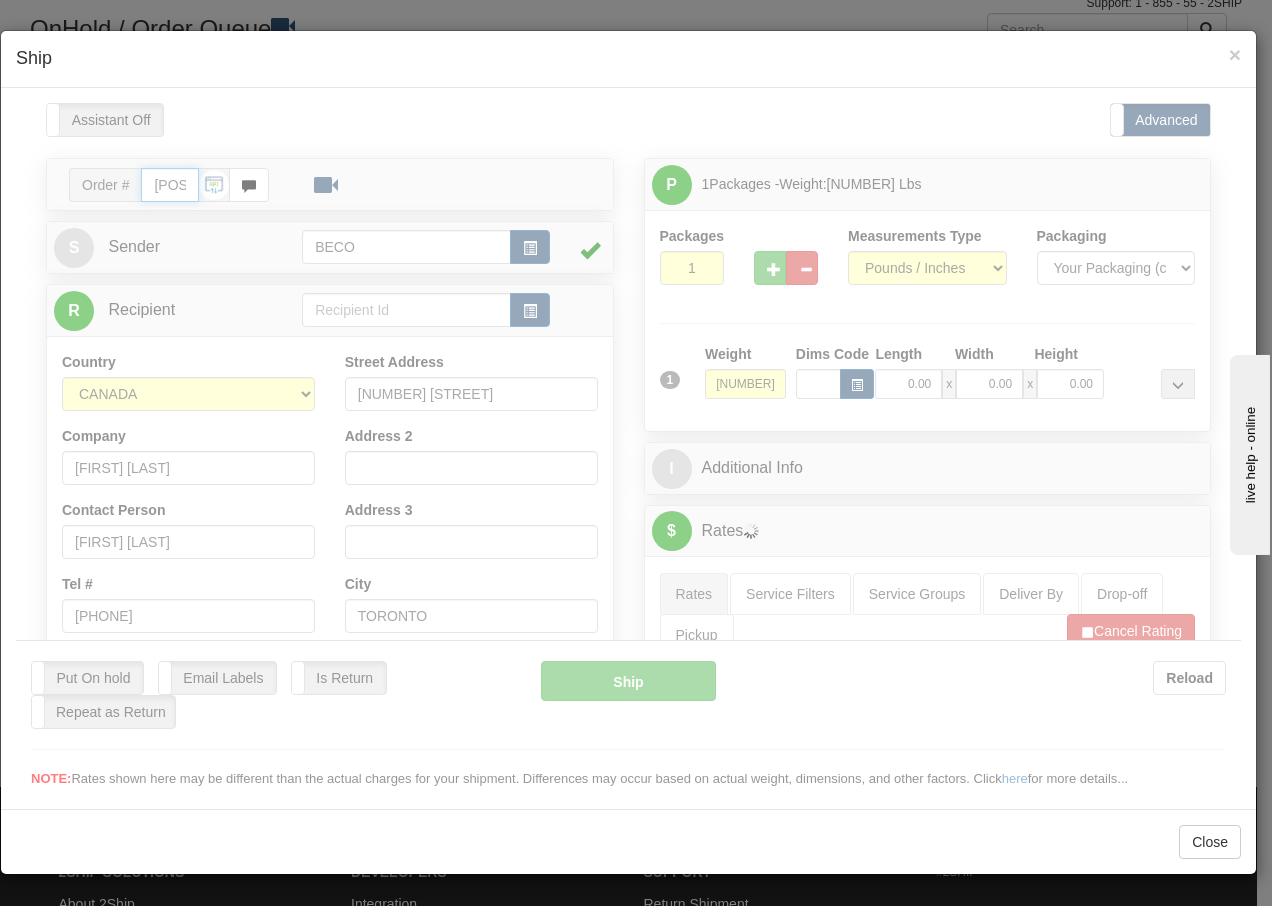 type on "14:59" 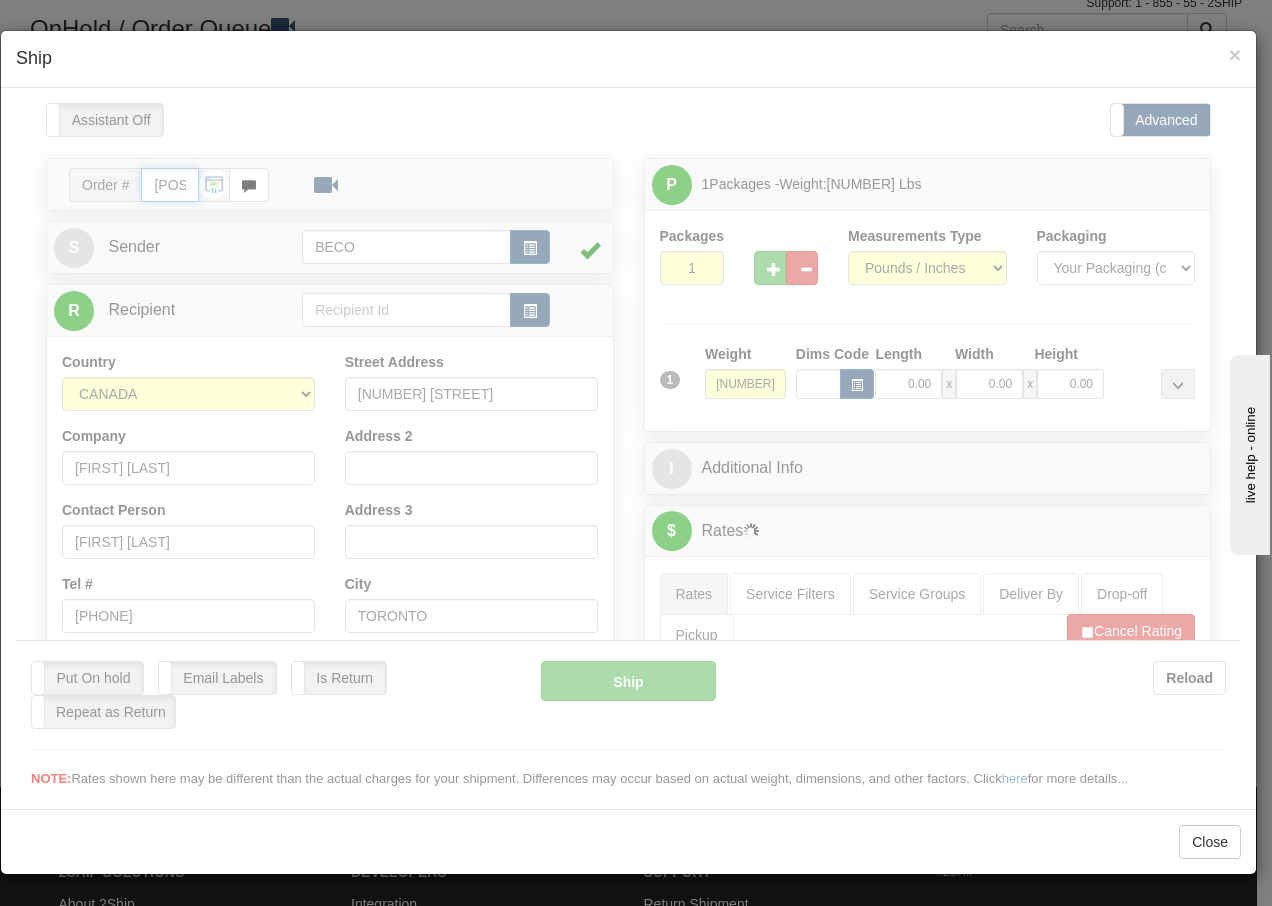 type on "16:00" 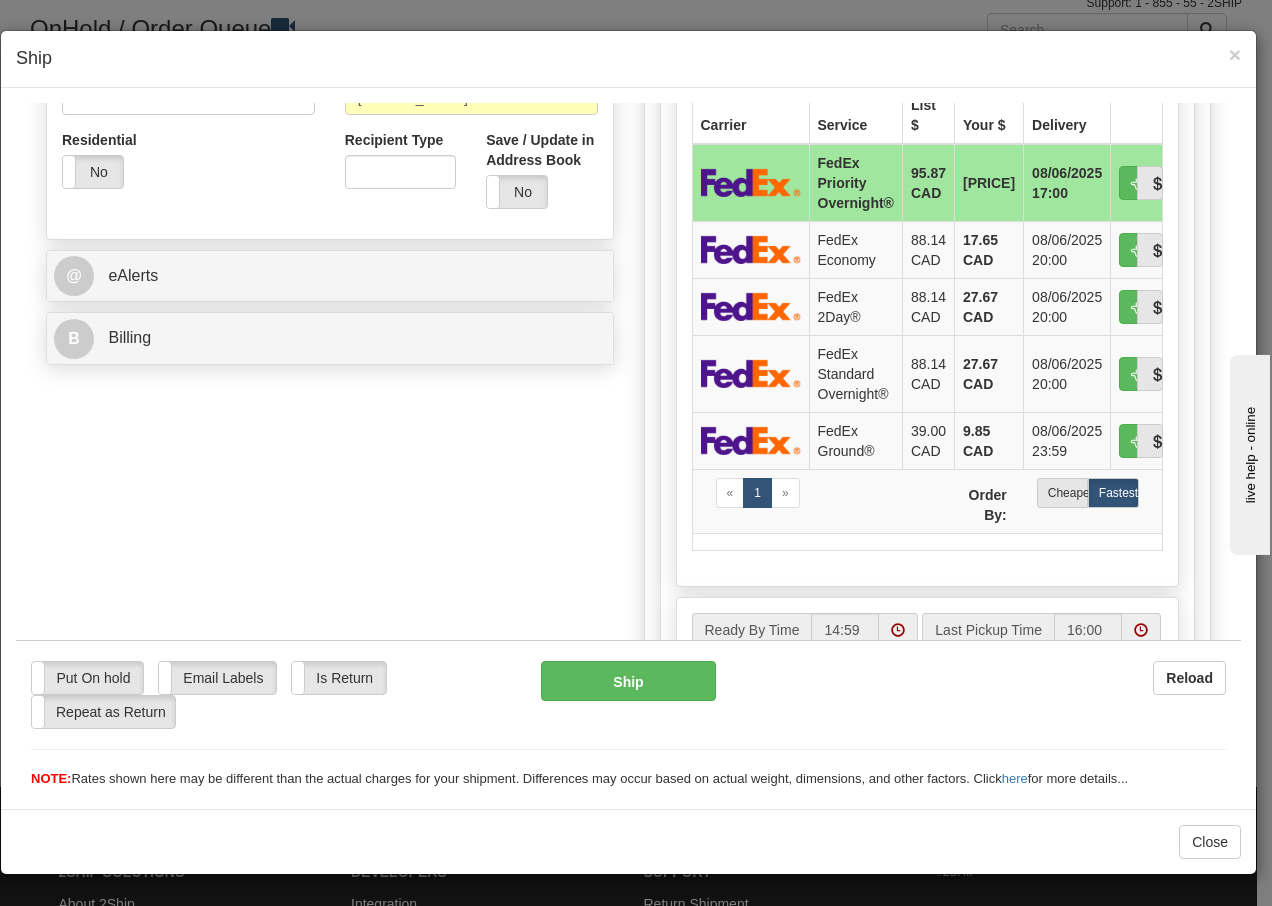 scroll, scrollTop: 706, scrollLeft: 0, axis: vertical 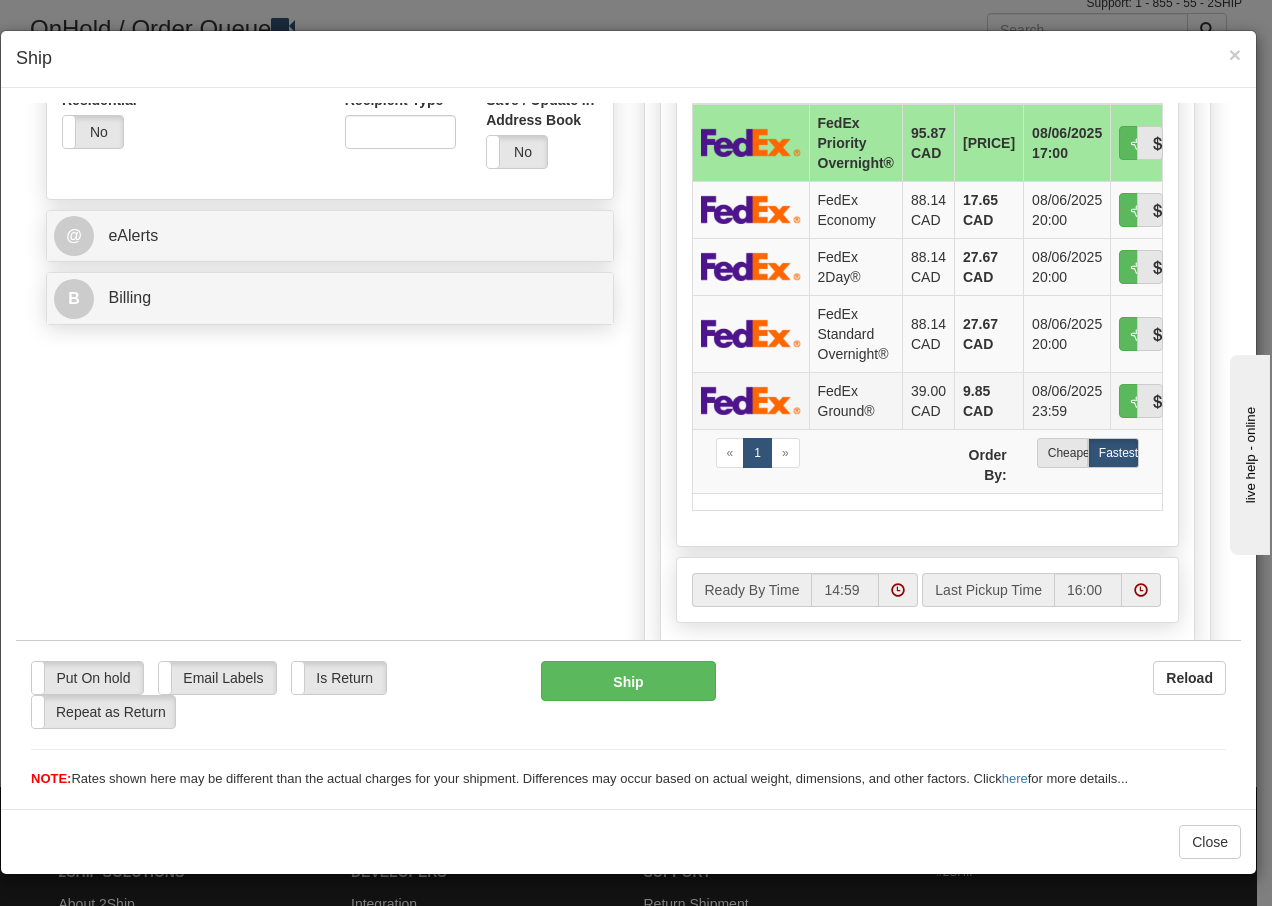 click on "FedEx Ground®" at bounding box center (855, 399) 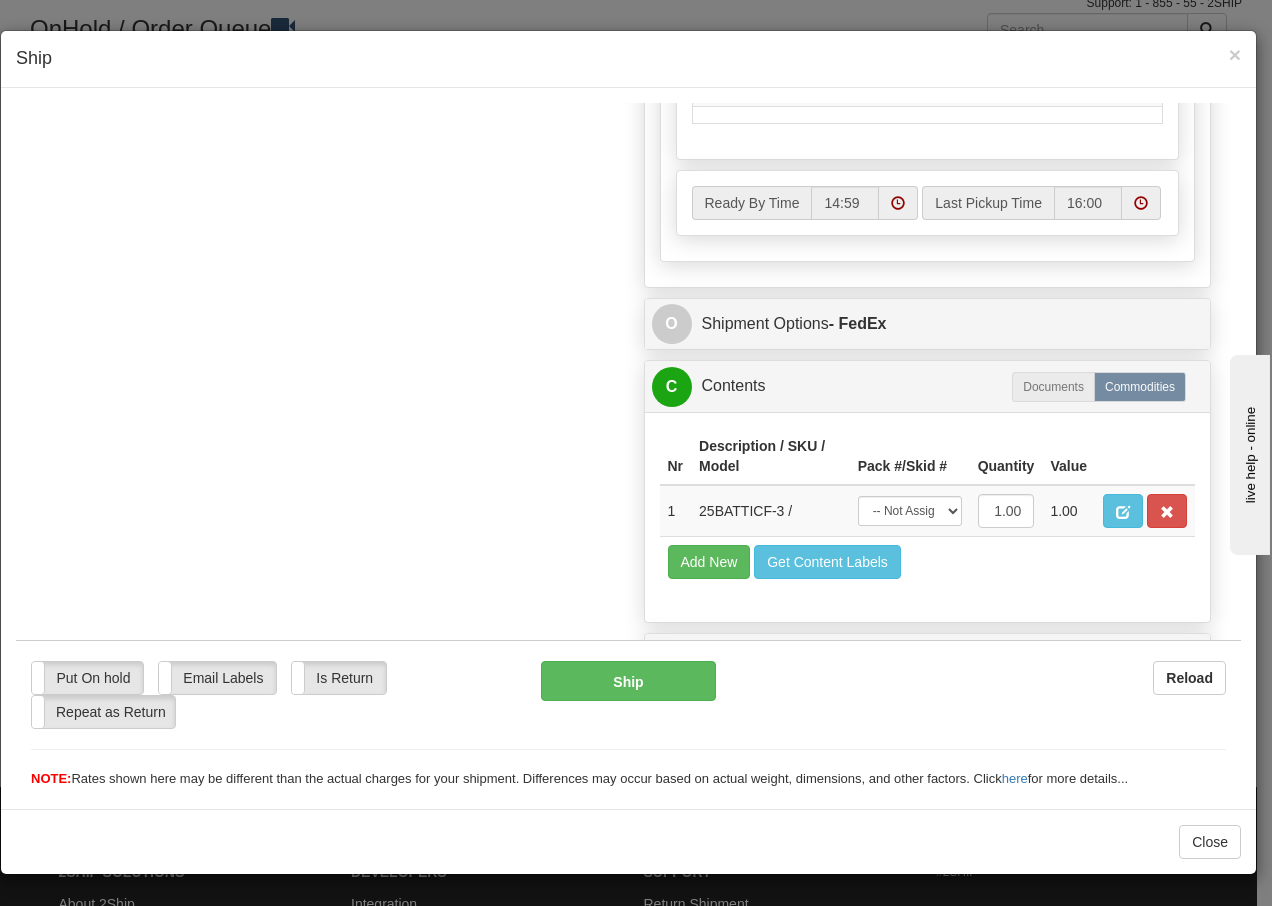 scroll, scrollTop: 1136, scrollLeft: 0, axis: vertical 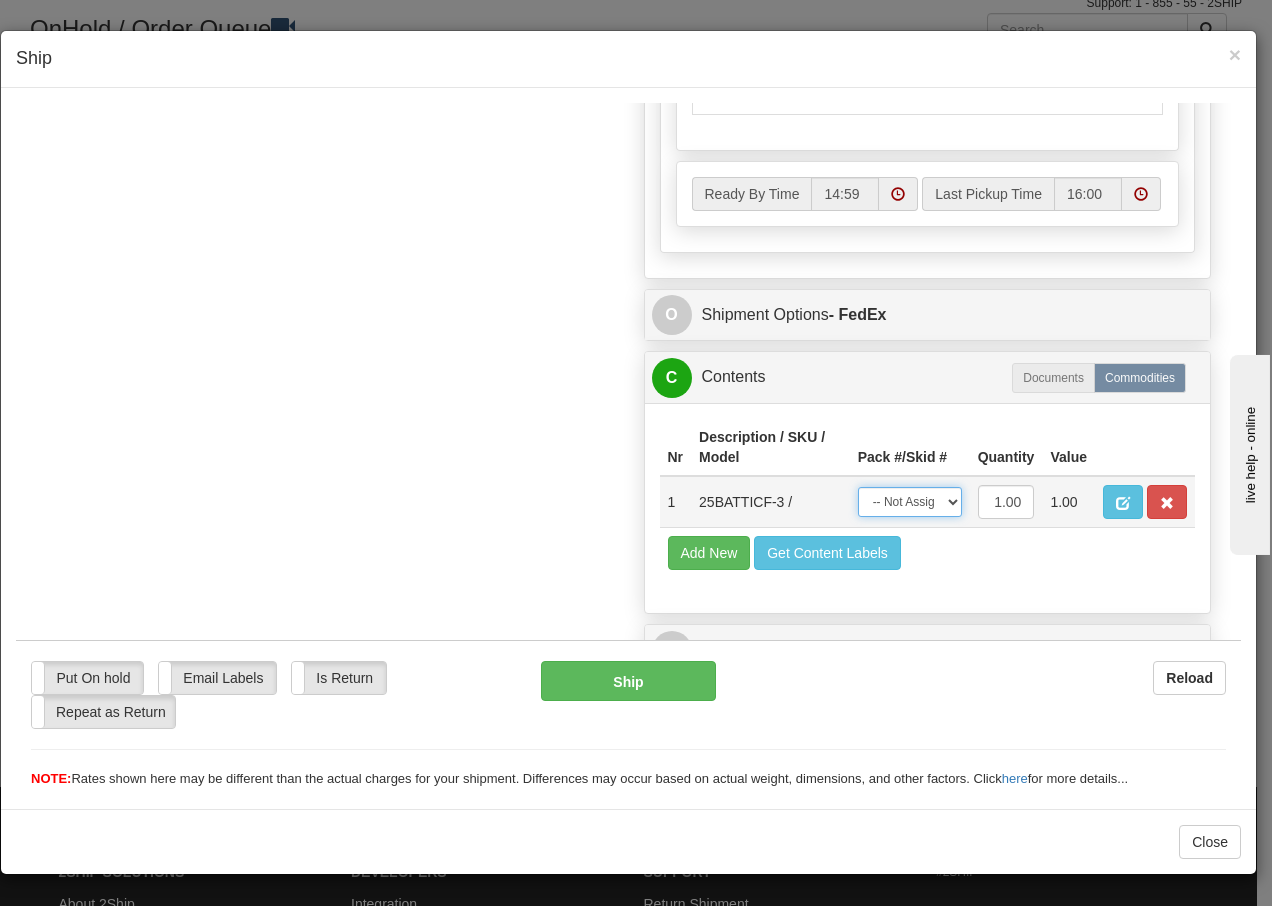 click on "-- Not Assigned --
Package 1" at bounding box center (910, 501) 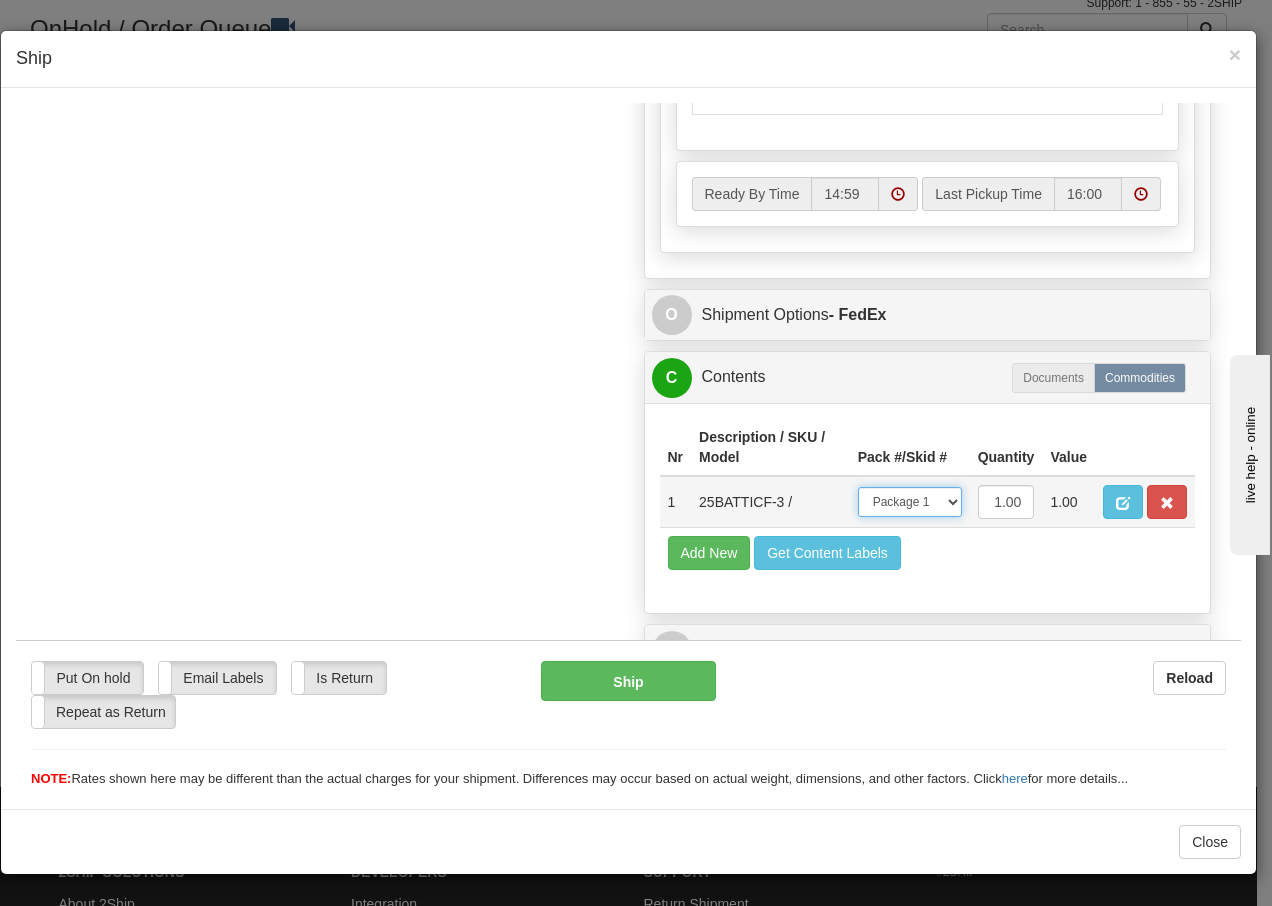 click on "-- Not Assigned --
Package 1" at bounding box center (910, 501) 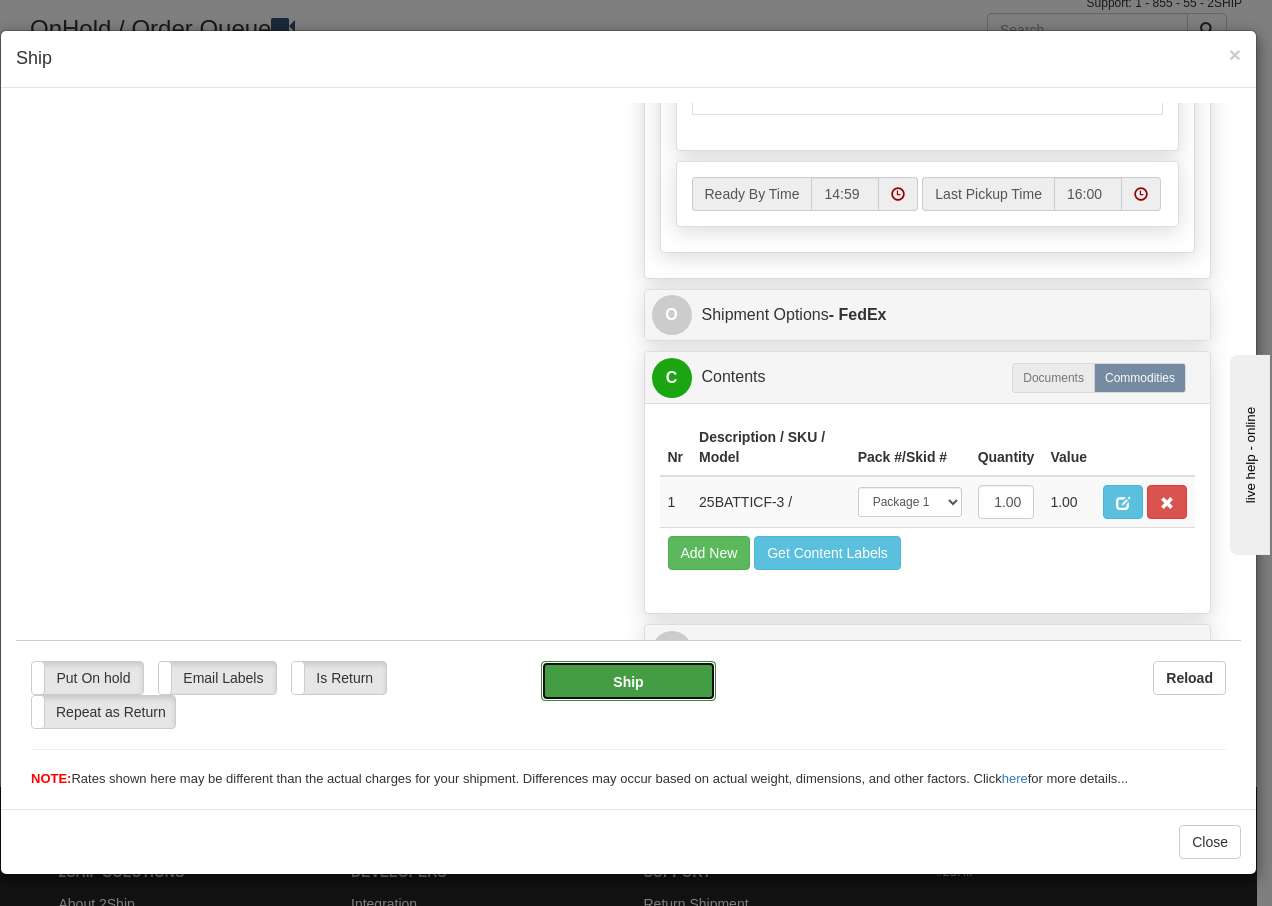 click on "Ship" at bounding box center [628, 680] 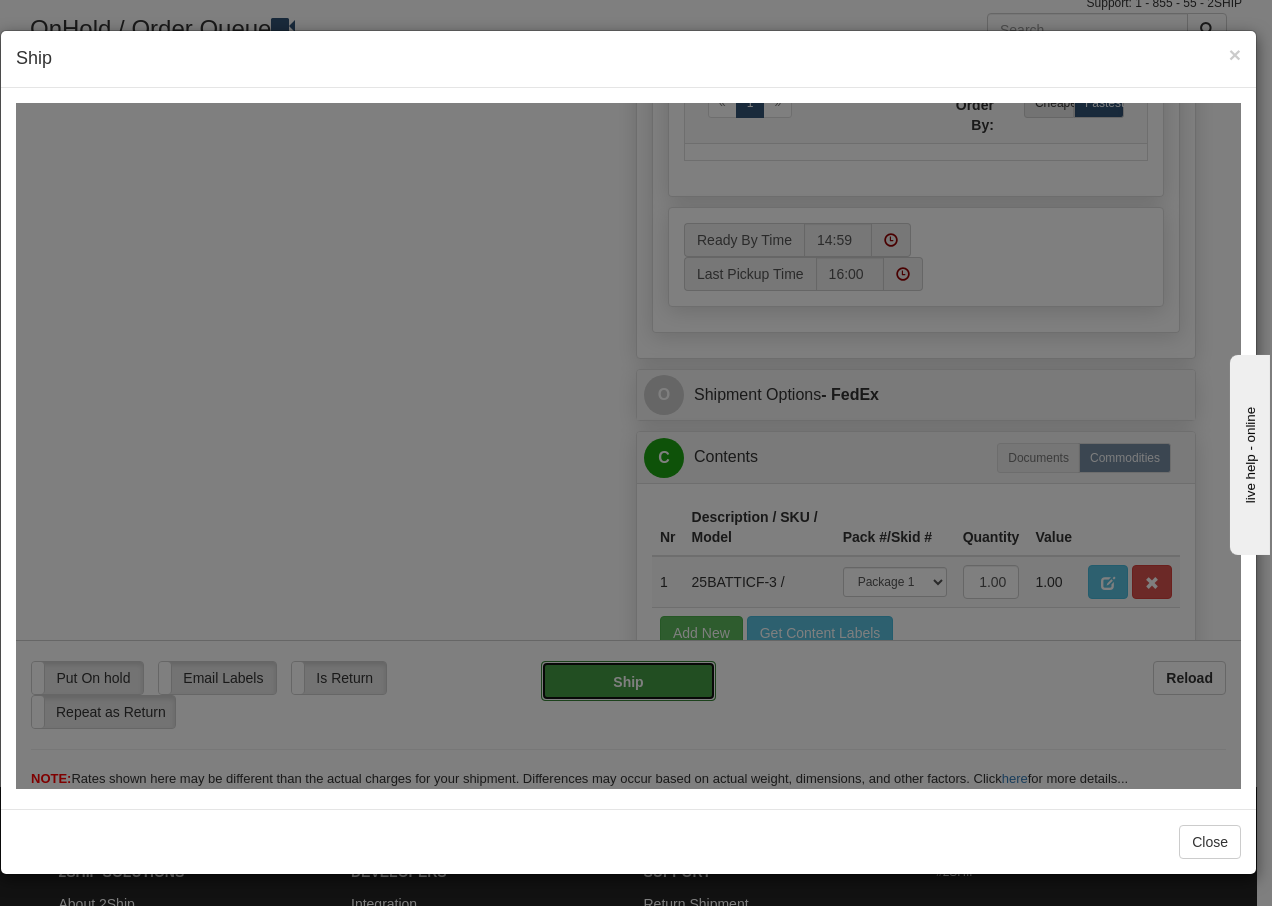 type on "92" 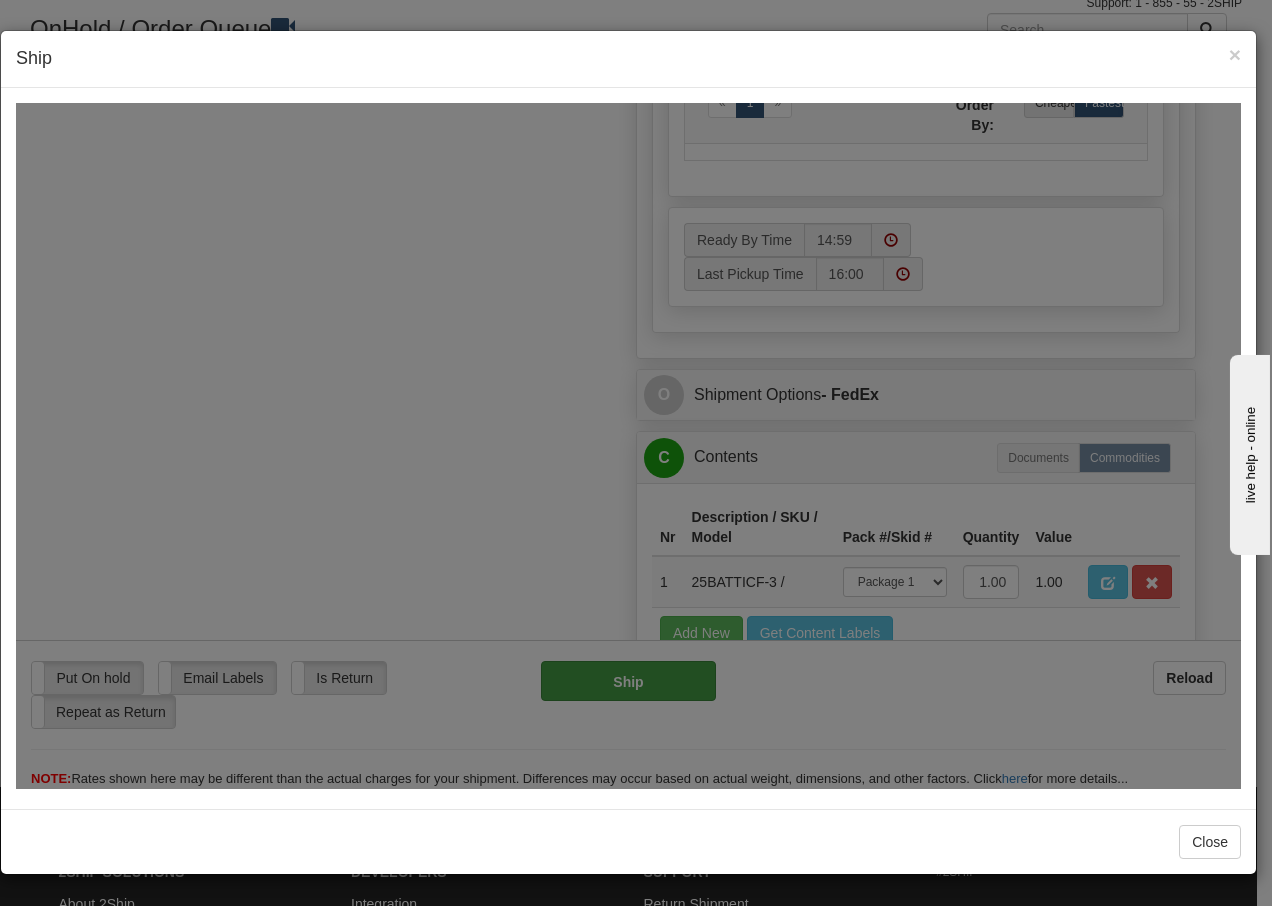 scroll, scrollTop: 1216, scrollLeft: 0, axis: vertical 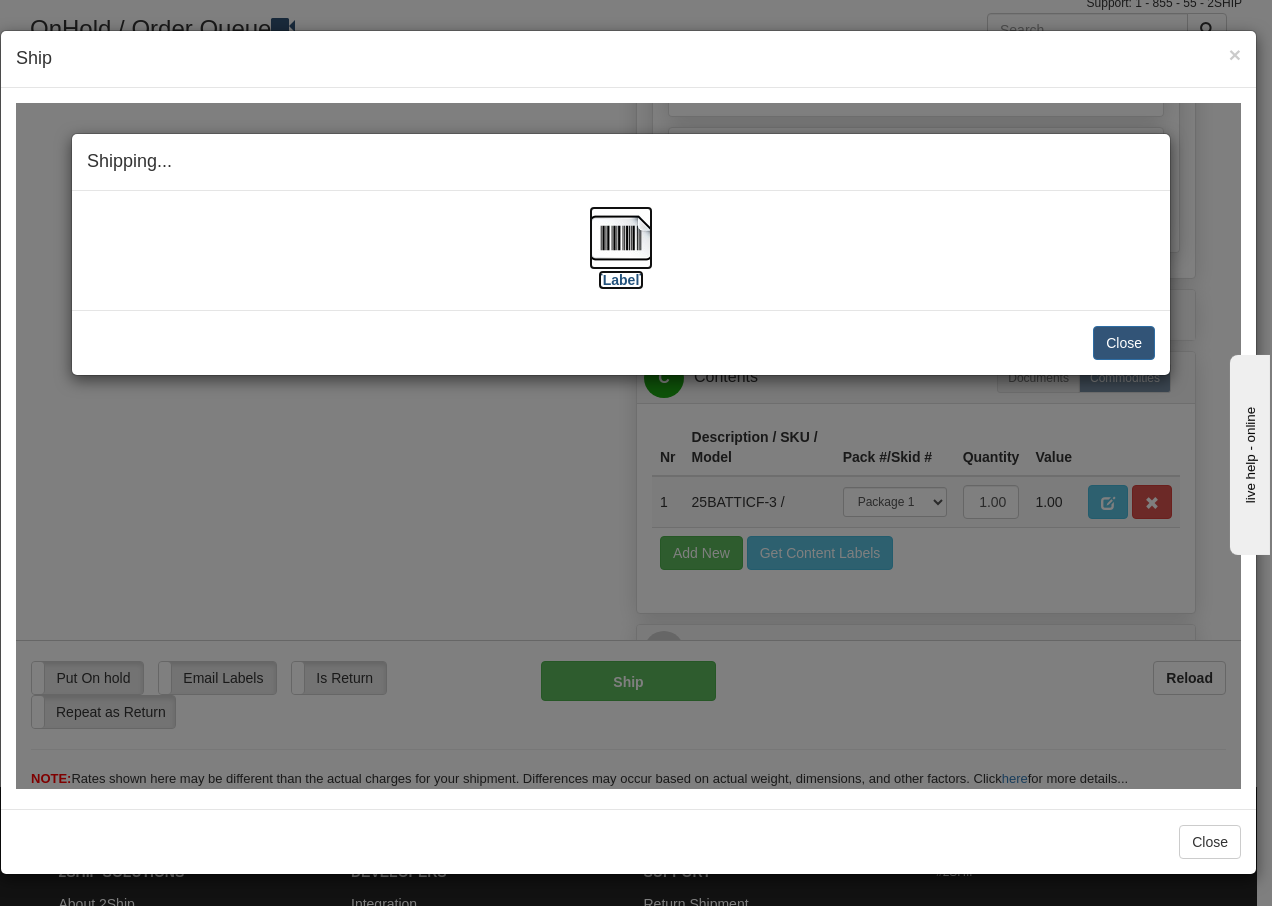 click at bounding box center (621, 237) 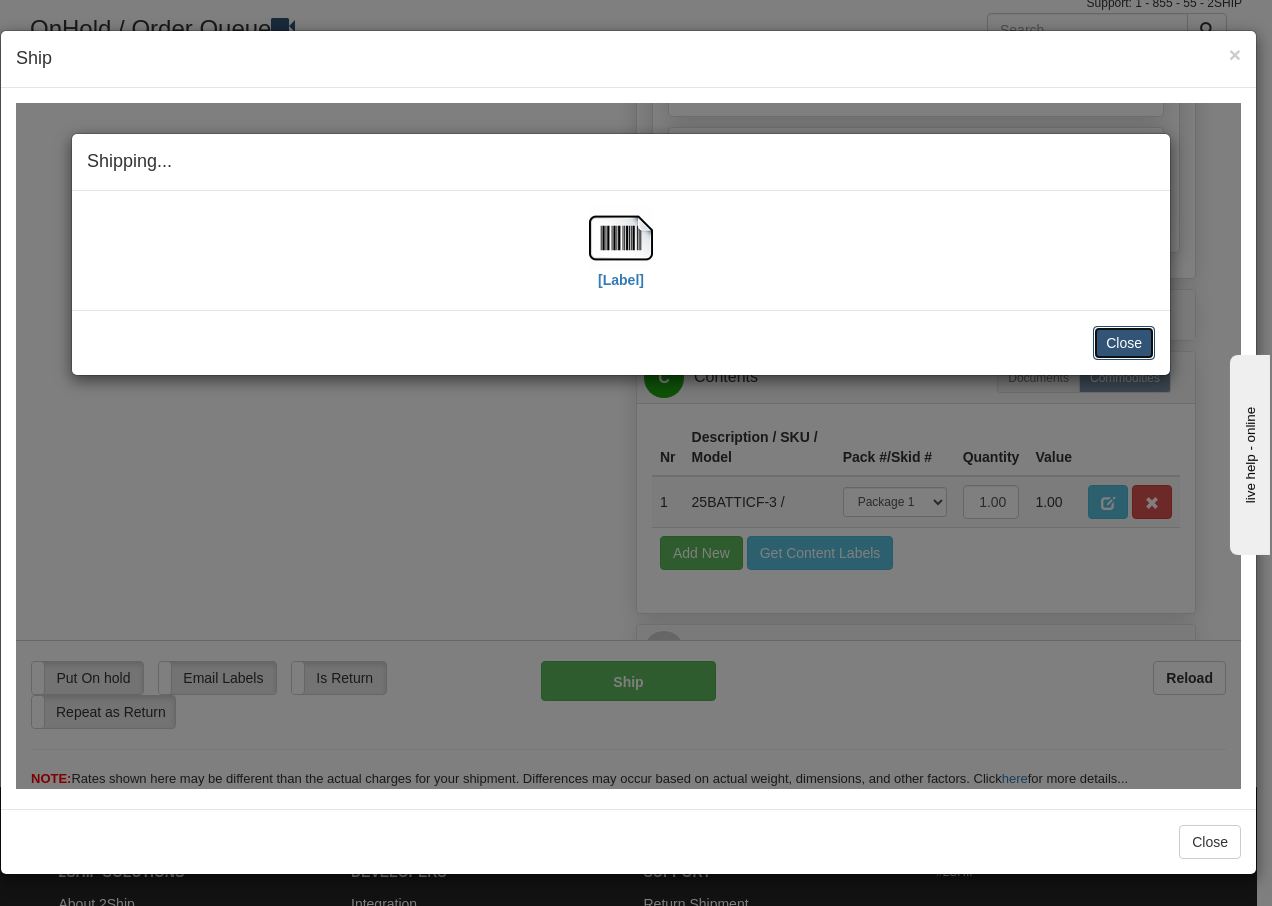 click on "Close" at bounding box center [1124, 342] 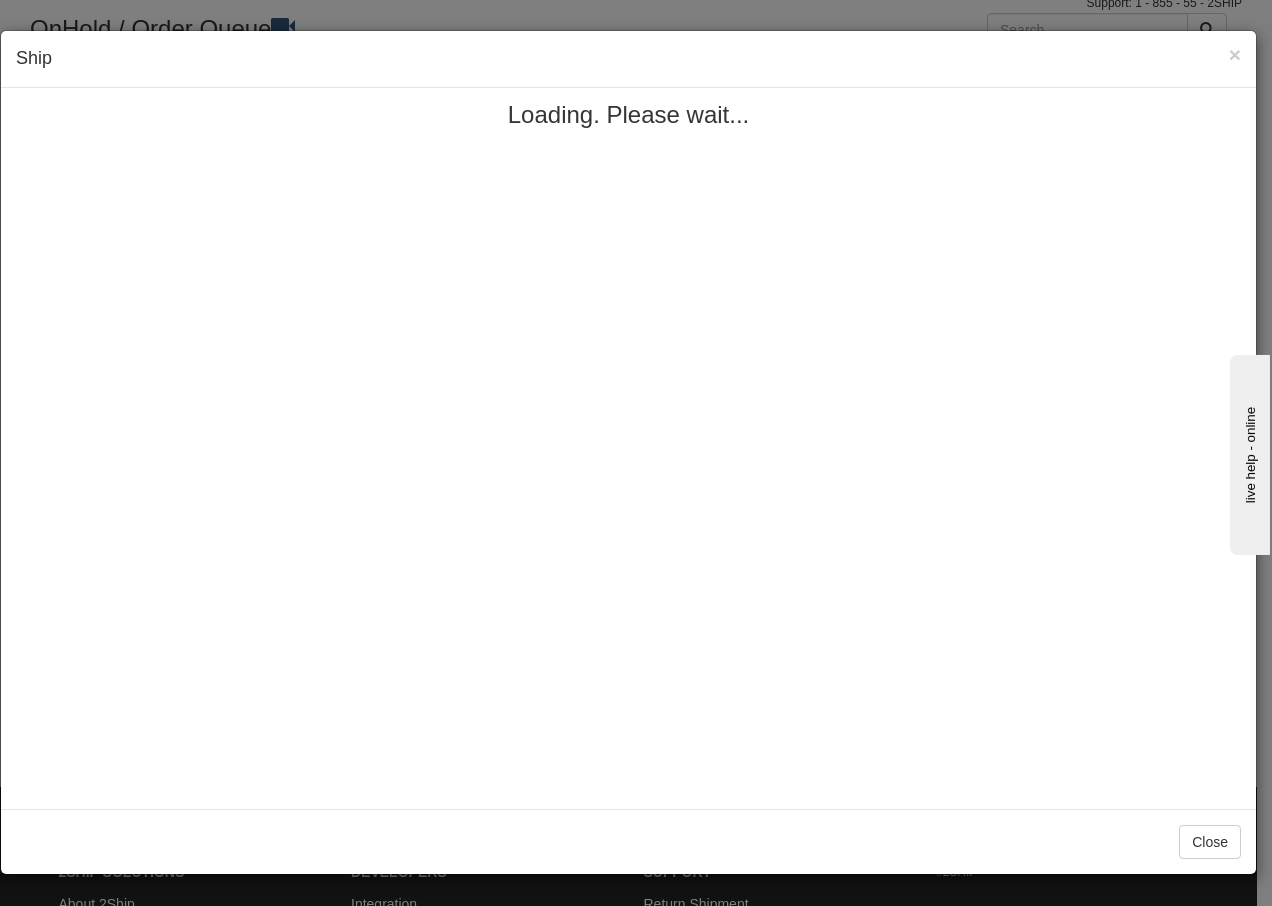 scroll, scrollTop: 0, scrollLeft: 0, axis: both 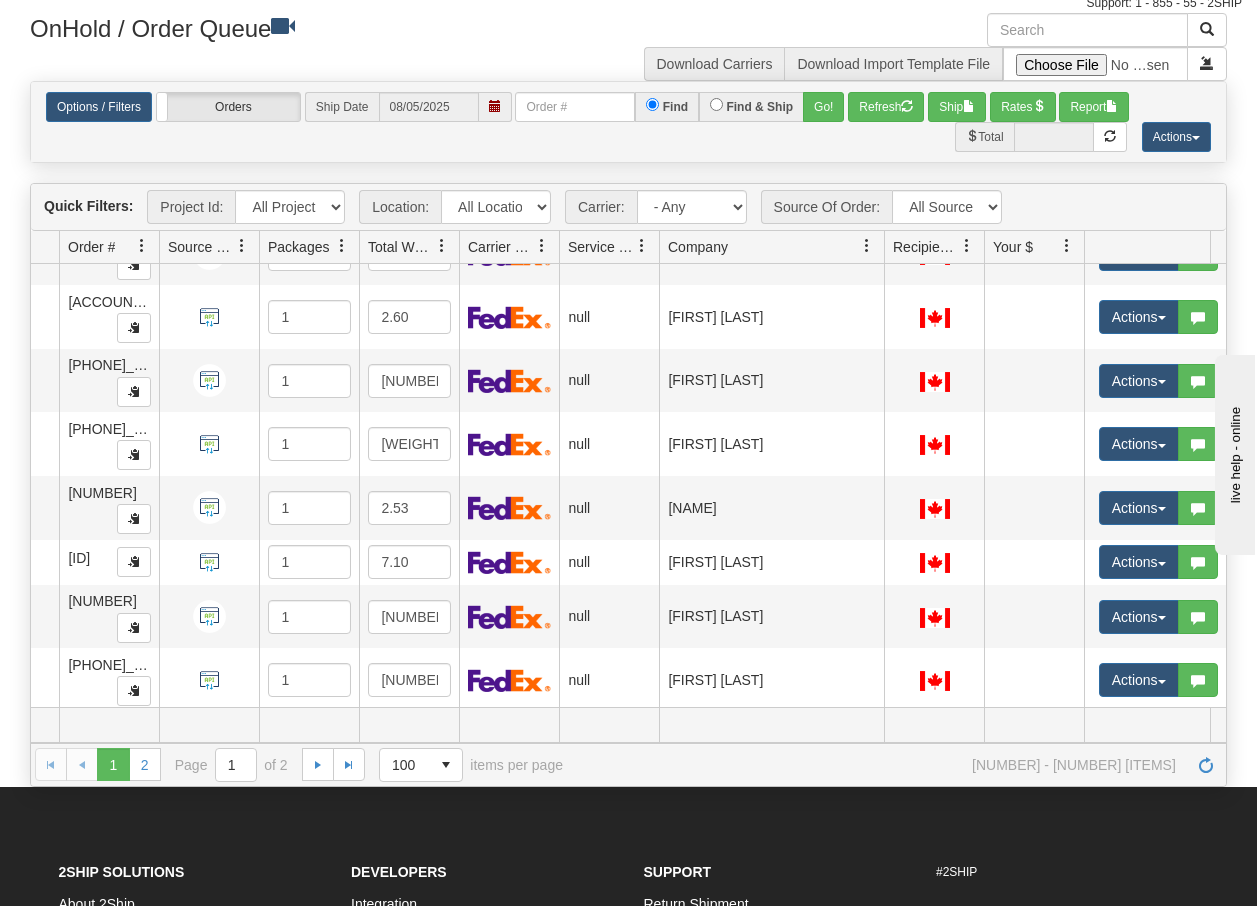 click on "Actions" at bounding box center (1139, 190) 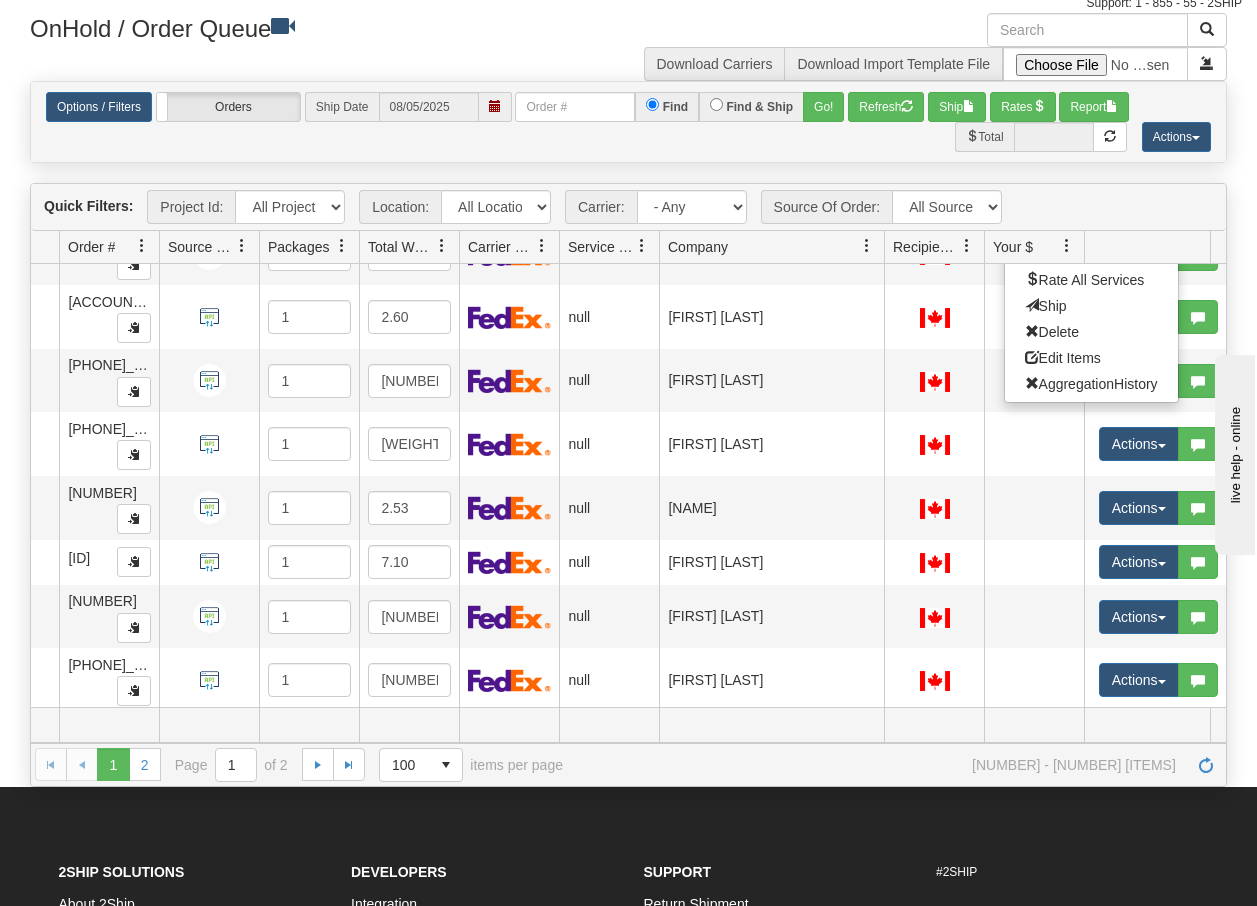 click on "Open" at bounding box center (1049, 228) 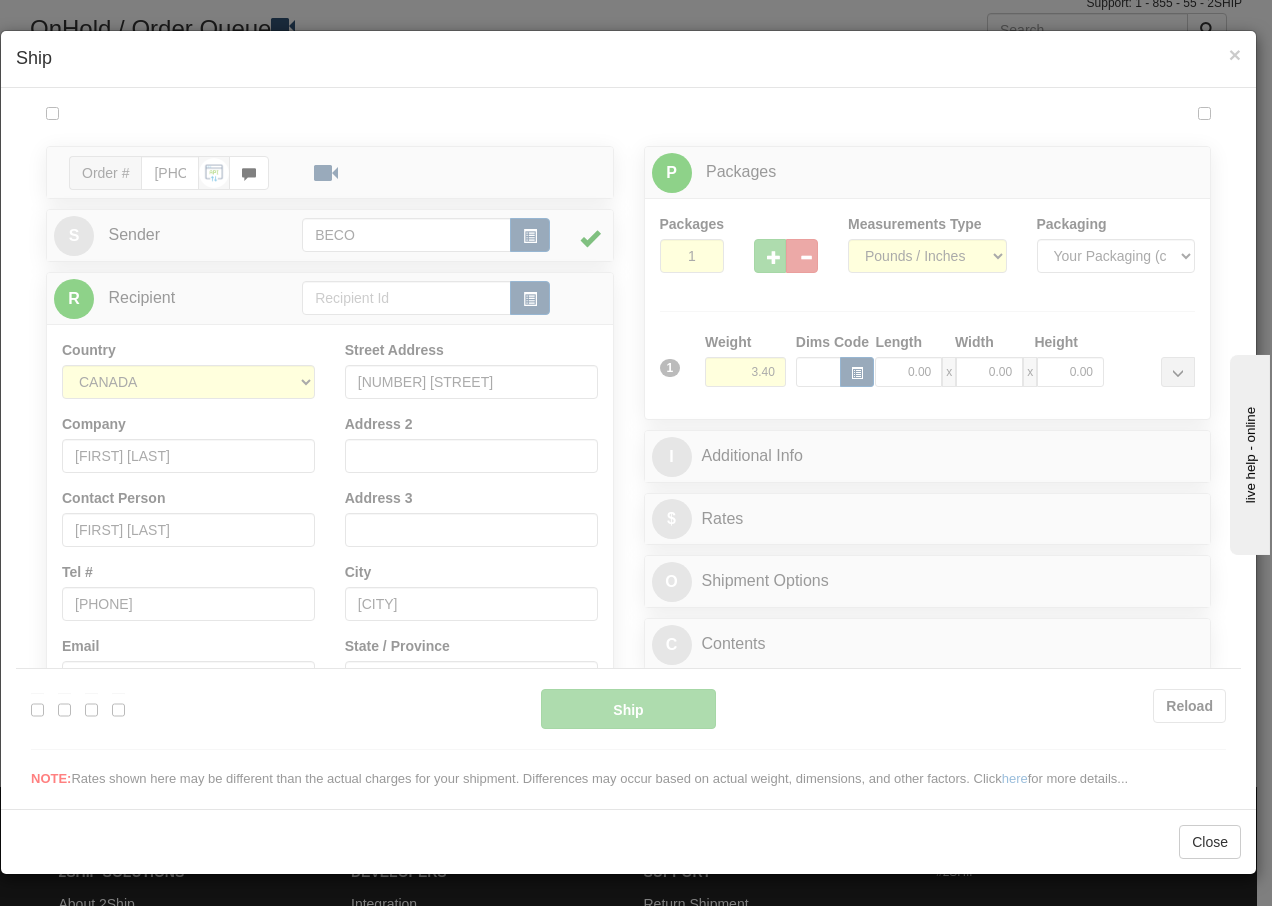 scroll, scrollTop: 0, scrollLeft: 0, axis: both 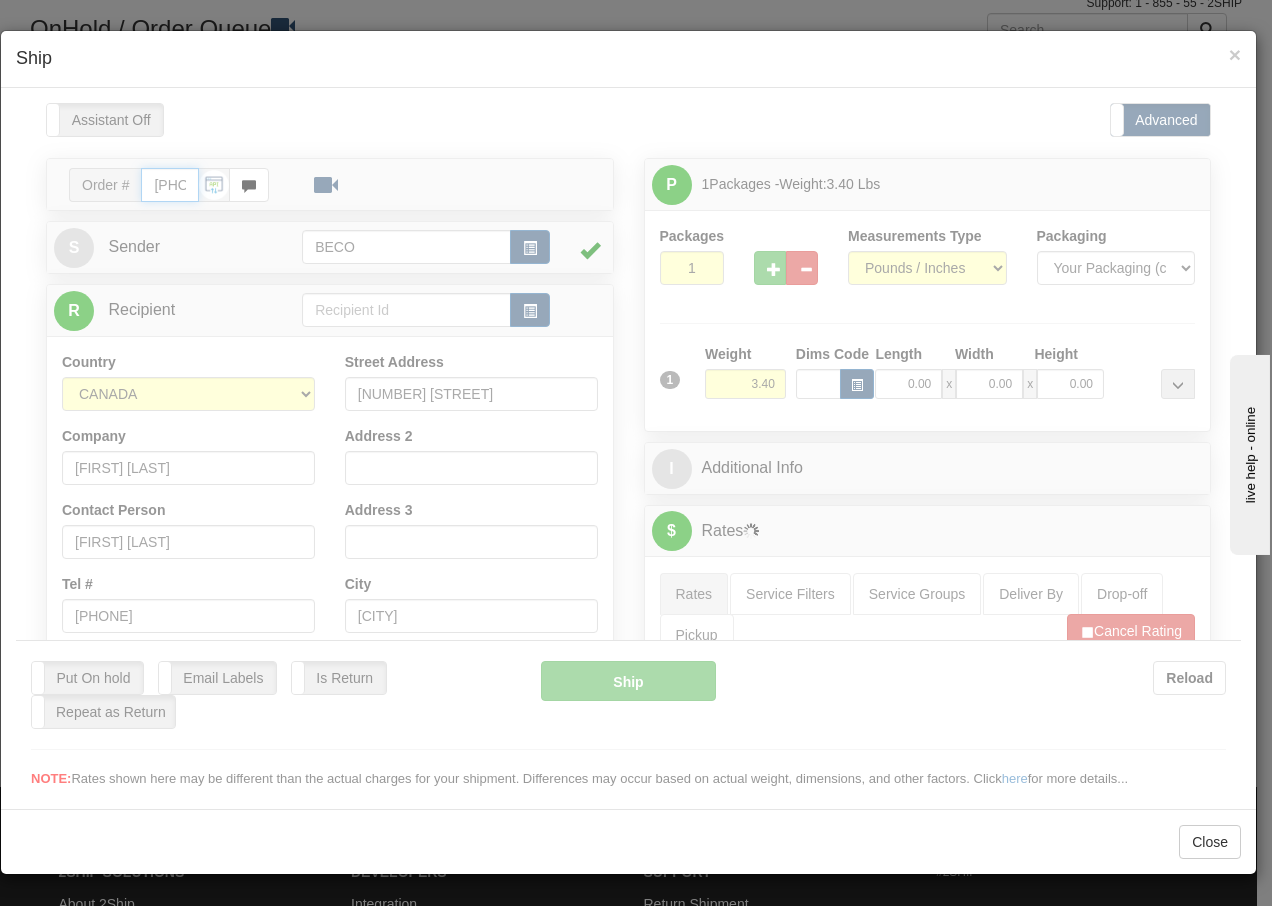 type on "15:00" 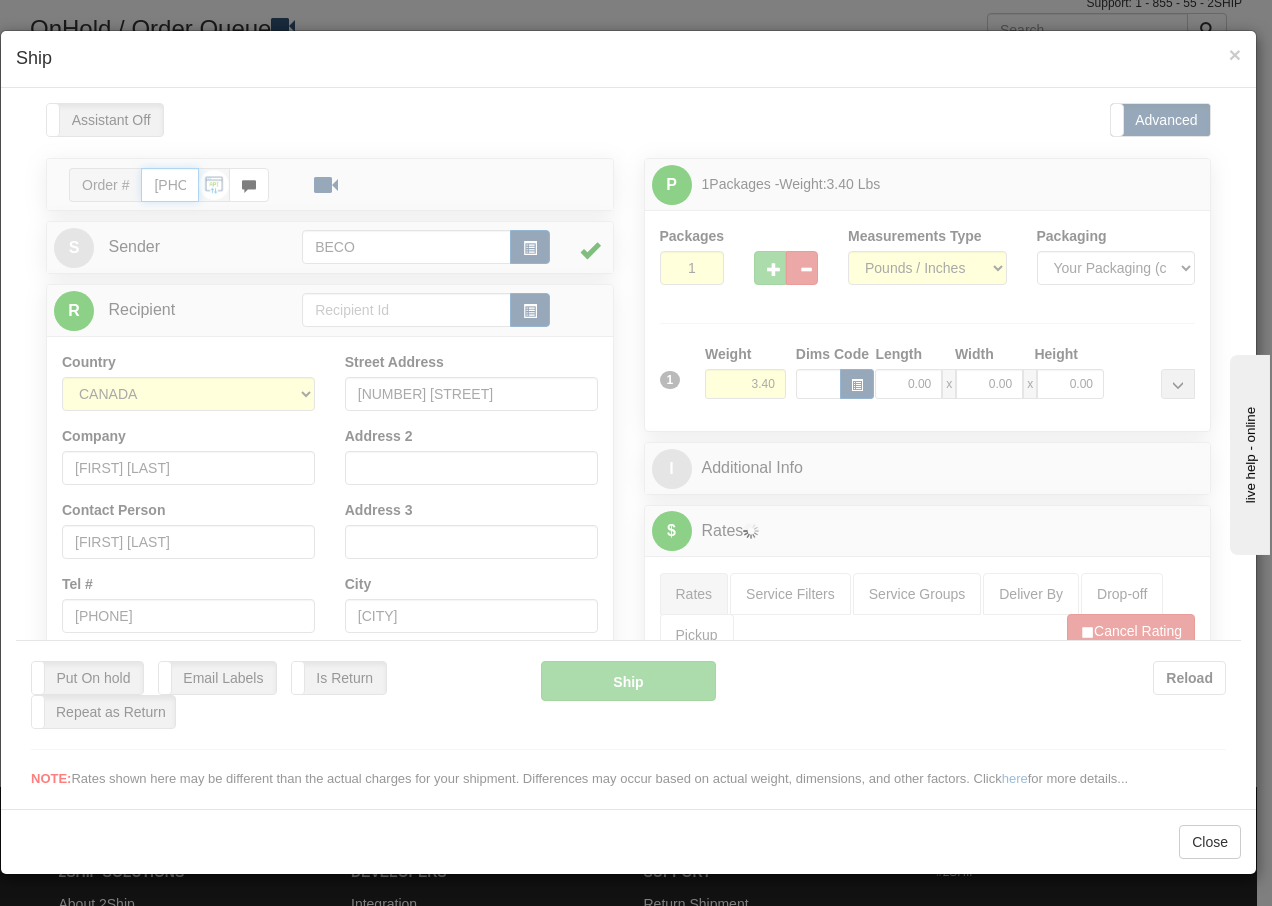 type on "16:00" 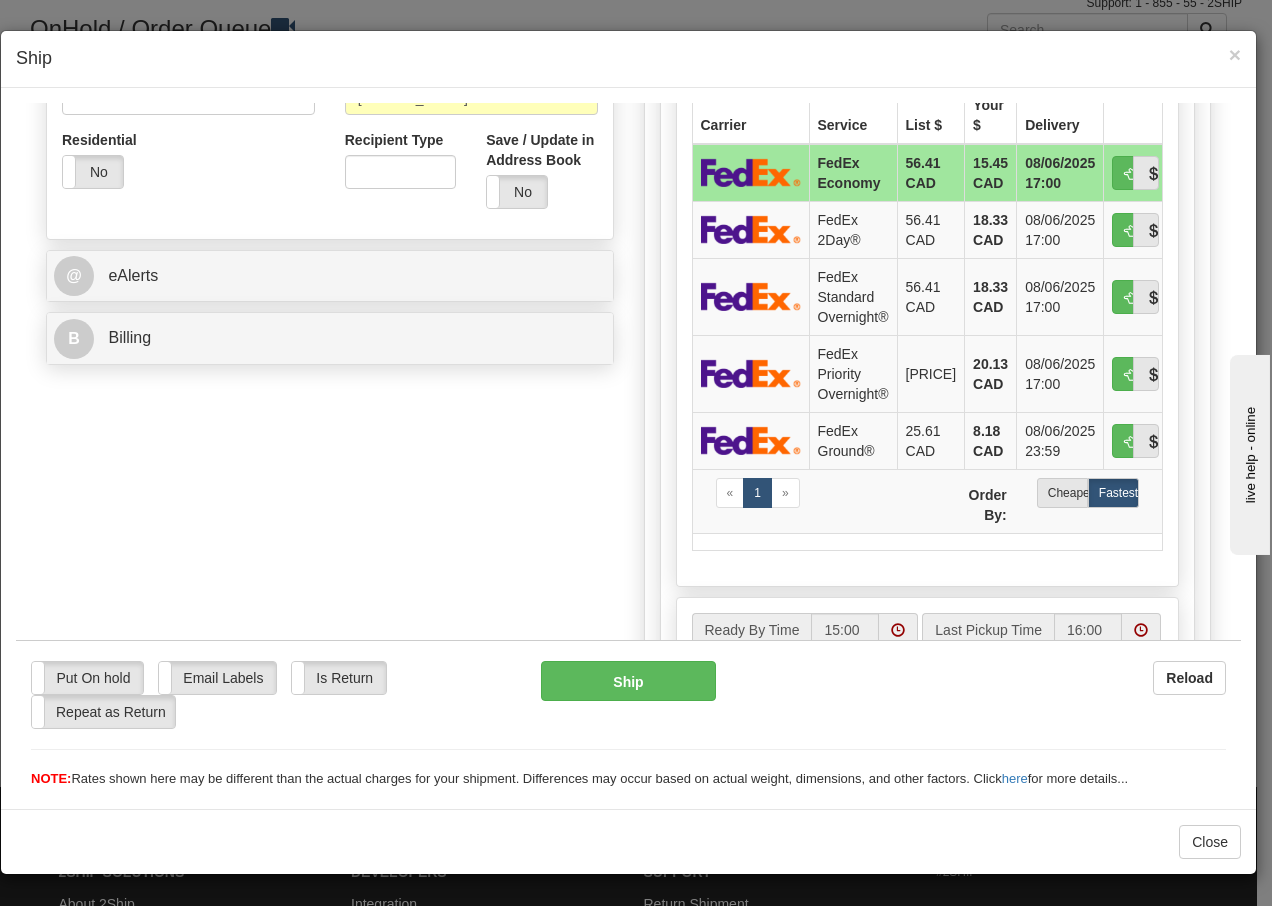 scroll, scrollTop: 680, scrollLeft: 0, axis: vertical 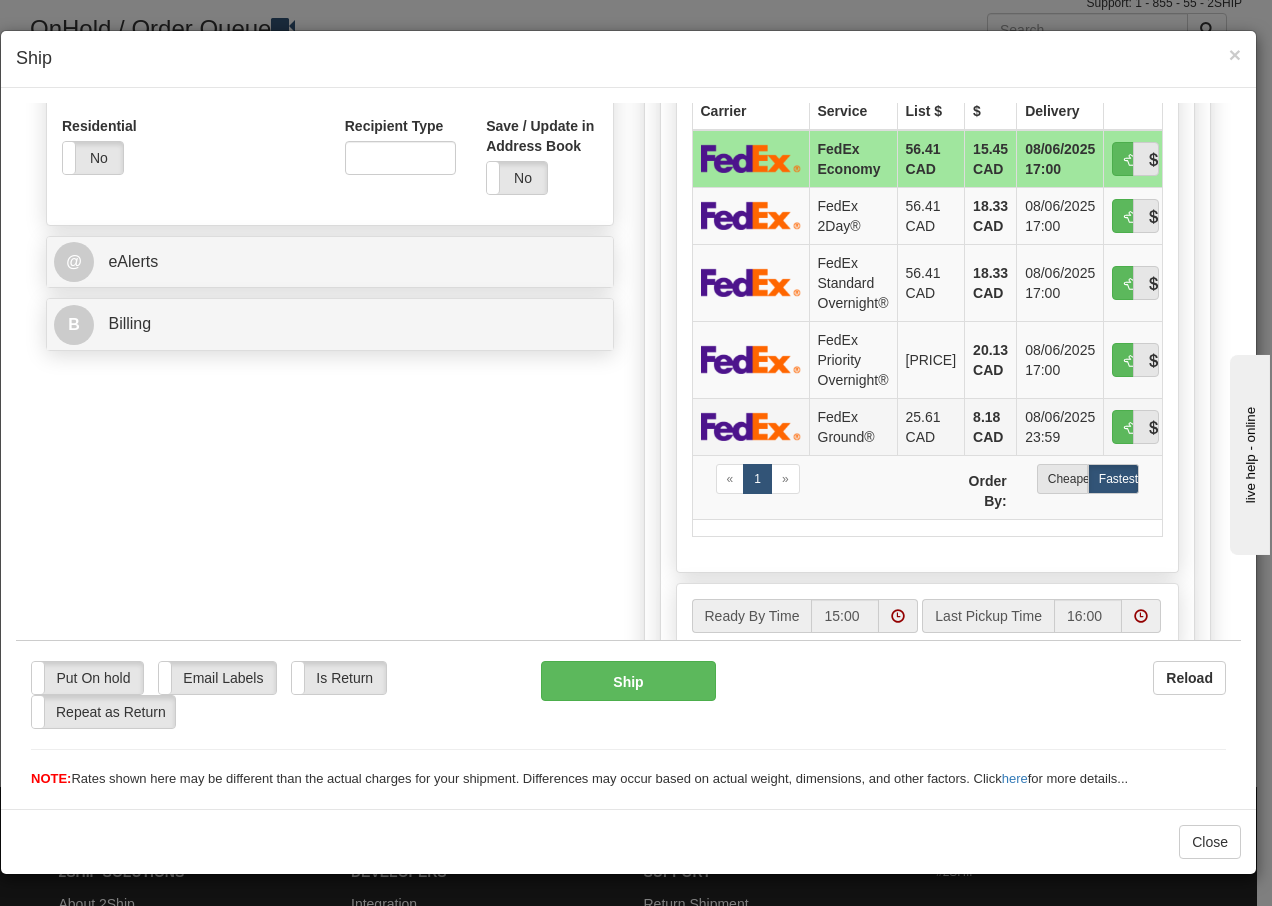 click on "FedEx Ground®" at bounding box center [853, 425] 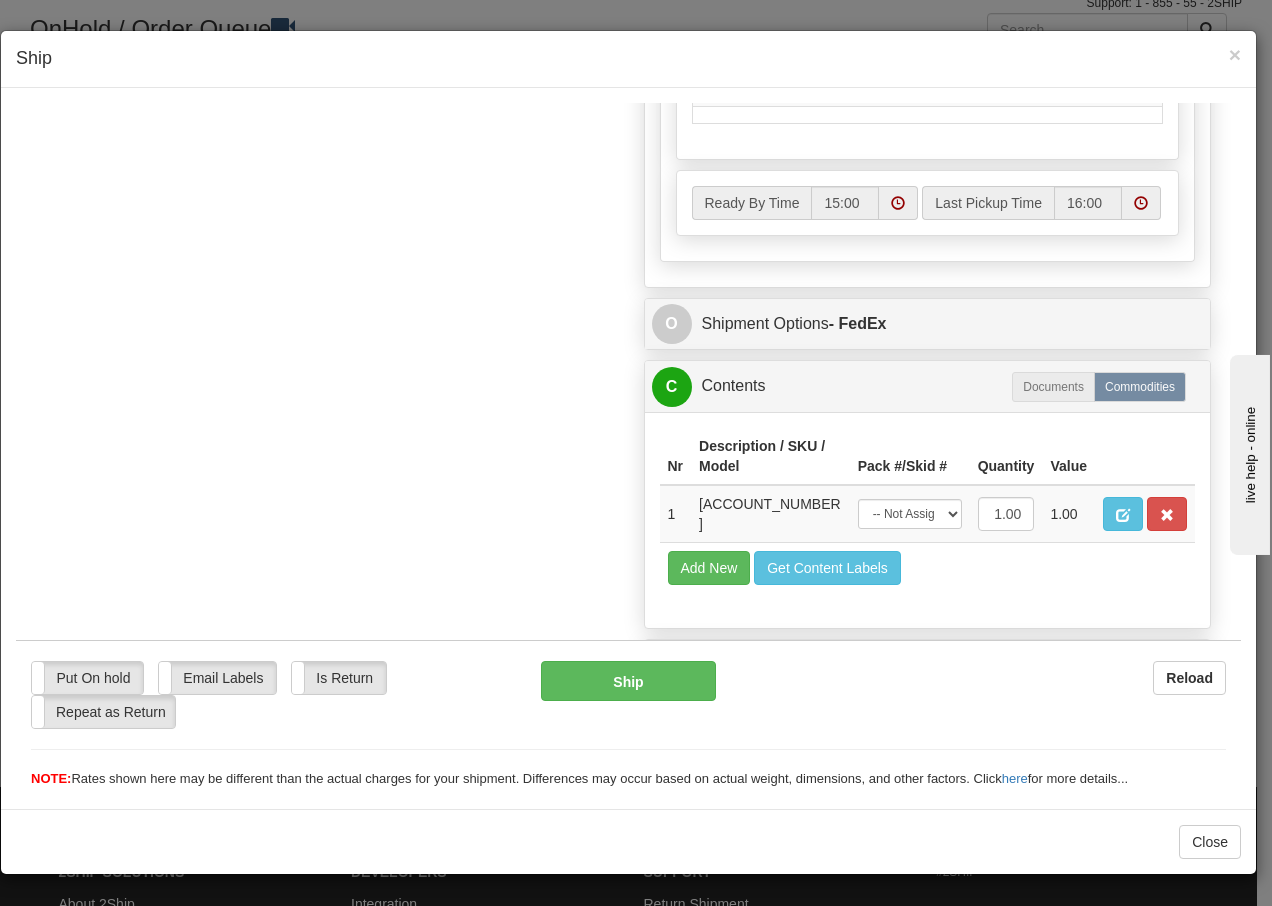 scroll, scrollTop: 1136, scrollLeft: 0, axis: vertical 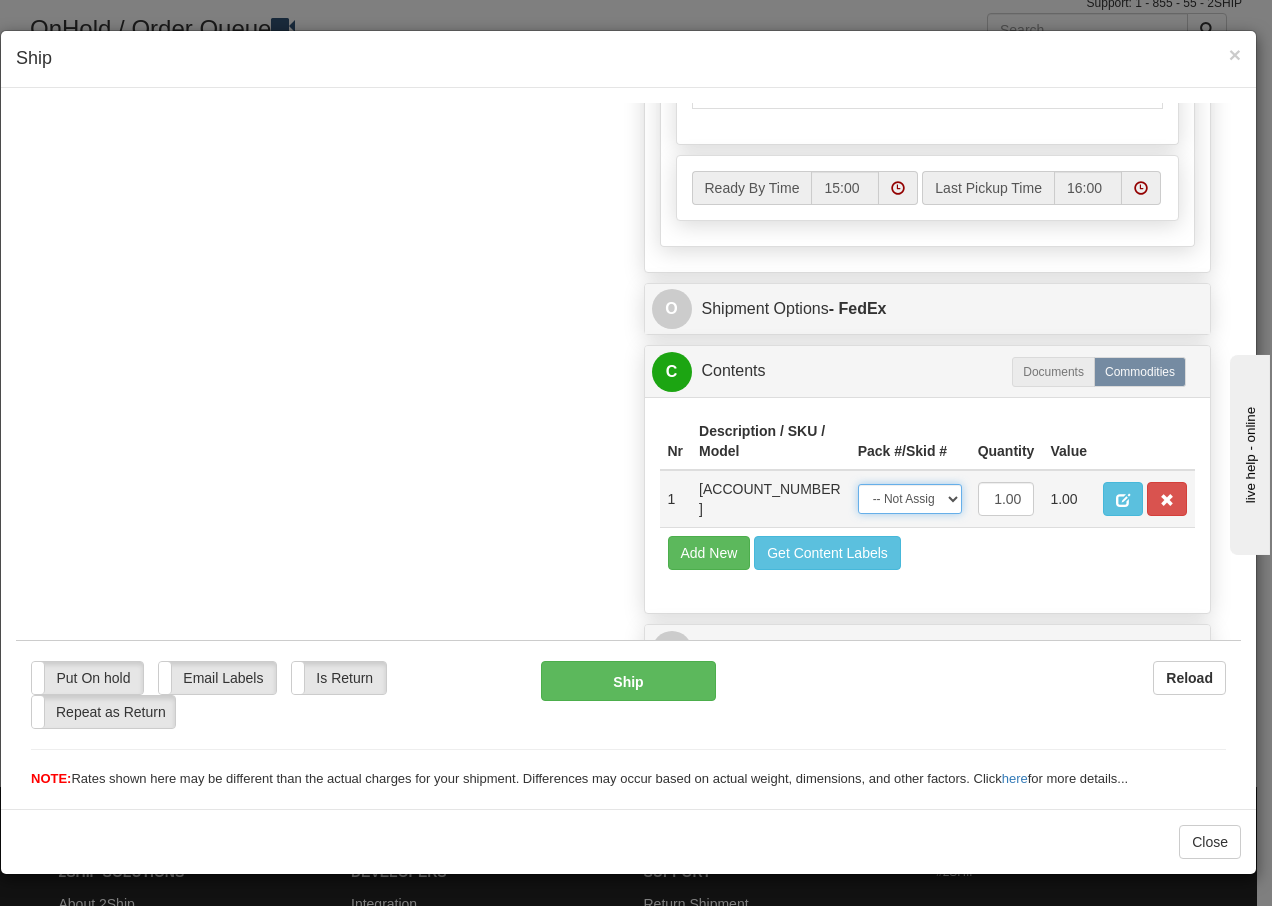 click on "-- Not Assigned --
Package 1" at bounding box center (910, 498) 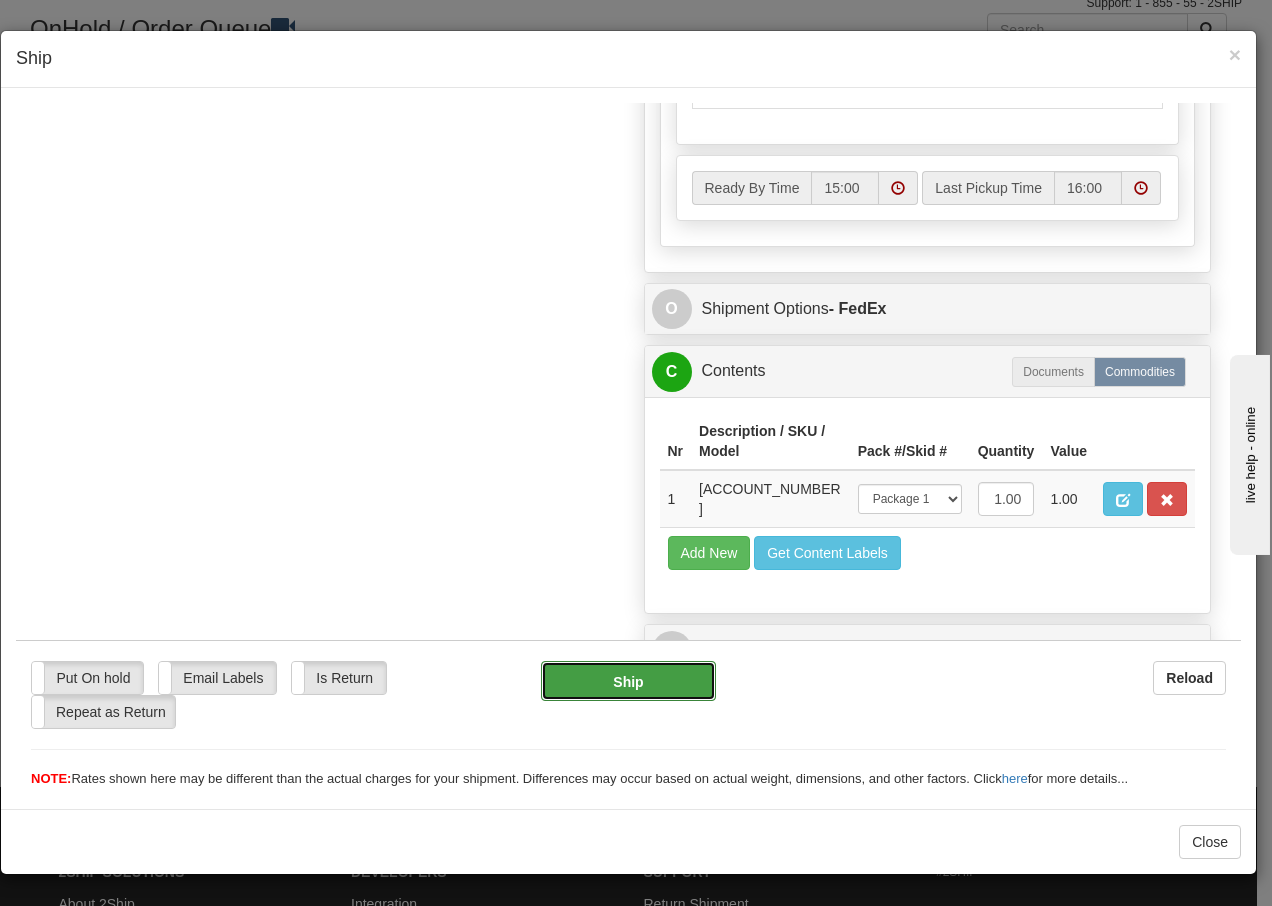 click on "Ship" at bounding box center (628, 680) 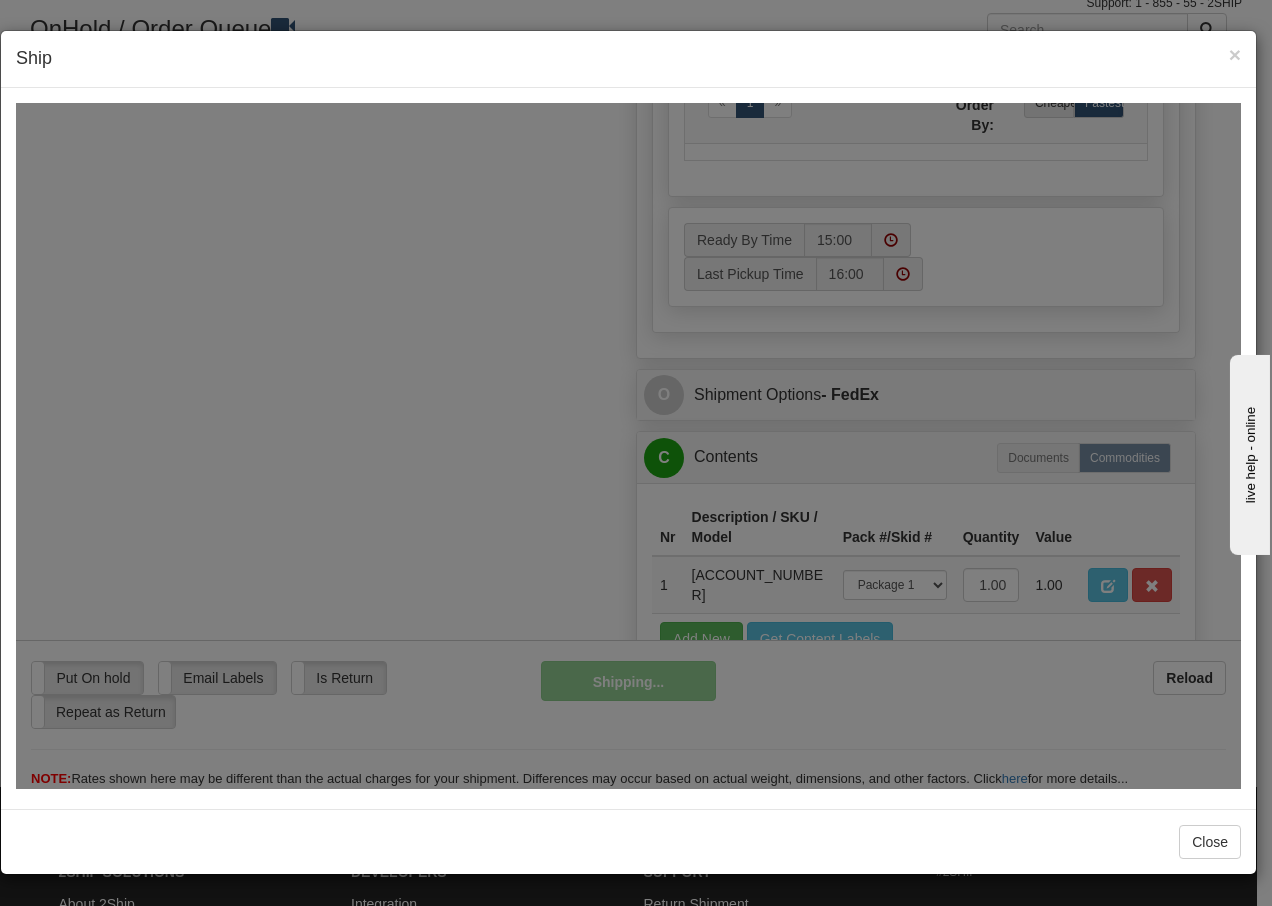 scroll, scrollTop: 1216, scrollLeft: 0, axis: vertical 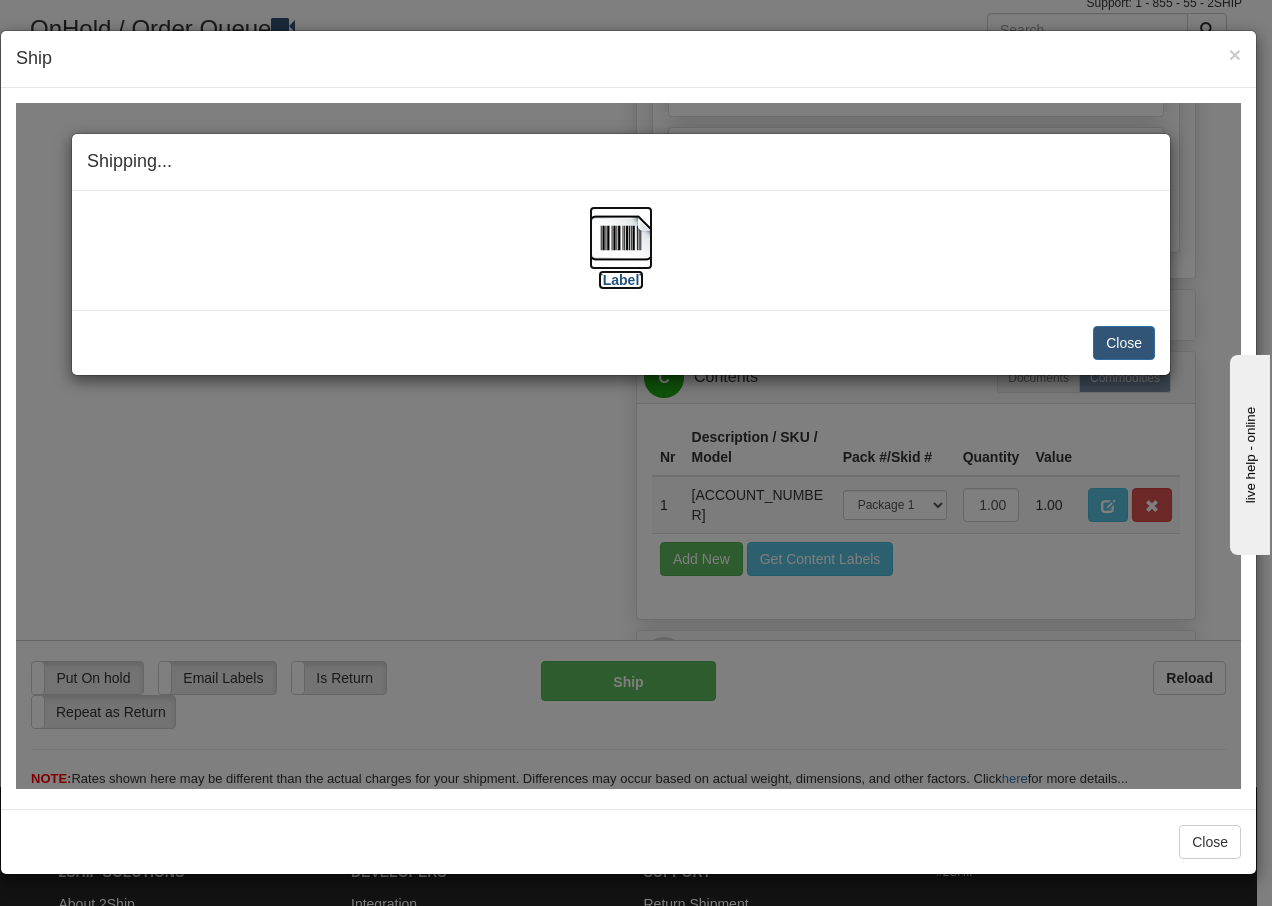 click at bounding box center (621, 237) 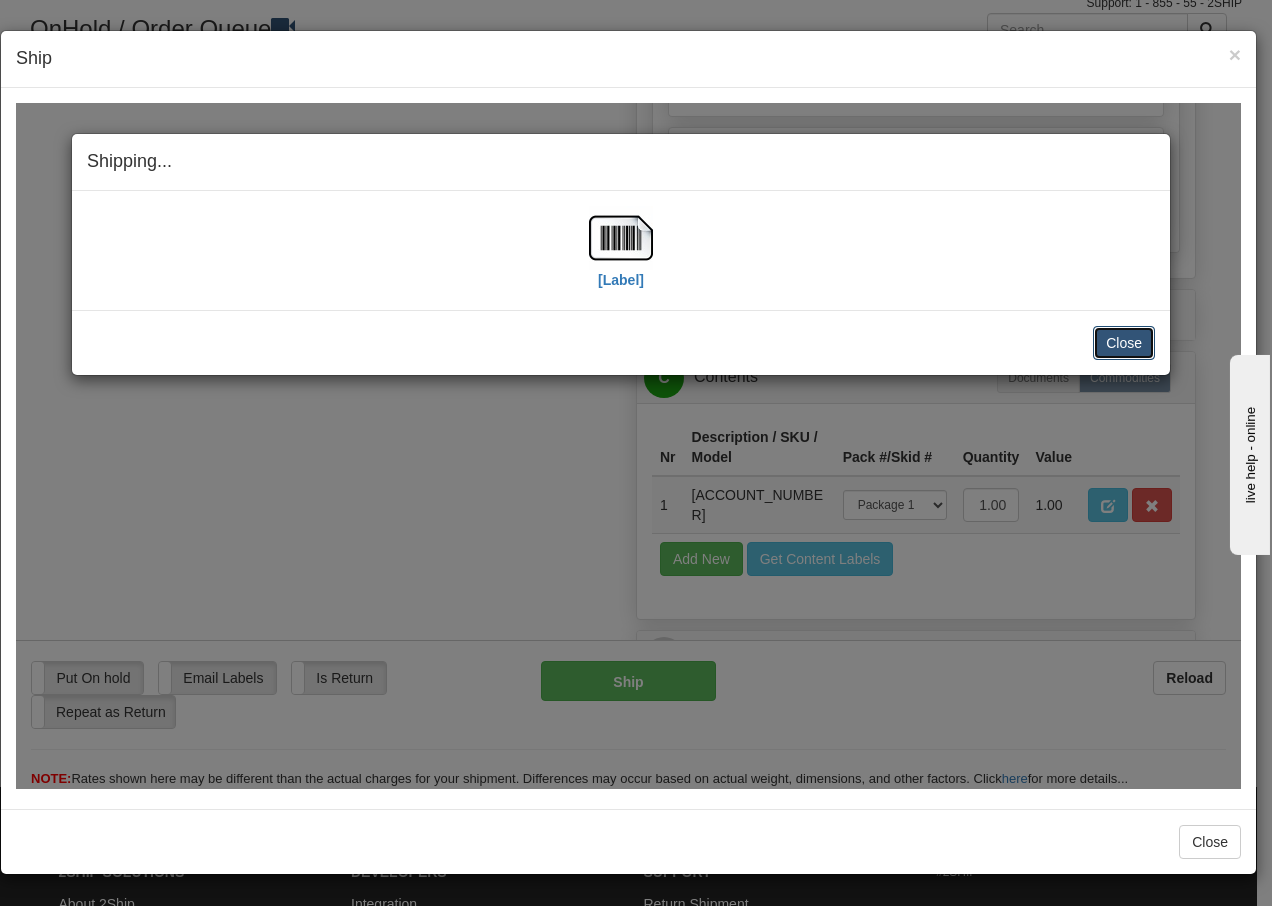 click on "Close" at bounding box center [1124, 342] 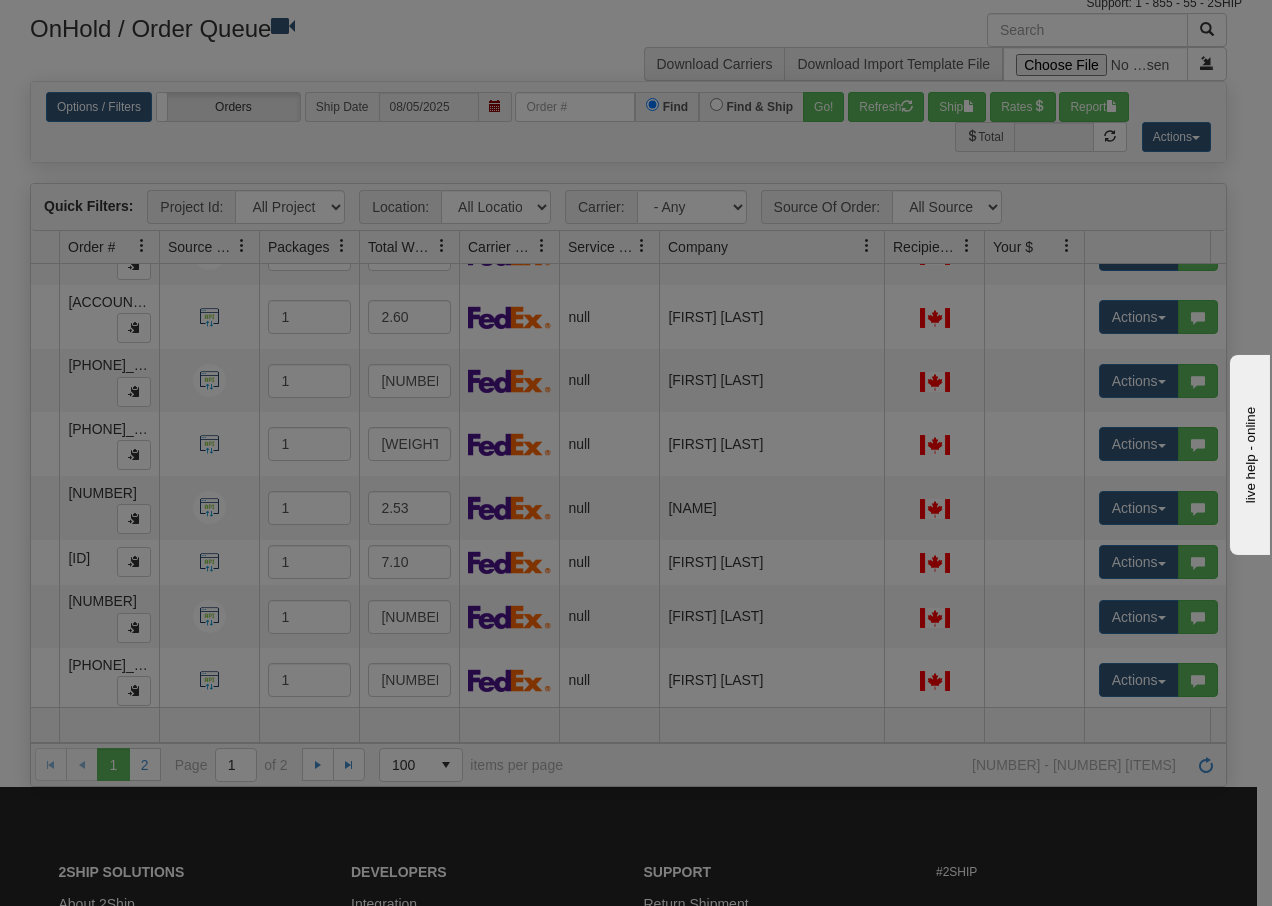 scroll, scrollTop: 0, scrollLeft: 0, axis: both 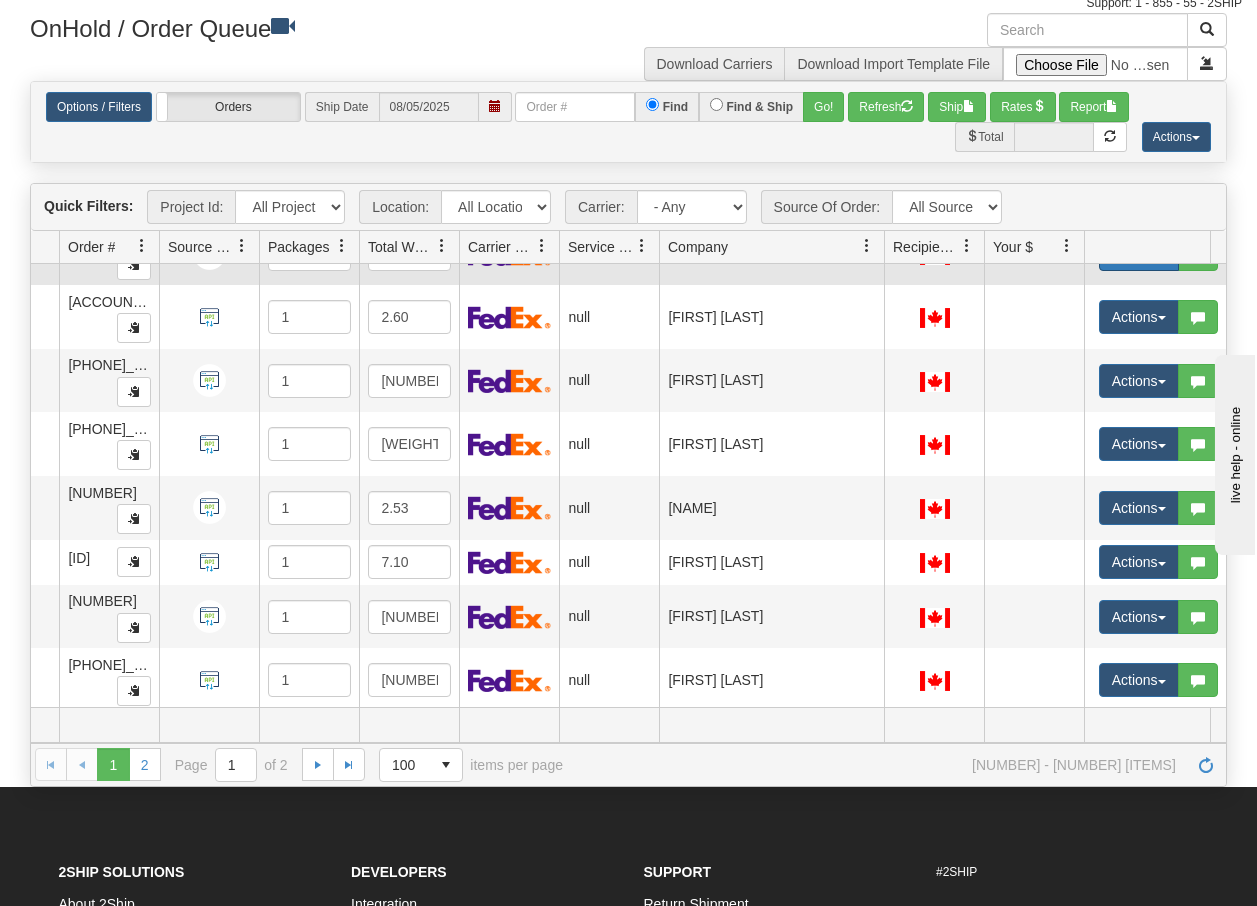 drag, startPoint x: 1165, startPoint y: 487, endPoint x: 1164, endPoint y: 497, distance: 10.049875 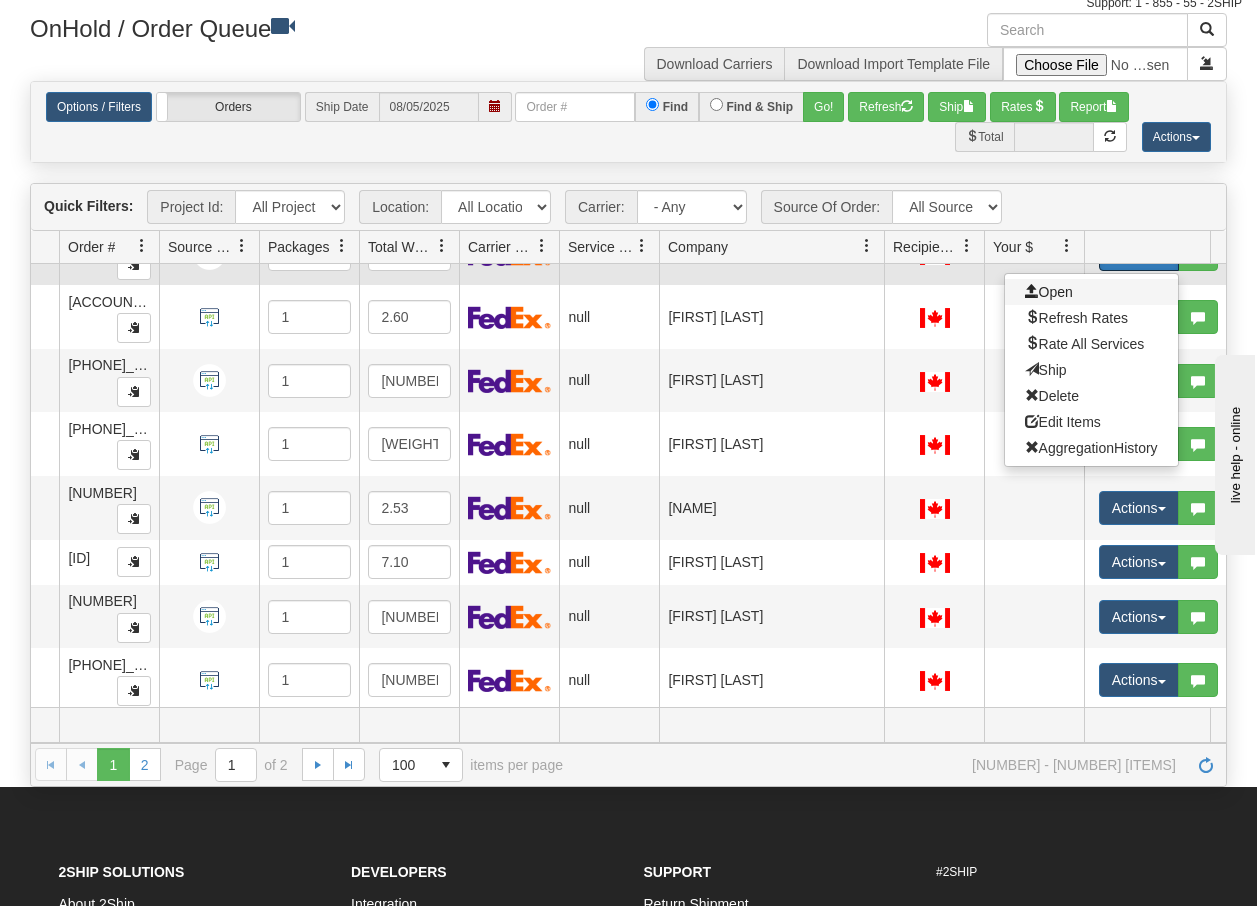 click on "Open" at bounding box center (1049, 292) 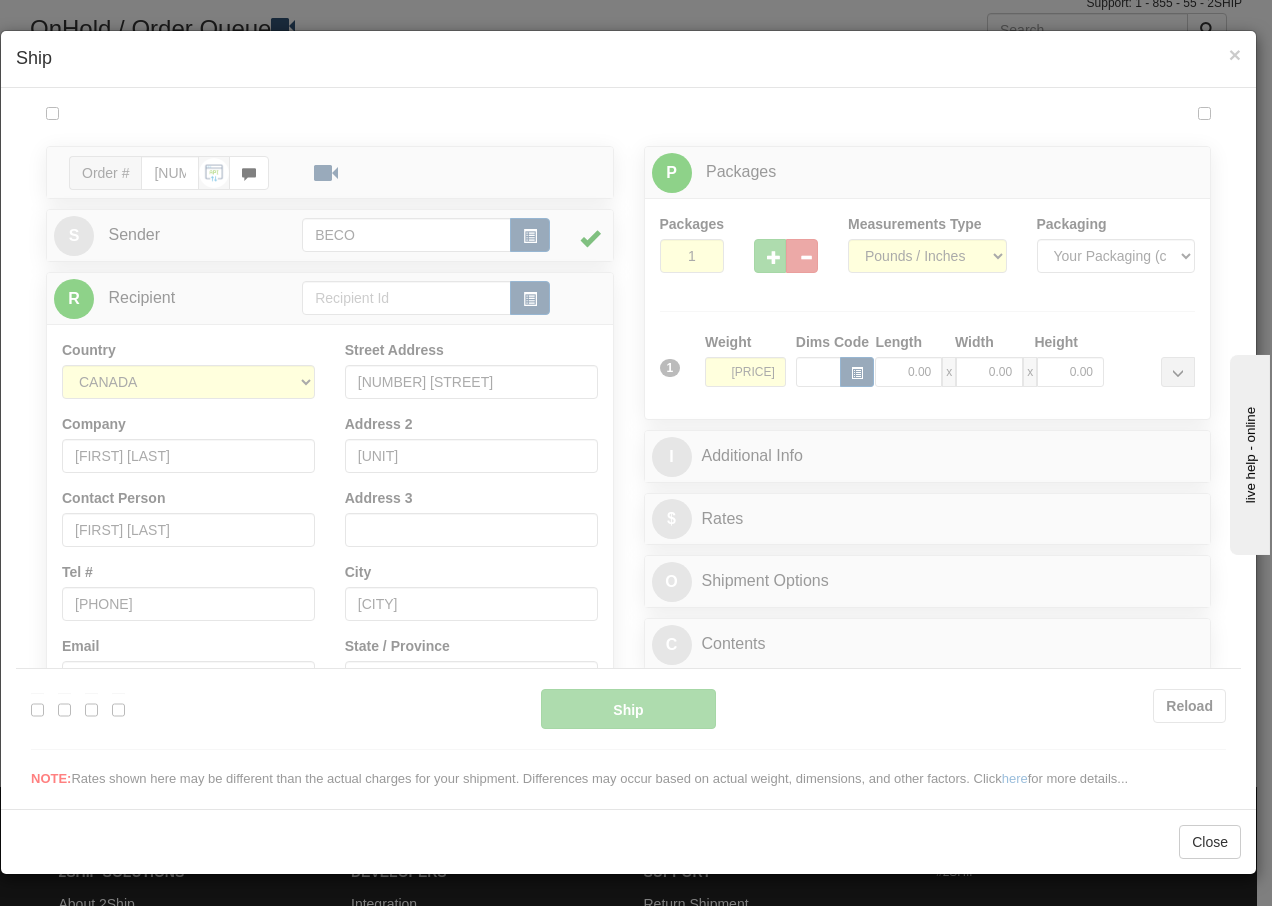 scroll, scrollTop: 0, scrollLeft: 0, axis: both 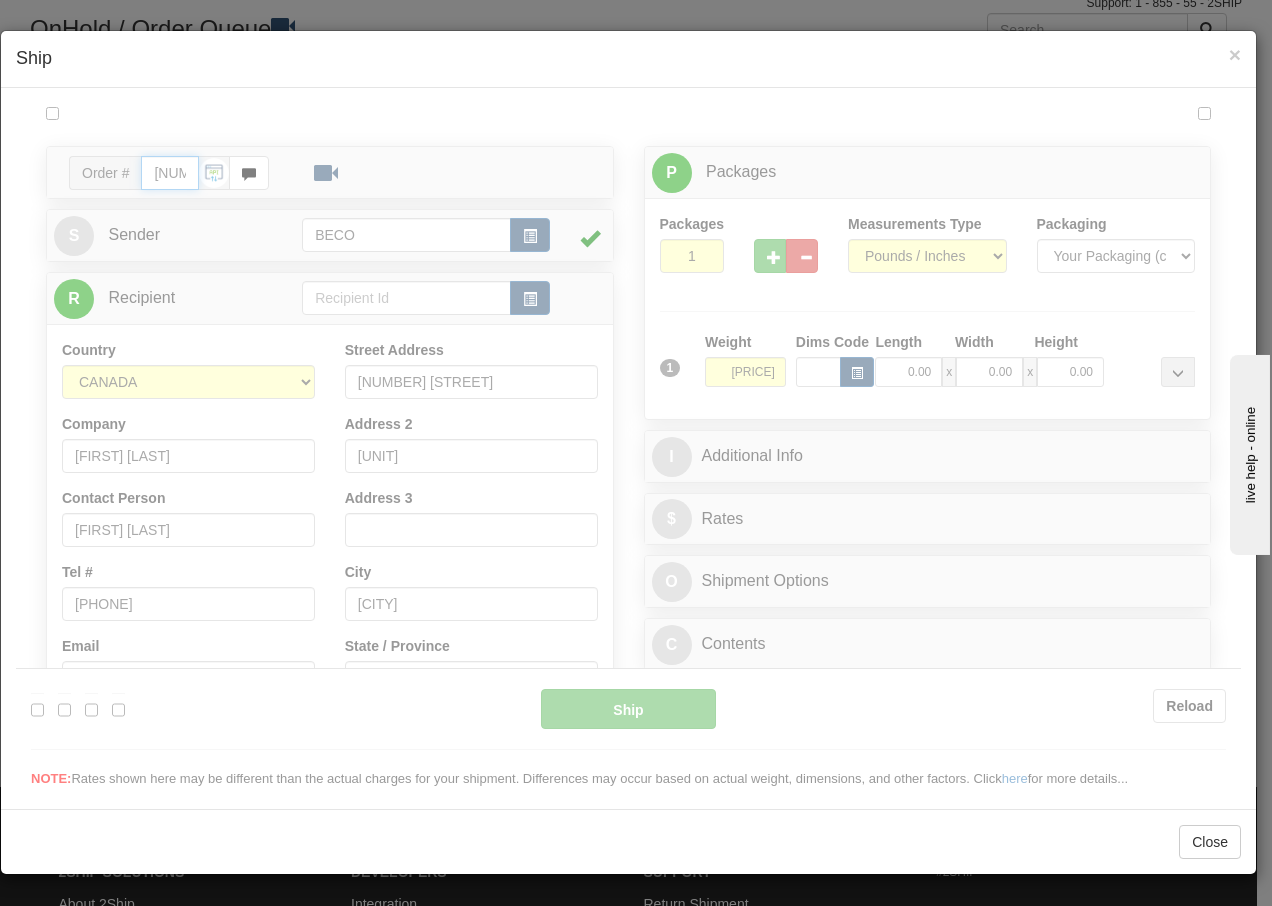 type on "15:00" 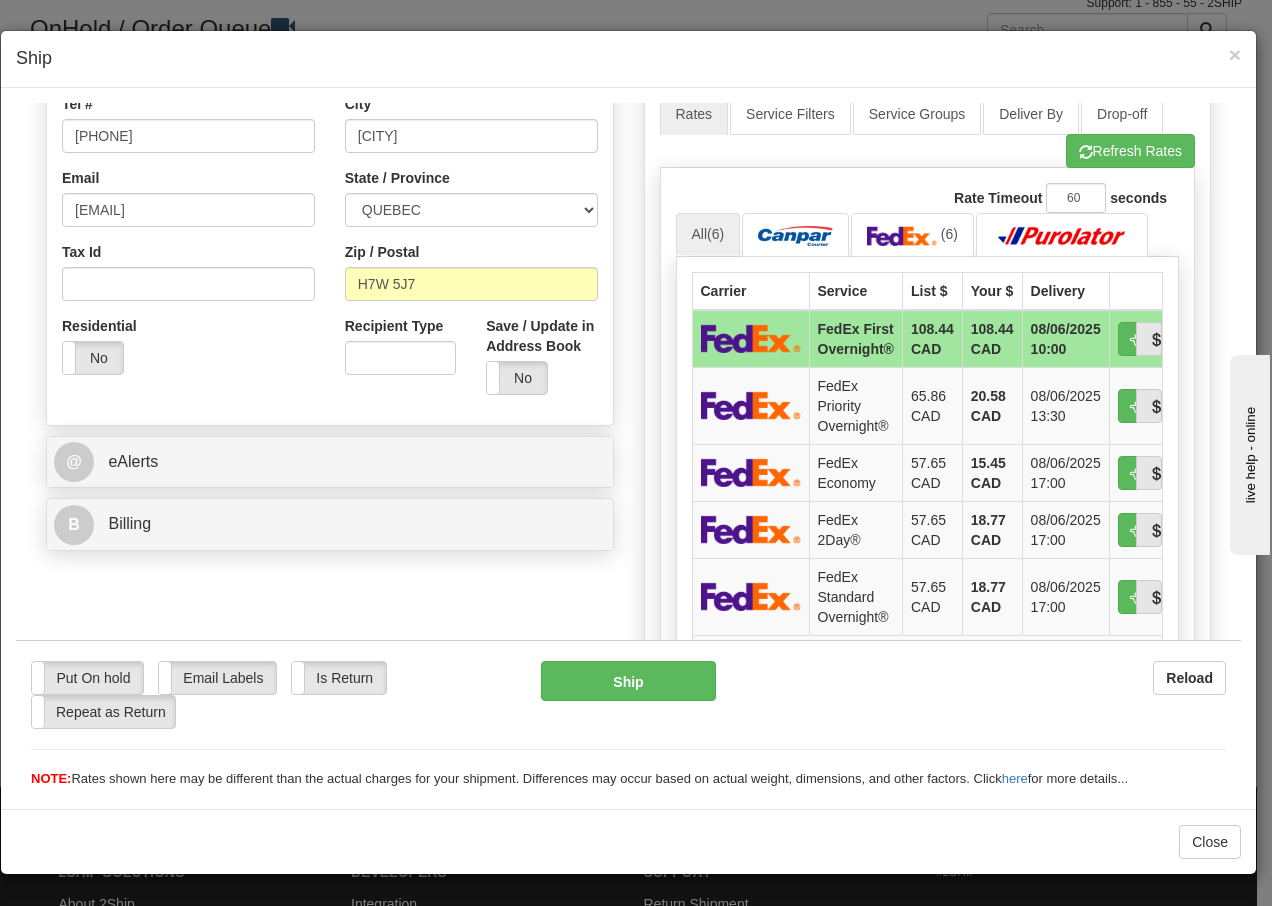 scroll, scrollTop: 573, scrollLeft: 0, axis: vertical 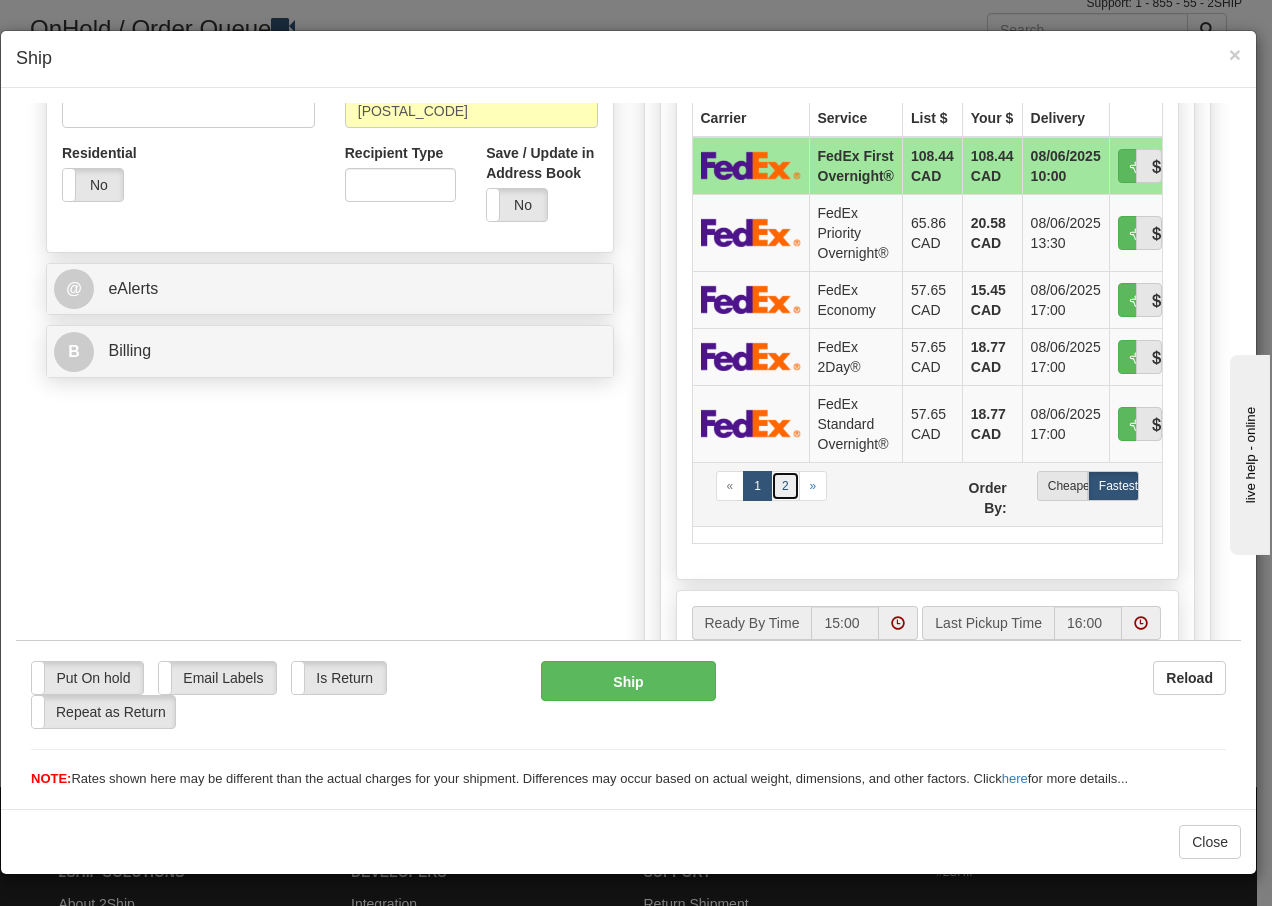 click on "2" at bounding box center (785, 485) 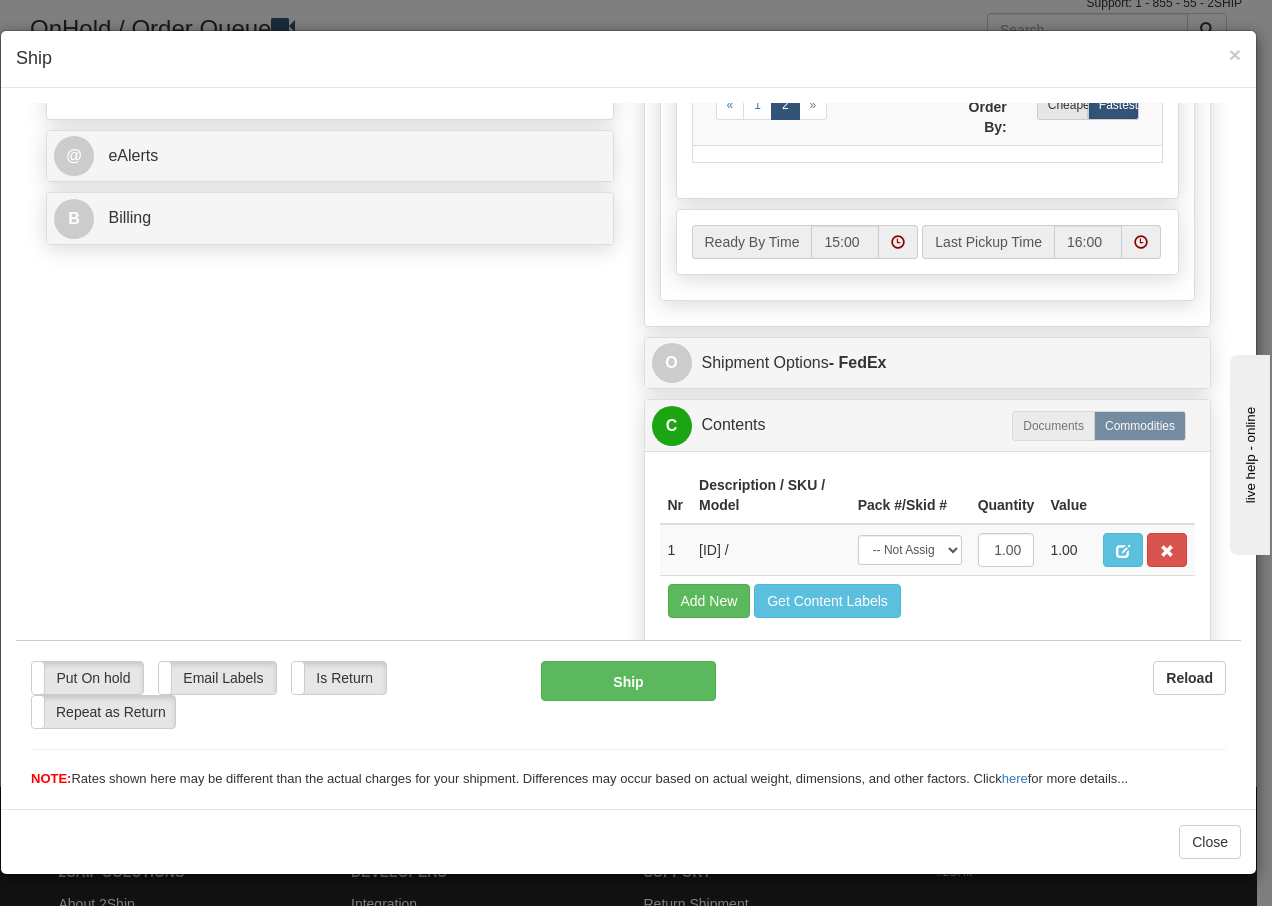 scroll, scrollTop: 868, scrollLeft: 0, axis: vertical 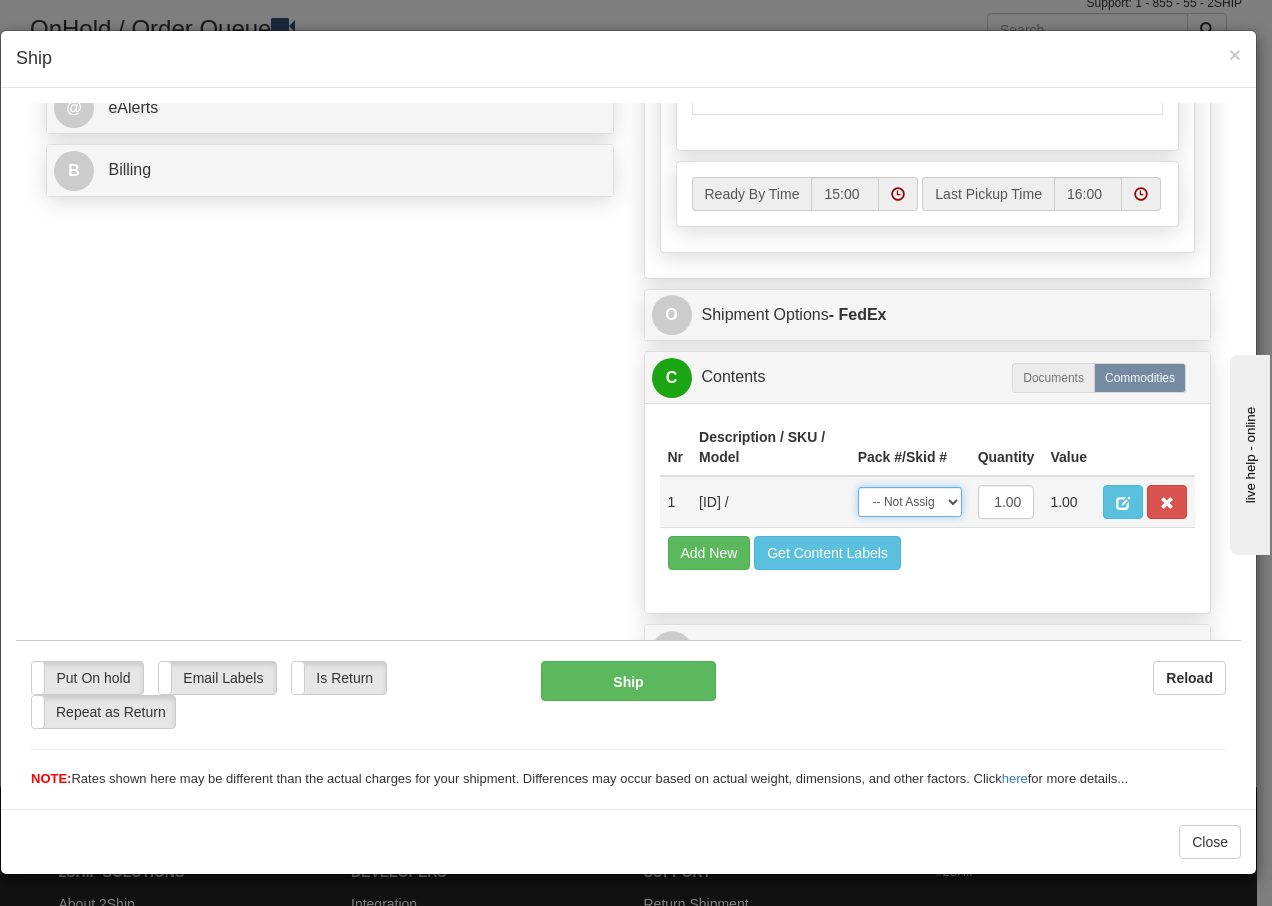 click on "-- Not Assigned --
Package 1" at bounding box center [910, 501] 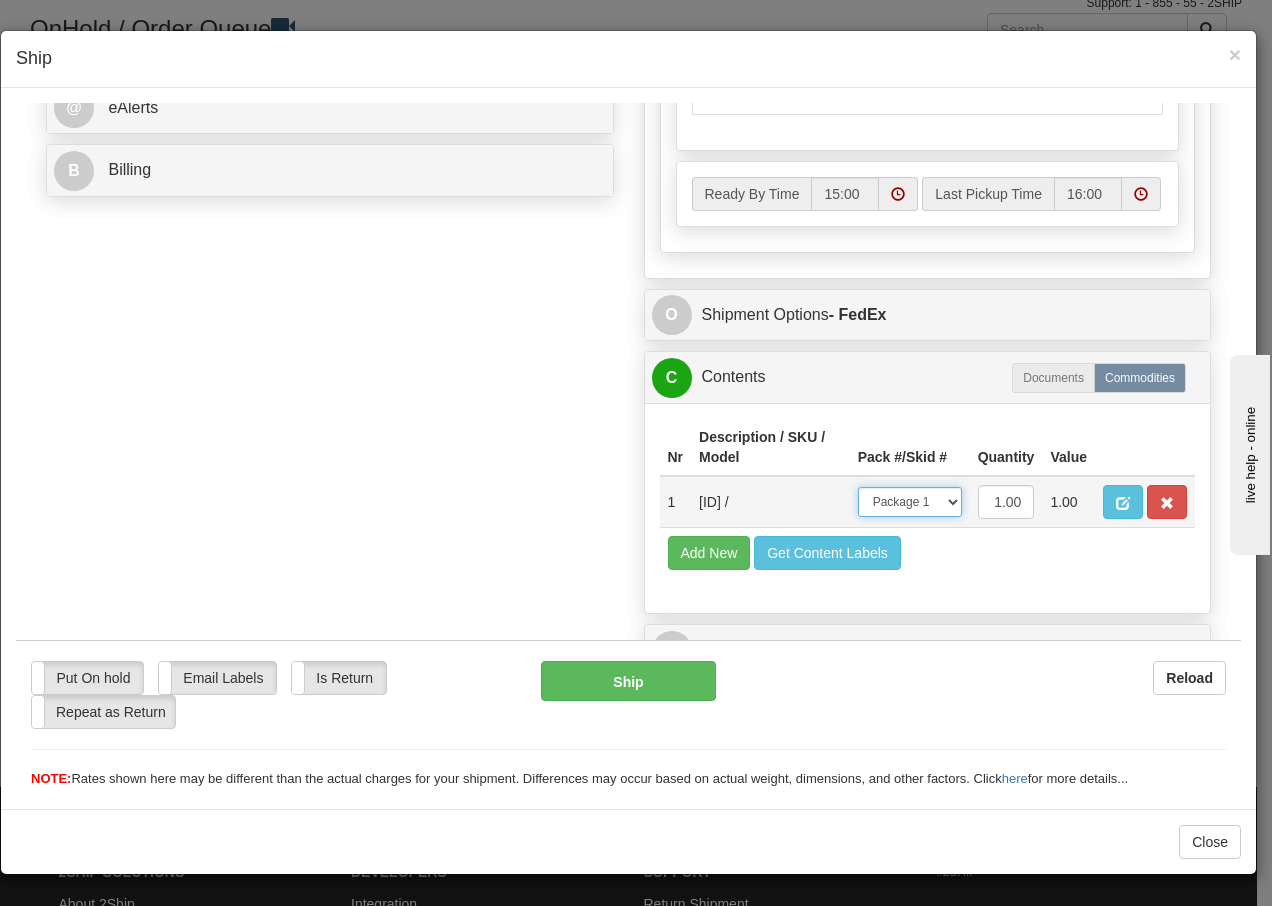 click on "-- Not Assigned --
Package 1" at bounding box center [910, 501] 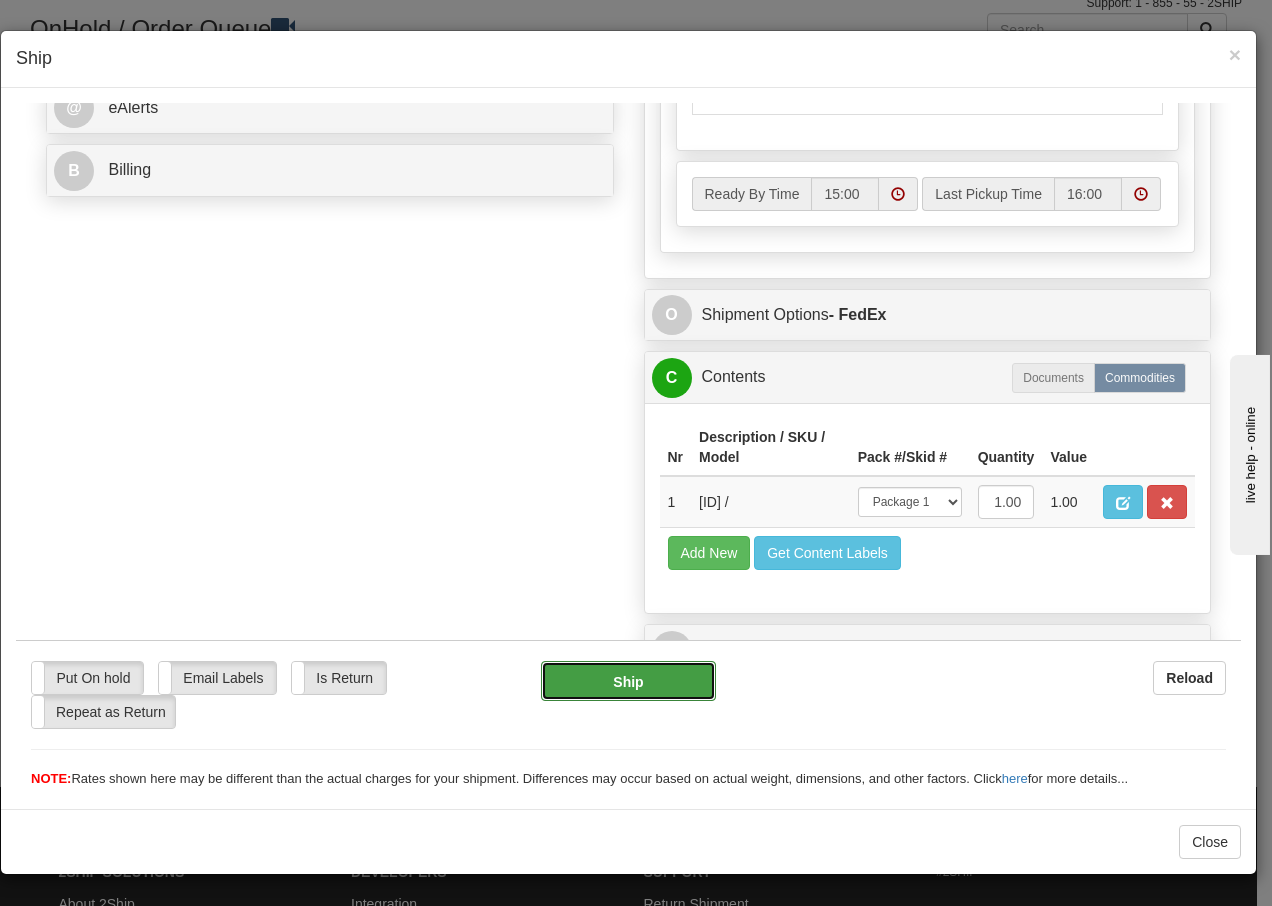 click on "Ship" at bounding box center [628, 680] 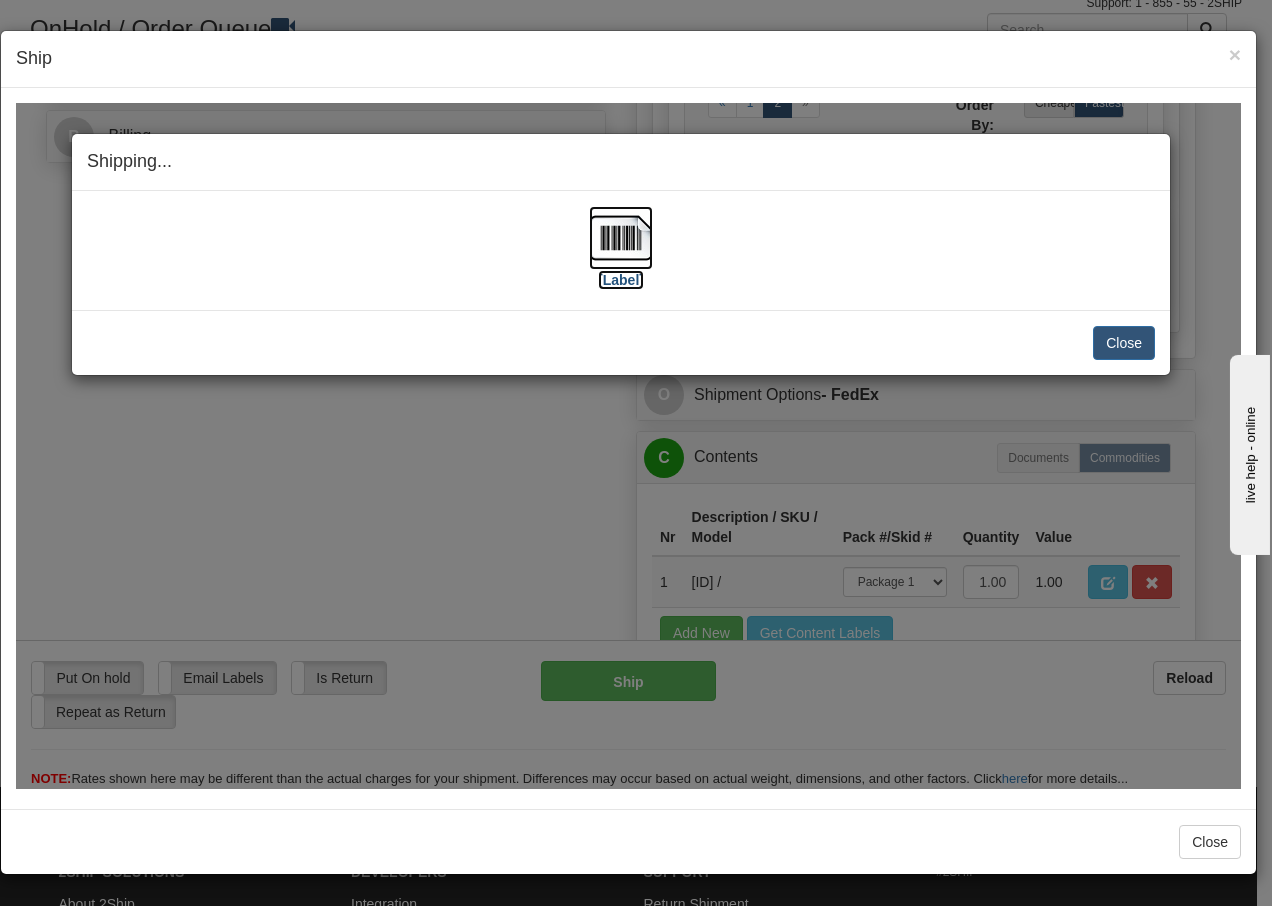 click at bounding box center [621, 237] 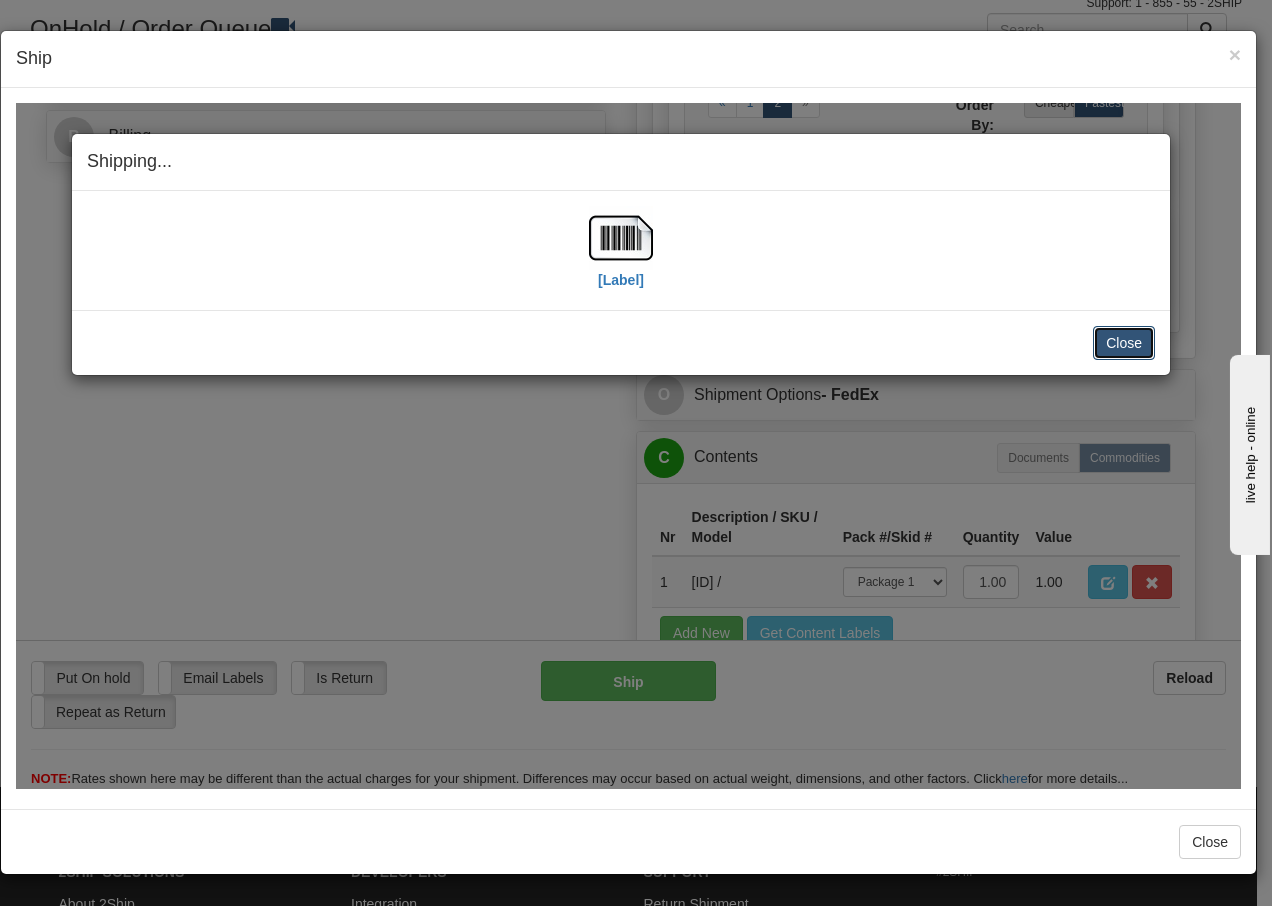 click on "Close" at bounding box center [1124, 342] 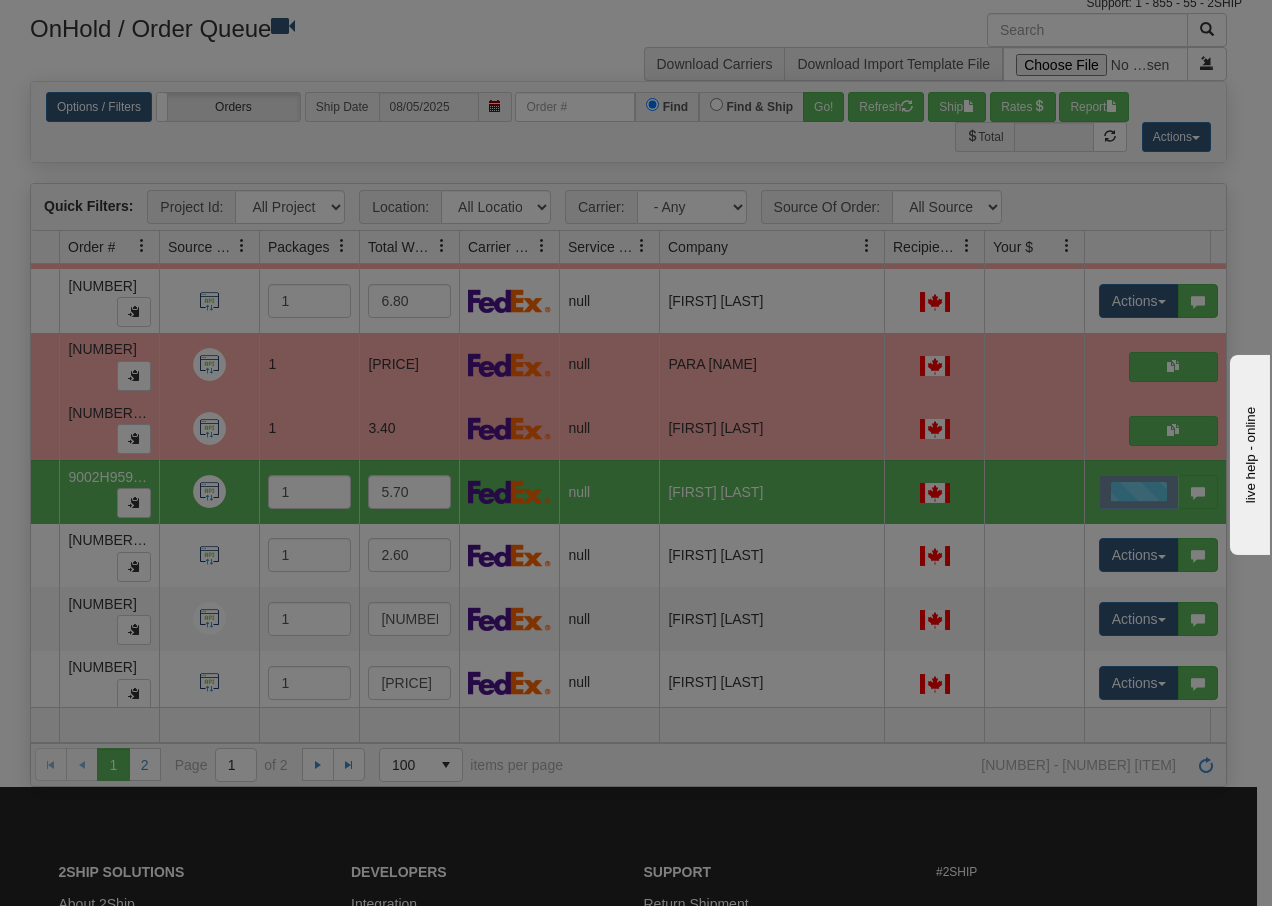scroll, scrollTop: 0, scrollLeft: 0, axis: both 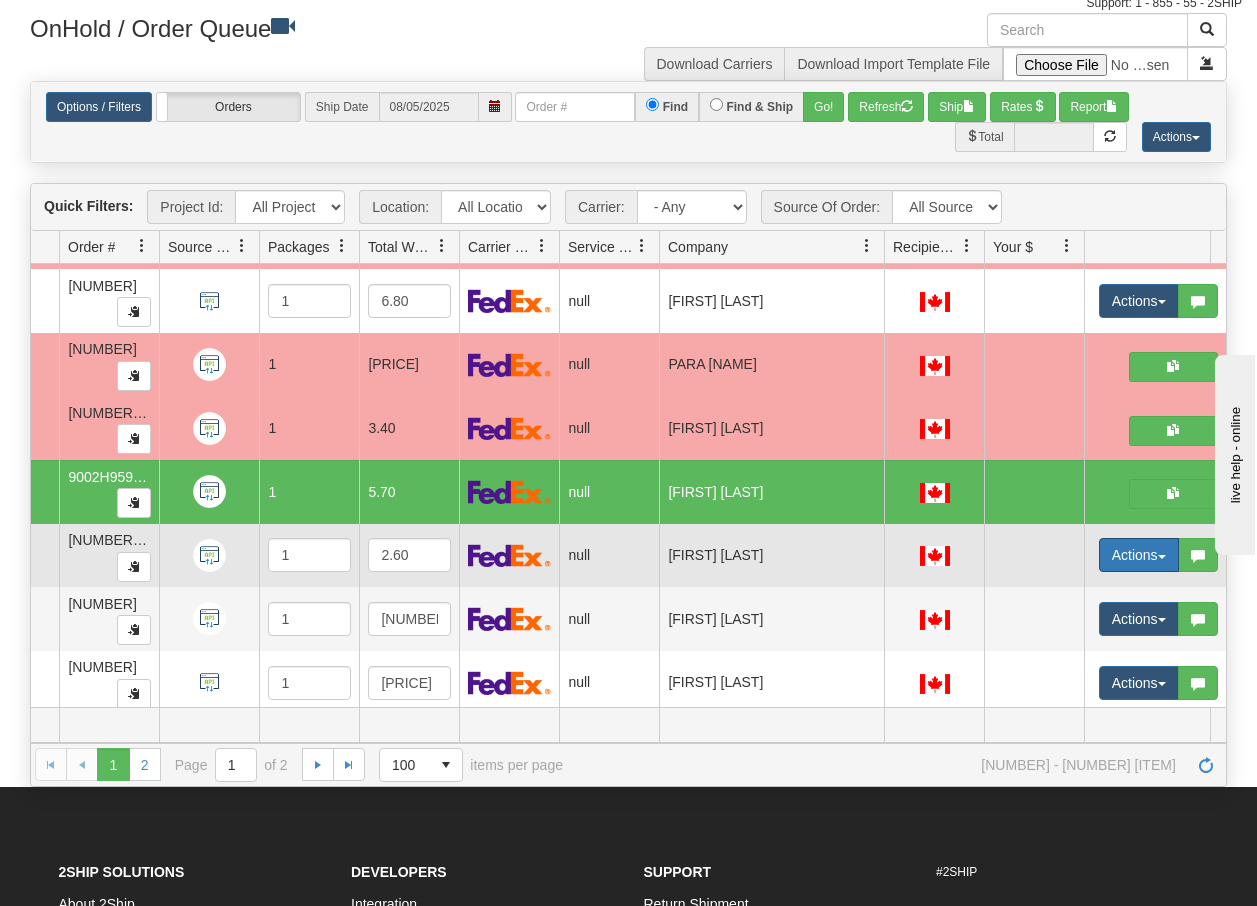 click at bounding box center (1162, 557) 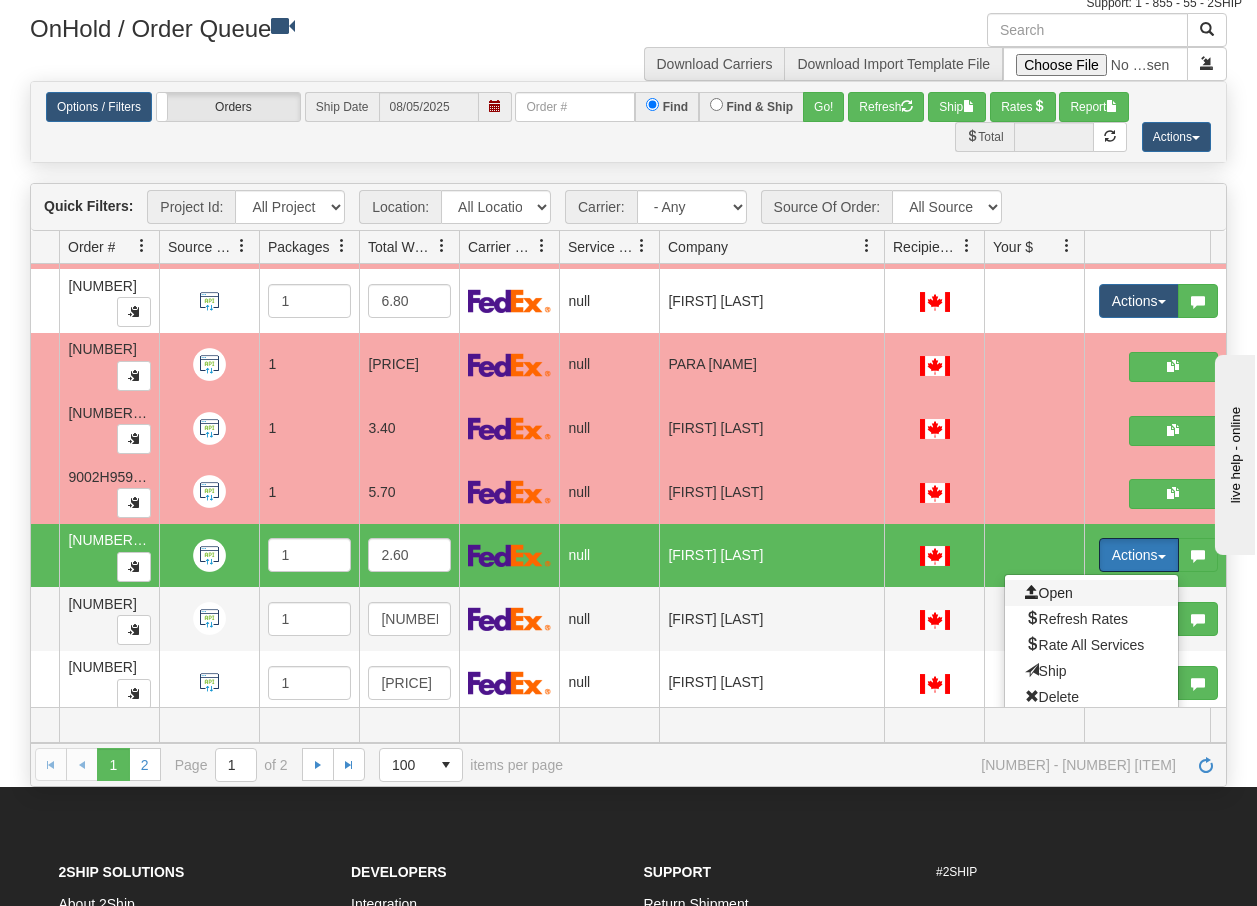 click on "Open" at bounding box center (1049, 593) 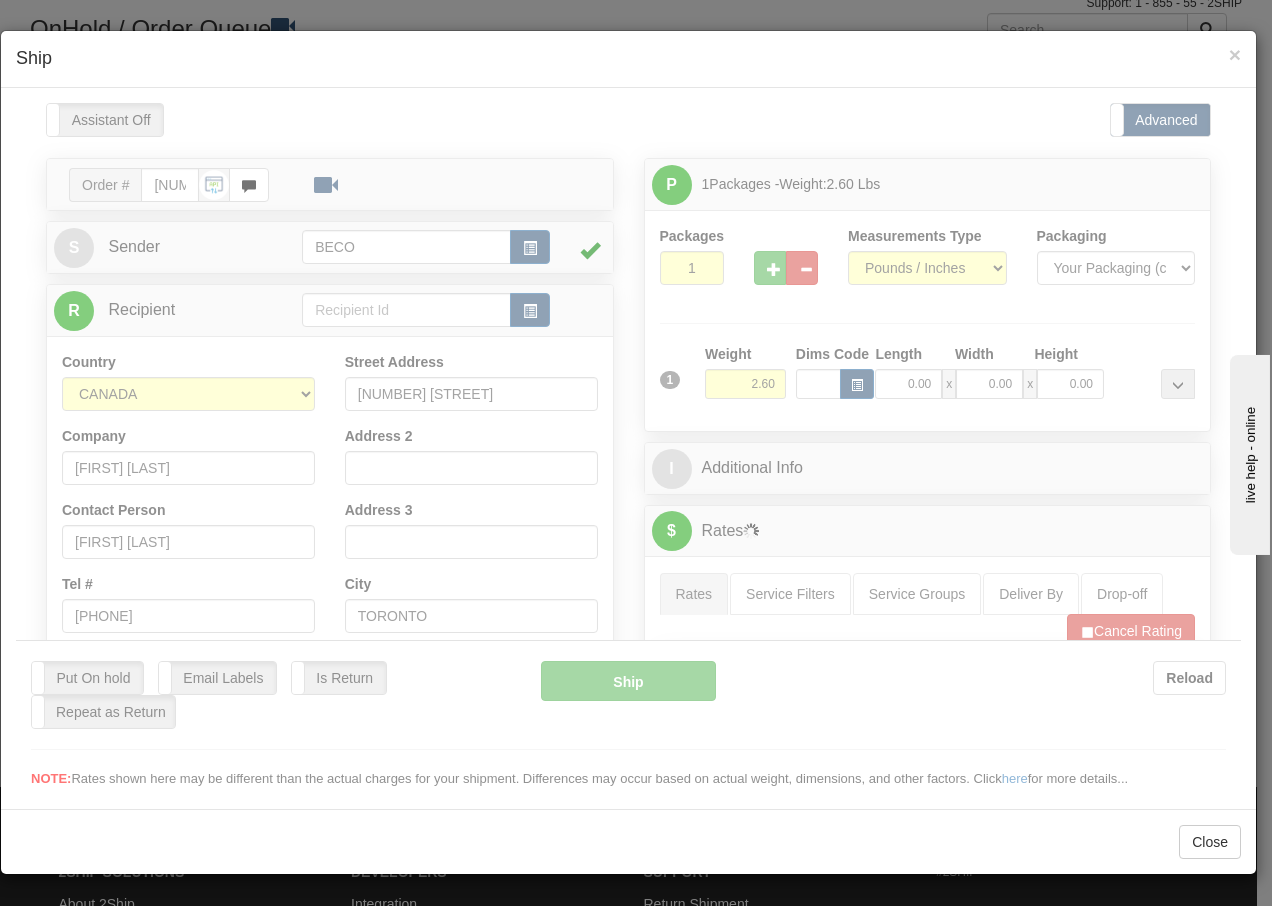 scroll, scrollTop: 0, scrollLeft: 0, axis: both 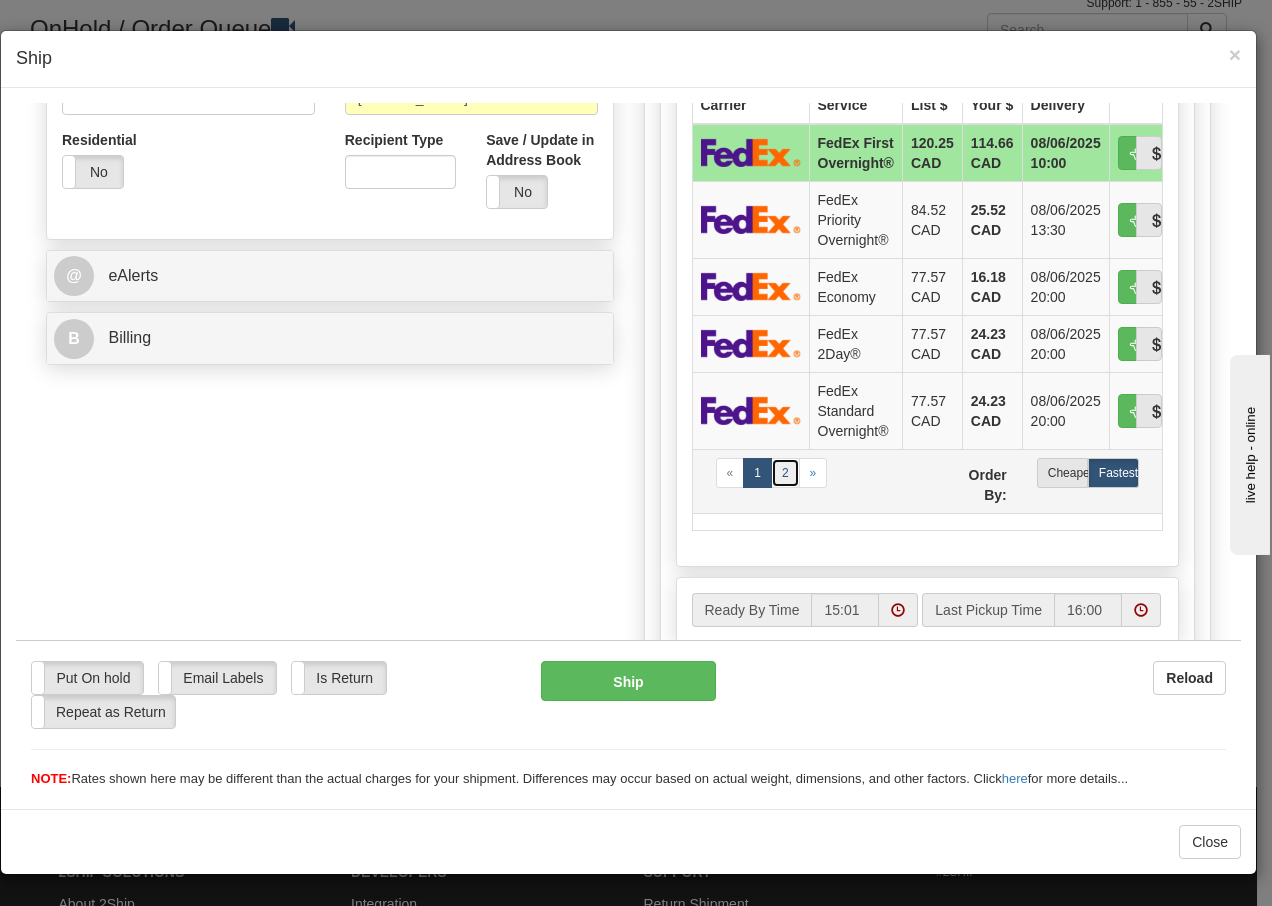 click on "2" at bounding box center (785, 472) 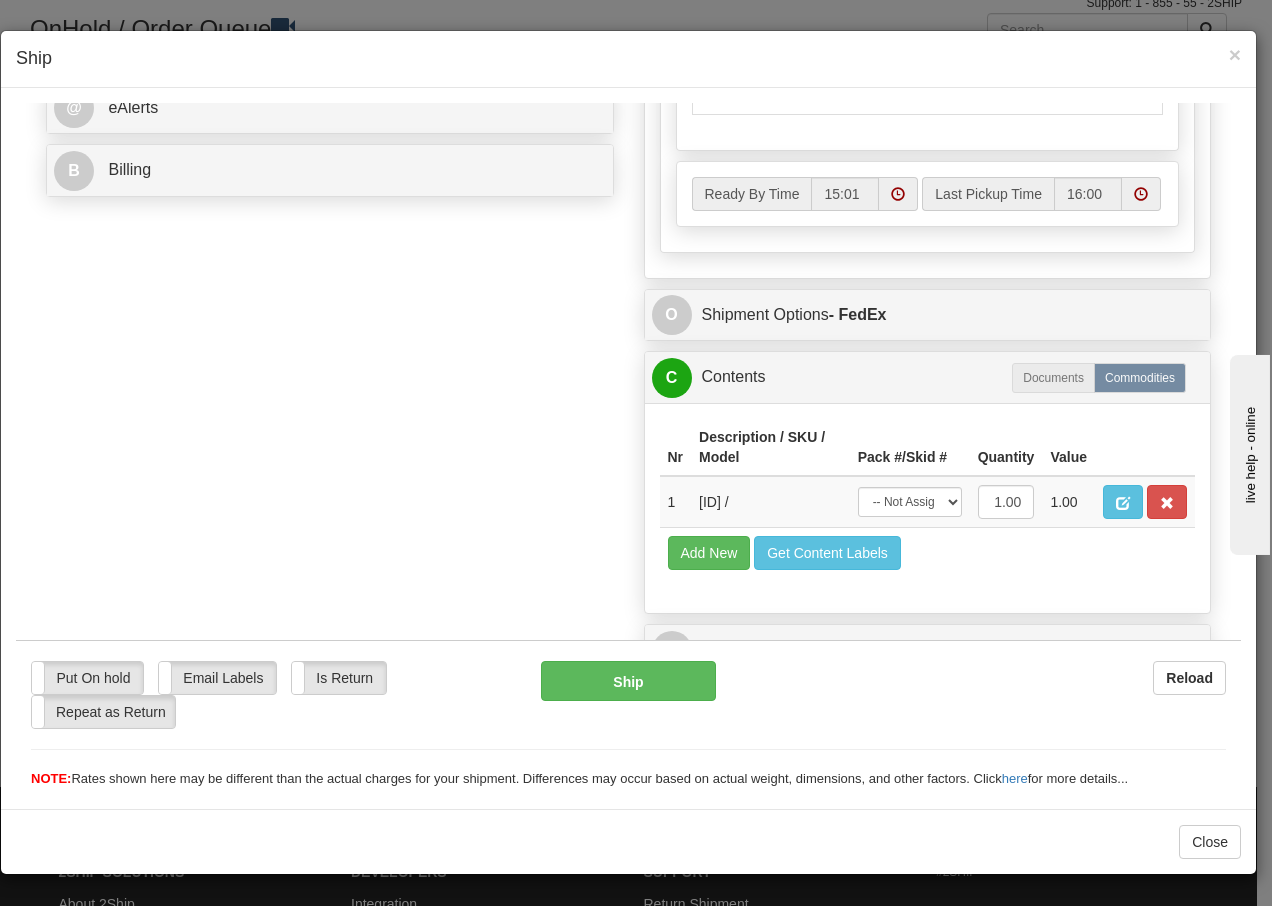 scroll, scrollTop: 868, scrollLeft: 0, axis: vertical 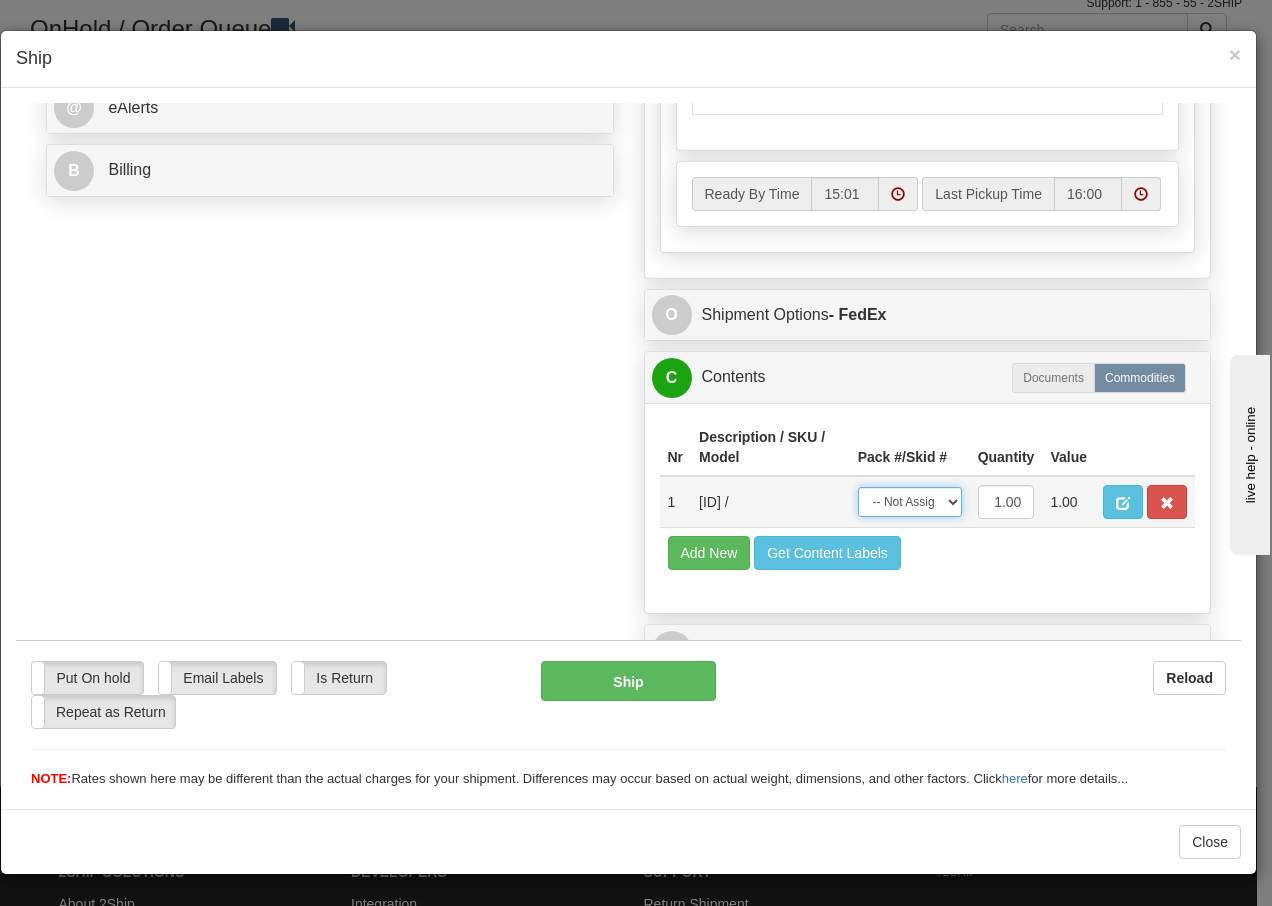 click on "-- Not Assigned --
Package 1" at bounding box center [910, 501] 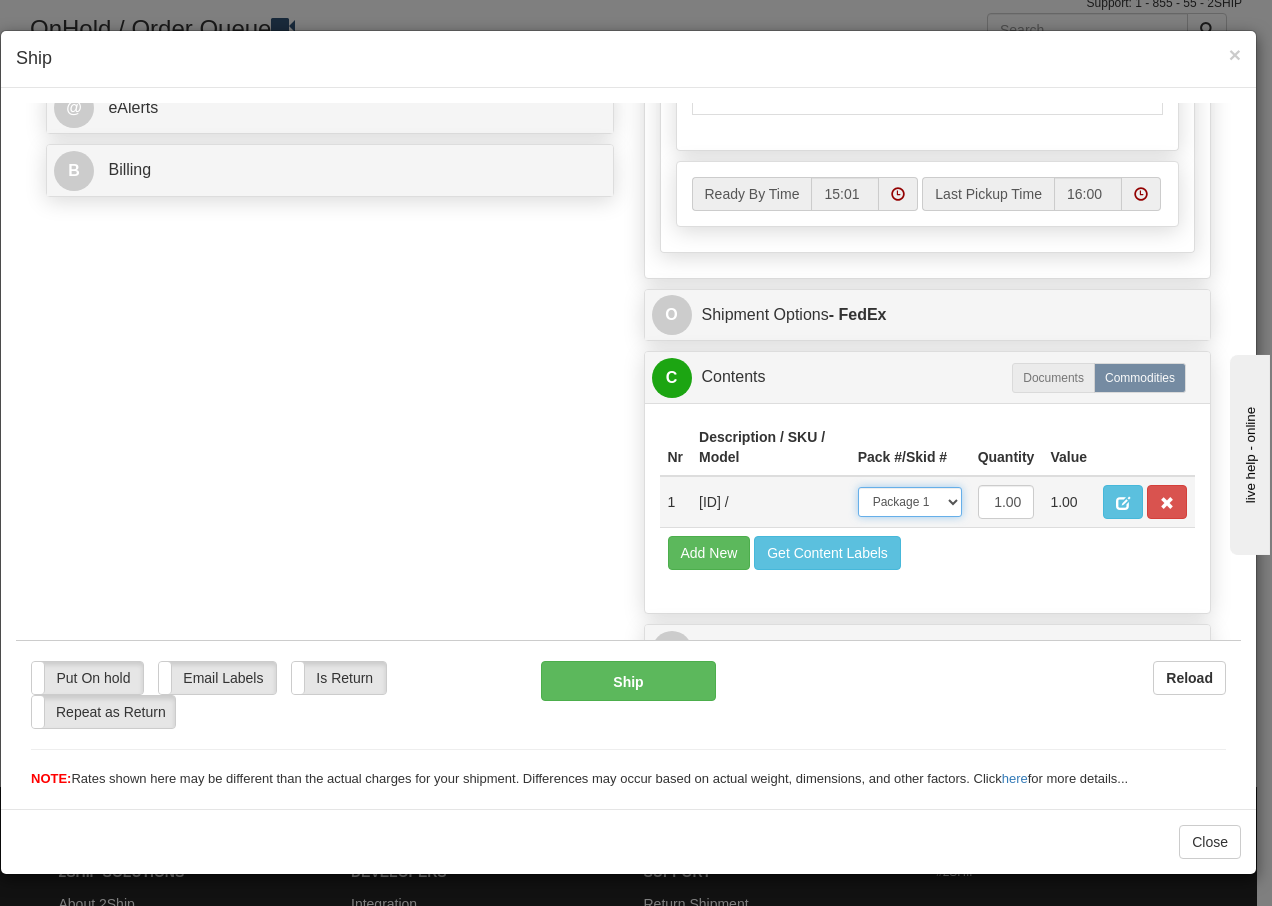 click on "-- Not Assigned --
Package 1" at bounding box center (910, 501) 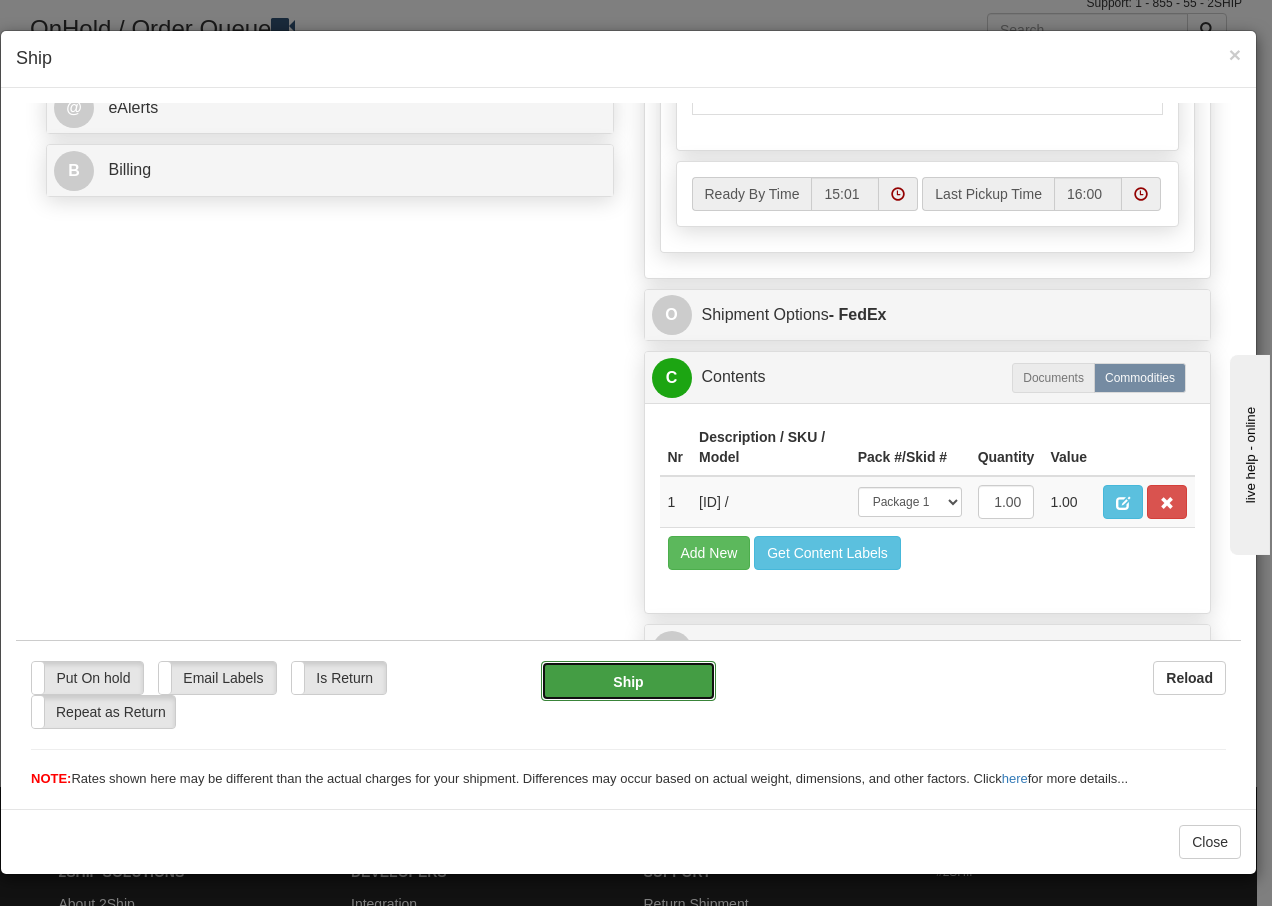click on "Ship" at bounding box center (628, 680) 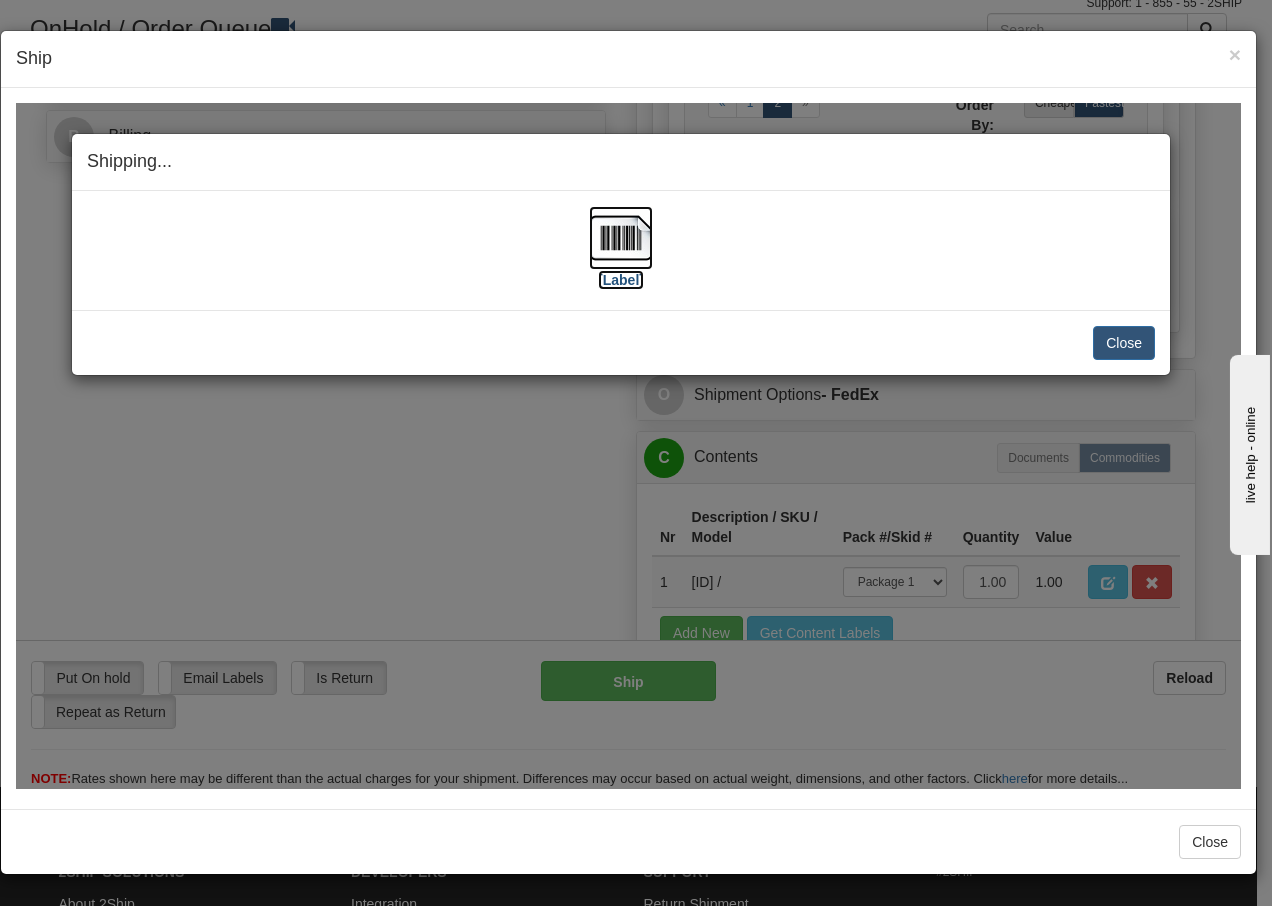 click at bounding box center (621, 237) 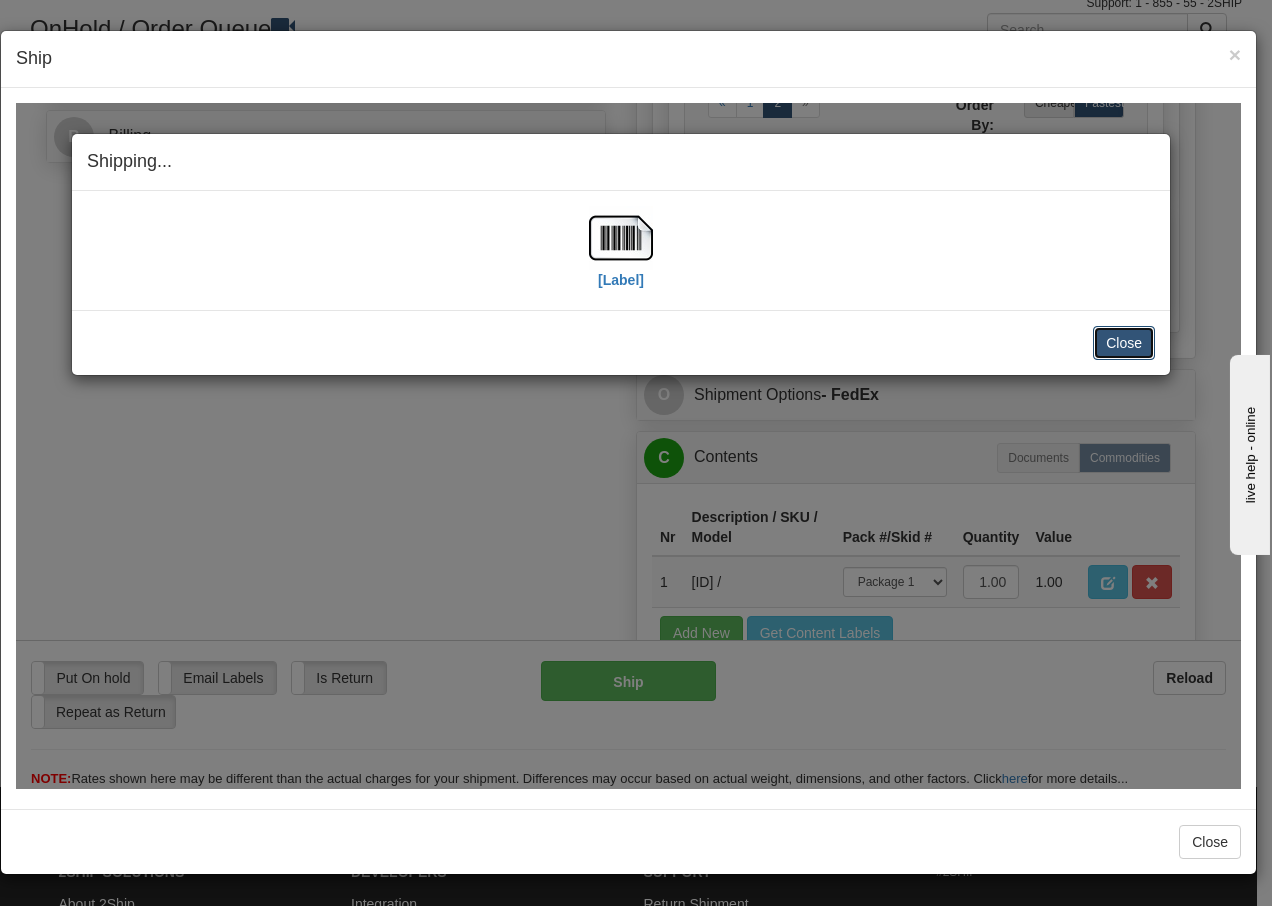 click on "Close" at bounding box center [1124, 342] 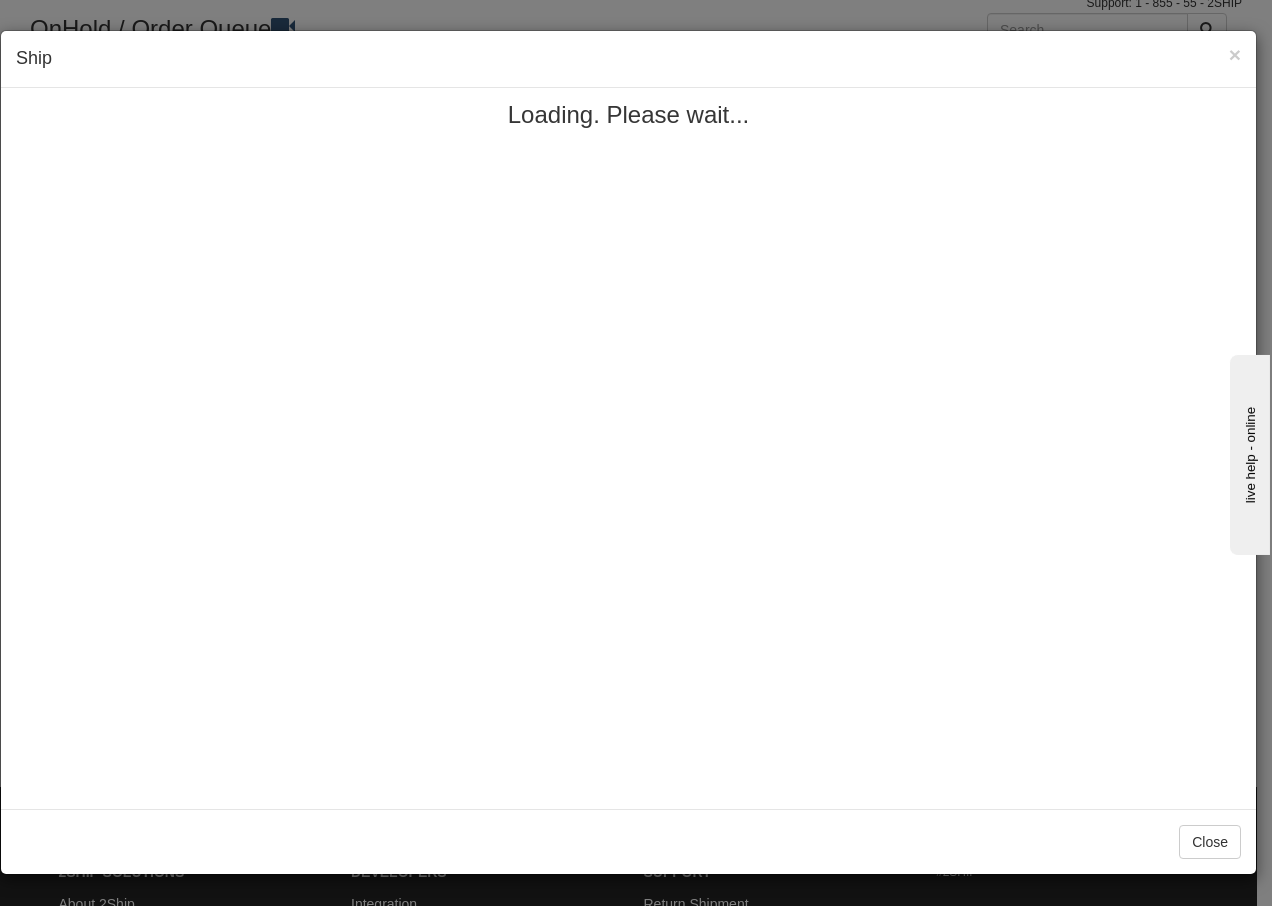 scroll, scrollTop: 0, scrollLeft: 0, axis: both 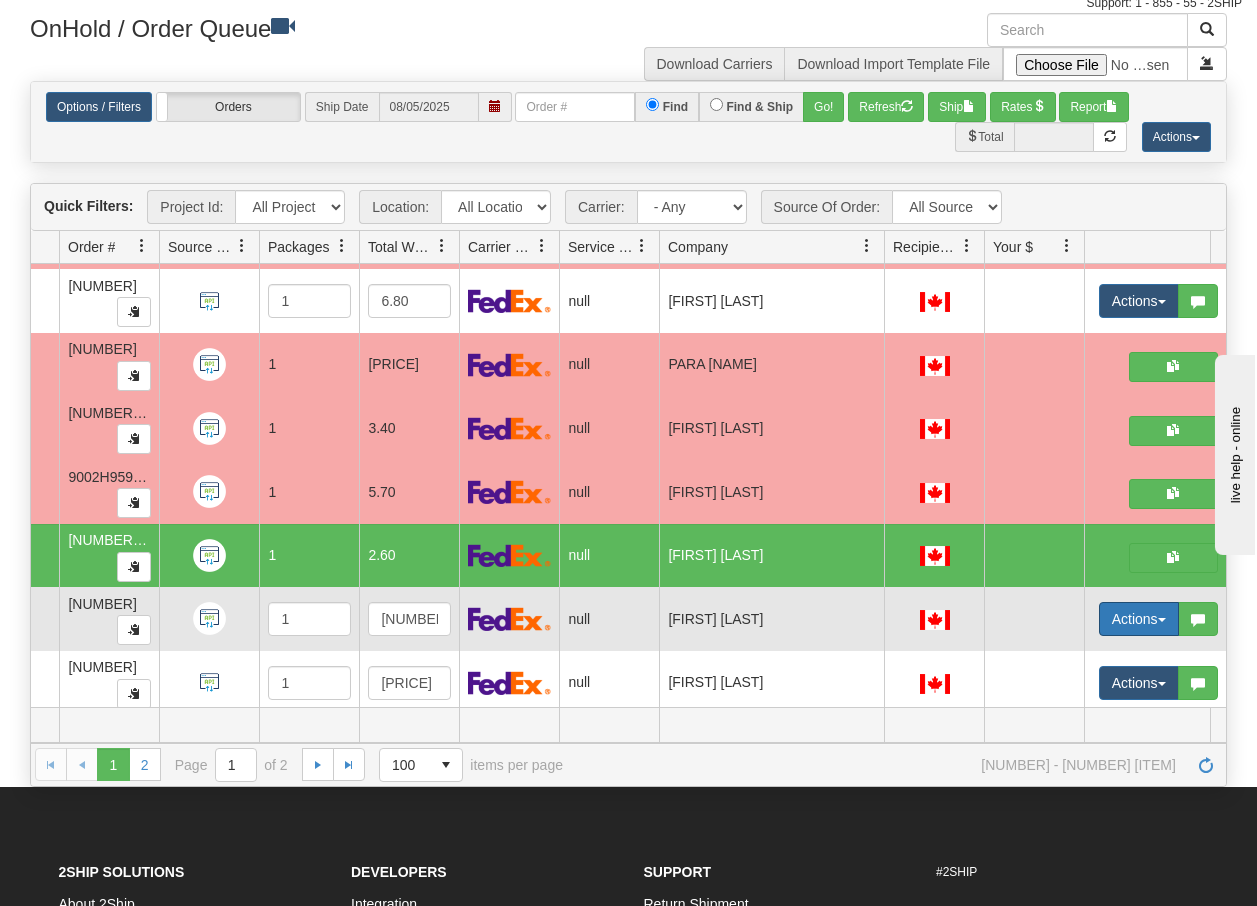 click on "Actions" at bounding box center [1139, 619] 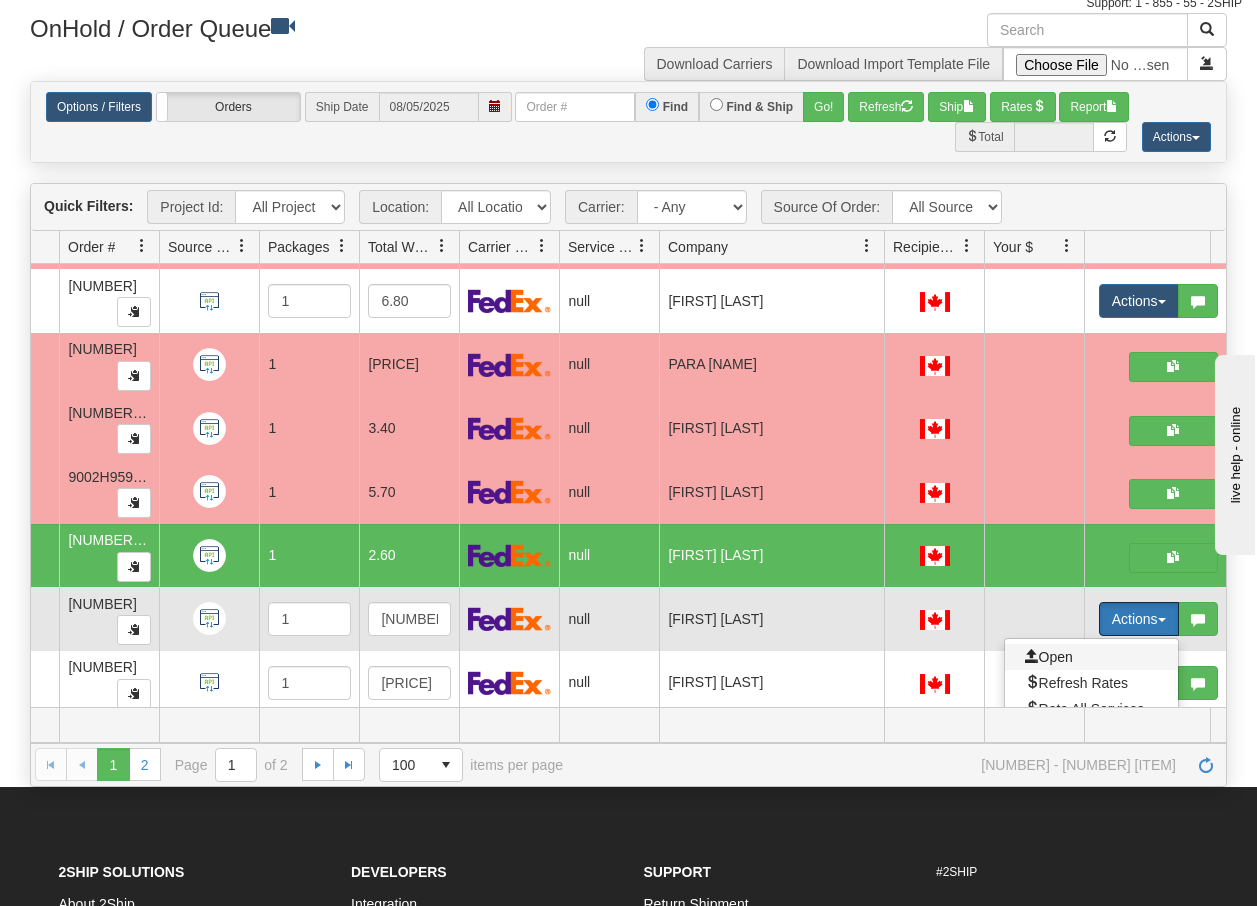 click on "Open" at bounding box center (1049, 657) 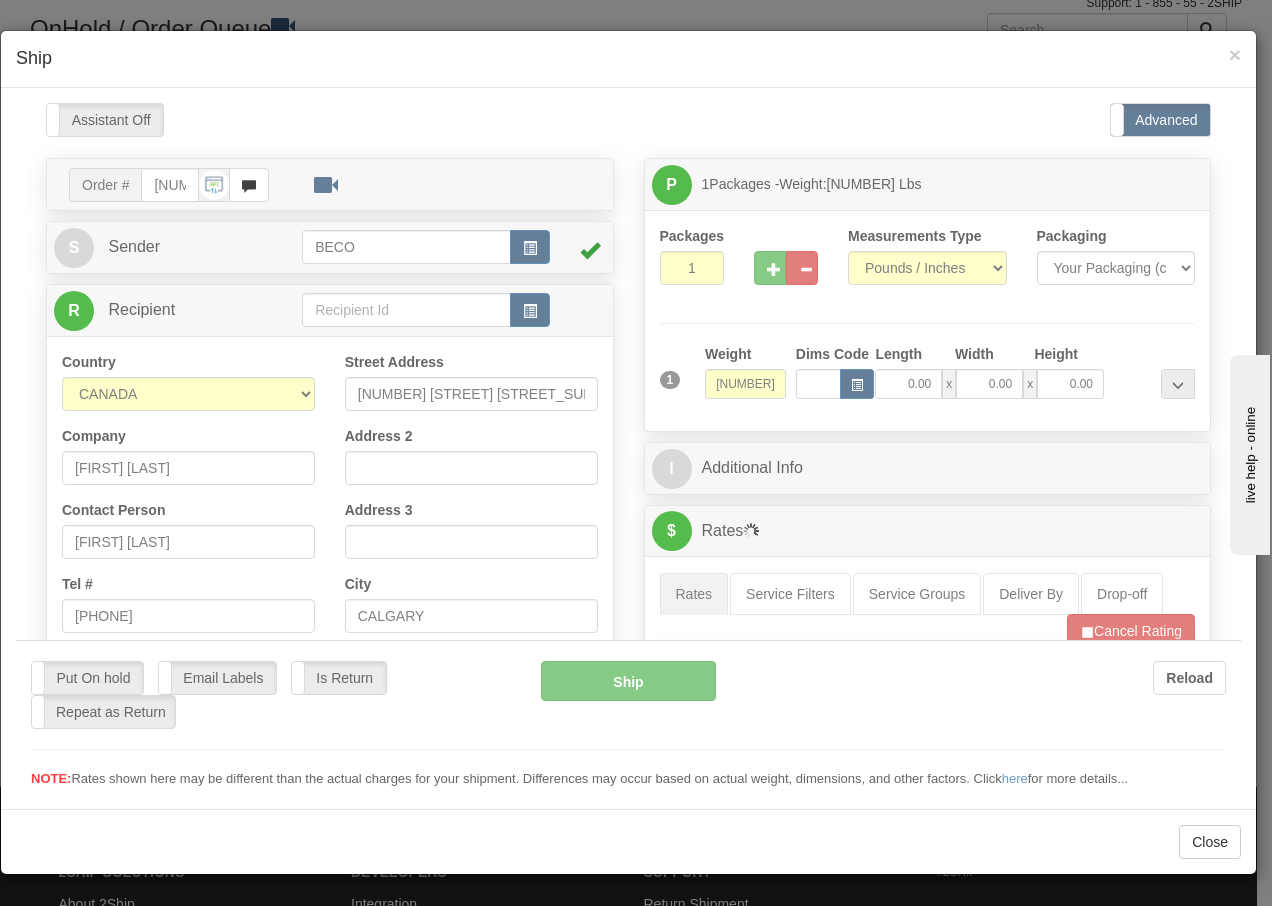 scroll, scrollTop: 0, scrollLeft: 0, axis: both 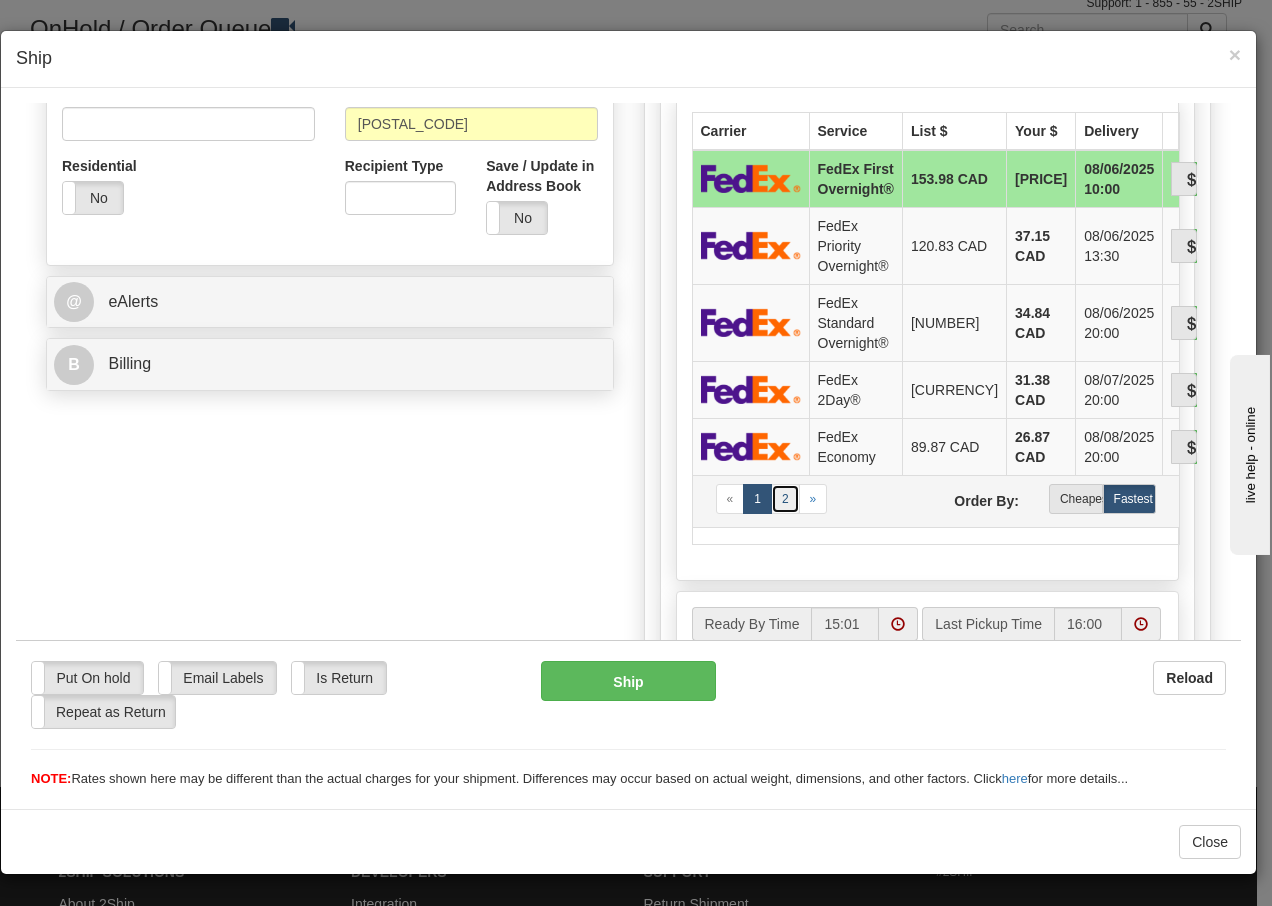 click on "2" at bounding box center [785, 498] 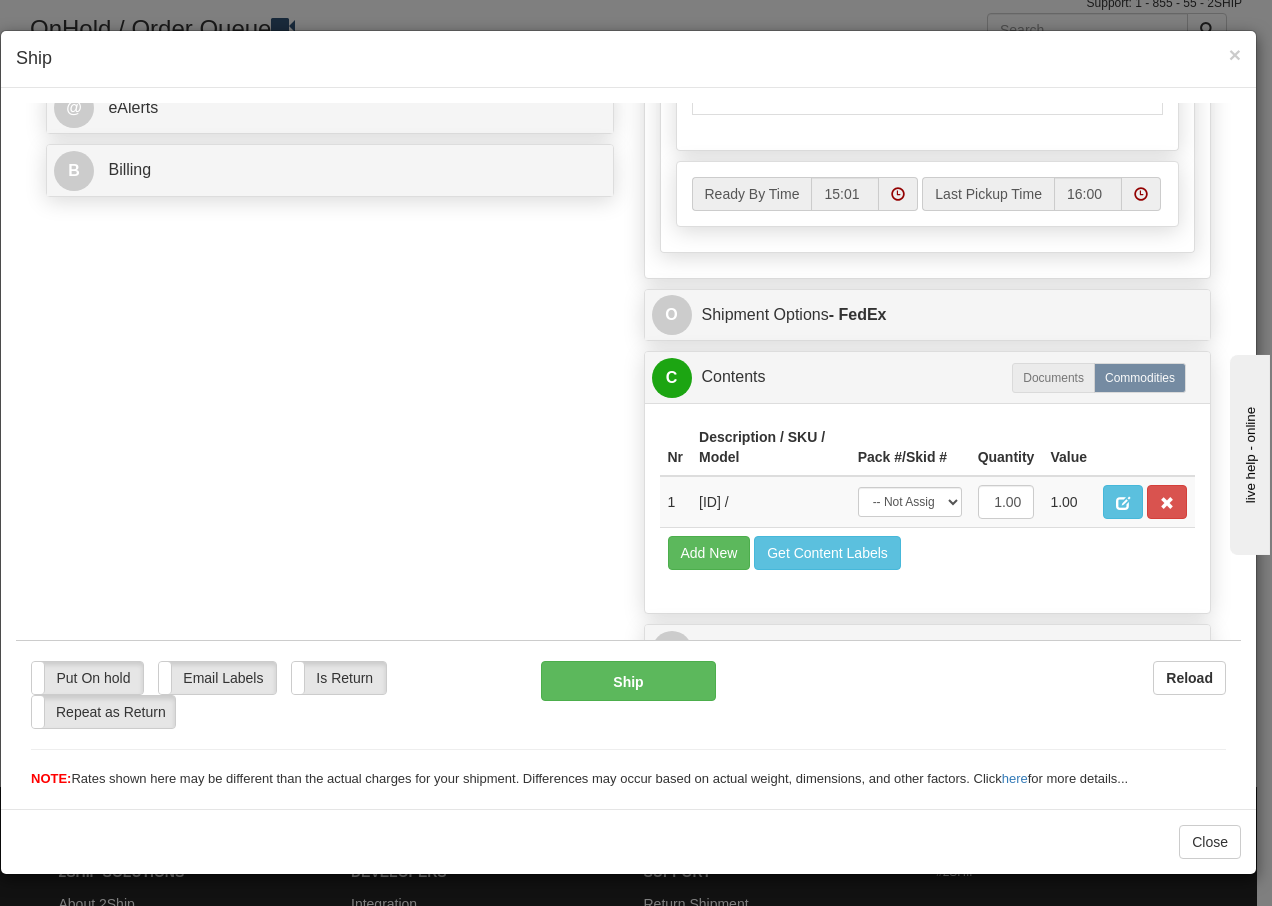 scroll, scrollTop: 868, scrollLeft: 0, axis: vertical 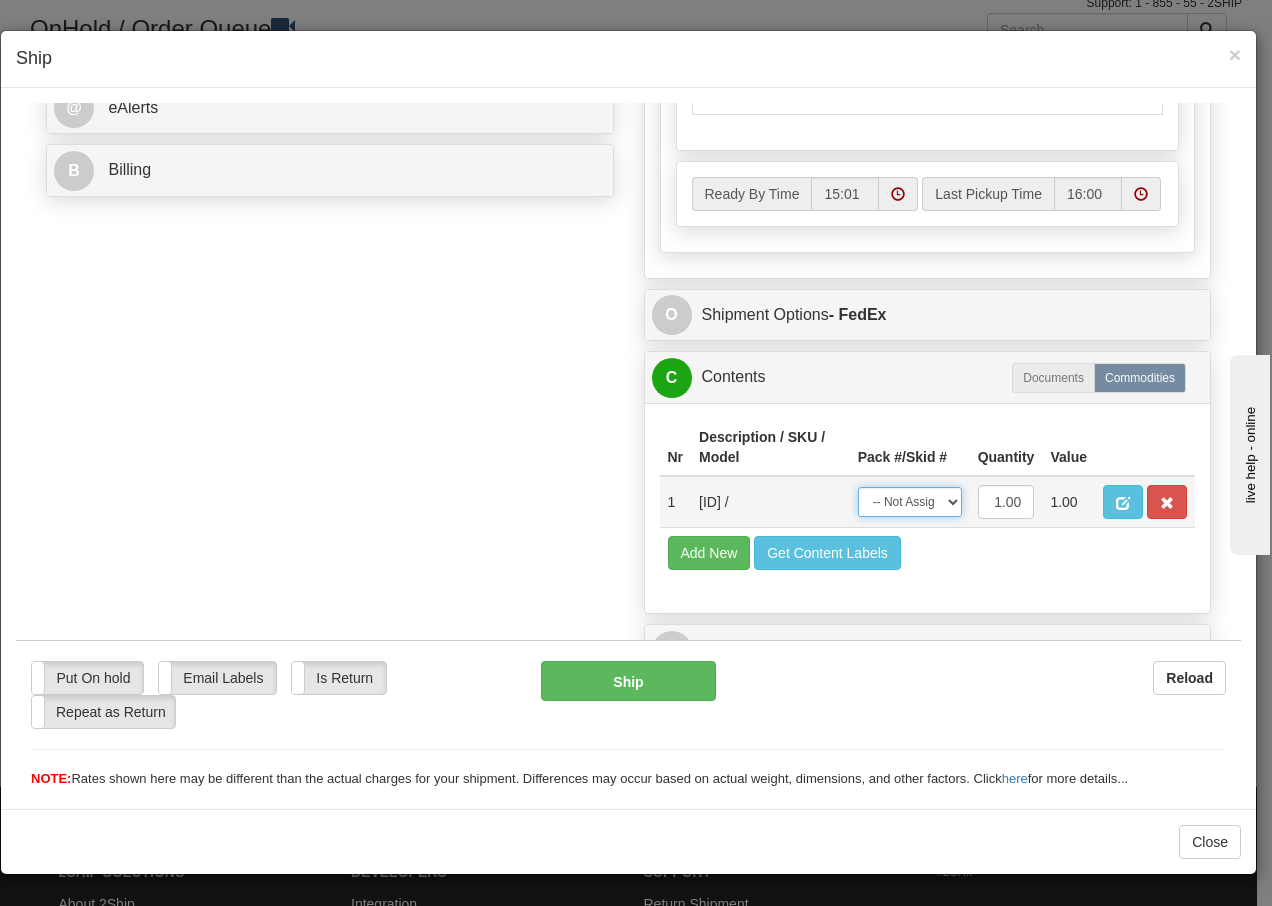 click on "-- Not Assigned --
Package 1" at bounding box center (910, 501) 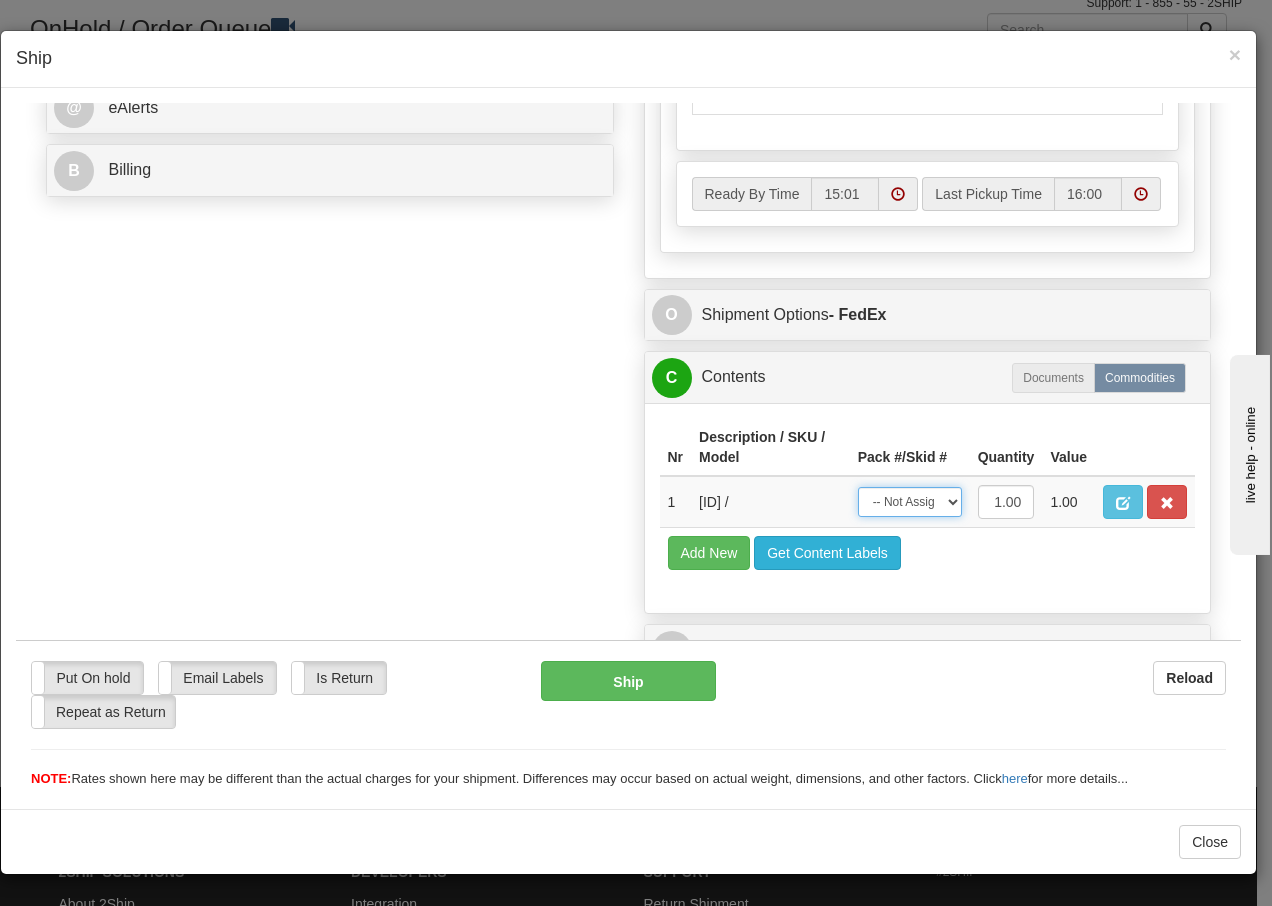 select on "0" 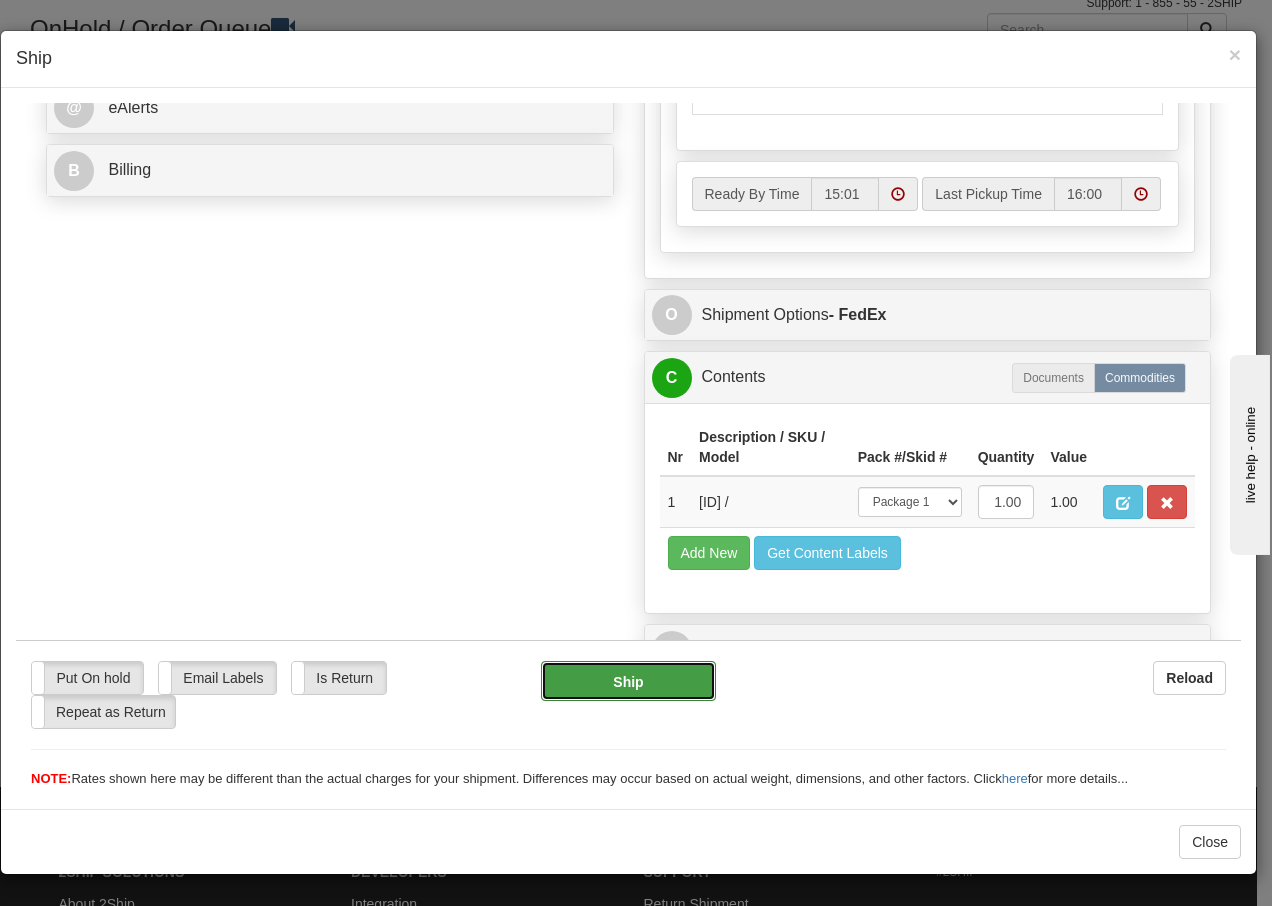 click on "Ship" at bounding box center [628, 680] 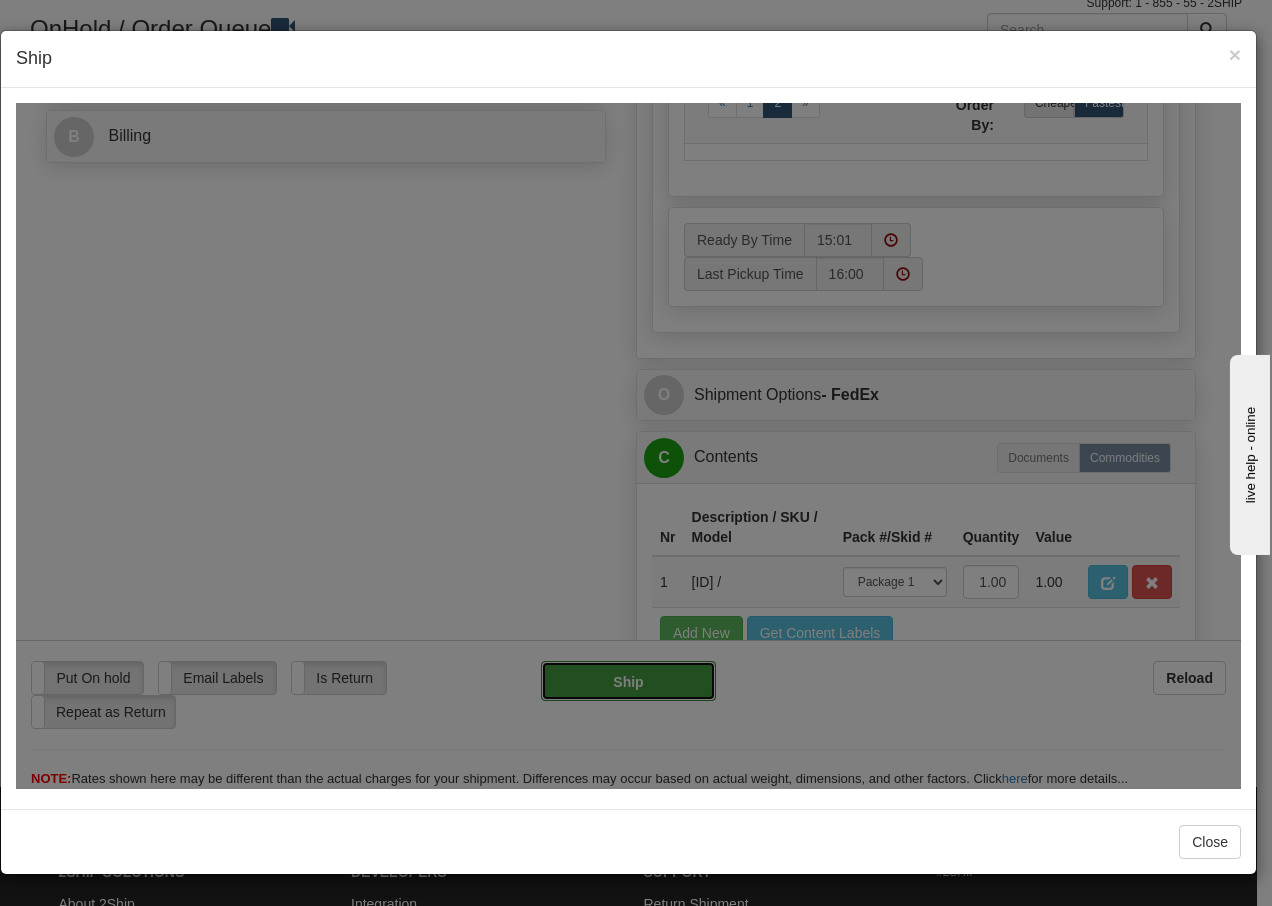 type on "92" 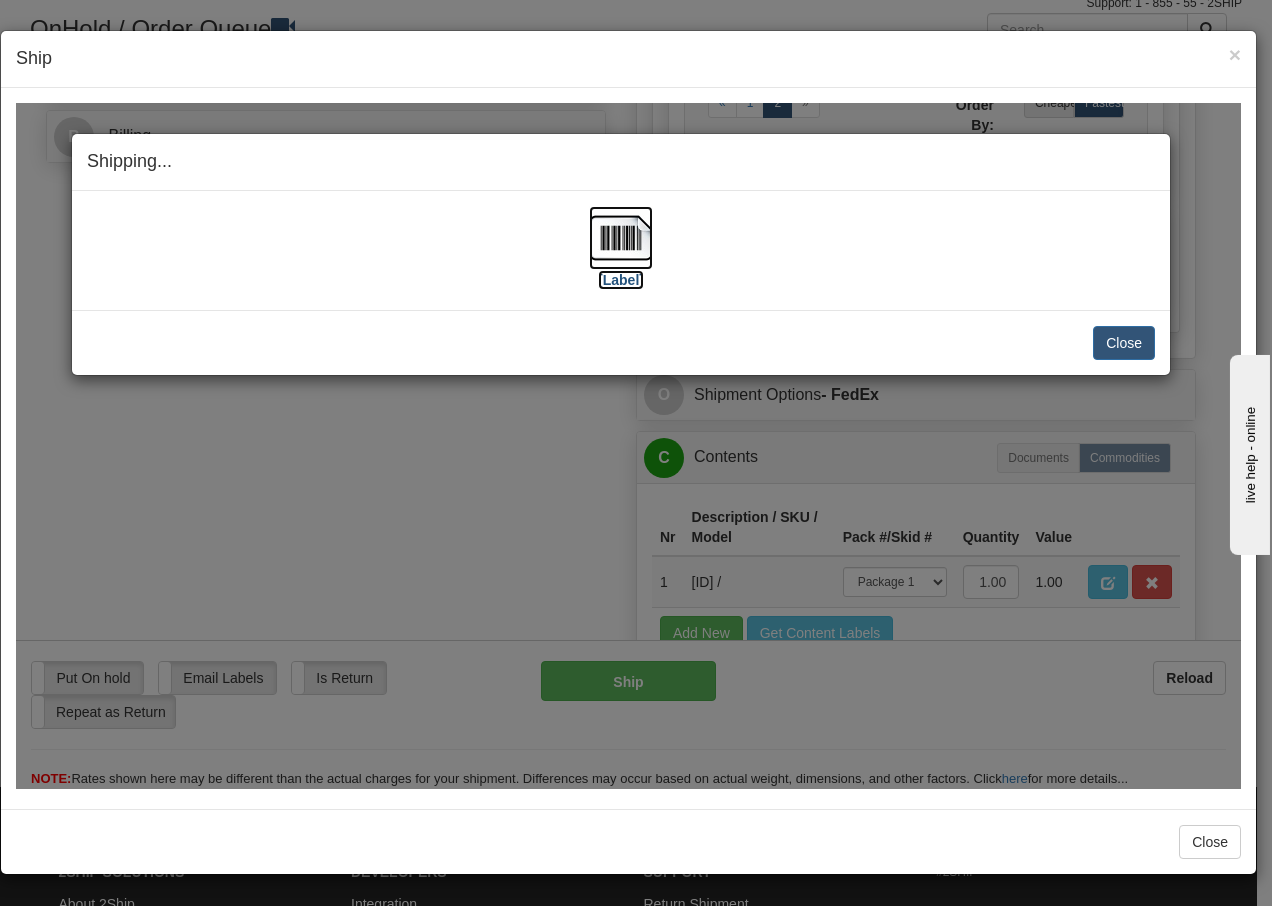click at bounding box center (621, 237) 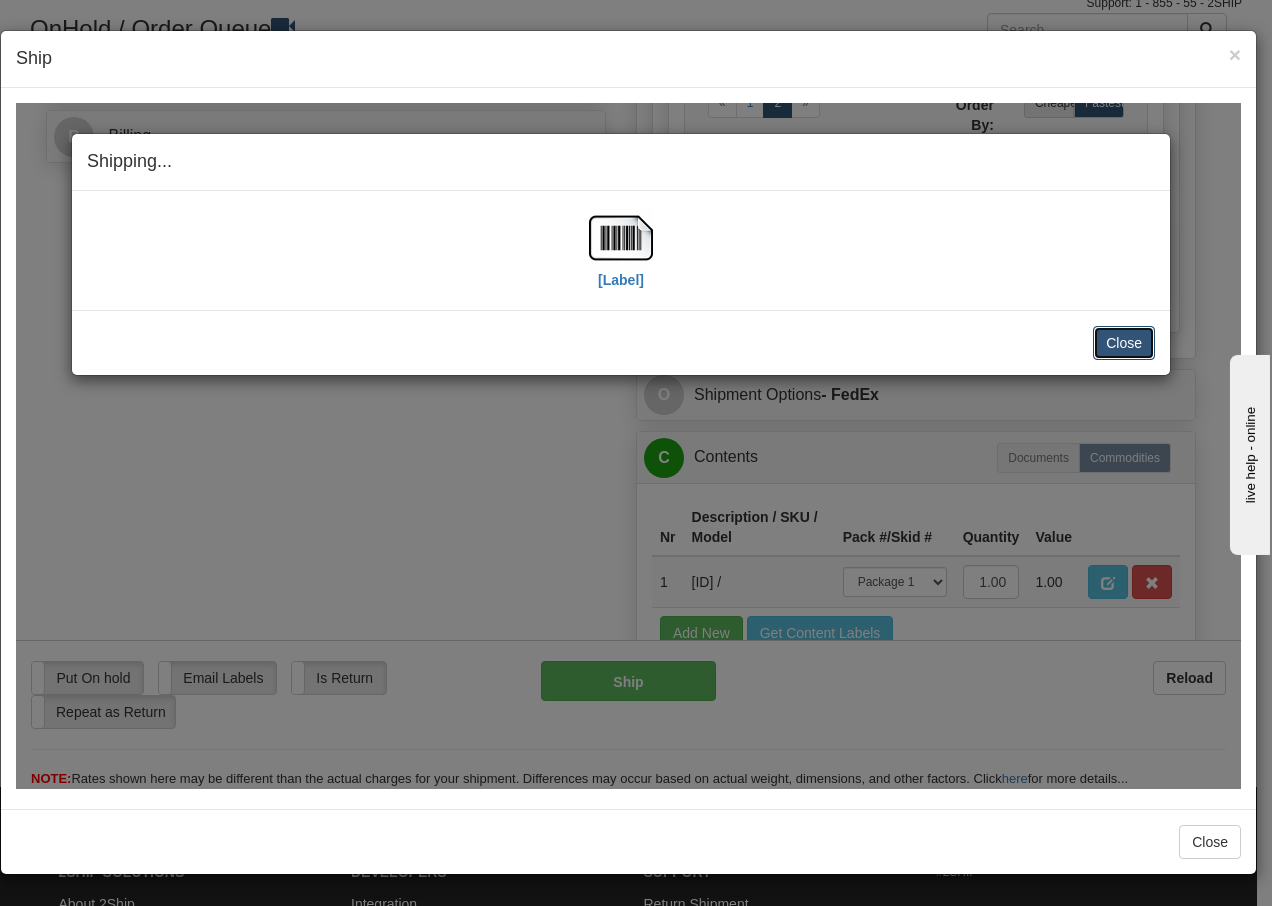 click on "Close" at bounding box center (1124, 342) 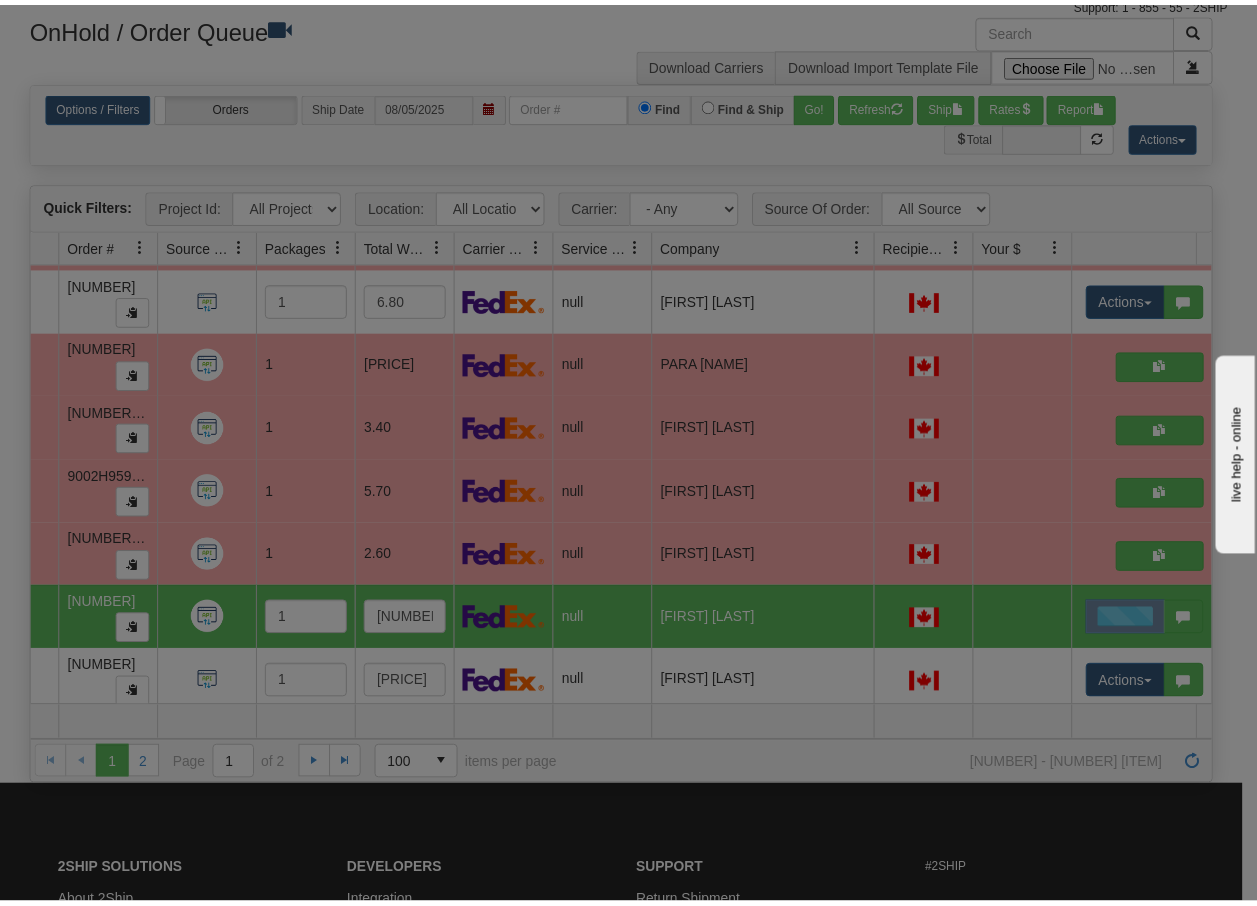 scroll, scrollTop: 0, scrollLeft: 0, axis: both 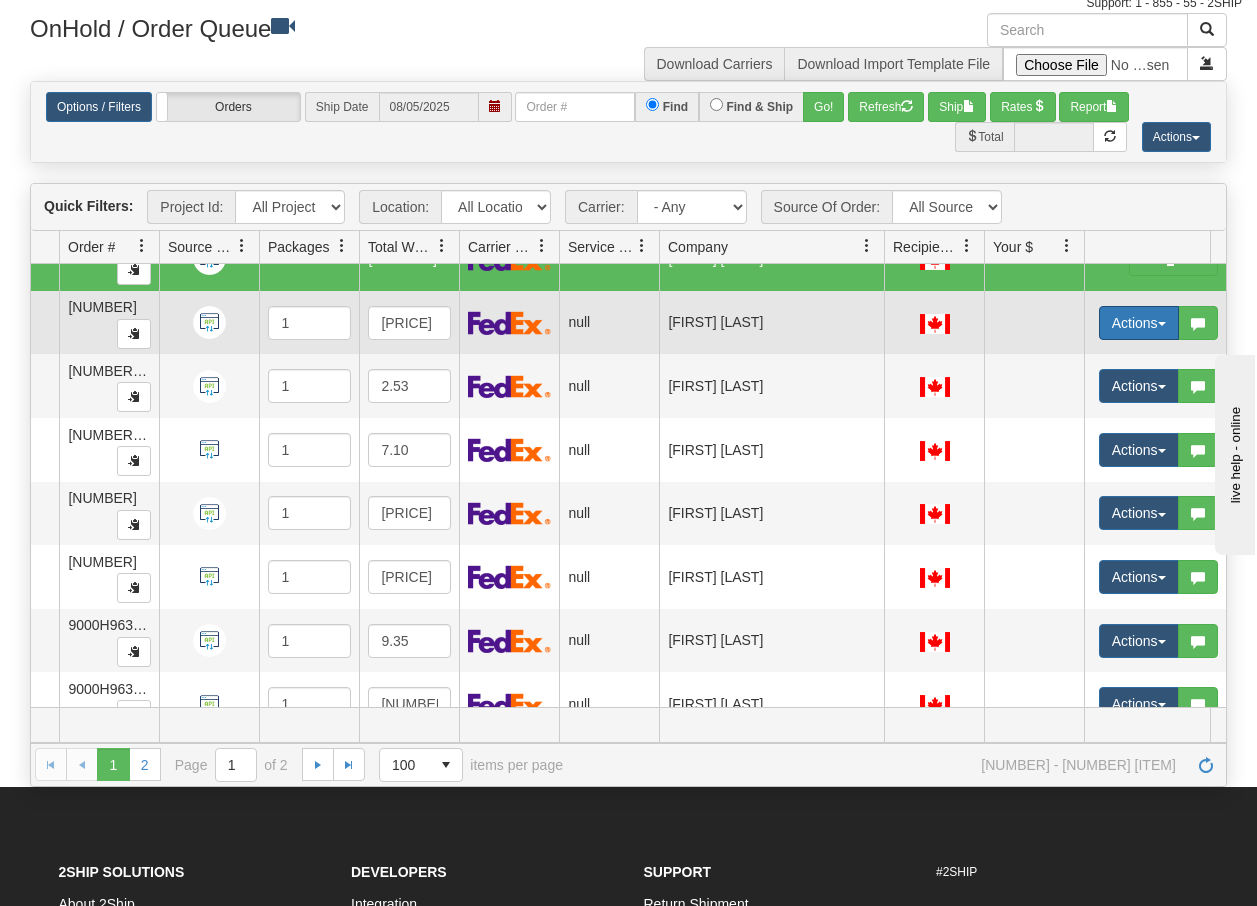 click on "Actions" at bounding box center (1139, 323) 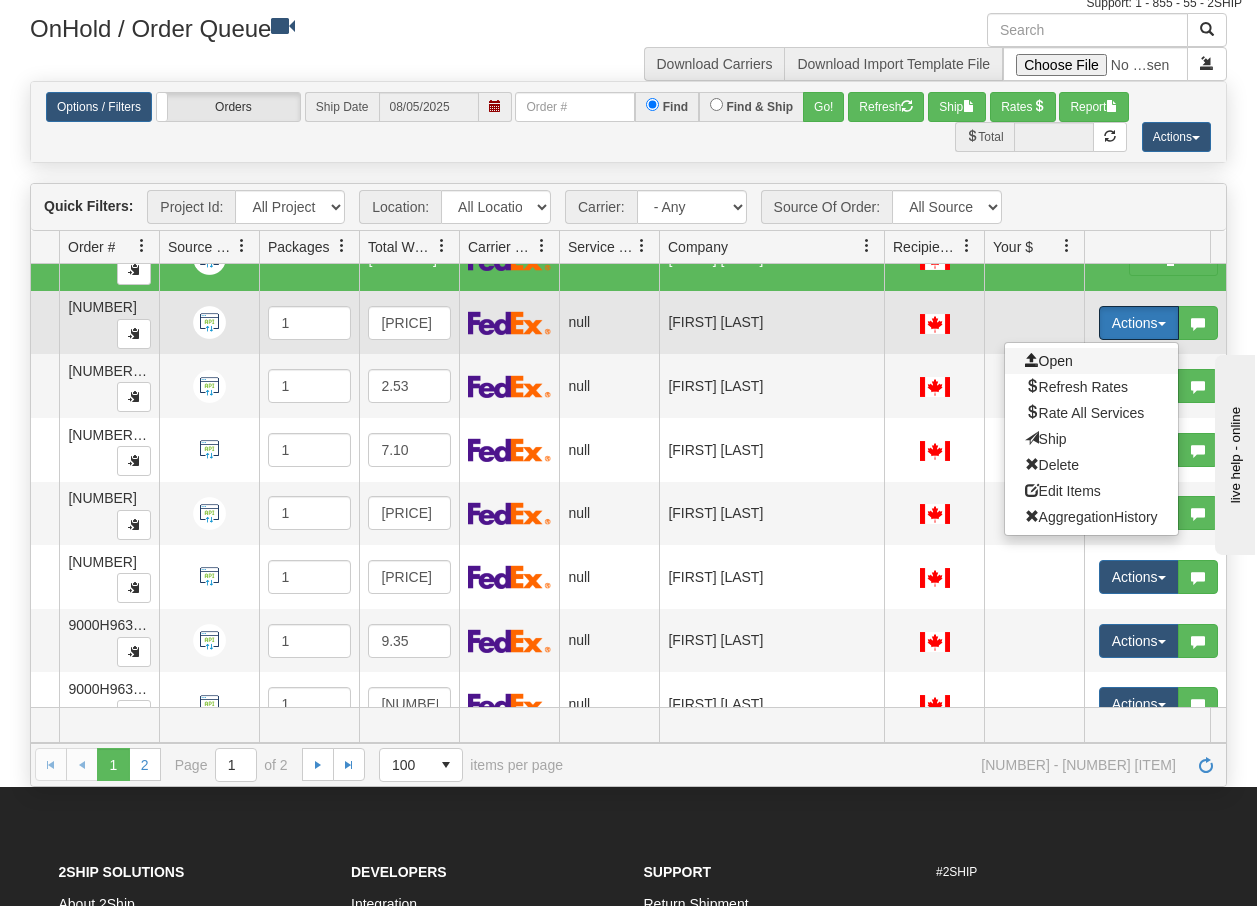 click on "Open" at bounding box center (1049, 361) 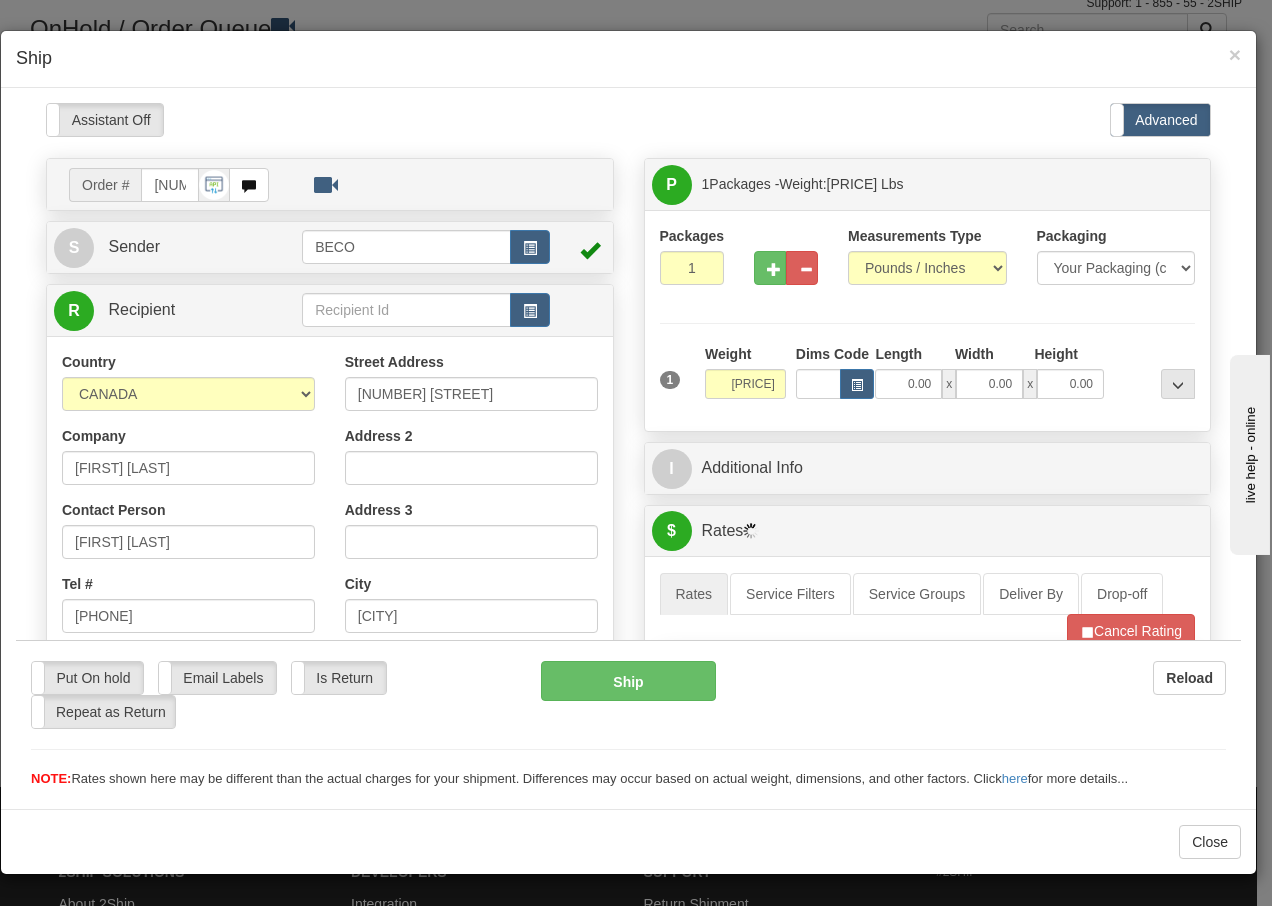 scroll, scrollTop: 0, scrollLeft: 0, axis: both 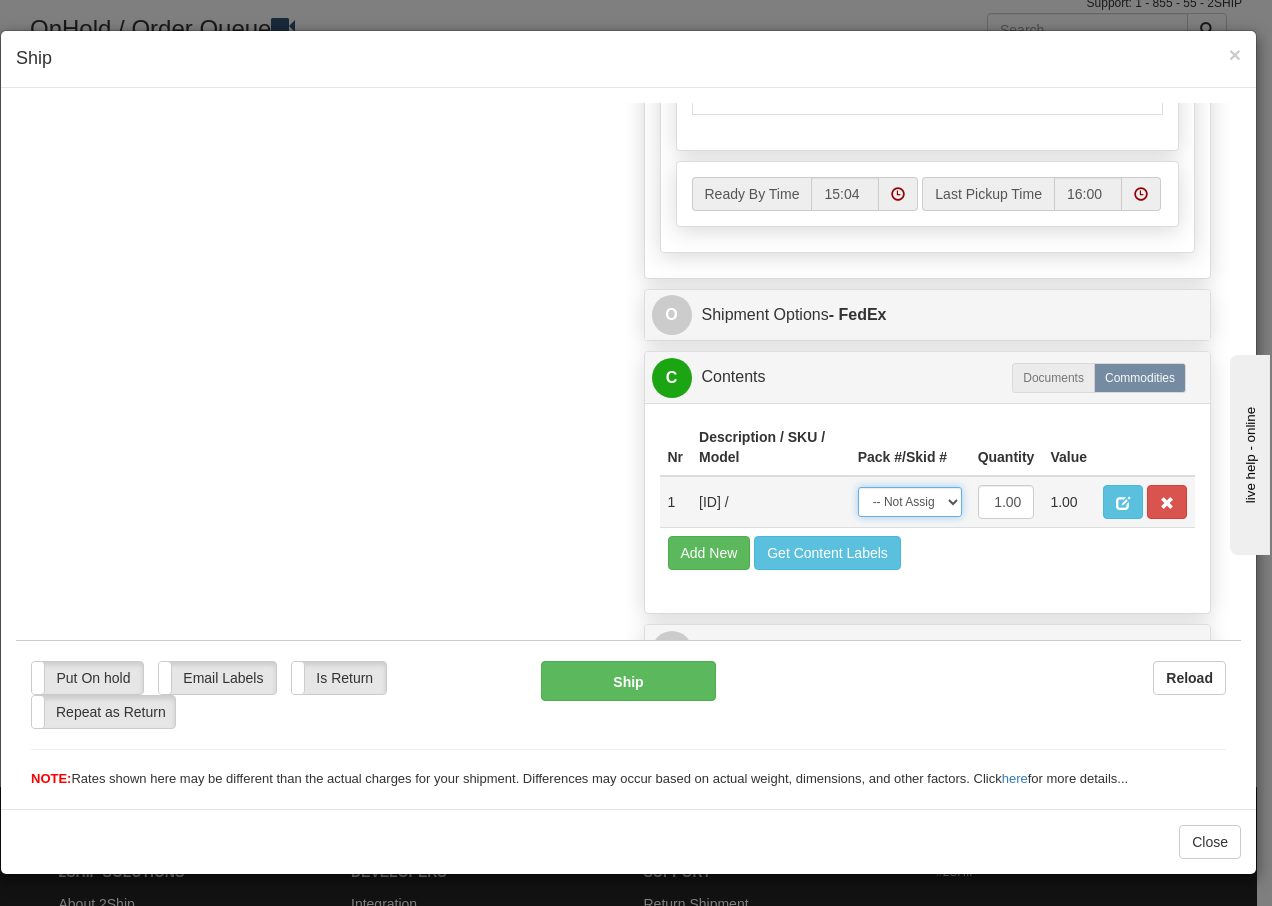 click on "-- Not Assigned --
Package 1" at bounding box center (910, 501) 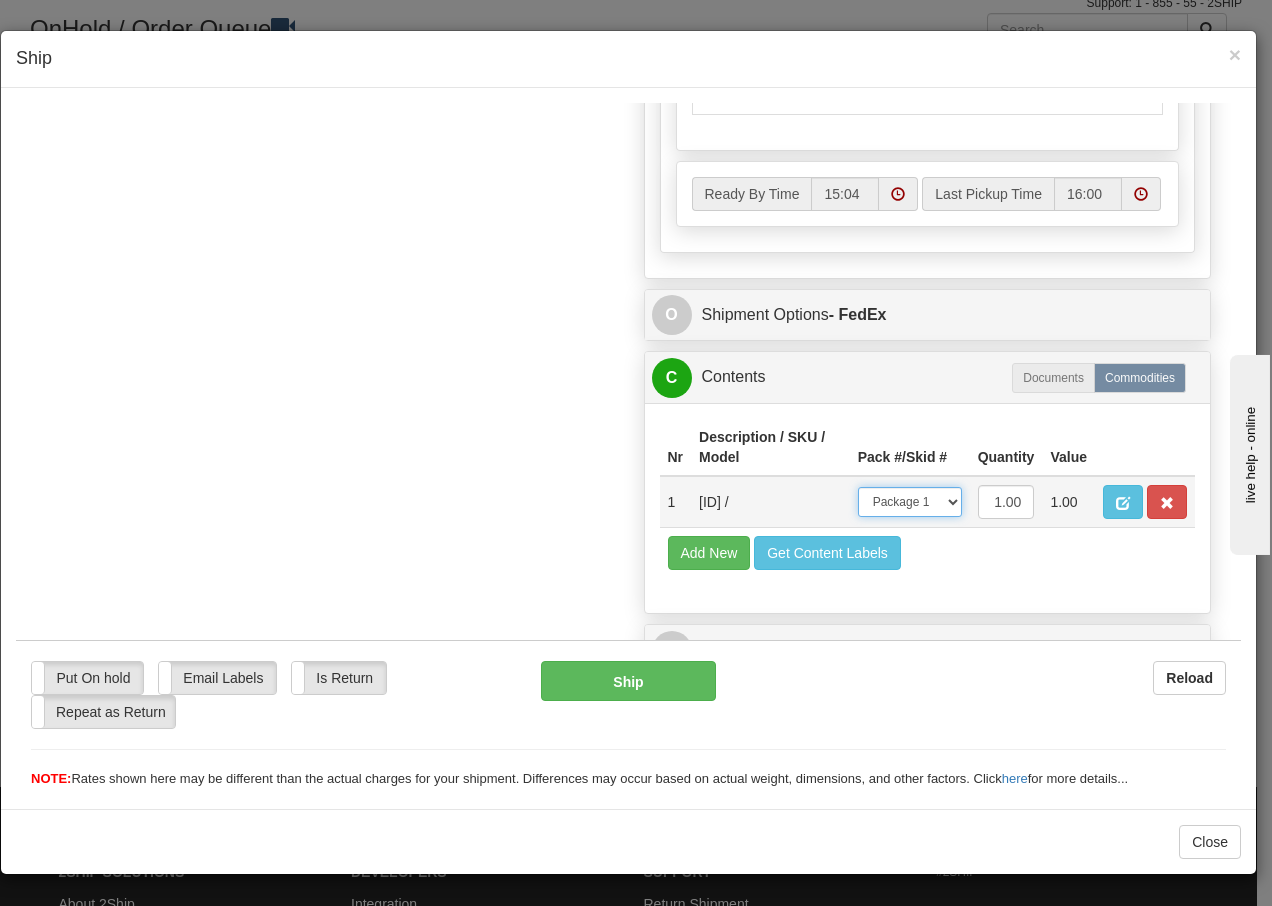 click on "-- Not Assigned --
Package 1" at bounding box center [910, 501] 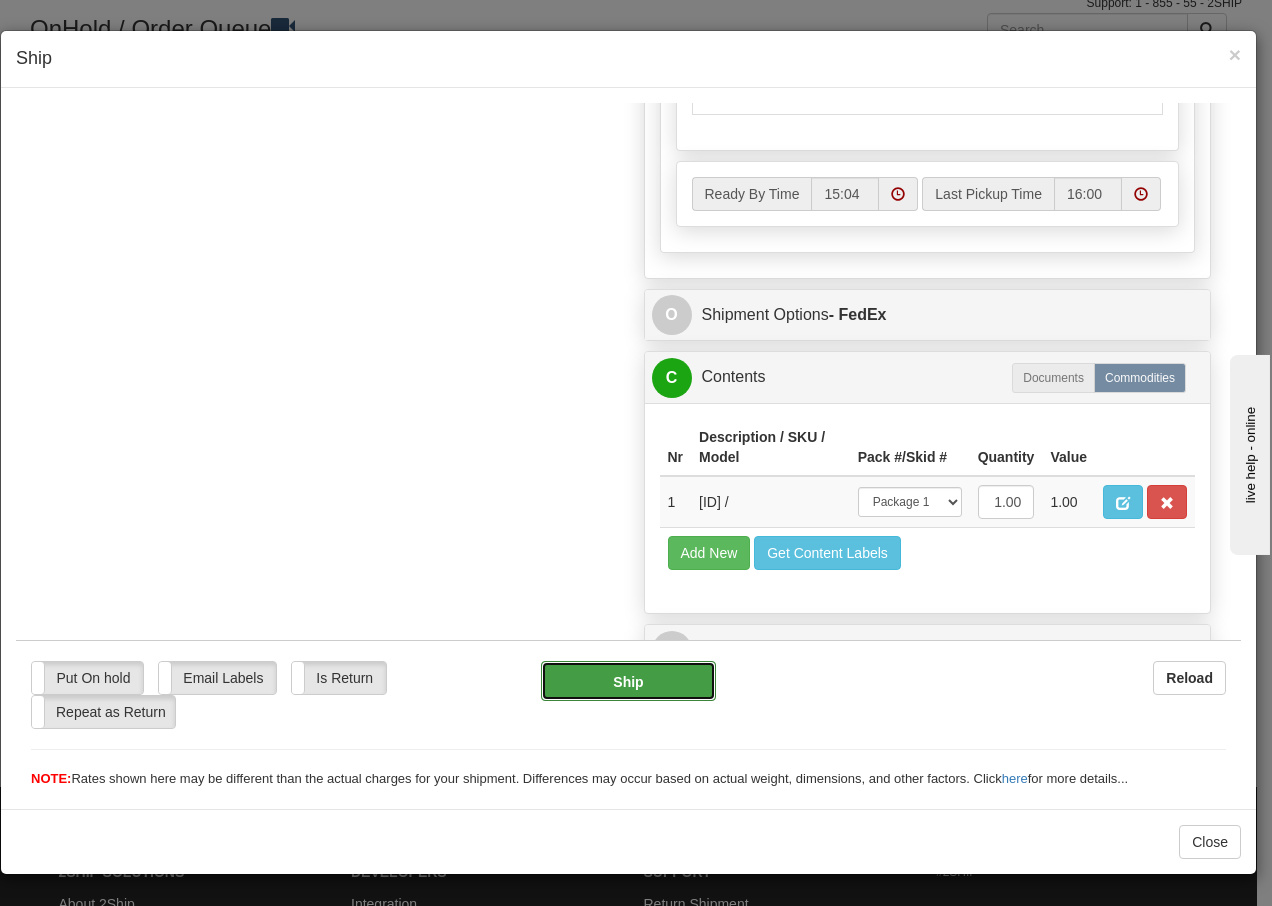 click on "Ship" at bounding box center (628, 680) 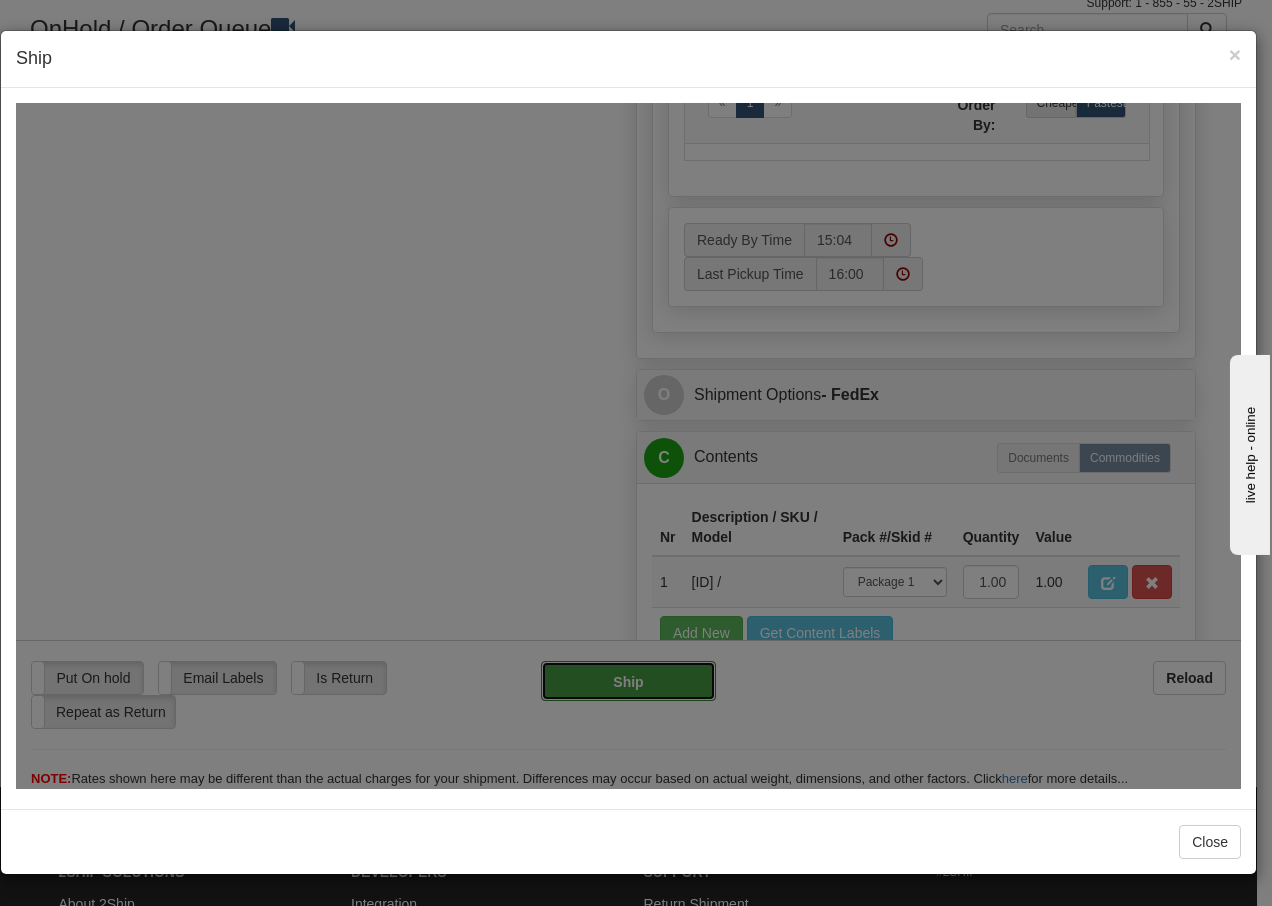 type on "92" 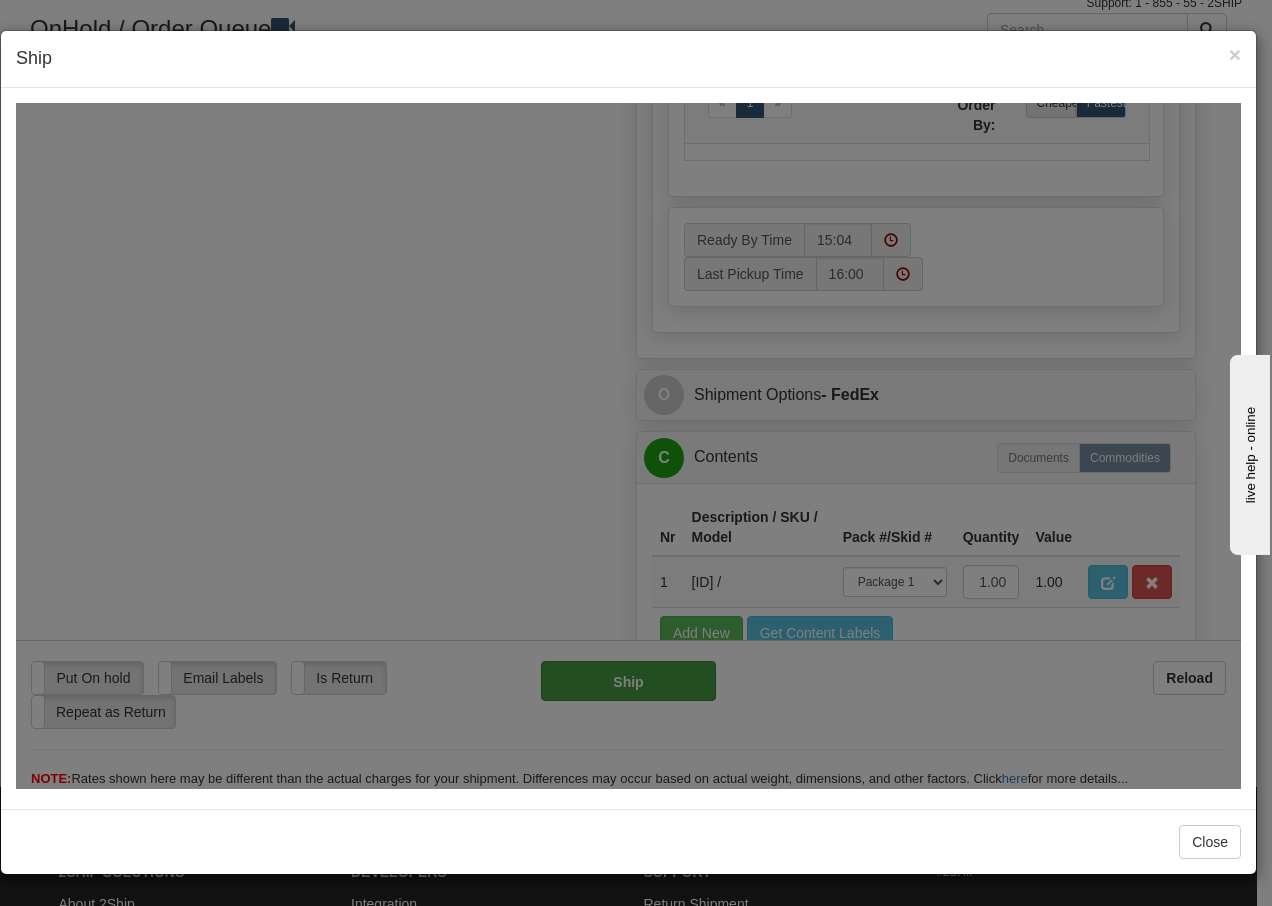 scroll, scrollTop: 1216, scrollLeft: 0, axis: vertical 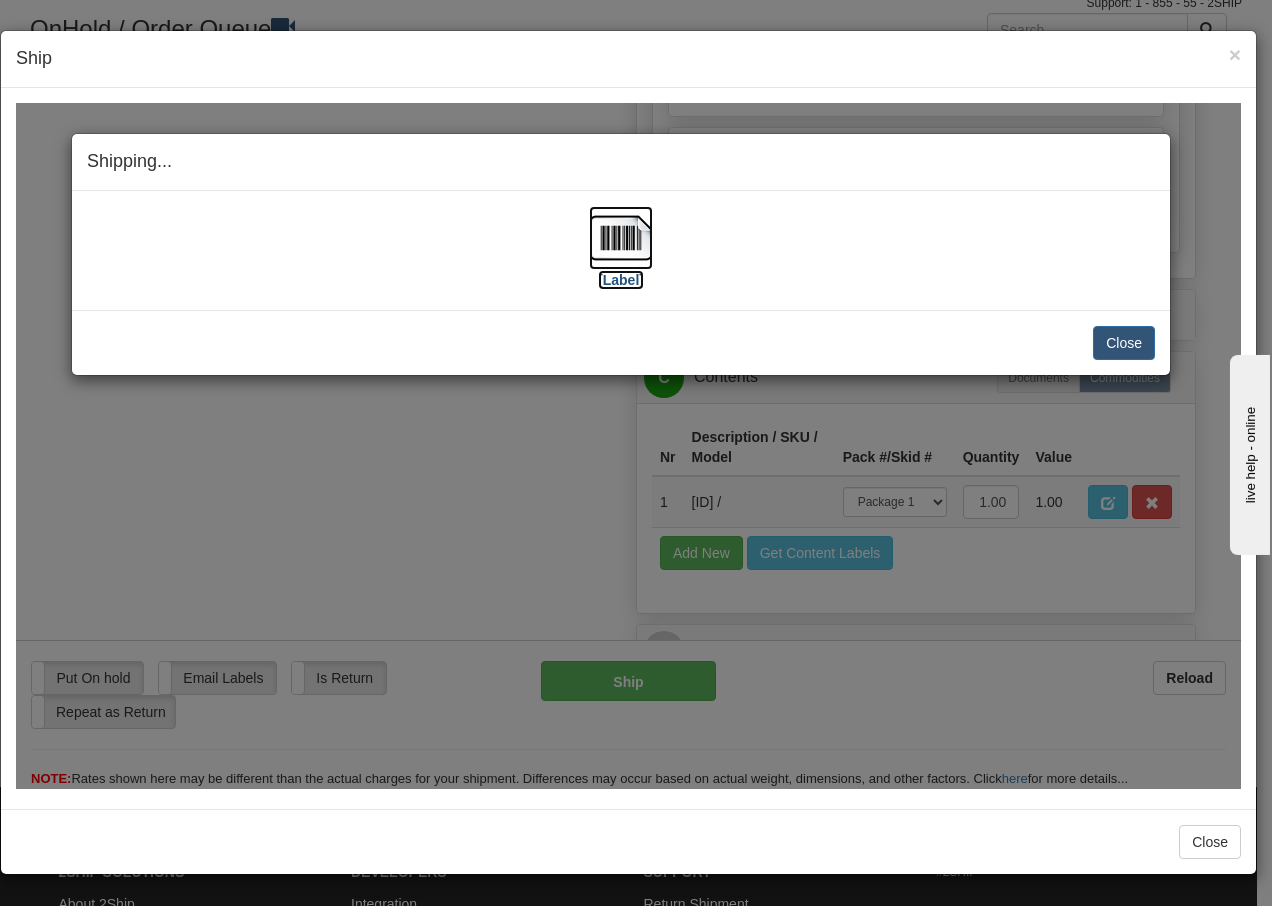 click at bounding box center [621, 237] 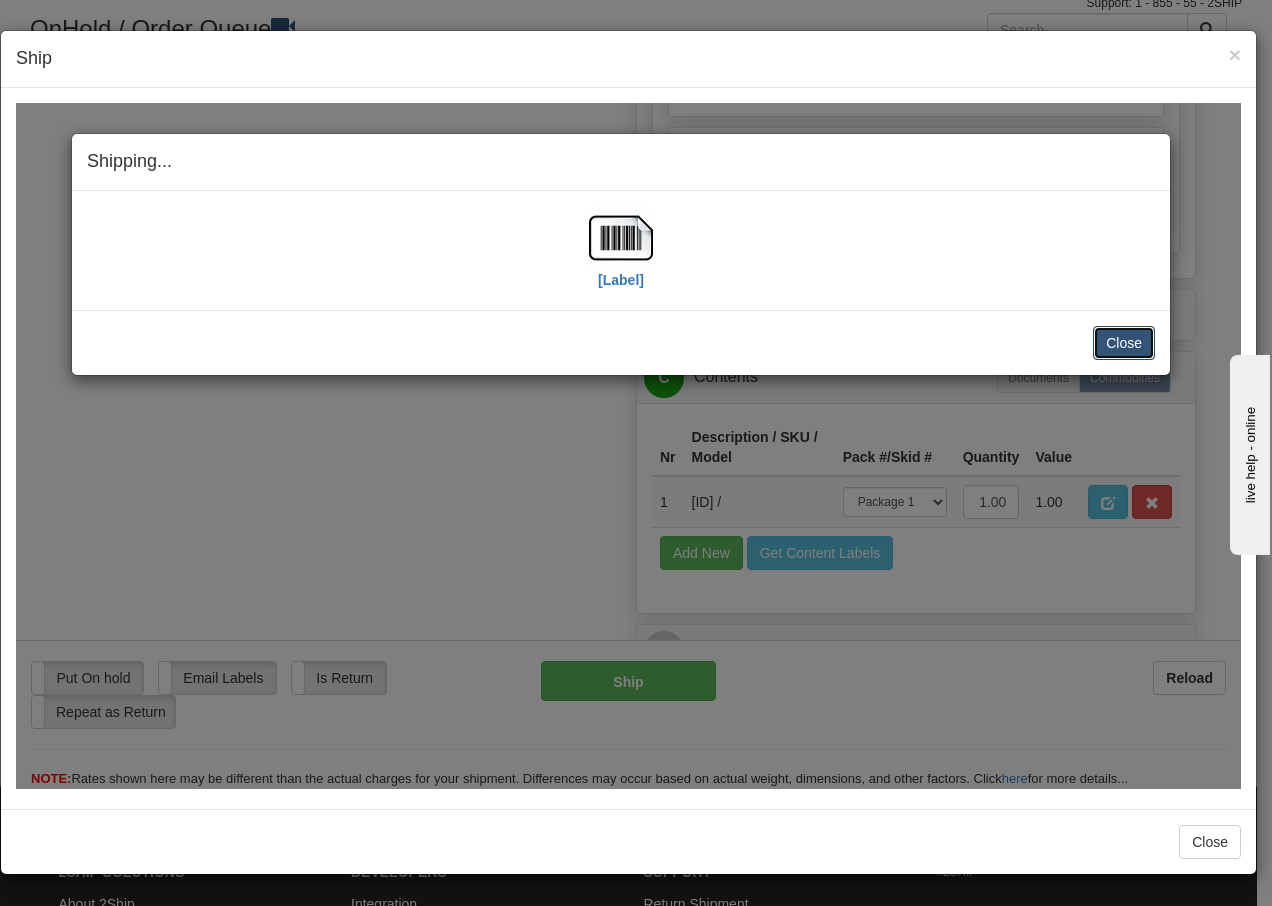 click on "Close" at bounding box center (1124, 342) 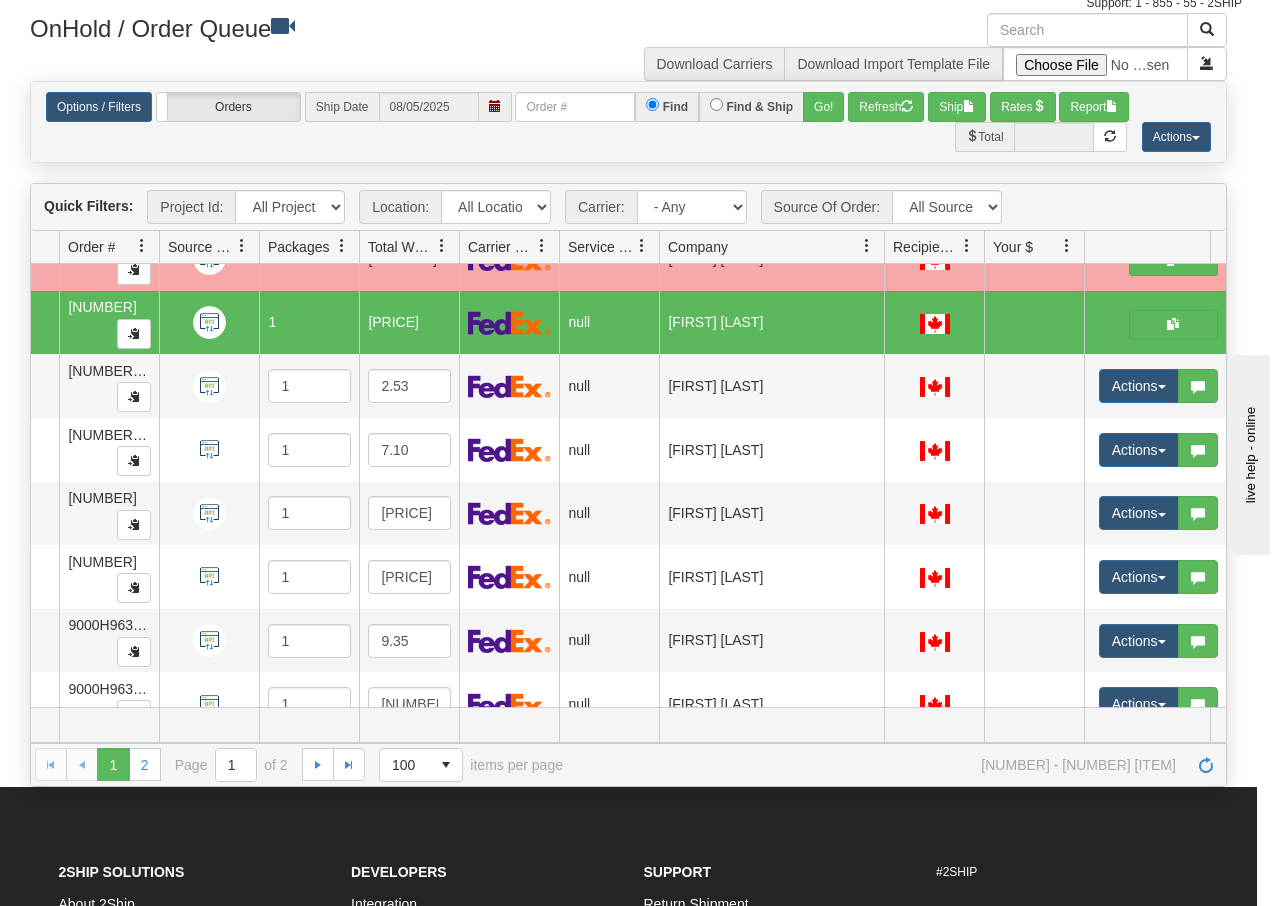 scroll, scrollTop: 0, scrollLeft: 0, axis: both 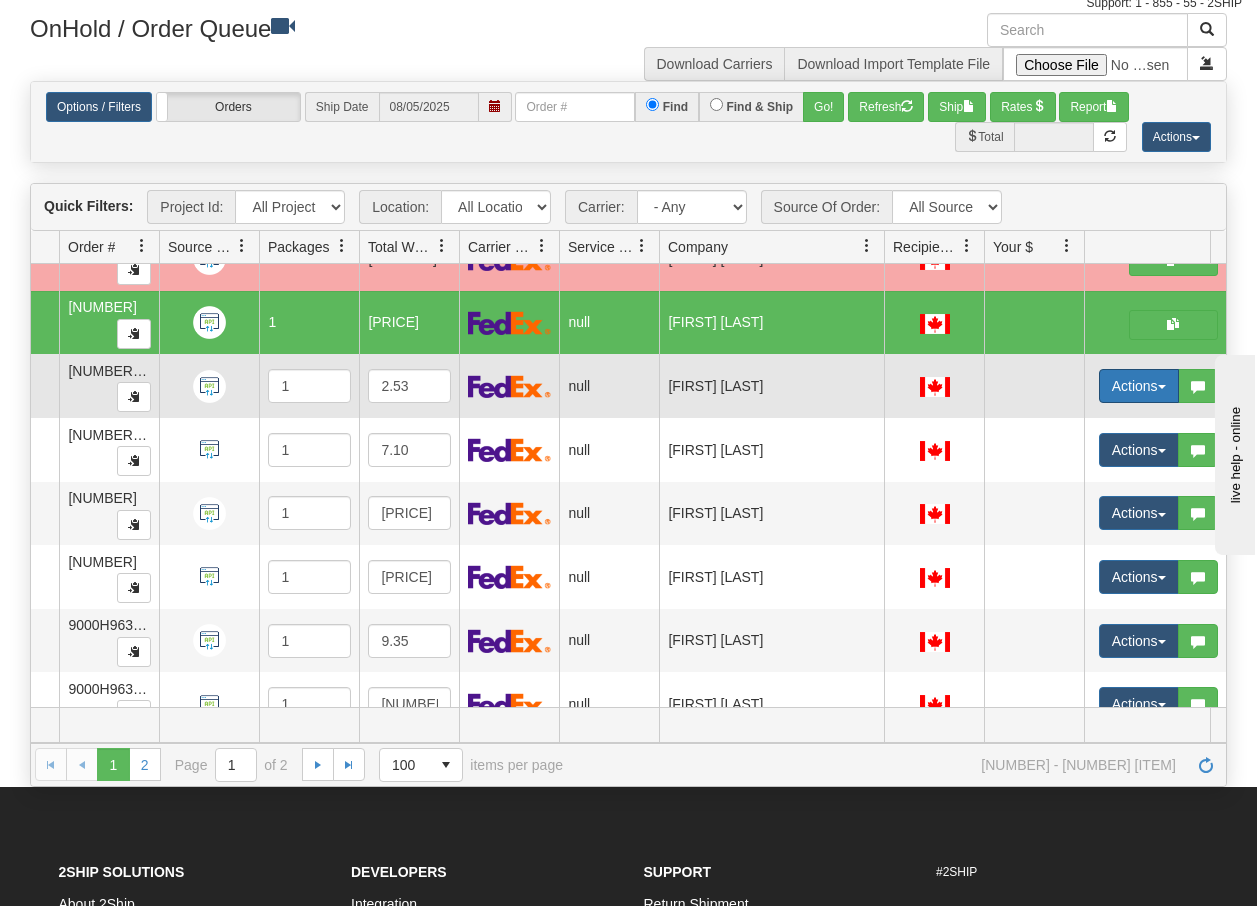 drag, startPoint x: 1160, startPoint y: 386, endPoint x: 1108, endPoint y: 419, distance: 61.587337 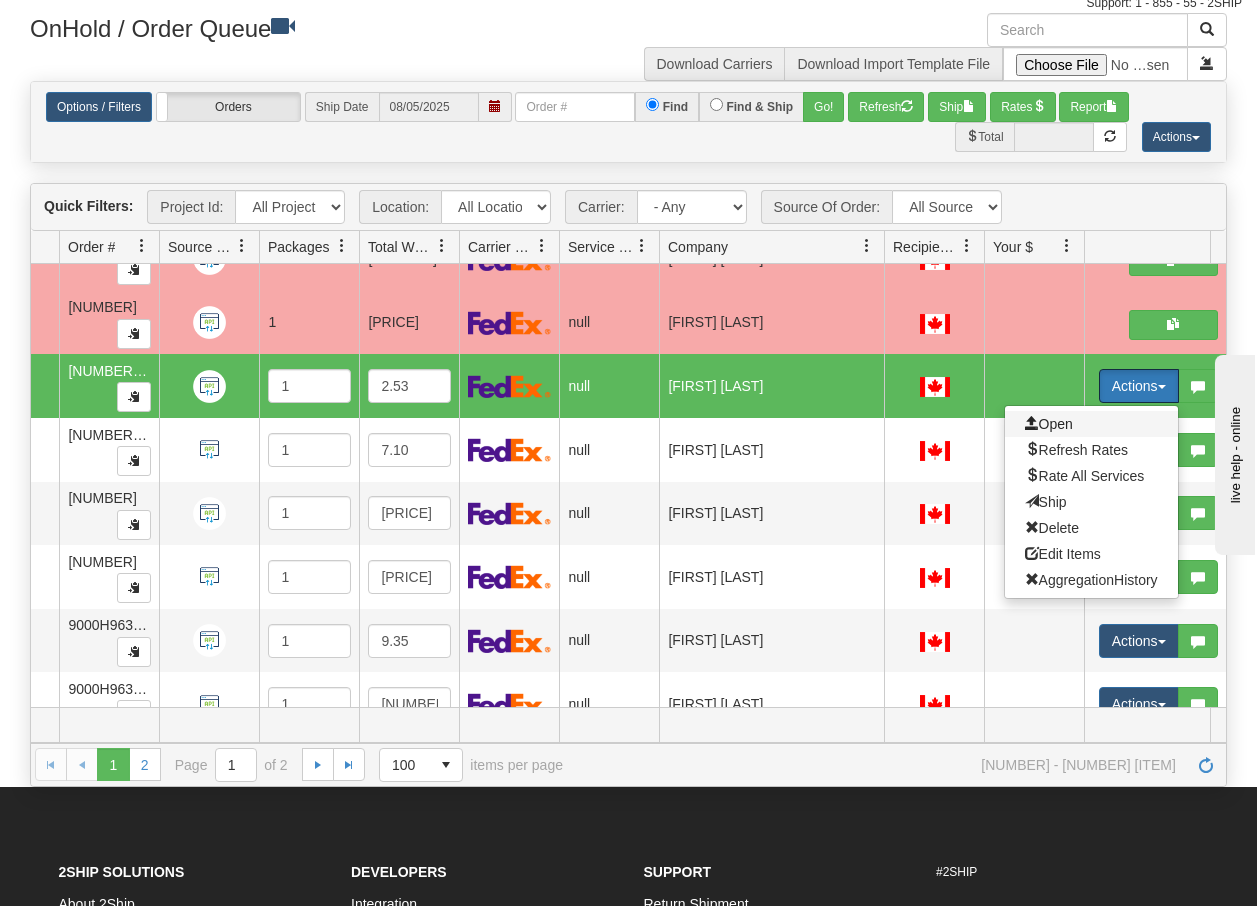 click on "Open" at bounding box center [1049, 424] 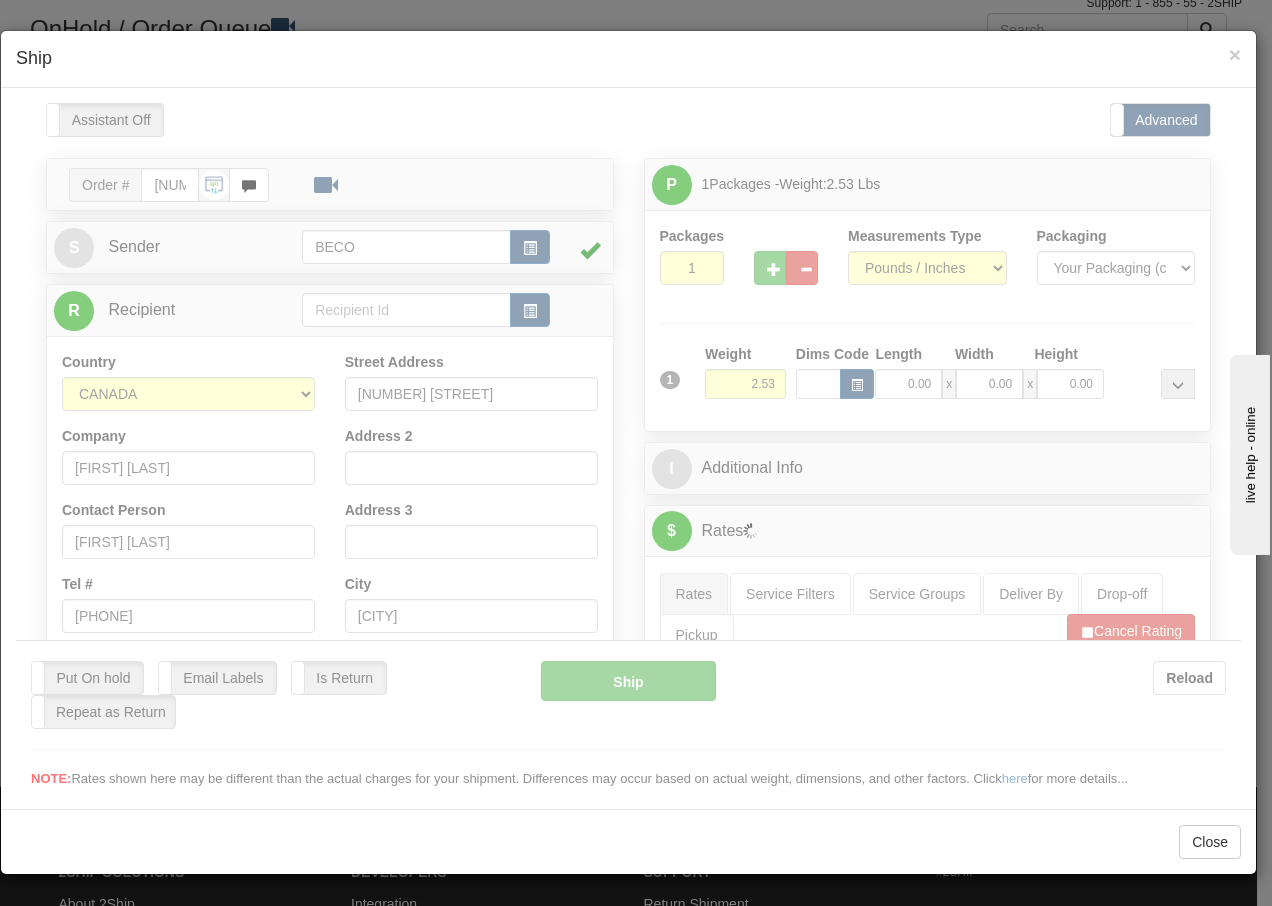 scroll, scrollTop: 0, scrollLeft: 0, axis: both 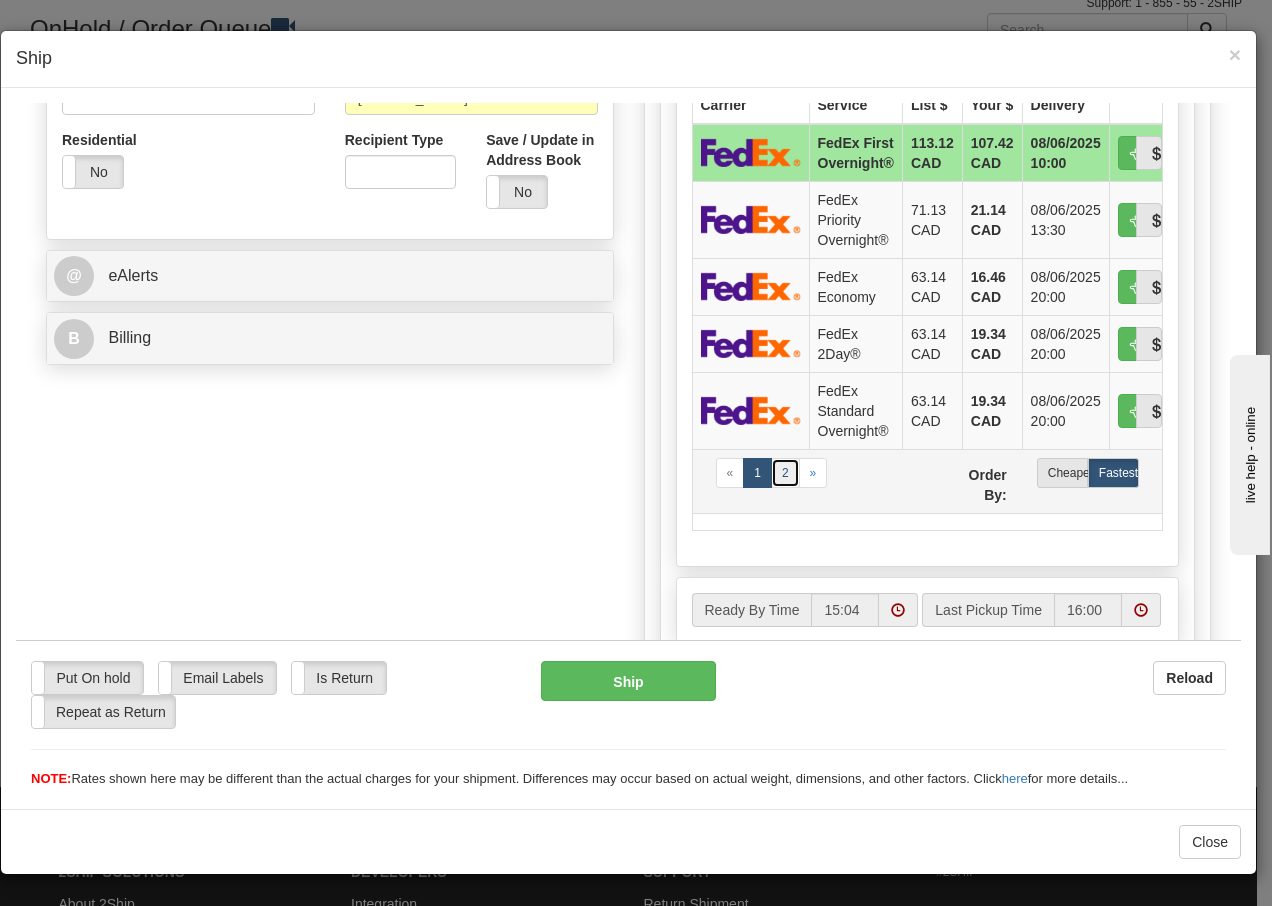 click on "2" at bounding box center (785, 472) 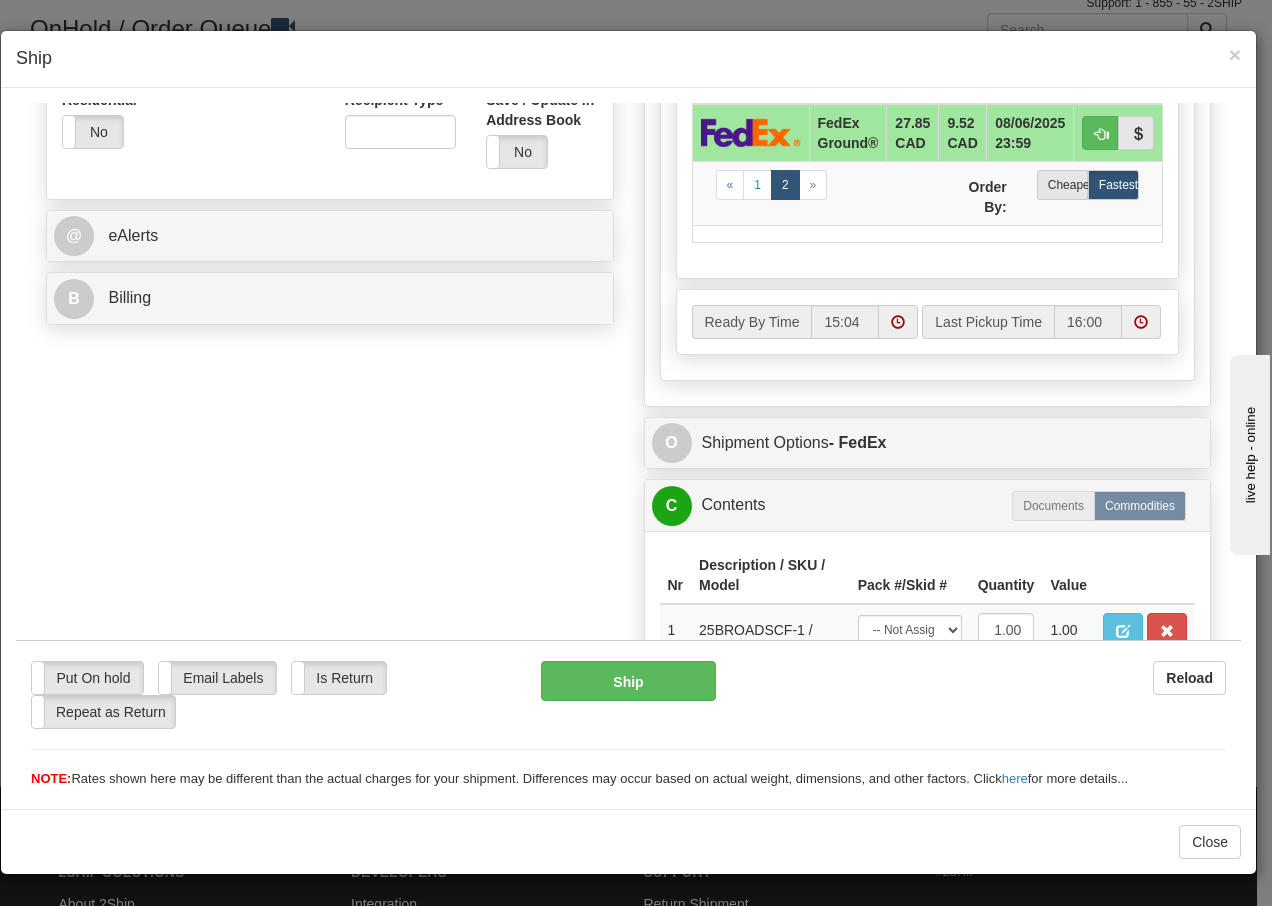 scroll, scrollTop: 868, scrollLeft: 0, axis: vertical 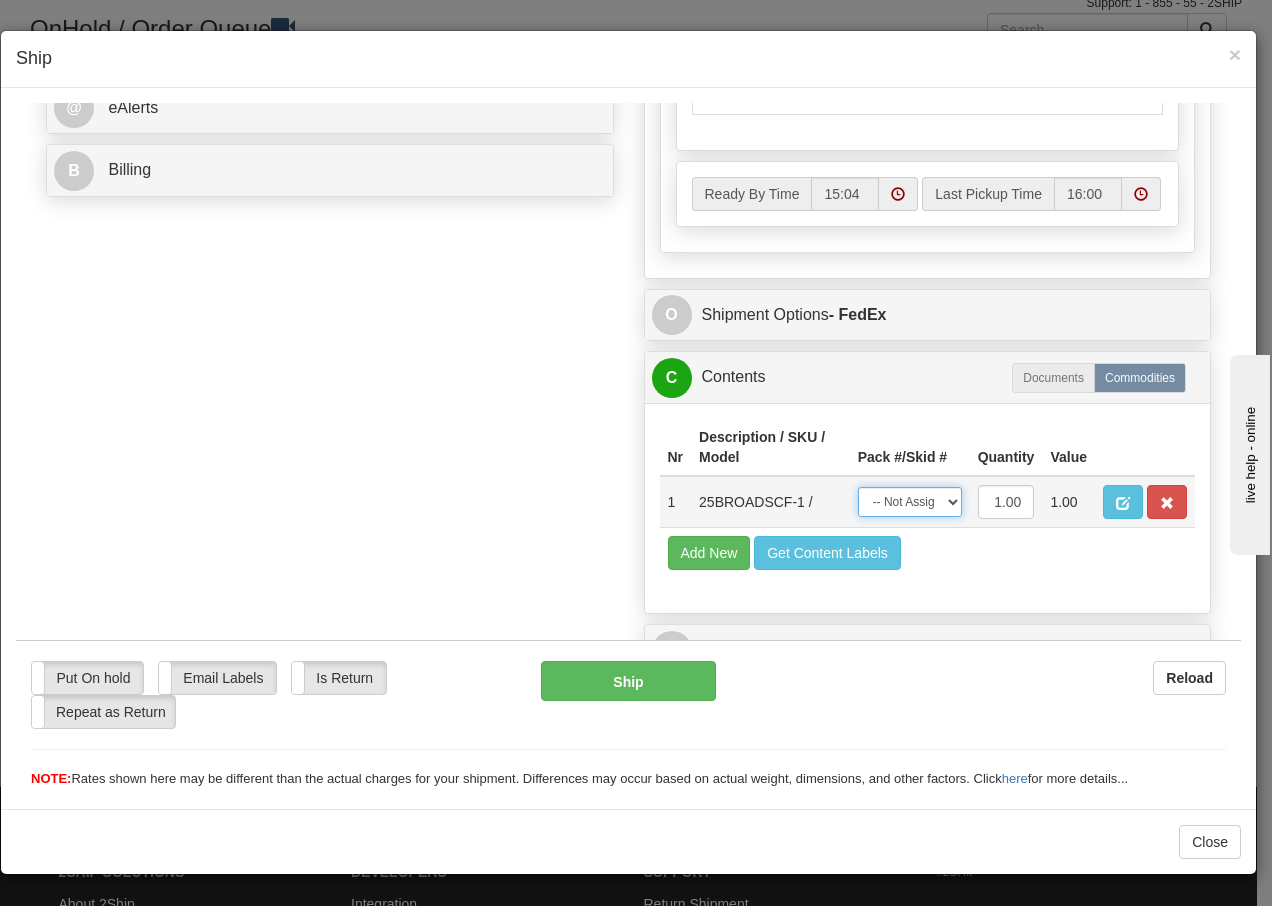 drag, startPoint x: 908, startPoint y: 507, endPoint x: 906, endPoint y: 520, distance: 13.152946 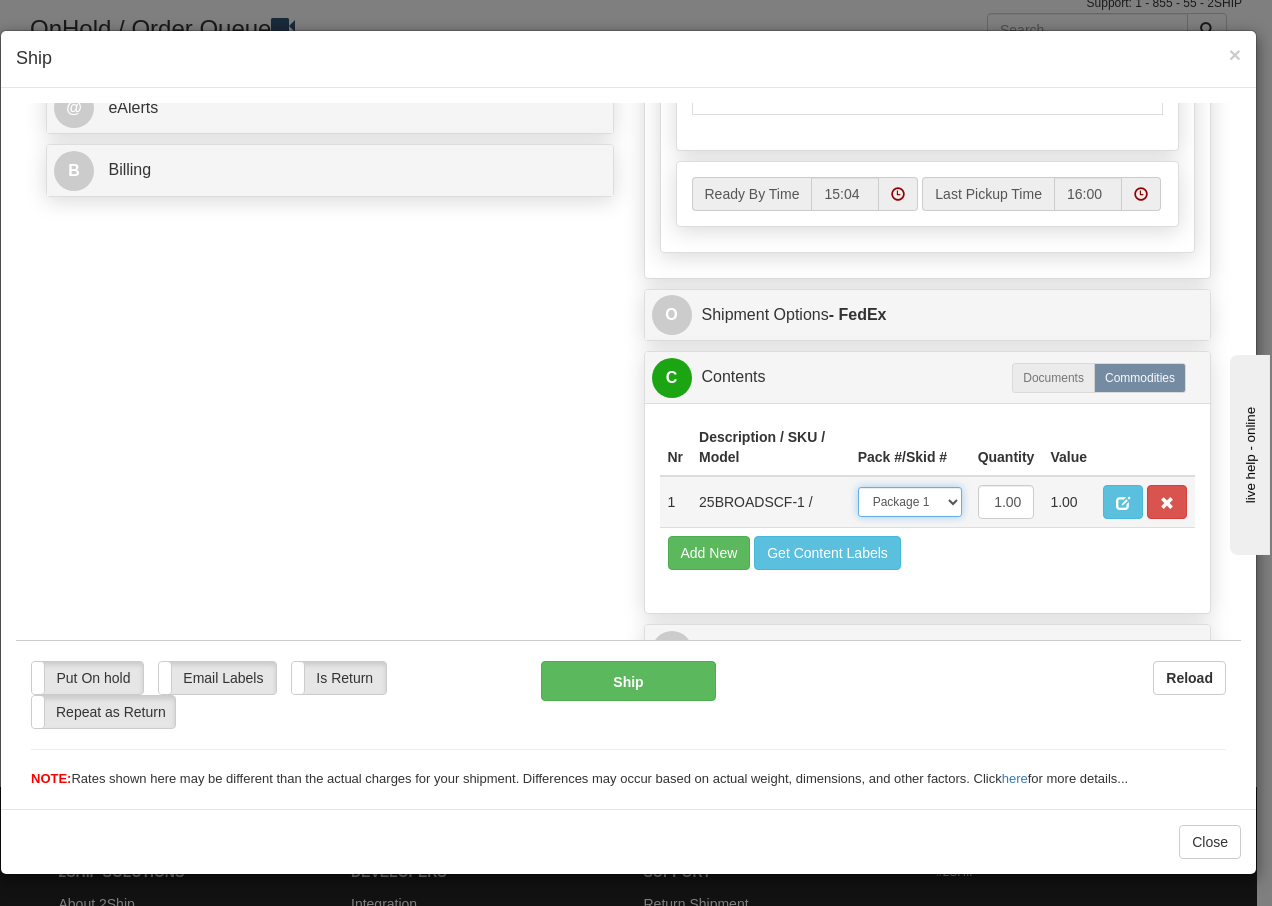 click on "-- Not Assigned --
Package 1" at bounding box center (910, 501) 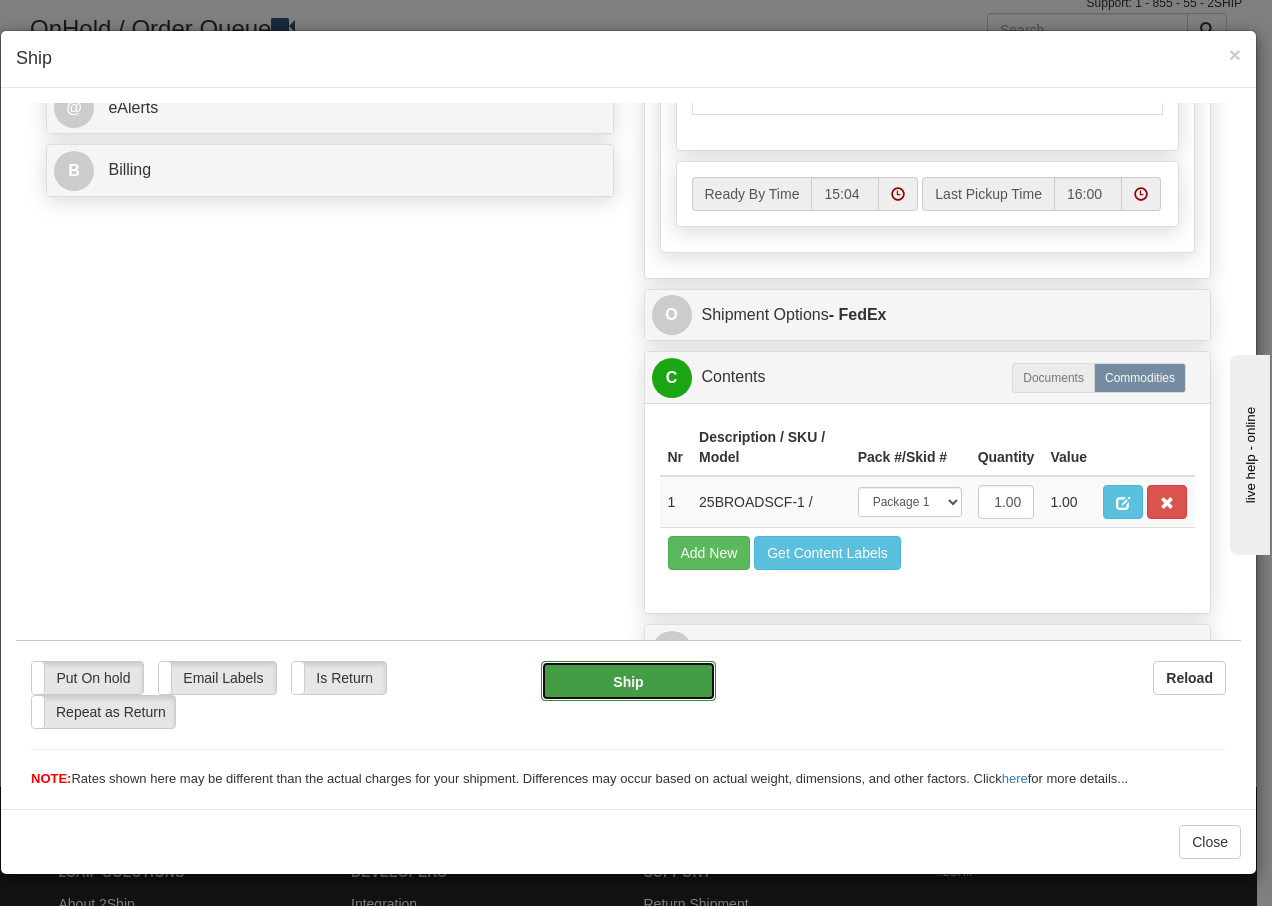click on "Ship" at bounding box center (628, 680) 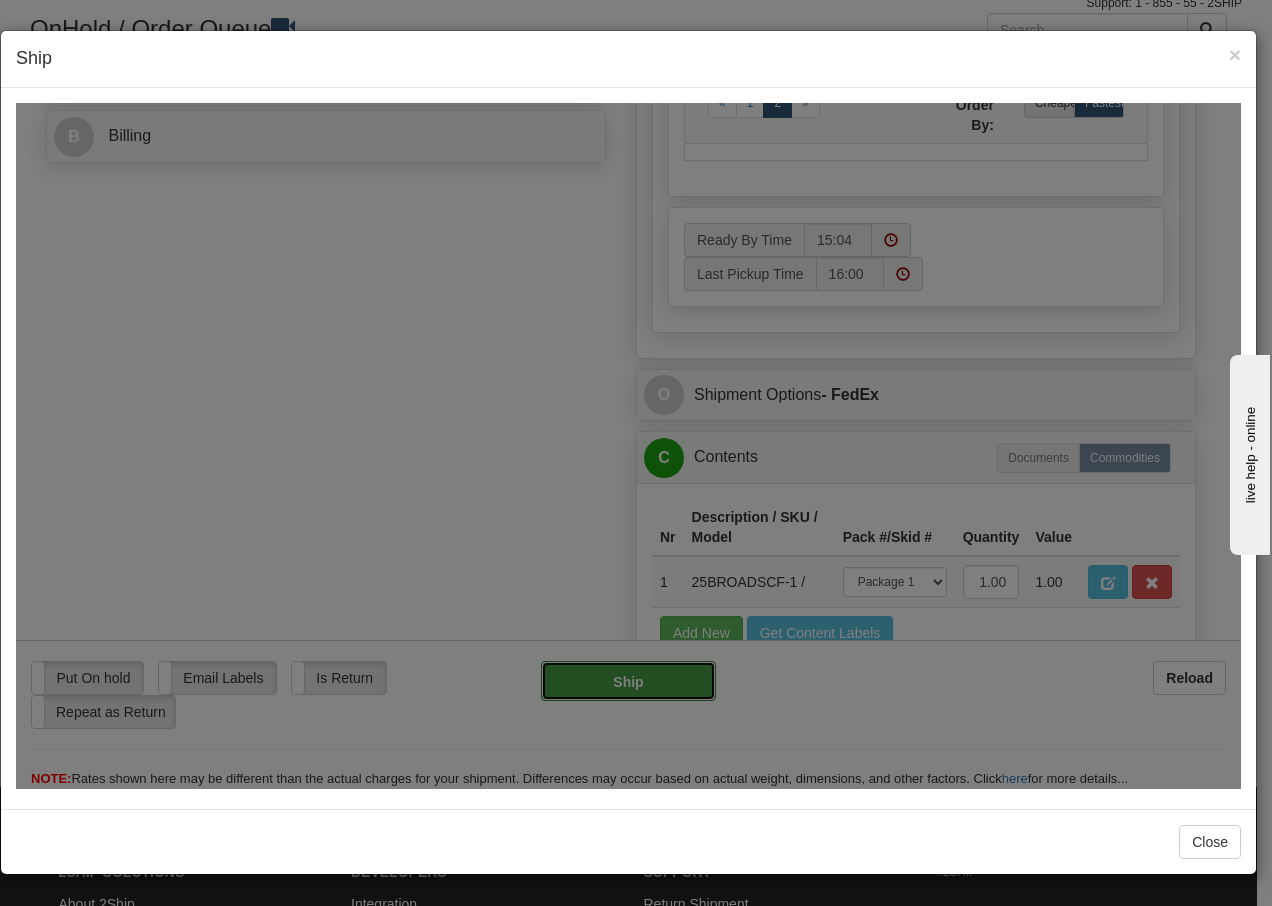 type on "92" 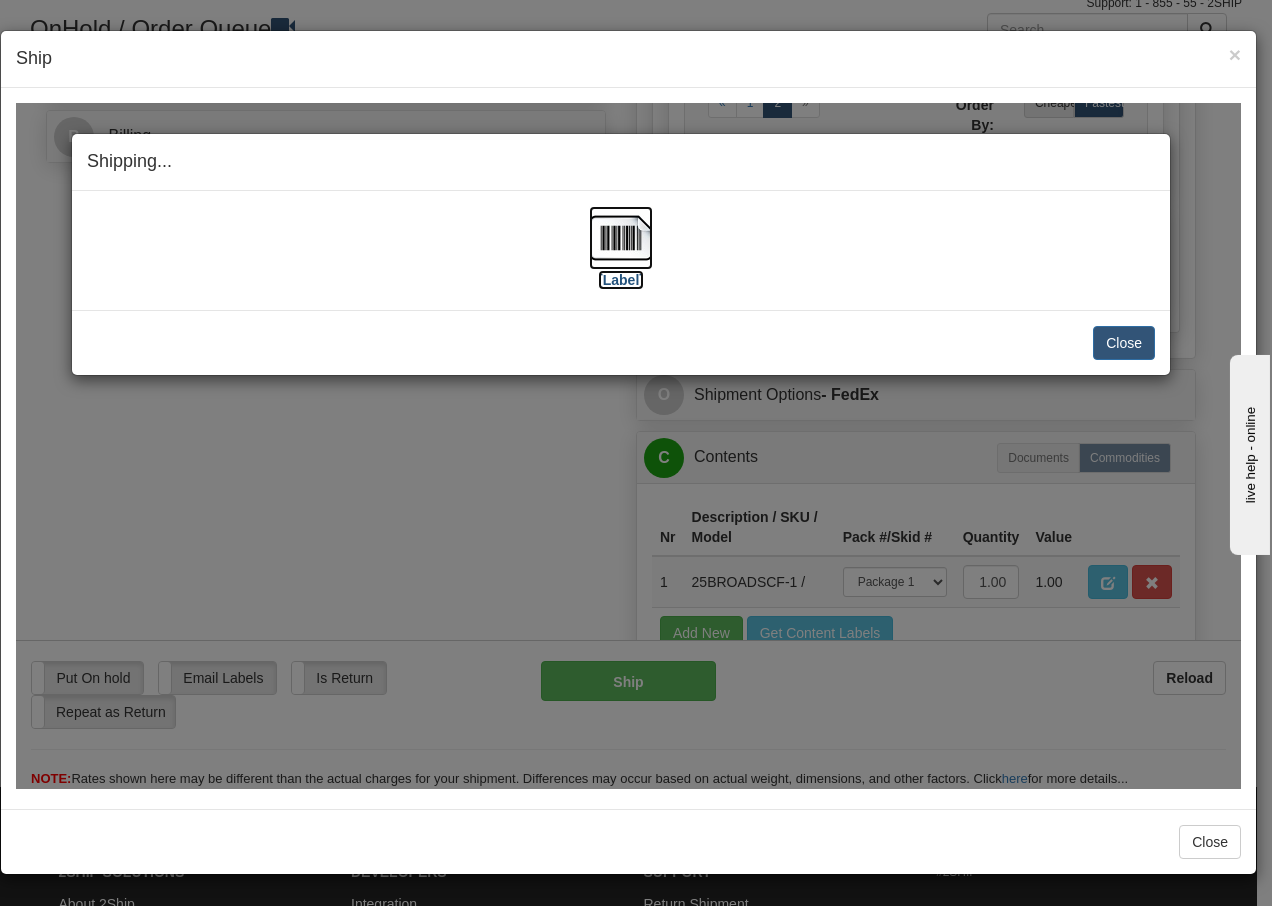 click at bounding box center [621, 237] 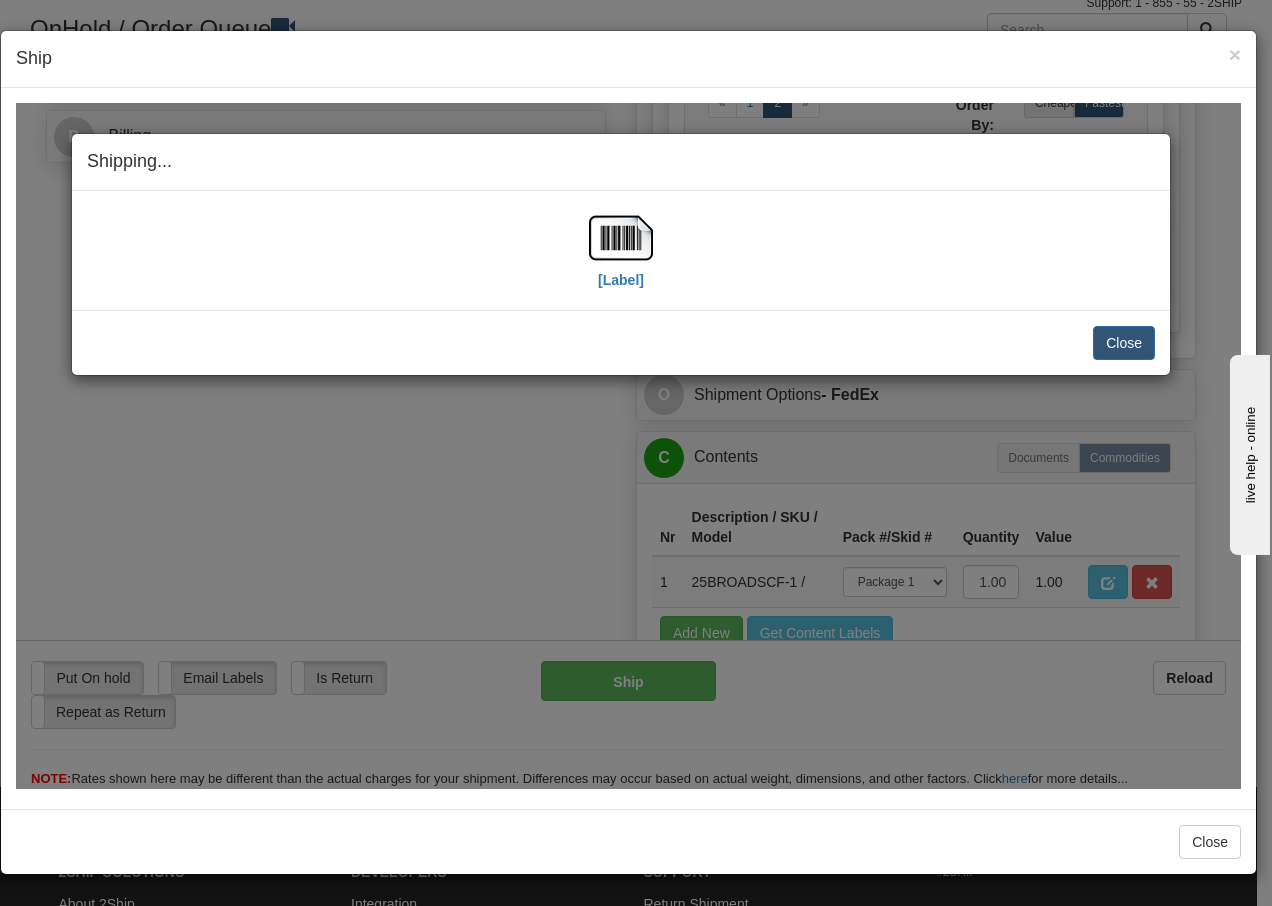 click on "Close
Cancel" at bounding box center [621, 342] 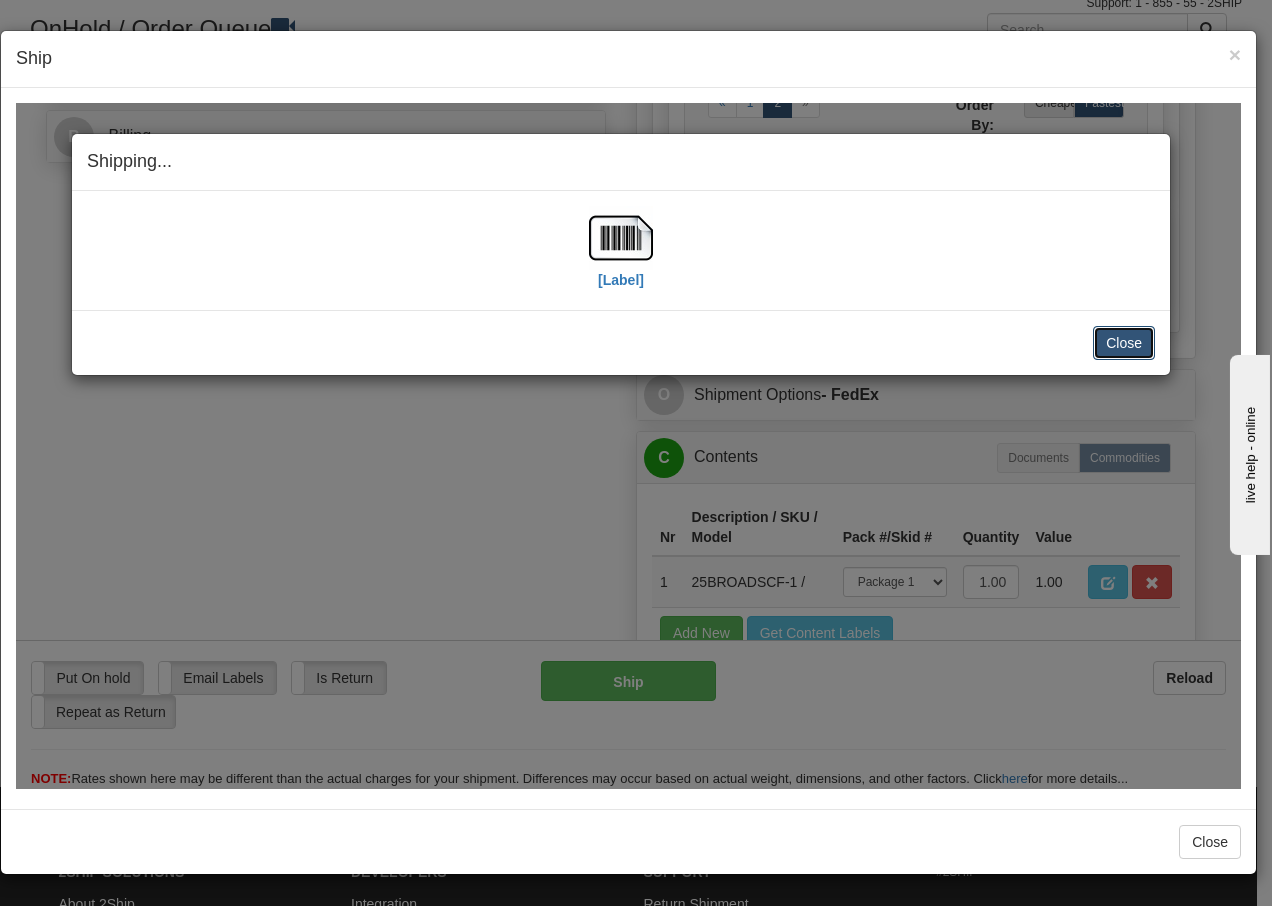 click on "Close" at bounding box center [1124, 342] 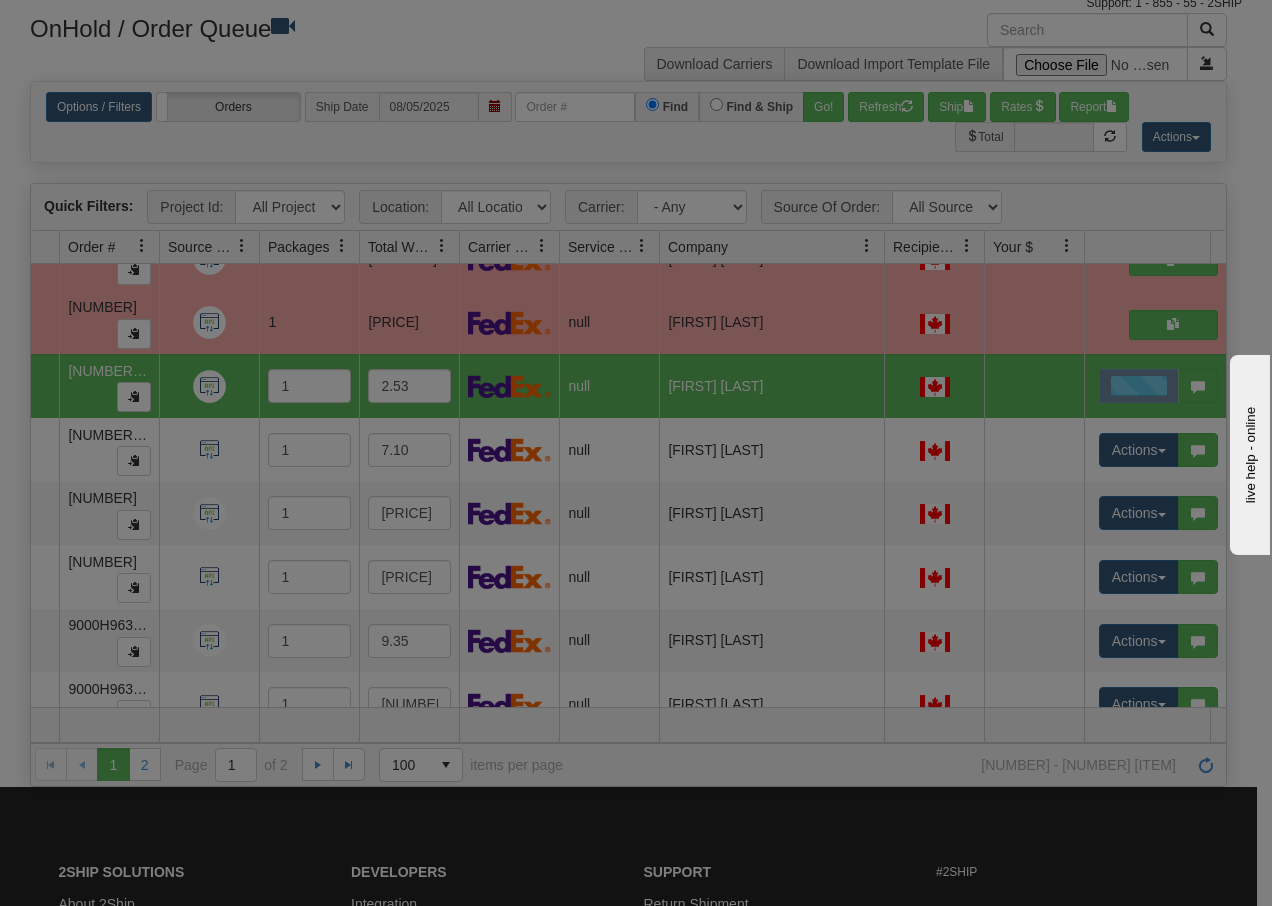 scroll, scrollTop: 0, scrollLeft: 0, axis: both 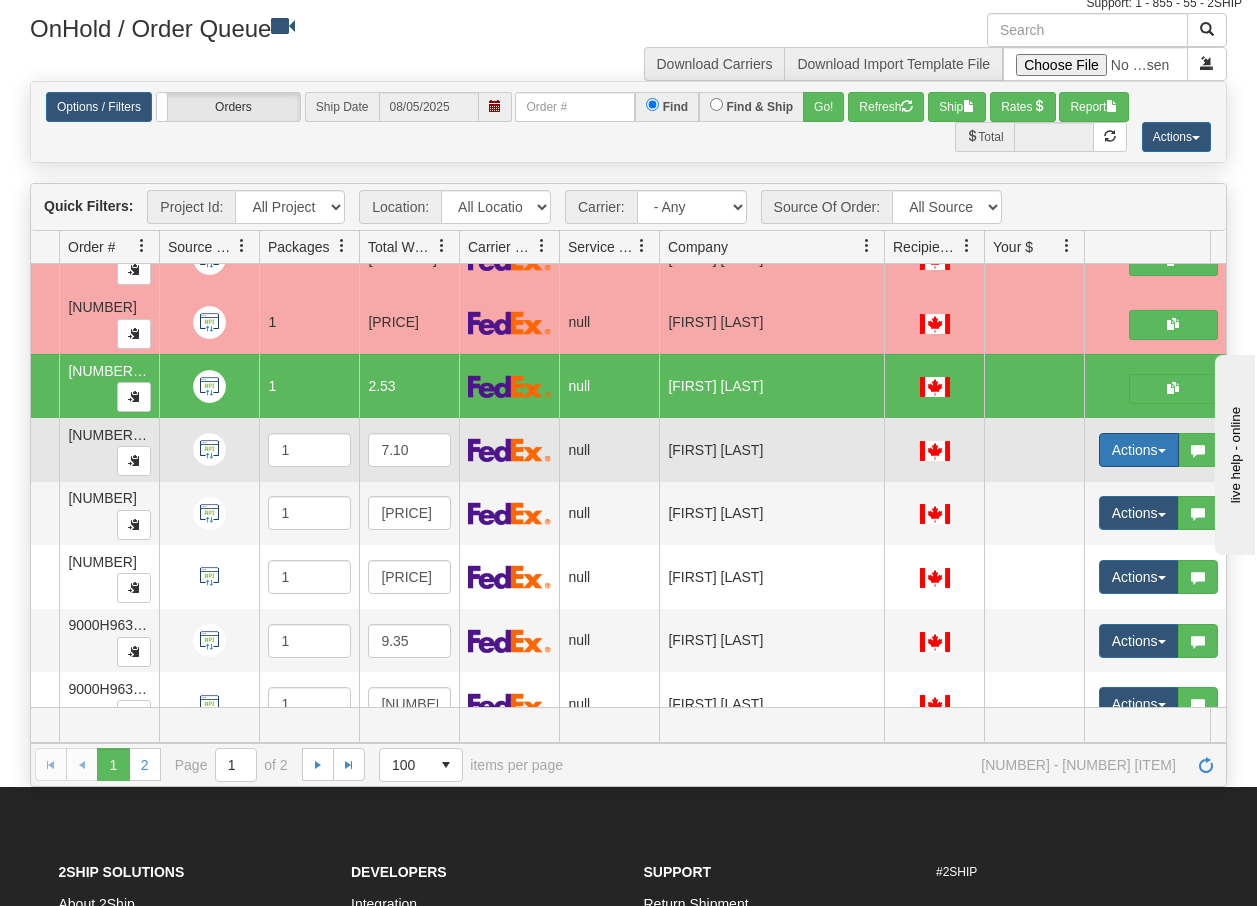 click at bounding box center [1162, 451] 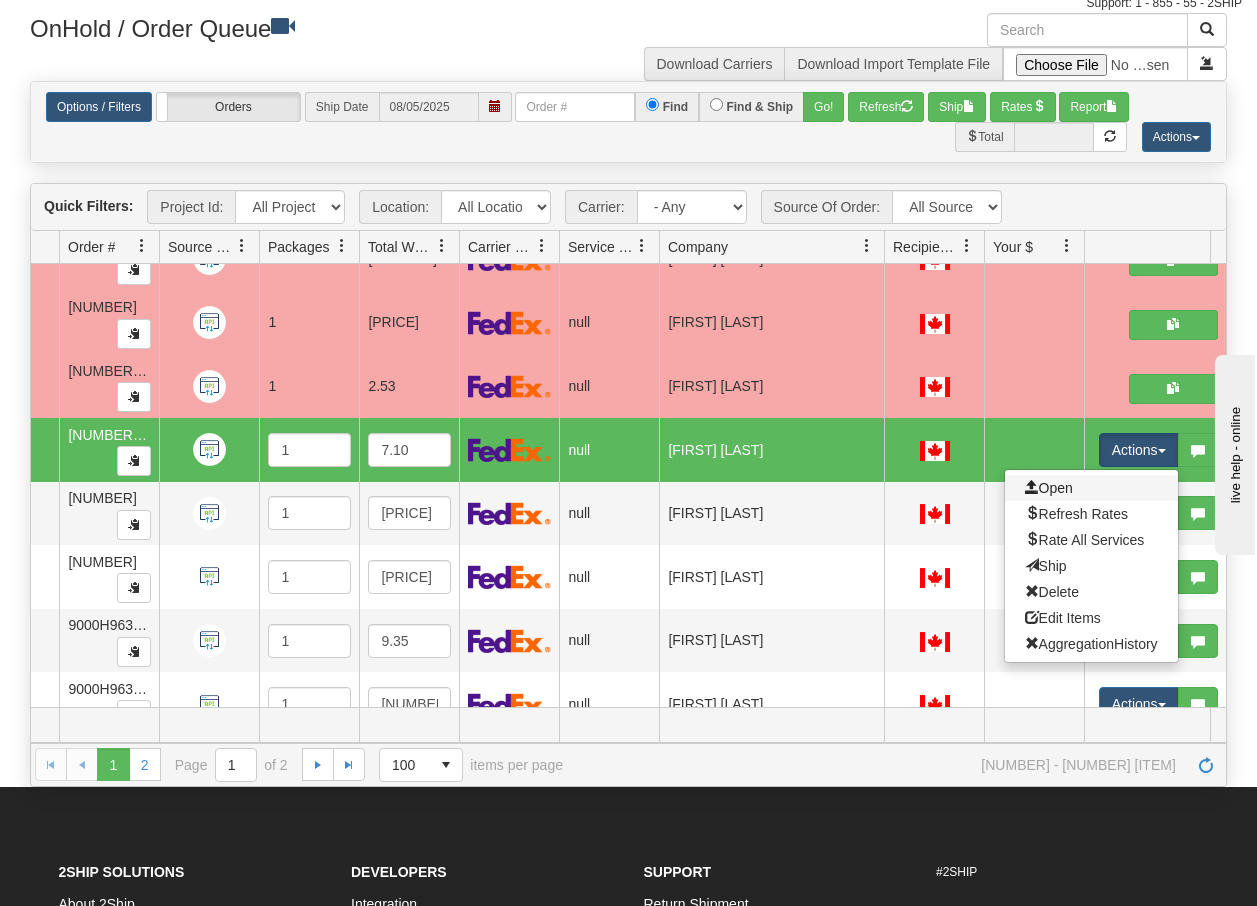 click on "Open" at bounding box center (1091, 488) 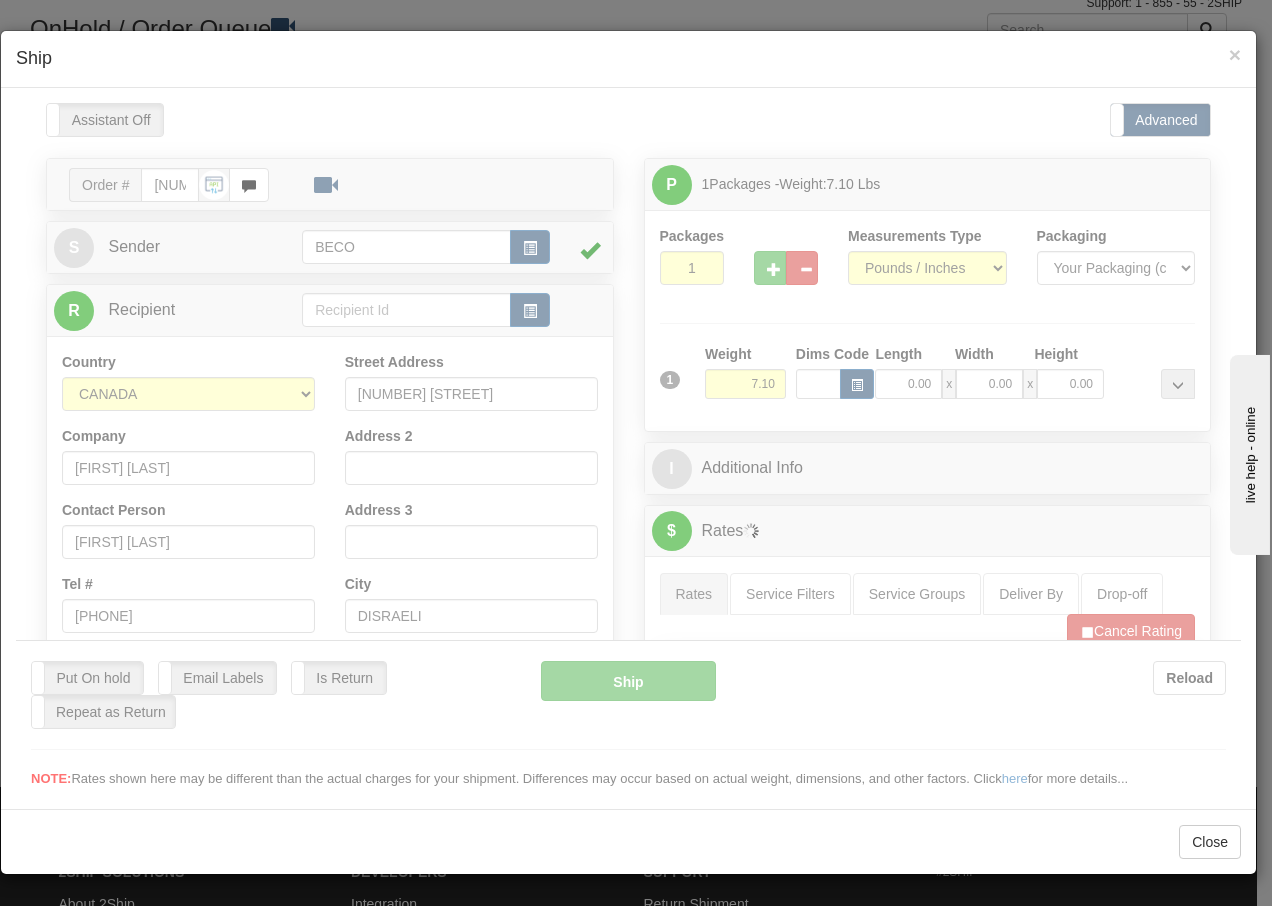 scroll, scrollTop: 0, scrollLeft: 0, axis: both 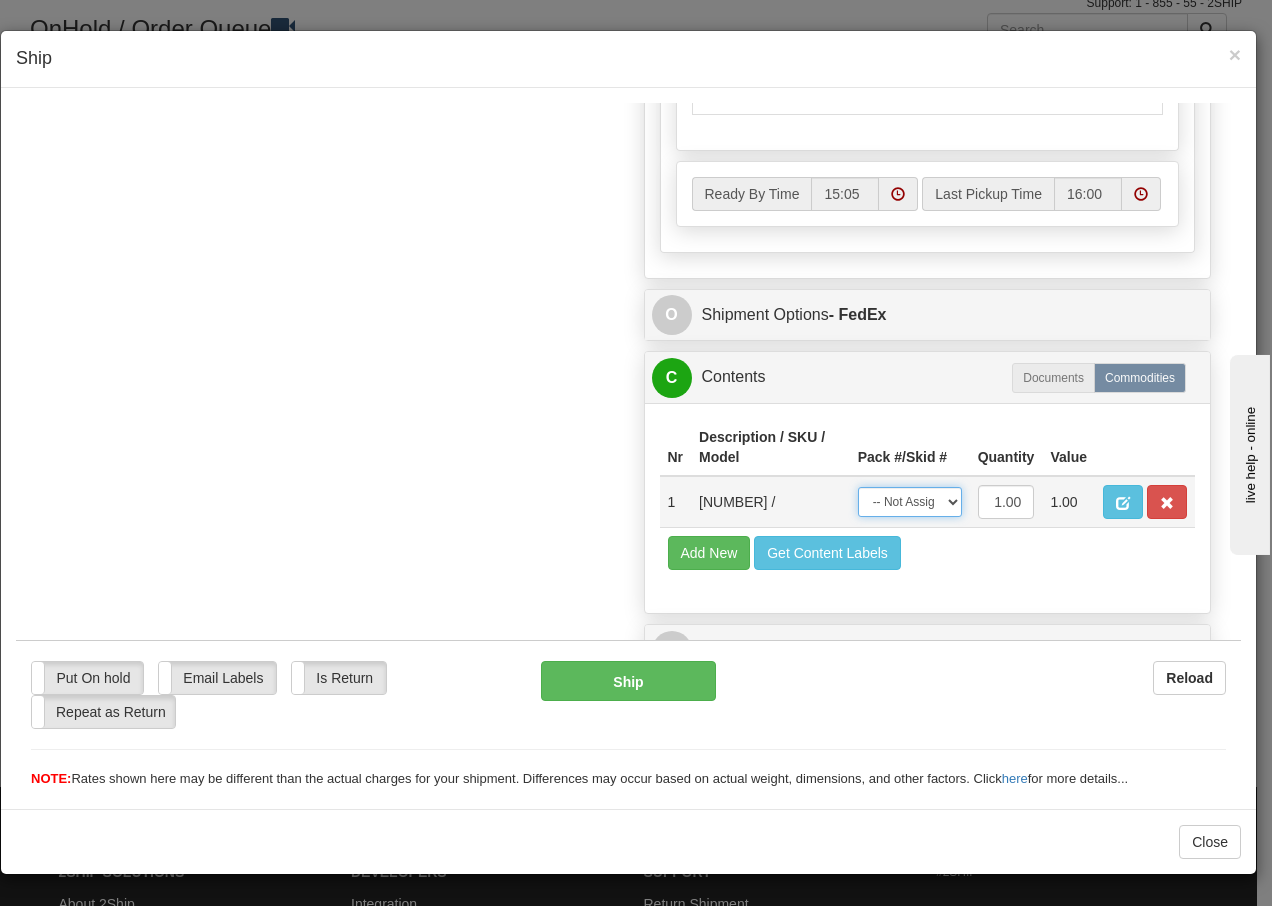 drag, startPoint x: 927, startPoint y: 509, endPoint x: 924, endPoint y: 519, distance: 10.440307 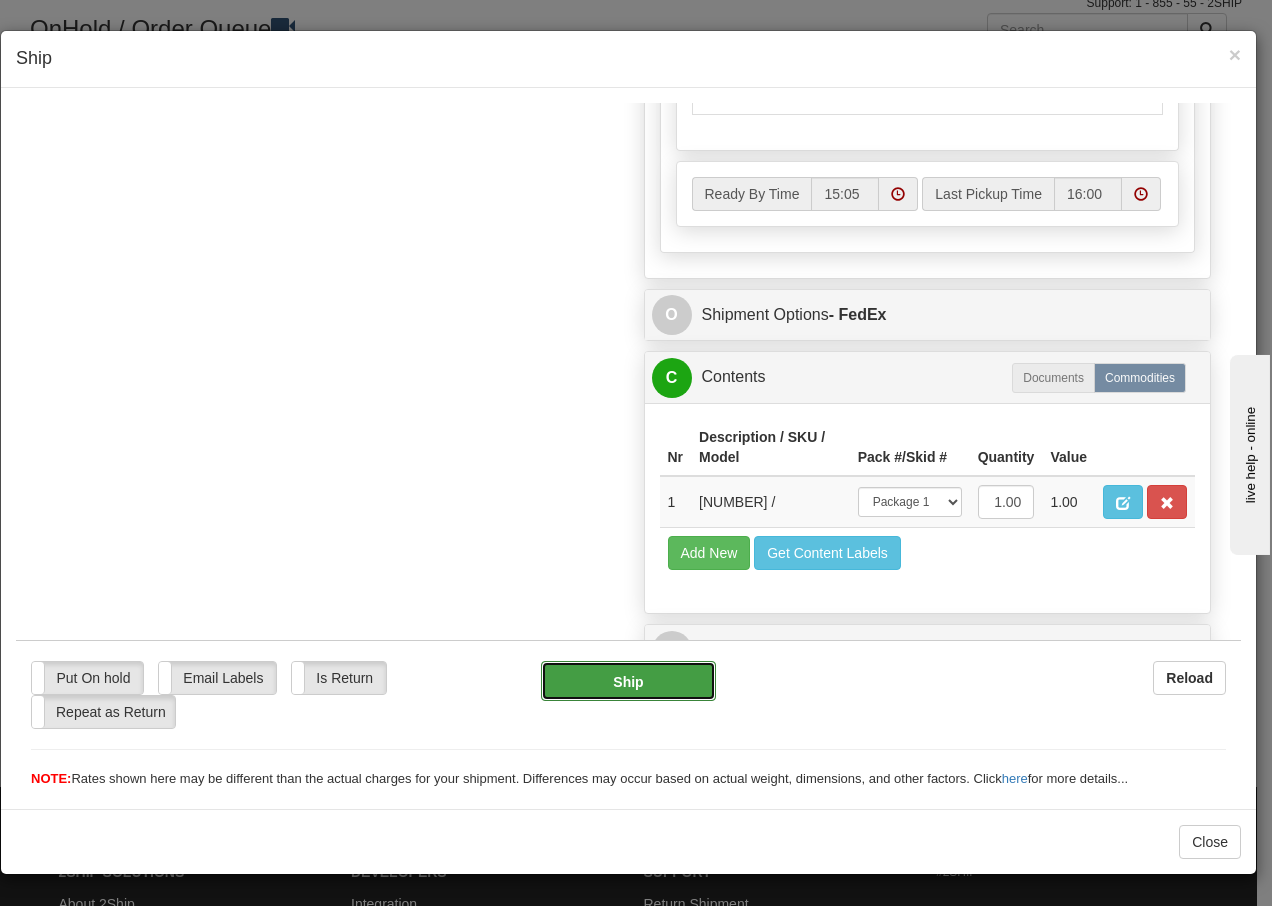 click on "Ship" at bounding box center (628, 680) 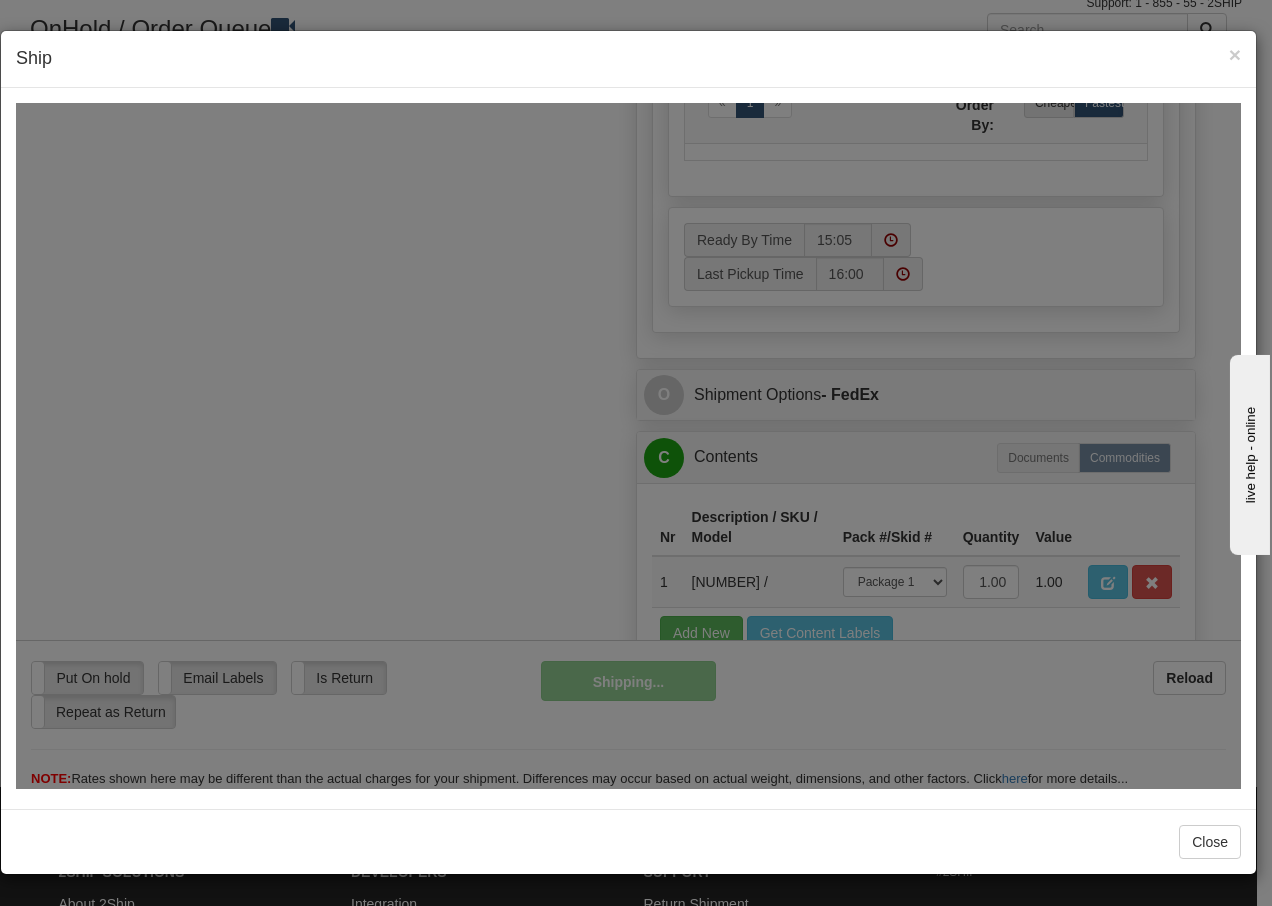 scroll, scrollTop: 1216, scrollLeft: 0, axis: vertical 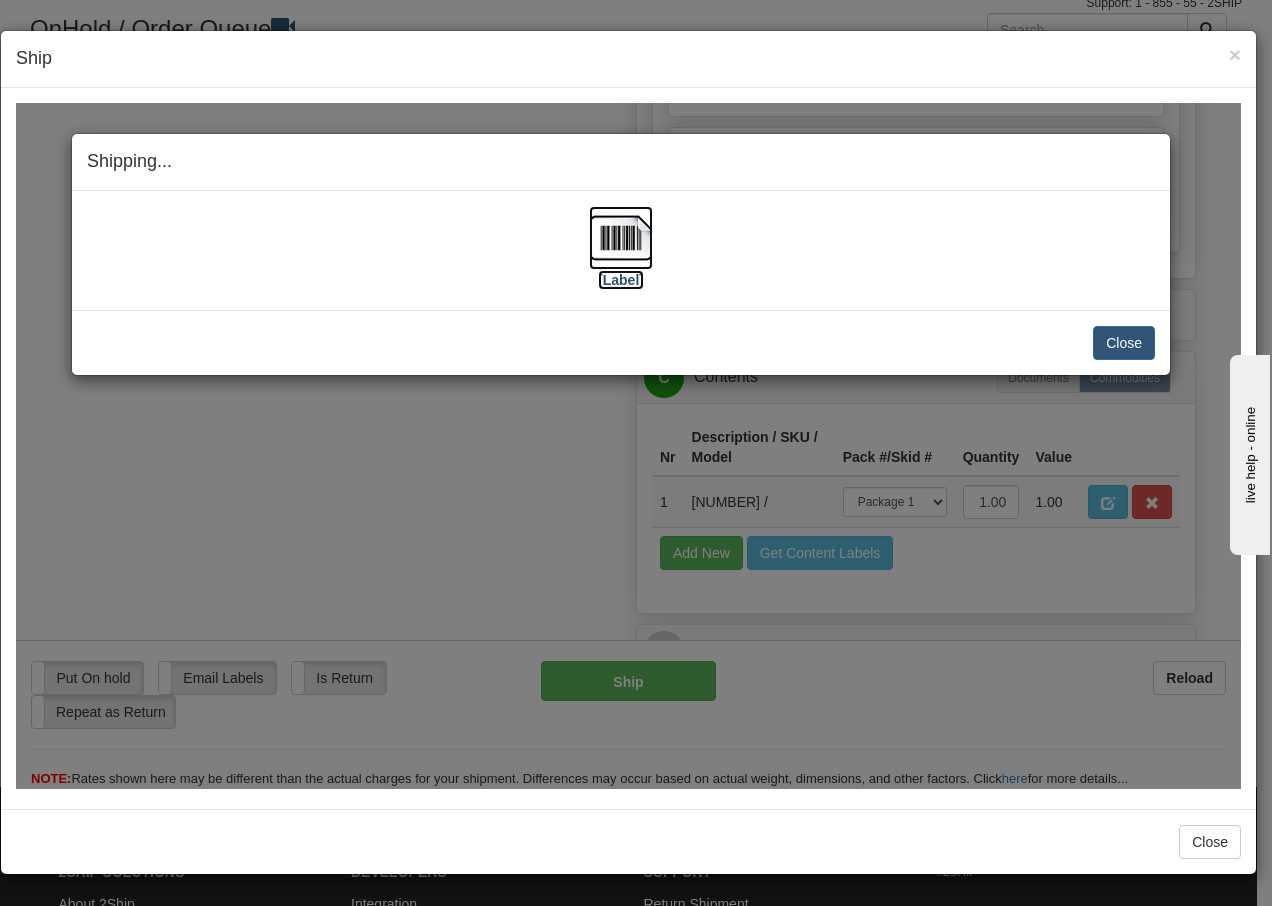 click at bounding box center (621, 237) 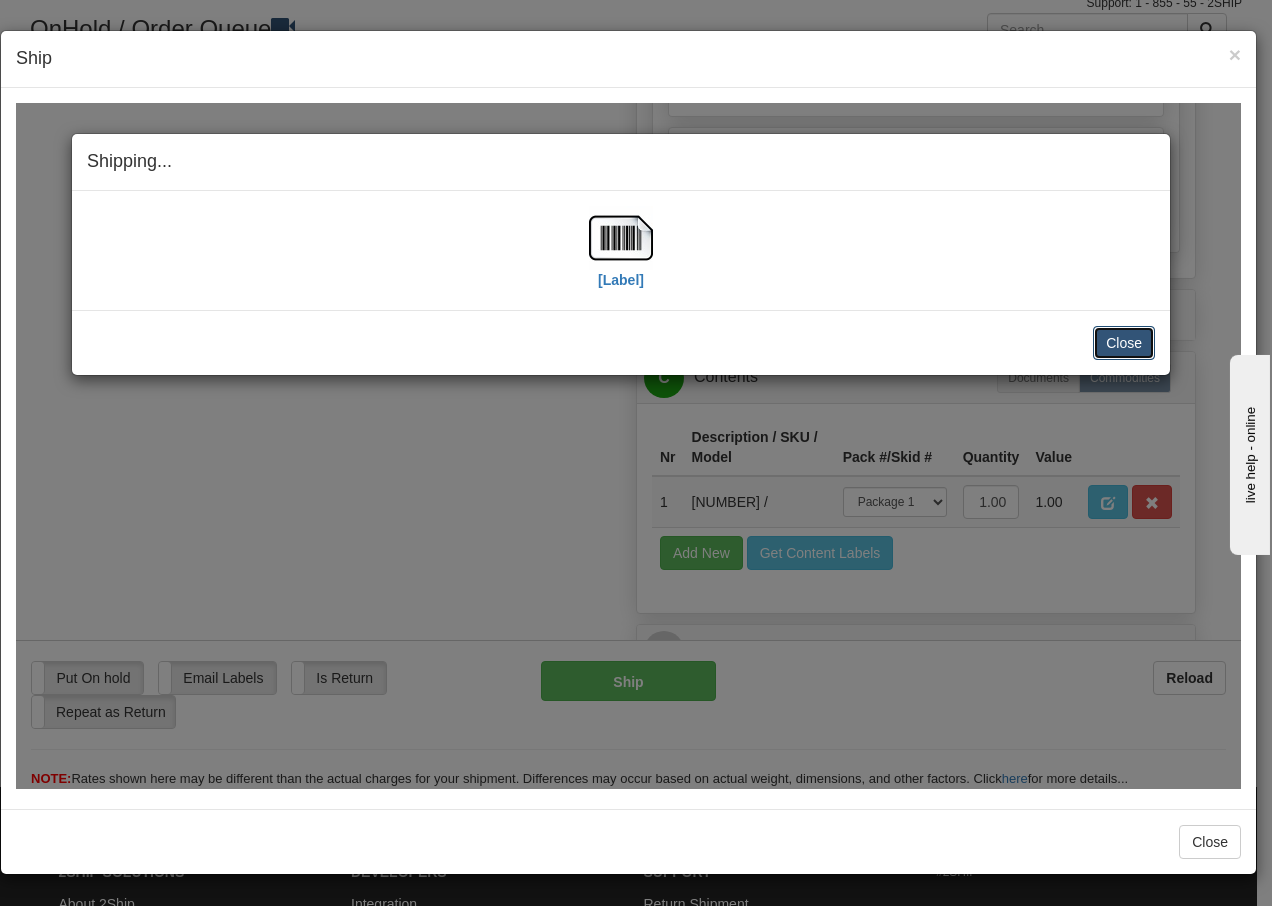 click on "Close" at bounding box center (1124, 342) 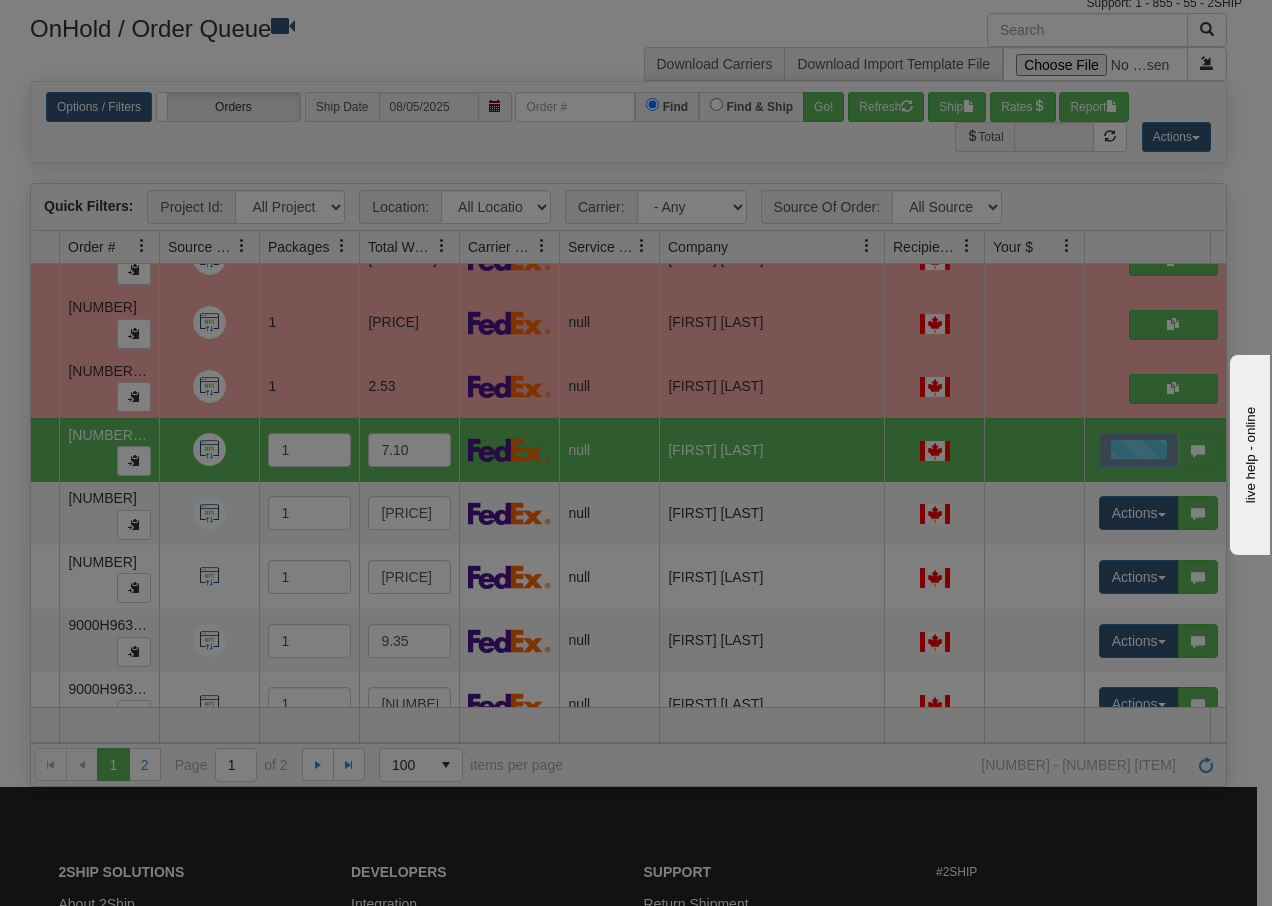 scroll, scrollTop: 0, scrollLeft: 0, axis: both 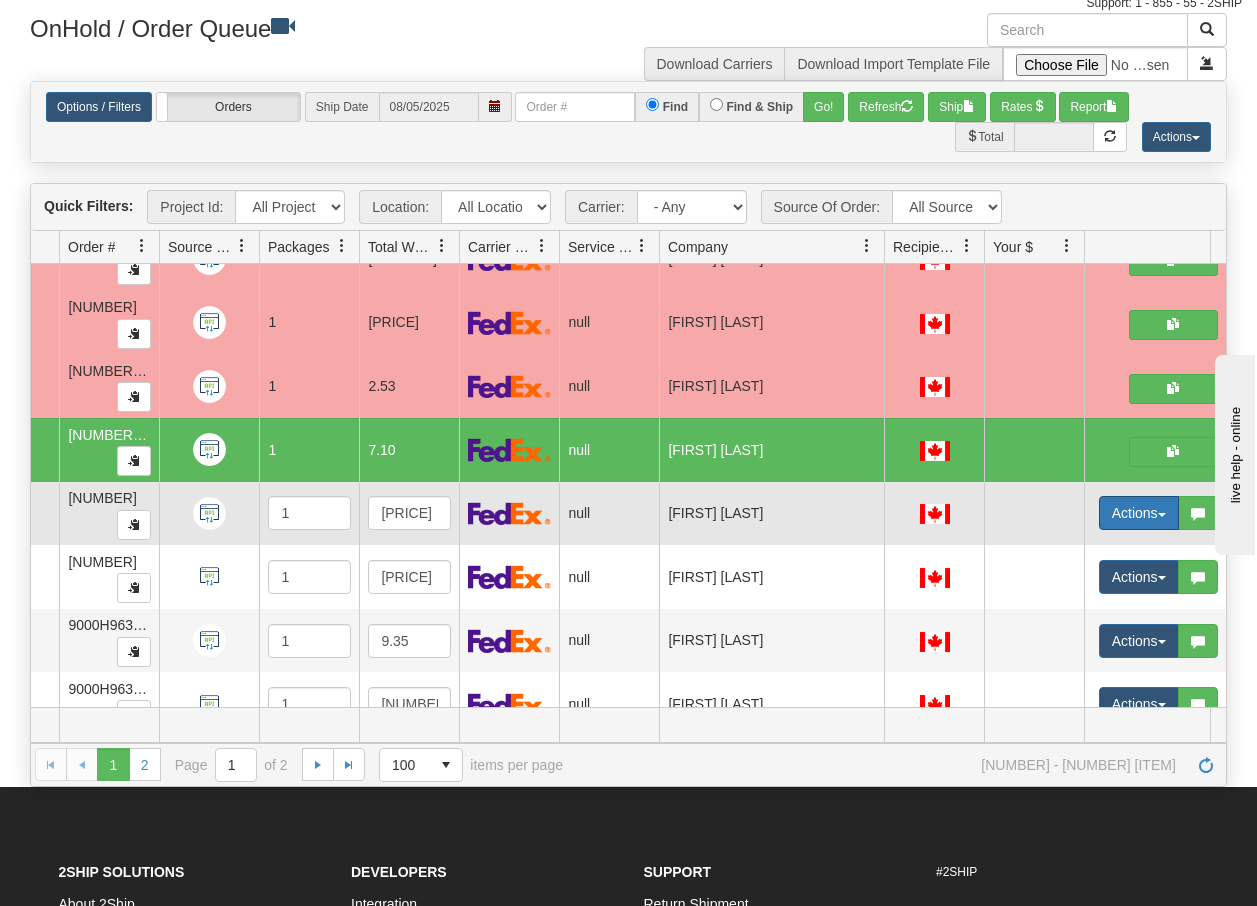 click at bounding box center [1162, 515] 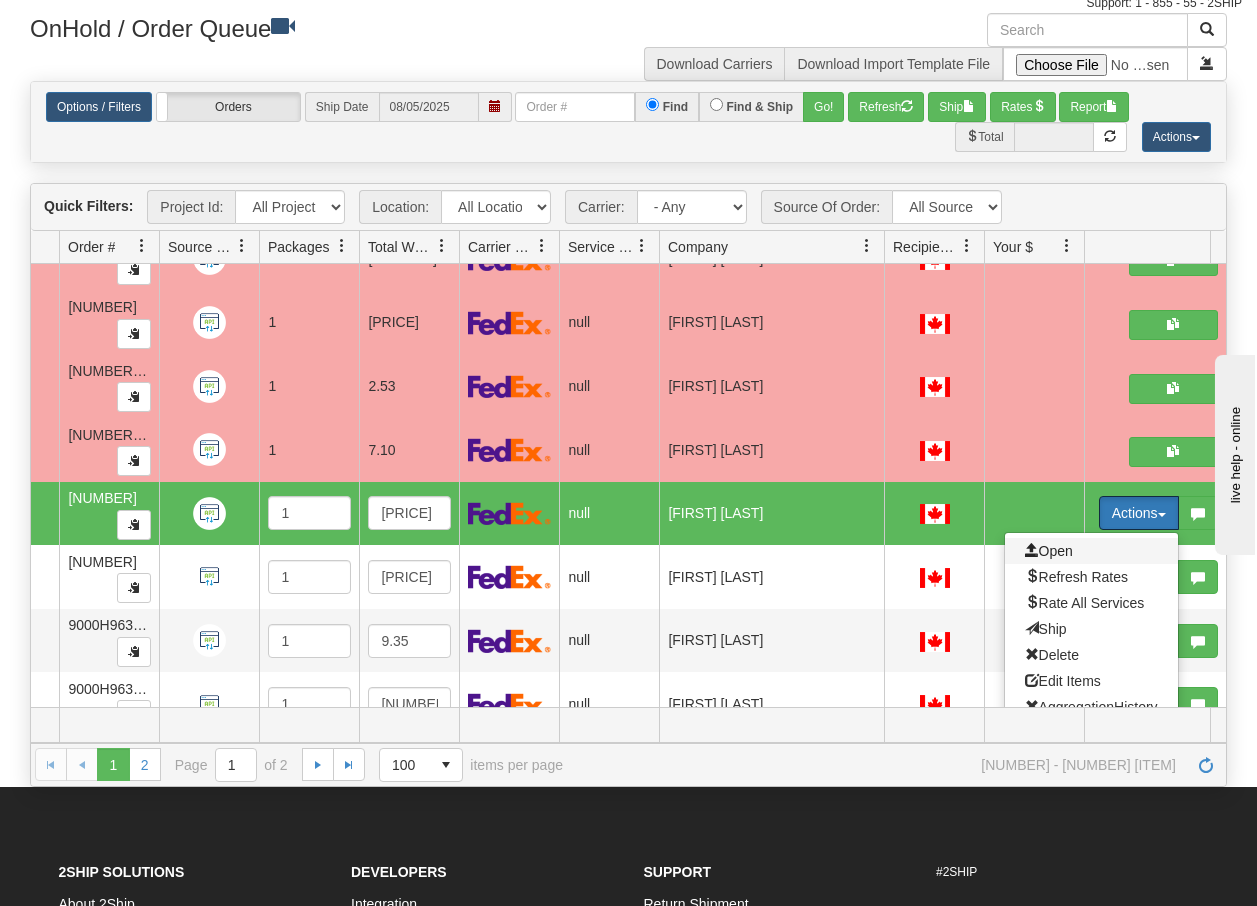 click on "Open" at bounding box center [1049, 551] 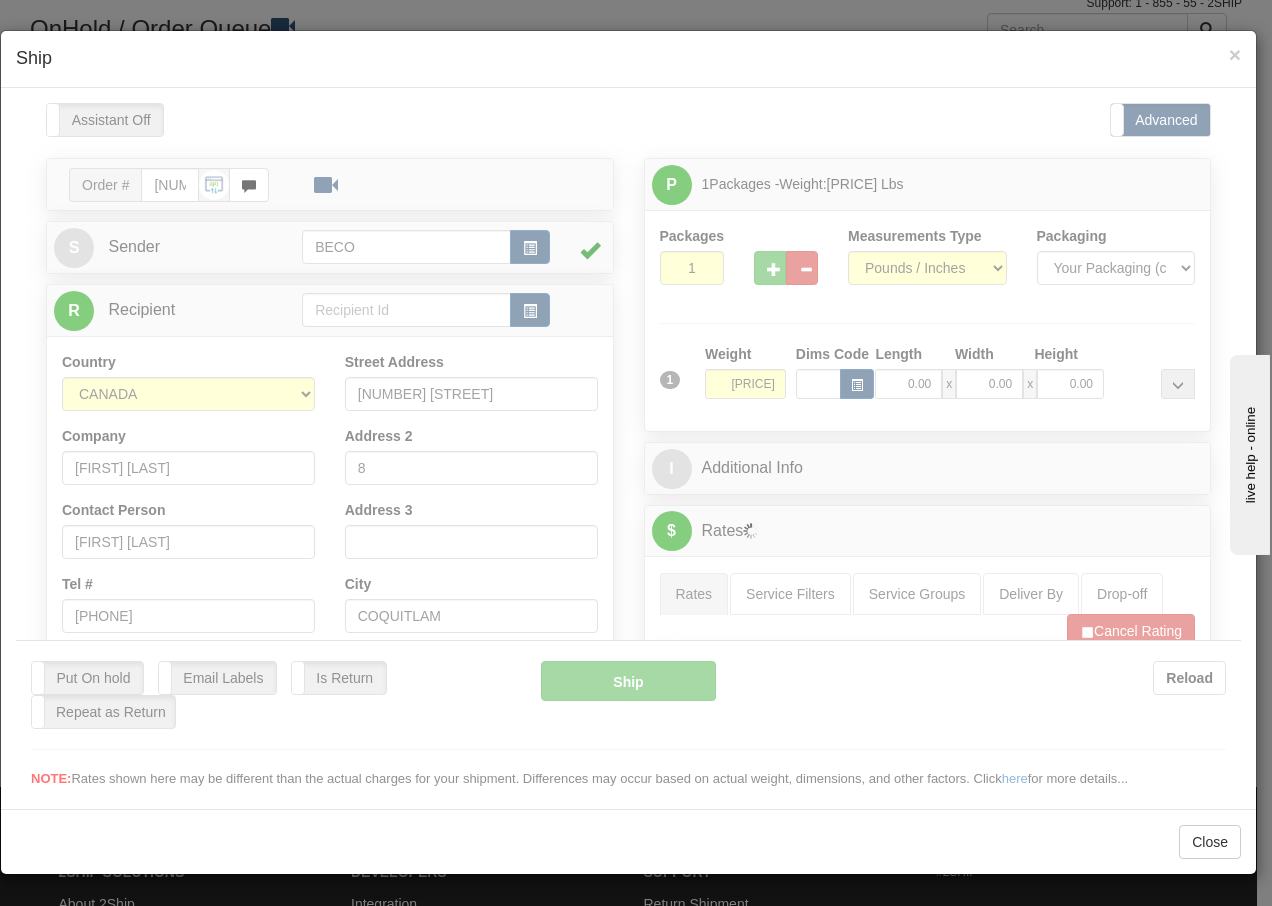 scroll, scrollTop: 0, scrollLeft: 0, axis: both 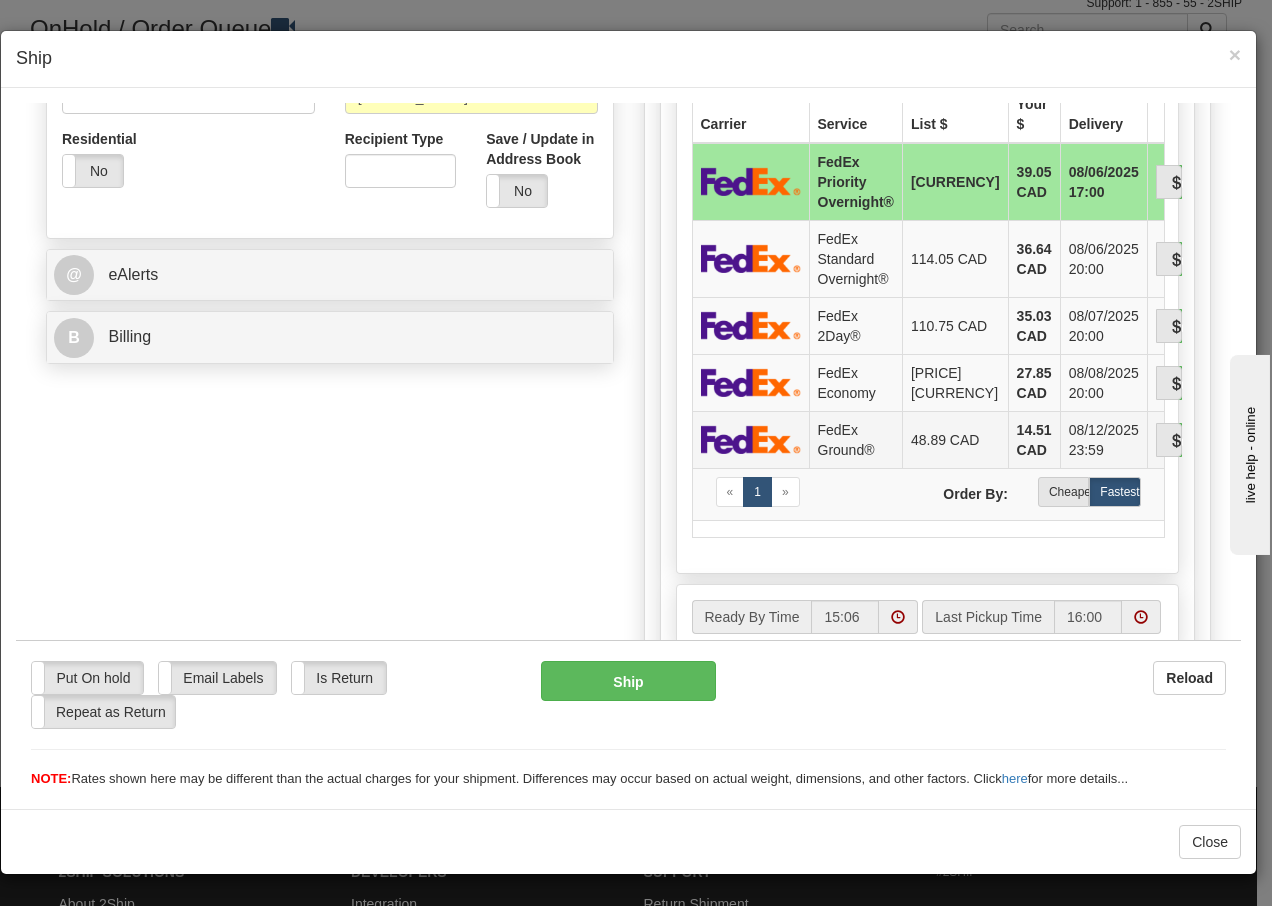 click on "FedEx Ground®" at bounding box center [855, 438] 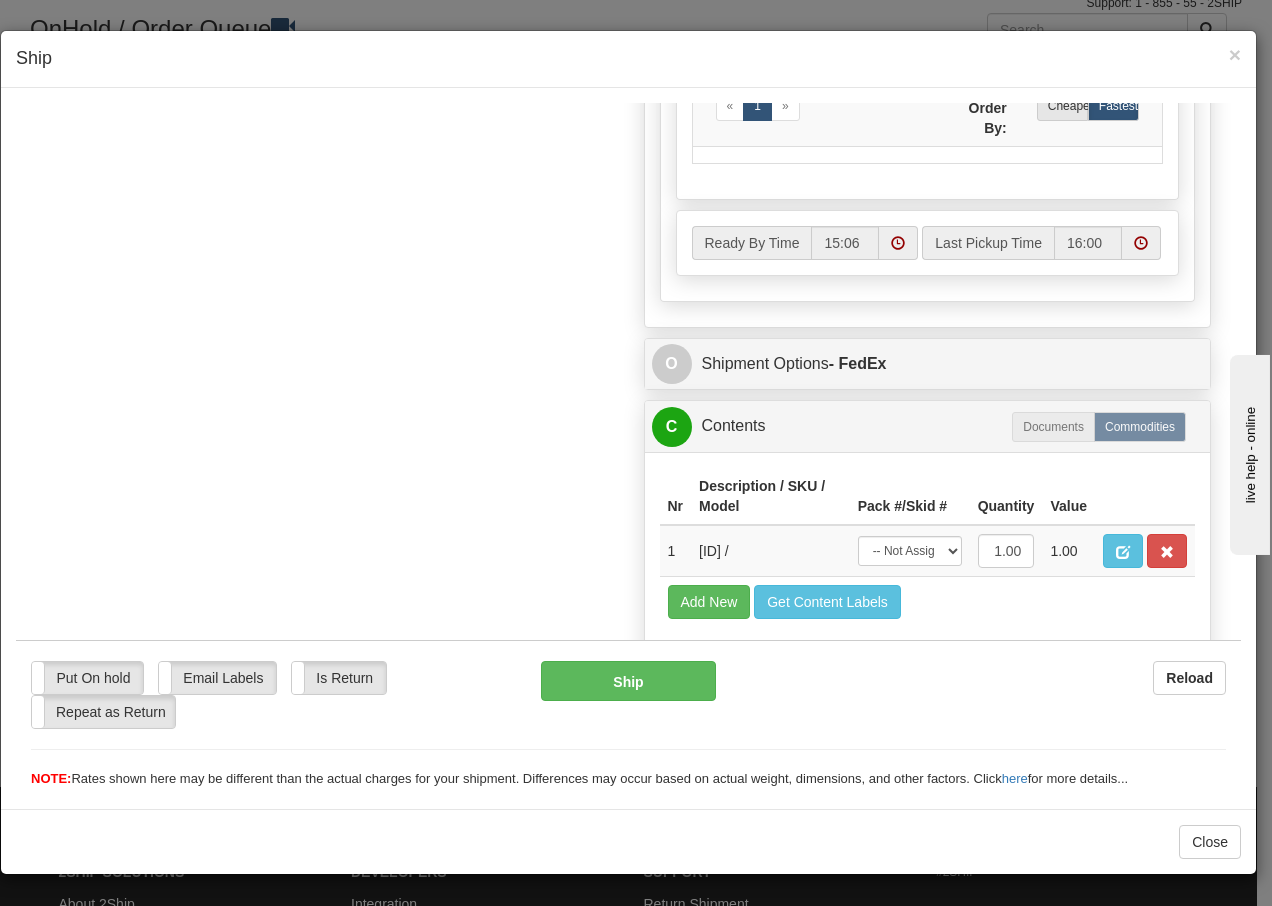 scroll, scrollTop: 1136, scrollLeft: 0, axis: vertical 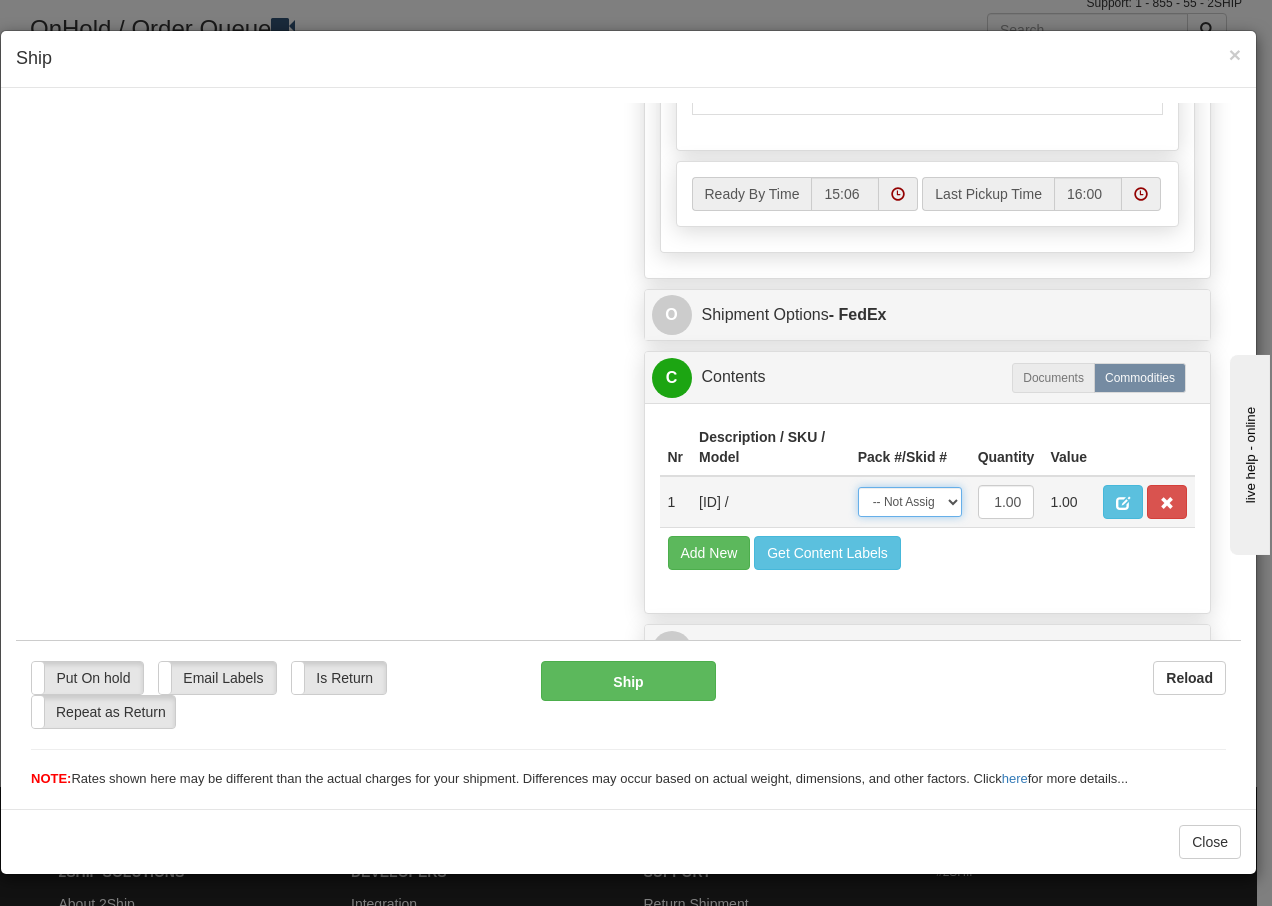 click on "-- Not Assigned --
Package 1" at bounding box center (910, 501) 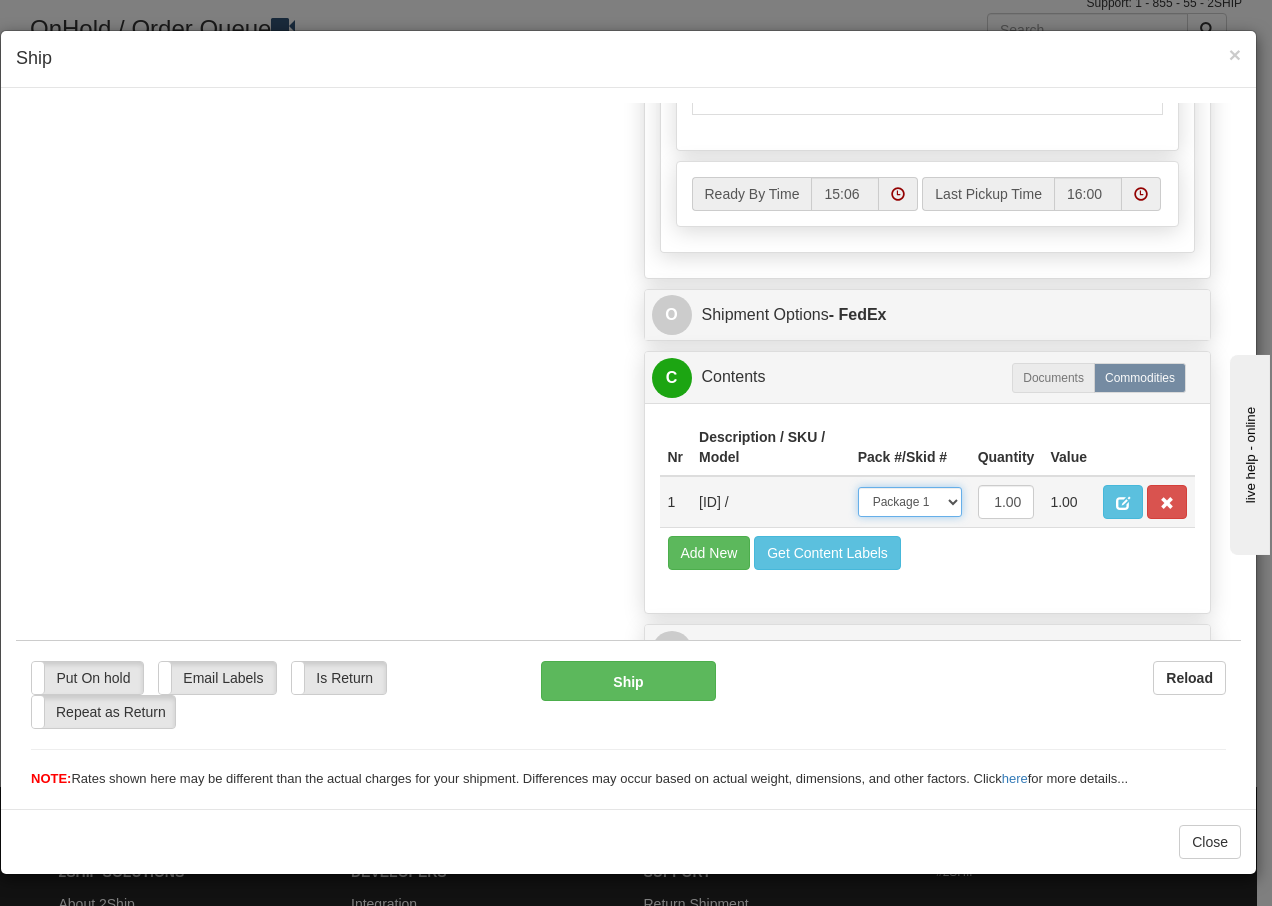 click on "-- Not Assigned --
Package 1" at bounding box center (910, 501) 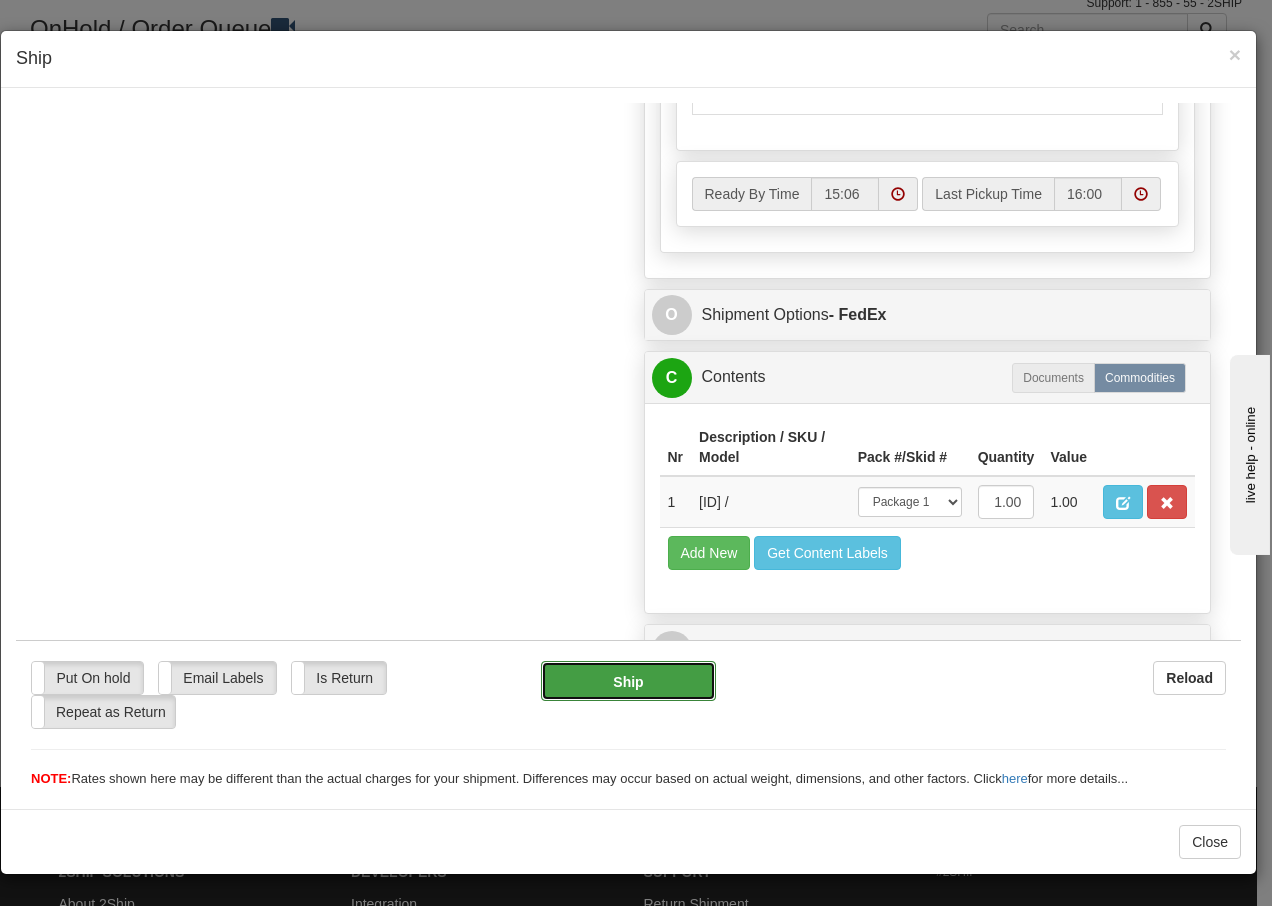 click on "Ship" at bounding box center [628, 680] 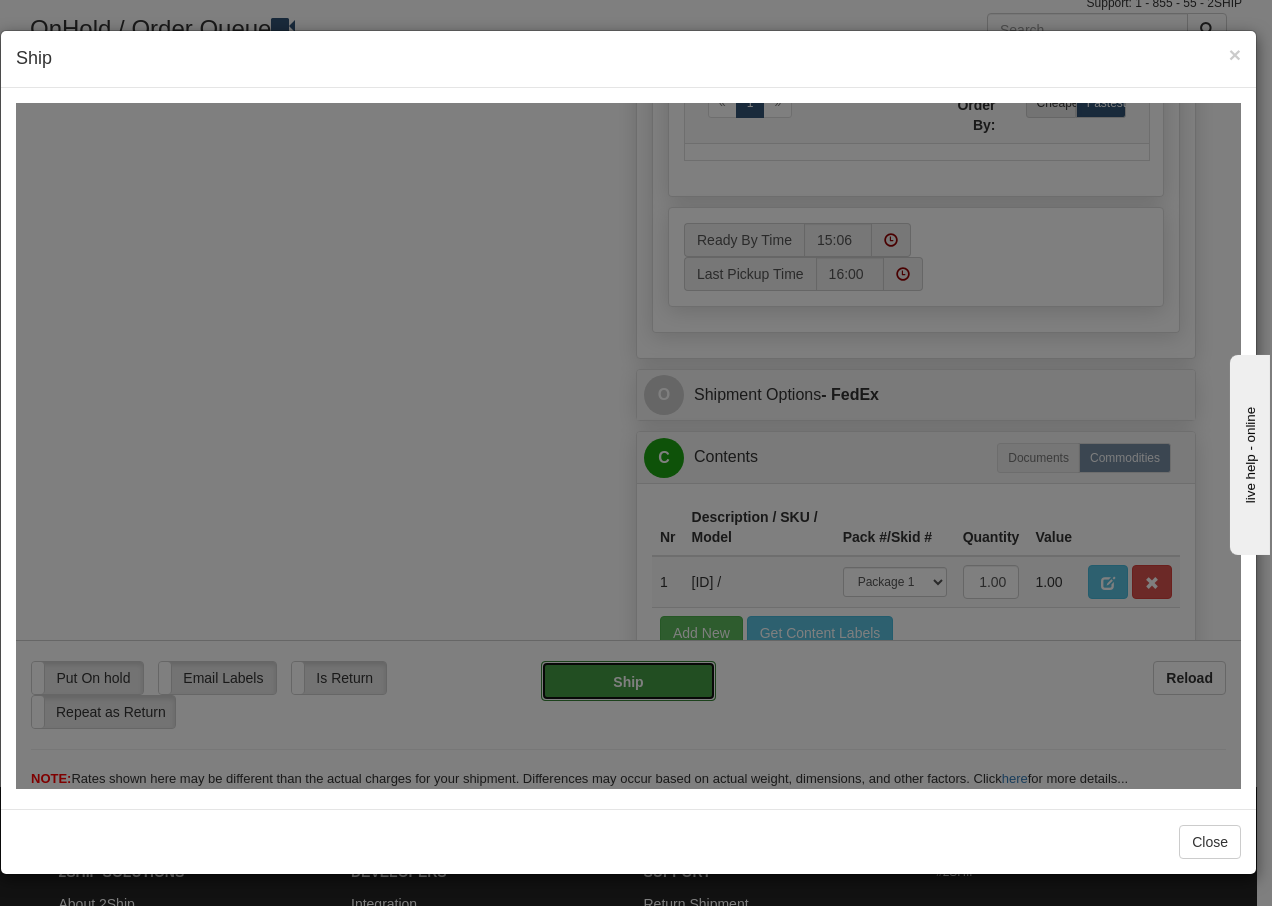 type on "92" 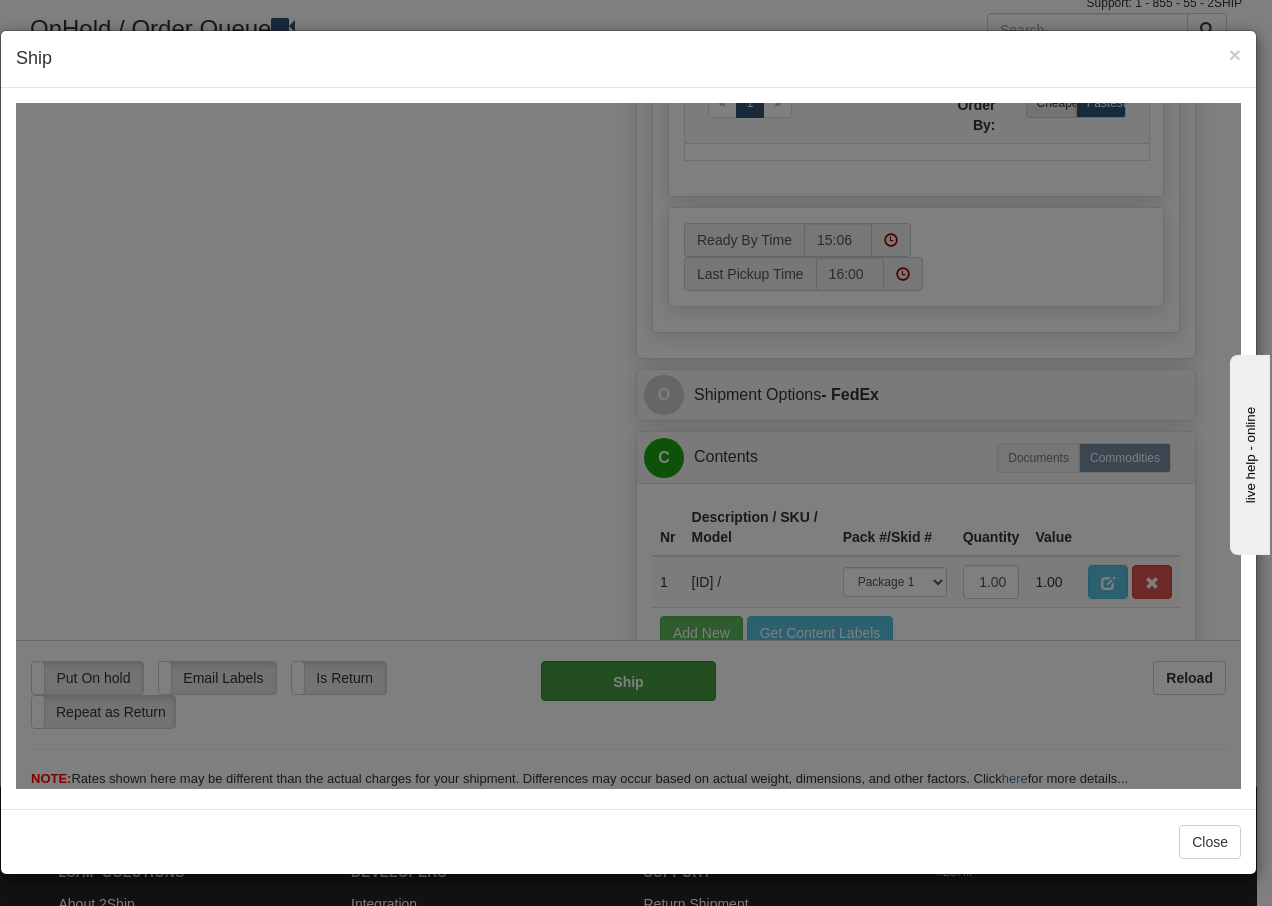 scroll, scrollTop: 1216, scrollLeft: 0, axis: vertical 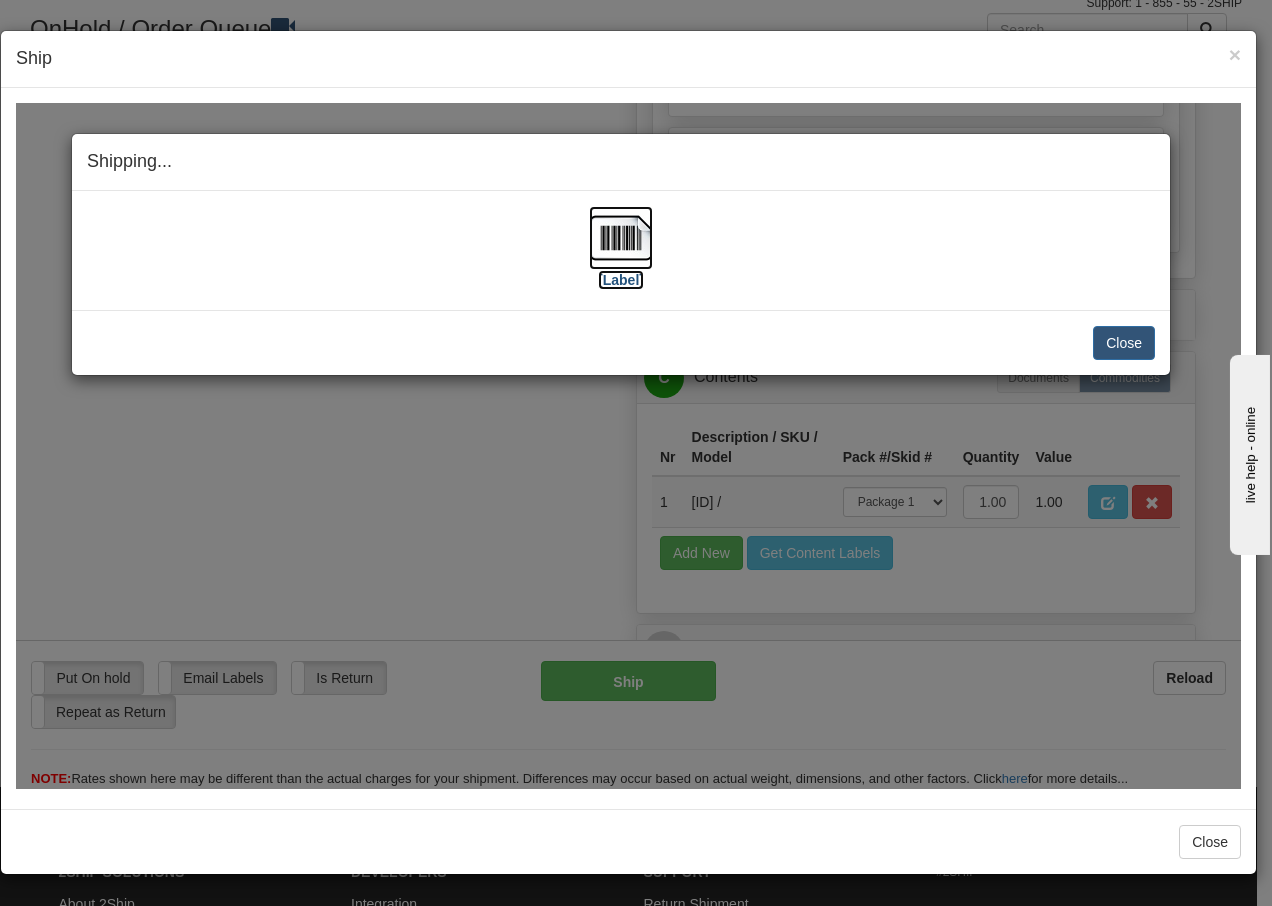 click at bounding box center (621, 237) 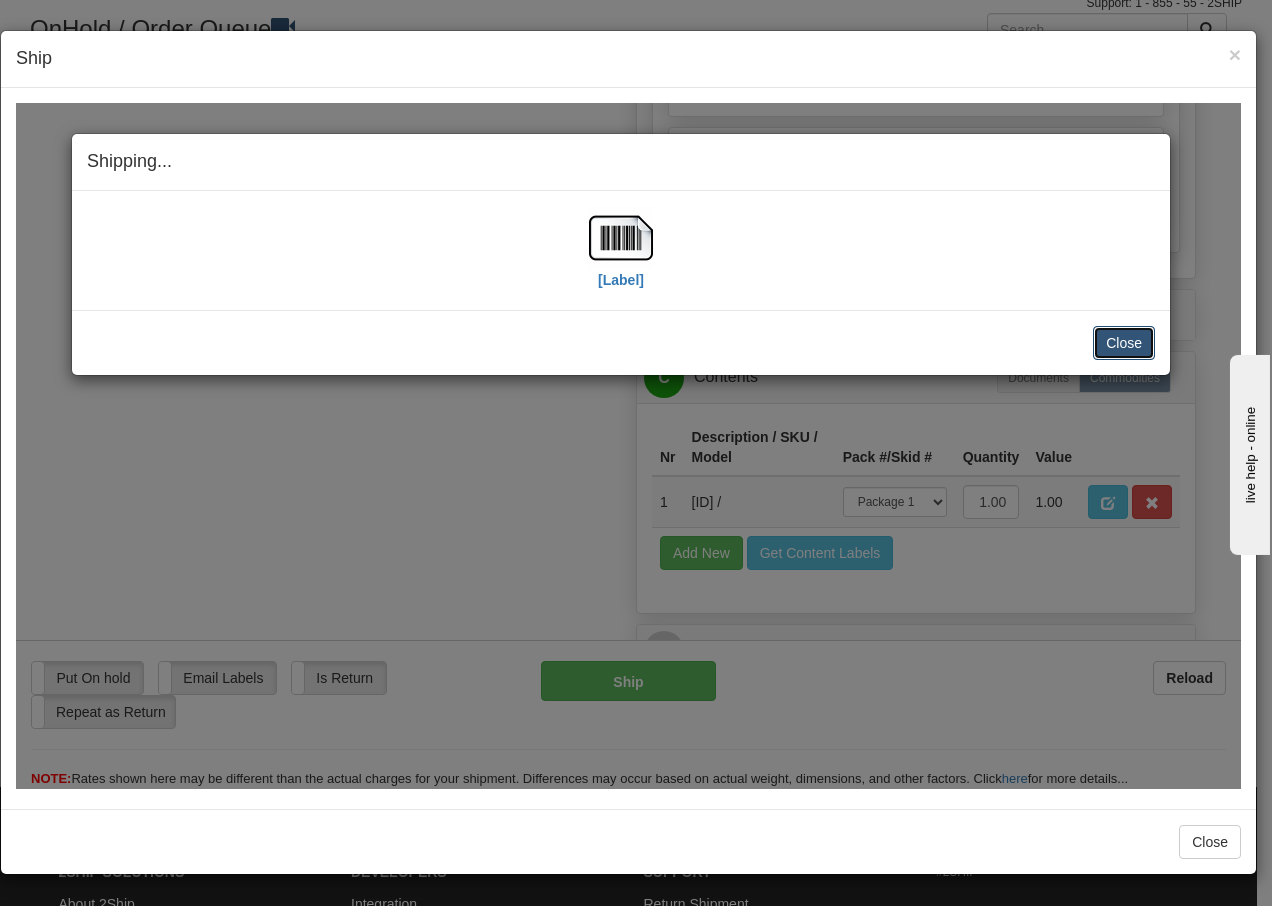 click on "Close" at bounding box center [1124, 342] 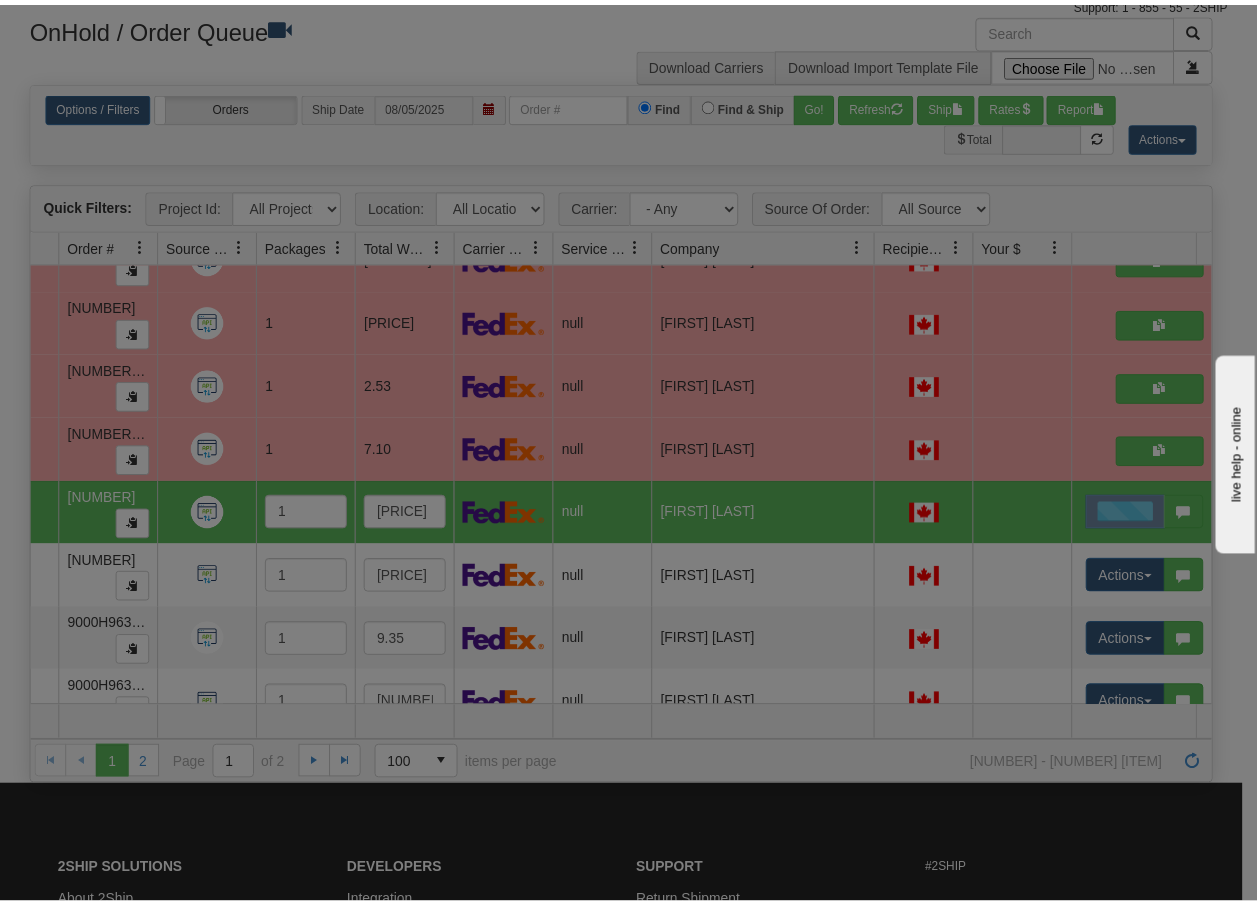 scroll, scrollTop: 0, scrollLeft: 0, axis: both 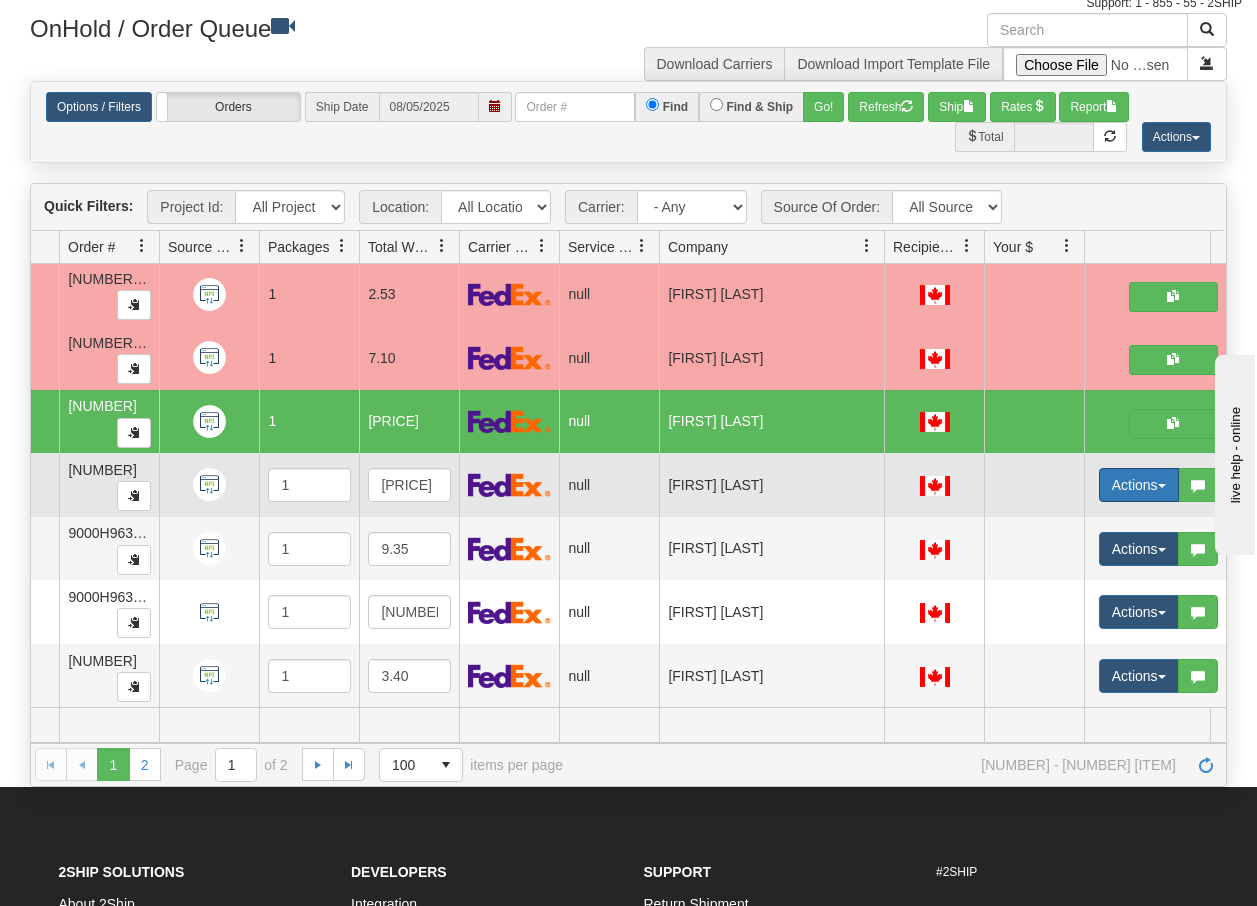 click on "Actions" at bounding box center [1139, 485] 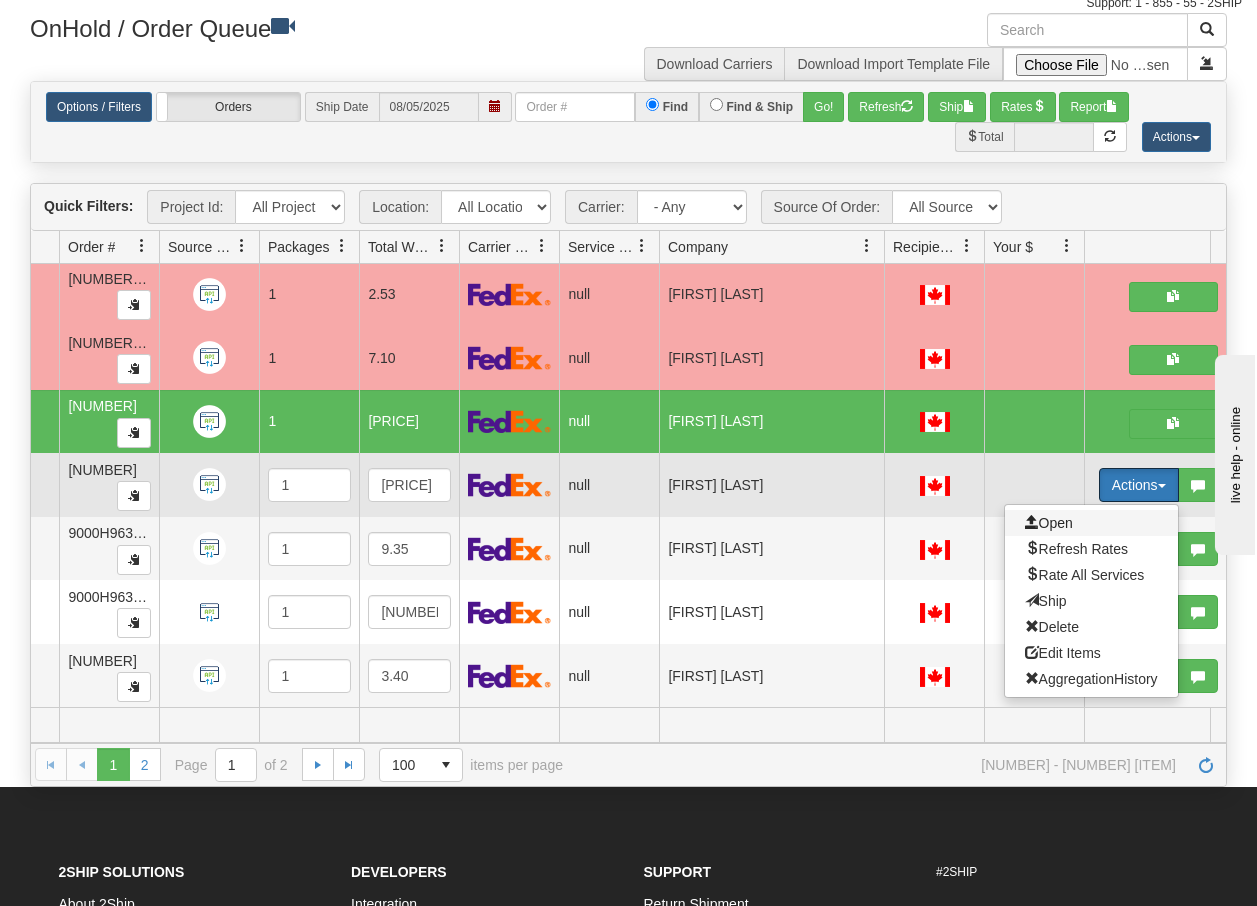 click on "Open" at bounding box center [1049, 523] 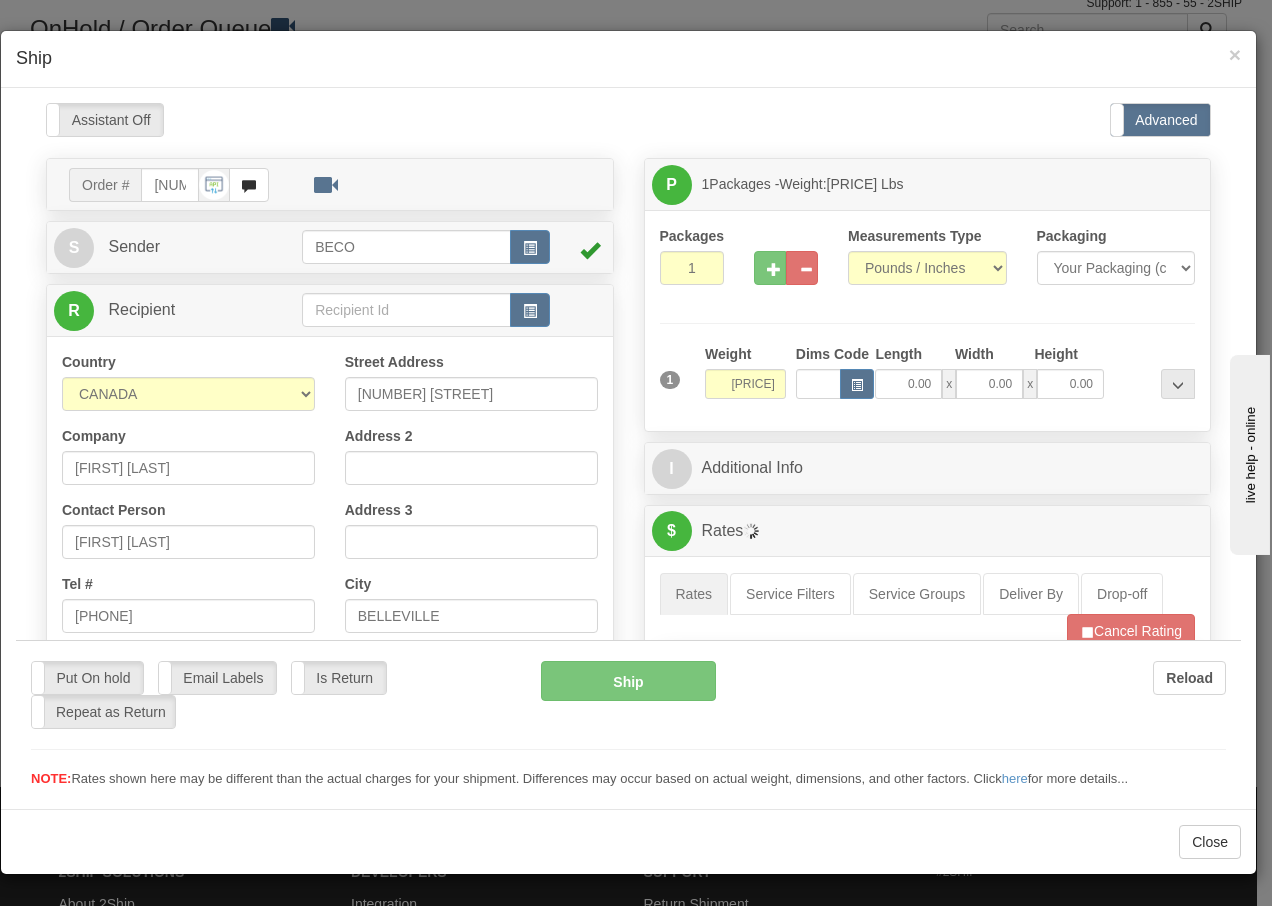 scroll, scrollTop: 0, scrollLeft: 0, axis: both 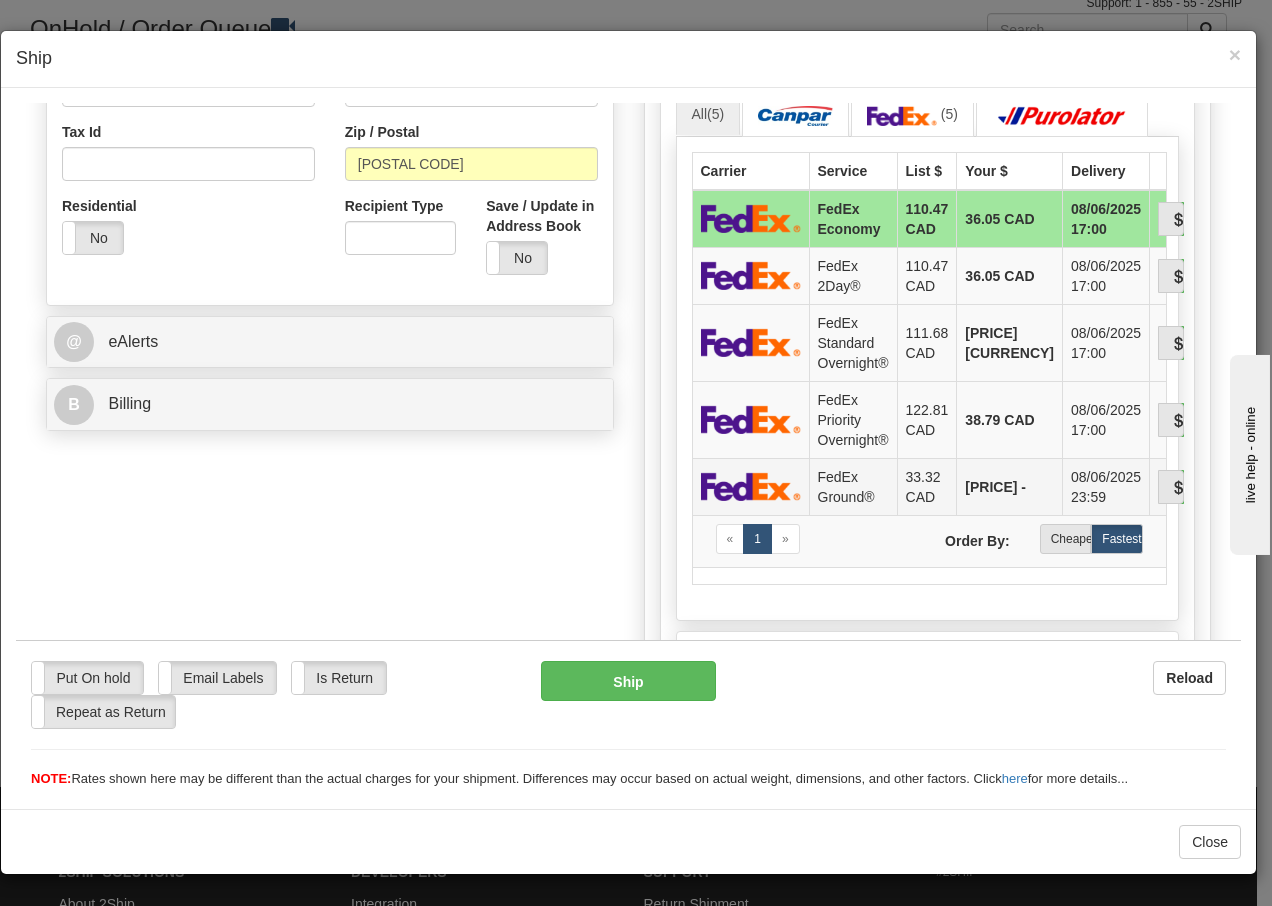 click on "FedEx Ground®" at bounding box center [853, 485] 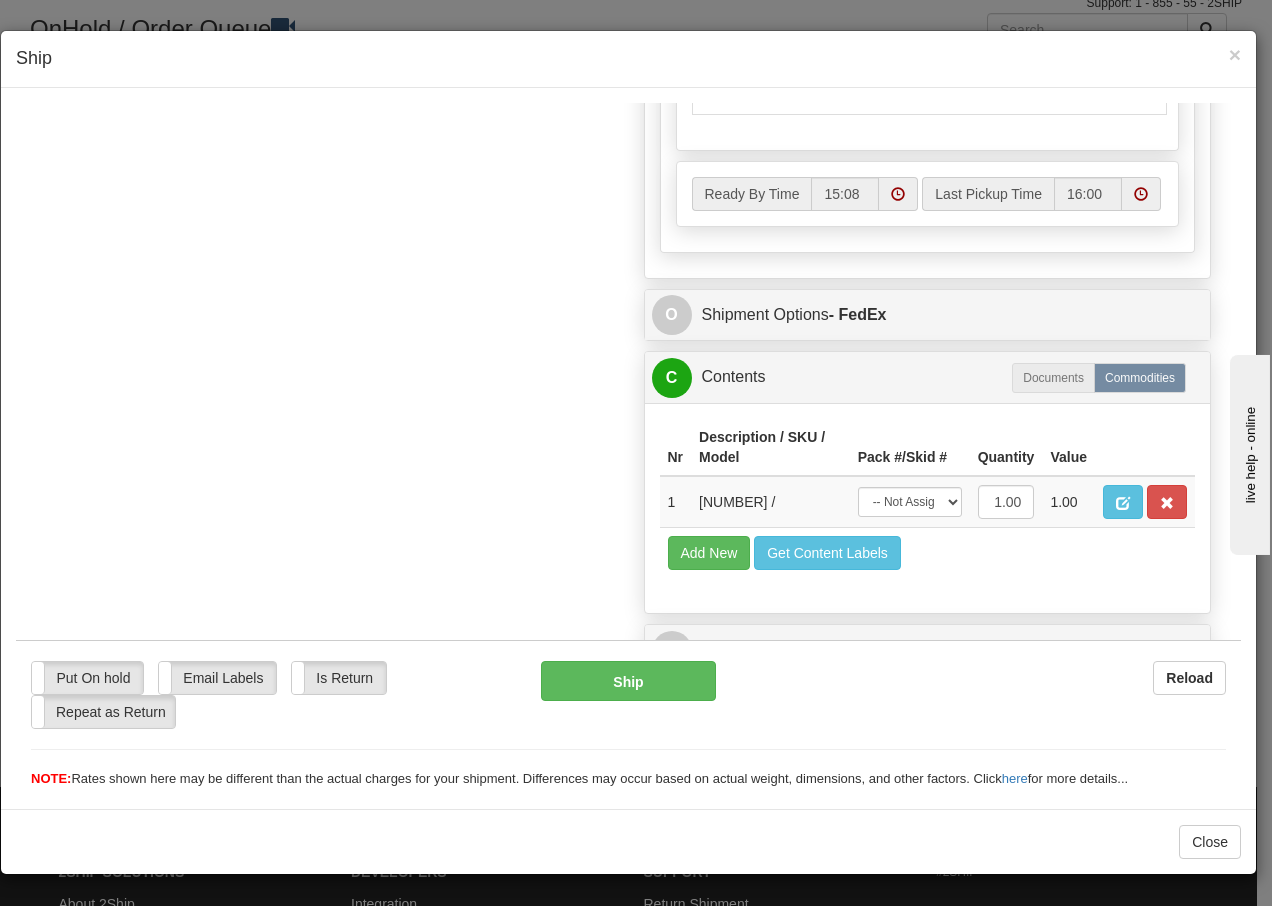 scroll, scrollTop: 1136, scrollLeft: 0, axis: vertical 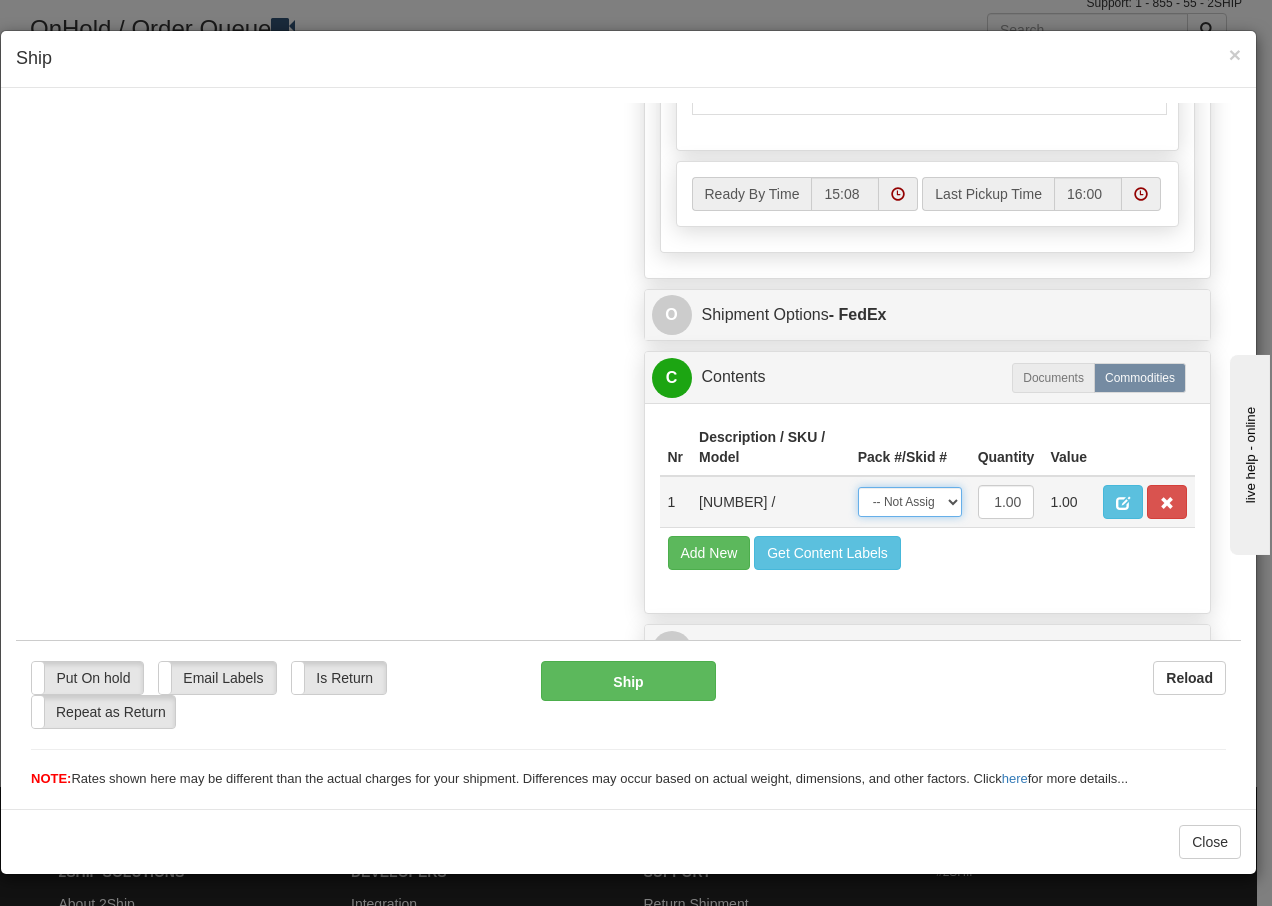 click on "-- Not Assigned --
Package 1" at bounding box center (910, 501) 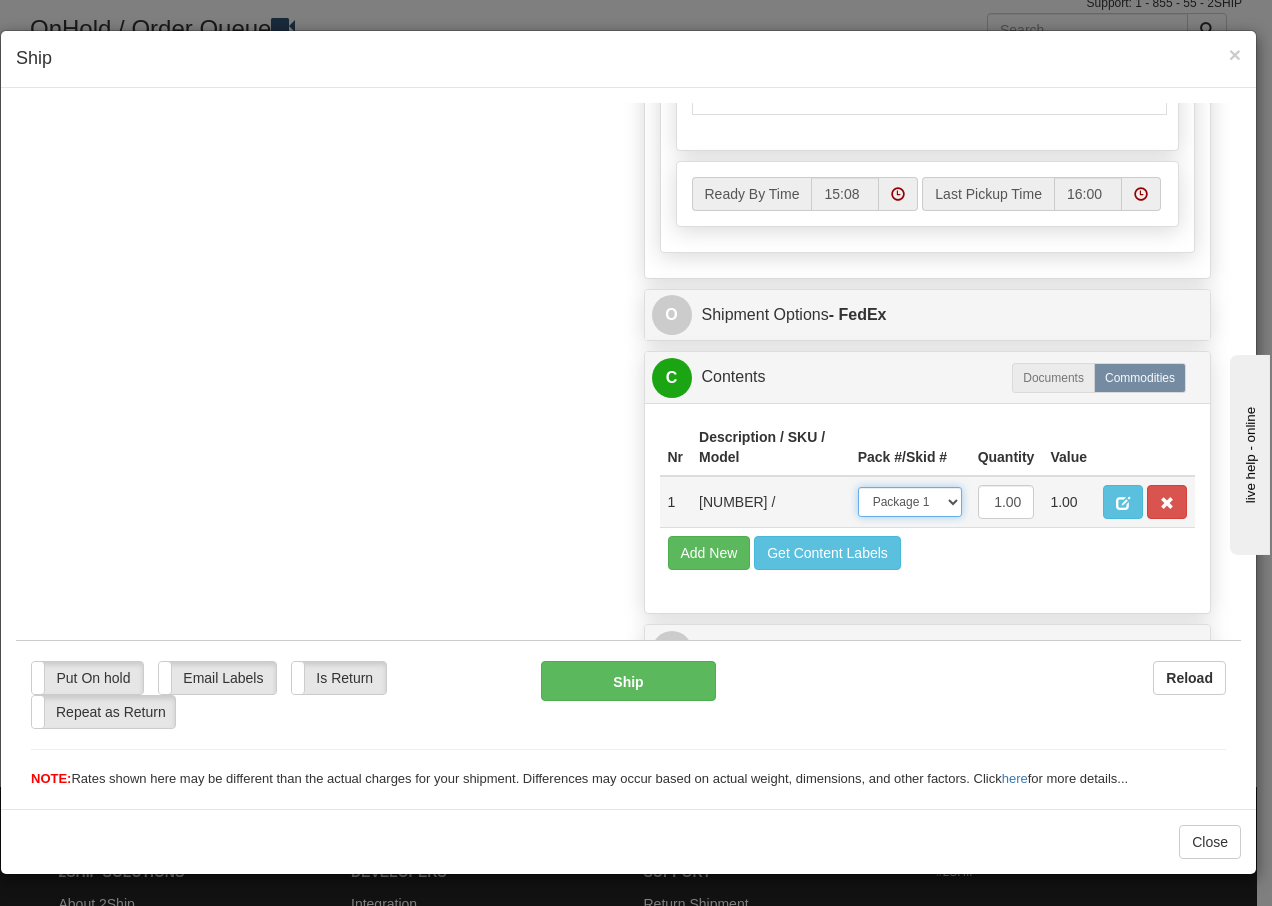 click on "-- Not Assigned --
Package 1" at bounding box center [910, 501] 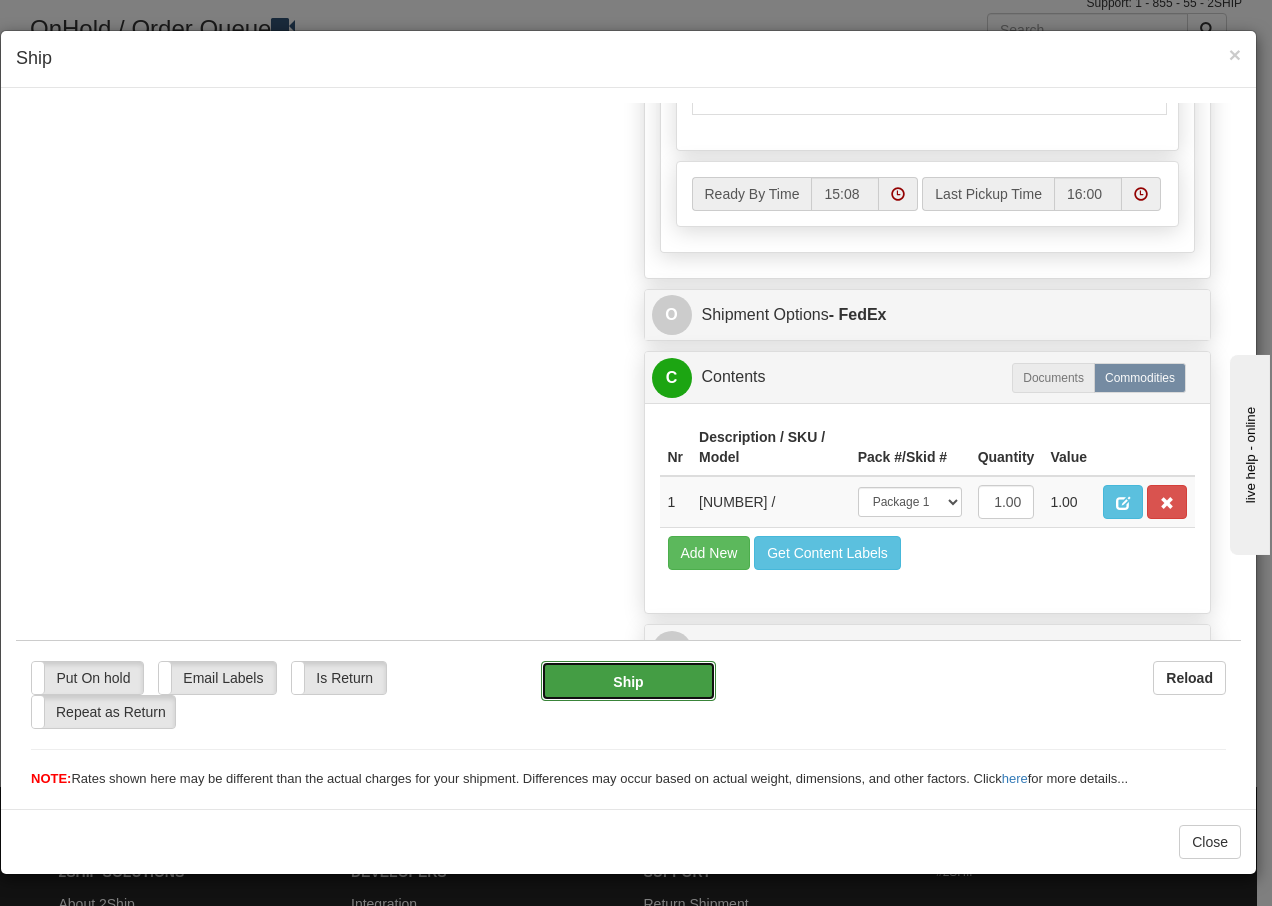 click on "Ship" at bounding box center (628, 680) 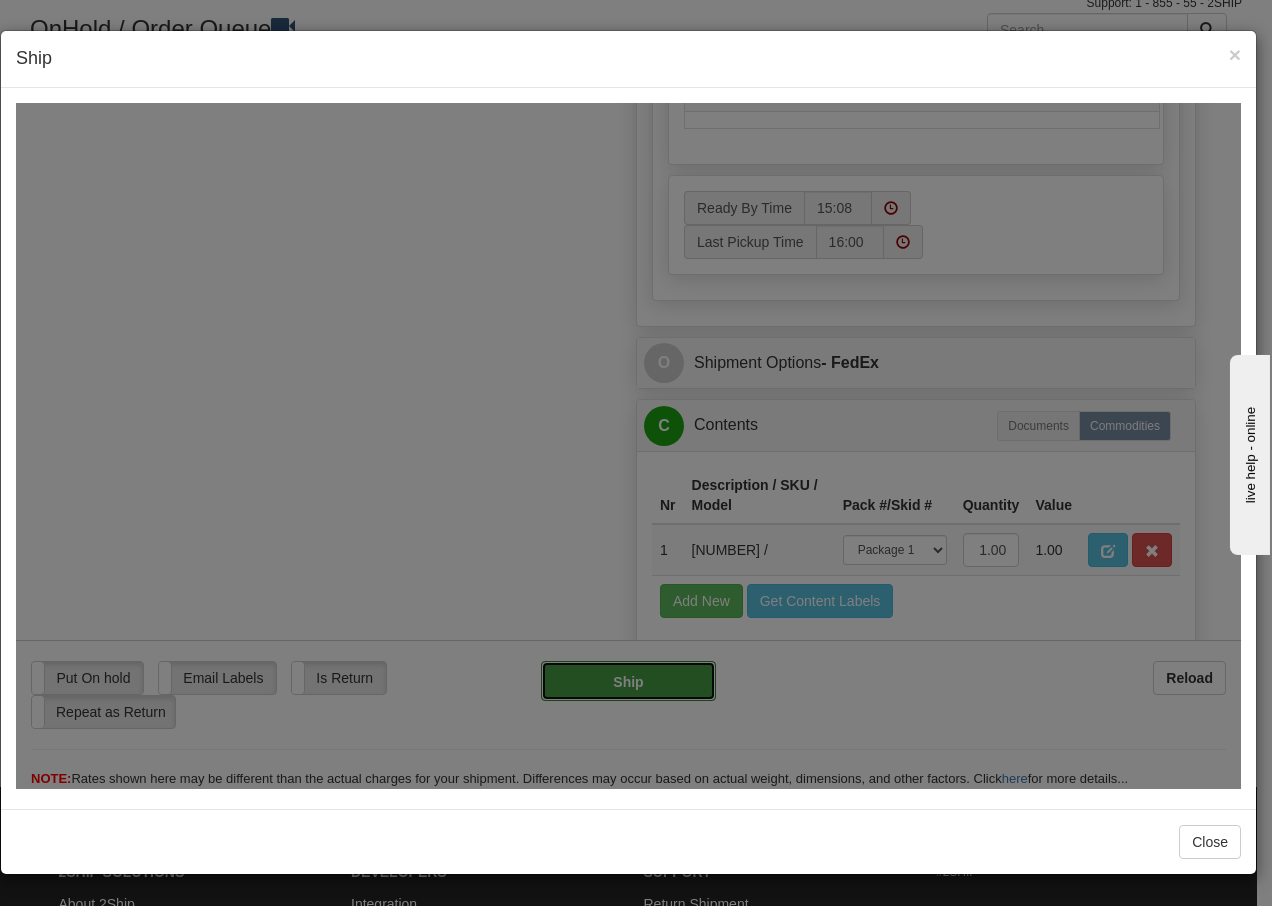 type on "92" 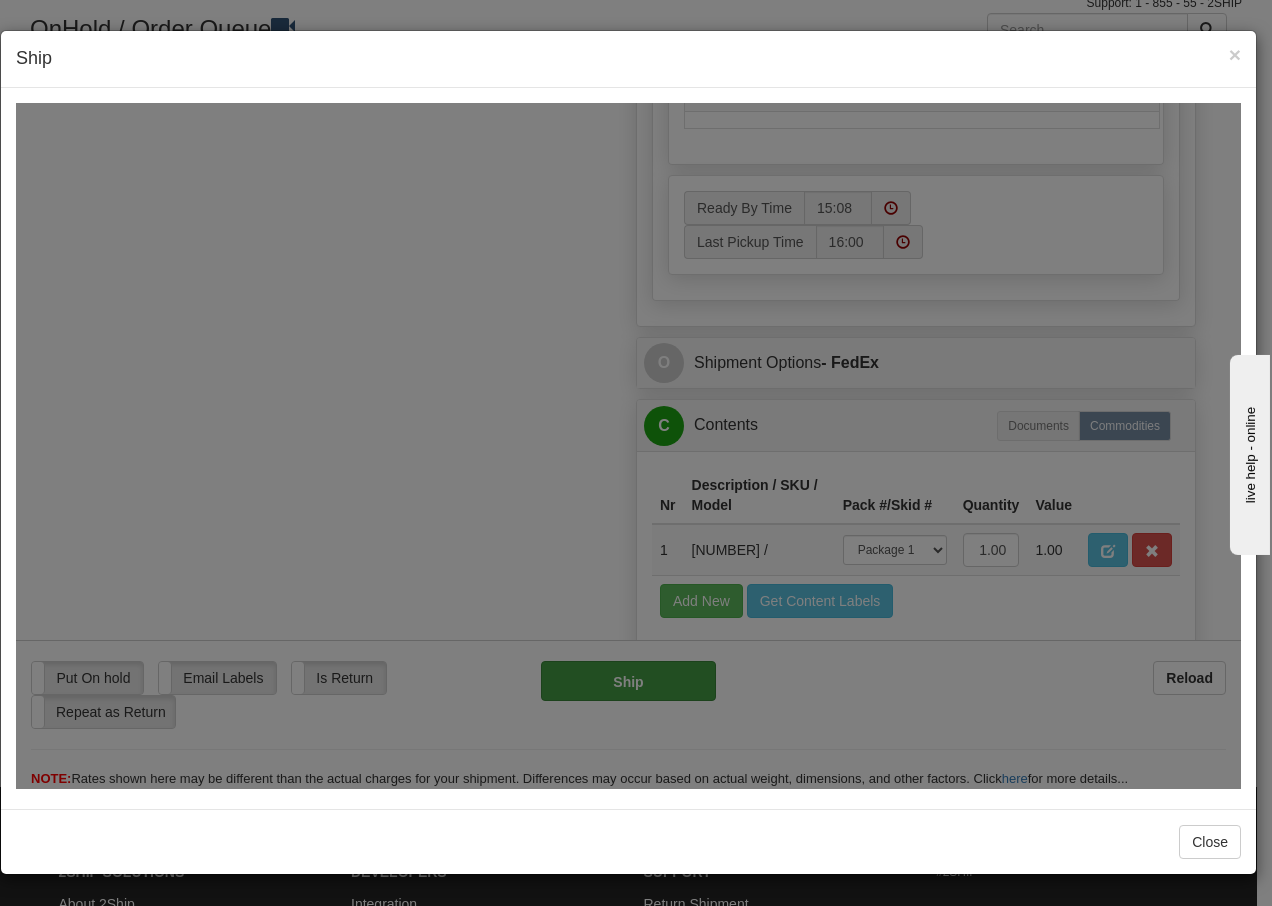 scroll, scrollTop: 1216, scrollLeft: 0, axis: vertical 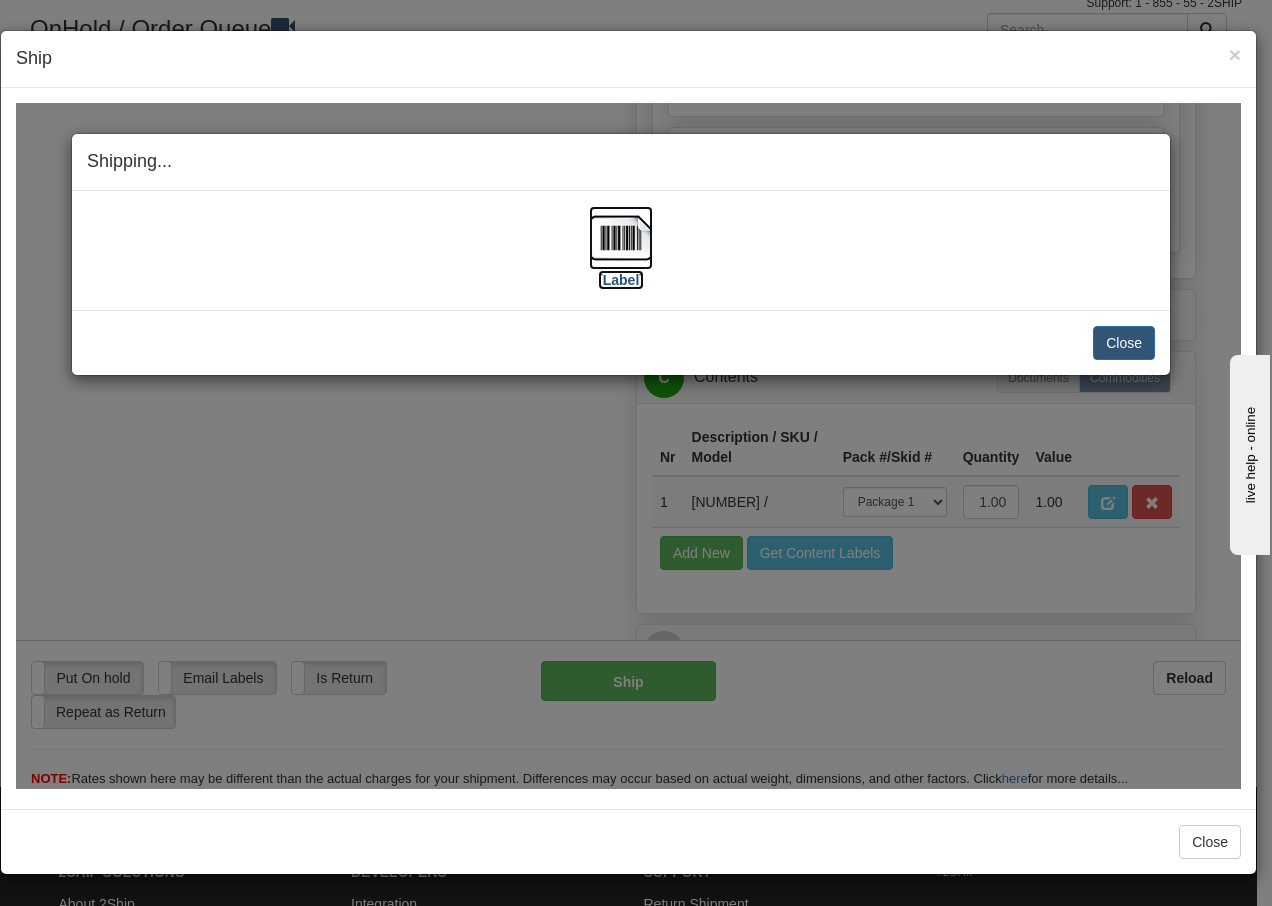 click at bounding box center [621, 237] 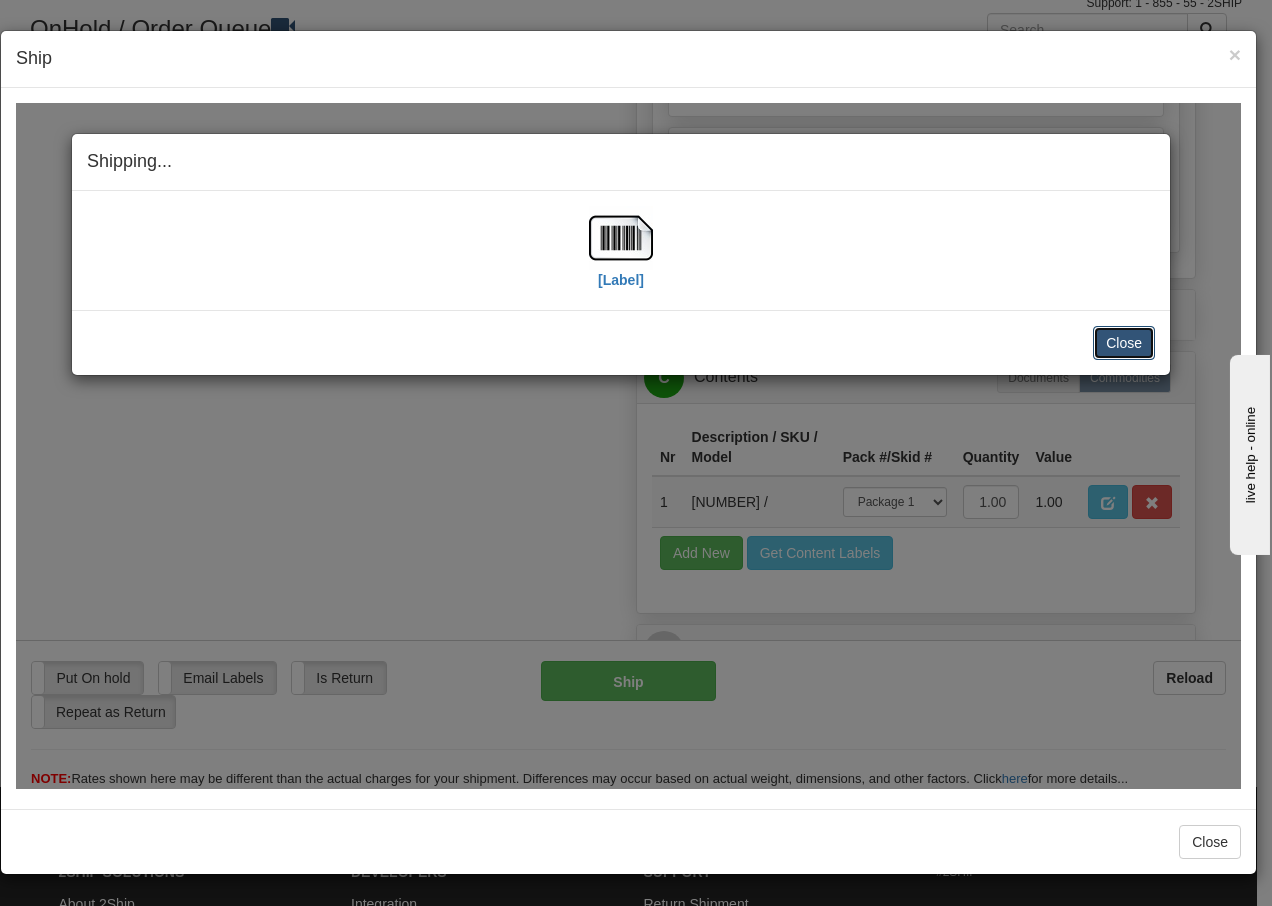 click on "Close" at bounding box center [1124, 342] 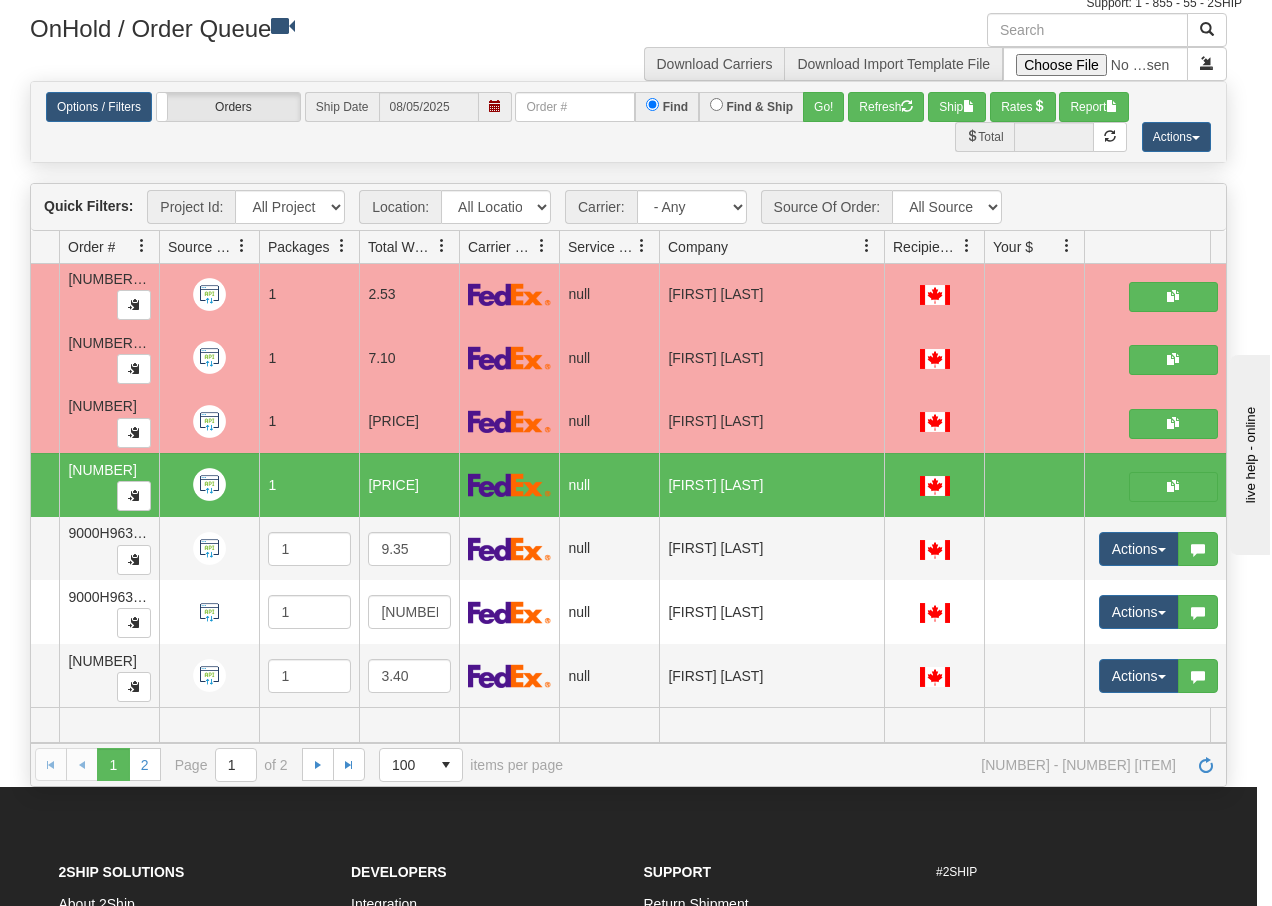 scroll, scrollTop: 0, scrollLeft: 0, axis: both 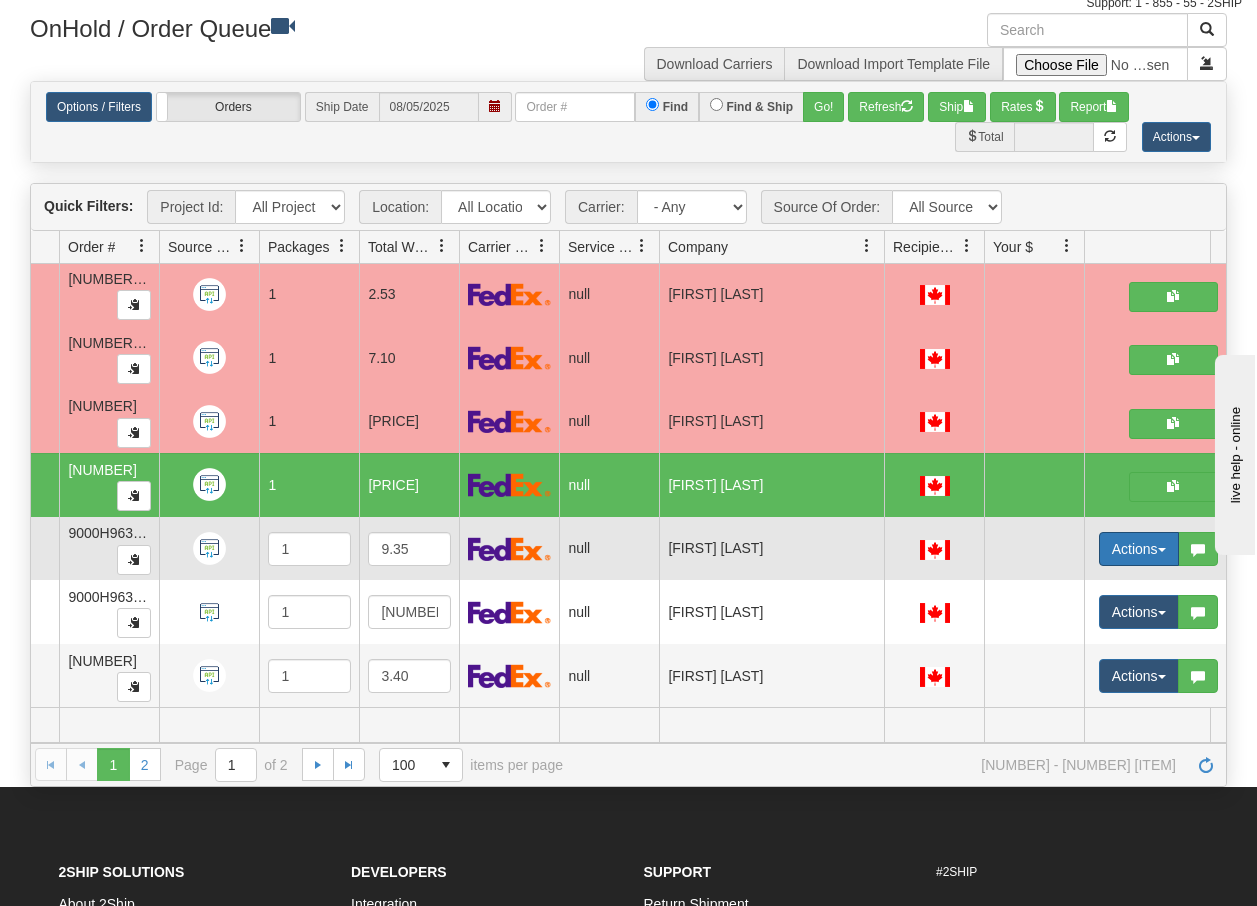 click on "Actions" at bounding box center [1139, 549] 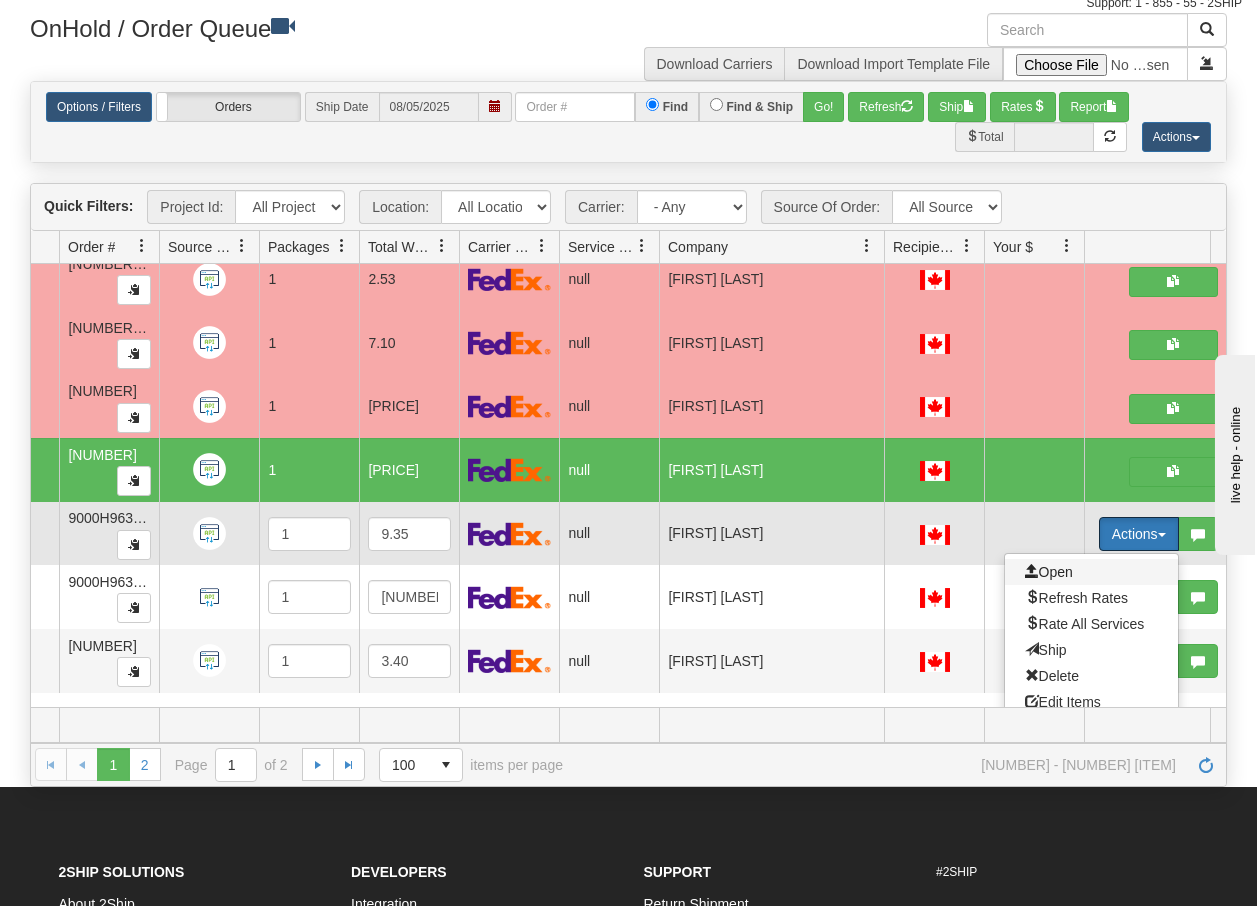 click on "Open" at bounding box center [1049, 572] 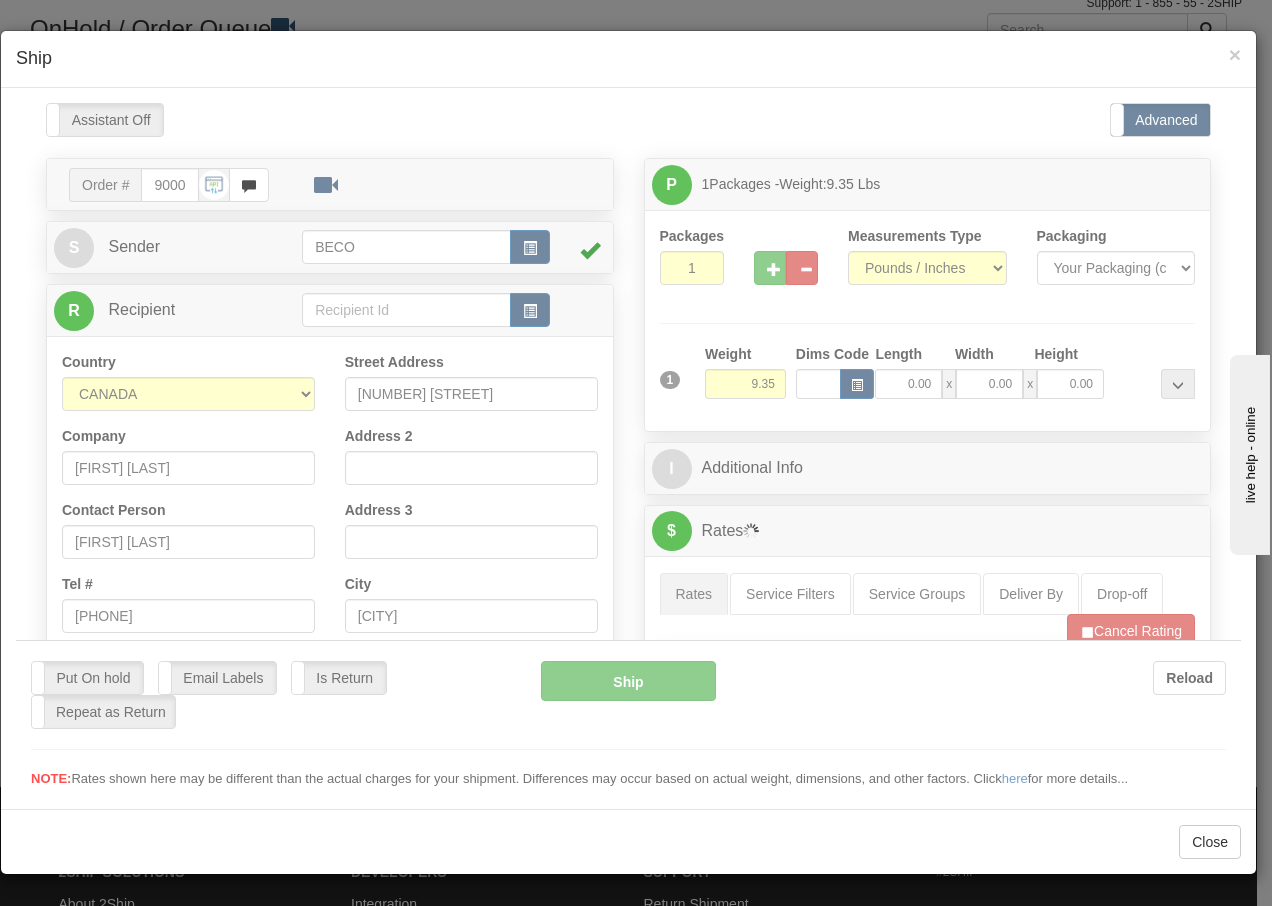 scroll, scrollTop: 0, scrollLeft: 0, axis: both 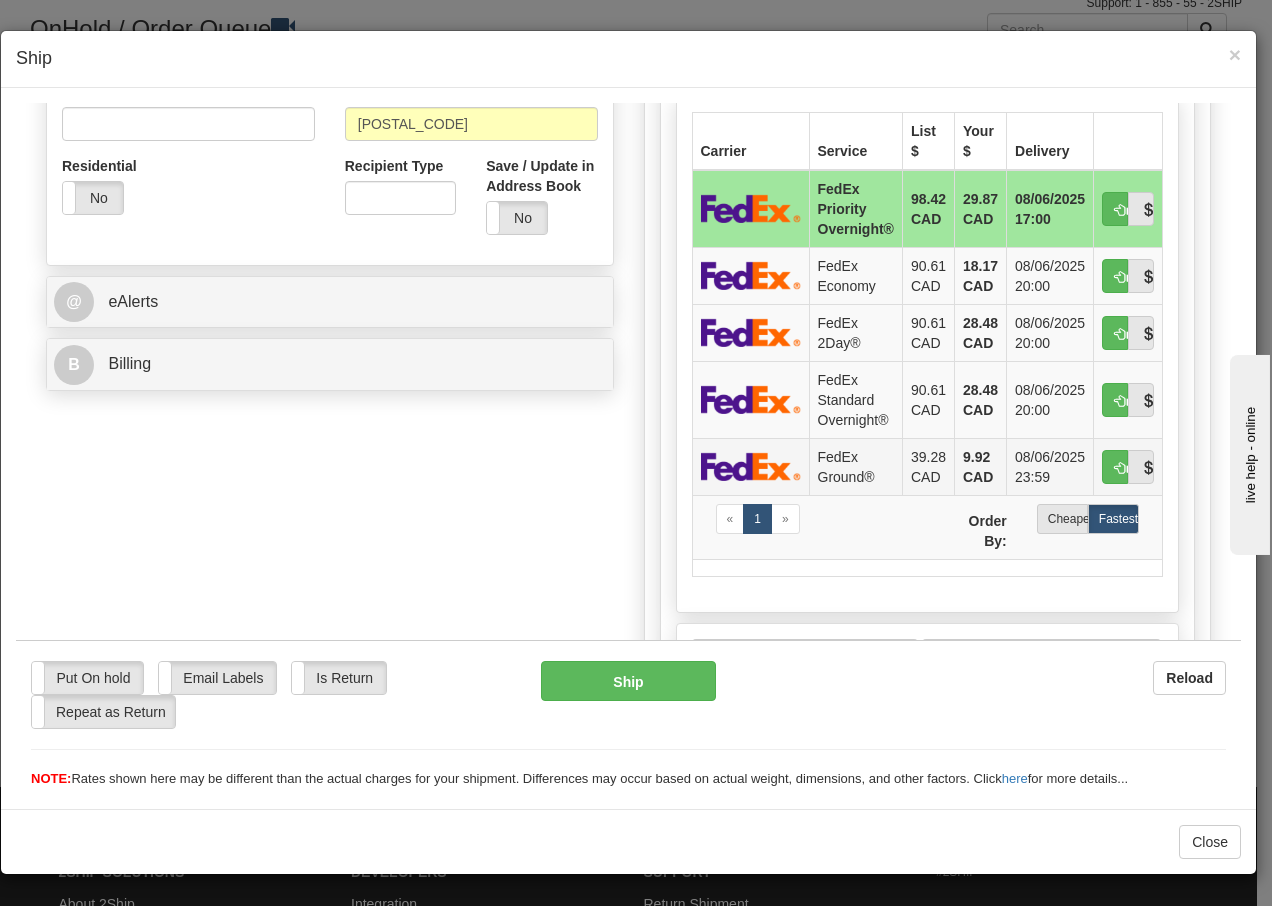 click on "FedEx Ground®" at bounding box center [855, 465] 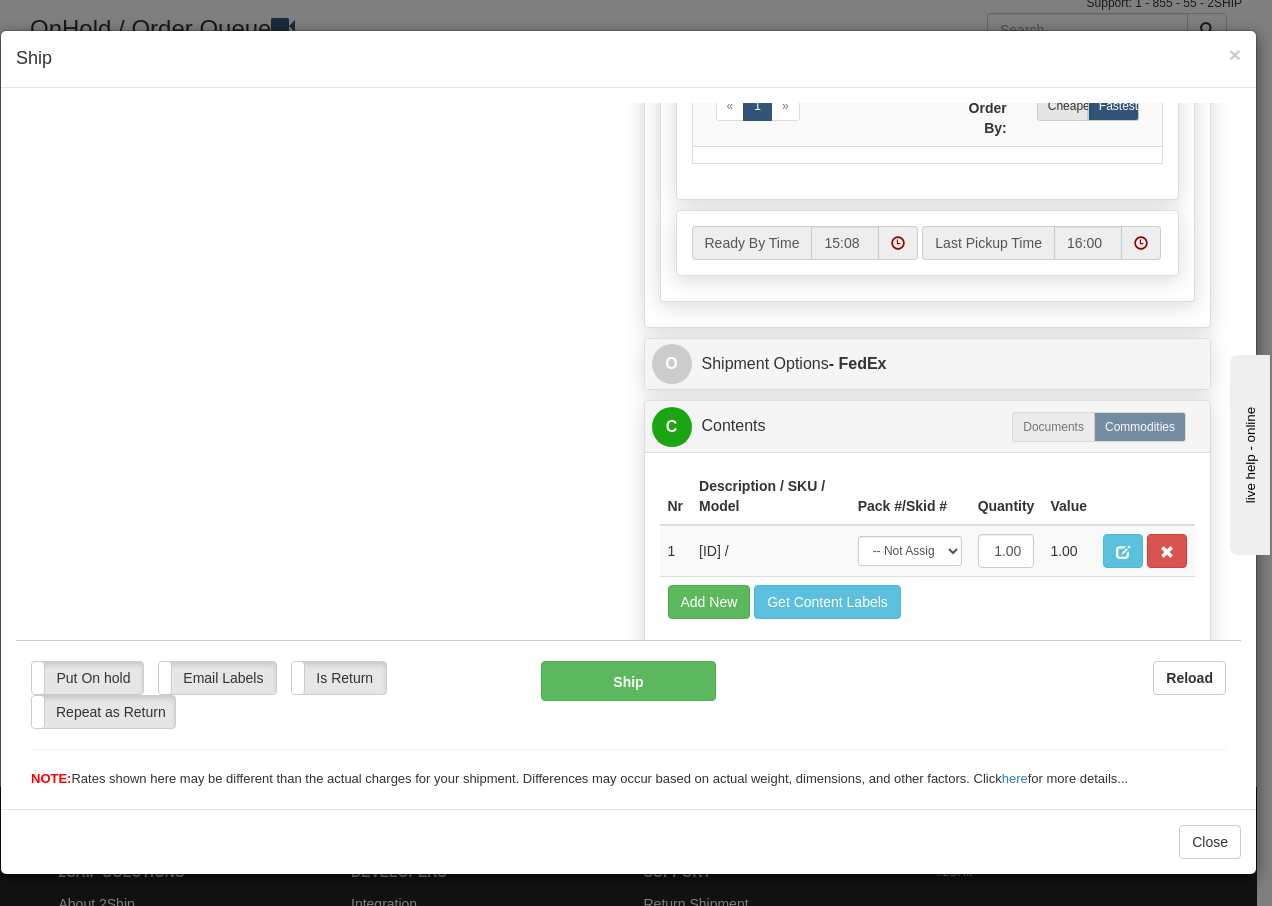 scroll, scrollTop: 1136, scrollLeft: 0, axis: vertical 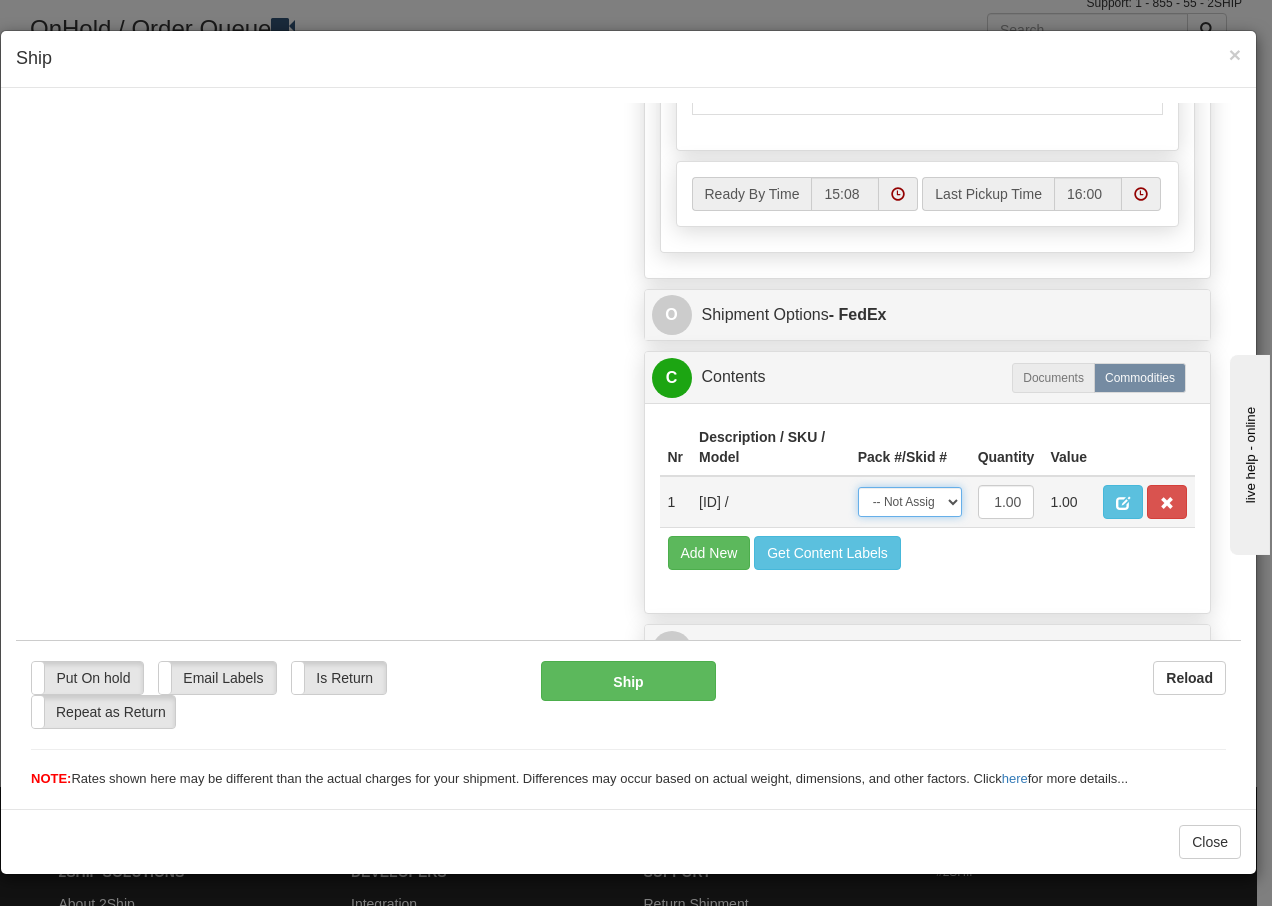drag, startPoint x: 914, startPoint y: 500, endPoint x: 912, endPoint y: 514, distance: 14.142136 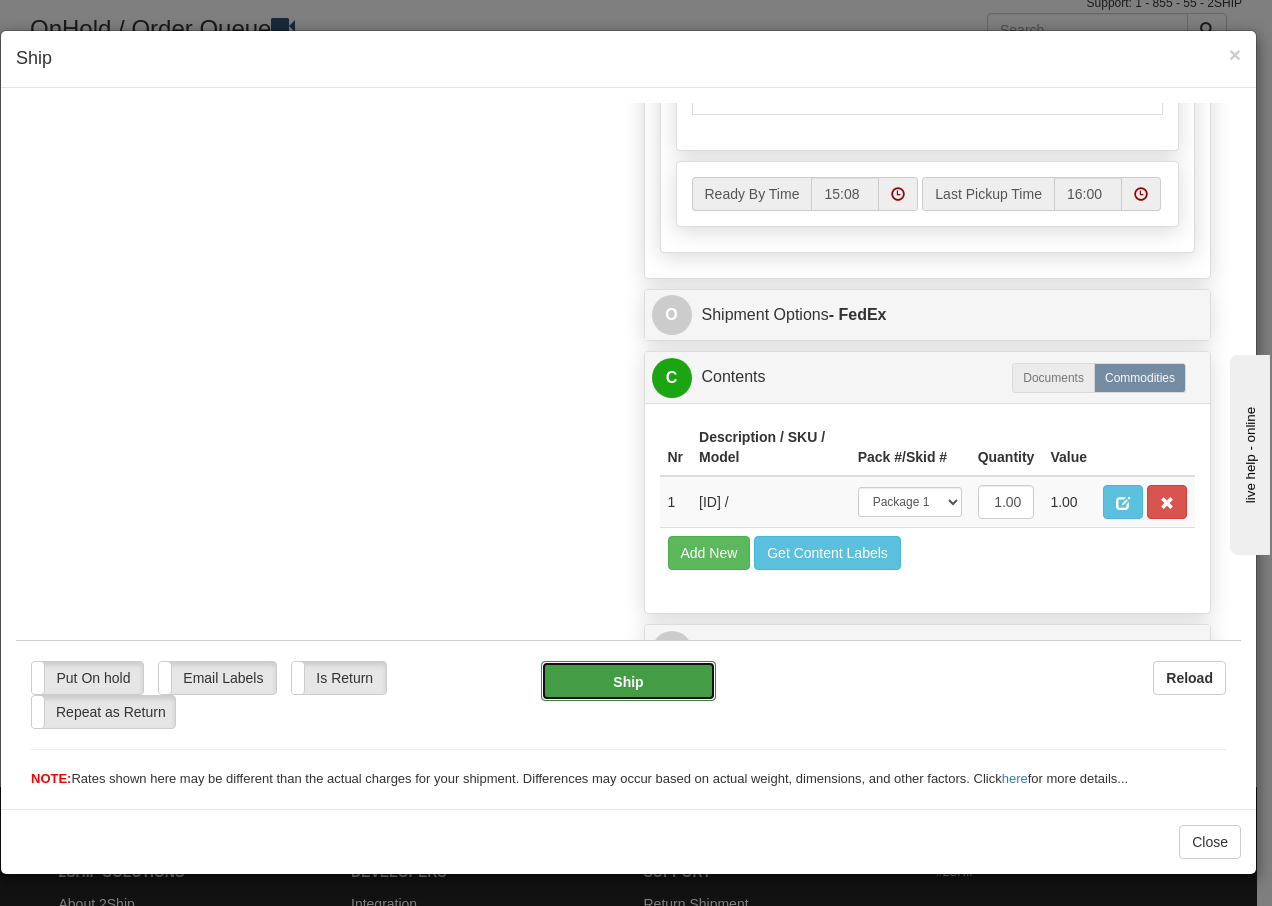 click on "Ship" at bounding box center [628, 680] 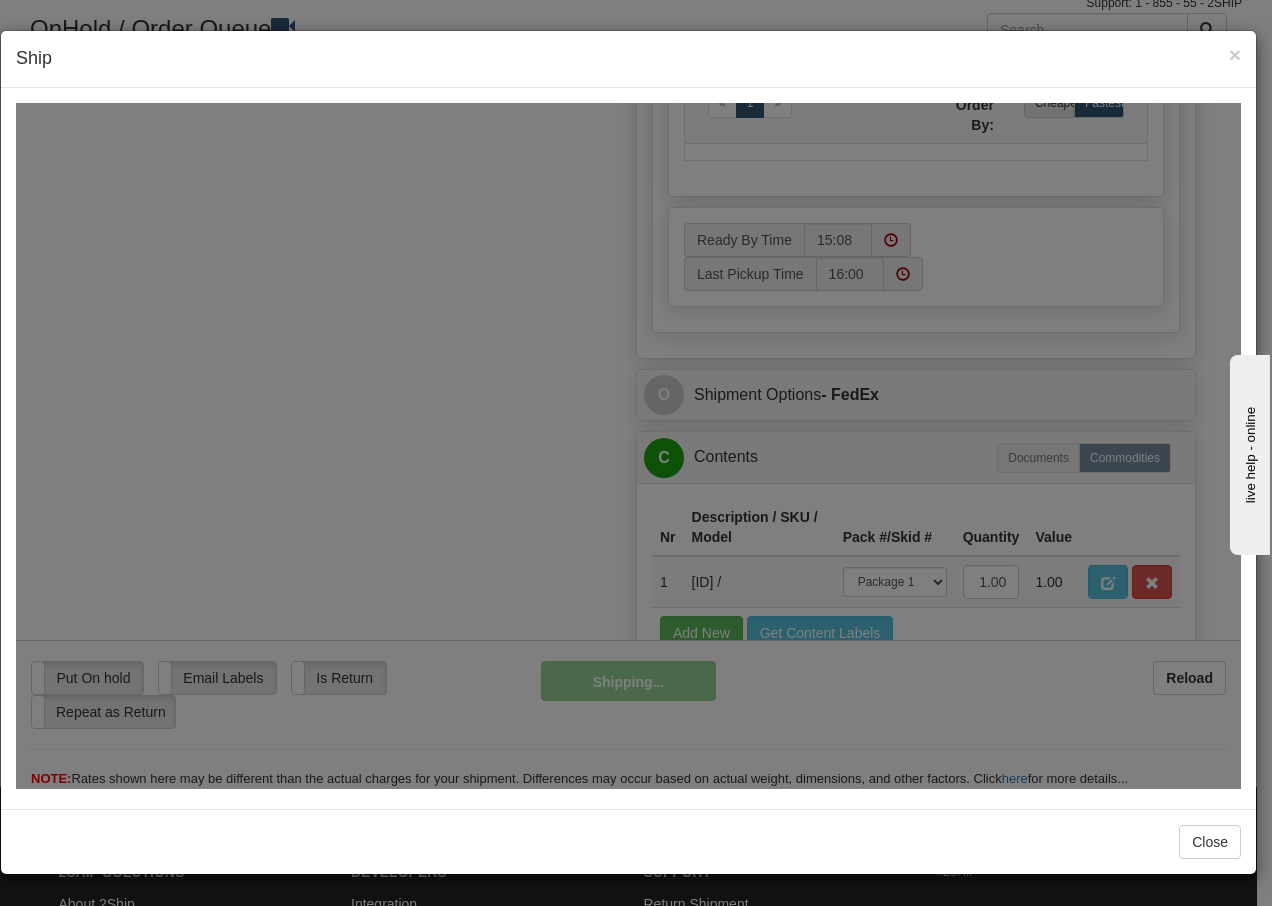 scroll, scrollTop: 1216, scrollLeft: 0, axis: vertical 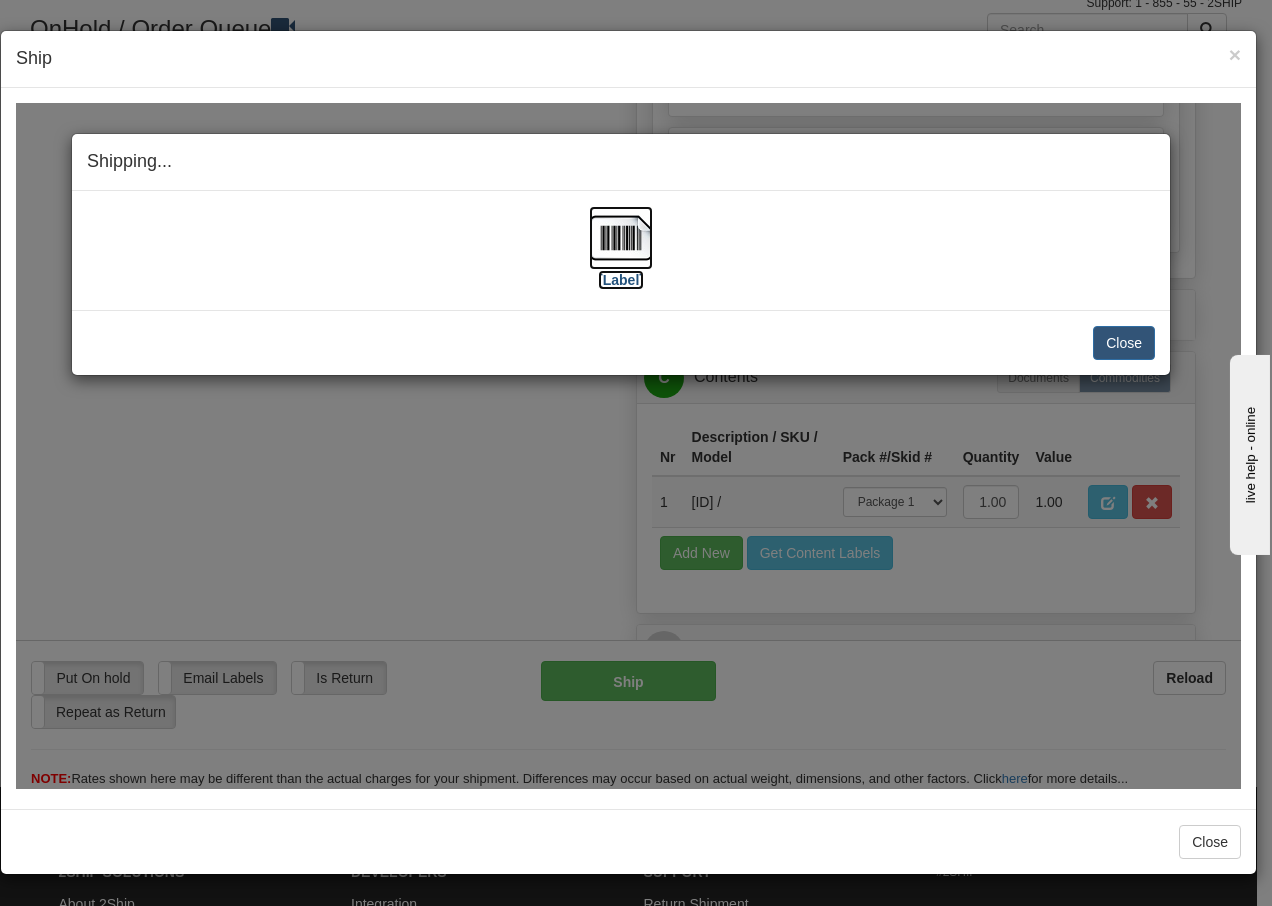 click at bounding box center (621, 237) 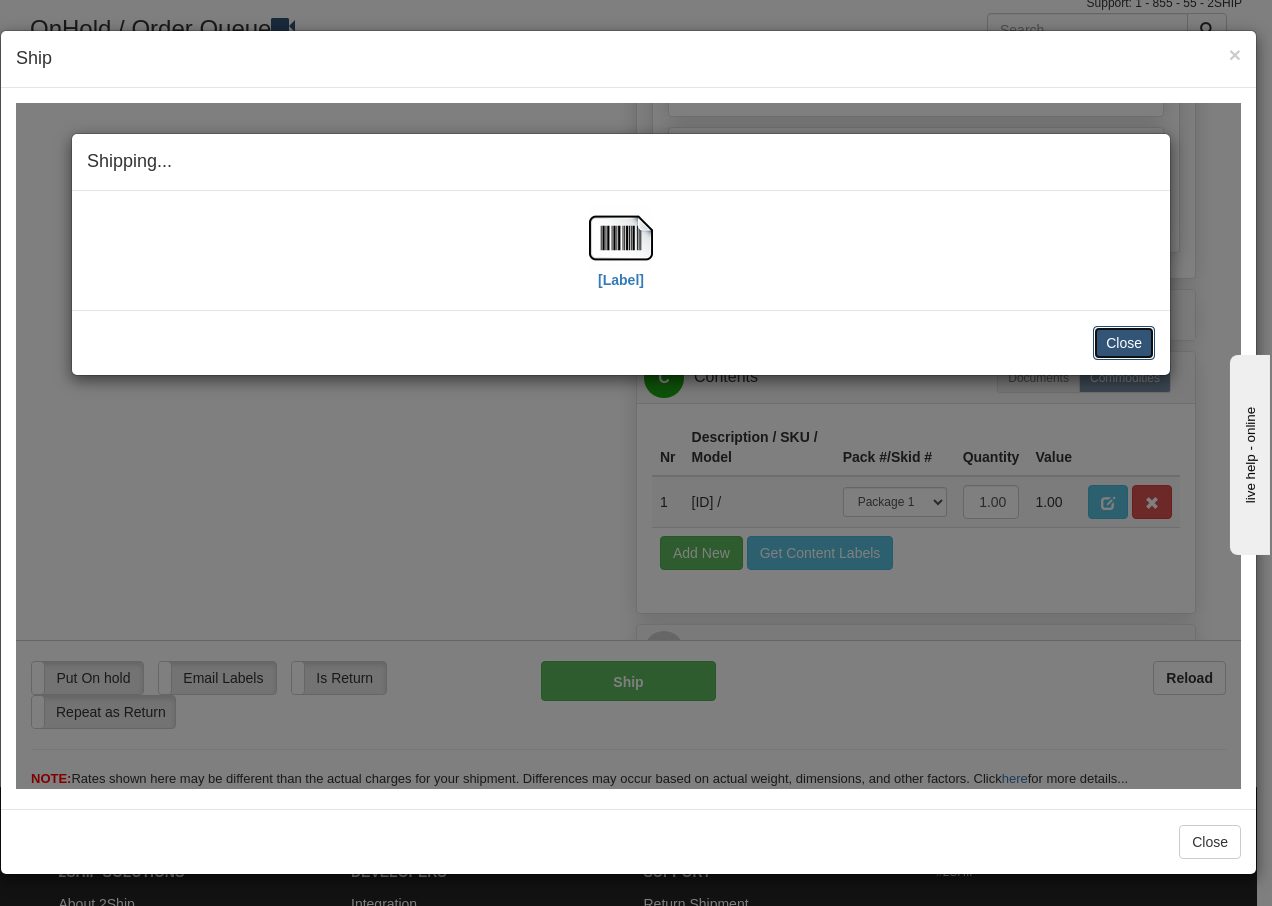 click on "Close" at bounding box center (1124, 342) 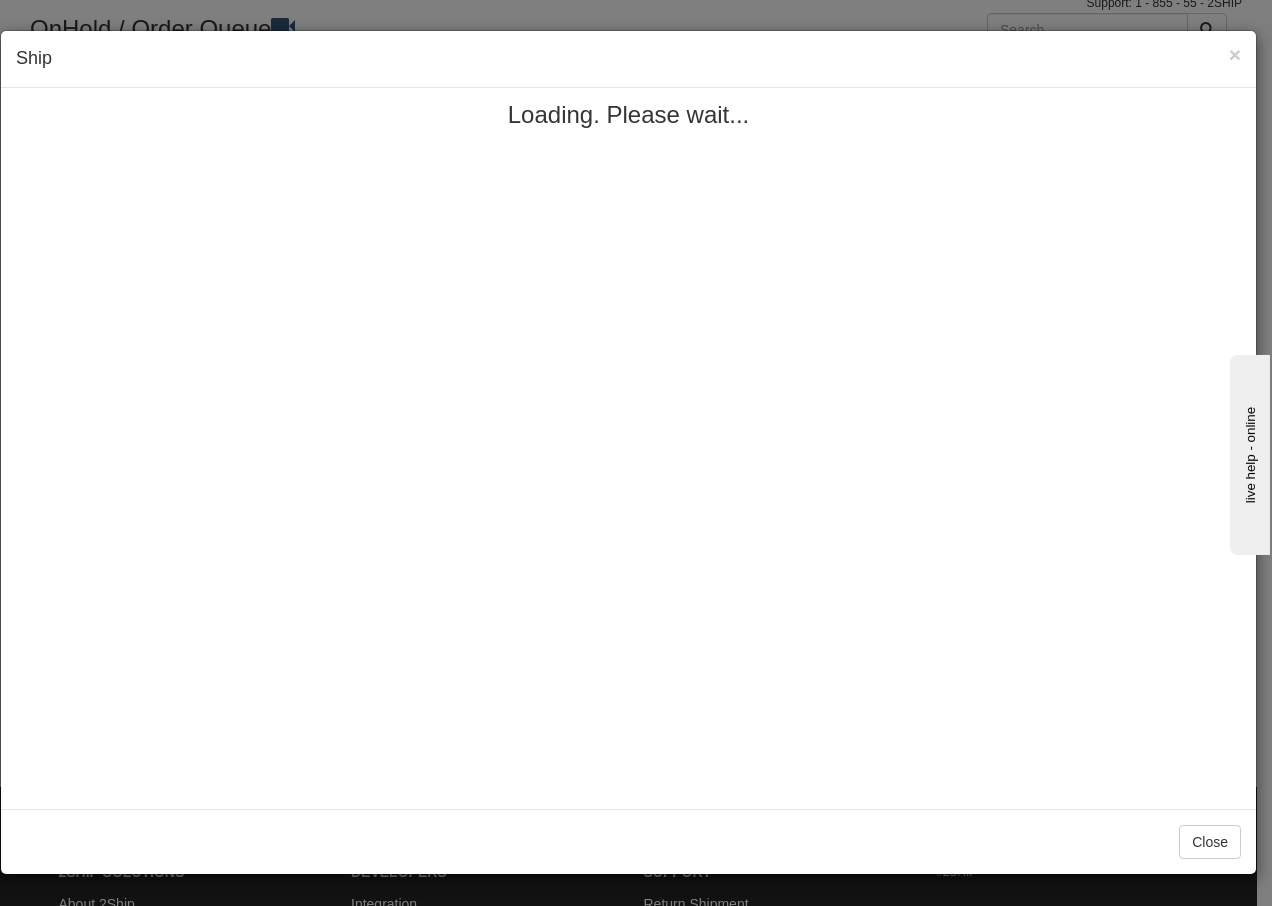 scroll, scrollTop: 0, scrollLeft: 0, axis: both 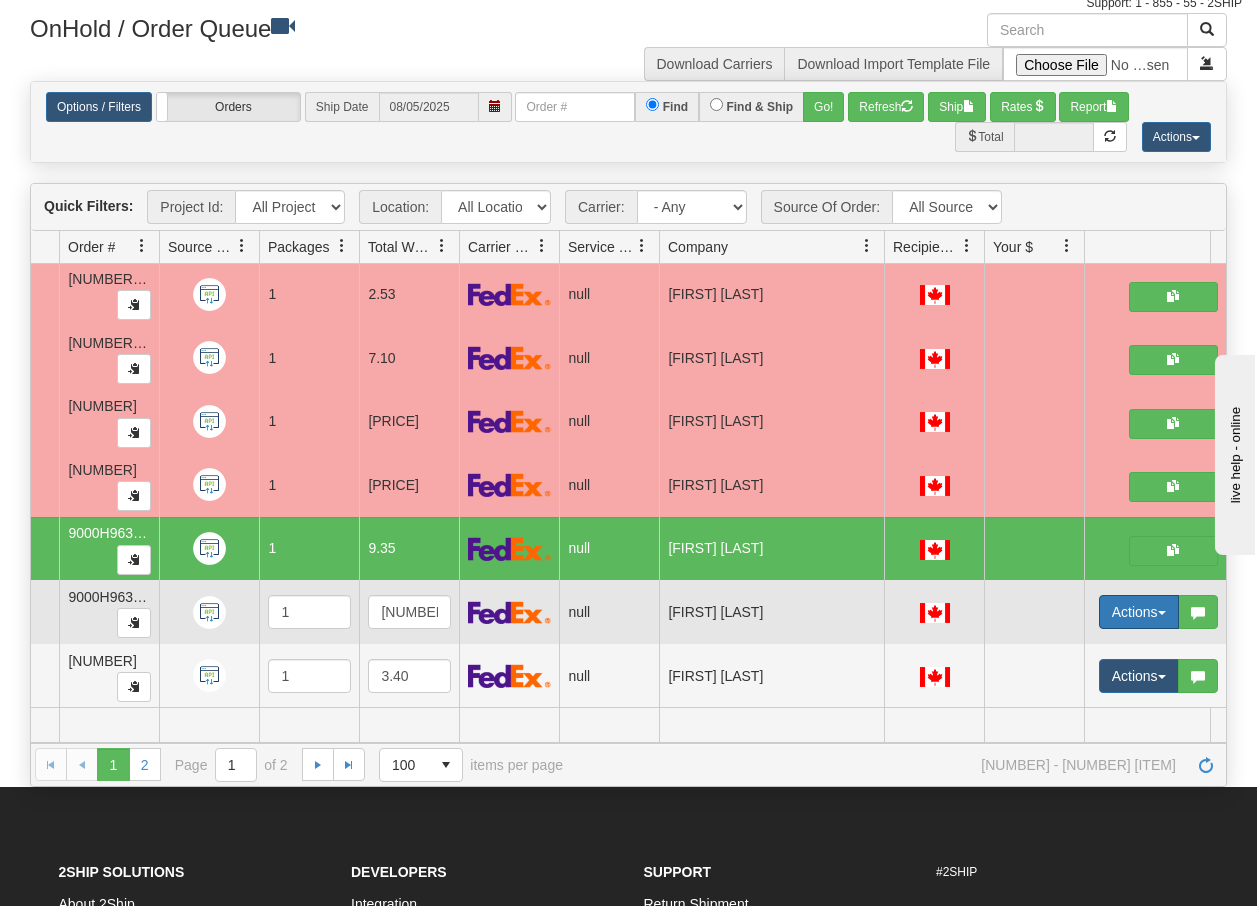 click at bounding box center (1162, 613) 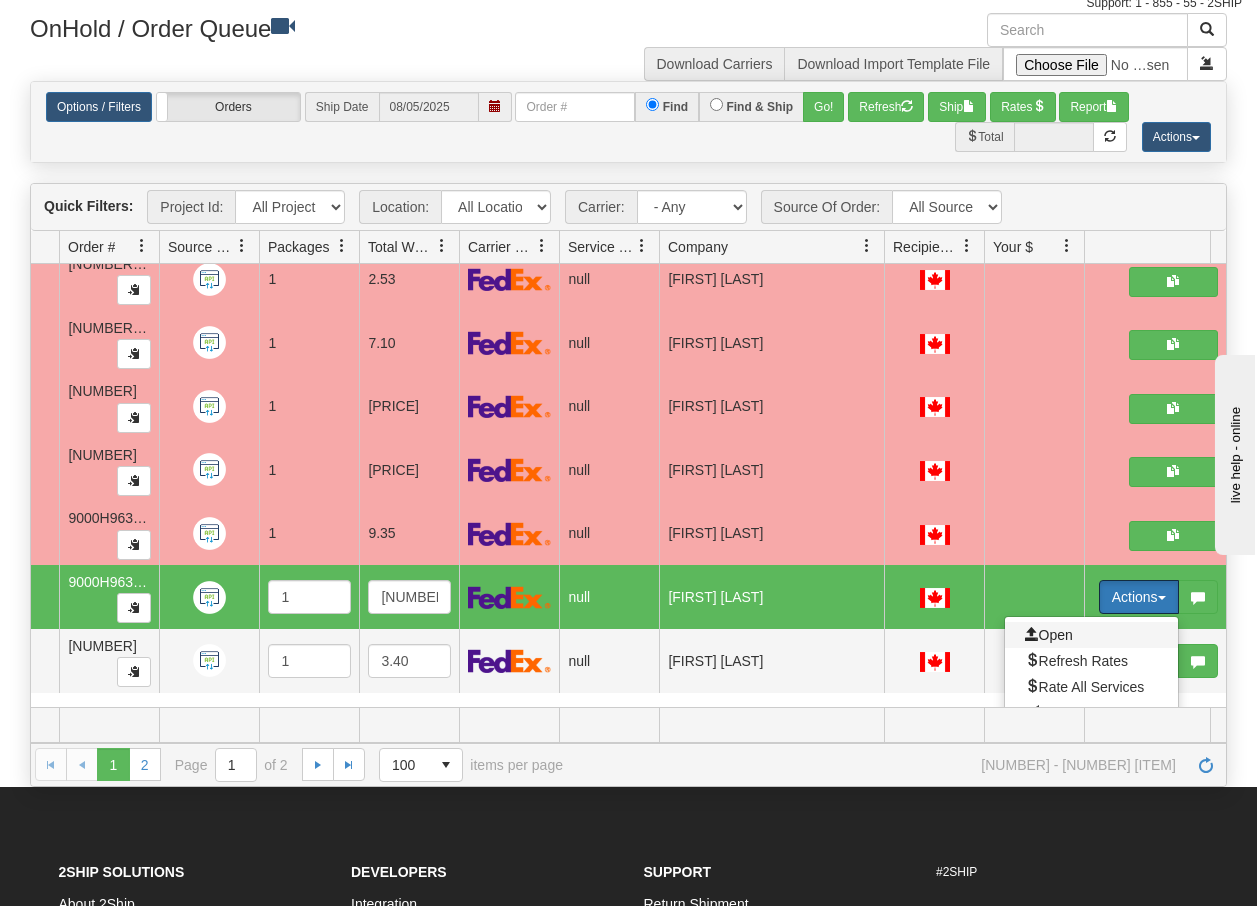 click on "Open" at bounding box center [1049, 635] 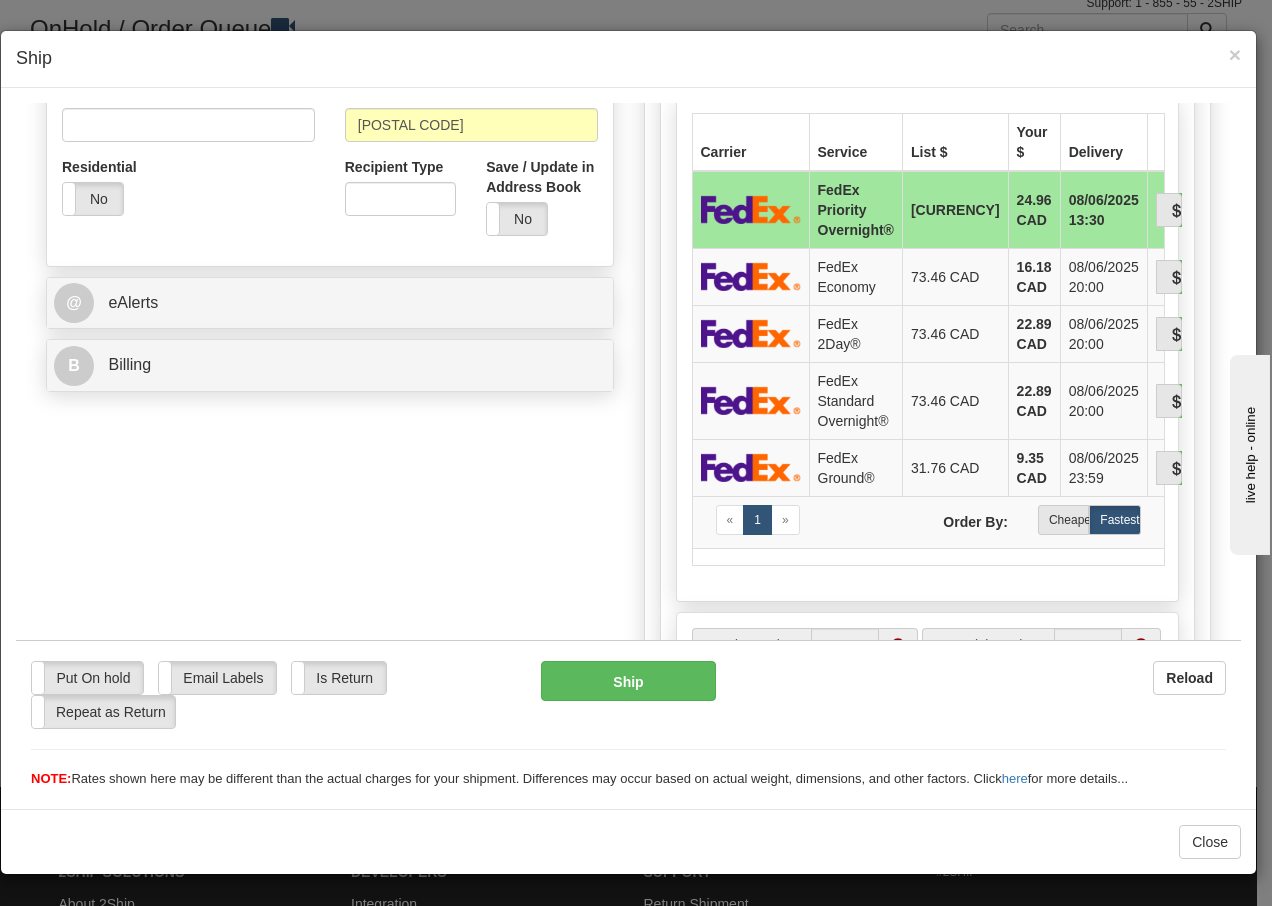 scroll, scrollTop: 653, scrollLeft: 0, axis: vertical 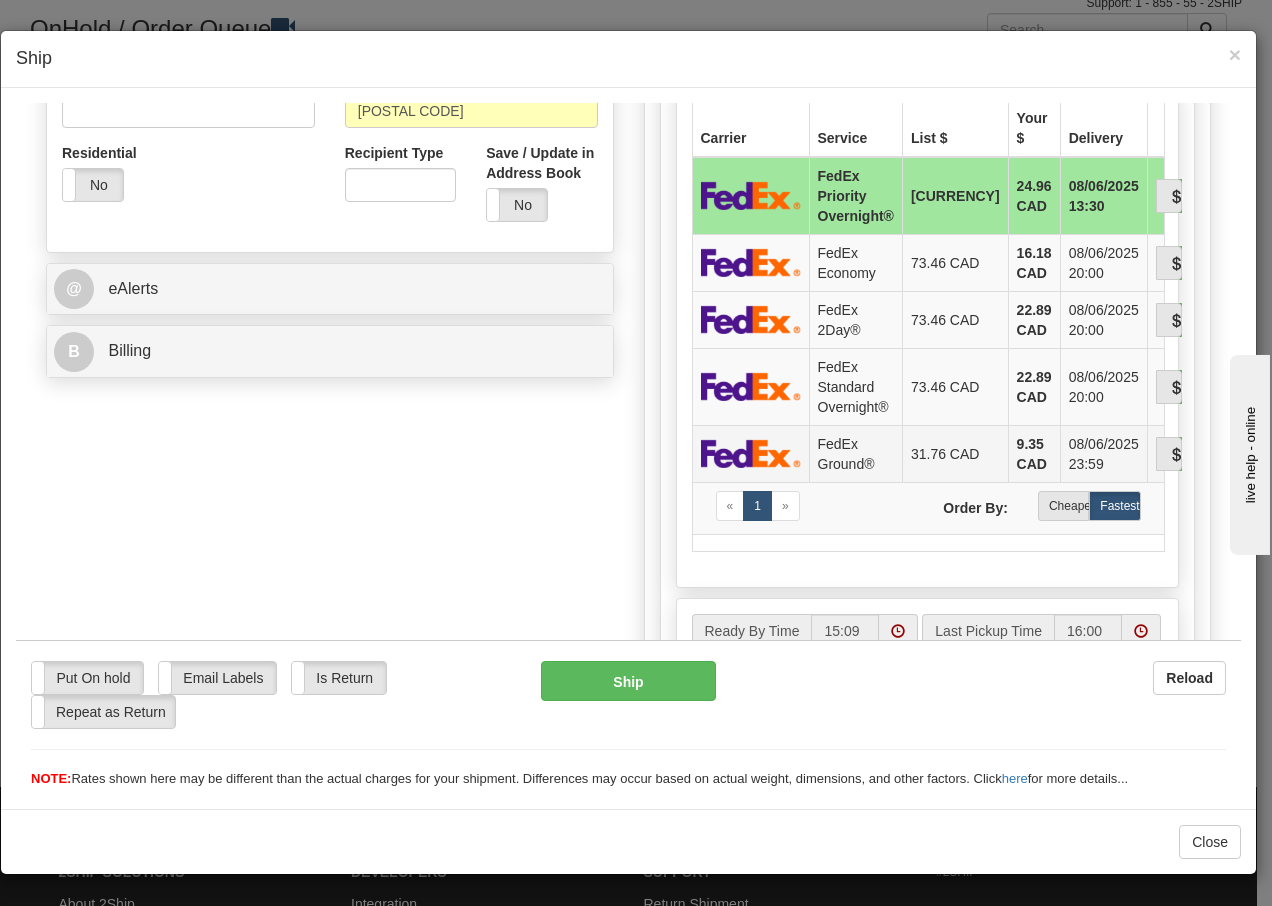 click on "FedEx Ground®" at bounding box center (855, 452) 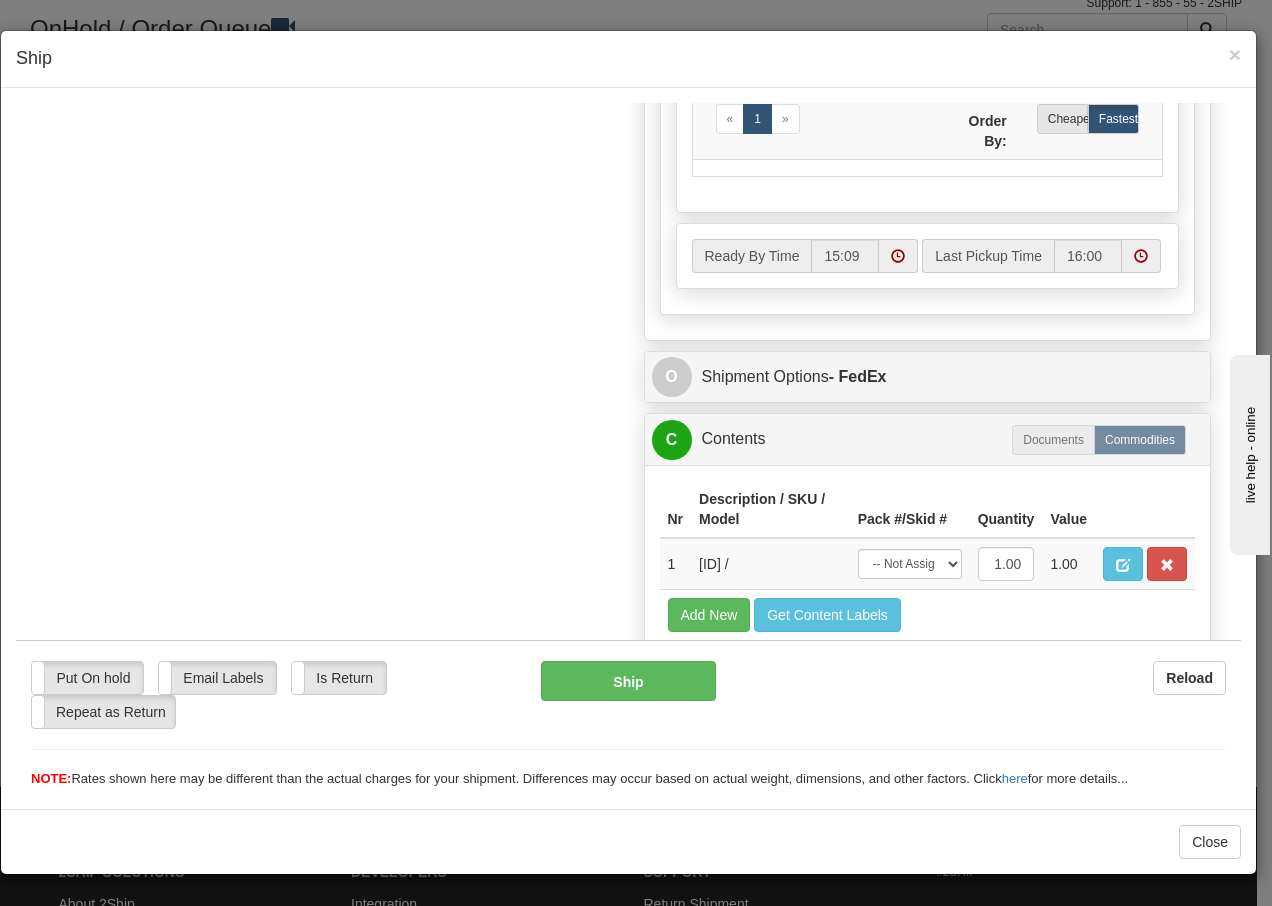 scroll, scrollTop: 1119, scrollLeft: 0, axis: vertical 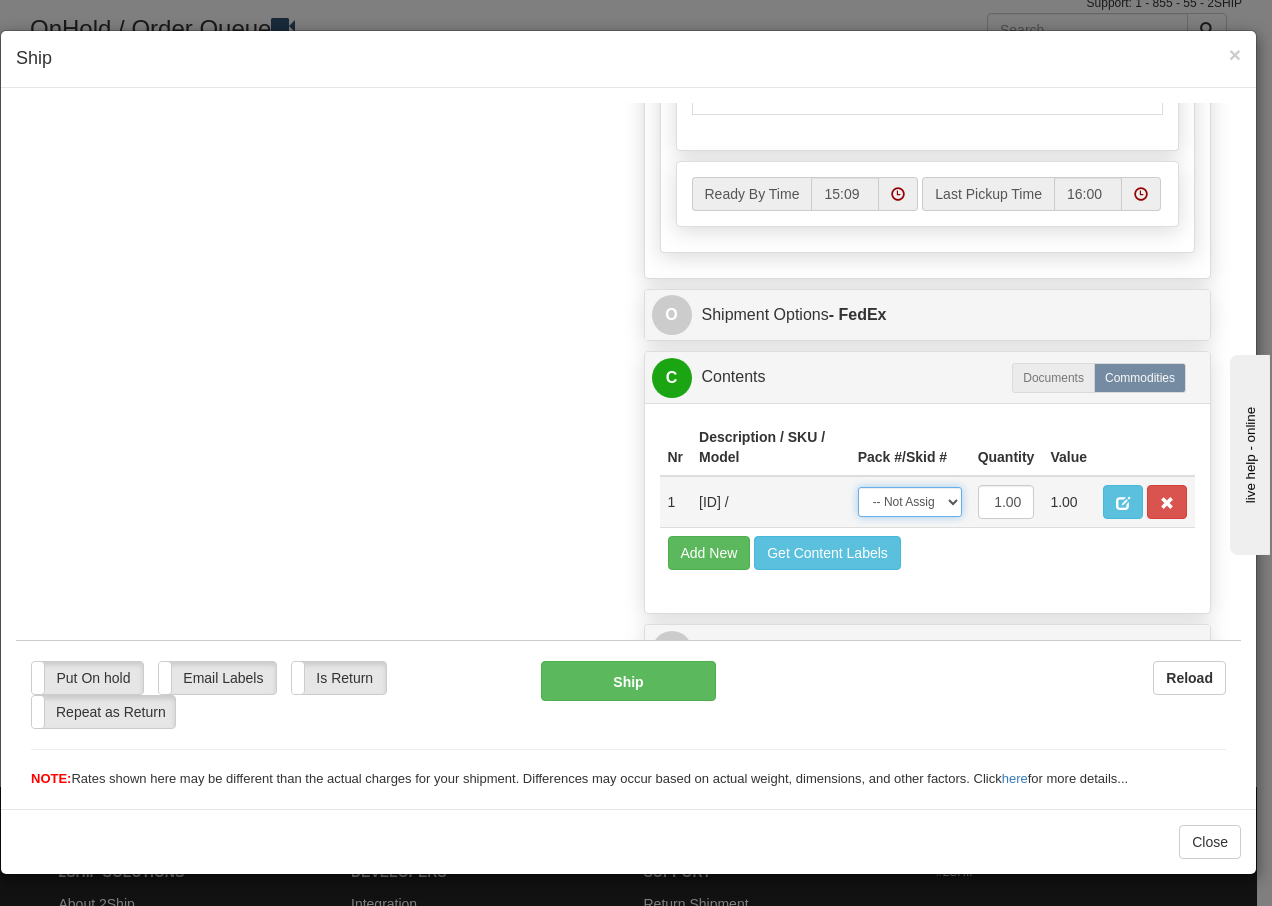 click on "-- Not Assigned --
Package 1" at bounding box center [910, 501] 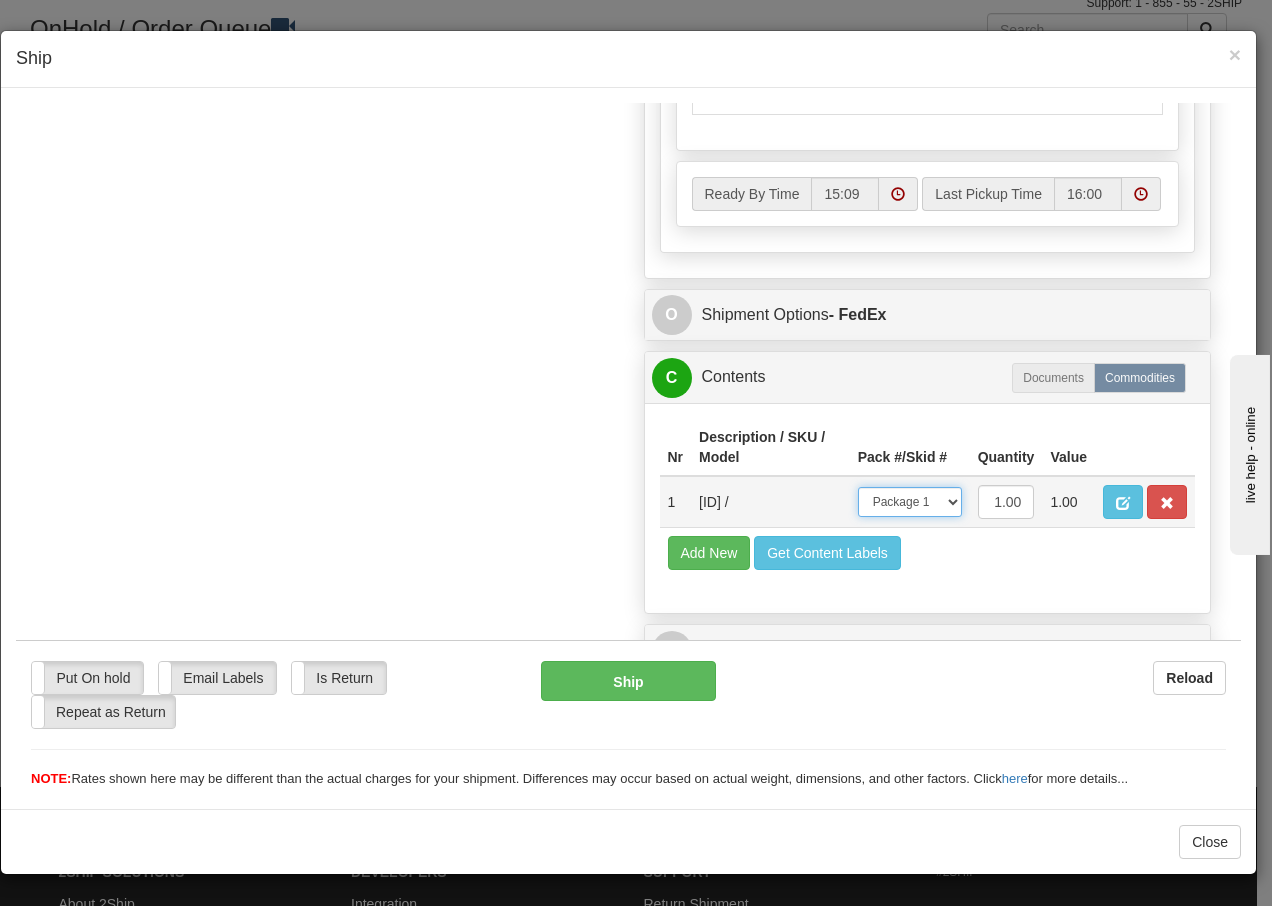 click on "-- Not Assigned --
Package 1" at bounding box center (910, 501) 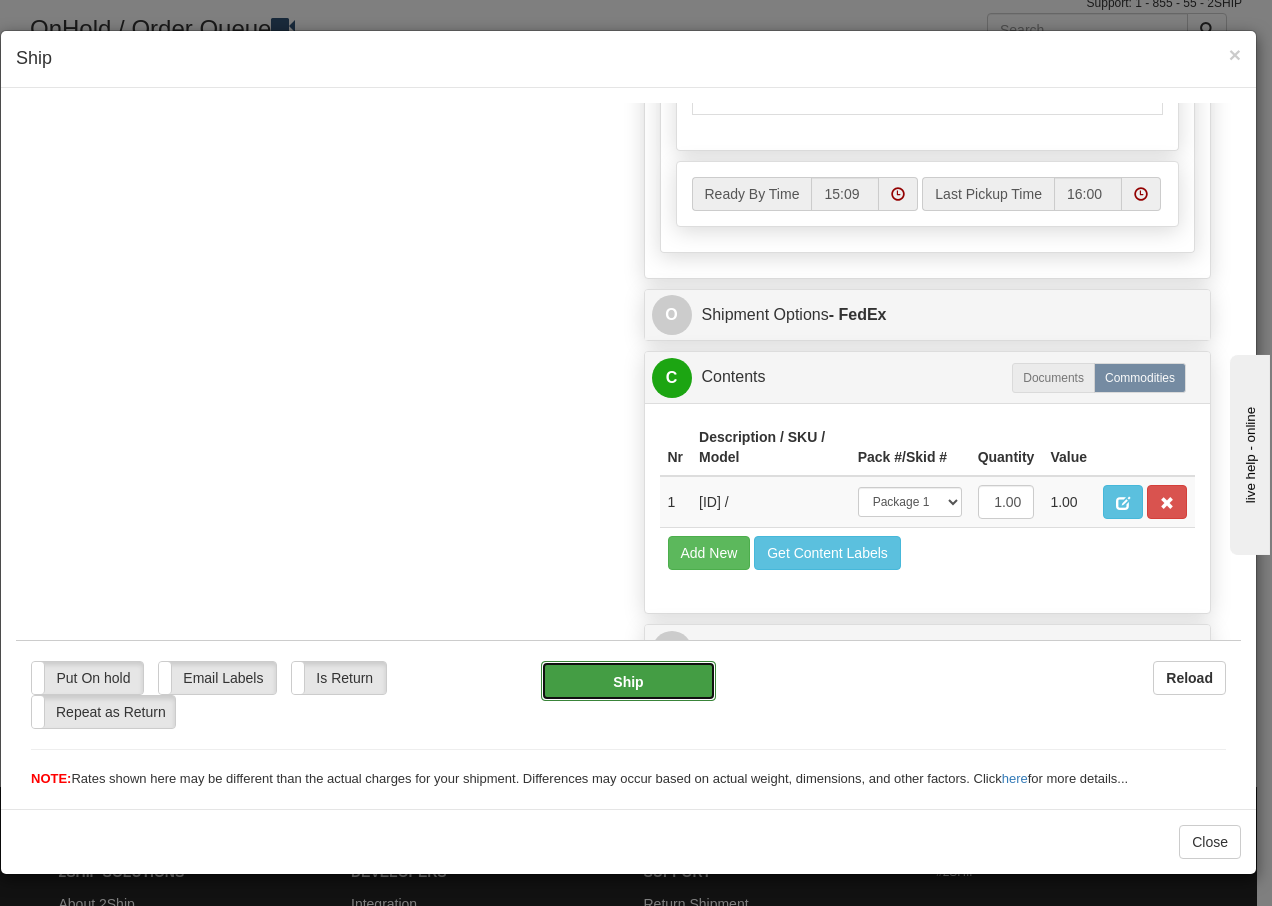 click on "Ship" at bounding box center [628, 680] 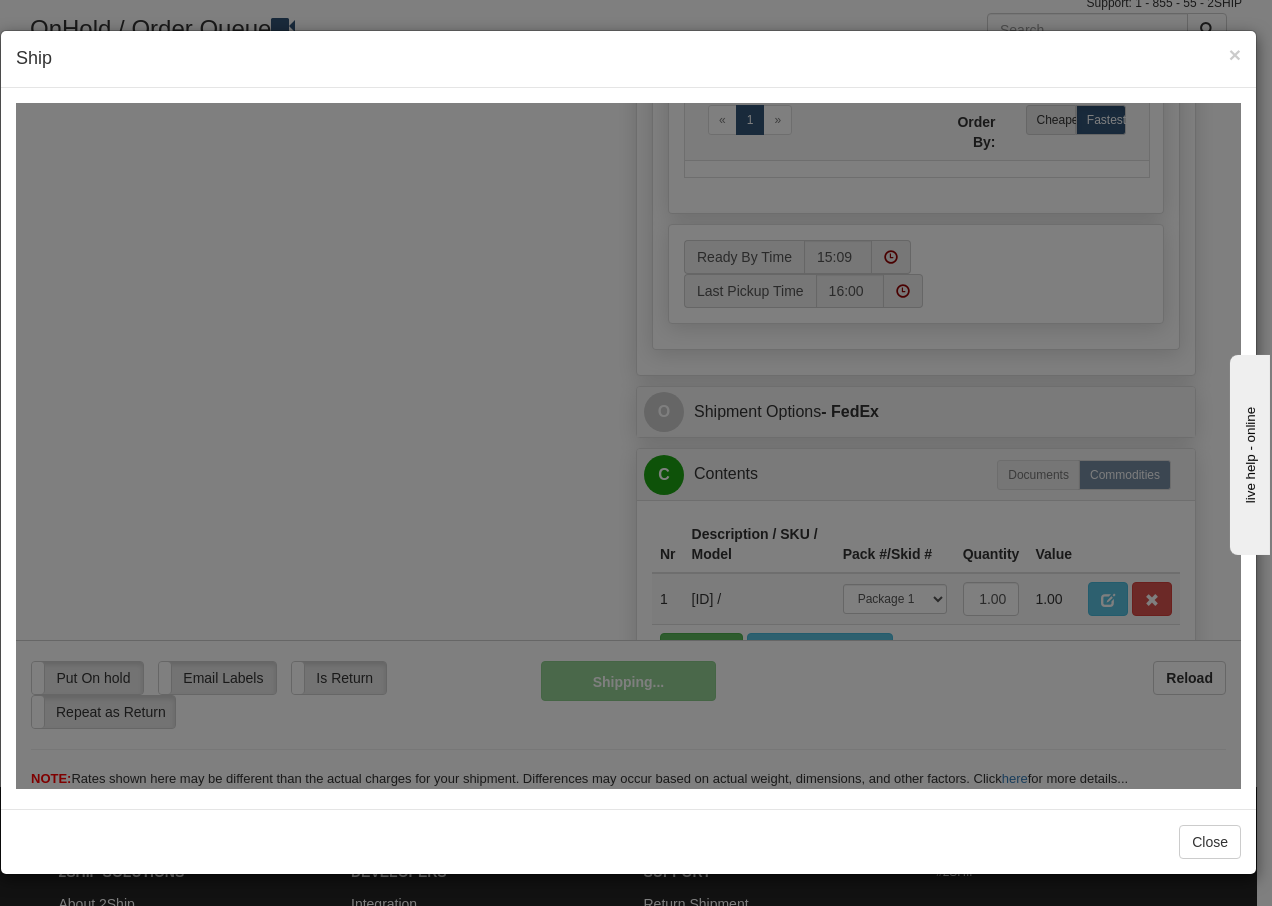 scroll, scrollTop: 1199, scrollLeft: 0, axis: vertical 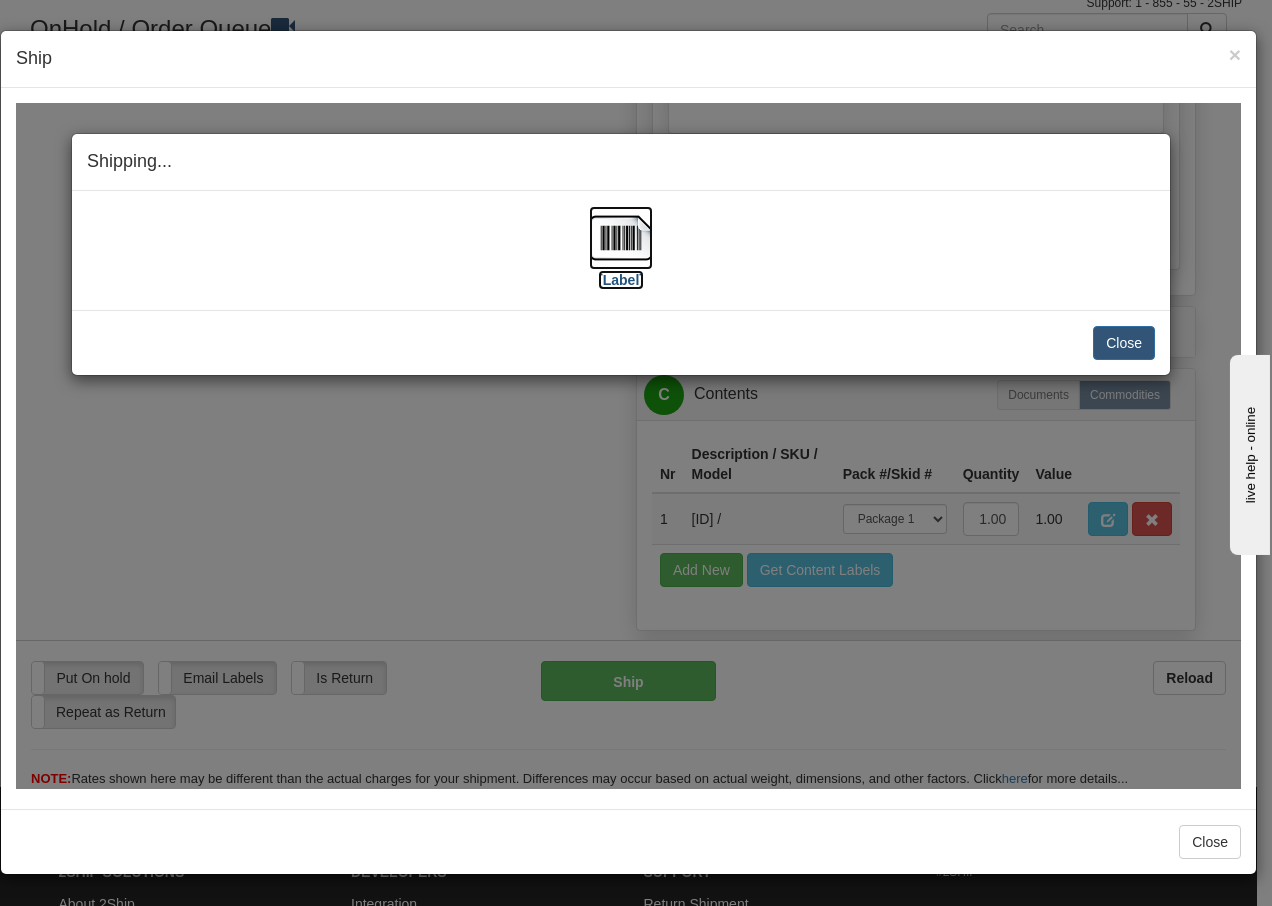 click at bounding box center (621, 237) 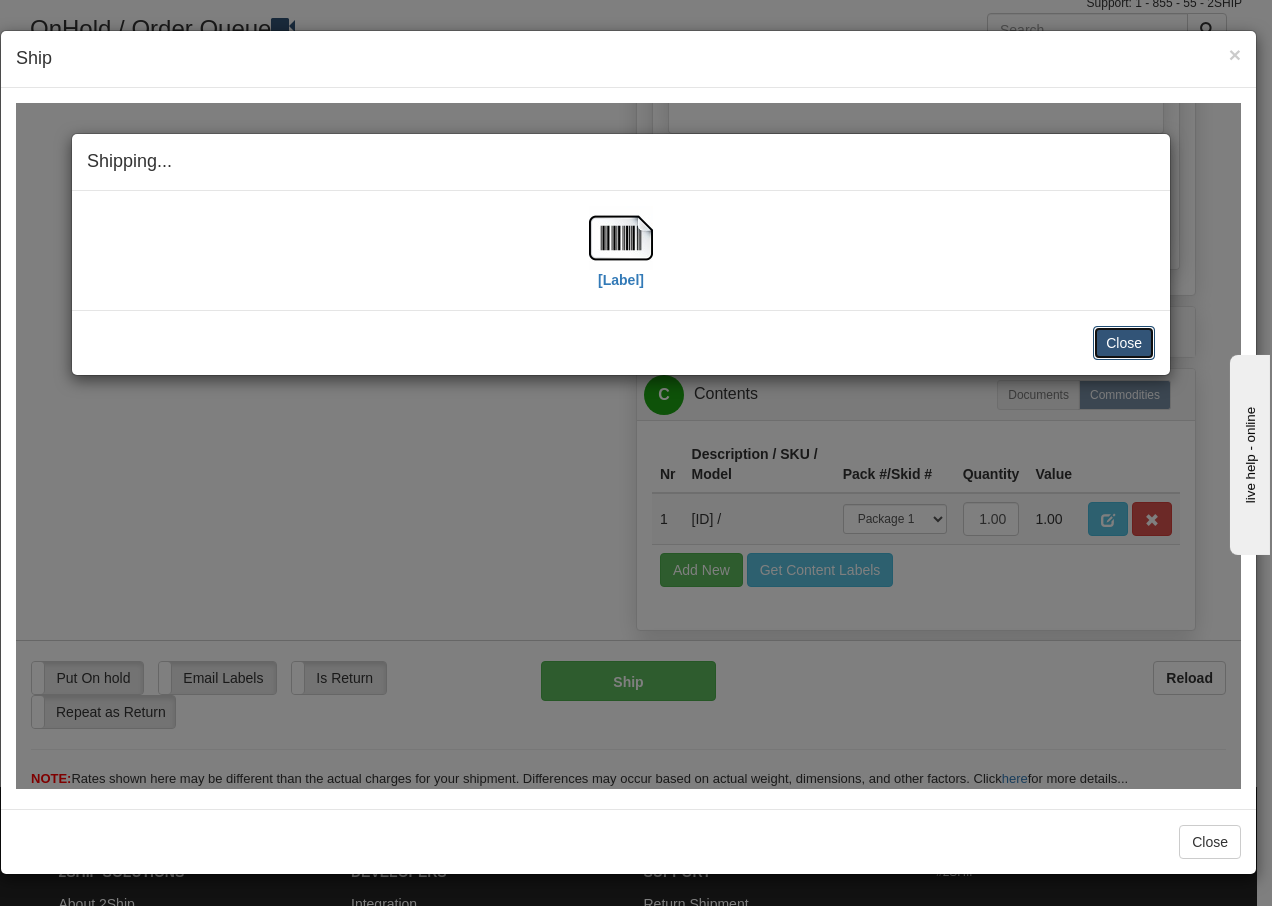 click on "Close" at bounding box center (1124, 342) 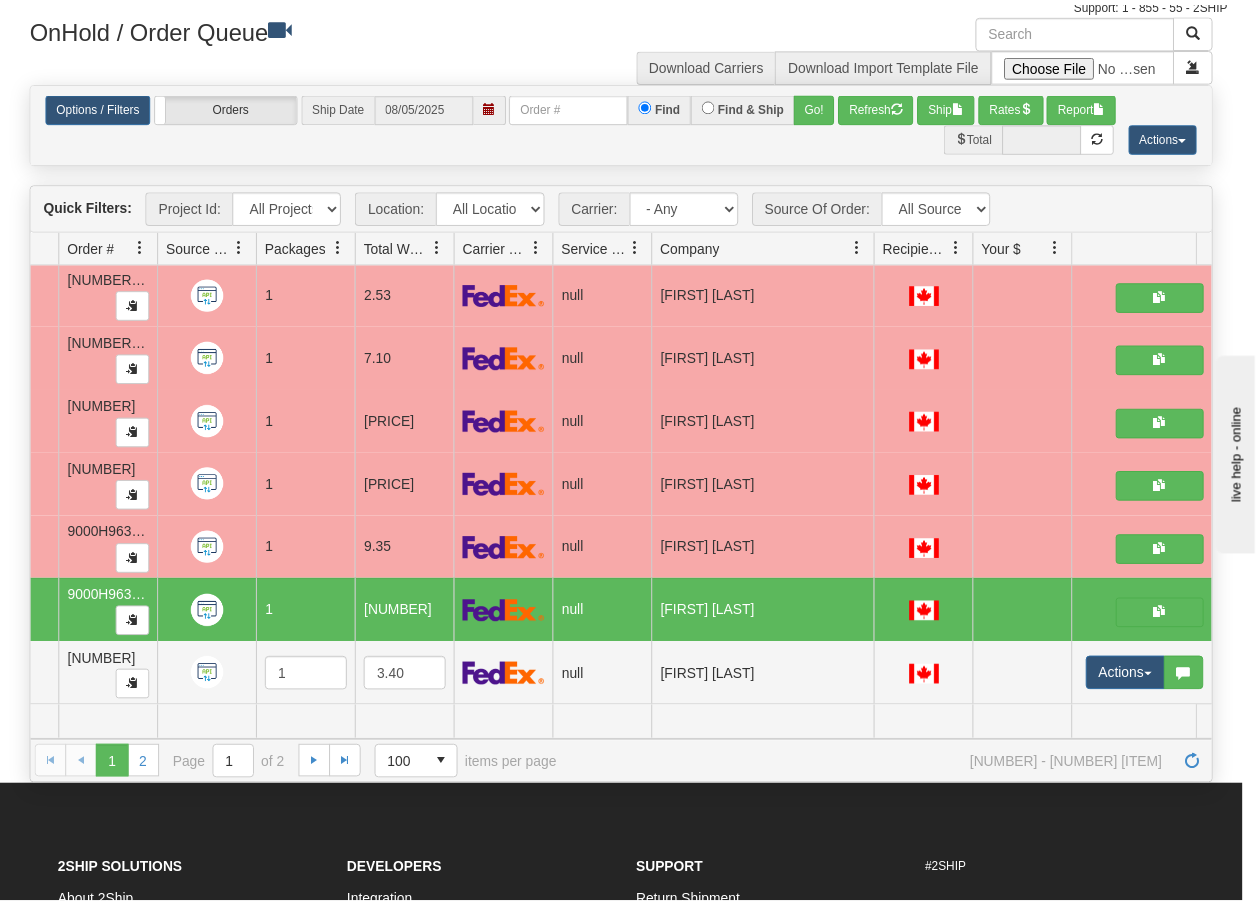 scroll, scrollTop: 0, scrollLeft: 0, axis: both 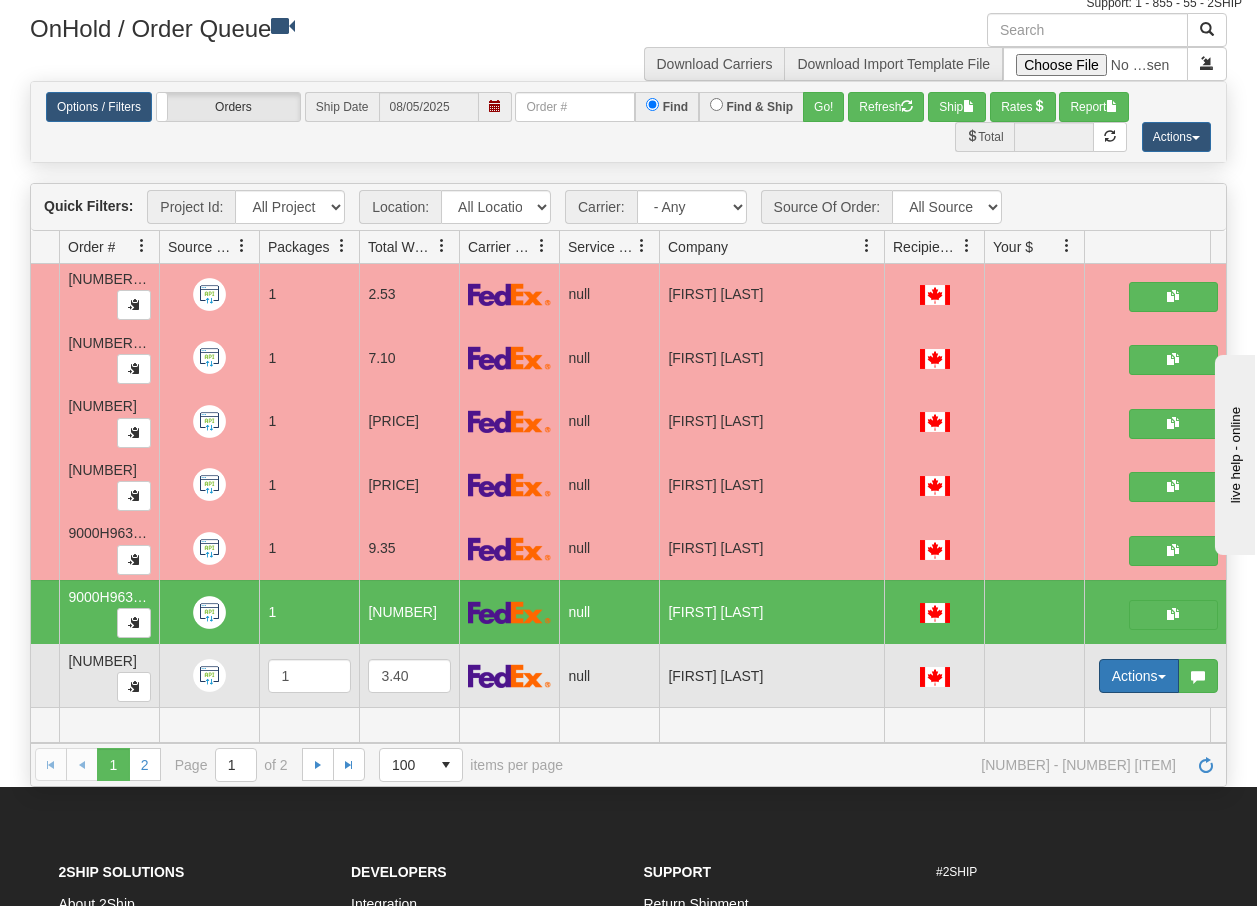 click at bounding box center [1162, 677] 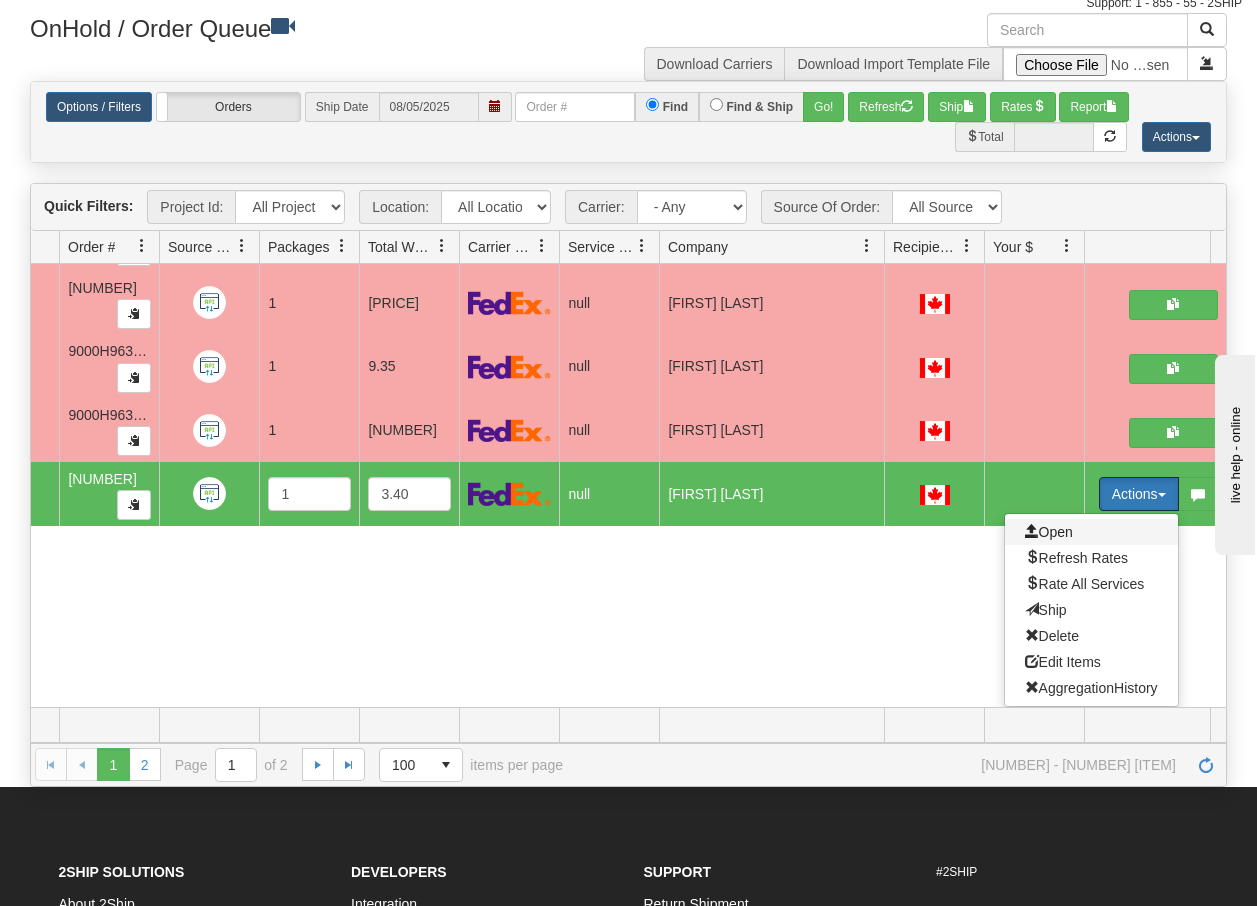click on "Open" at bounding box center (1049, 532) 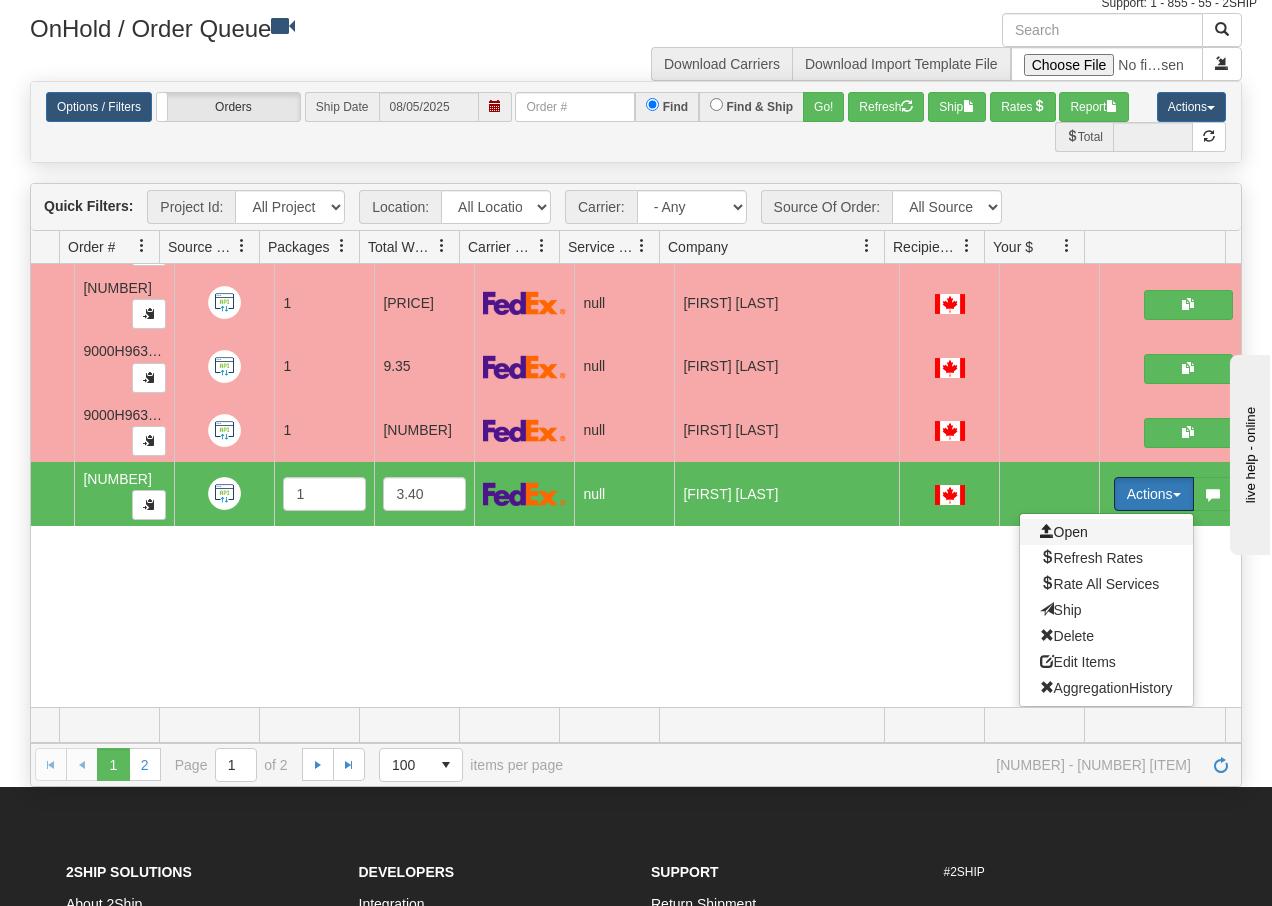 scroll, scrollTop: 5931, scrollLeft: 145, axis: both 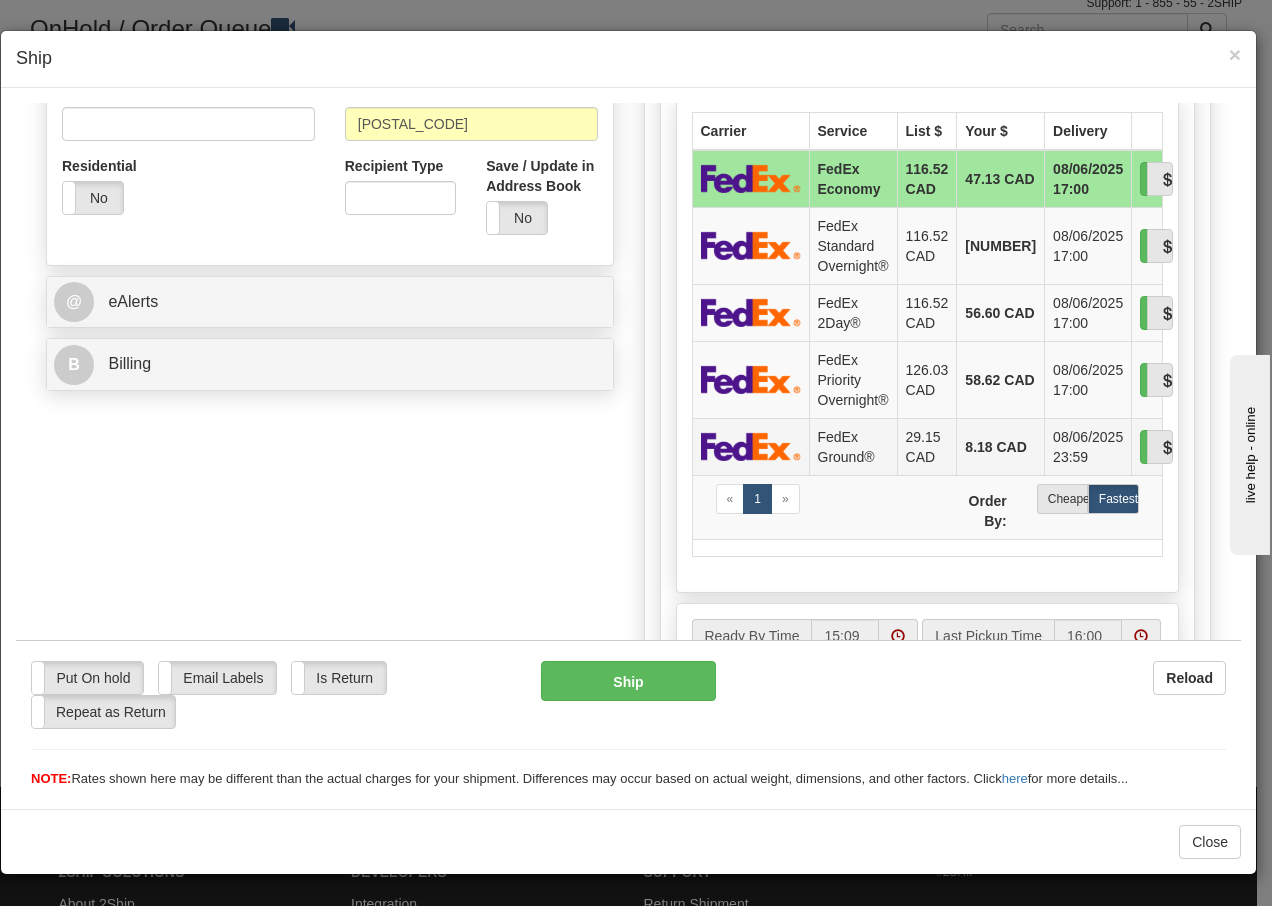 click on "FedEx Ground®" at bounding box center [853, 445] 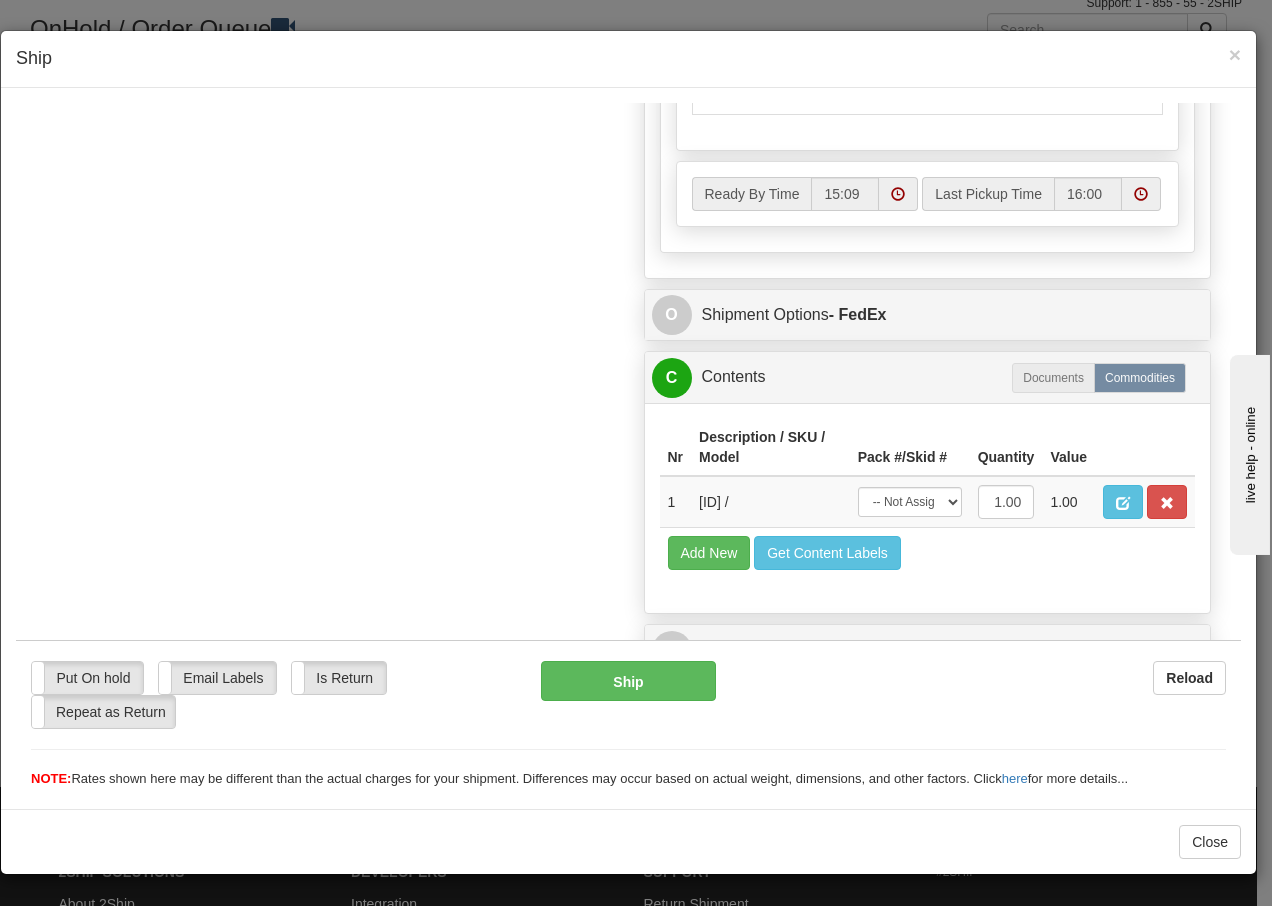 scroll, scrollTop: 1136, scrollLeft: 0, axis: vertical 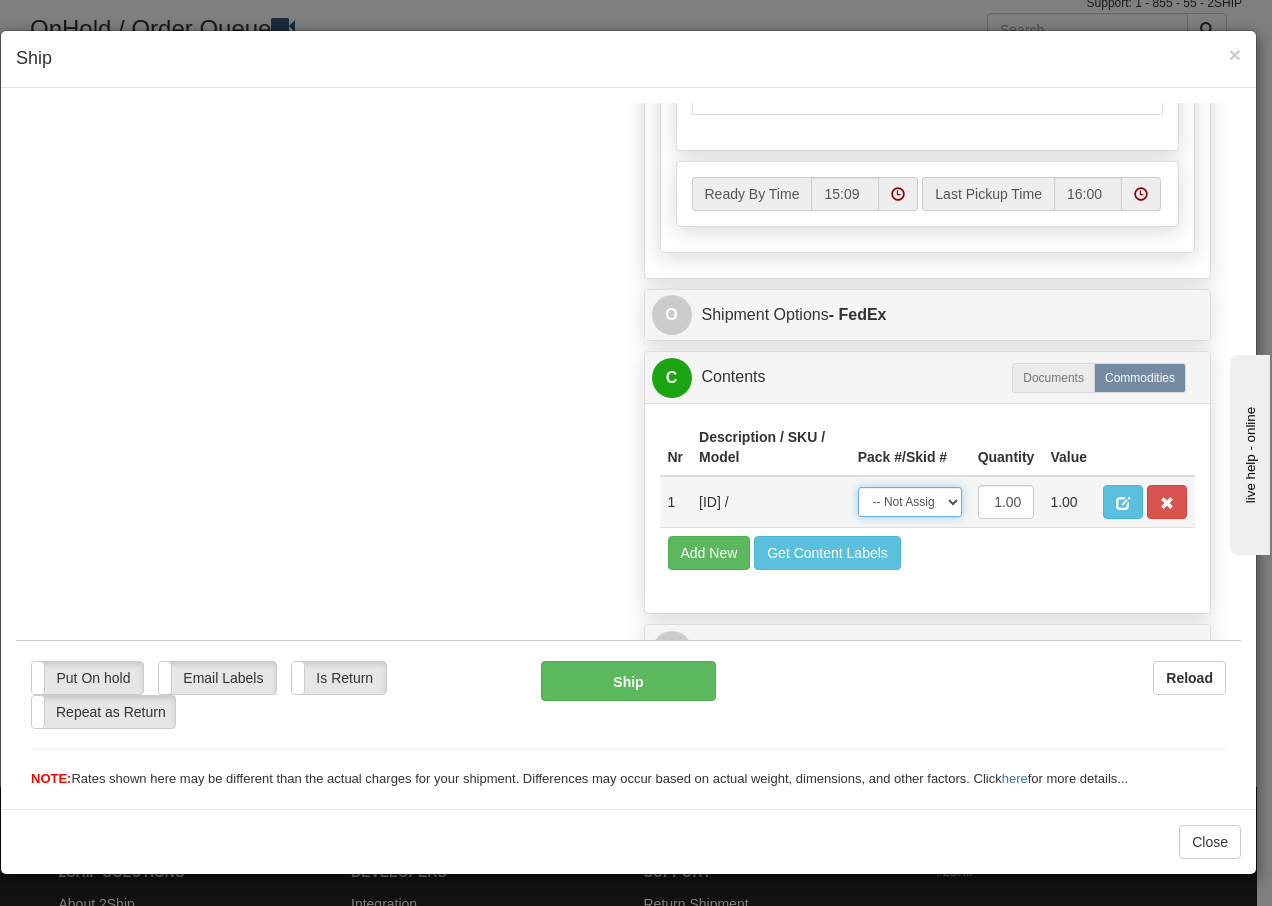 click on "-- Not Assigned --
Package 1" at bounding box center [910, 501] 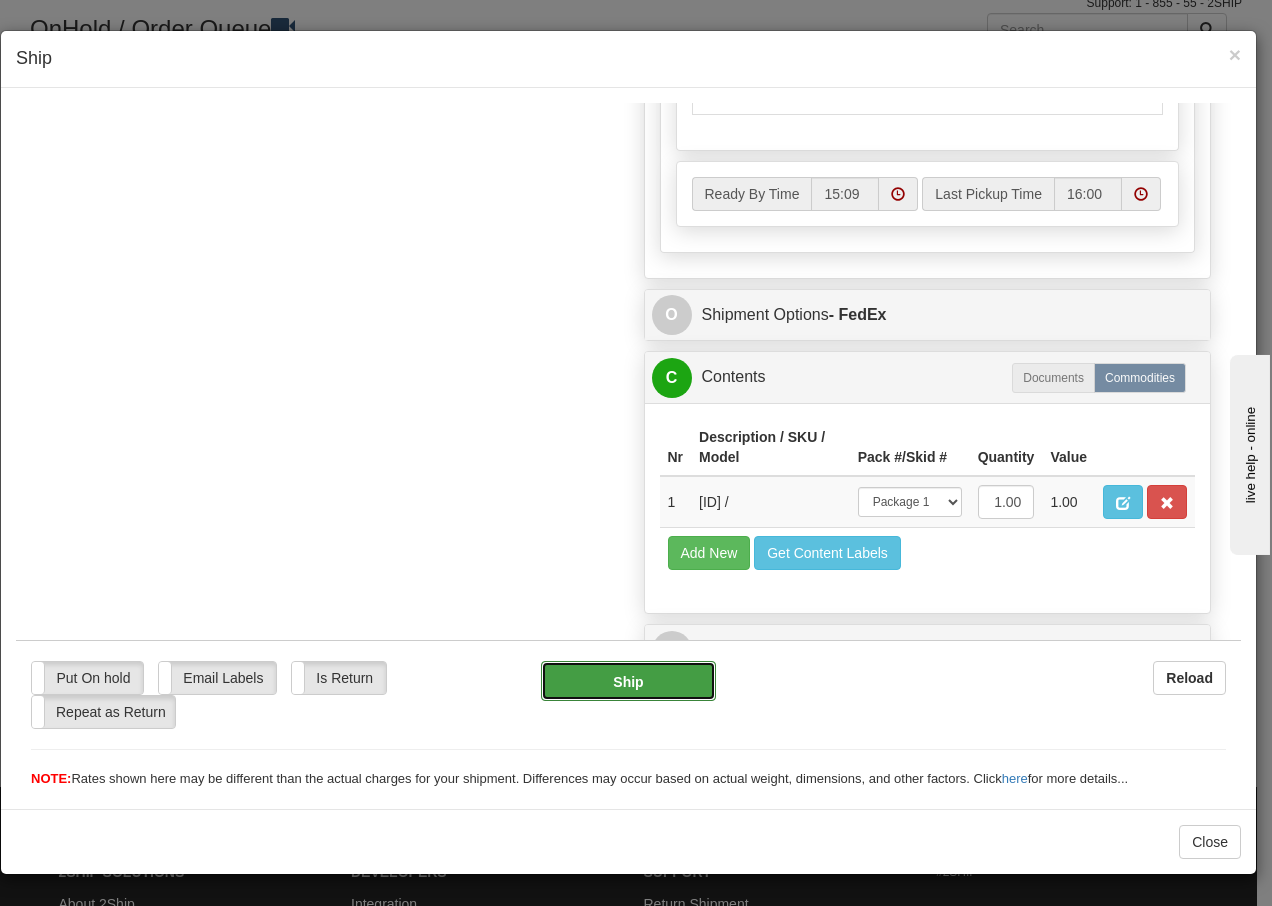 click on "Ship" at bounding box center [628, 680] 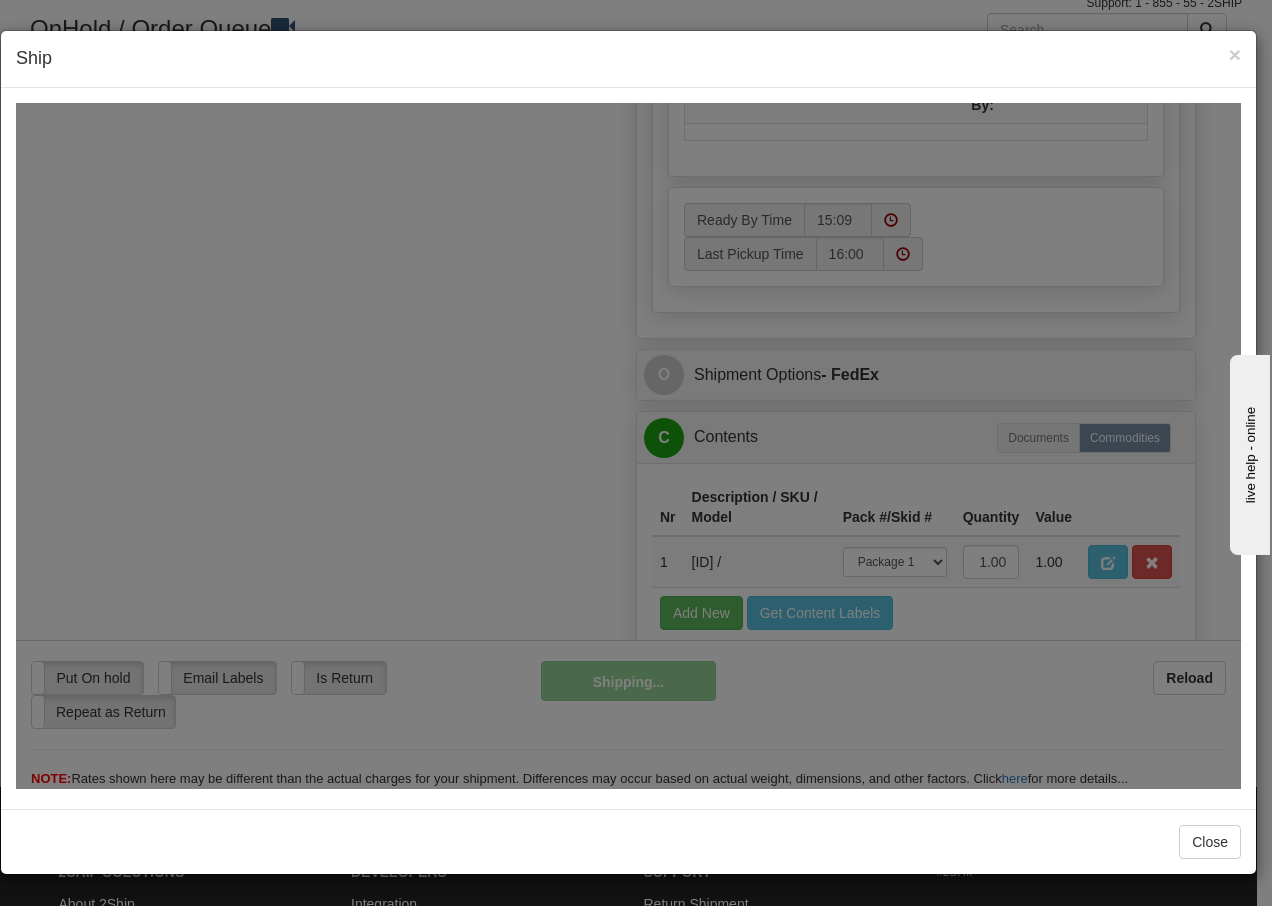 scroll, scrollTop: 1216, scrollLeft: 0, axis: vertical 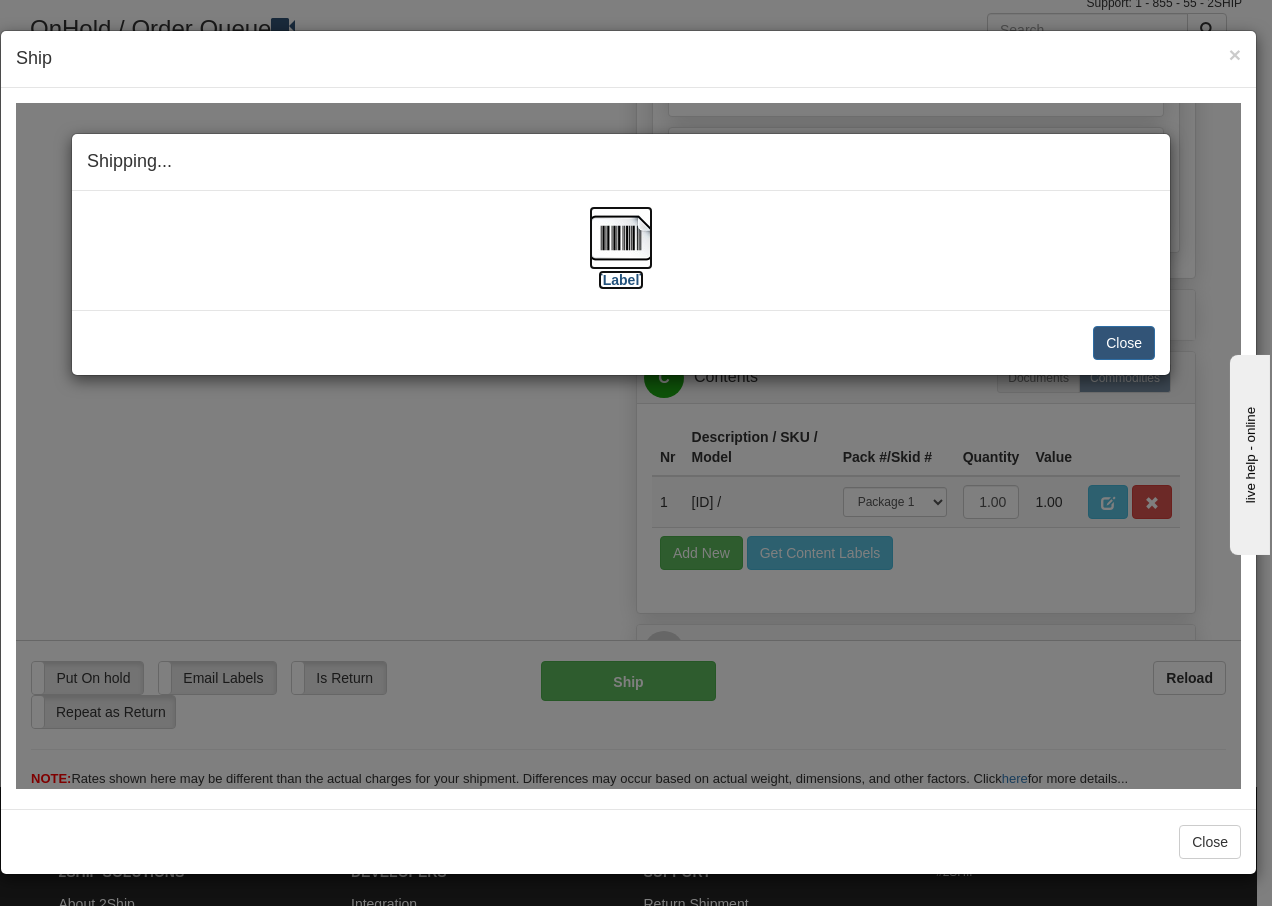 click at bounding box center (621, 237) 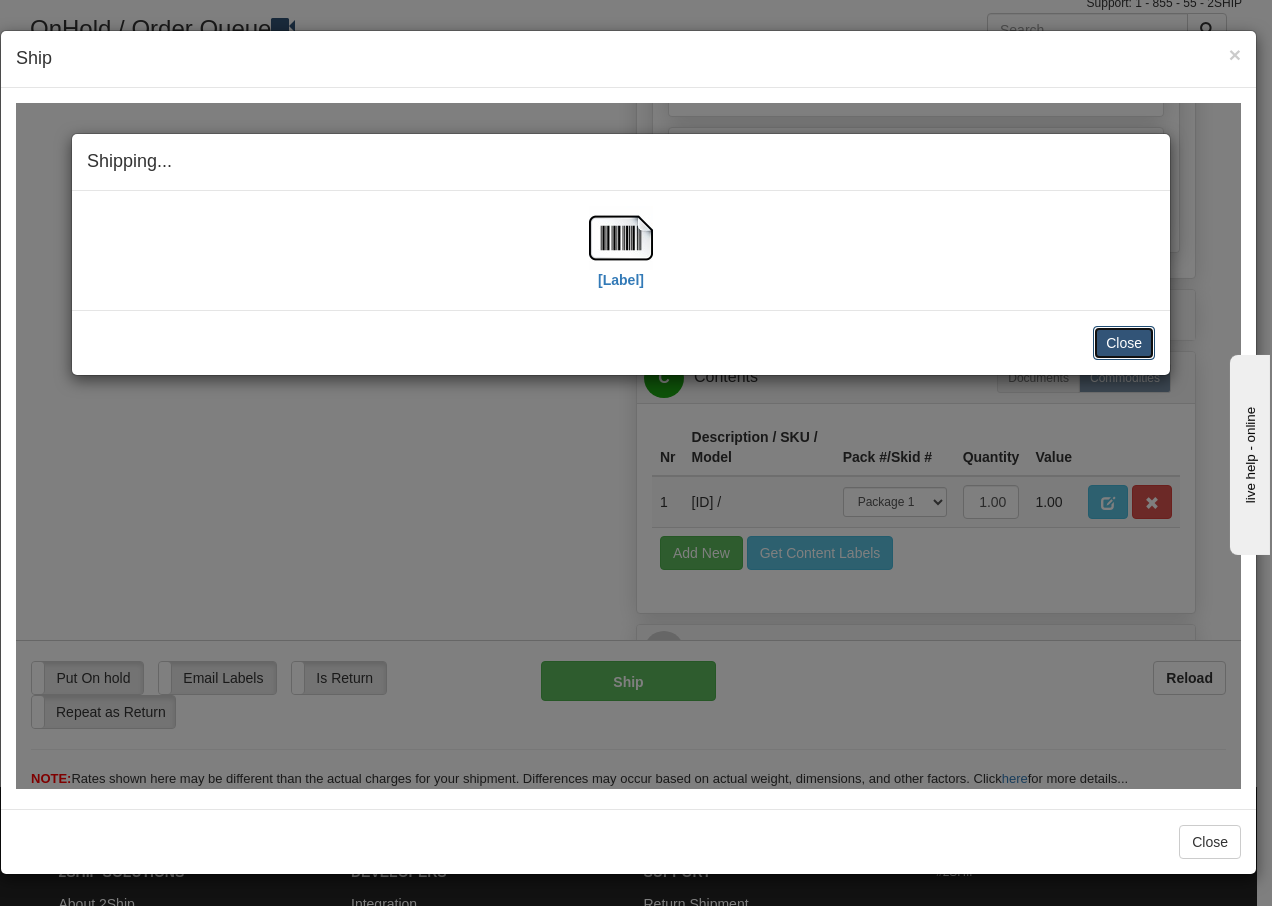 click on "Close" at bounding box center (1124, 342) 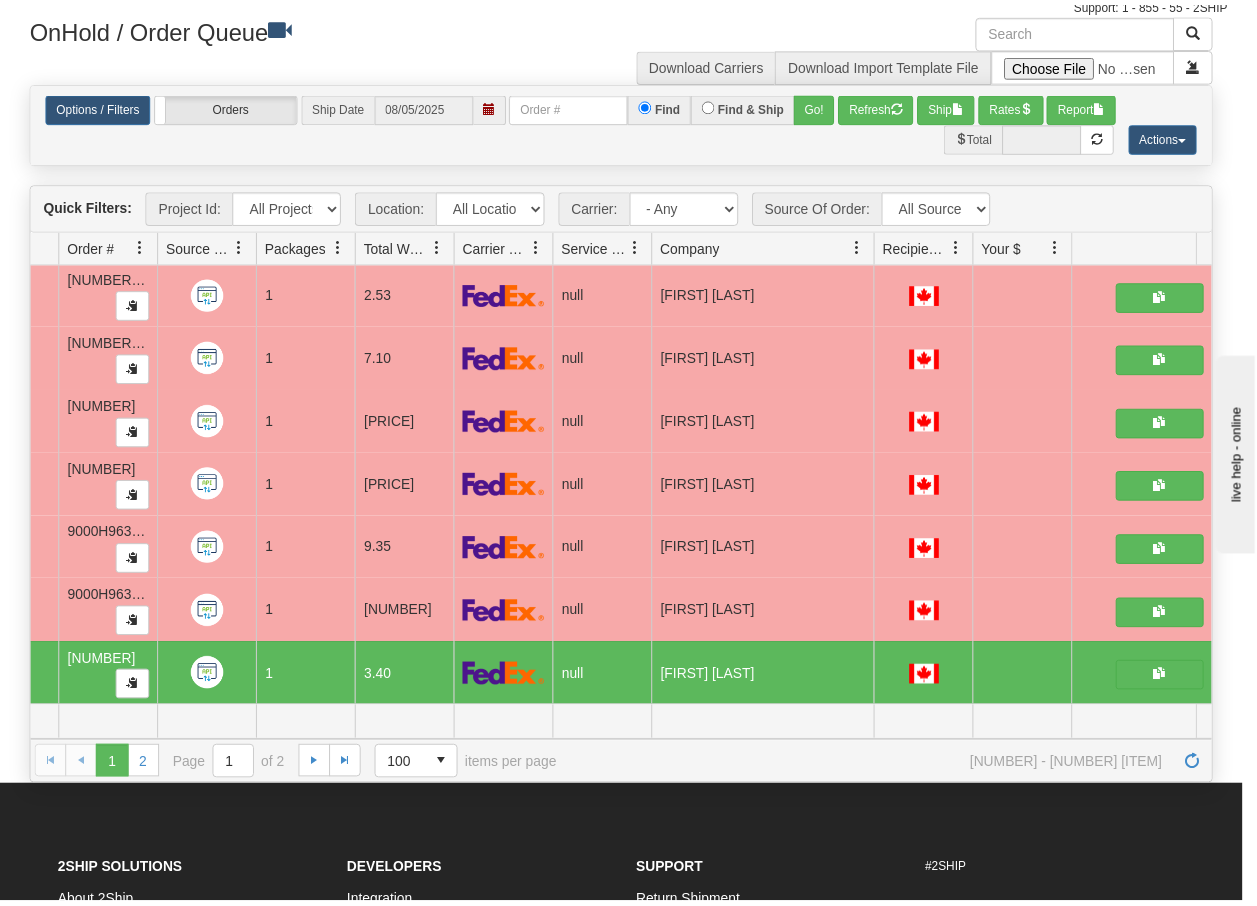 scroll, scrollTop: 0, scrollLeft: 0, axis: both 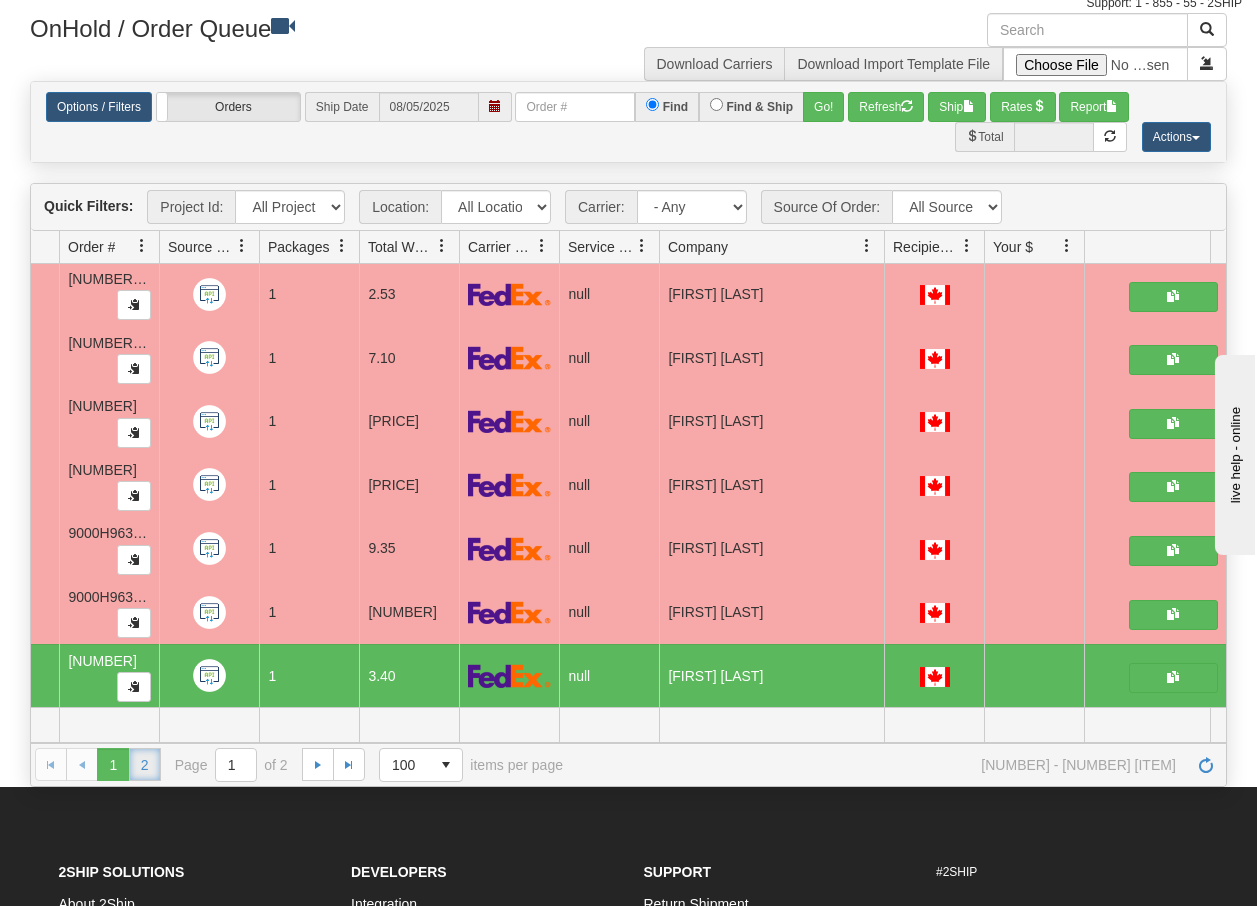 click on "2" at bounding box center [145, 764] 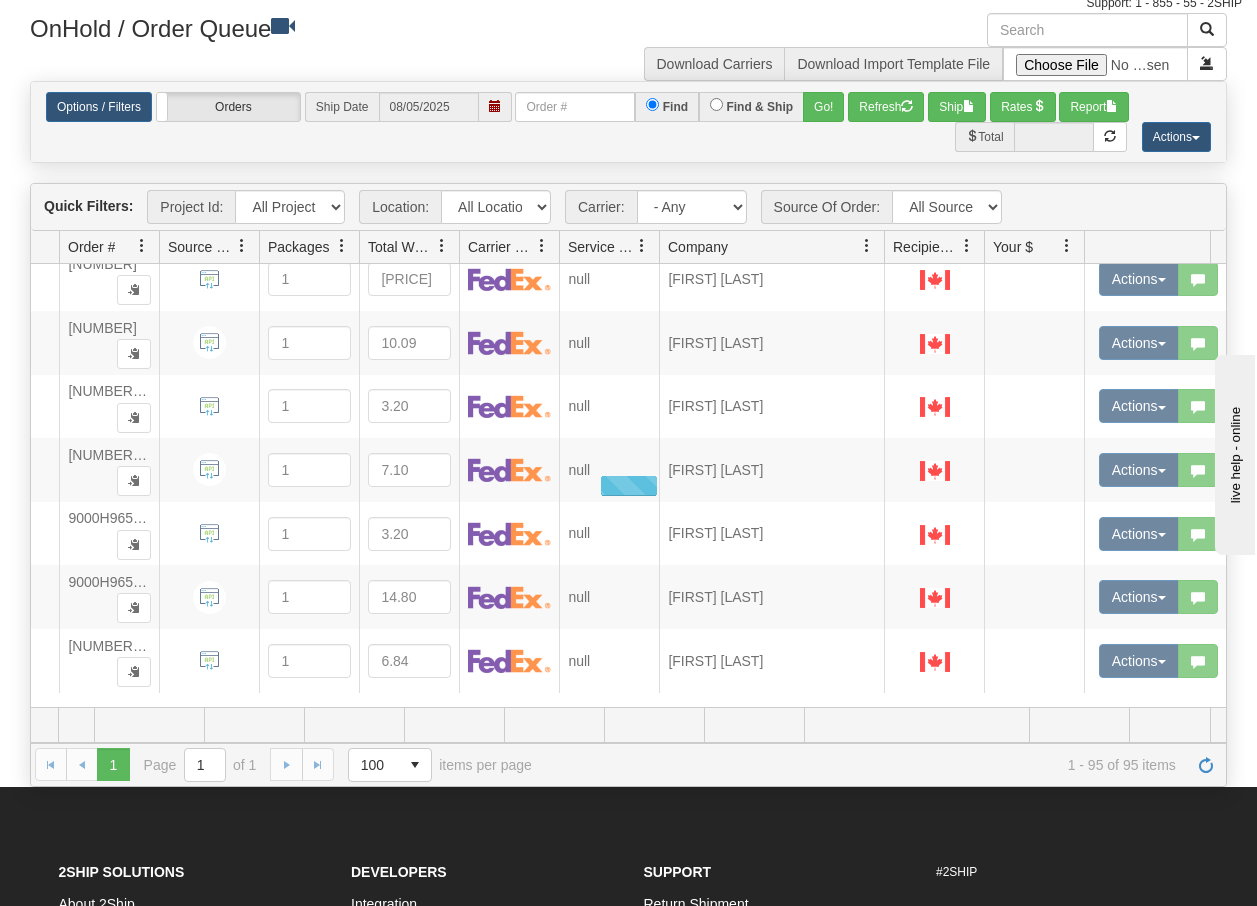 scroll, scrollTop: 5613, scrollLeft: 145, axis: both 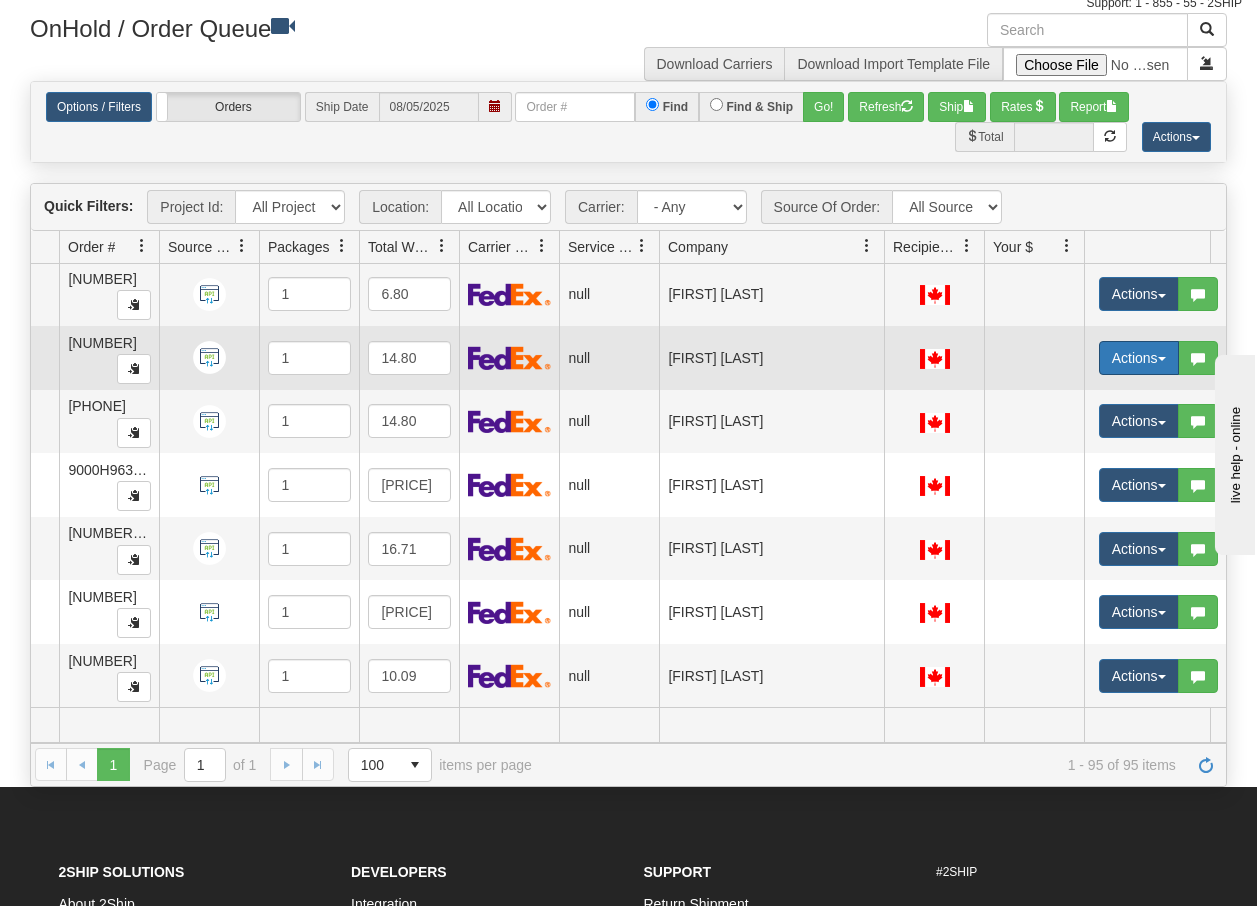 click on "Actions" at bounding box center (1139, 358) 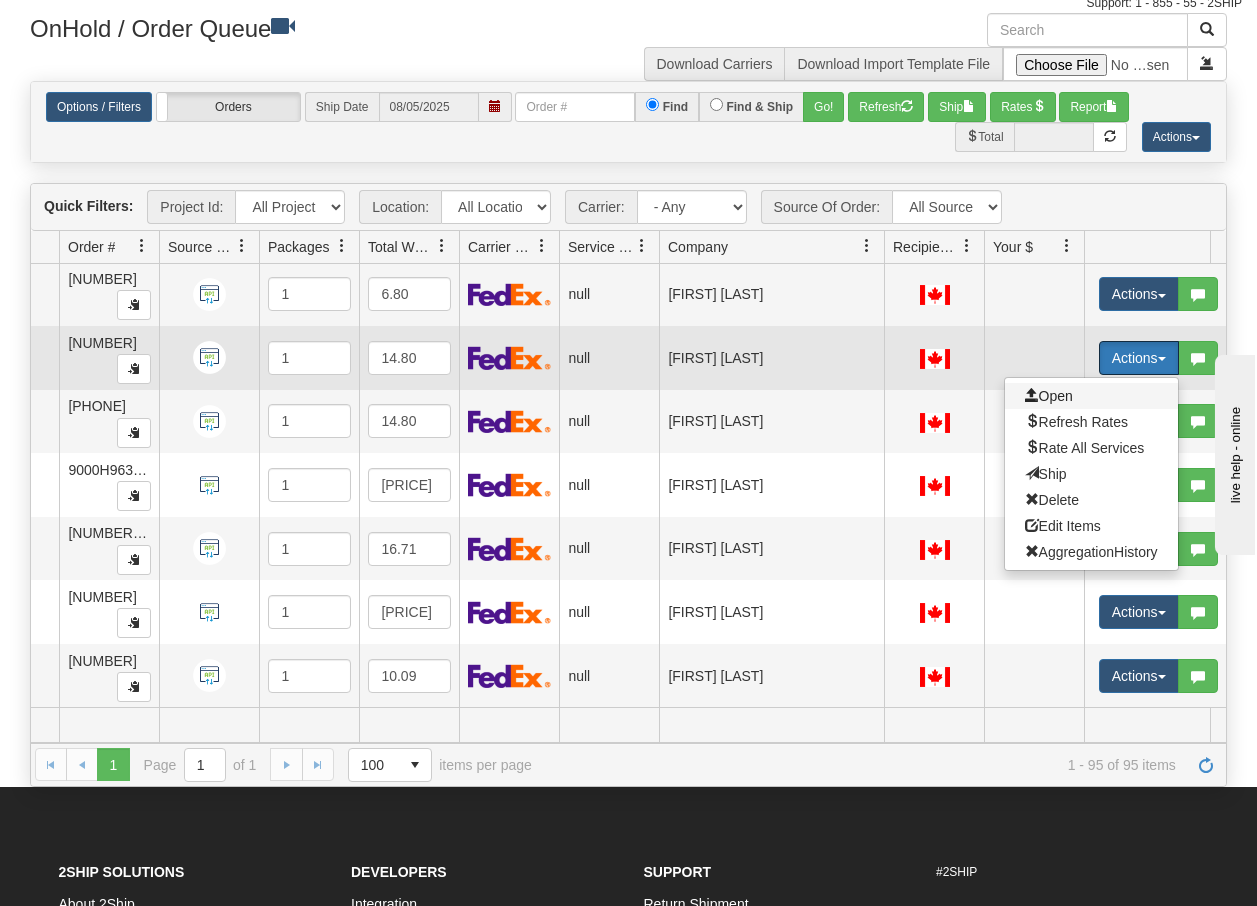 click on "Open" at bounding box center (1049, 396) 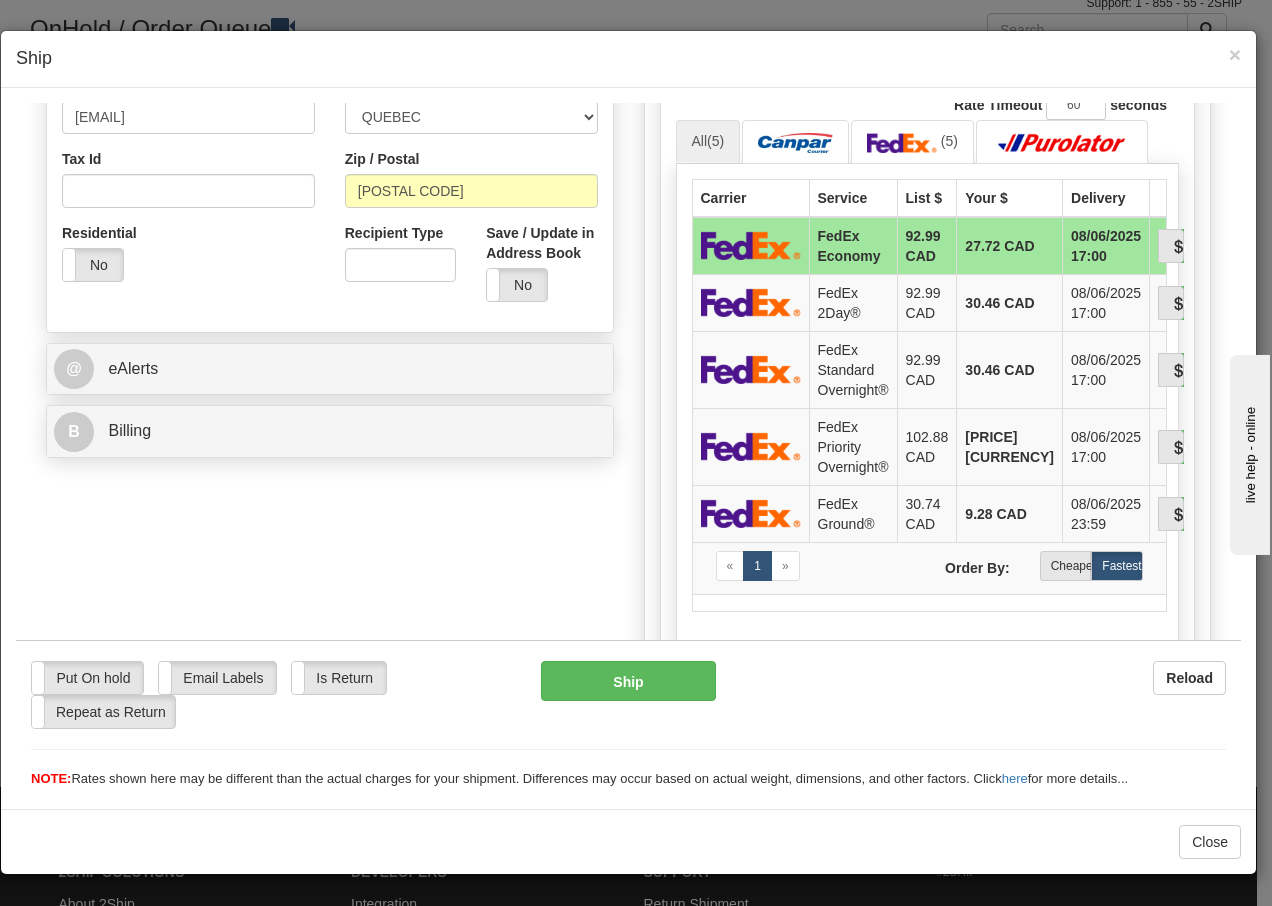scroll, scrollTop: 613, scrollLeft: 0, axis: vertical 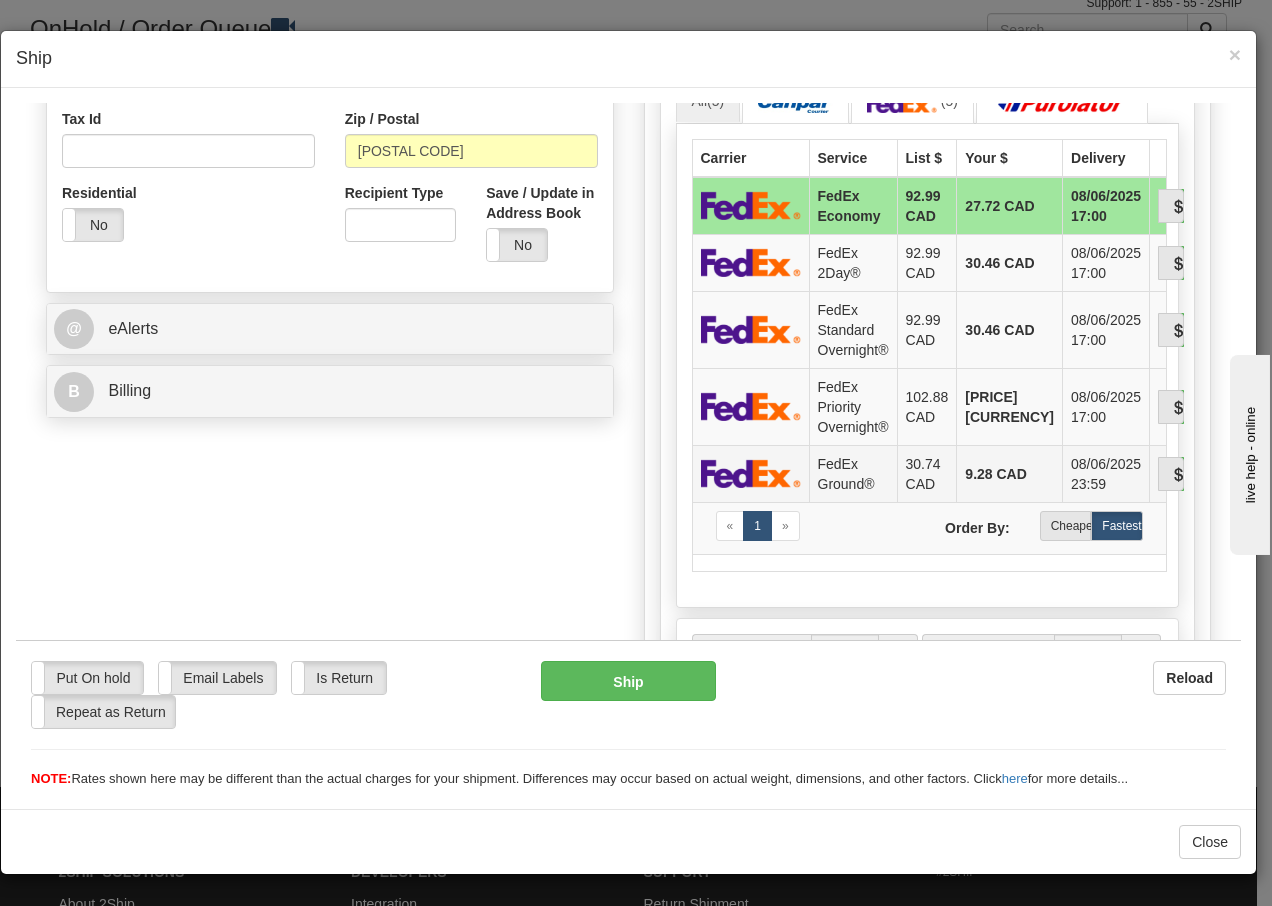 click on "FedEx Ground®" at bounding box center (853, 472) 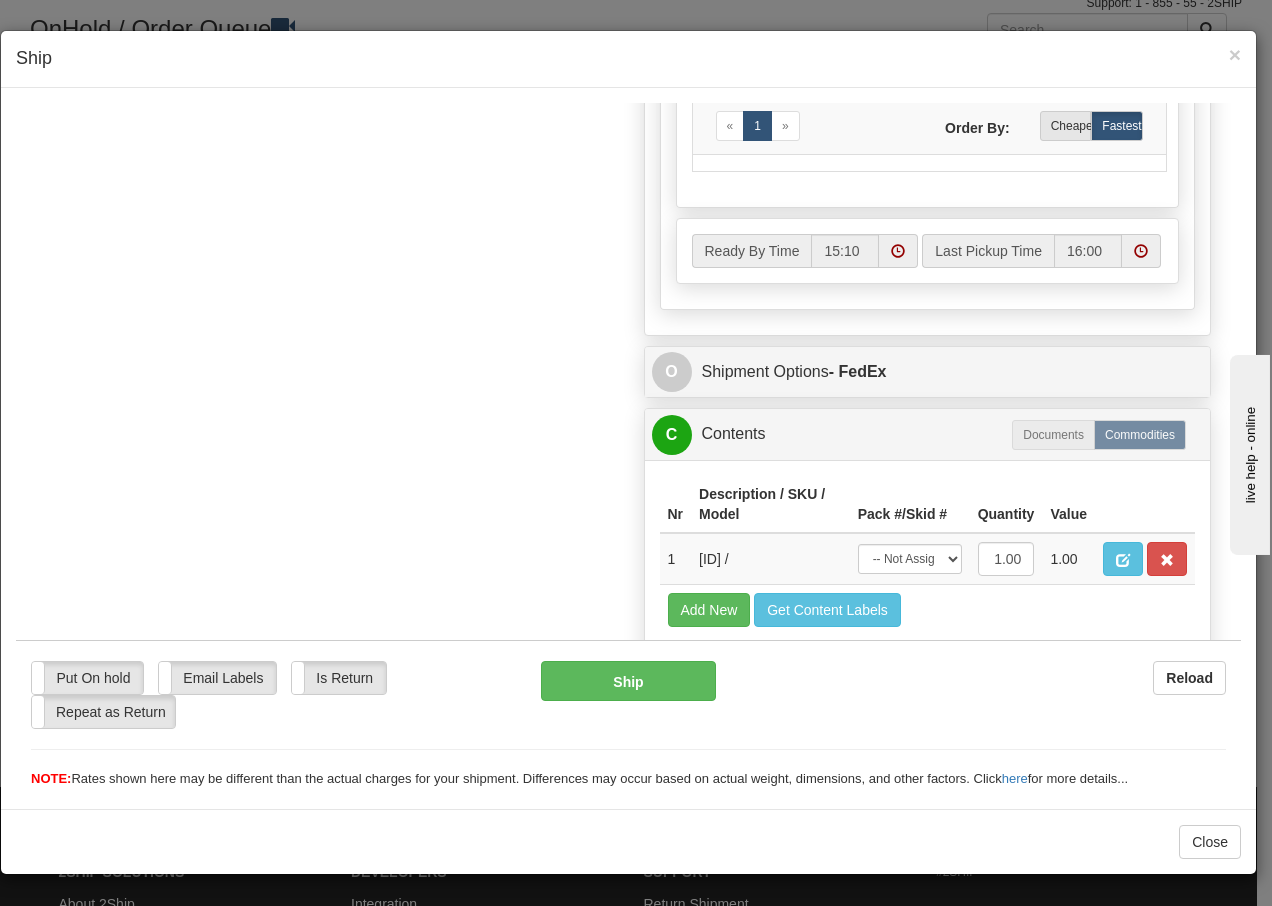 scroll, scrollTop: 1136, scrollLeft: 0, axis: vertical 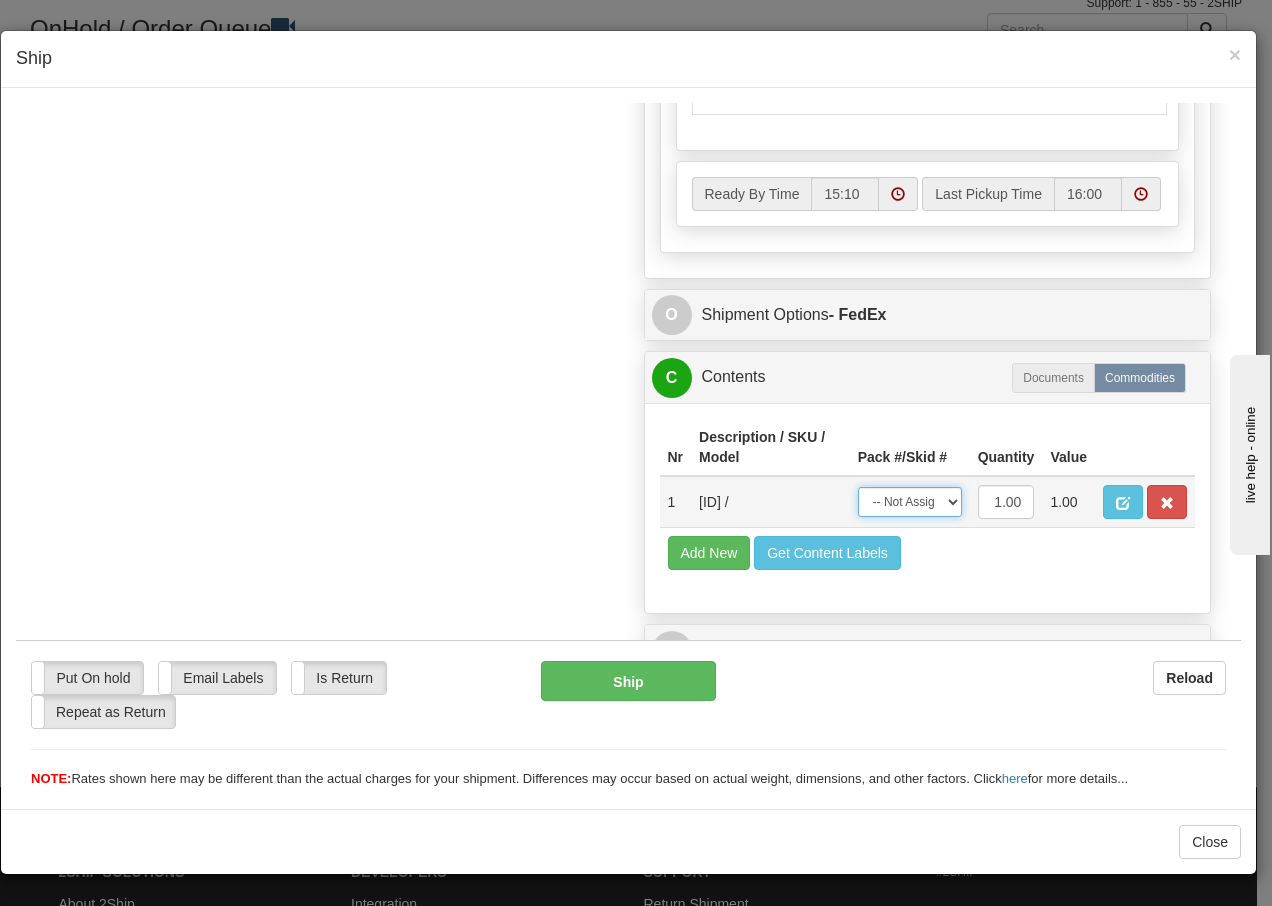 drag, startPoint x: 922, startPoint y: 507, endPoint x: 924, endPoint y: 520, distance: 13.152946 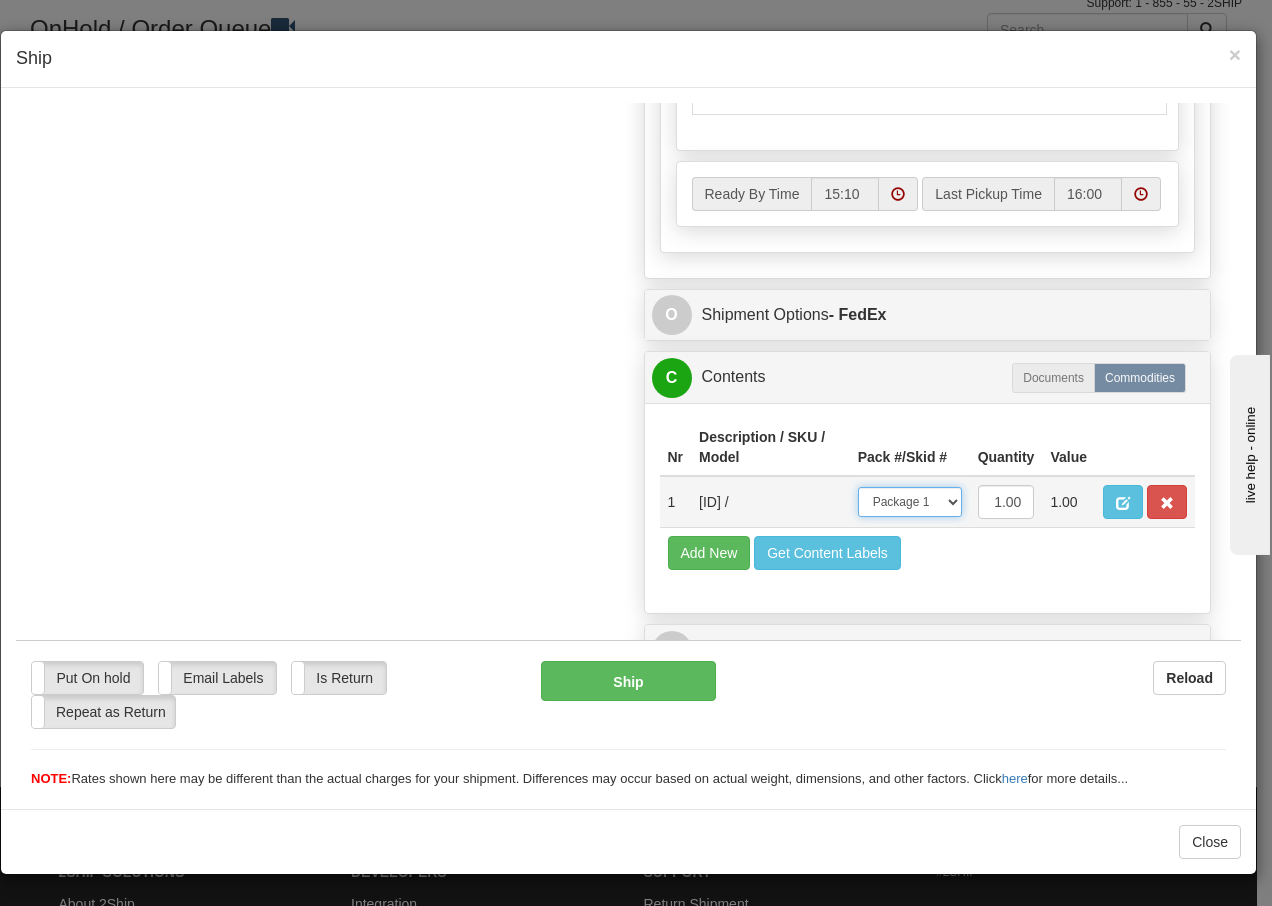 click on "-- Not Assigned --
Package 1" at bounding box center [910, 501] 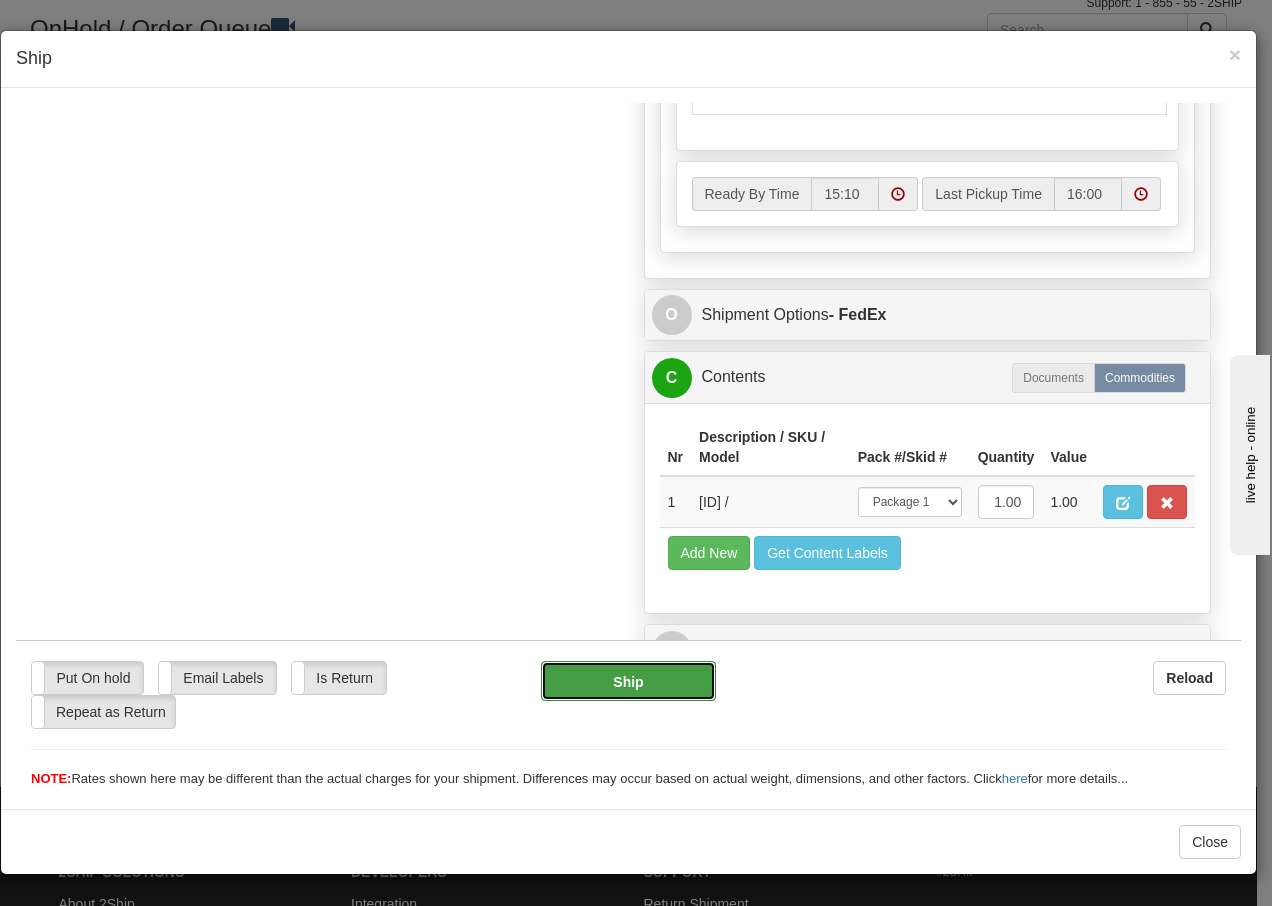 click on "Ship" at bounding box center [628, 680] 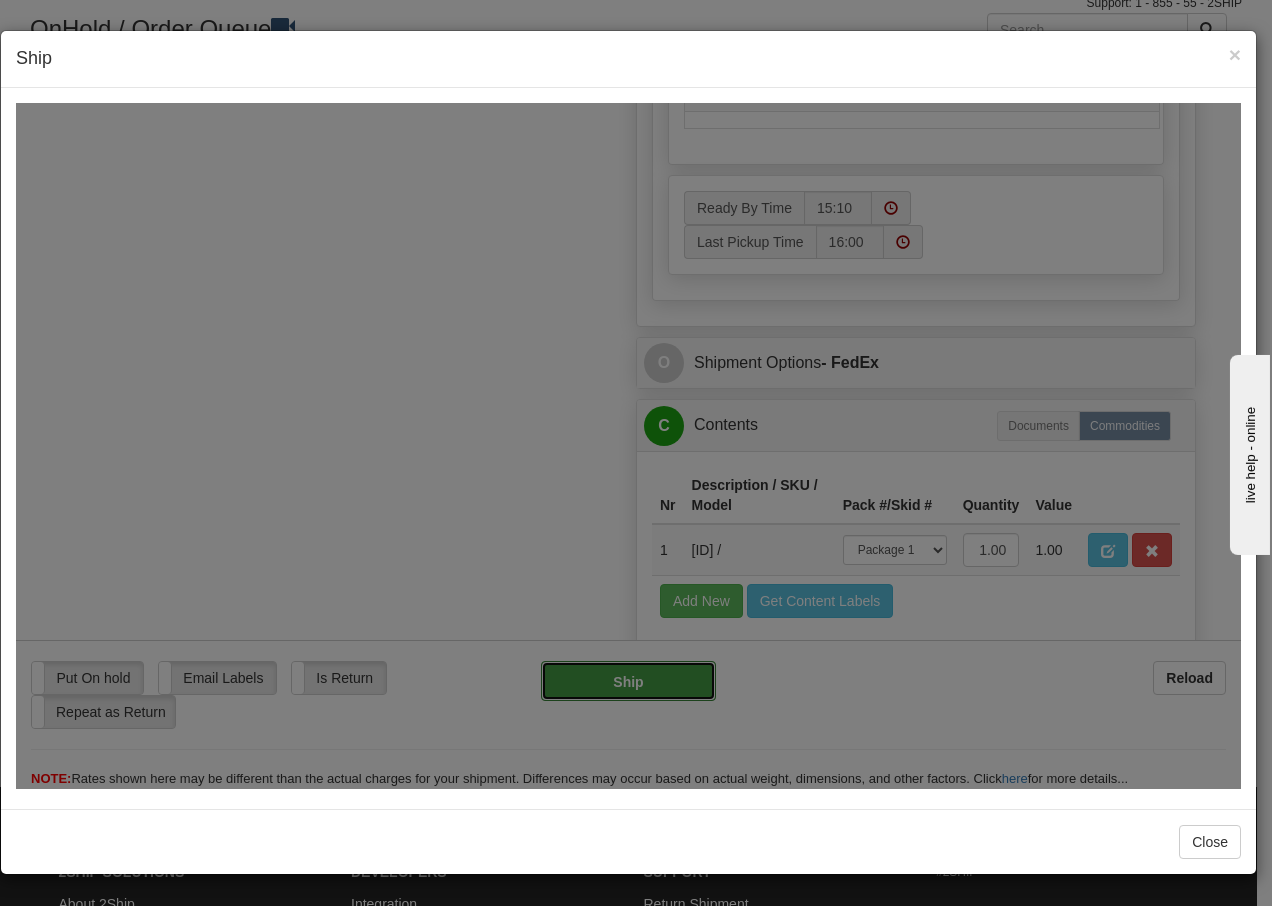 type on "92" 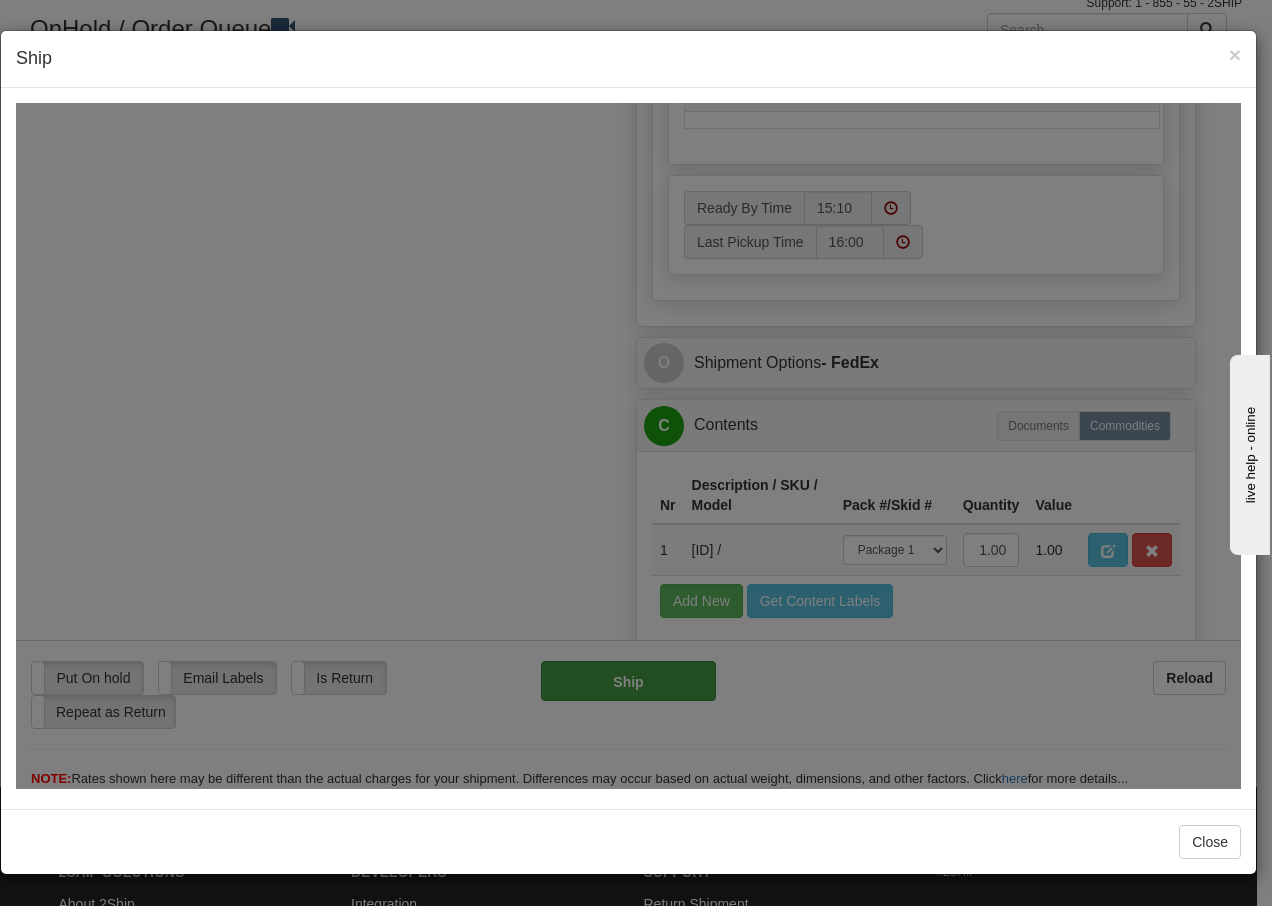 scroll, scrollTop: 1216, scrollLeft: 0, axis: vertical 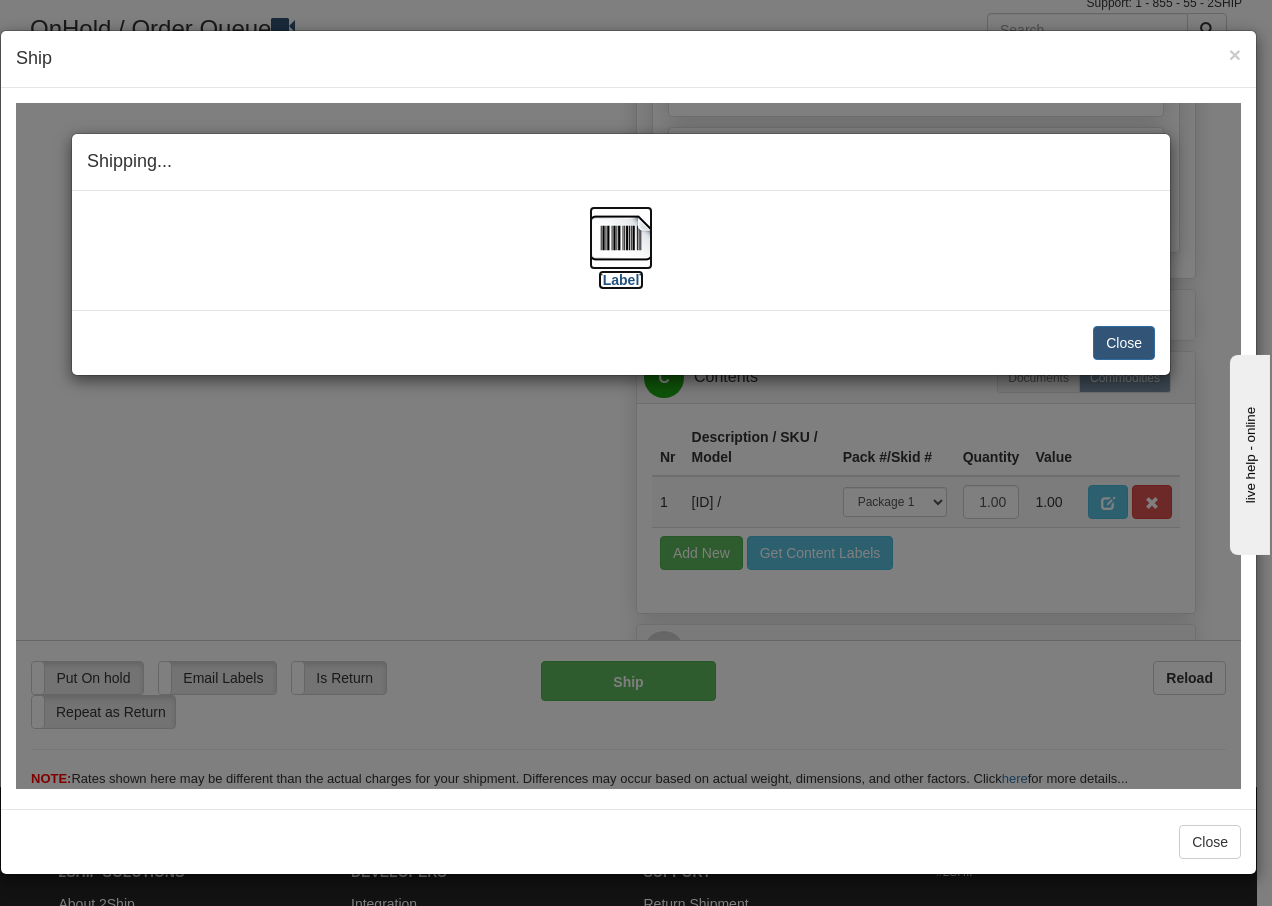 click at bounding box center (621, 237) 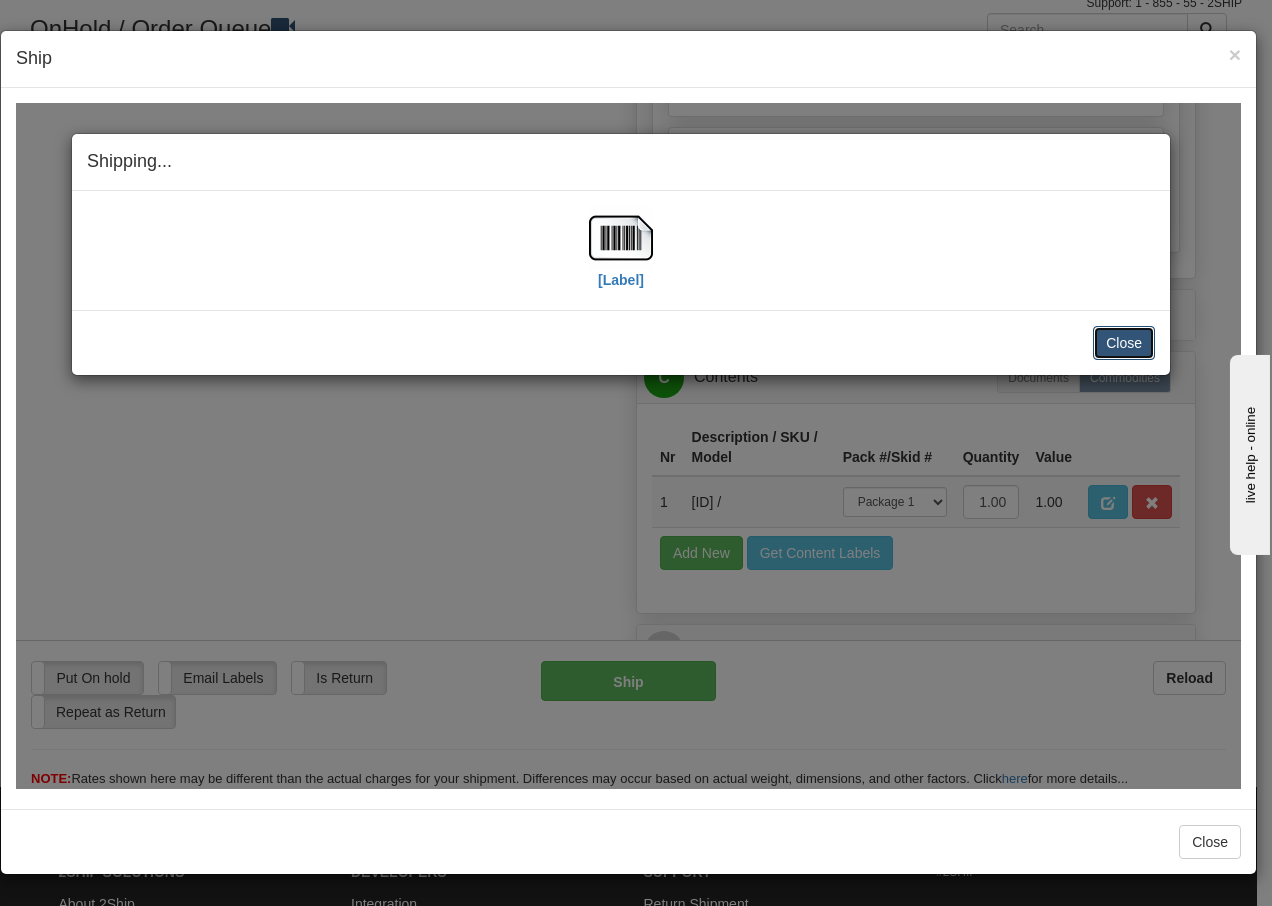 click on "Close" at bounding box center (1124, 342) 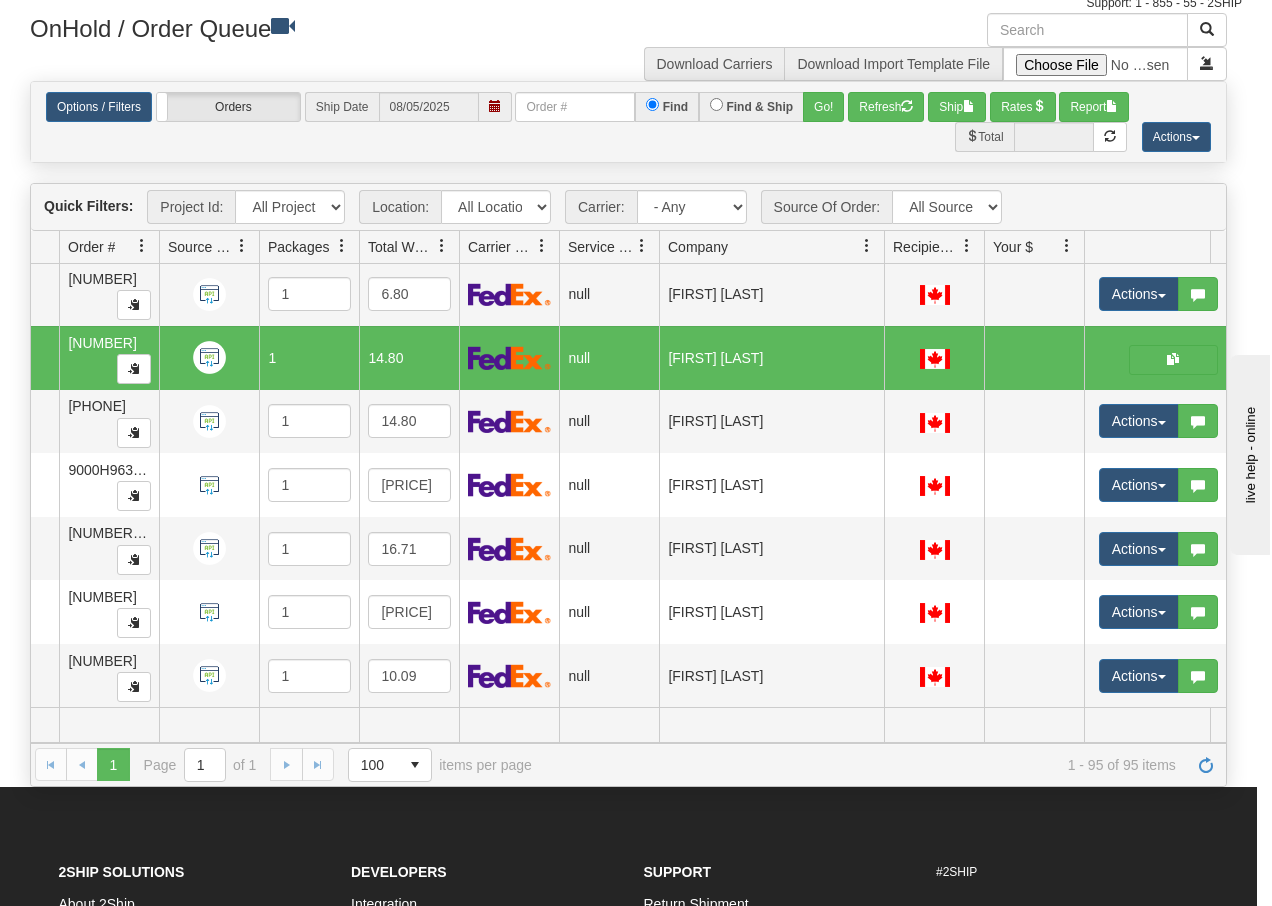 scroll, scrollTop: 0, scrollLeft: 0, axis: both 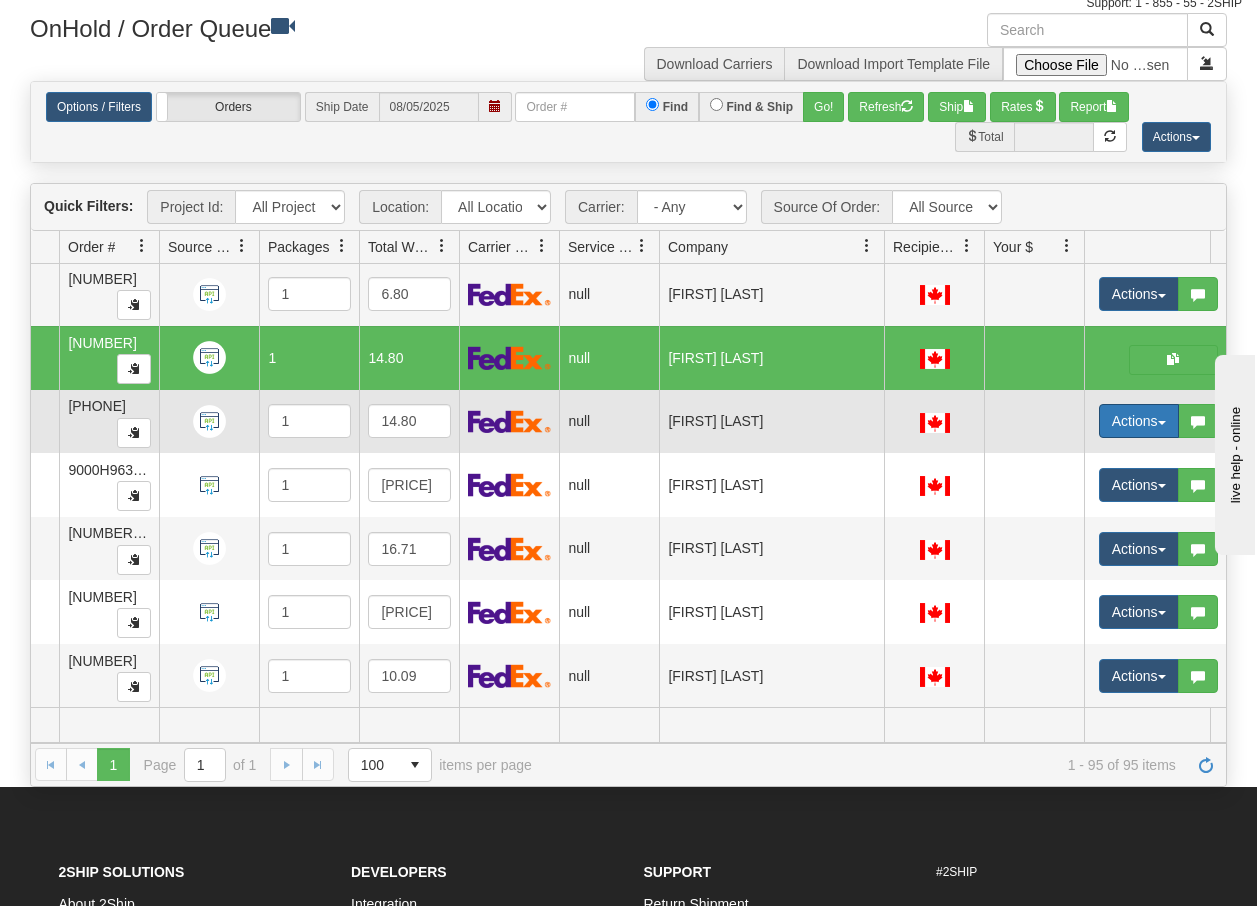 click on "Actions" at bounding box center (1139, 421) 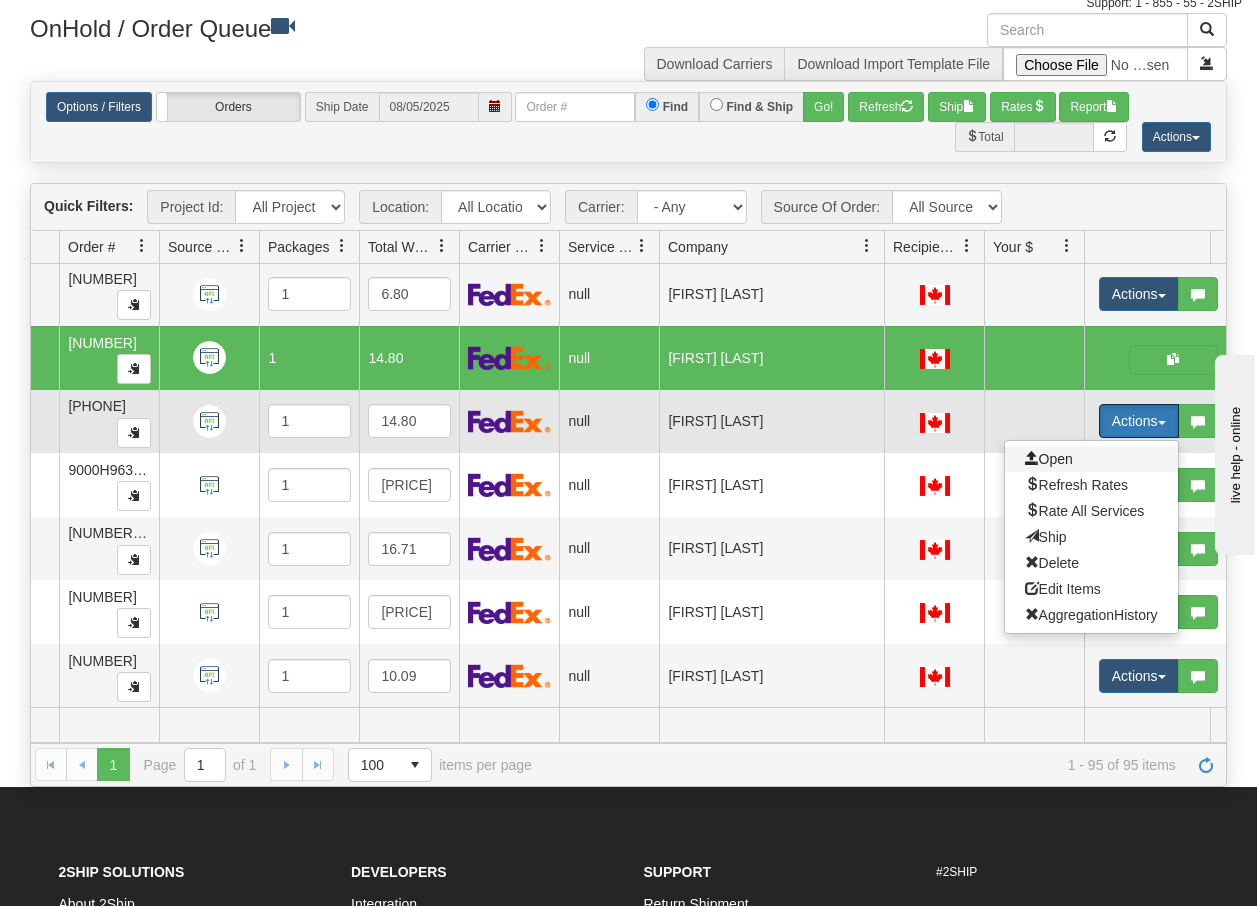 click on "Open" at bounding box center [1049, 459] 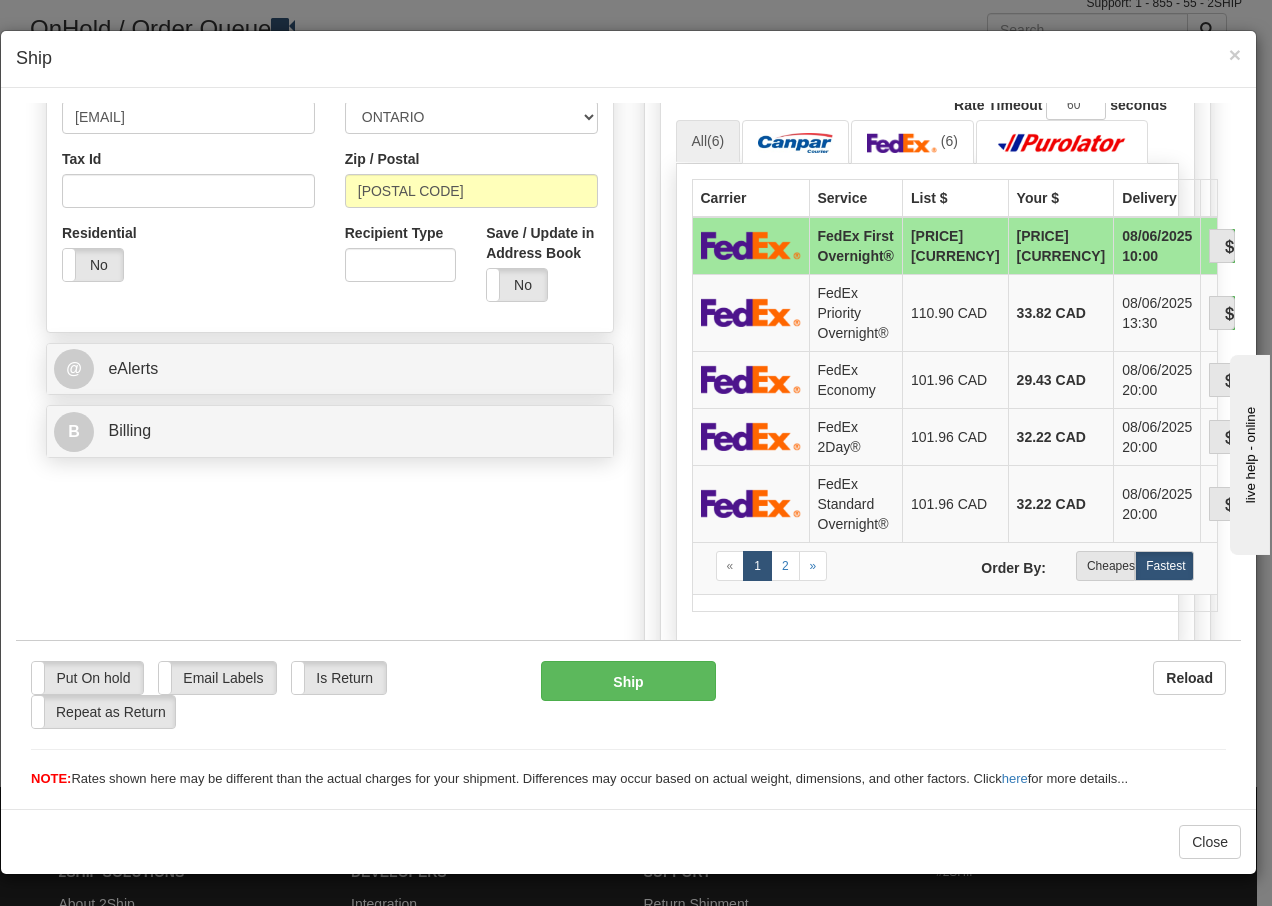 scroll, scrollTop: 653, scrollLeft: 0, axis: vertical 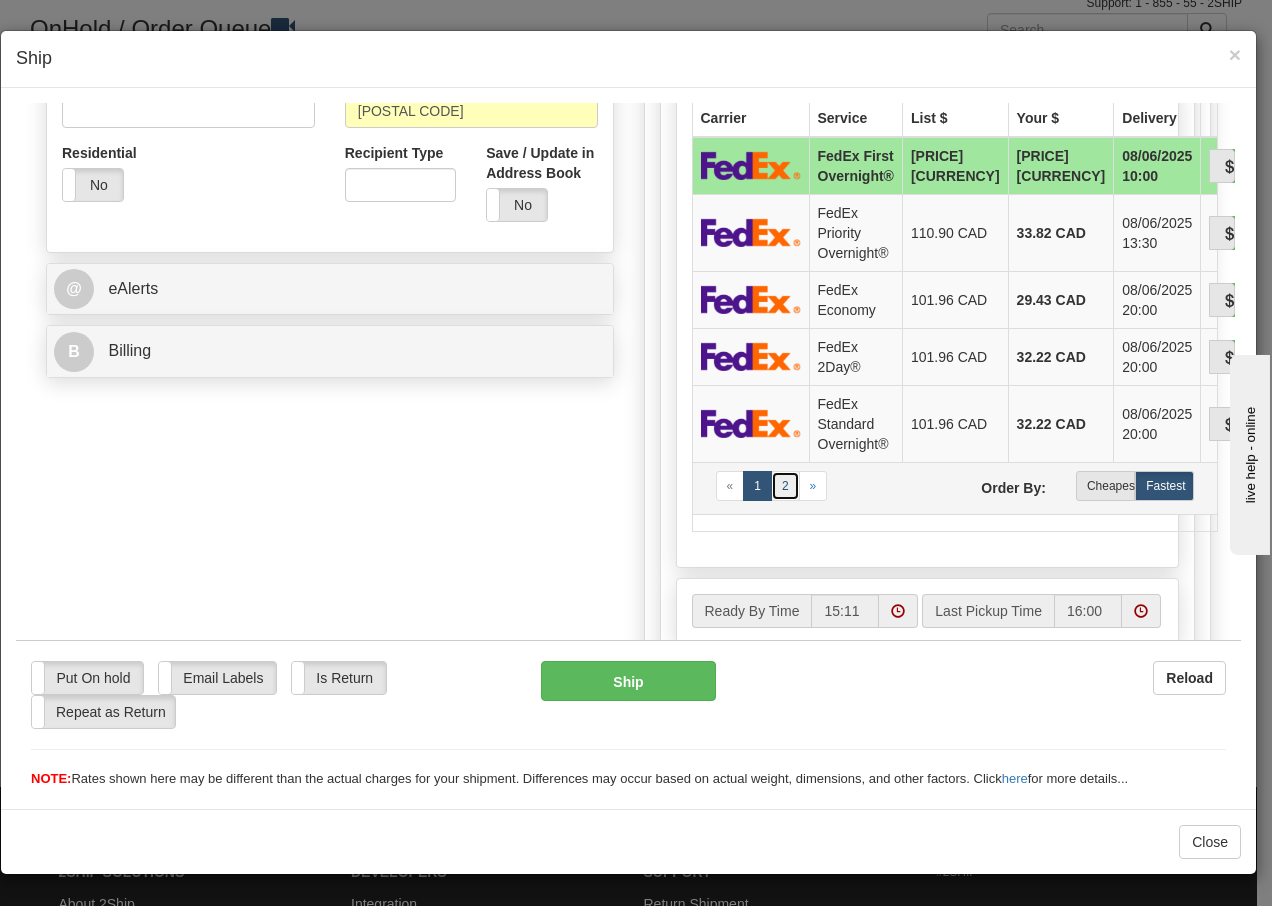 click on "2" at bounding box center [785, 485] 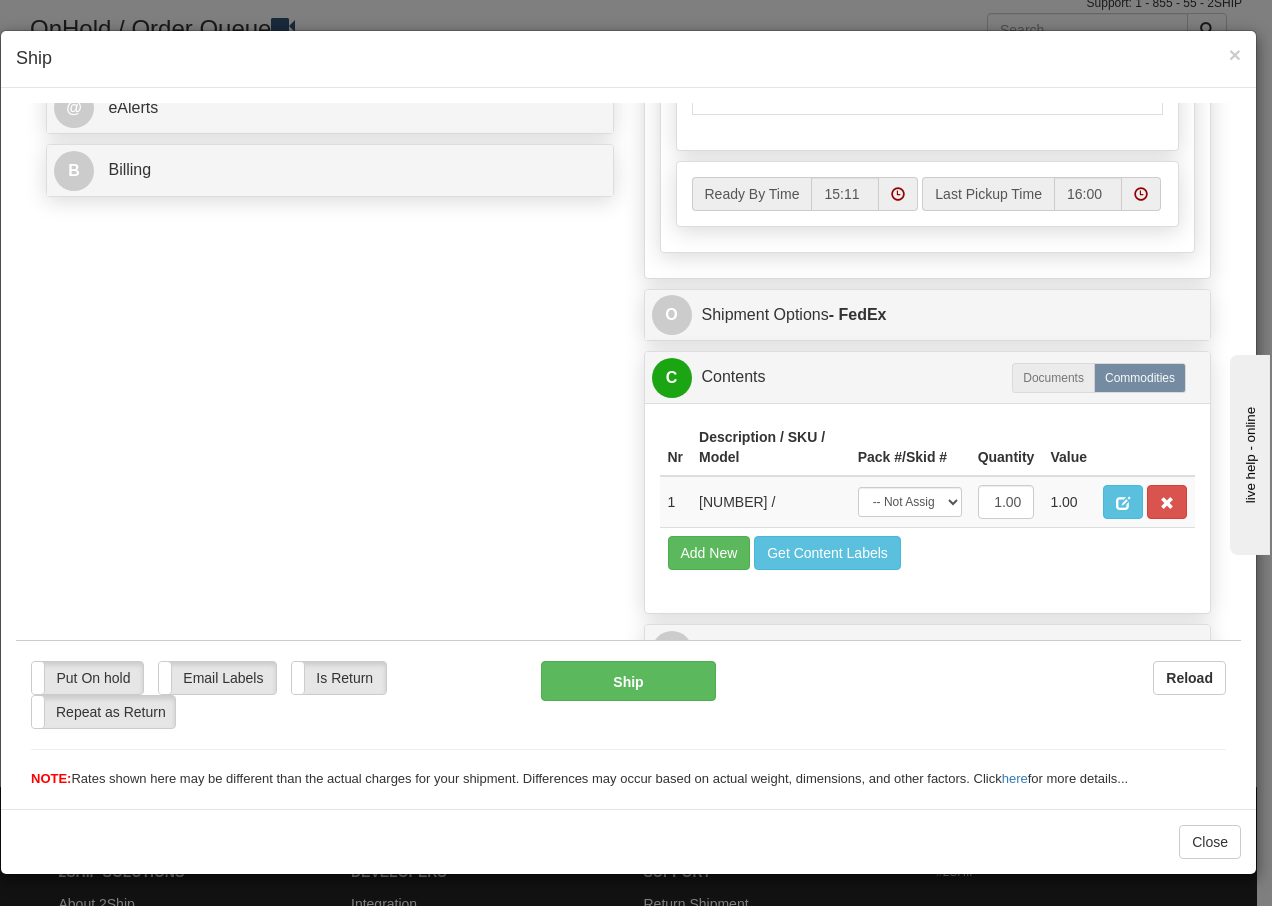 scroll, scrollTop: 868, scrollLeft: 0, axis: vertical 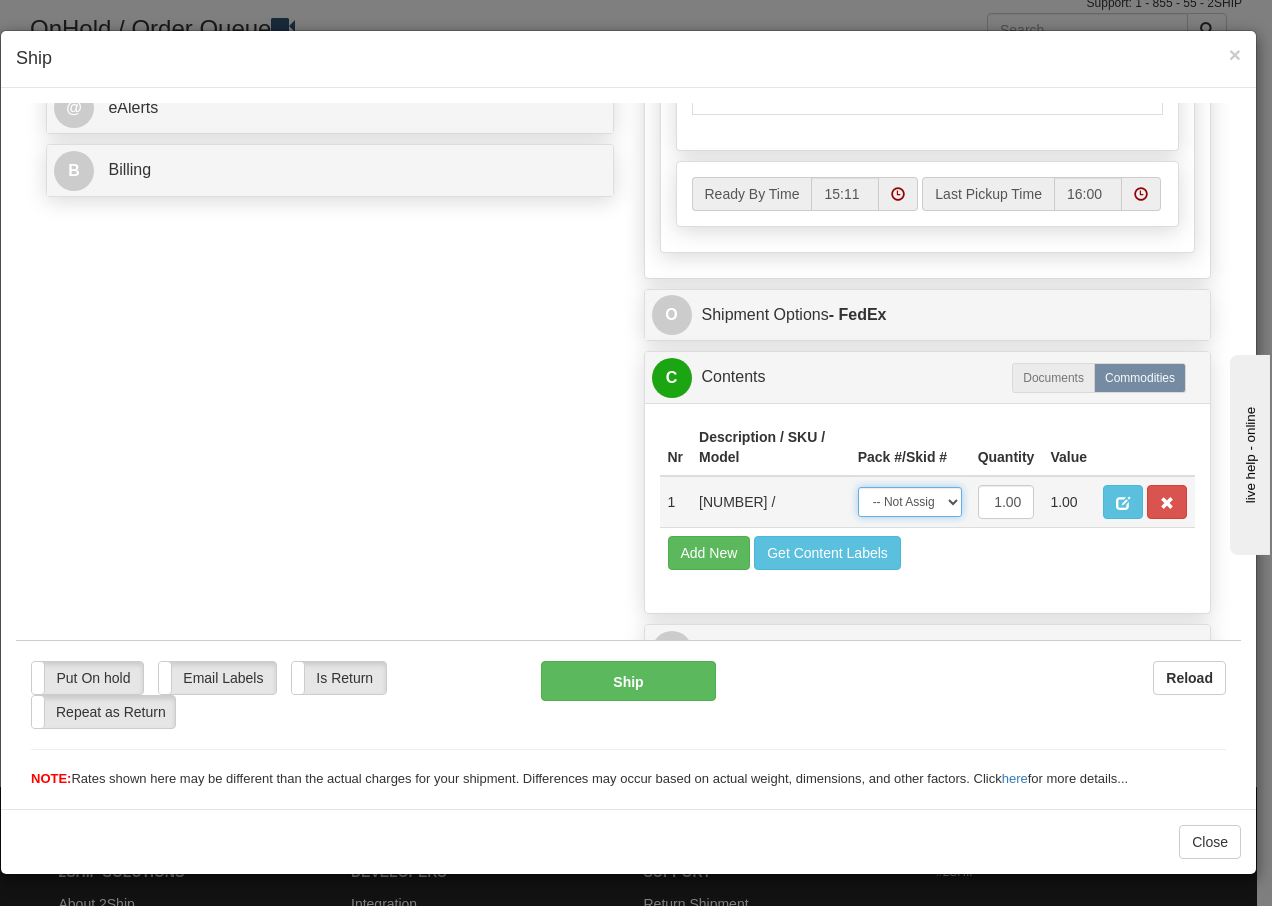 drag, startPoint x: 932, startPoint y: 498, endPoint x: 924, endPoint y: 516, distance: 19.697716 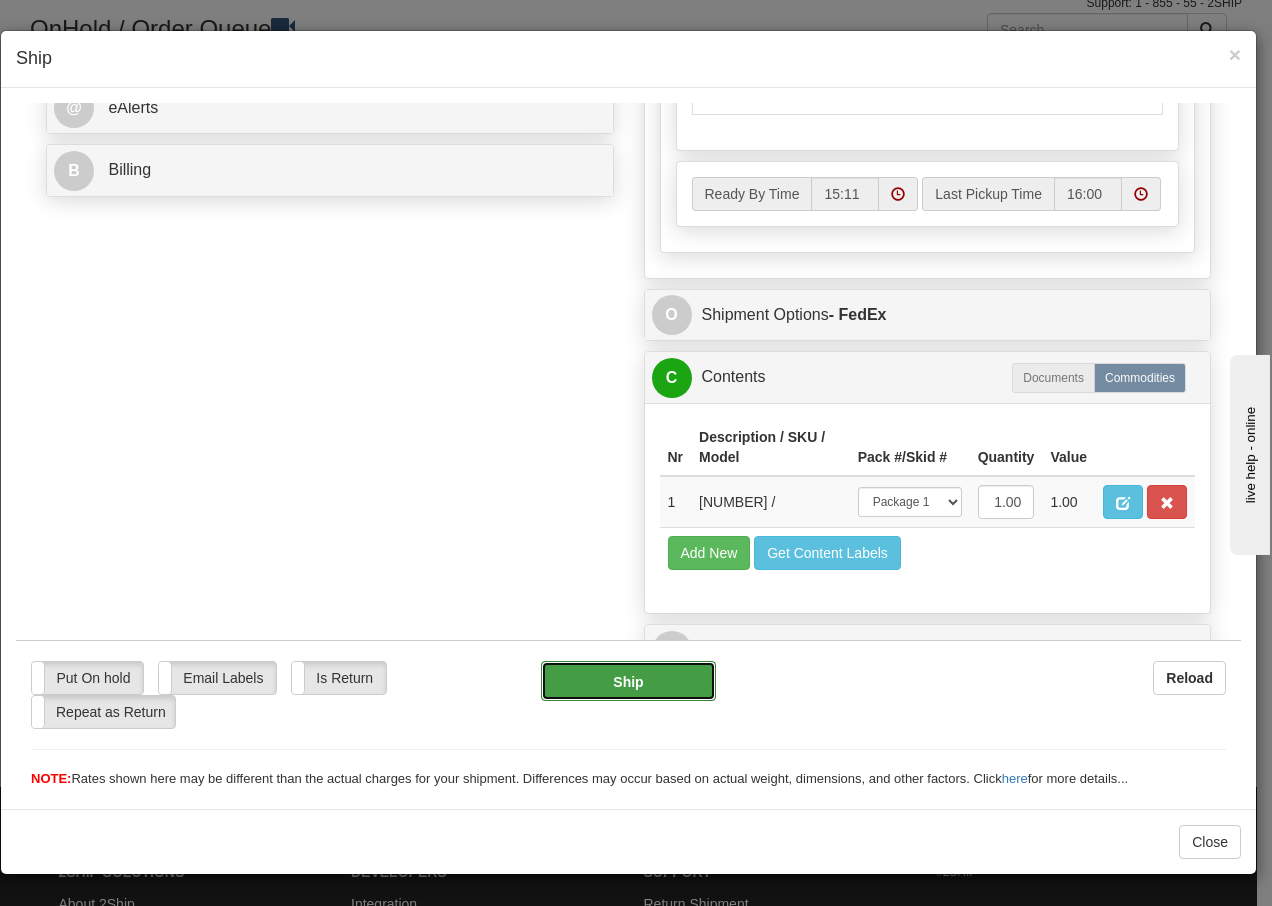 click on "Ship" at bounding box center (628, 680) 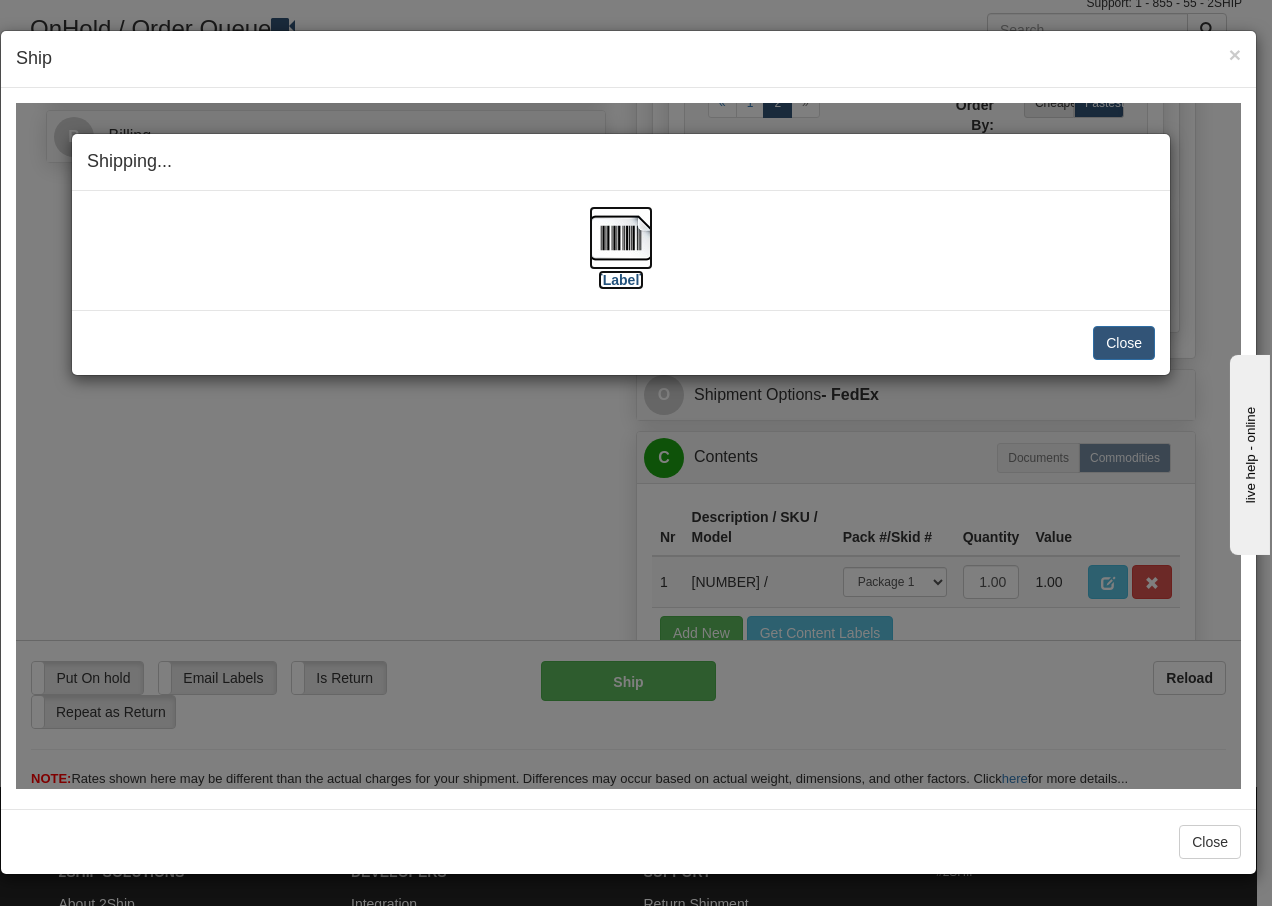 click at bounding box center (621, 237) 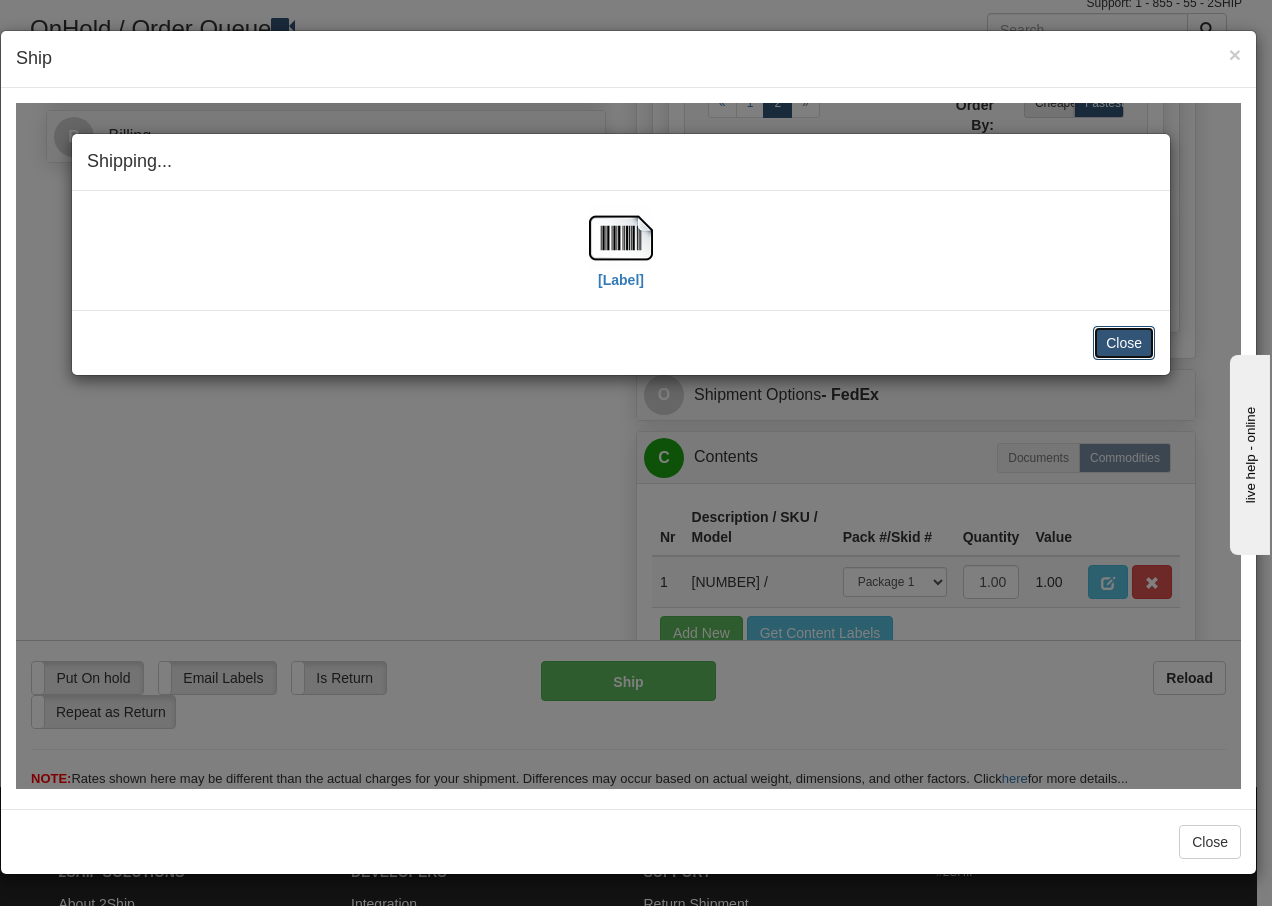 click on "Close" at bounding box center [1124, 342] 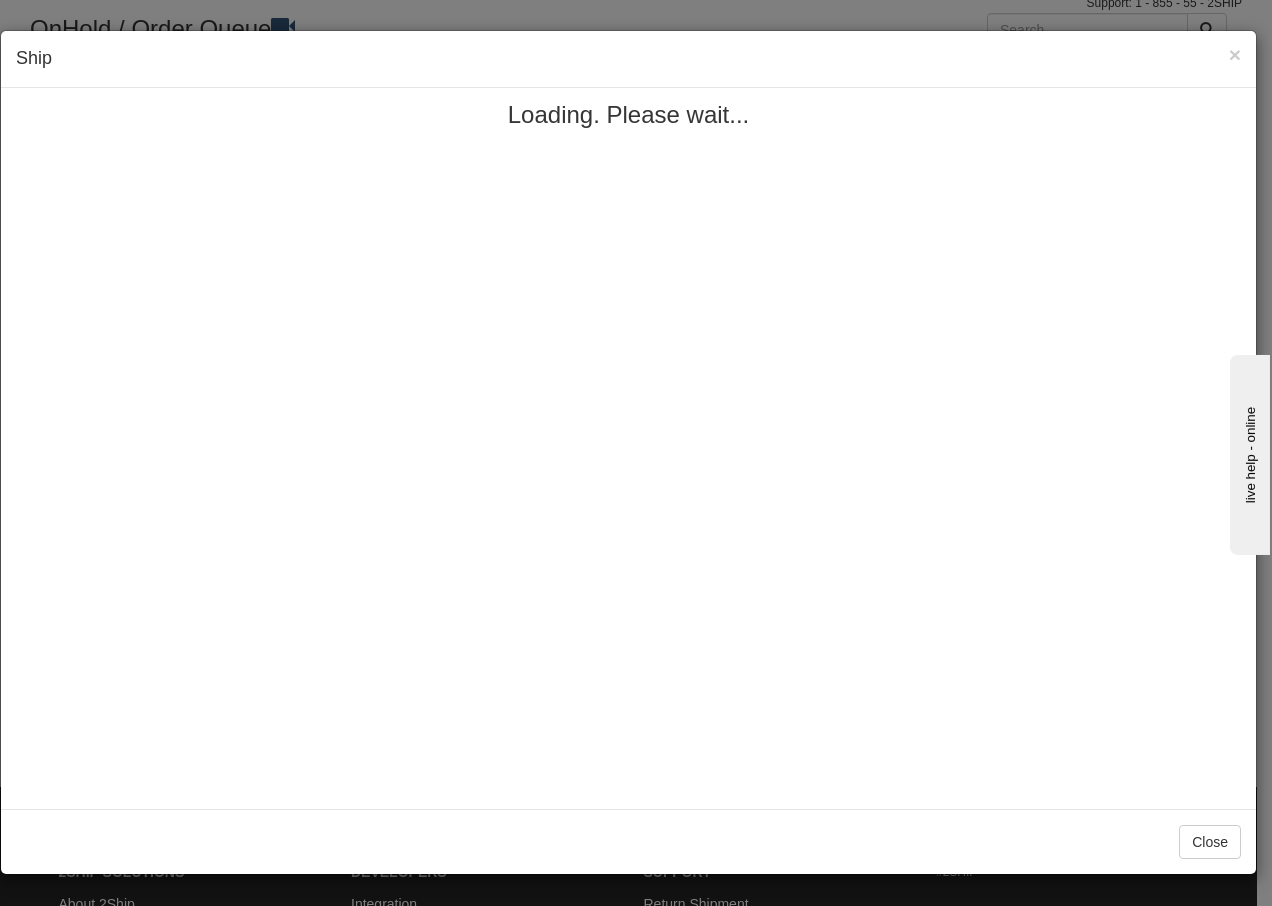 scroll, scrollTop: 0, scrollLeft: 0, axis: both 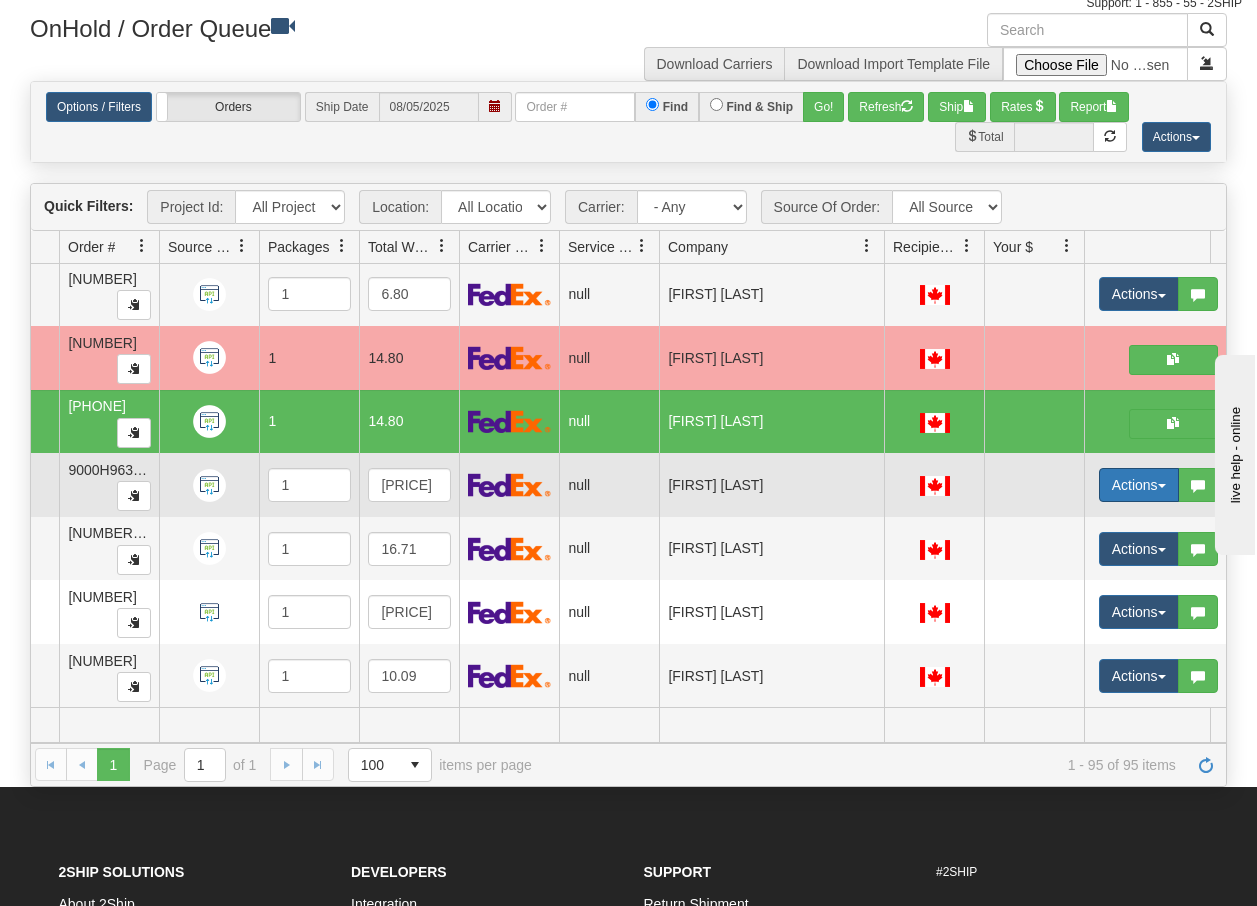 click at bounding box center (1162, 486) 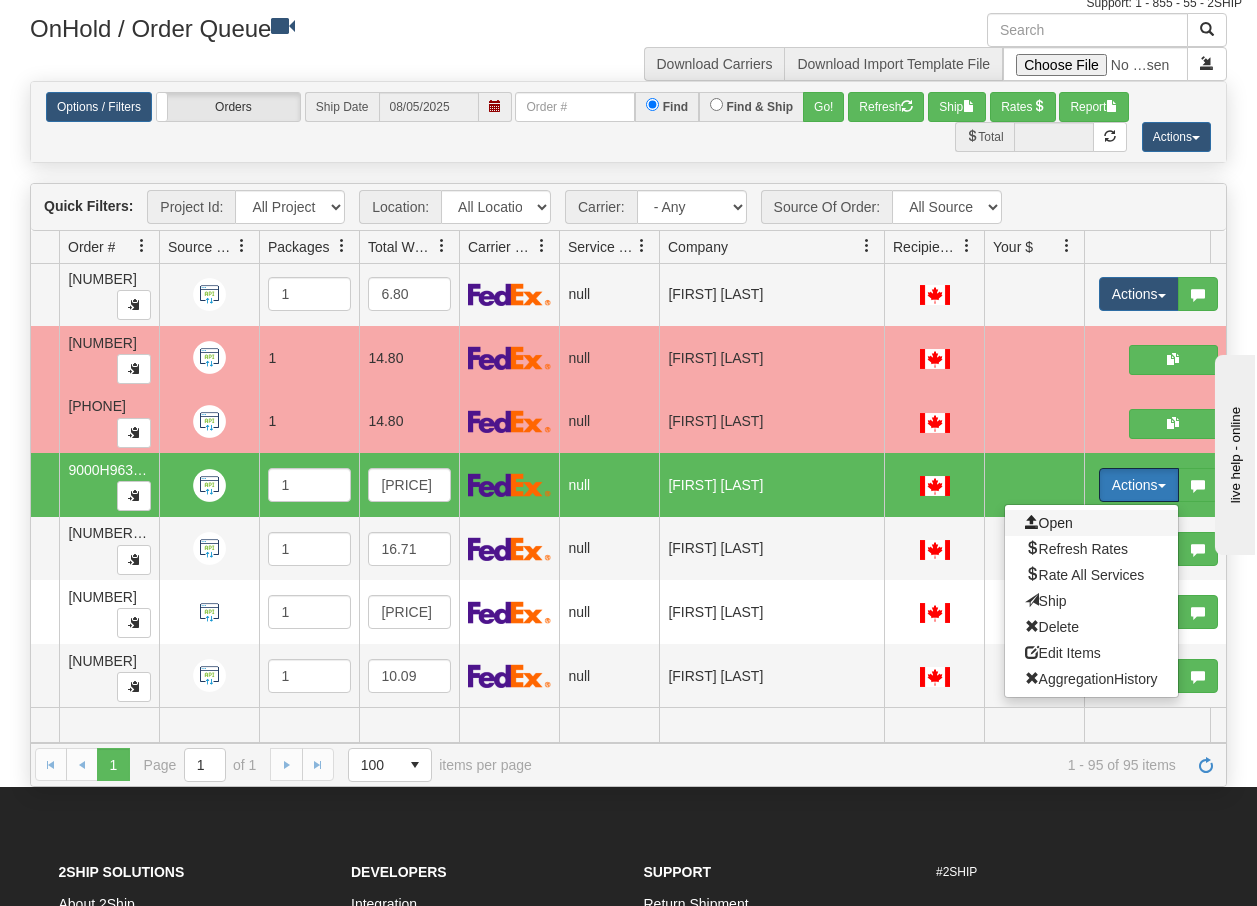 click on "Open" at bounding box center (1049, 523) 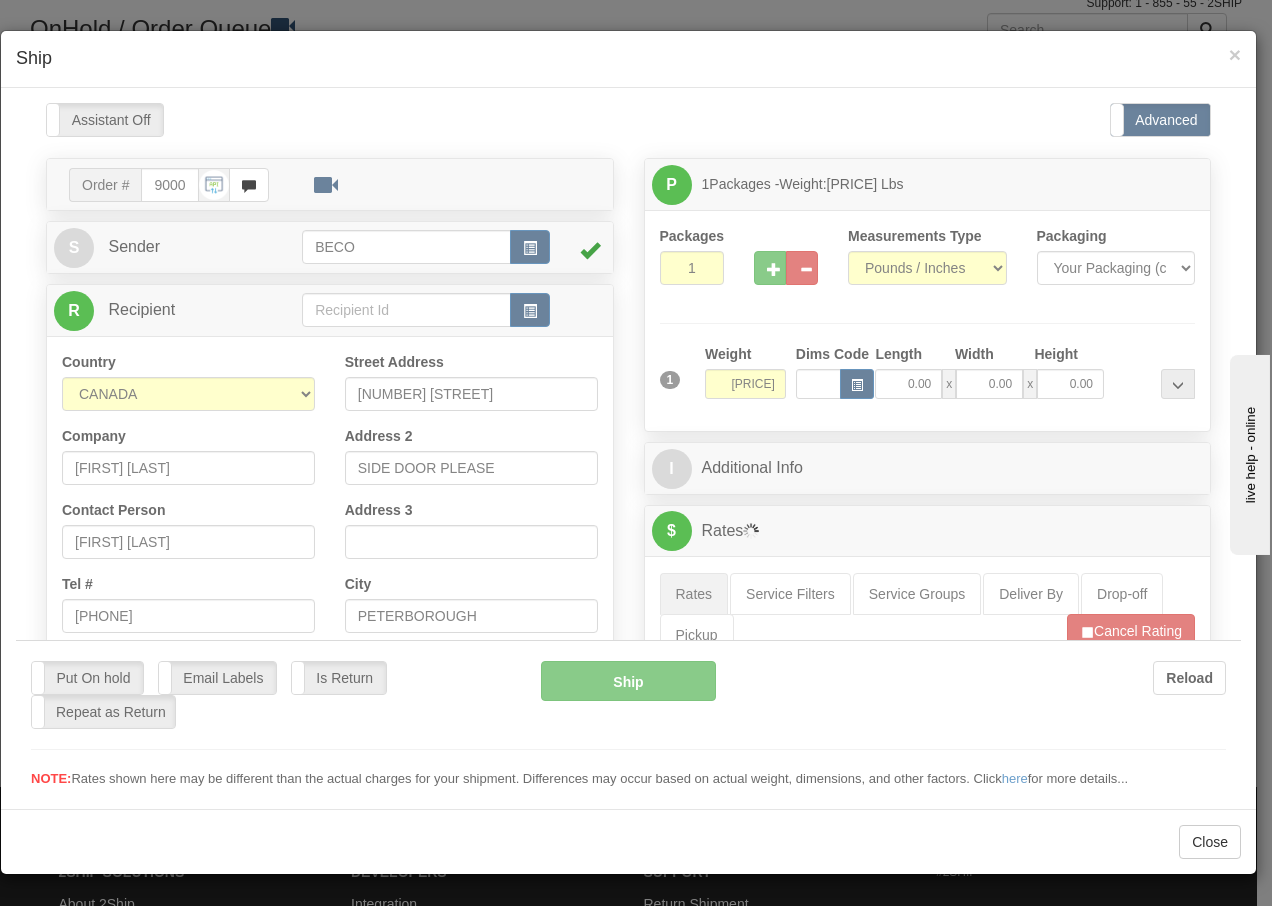 scroll, scrollTop: 0, scrollLeft: 0, axis: both 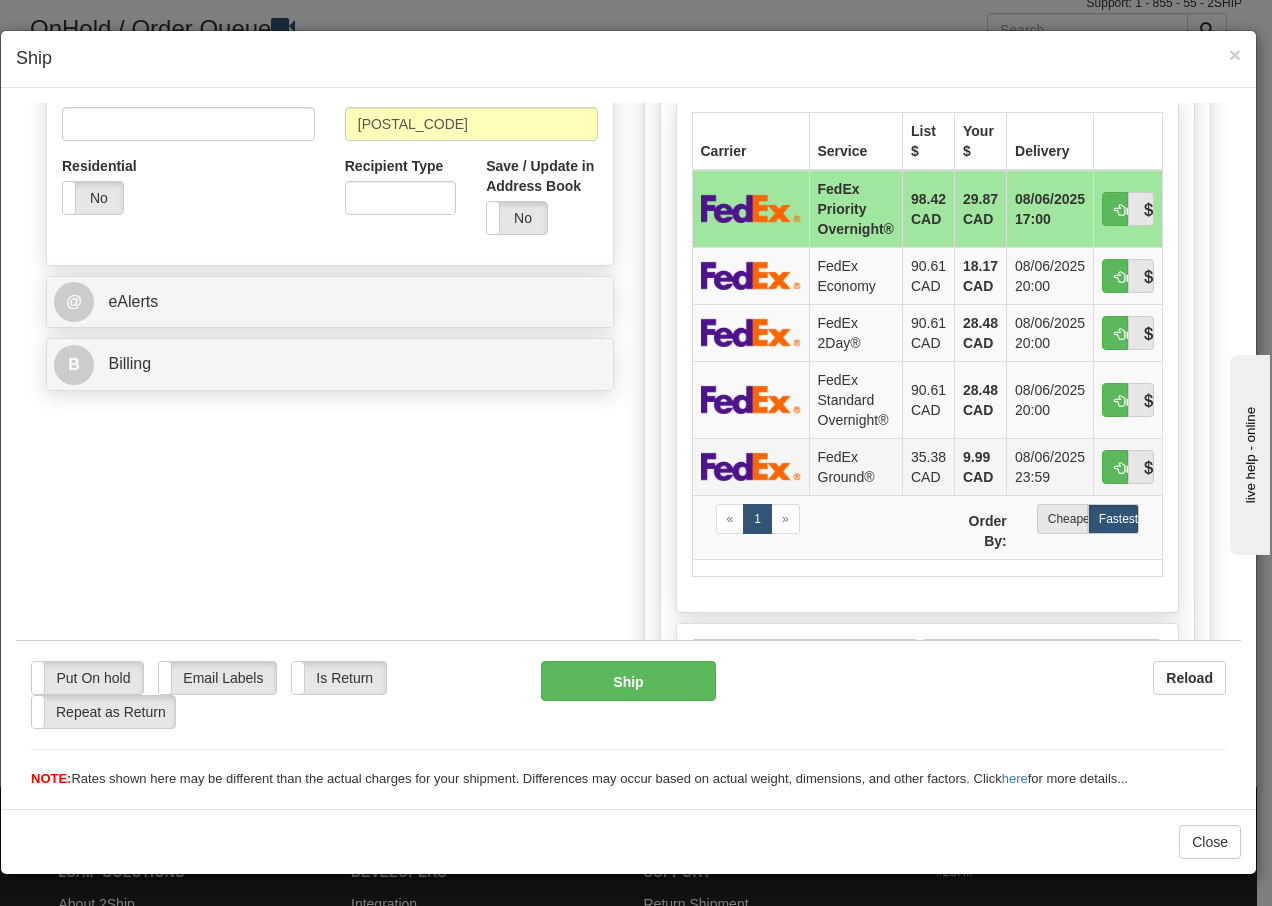 click on "FedEx Ground®" at bounding box center [855, 465] 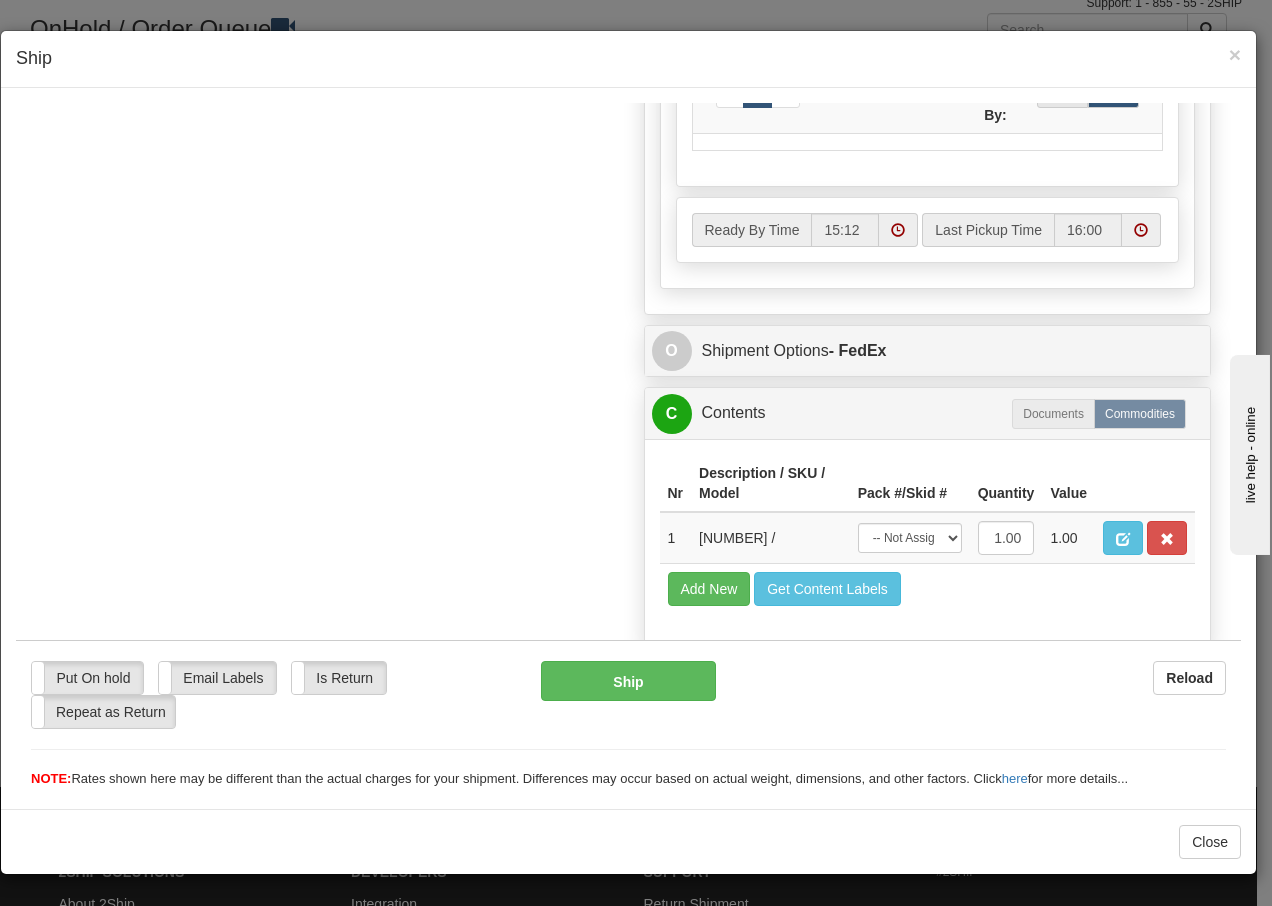 scroll, scrollTop: 1136, scrollLeft: 0, axis: vertical 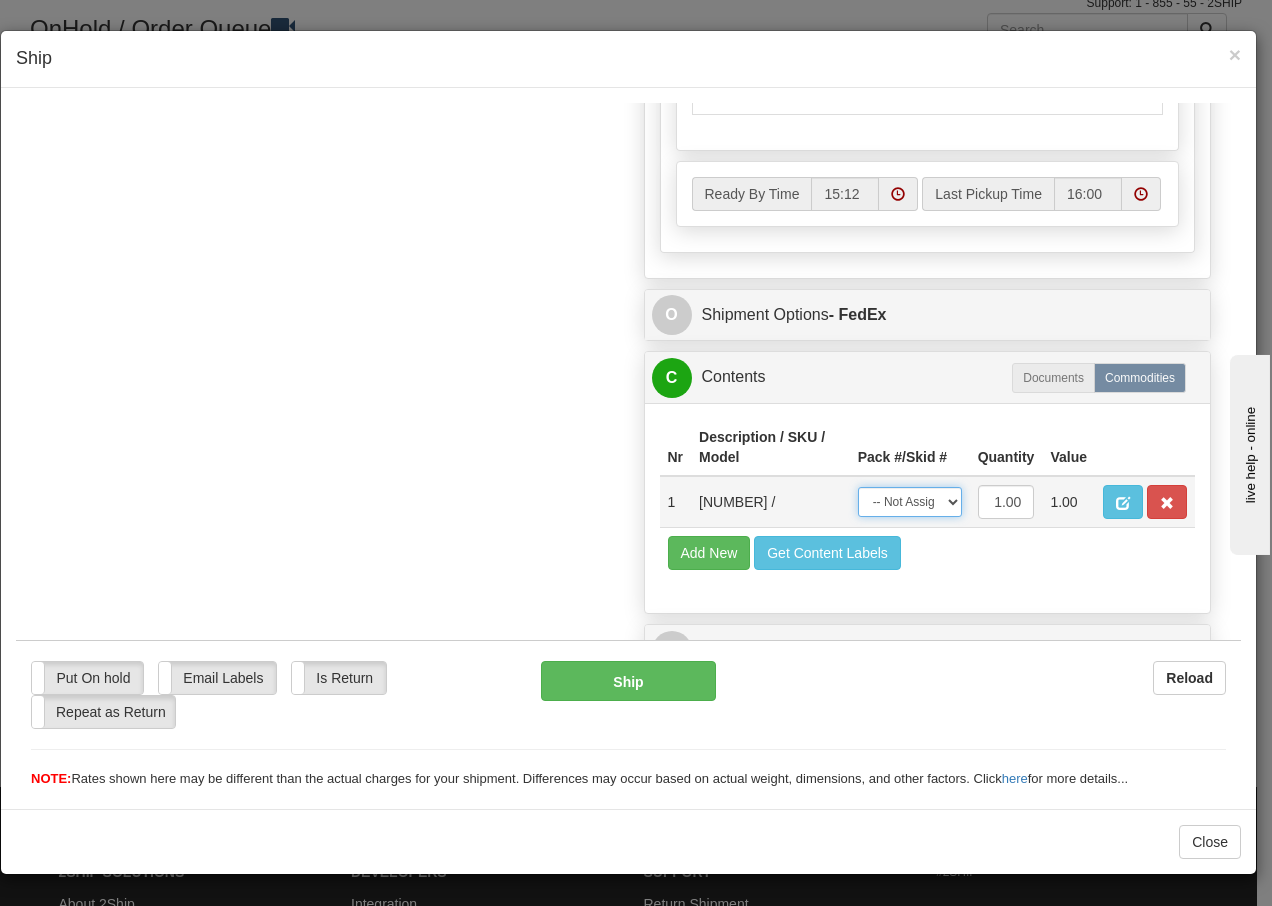 click on "-- Not Assigned --
Package 1" at bounding box center (910, 501) 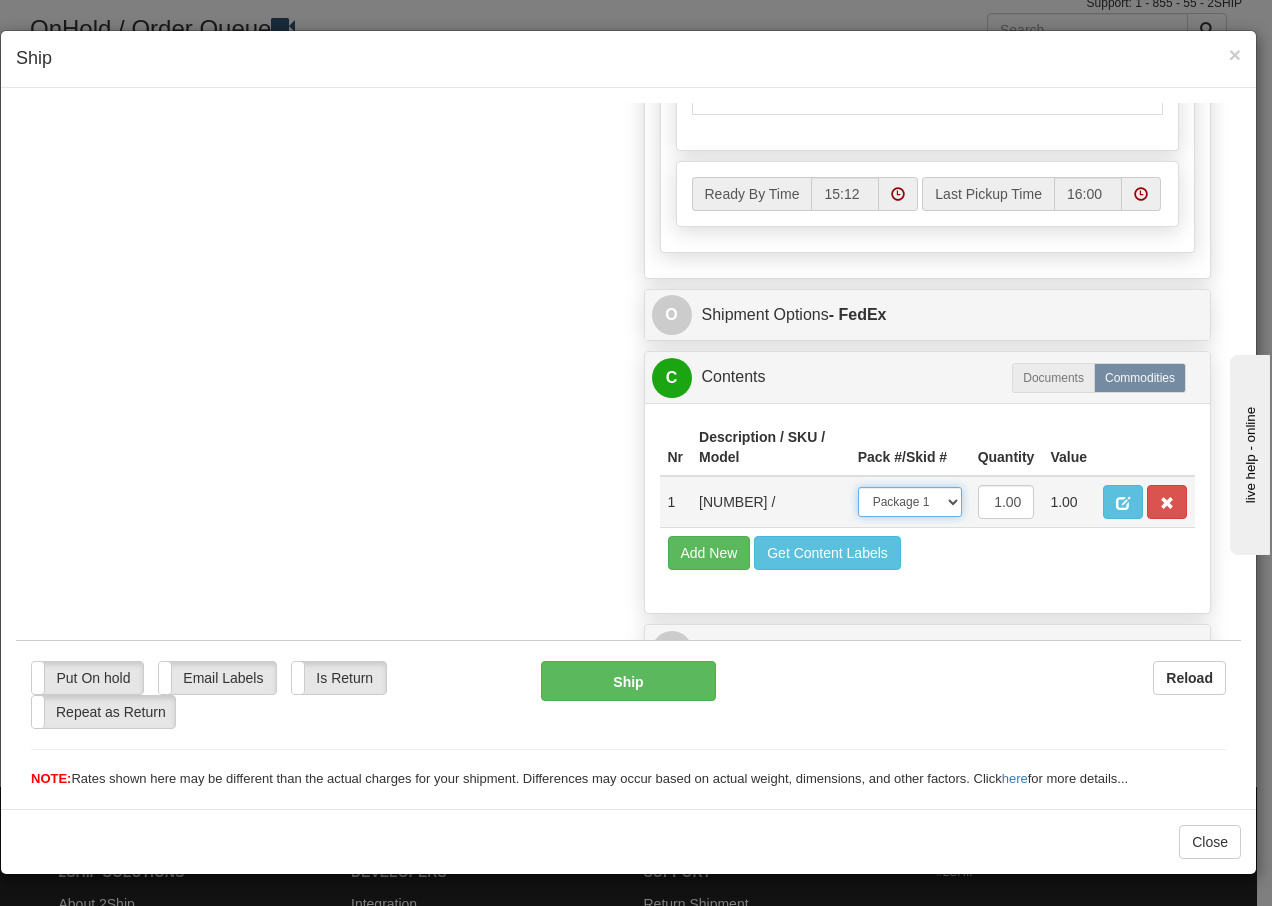 click on "-- Not Assigned --
Package 1" at bounding box center (910, 501) 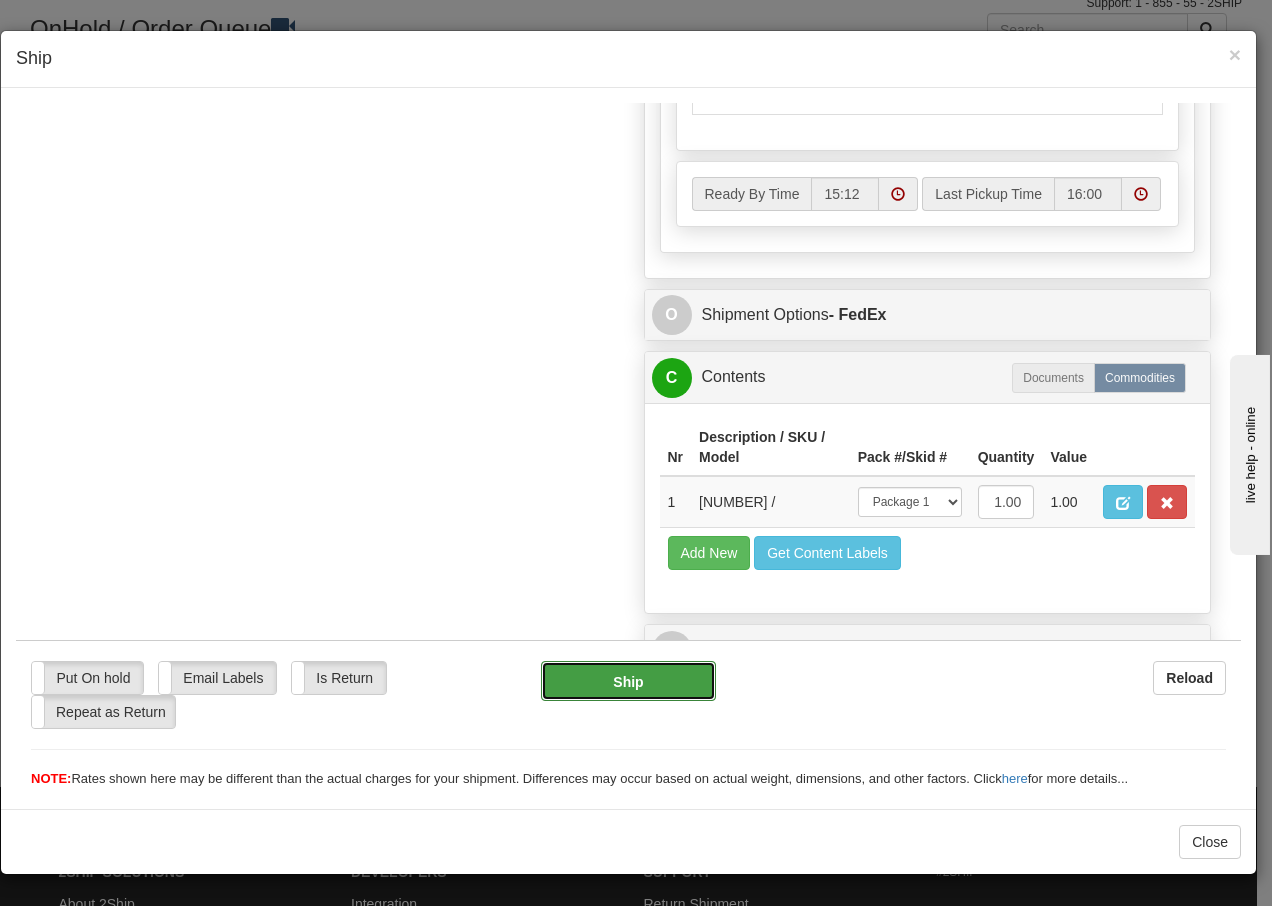 click on "Ship" at bounding box center (628, 680) 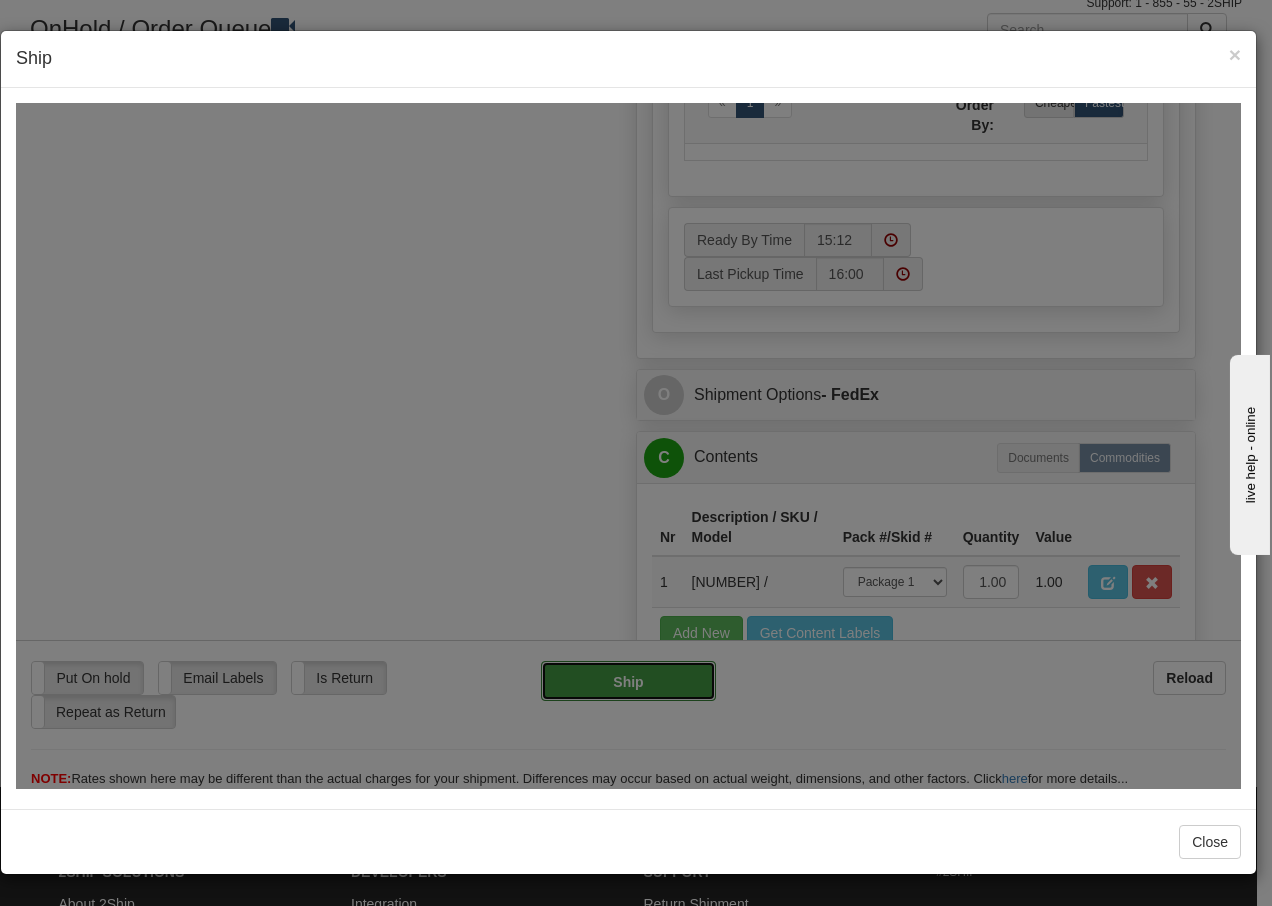 type on "92" 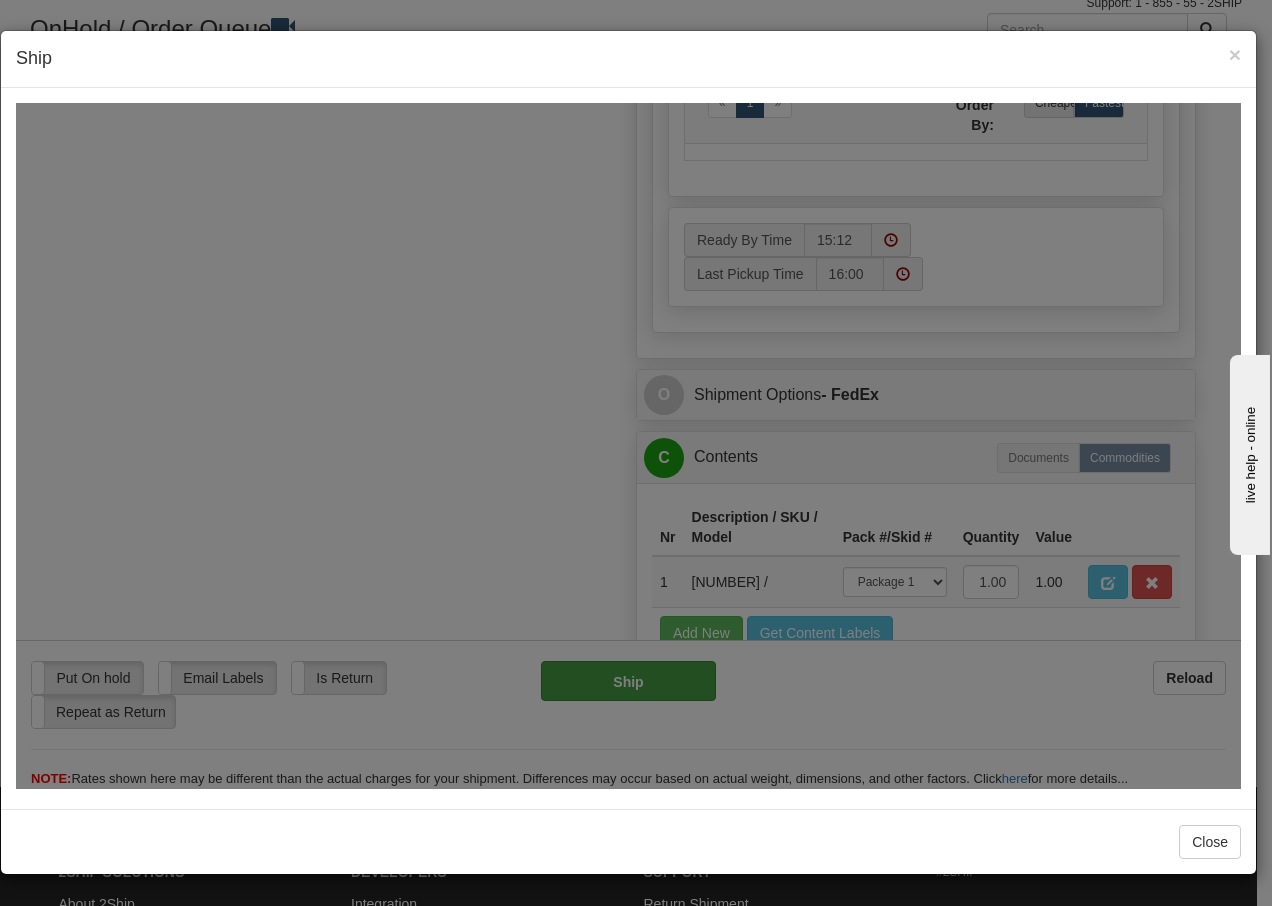 scroll, scrollTop: 1216, scrollLeft: 0, axis: vertical 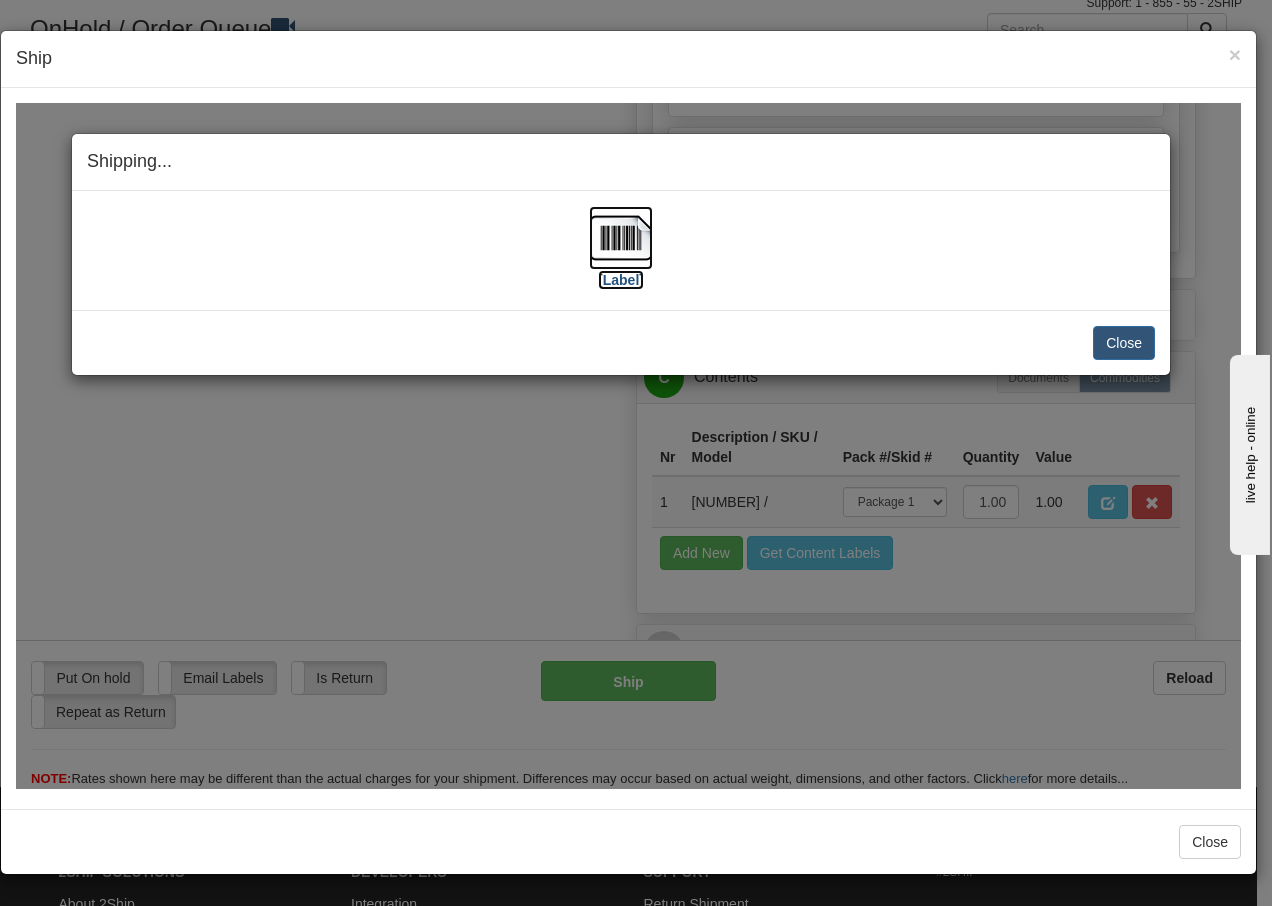 click at bounding box center (621, 237) 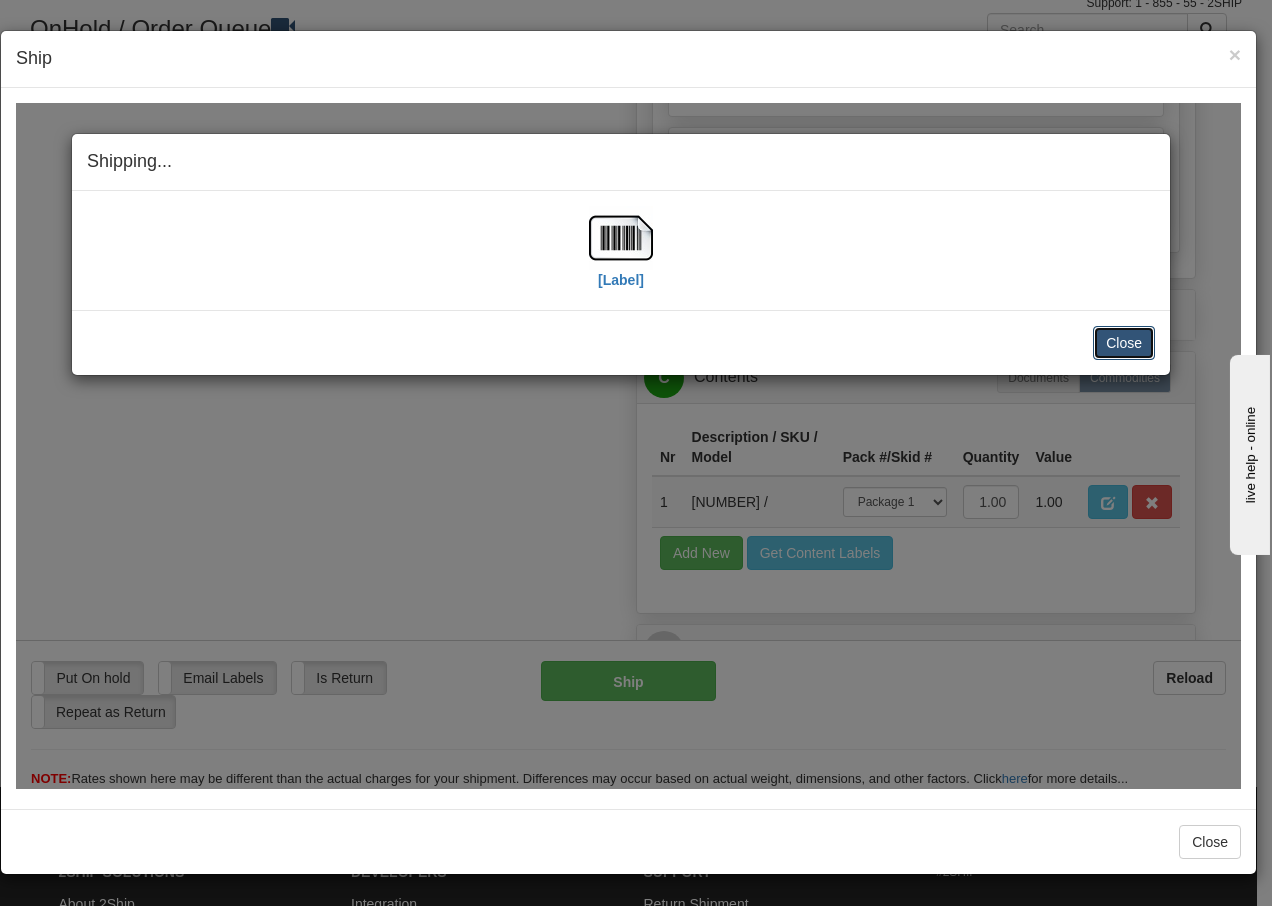 click on "Close" at bounding box center [1124, 342] 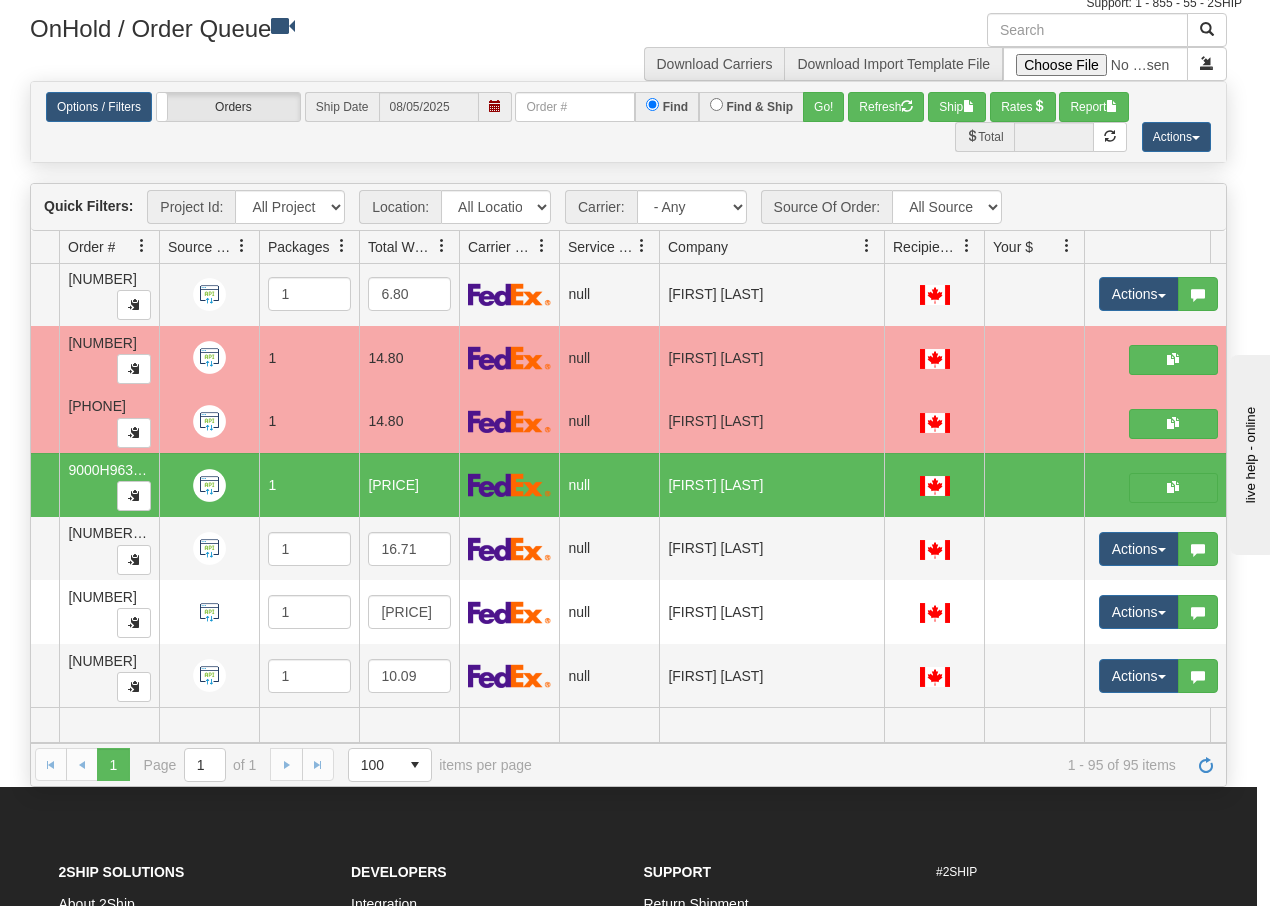 scroll, scrollTop: 0, scrollLeft: 0, axis: both 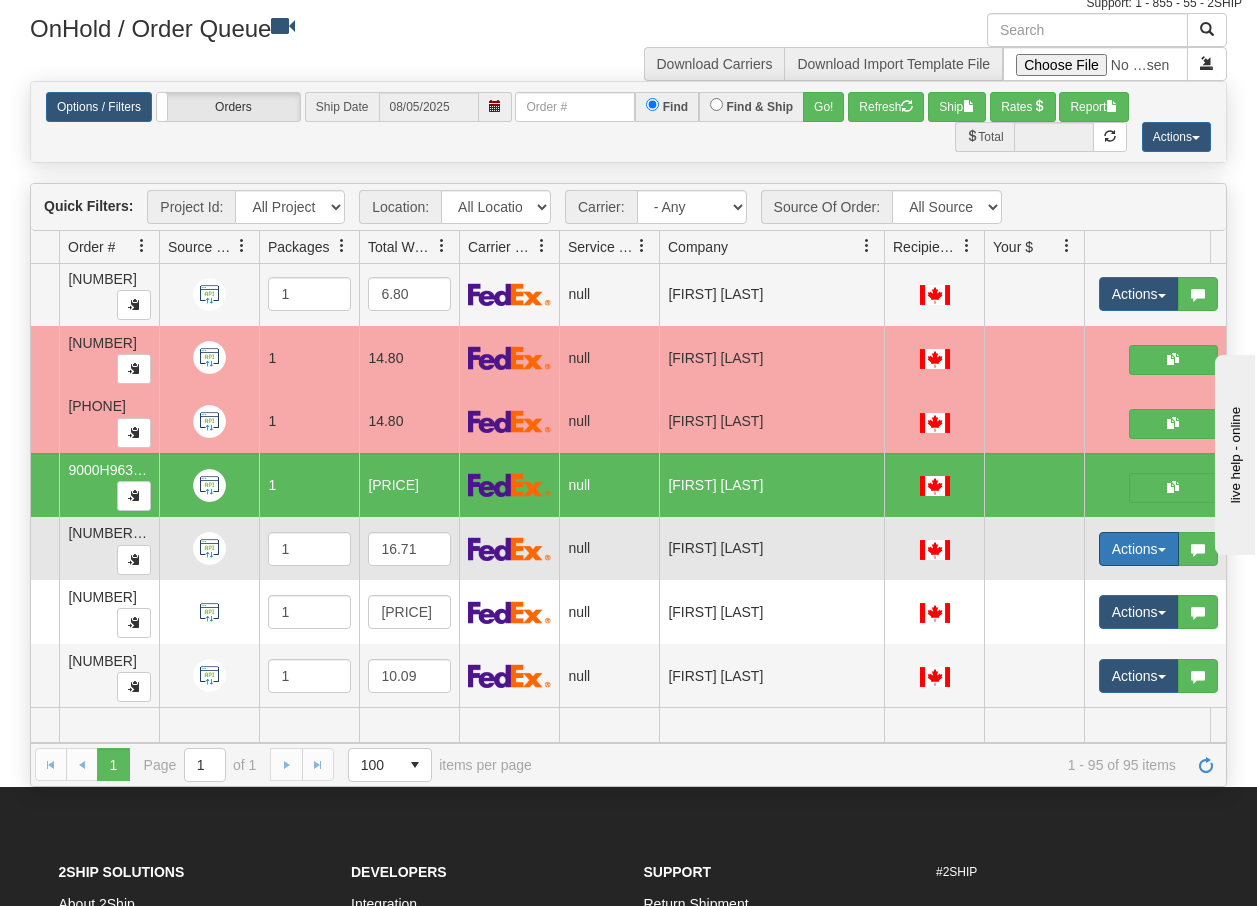 click on "Actions" at bounding box center (1139, 549) 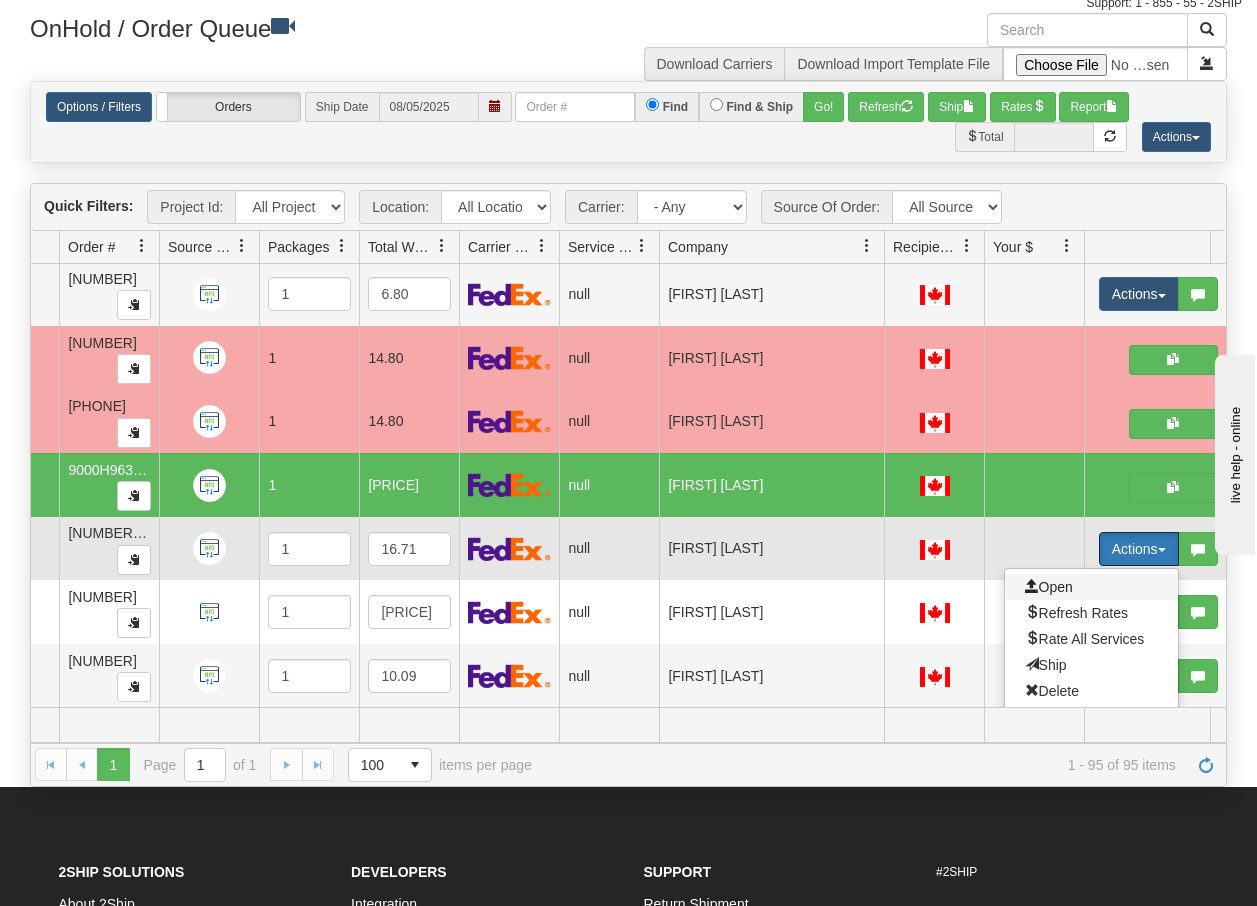 click on "Open" at bounding box center [1049, 587] 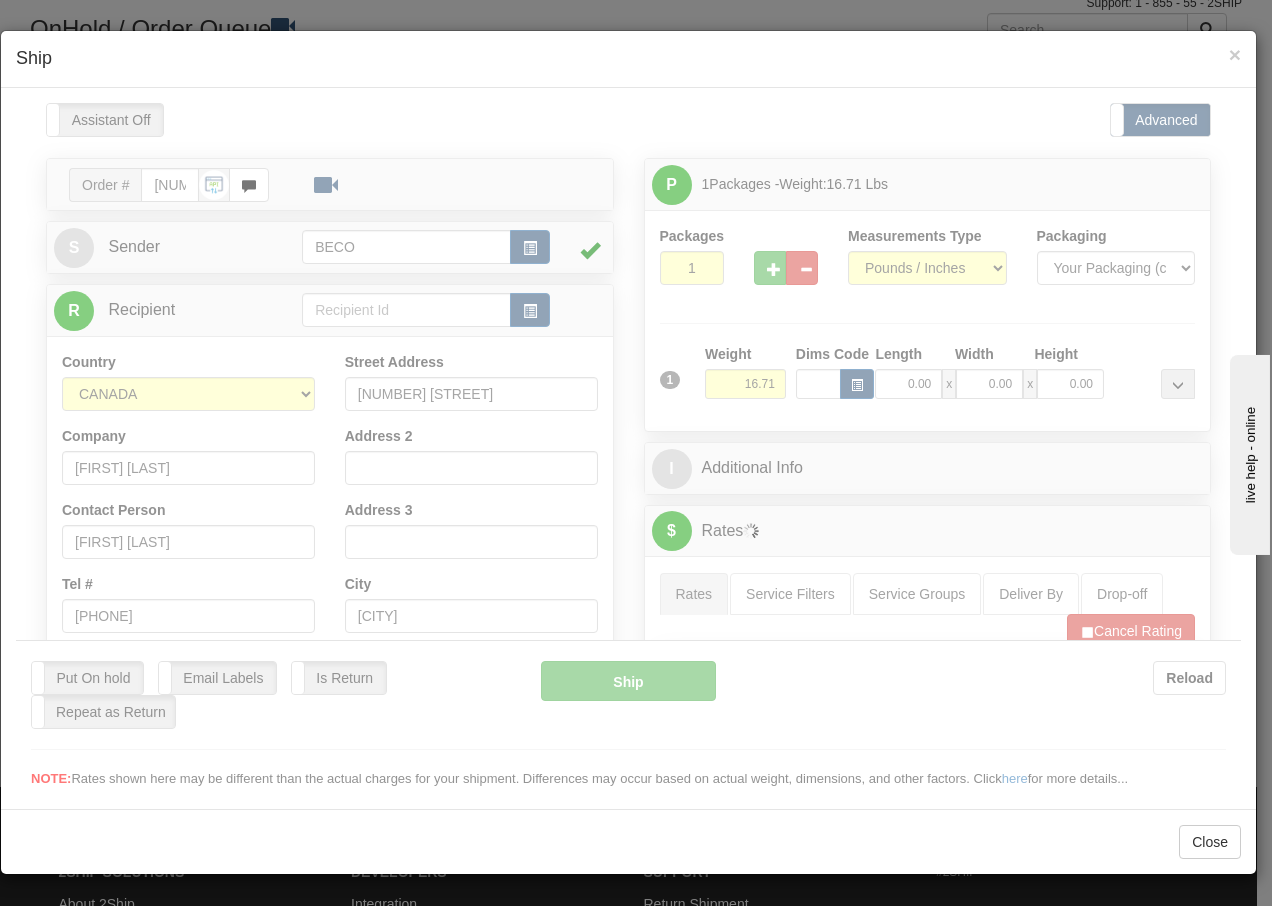 scroll, scrollTop: 0, scrollLeft: 0, axis: both 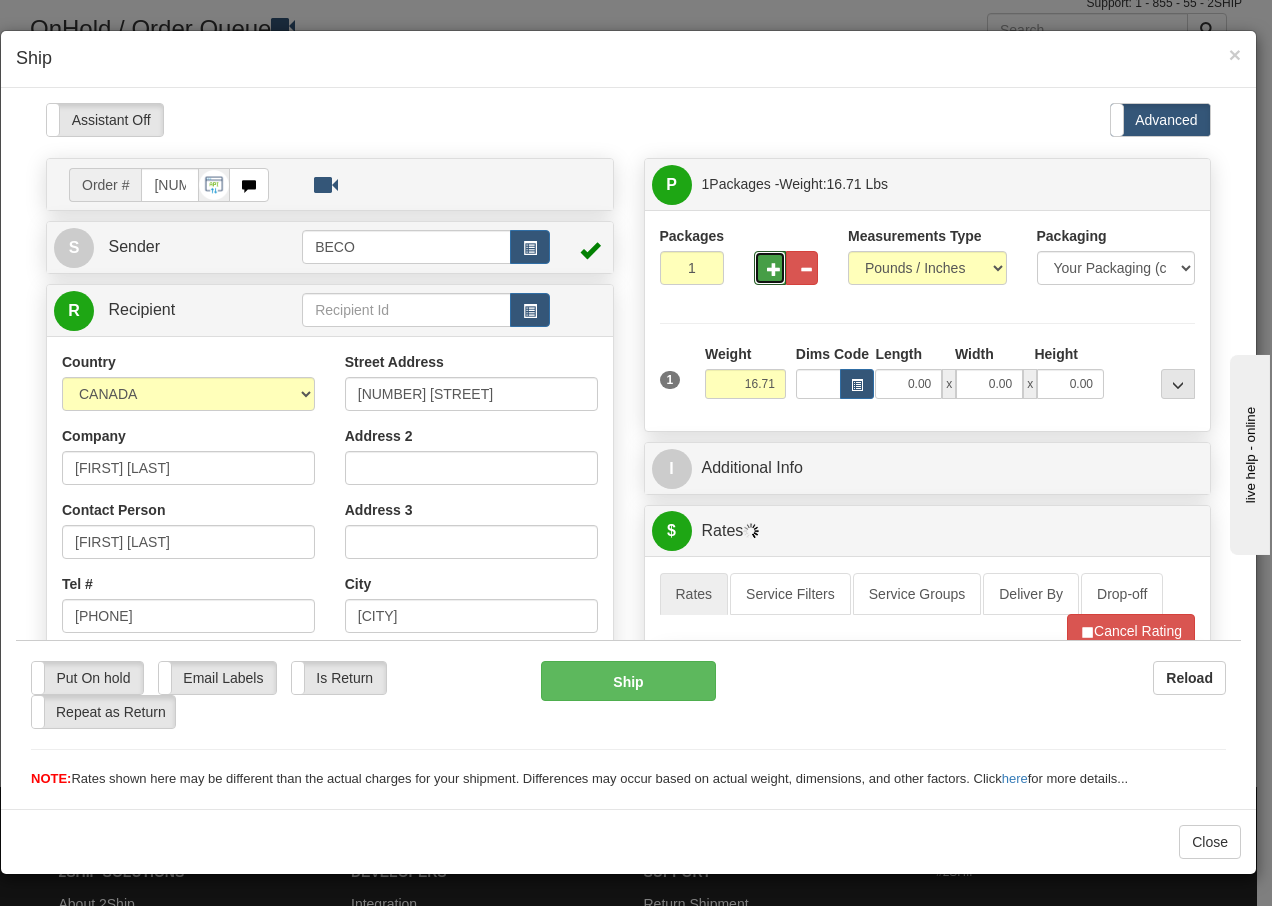 click at bounding box center [774, 268] 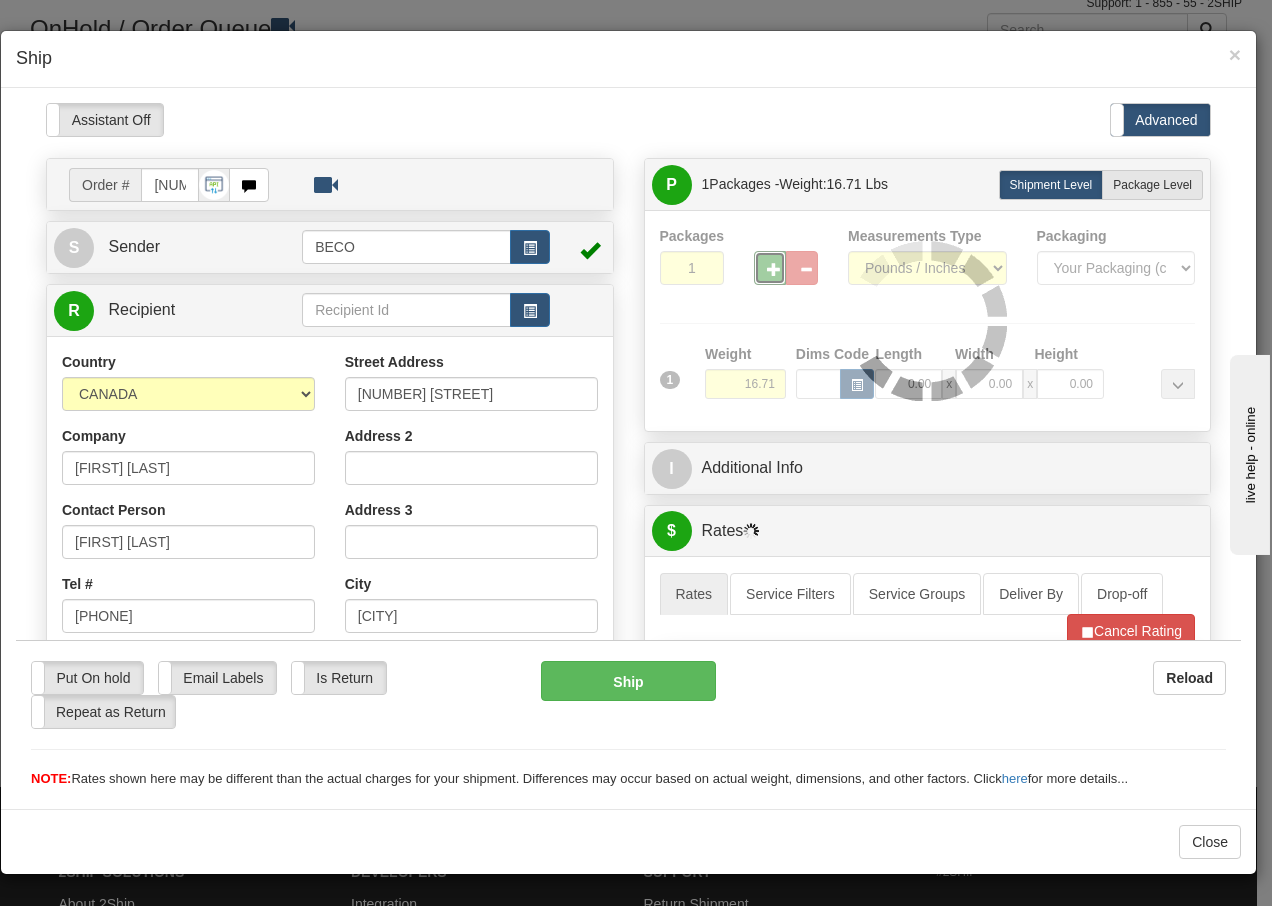 type on "2" 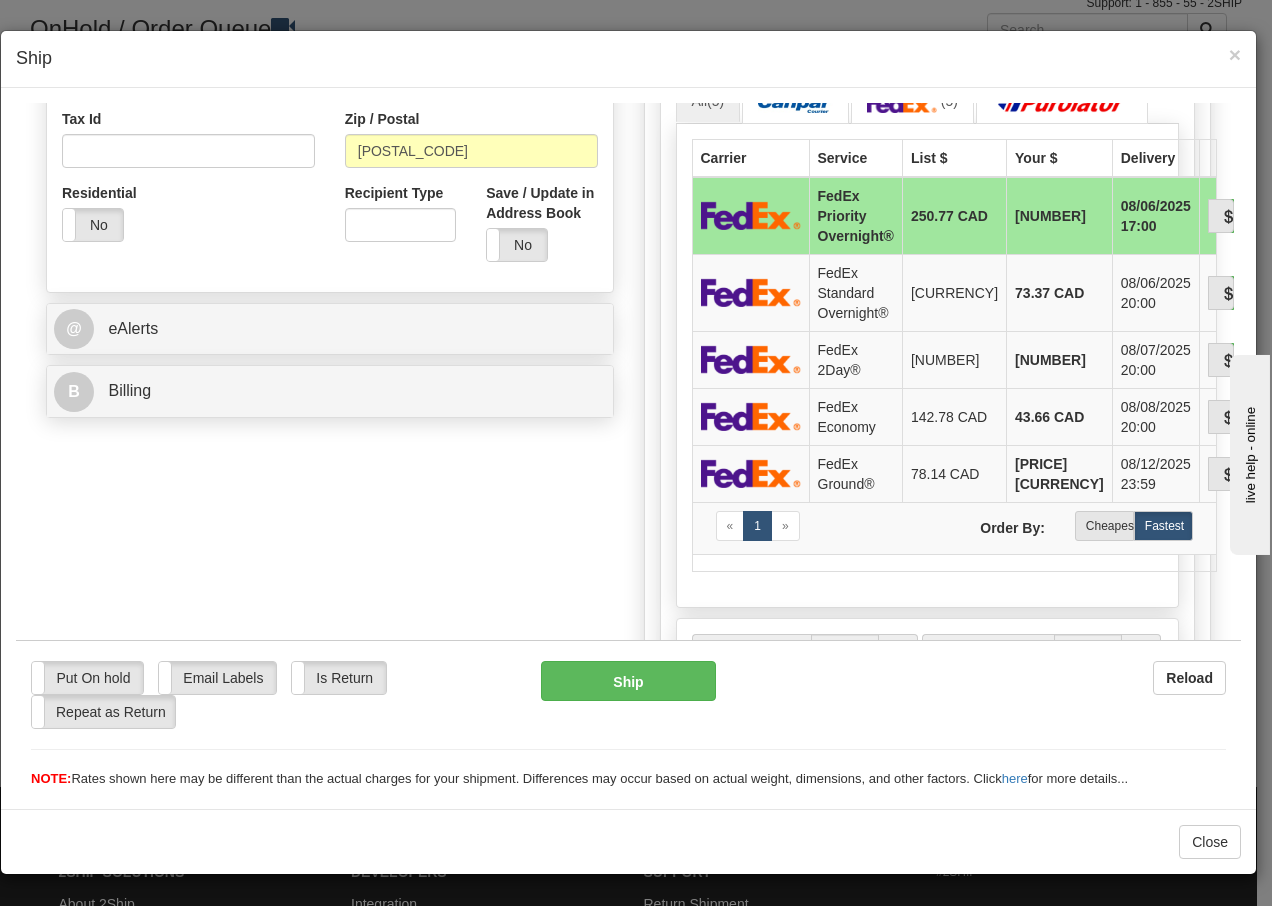 scroll, scrollTop: 653, scrollLeft: 0, axis: vertical 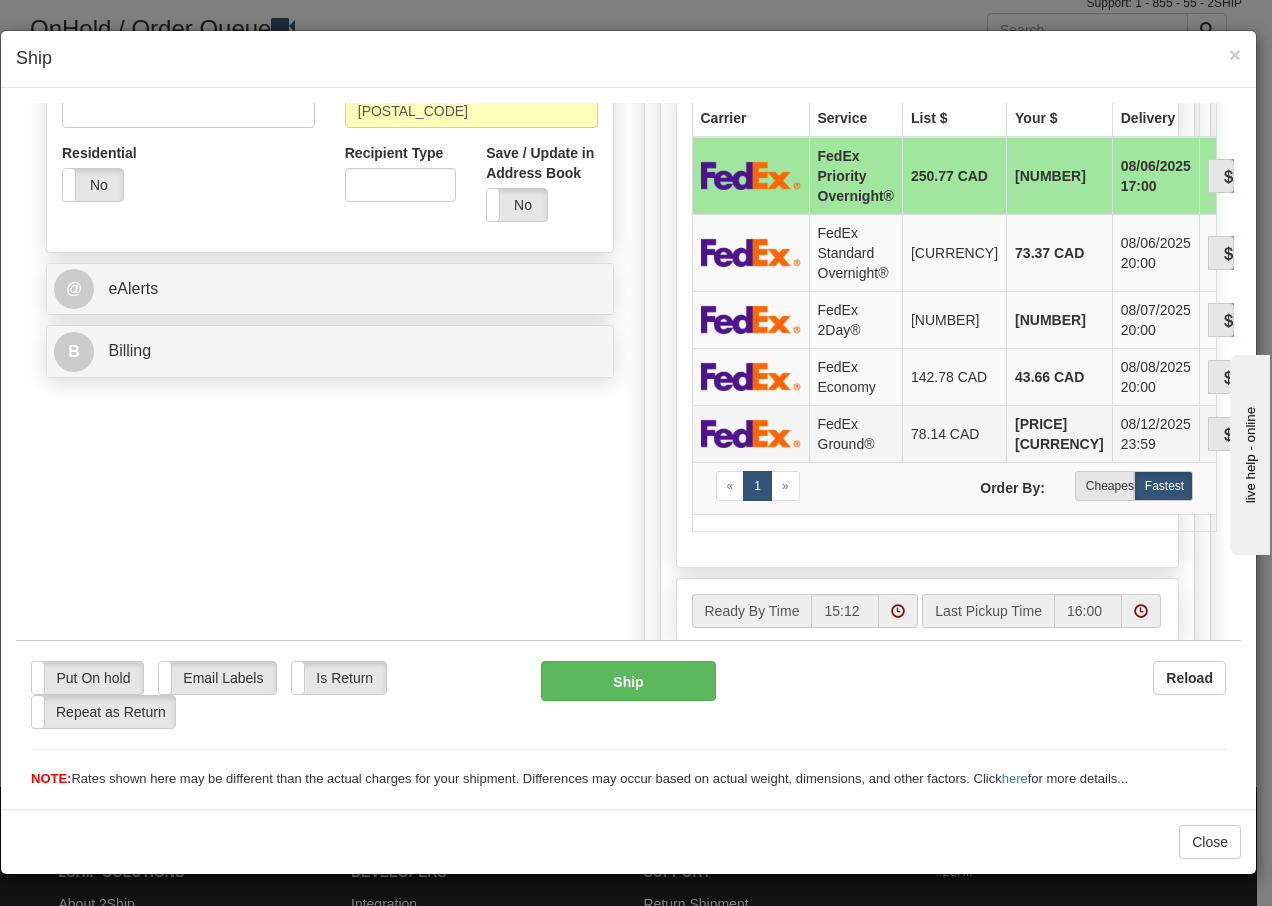 click on "FedEx Ground®" at bounding box center [855, 432] 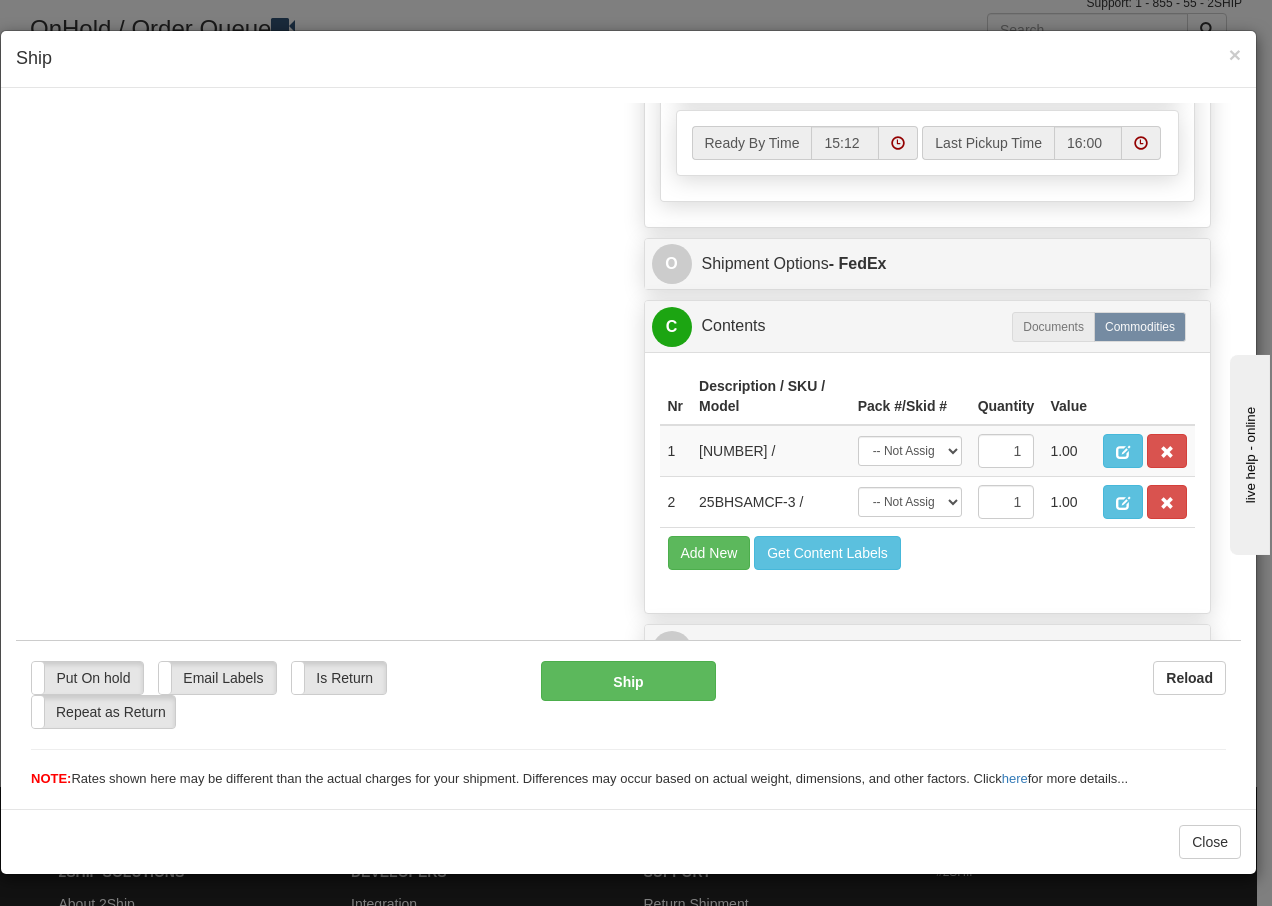 scroll, scrollTop: 1187, scrollLeft: 0, axis: vertical 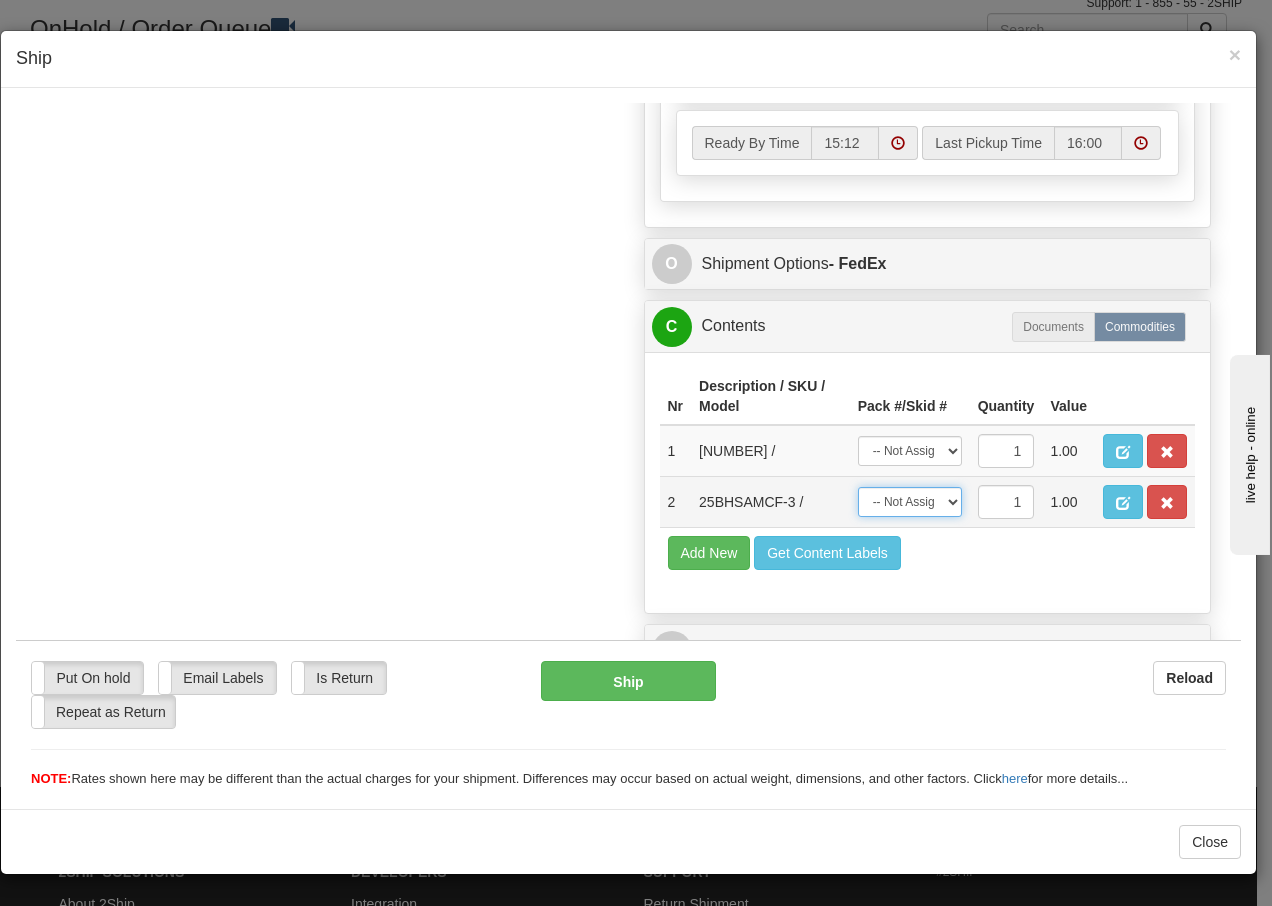 click on "-- Not Assigned --
Package 1
Package 2" at bounding box center (910, 501) 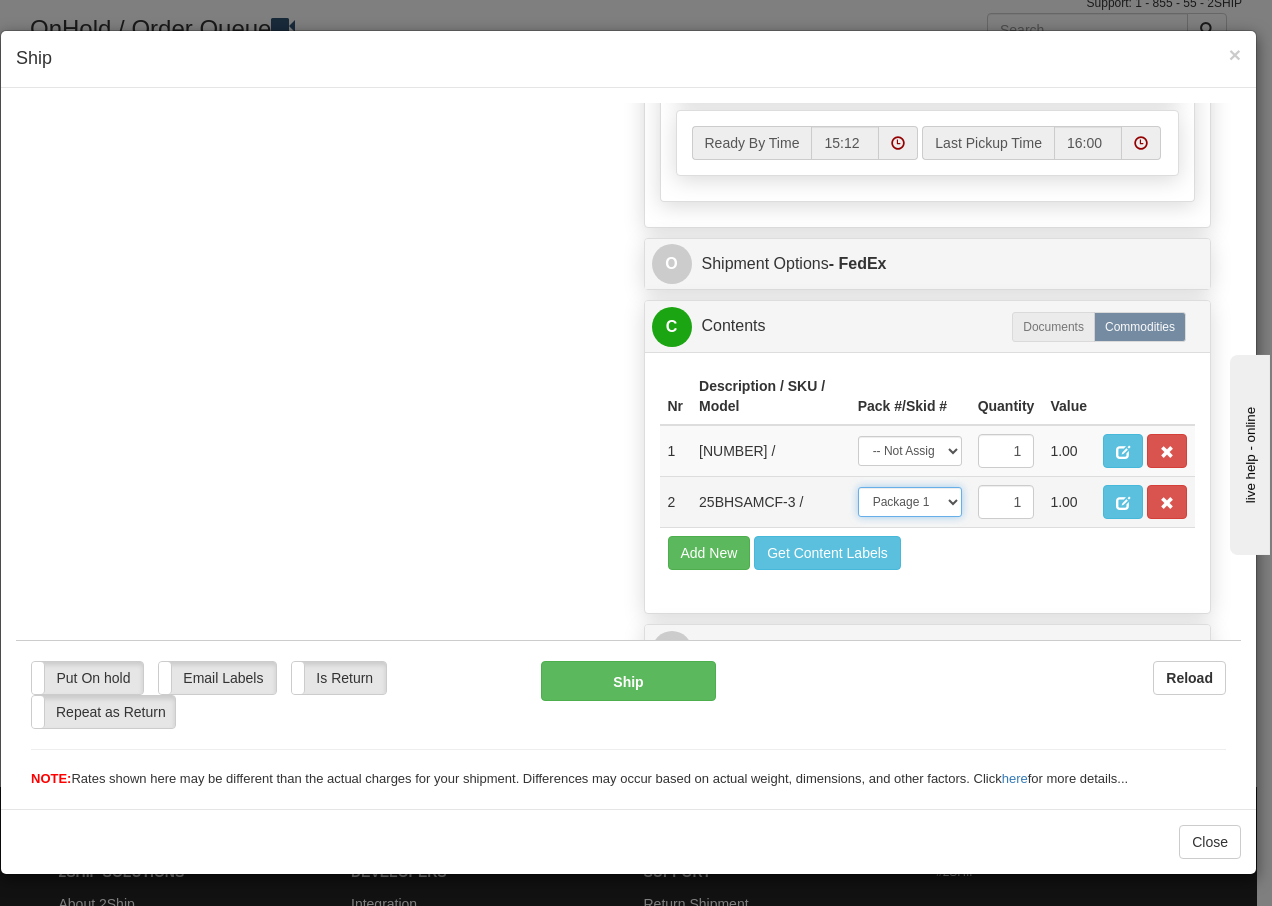 click on "-- Not Assigned --
Package 1
Package 2" at bounding box center (910, 501) 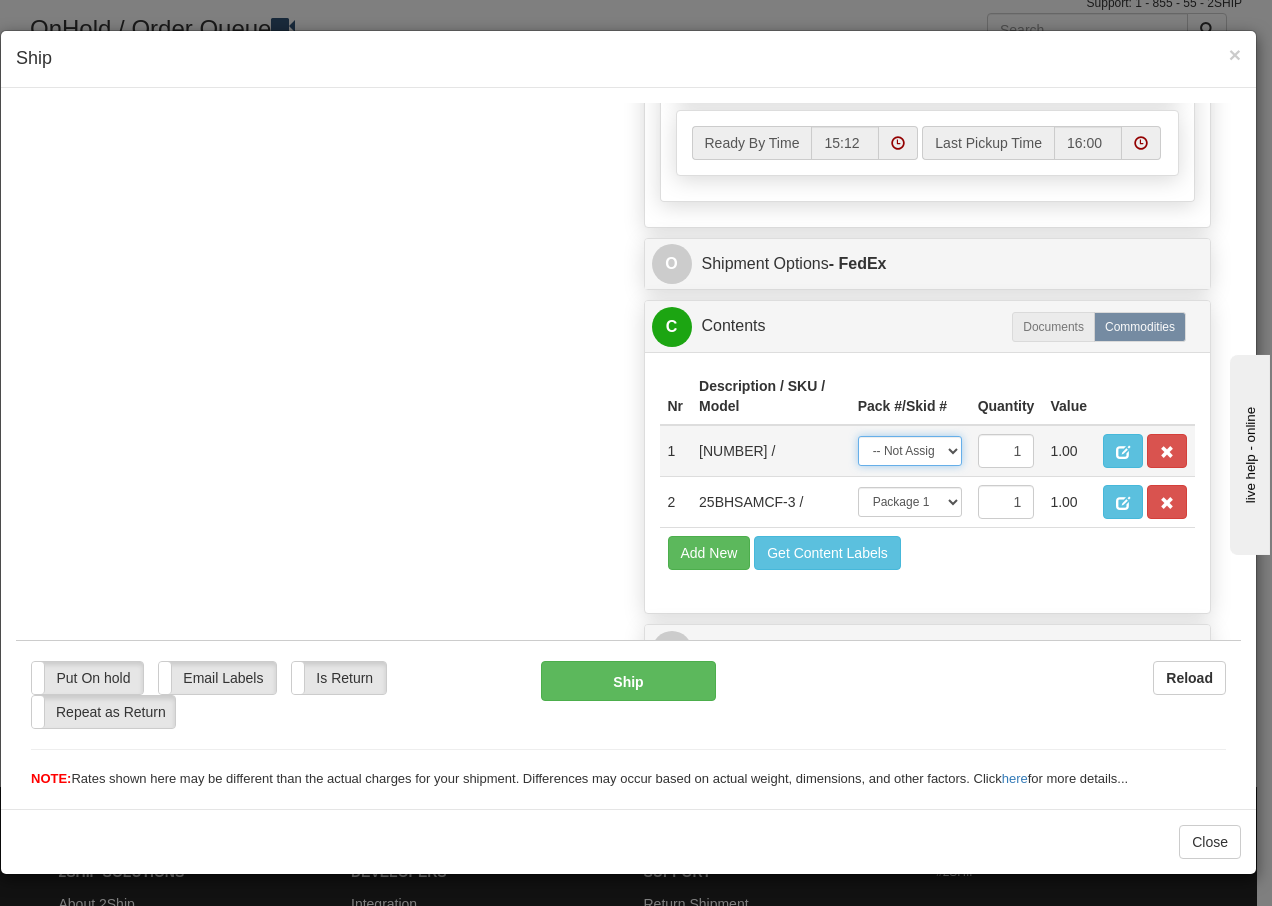 drag, startPoint x: 934, startPoint y: 448, endPoint x: 931, endPoint y: 459, distance: 11.401754 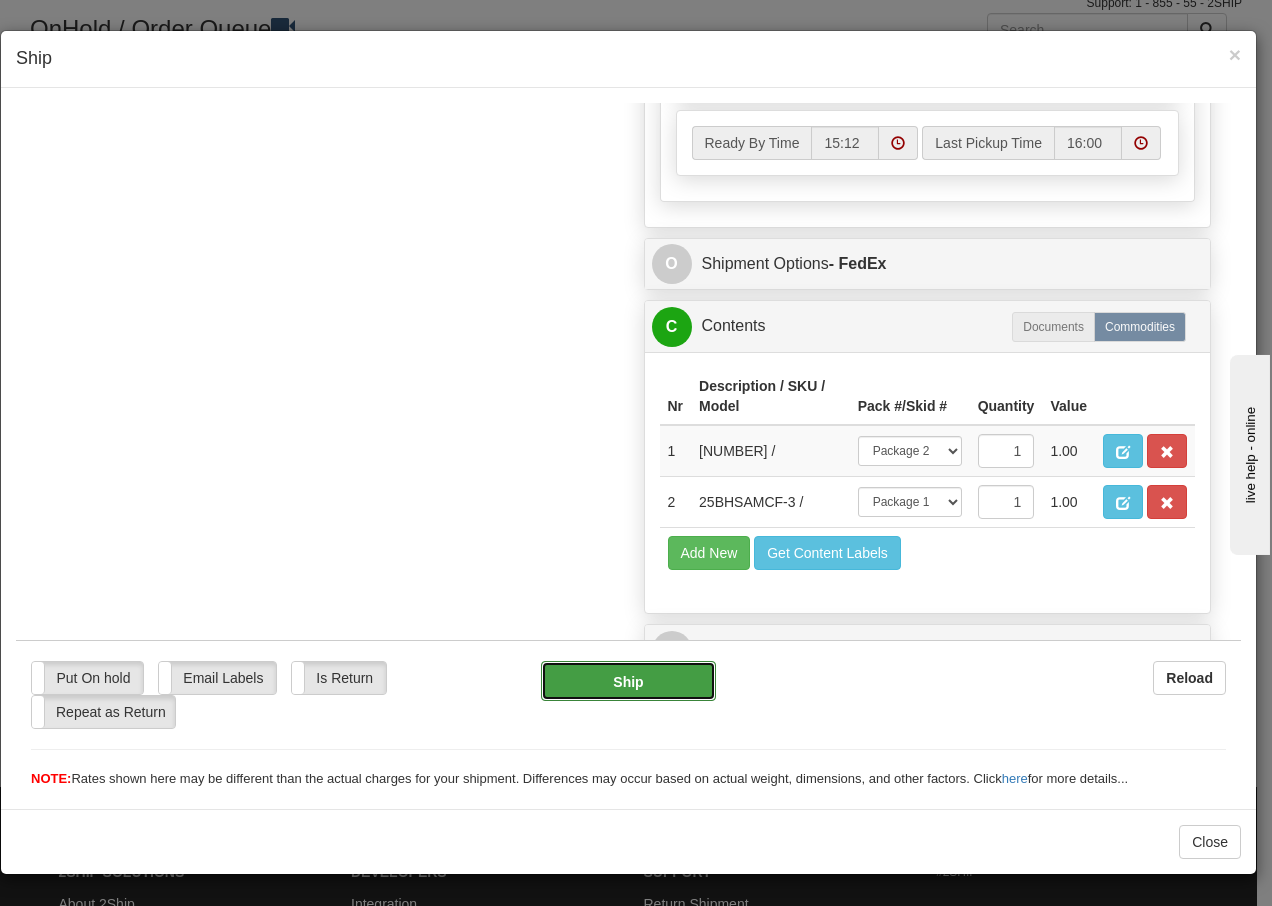 click on "Ship" at bounding box center [628, 680] 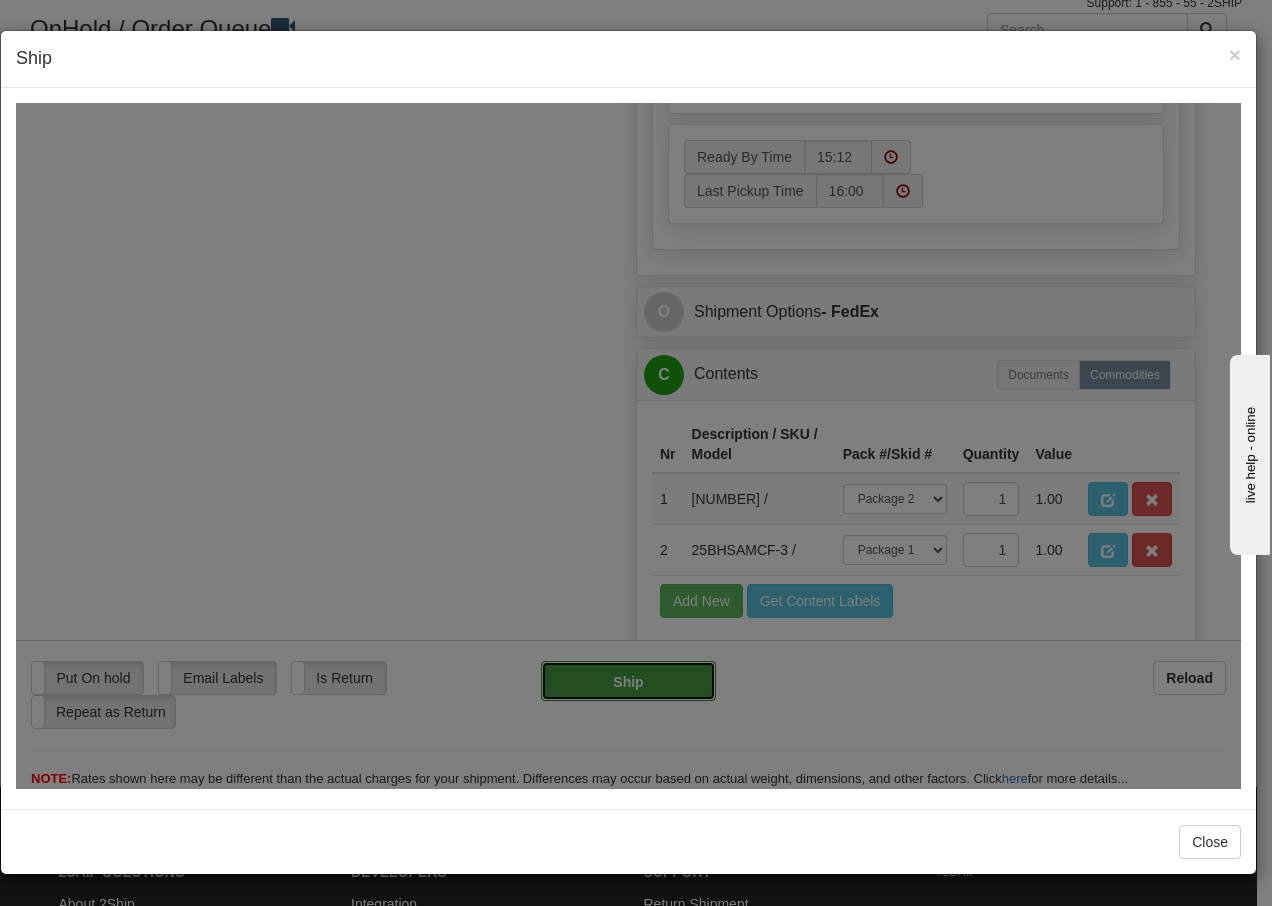 type on "92" 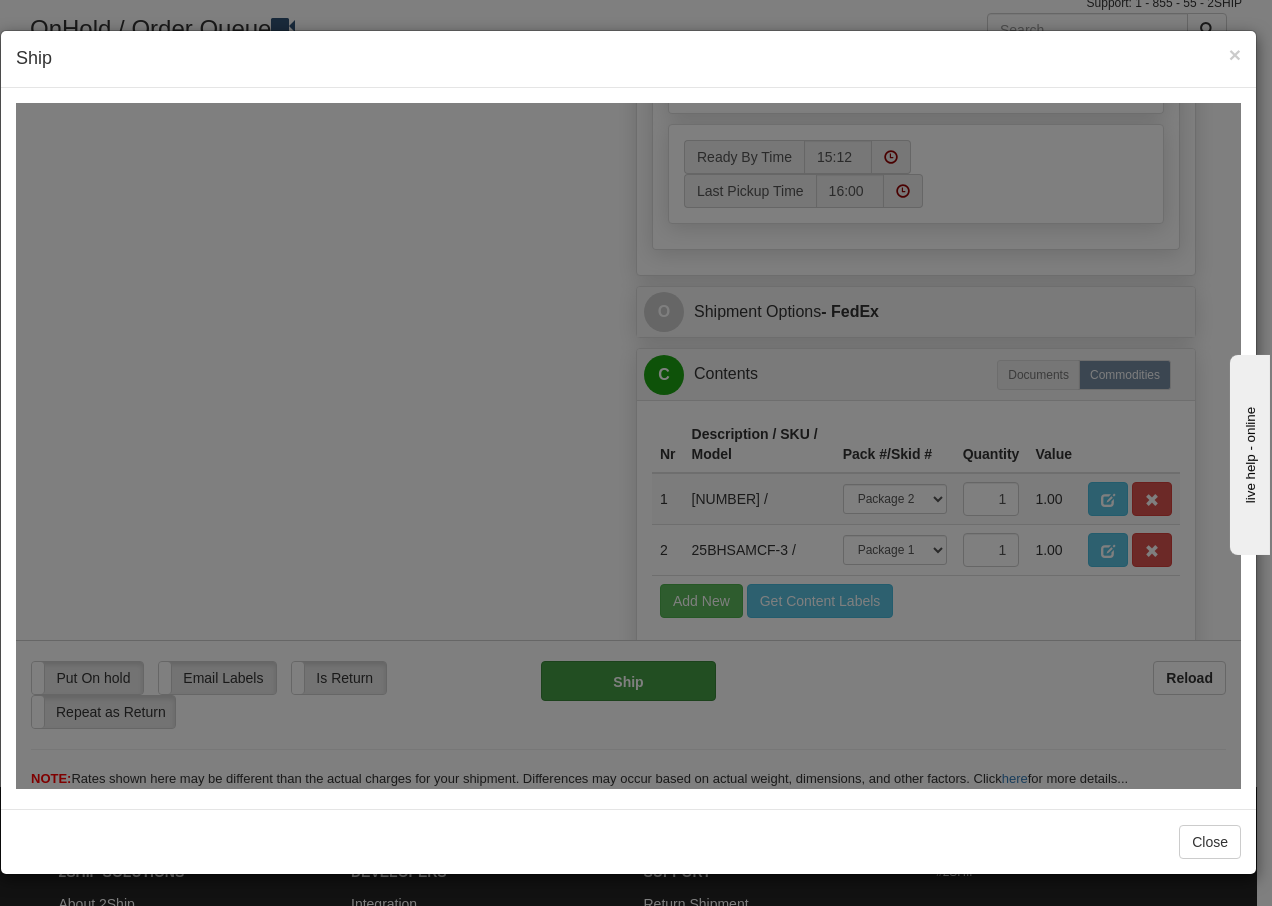 scroll, scrollTop: 1267, scrollLeft: 0, axis: vertical 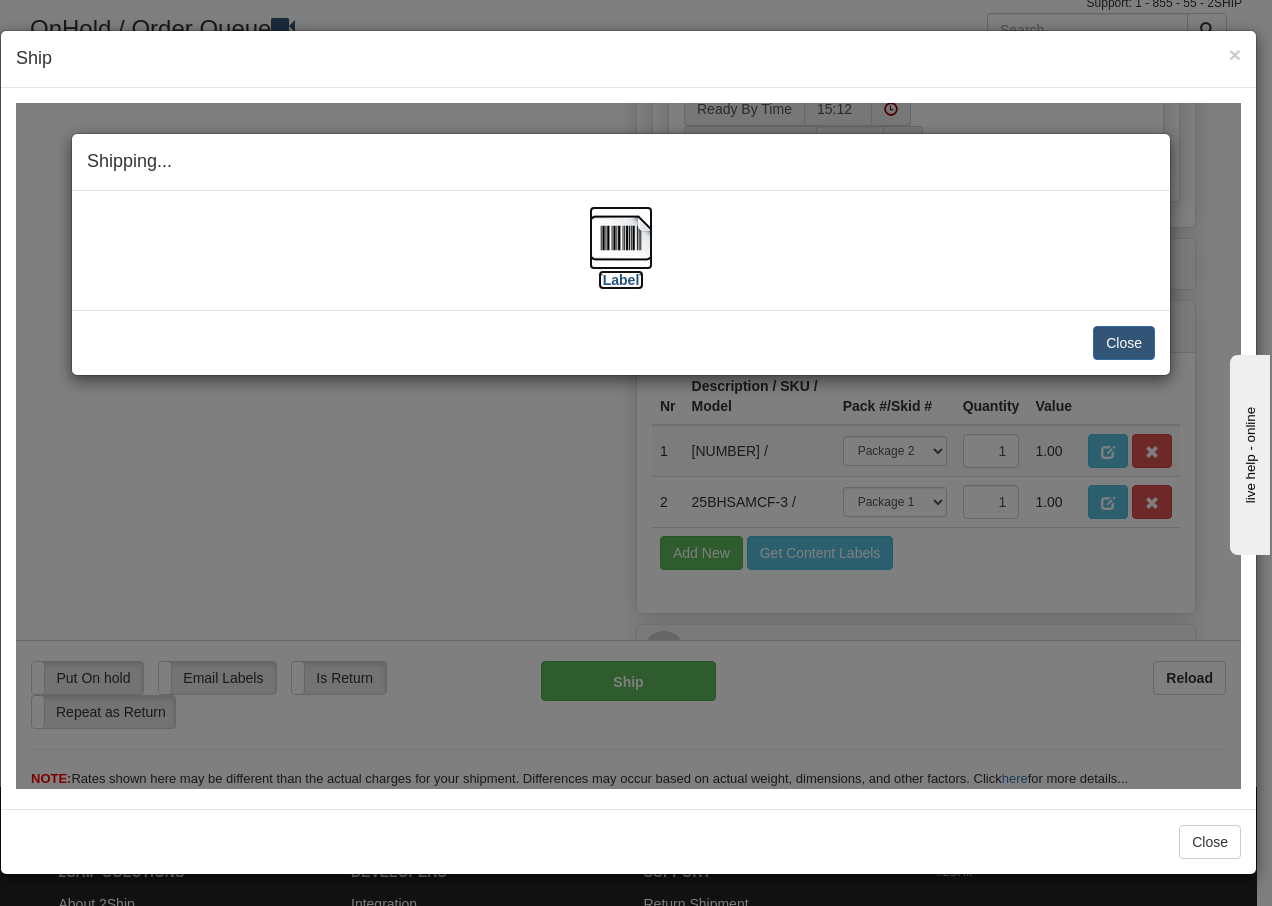 click at bounding box center (621, 237) 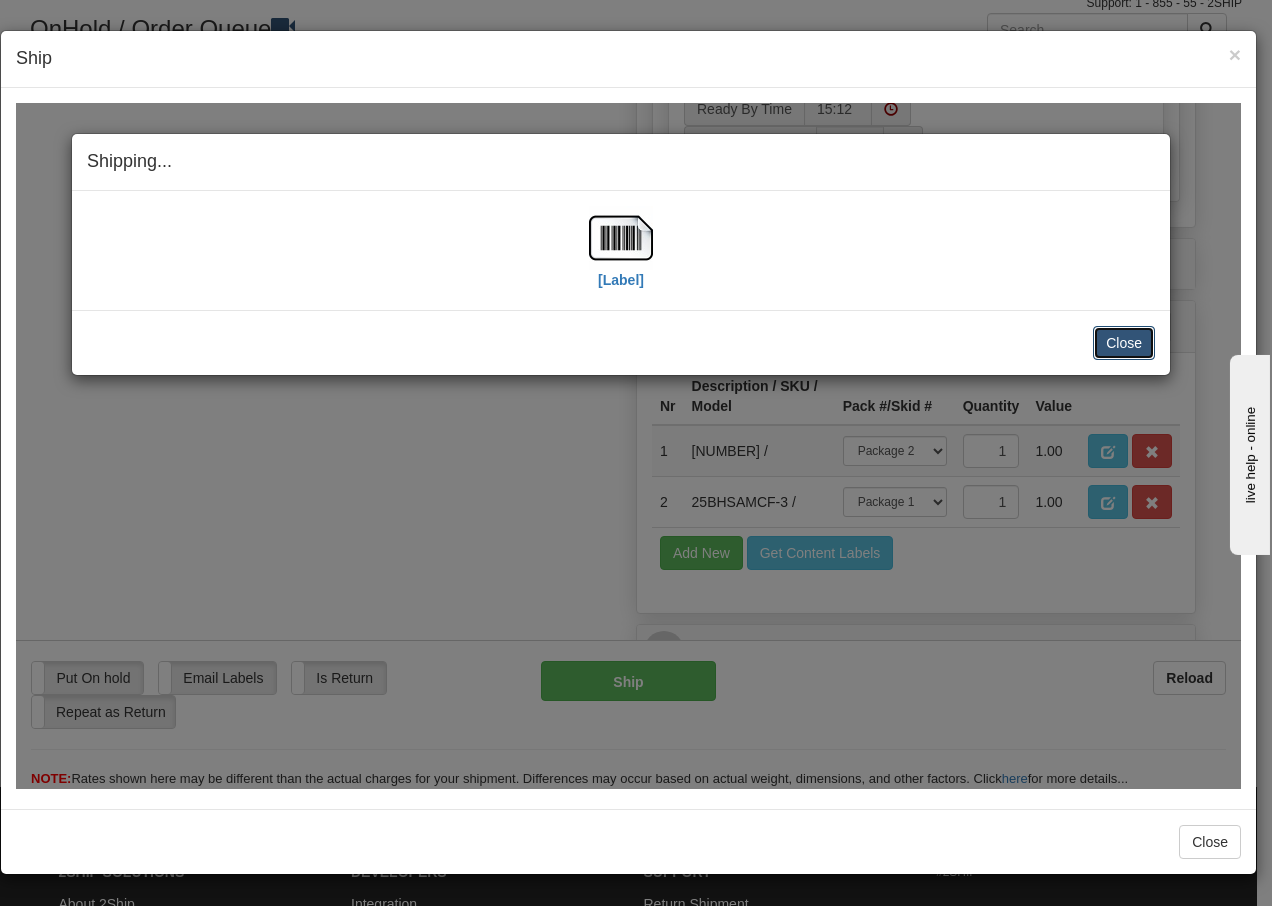 click on "Close" at bounding box center [1124, 342] 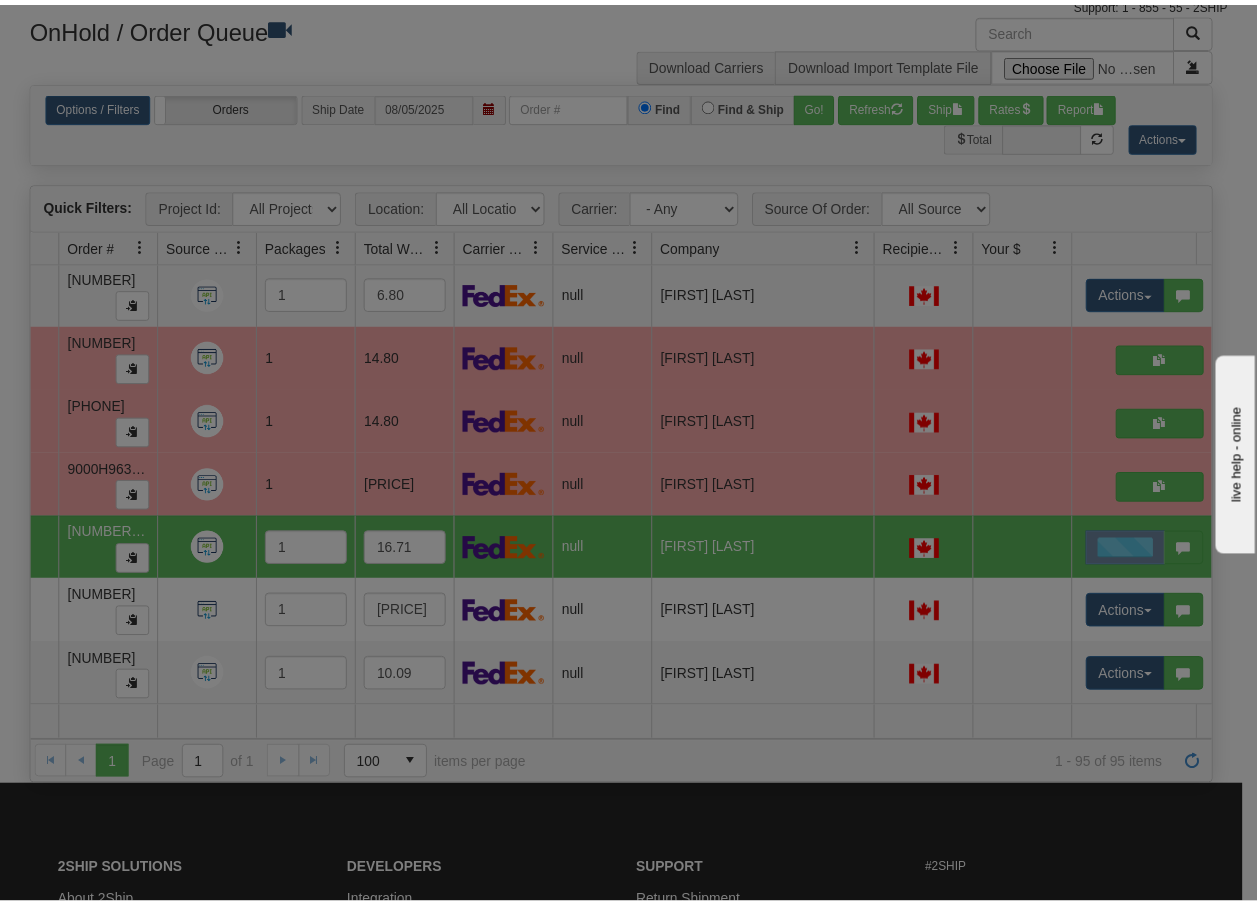 scroll, scrollTop: 0, scrollLeft: 0, axis: both 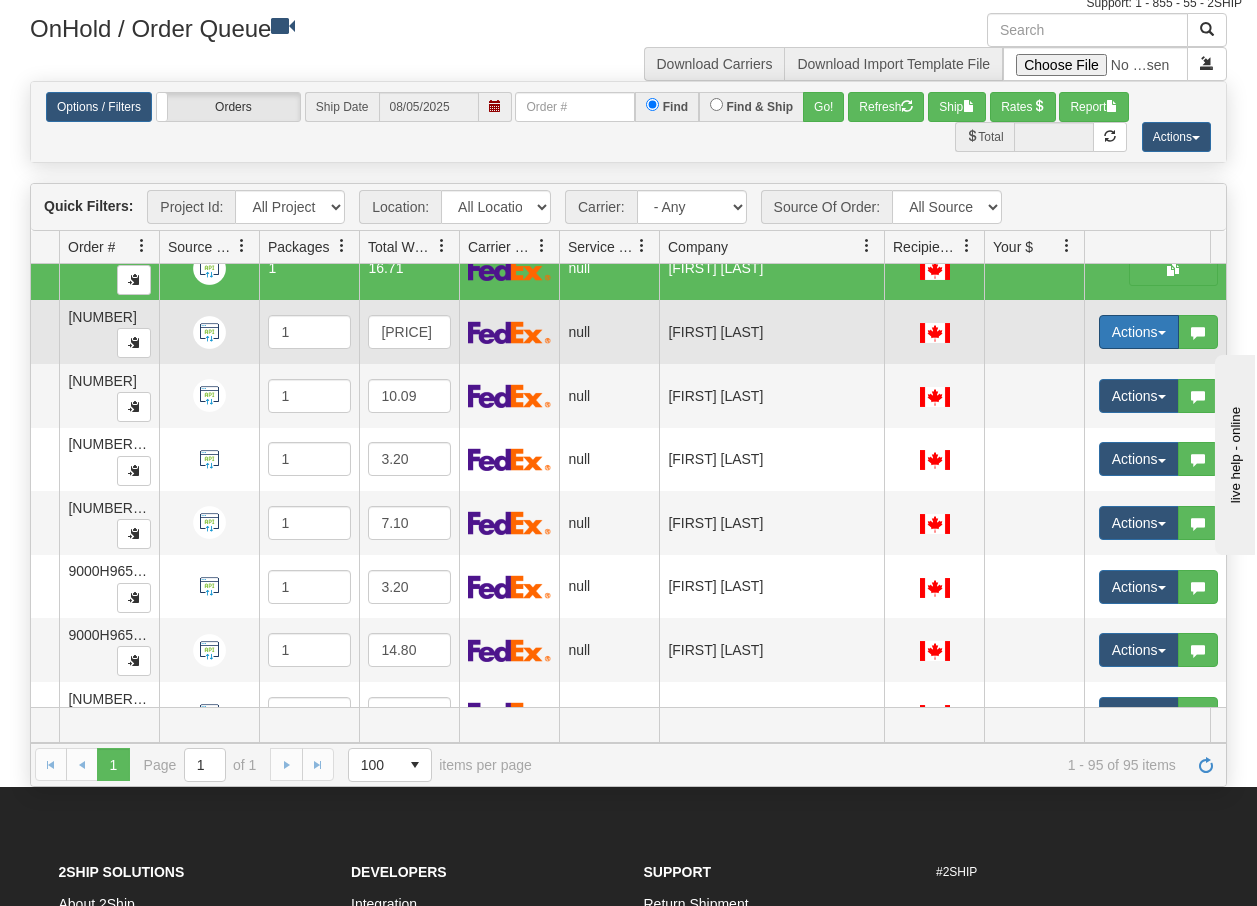 click on "Actions" at bounding box center [1139, 332] 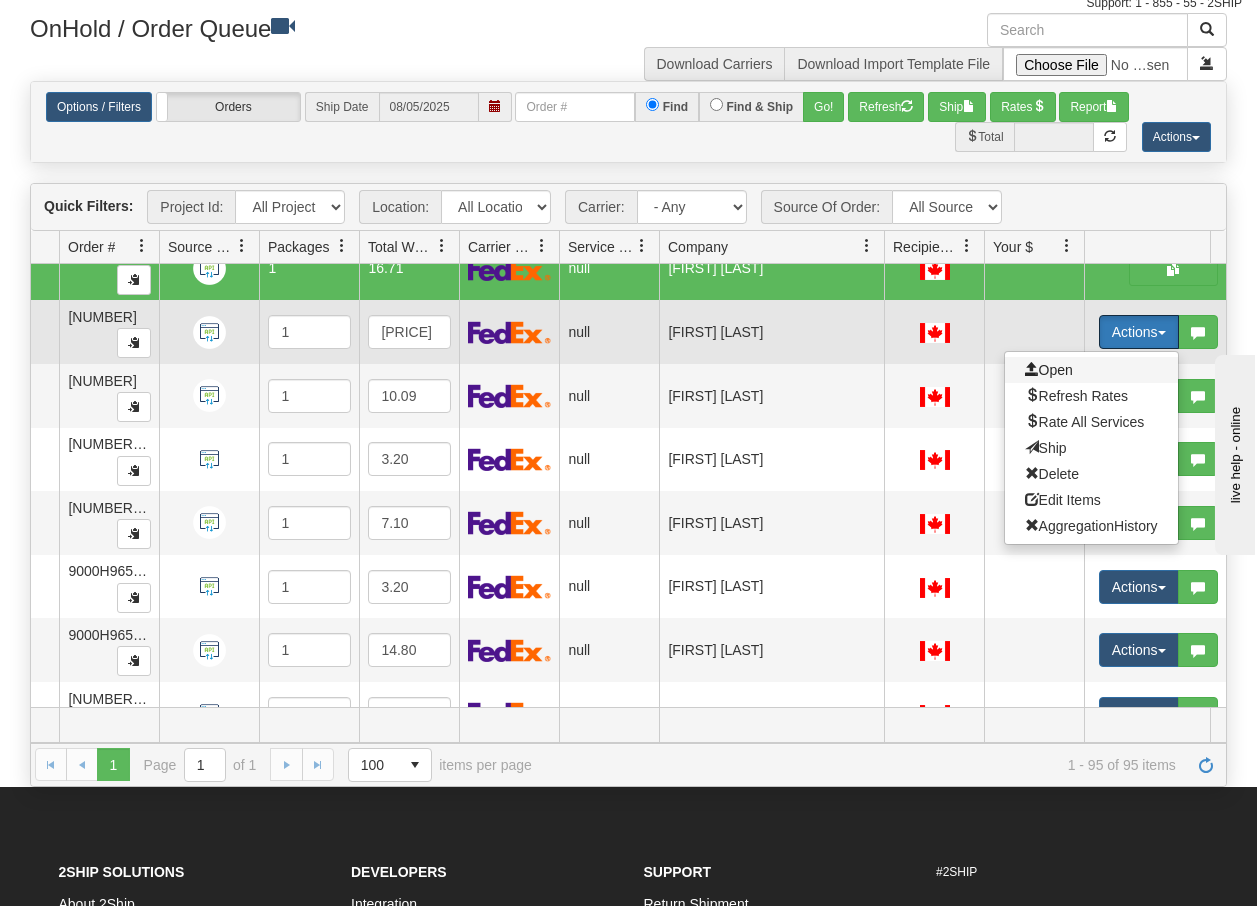click on "Open" at bounding box center [1049, 370] 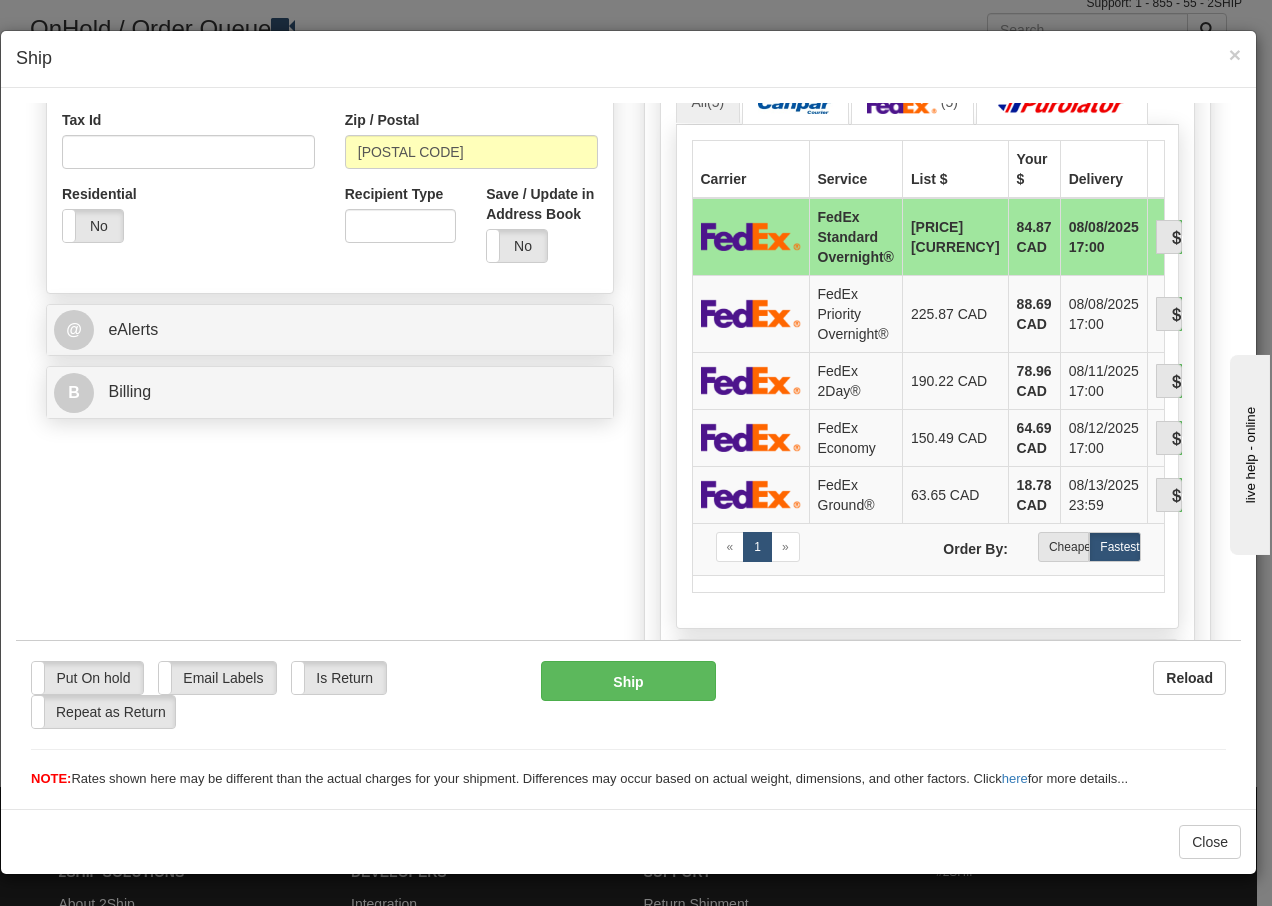 scroll, scrollTop: 626, scrollLeft: 0, axis: vertical 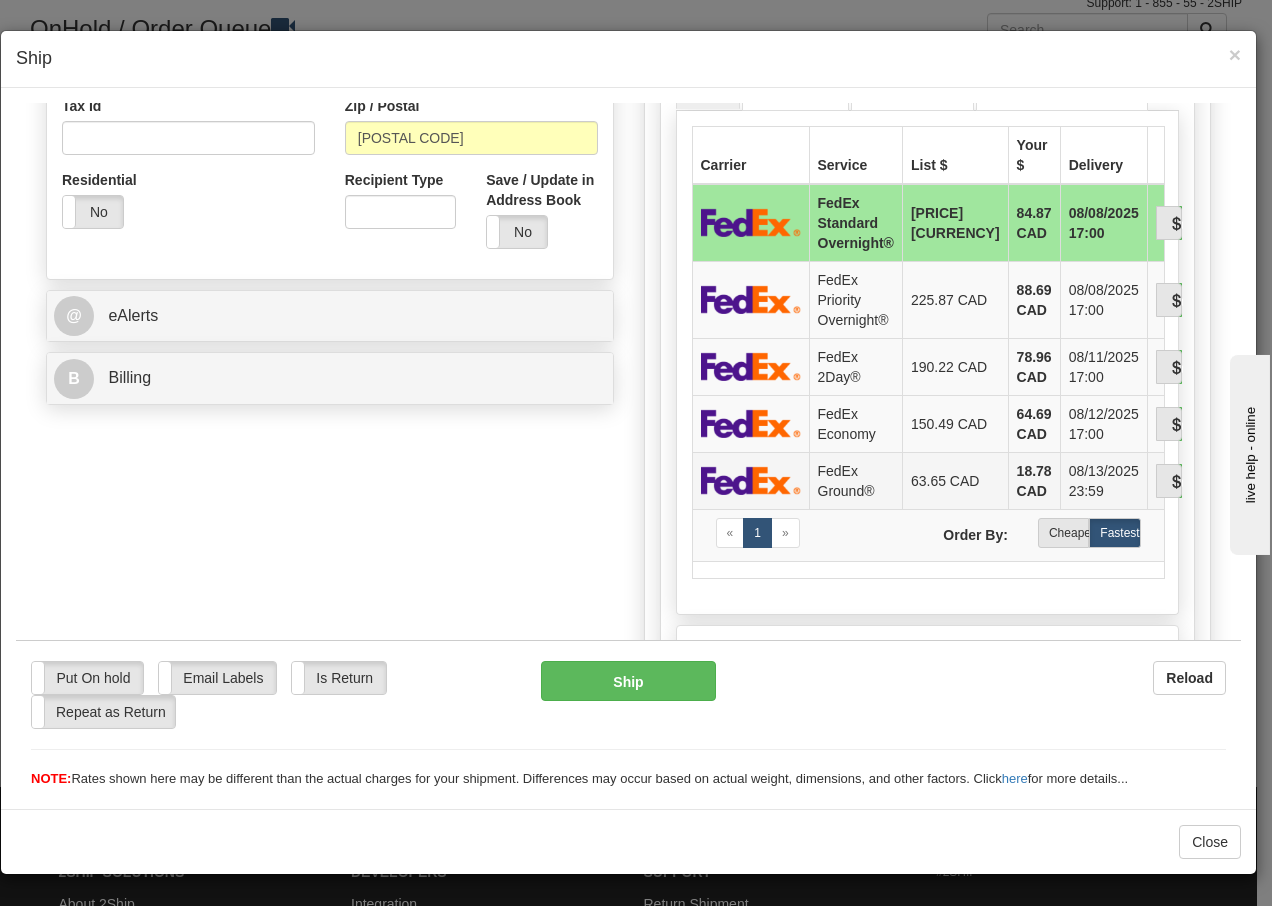 click on "FedEx Ground®" at bounding box center (855, 479) 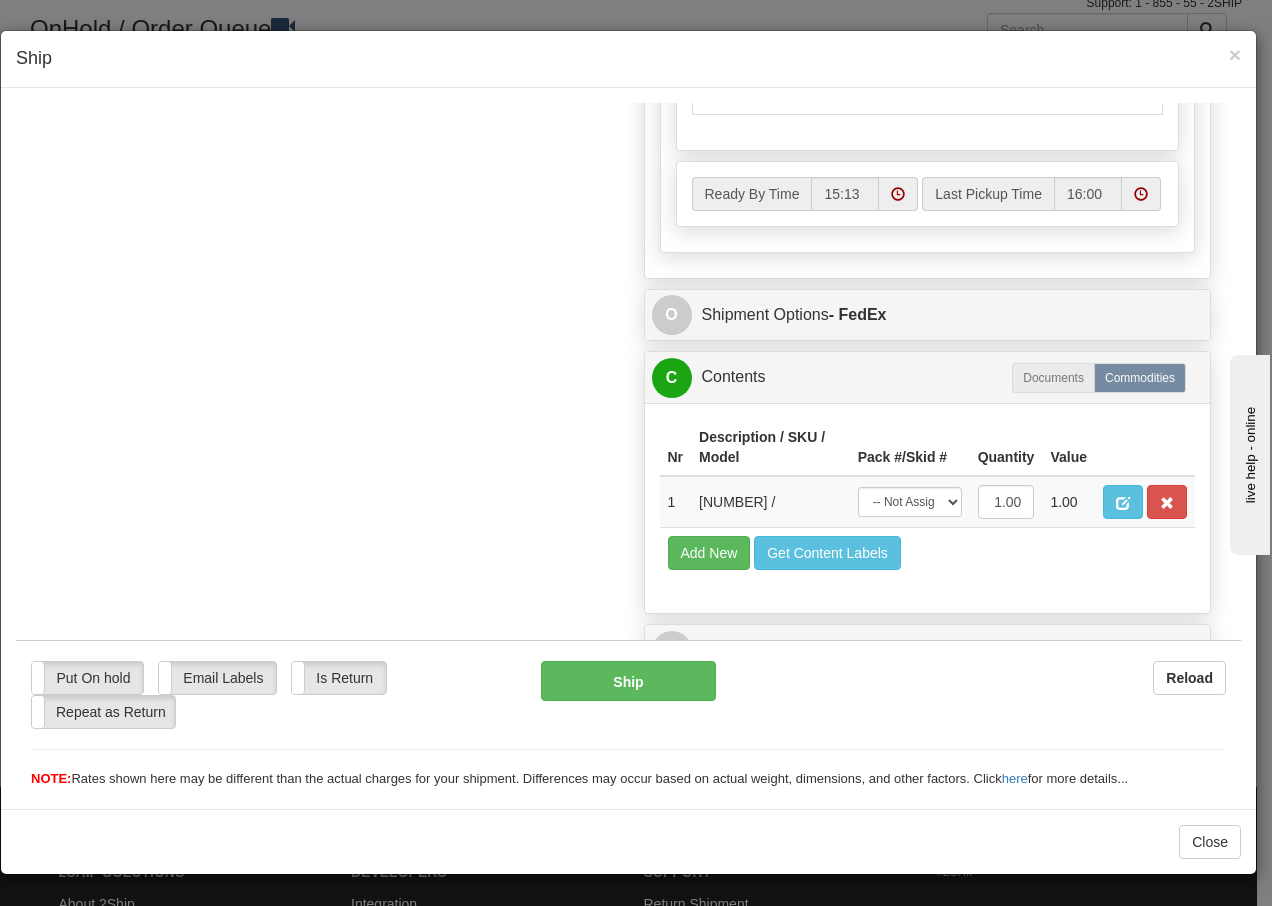scroll, scrollTop: 1136, scrollLeft: 0, axis: vertical 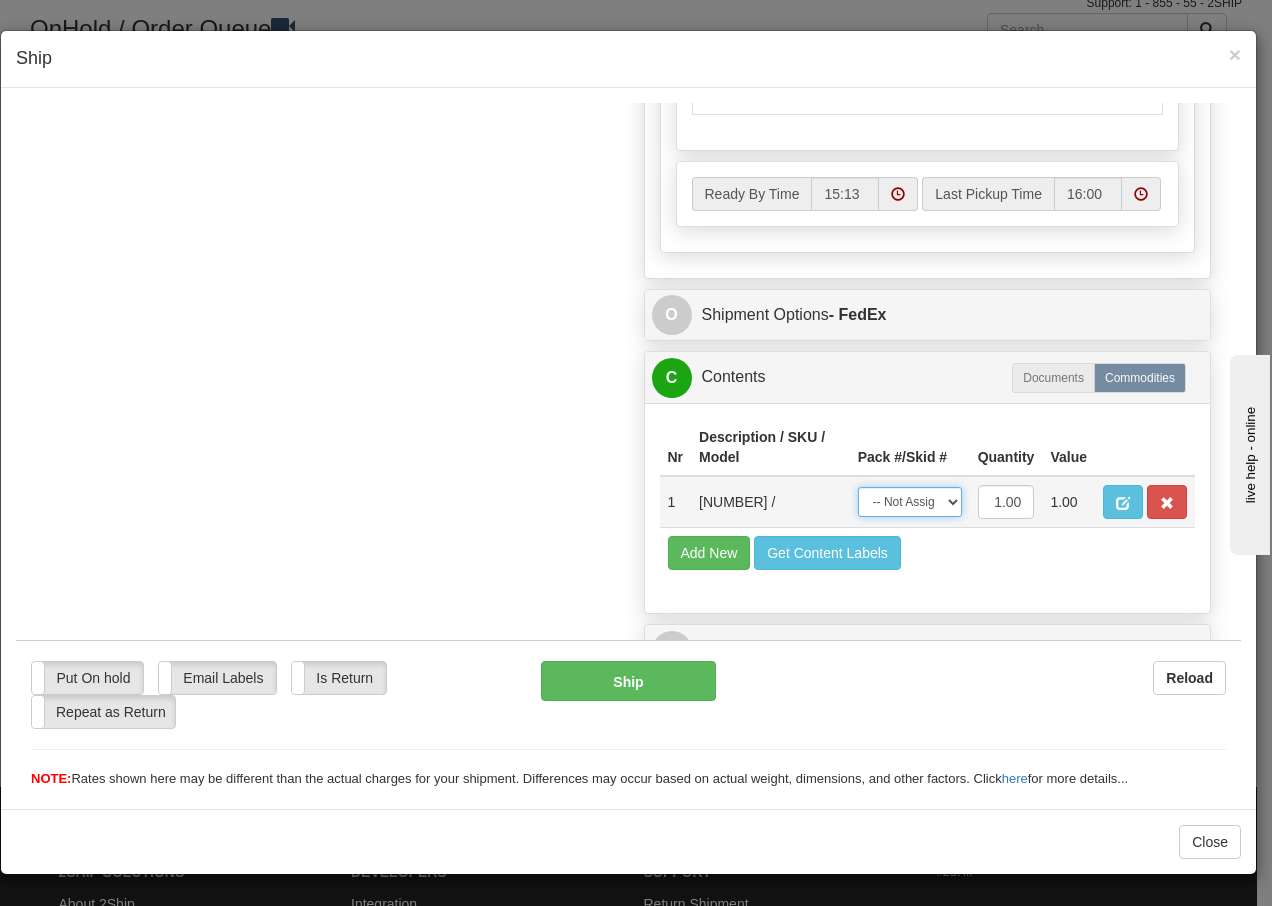 drag, startPoint x: 931, startPoint y: 500, endPoint x: 929, endPoint y: 512, distance: 12.165525 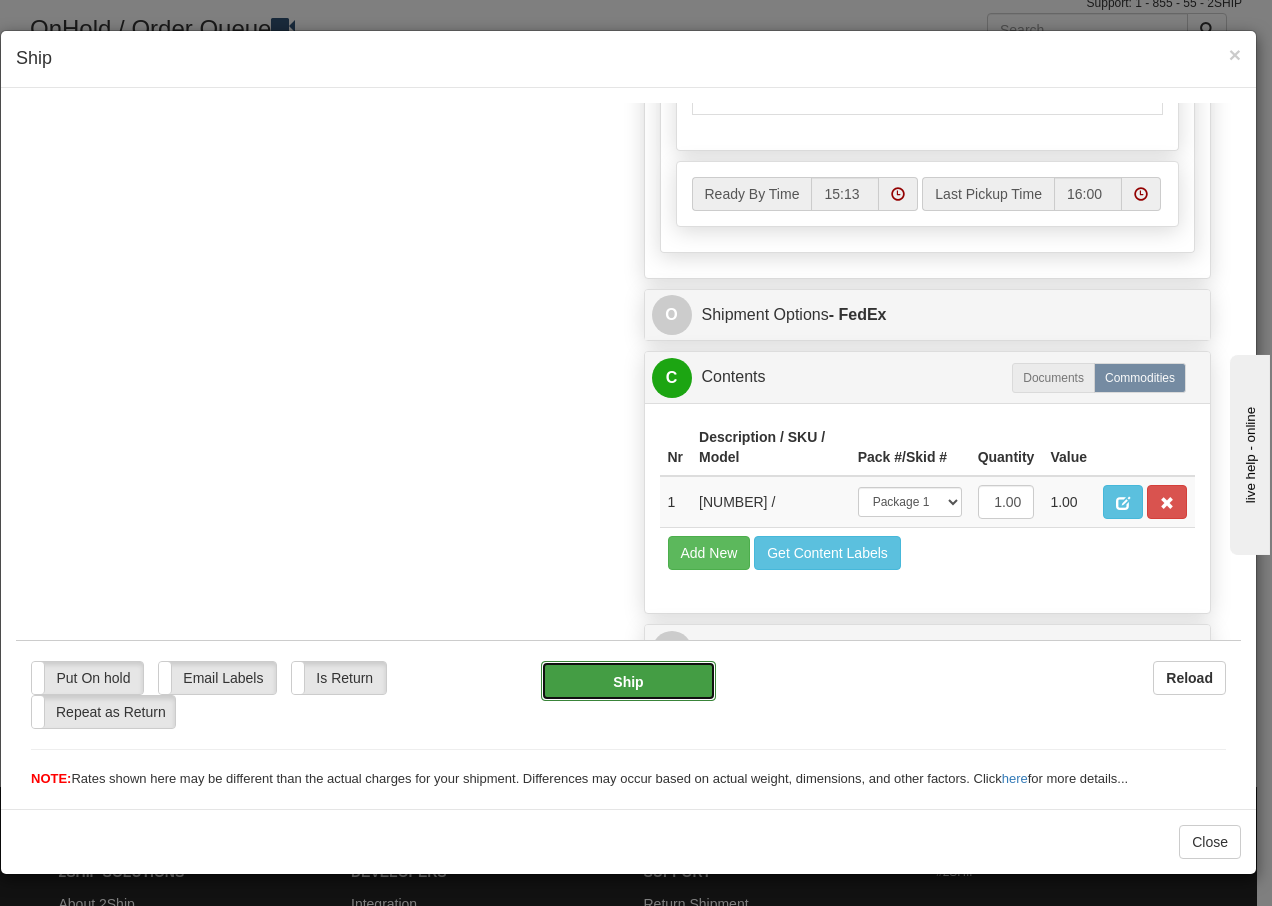 click on "Ship" at bounding box center [628, 680] 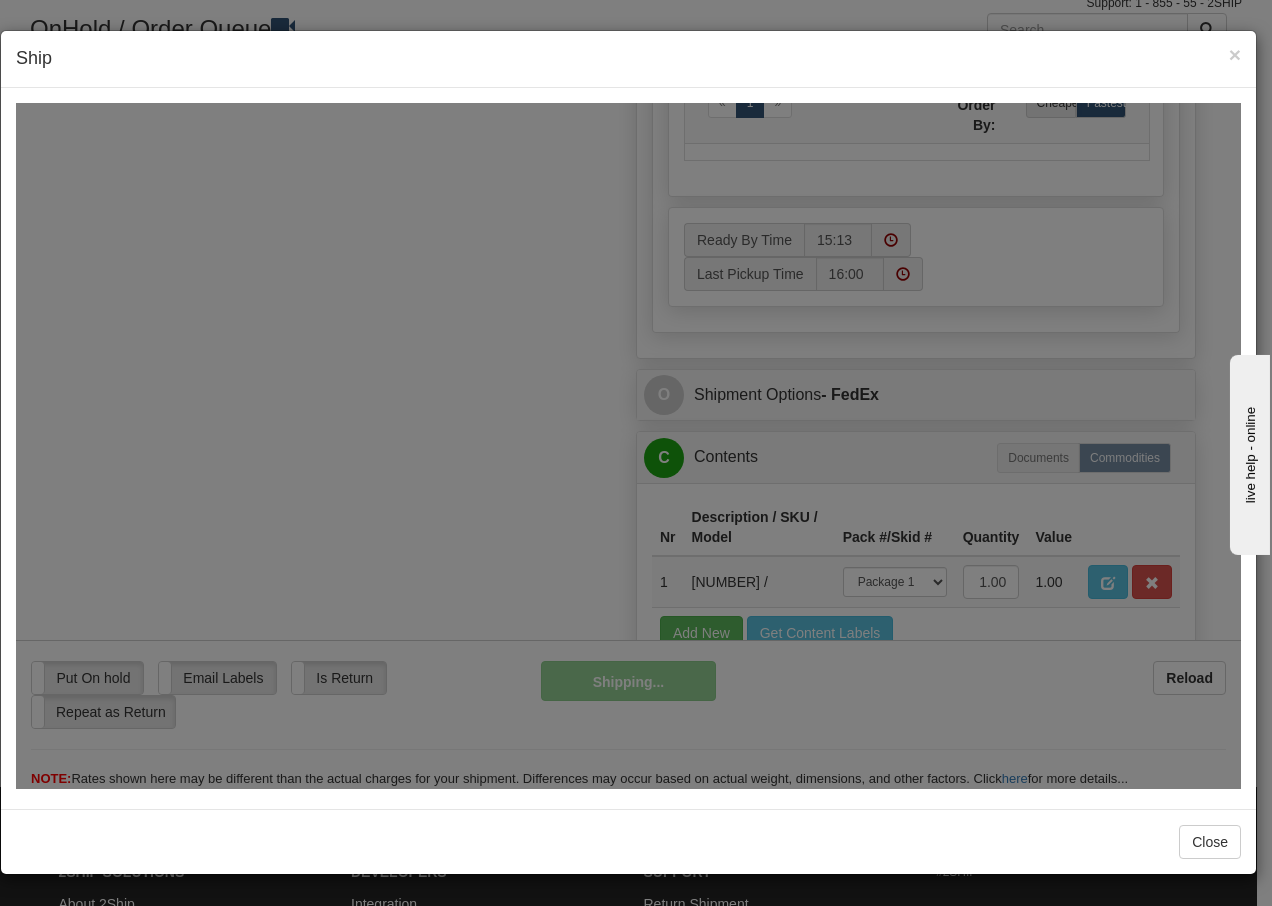 scroll, scrollTop: 1216, scrollLeft: 0, axis: vertical 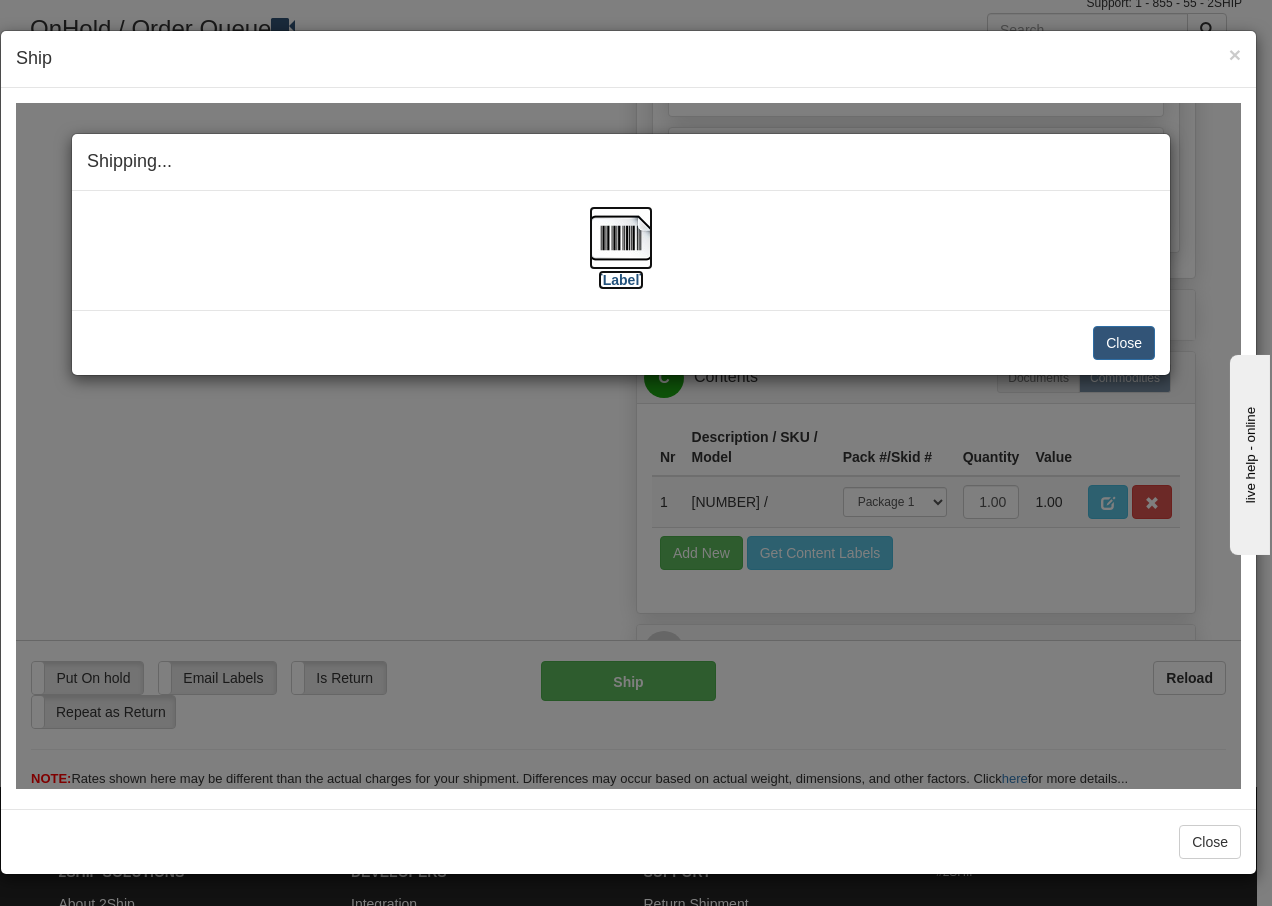 click at bounding box center (621, 237) 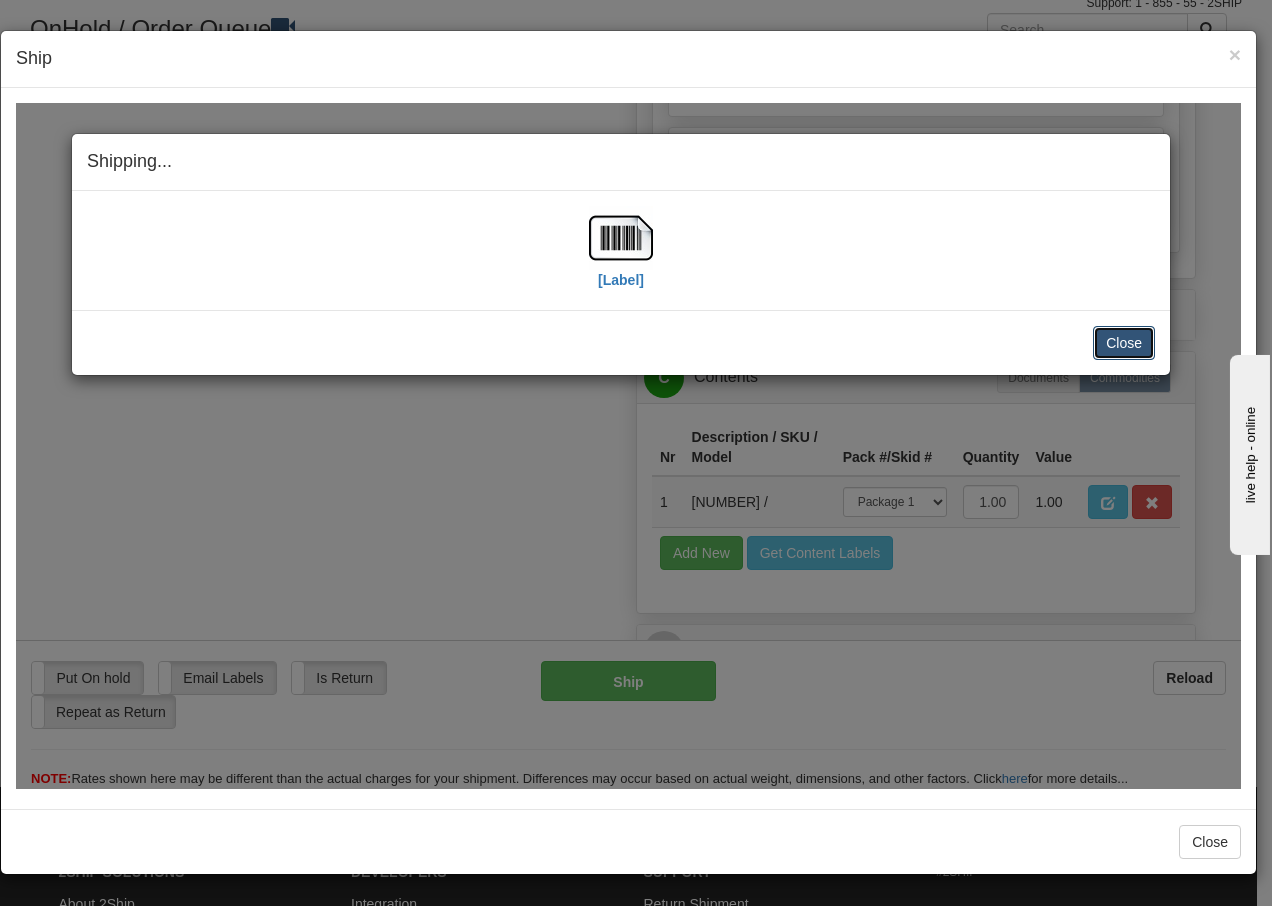 click on "Close" at bounding box center [1124, 342] 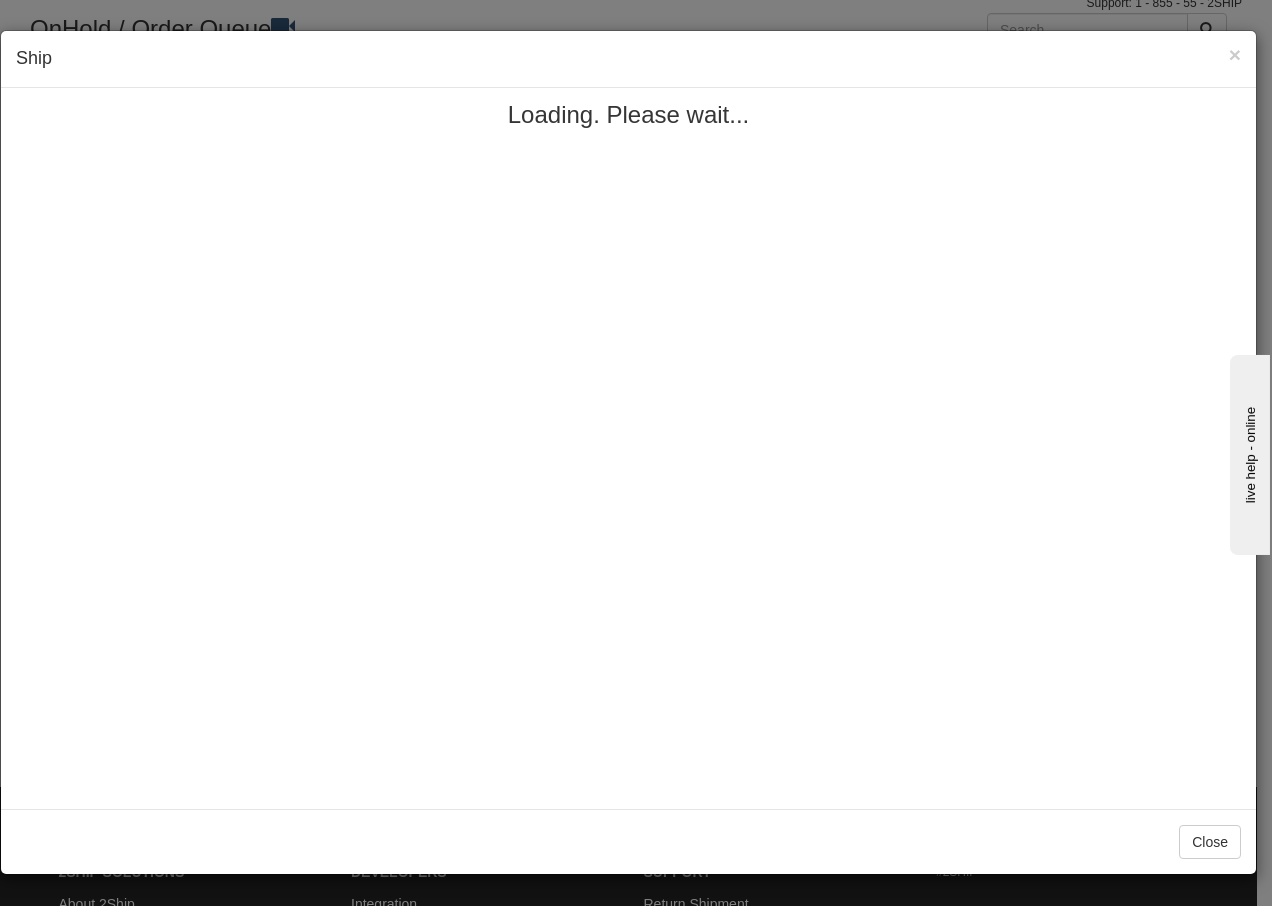 scroll, scrollTop: 0, scrollLeft: 0, axis: both 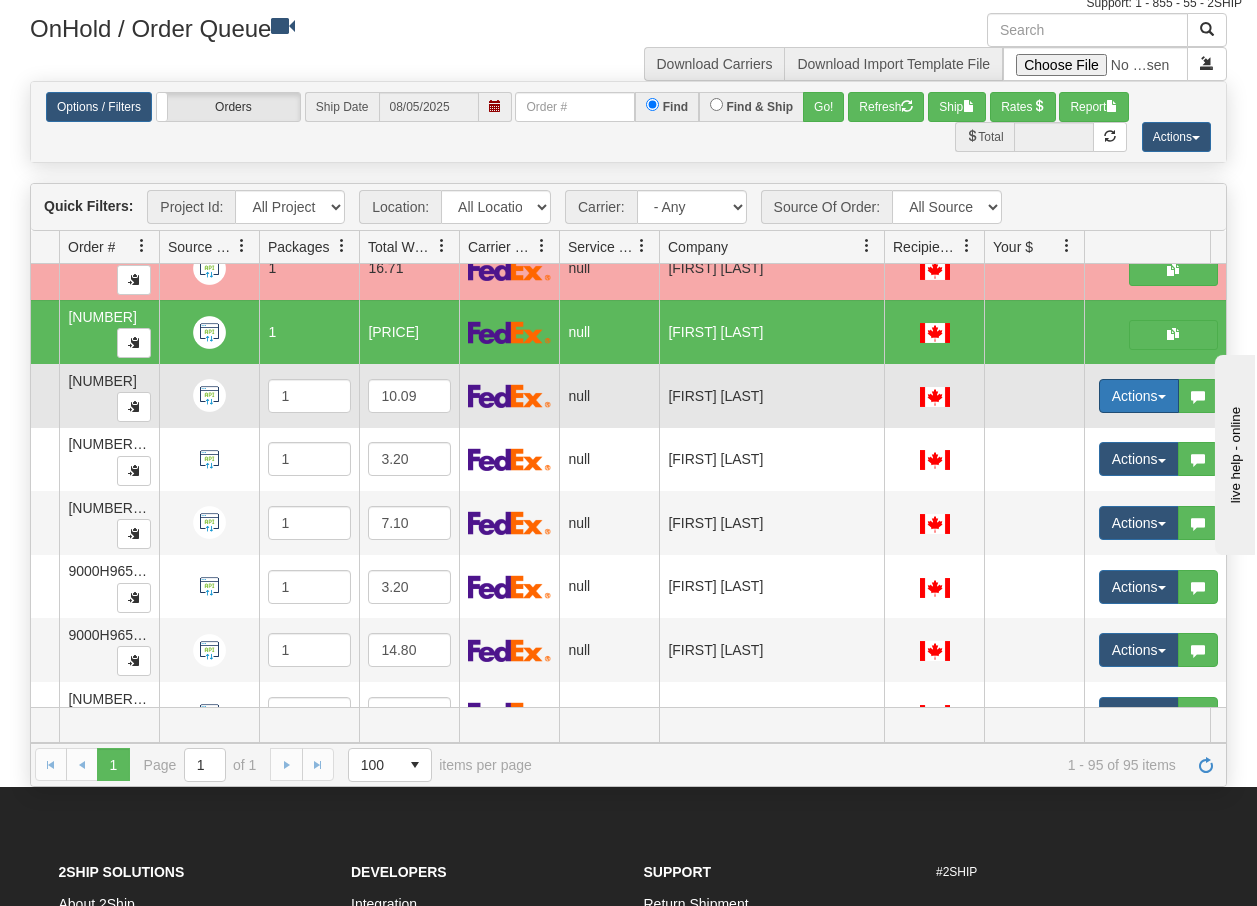 click on "Actions" at bounding box center [1139, 396] 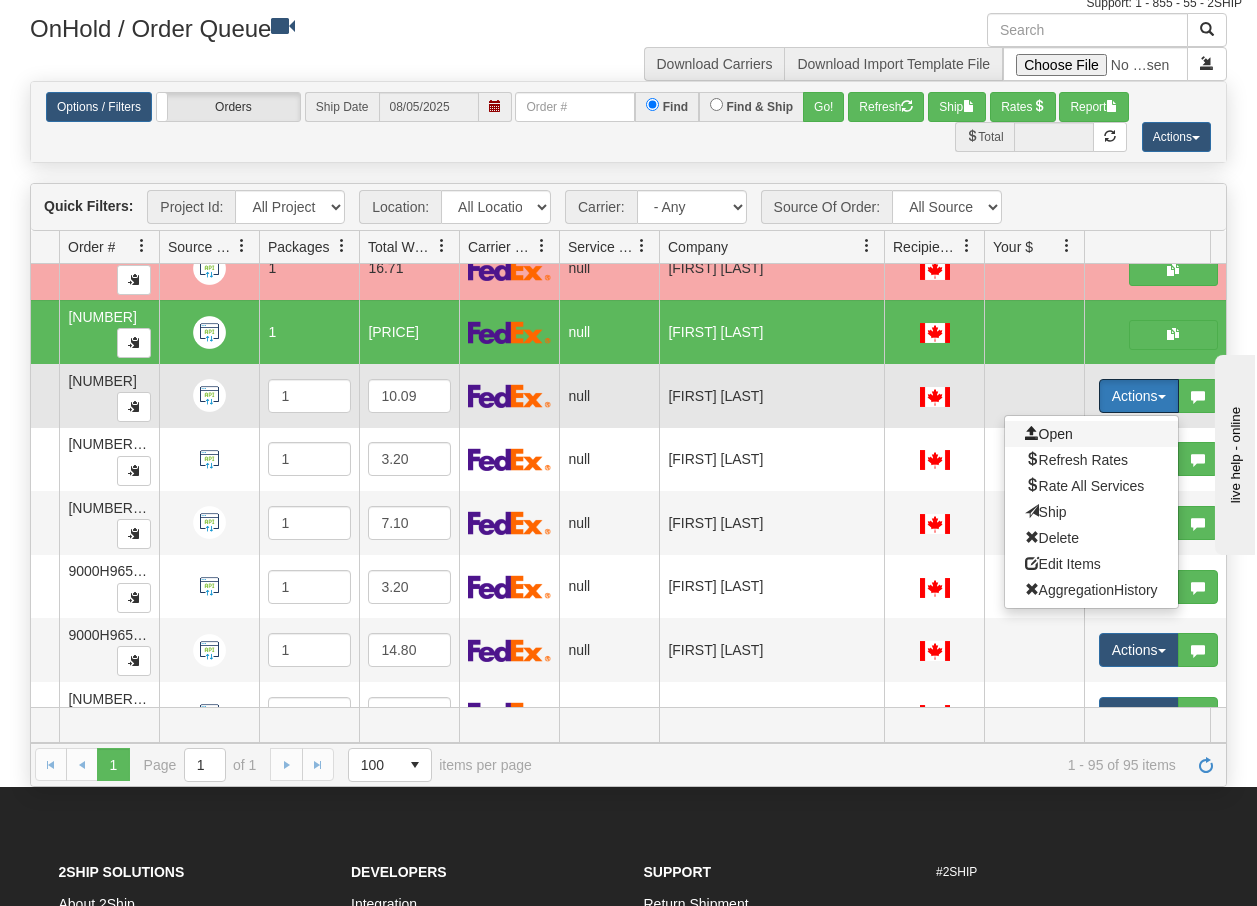 click on "Open" at bounding box center [1049, 434] 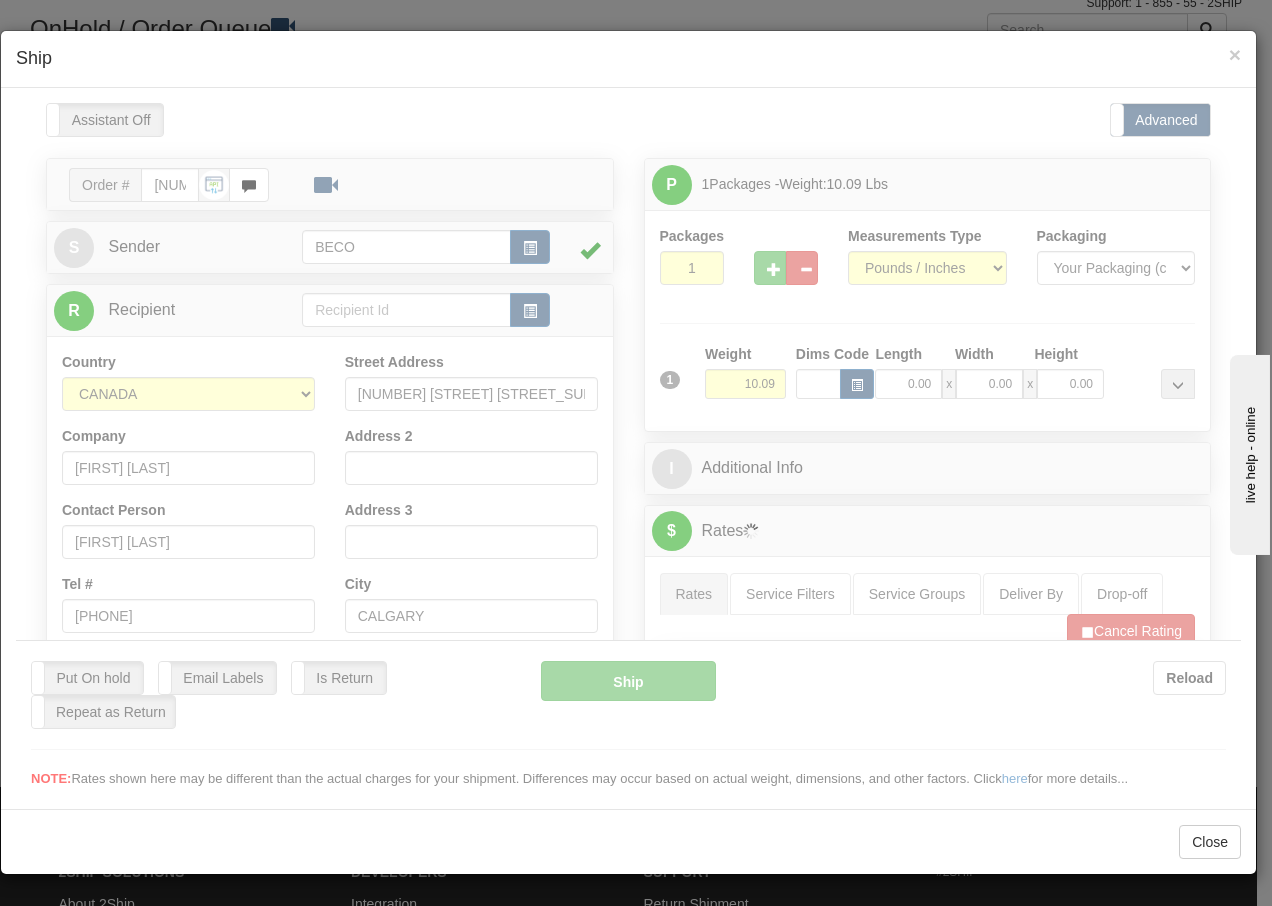 scroll, scrollTop: 0, scrollLeft: 0, axis: both 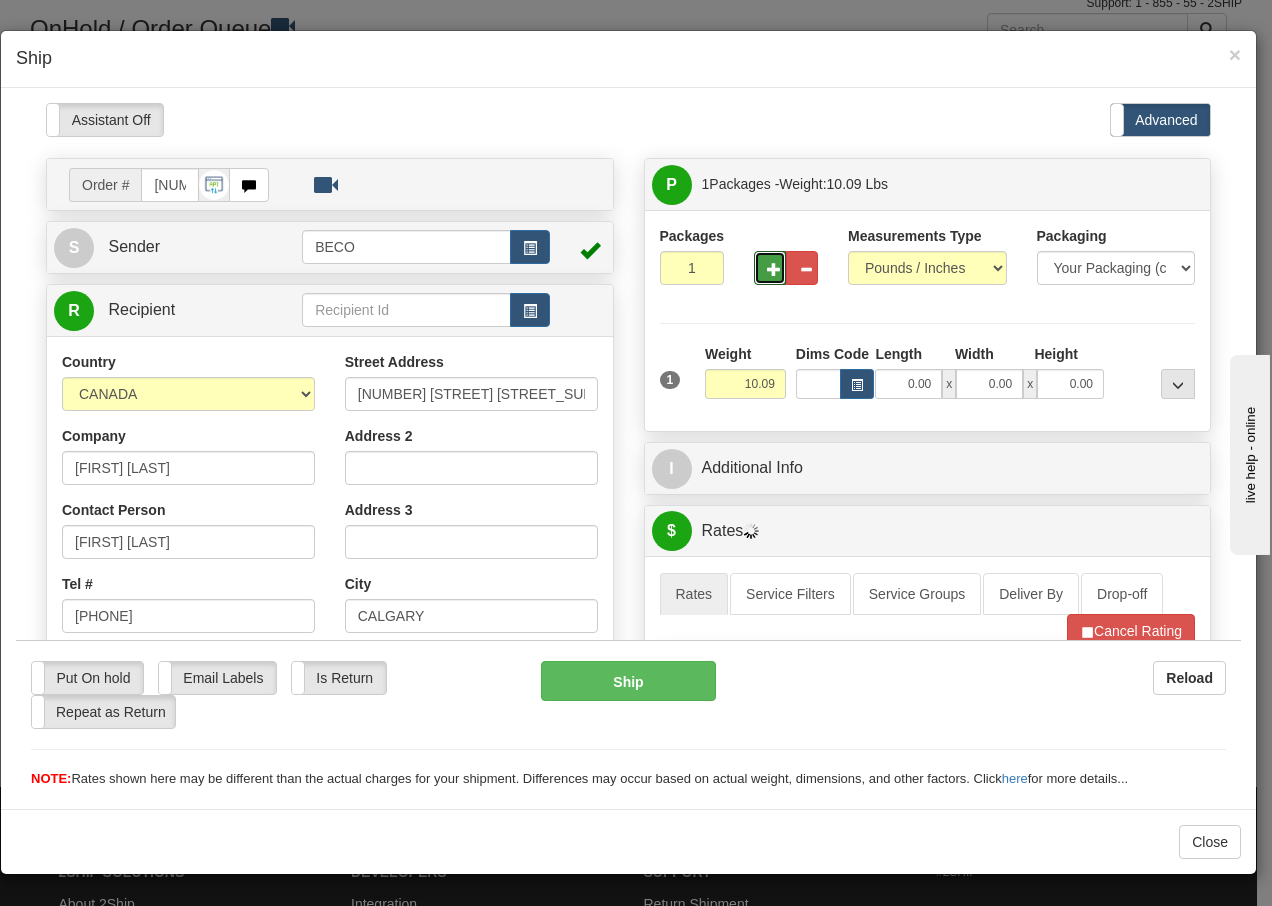 click at bounding box center [774, 268] 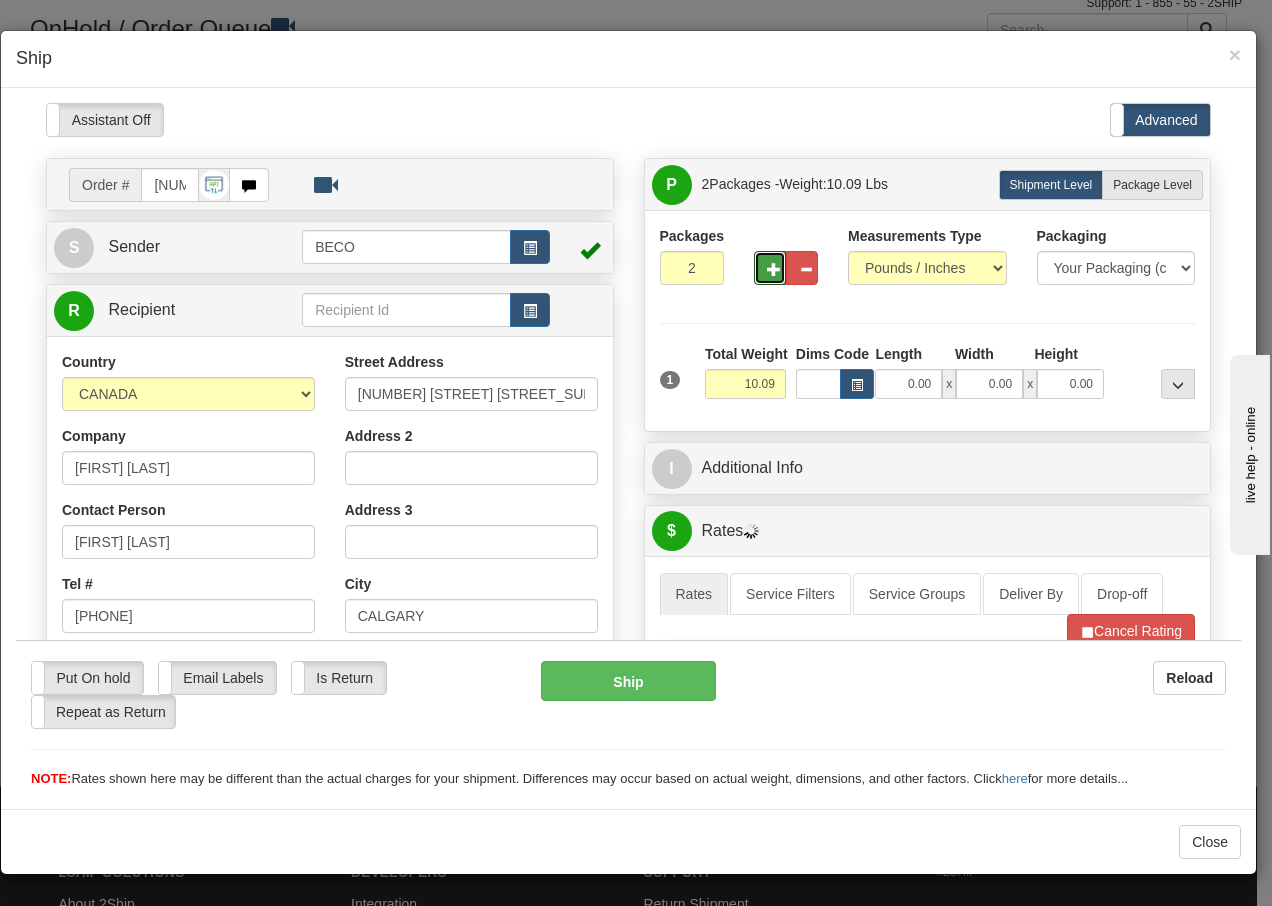 click at bounding box center (774, 268) 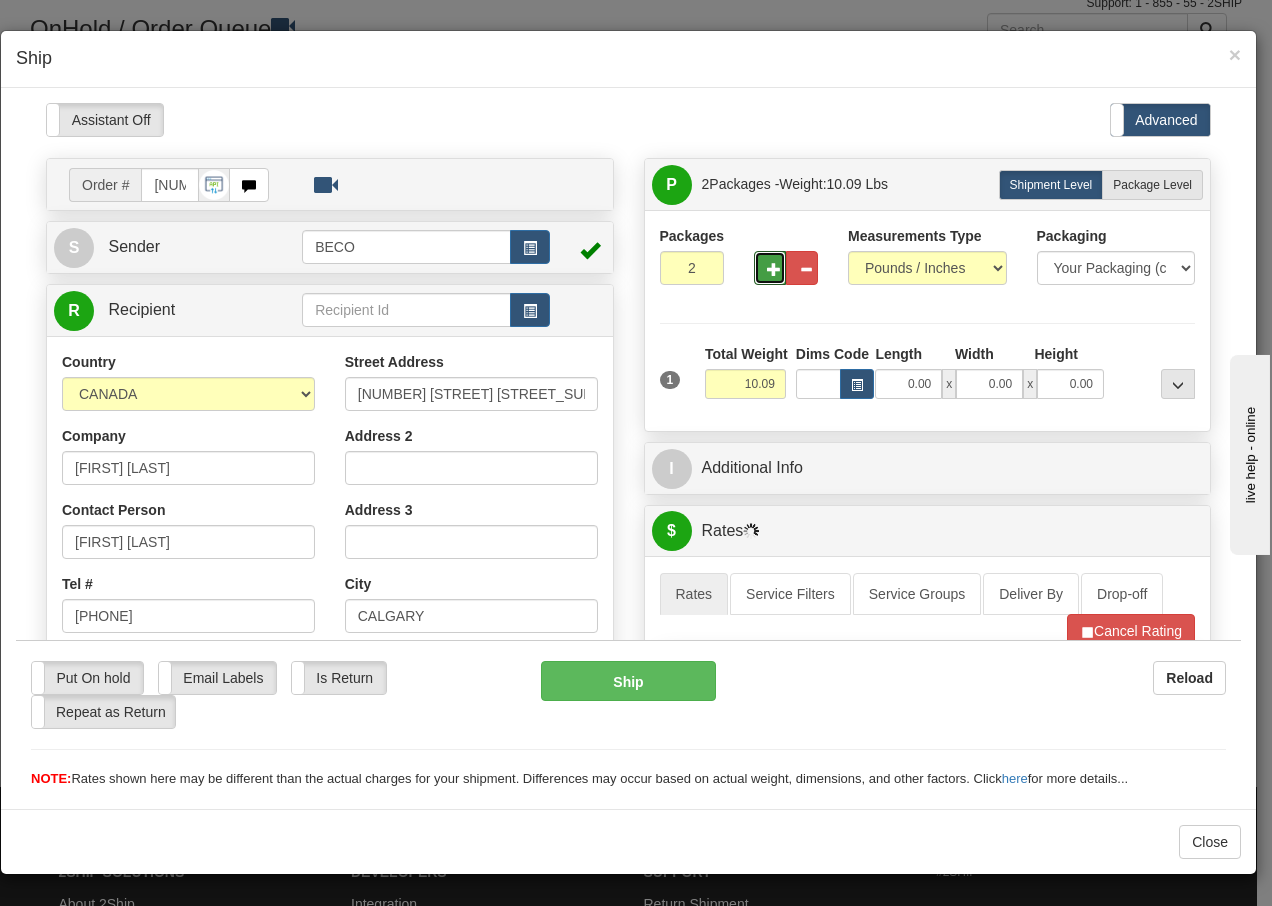 type on "3" 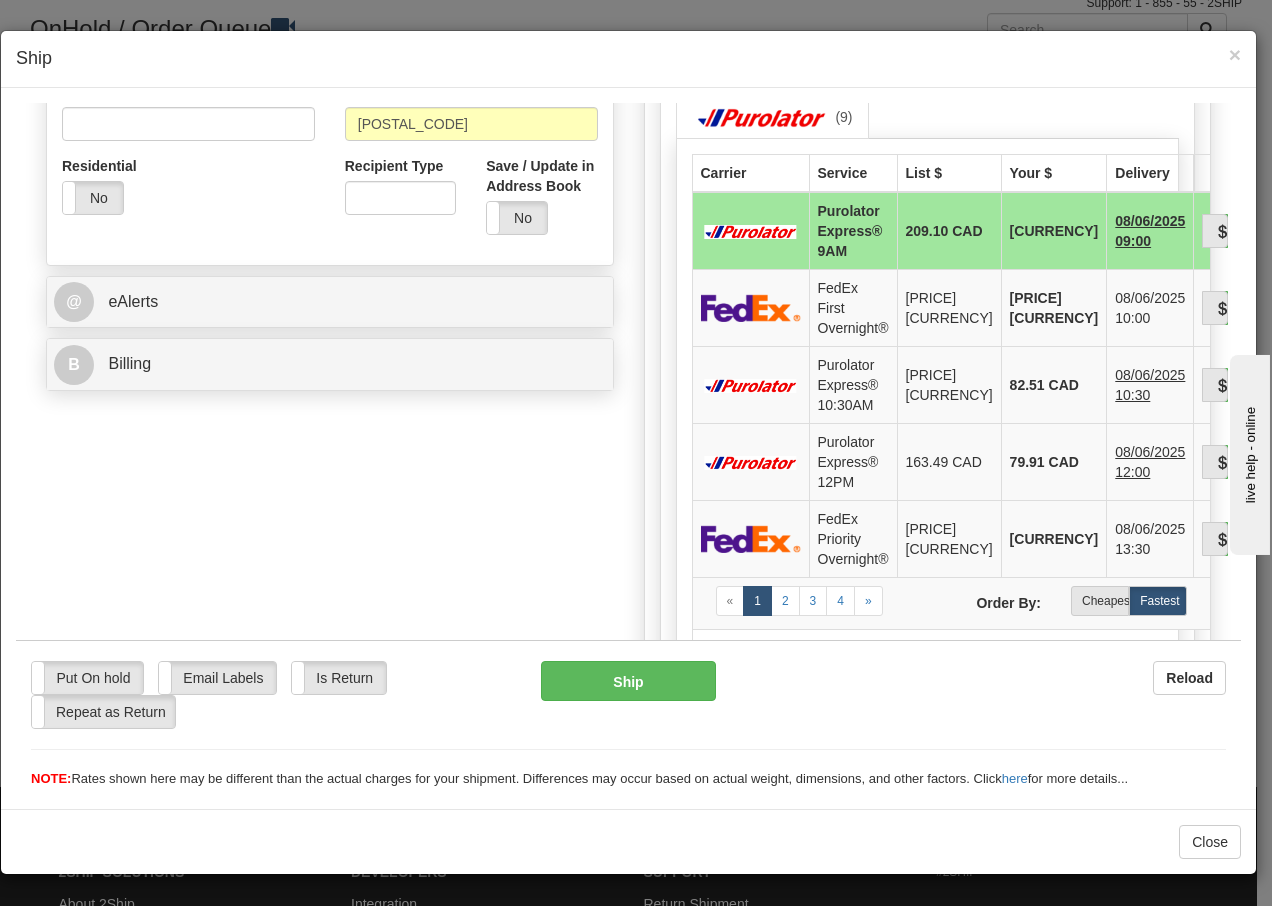 scroll, scrollTop: 680, scrollLeft: 0, axis: vertical 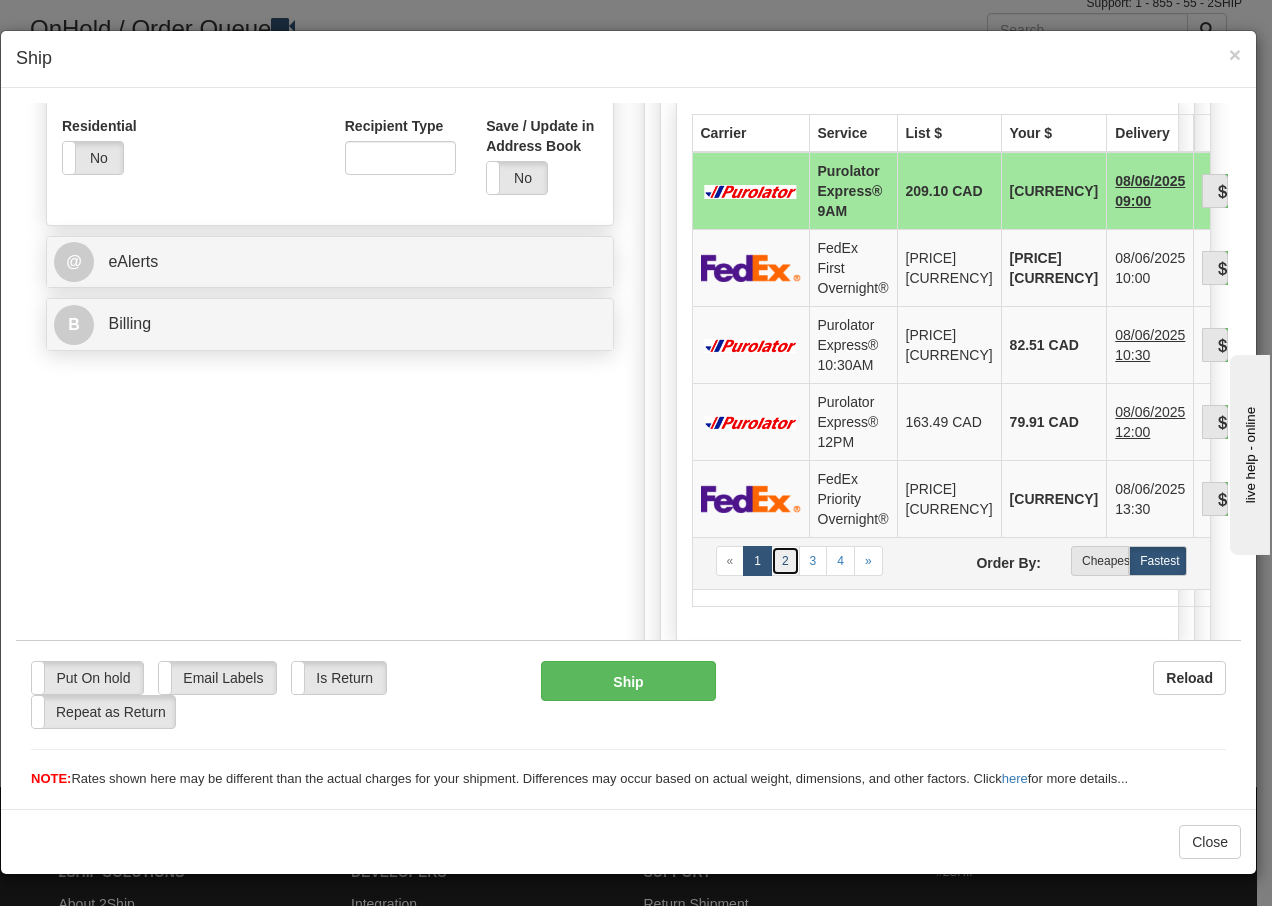click on "2" at bounding box center (785, 560) 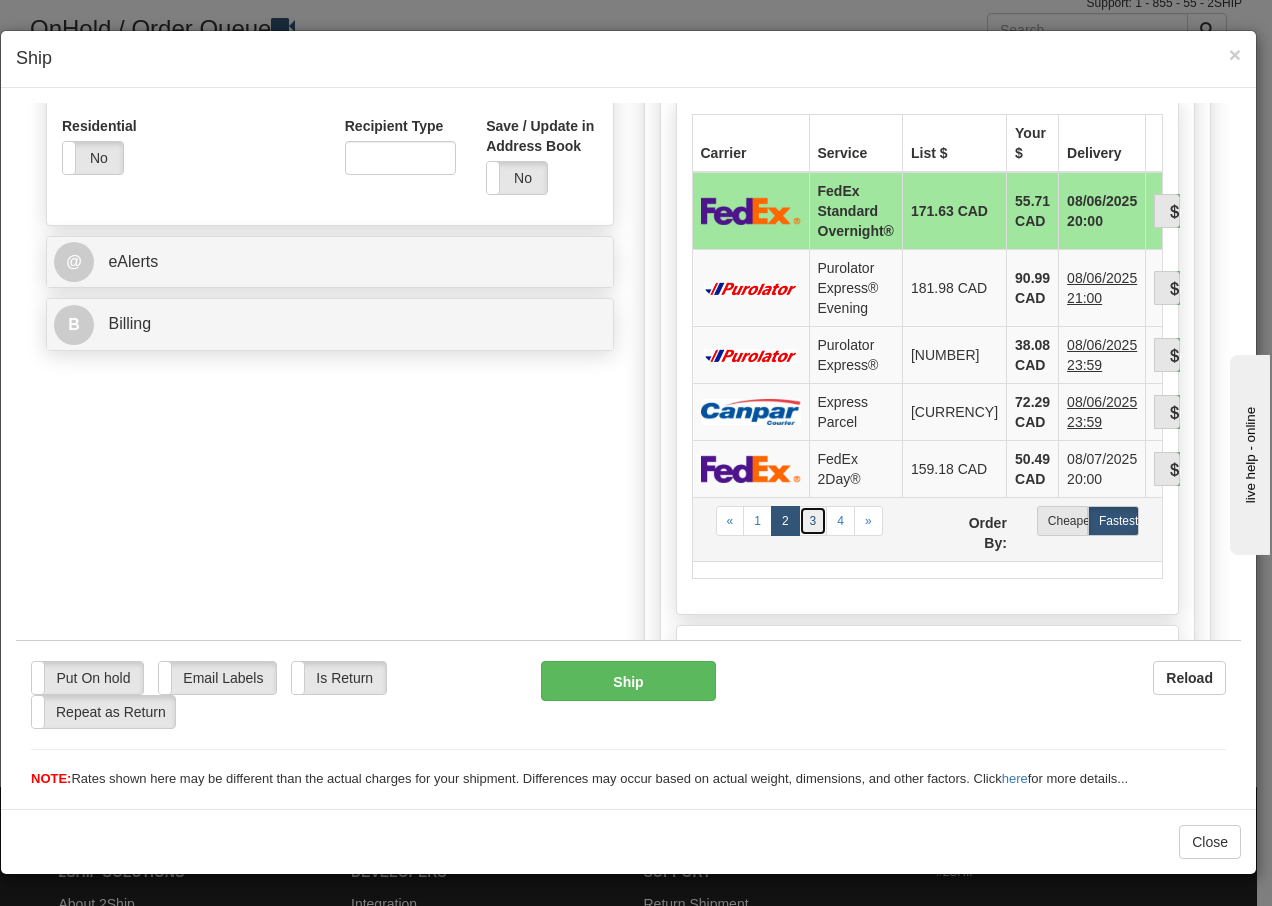 click on "3" at bounding box center (813, 520) 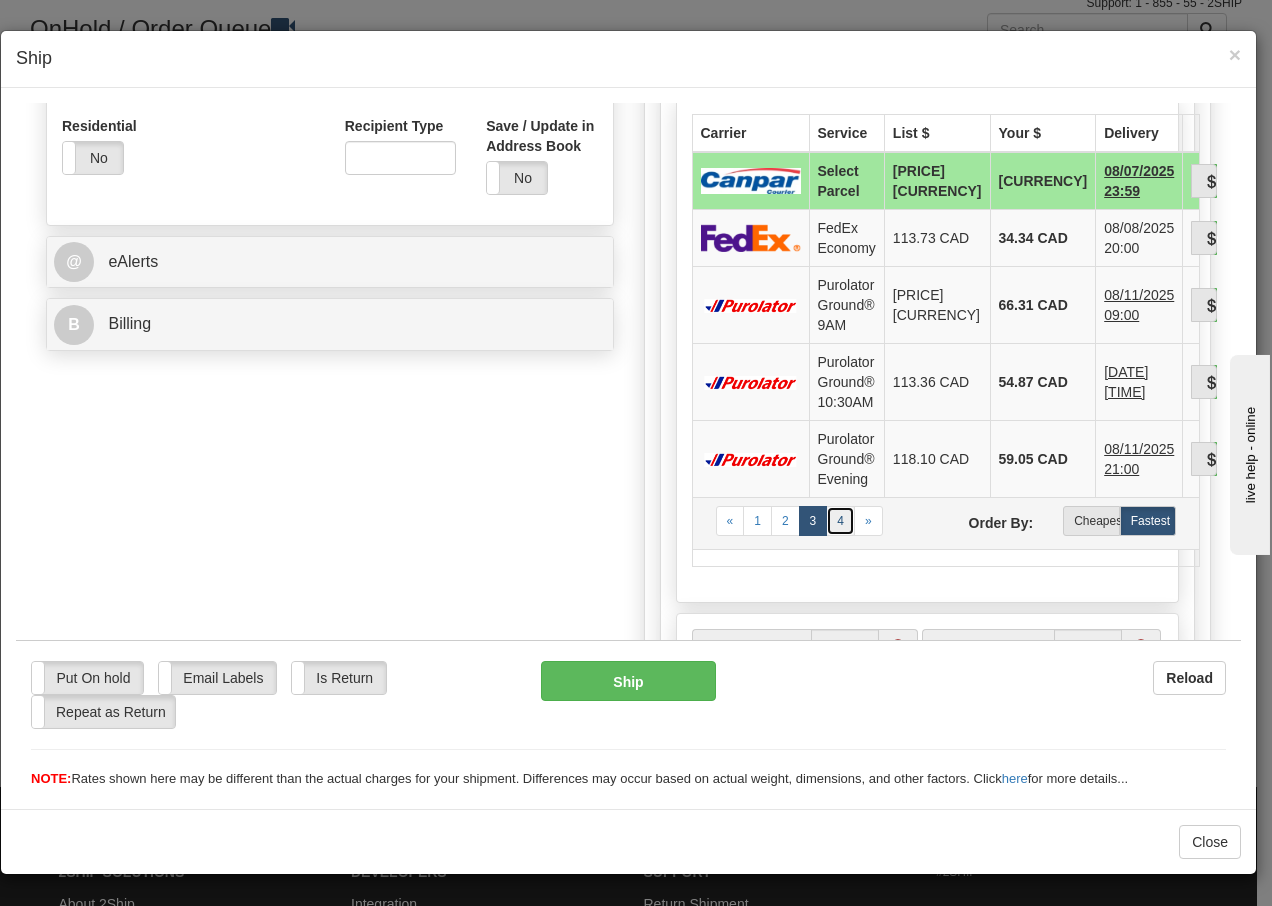 click on "4" at bounding box center (840, 520) 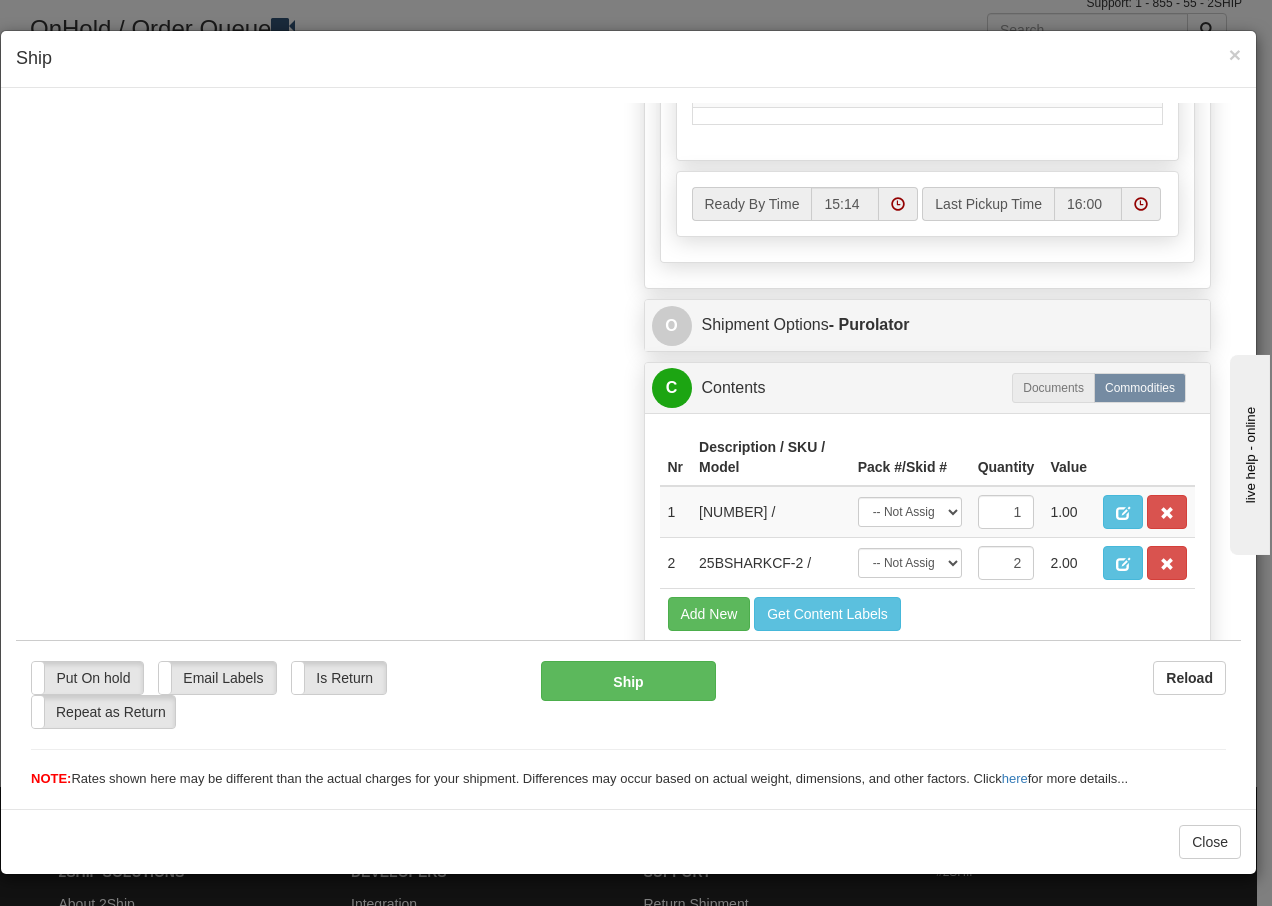scroll, scrollTop: 1076, scrollLeft: 0, axis: vertical 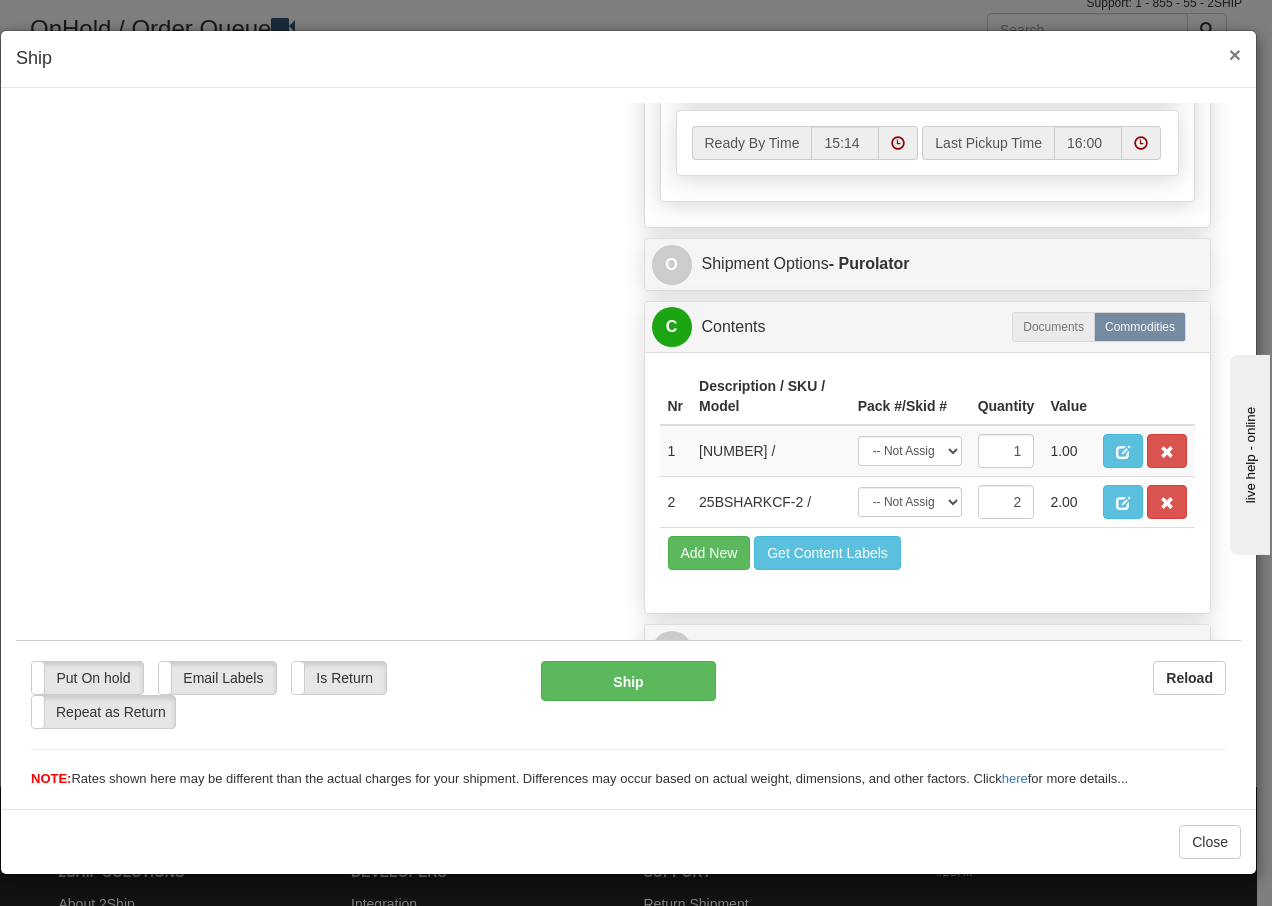 click on "×" at bounding box center (1235, 54) 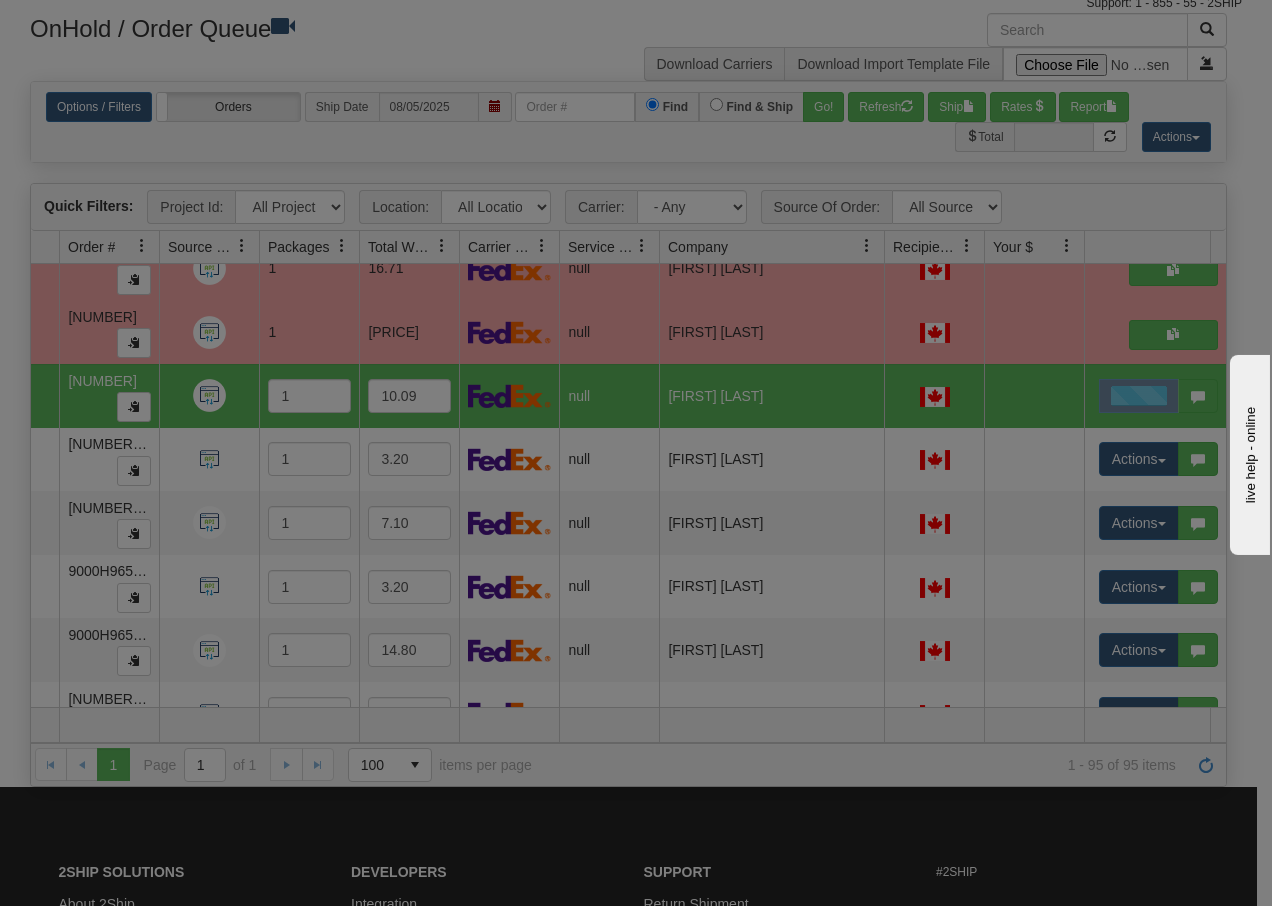 scroll, scrollTop: 0, scrollLeft: 0, axis: both 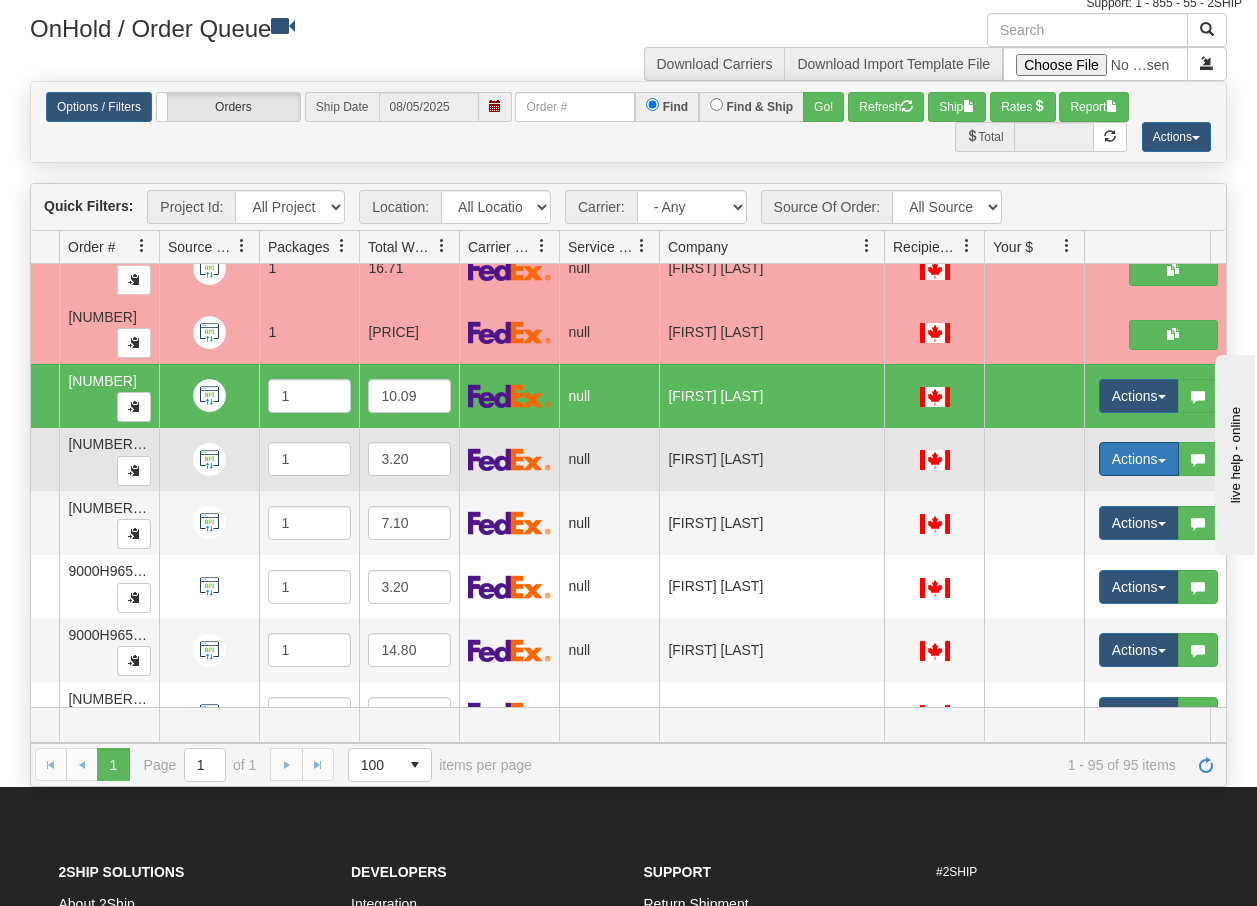 click at bounding box center [1162, 461] 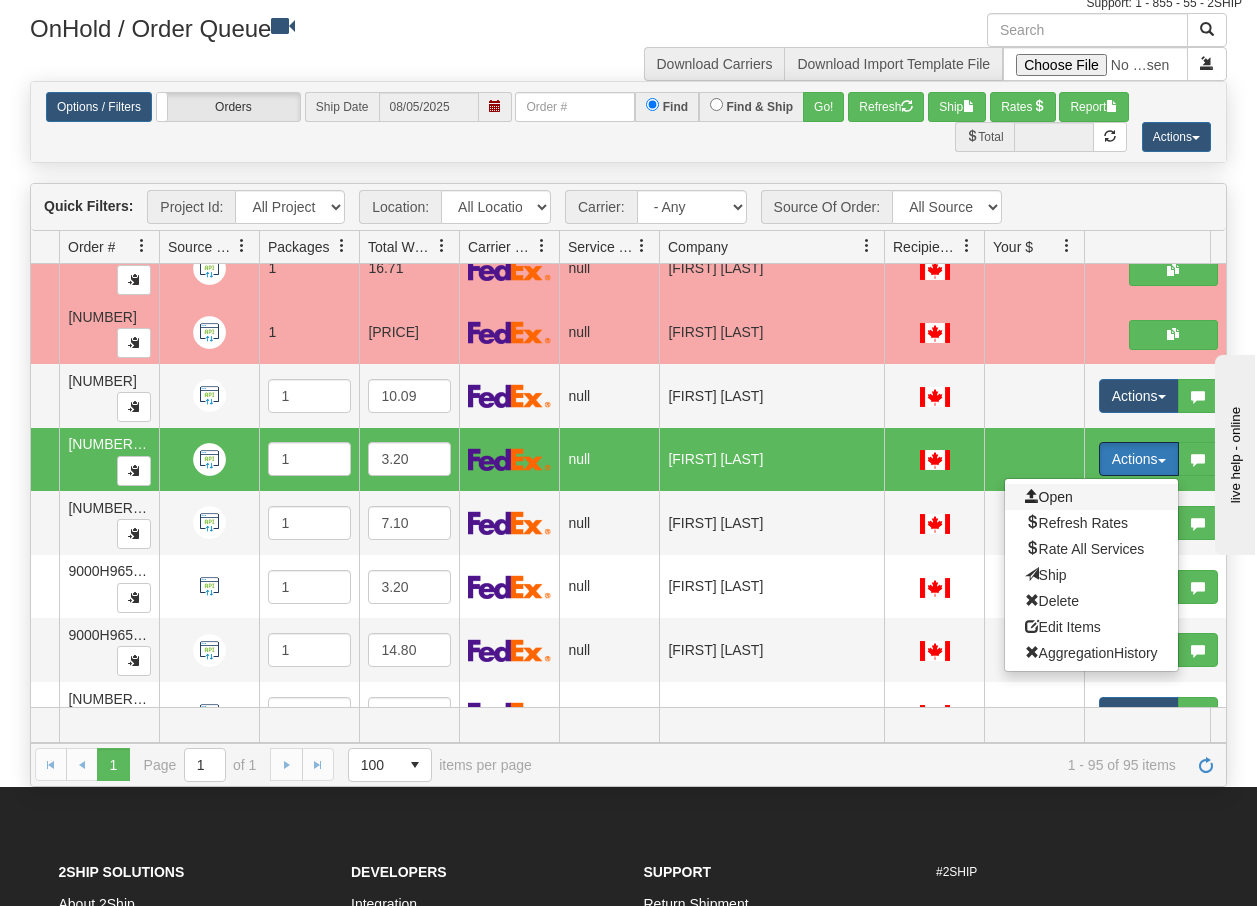 click on "Open" at bounding box center [1049, 497] 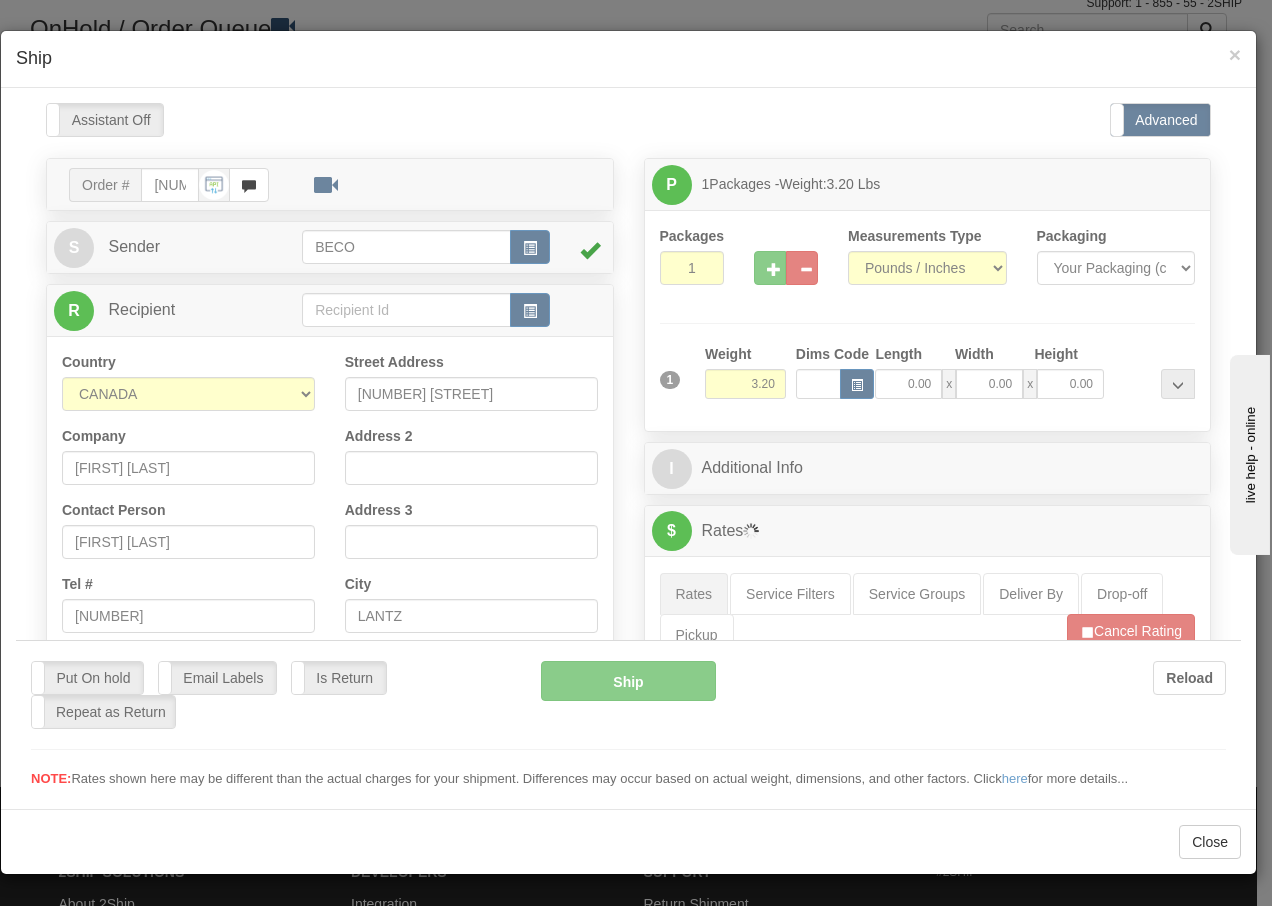 scroll, scrollTop: 0, scrollLeft: 0, axis: both 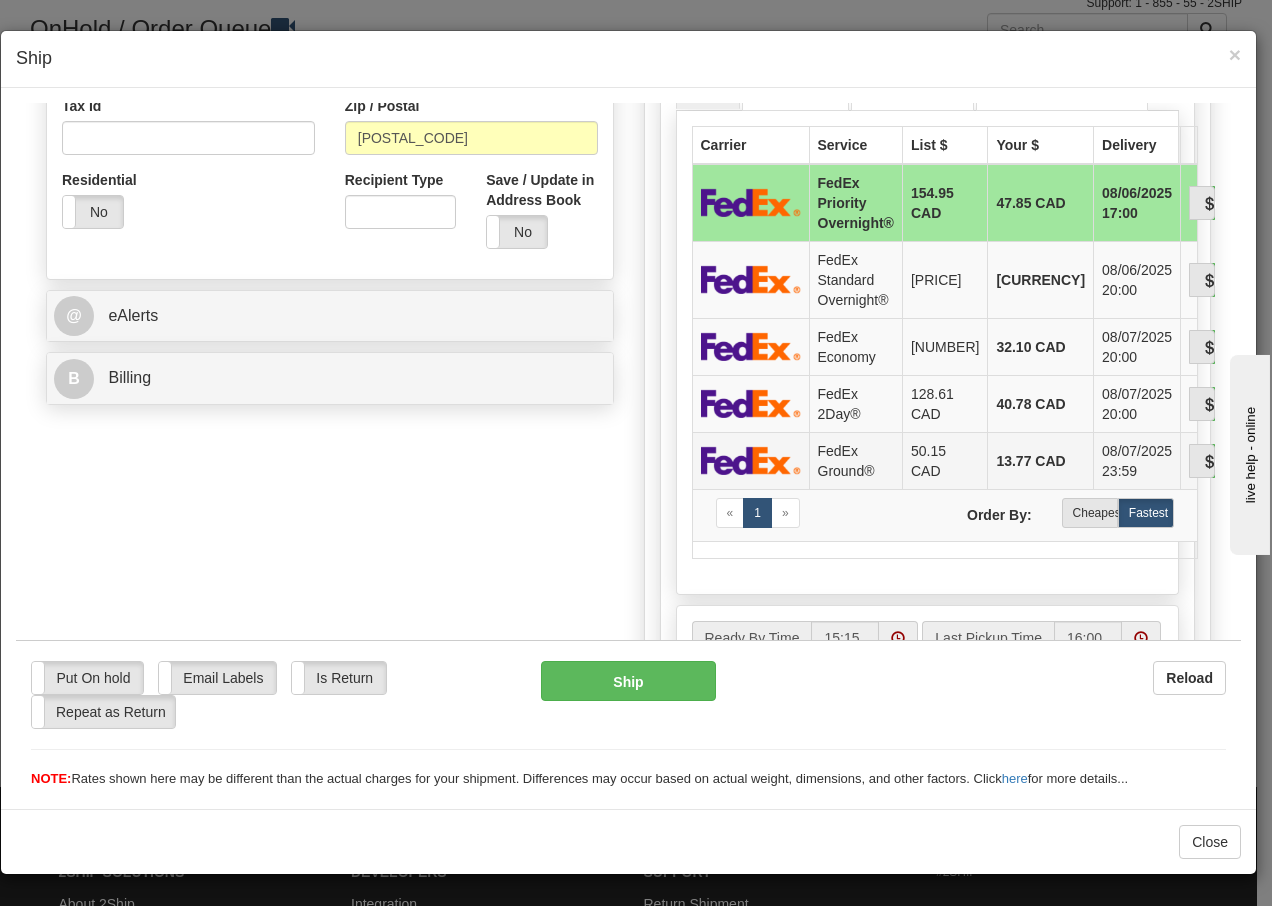 click on "FedEx Ground®" at bounding box center (855, 459) 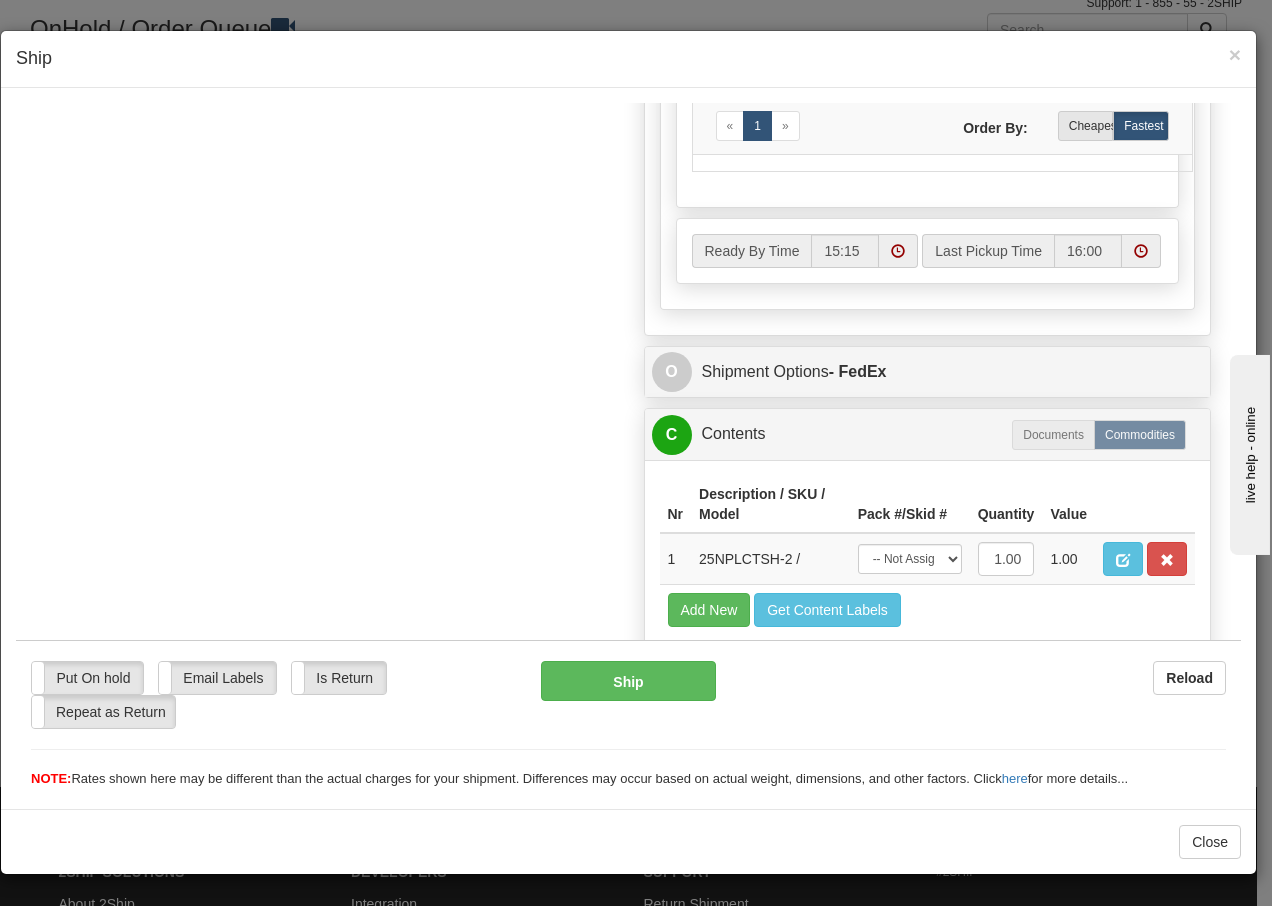 scroll, scrollTop: 1136, scrollLeft: 0, axis: vertical 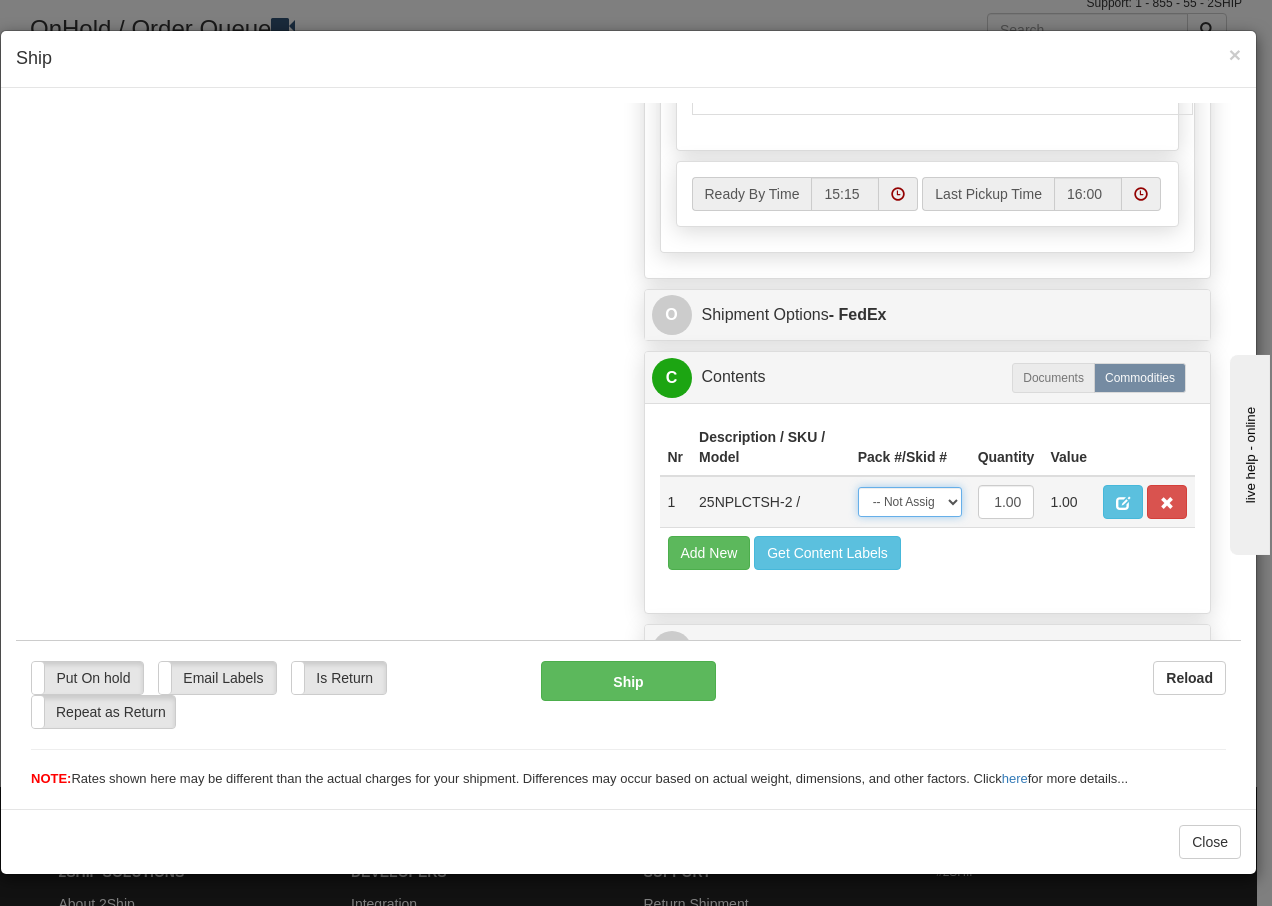 click on "-- Not Assigned --
Package 1" at bounding box center (910, 501) 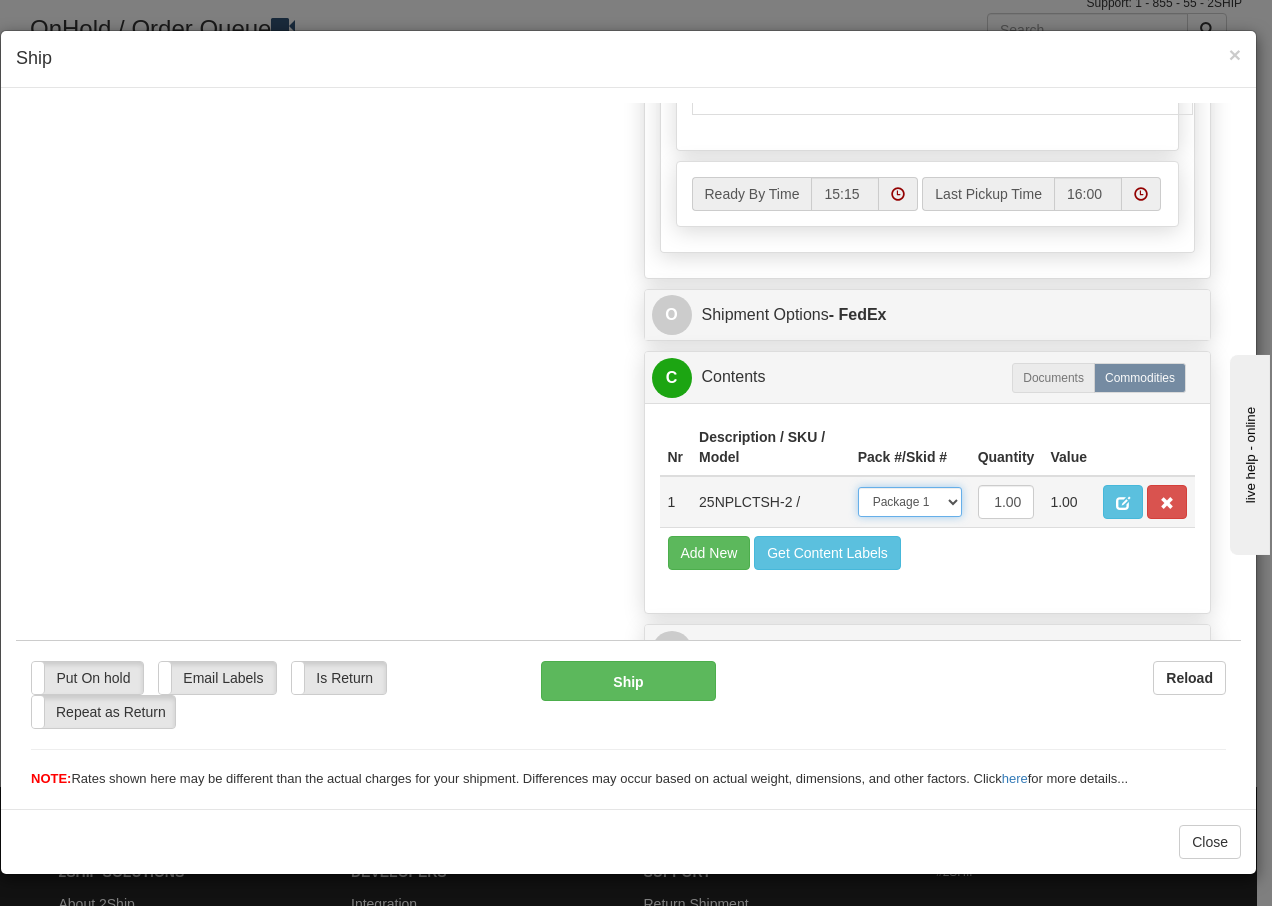click on "-- Not Assigned --
Package 1" at bounding box center [910, 501] 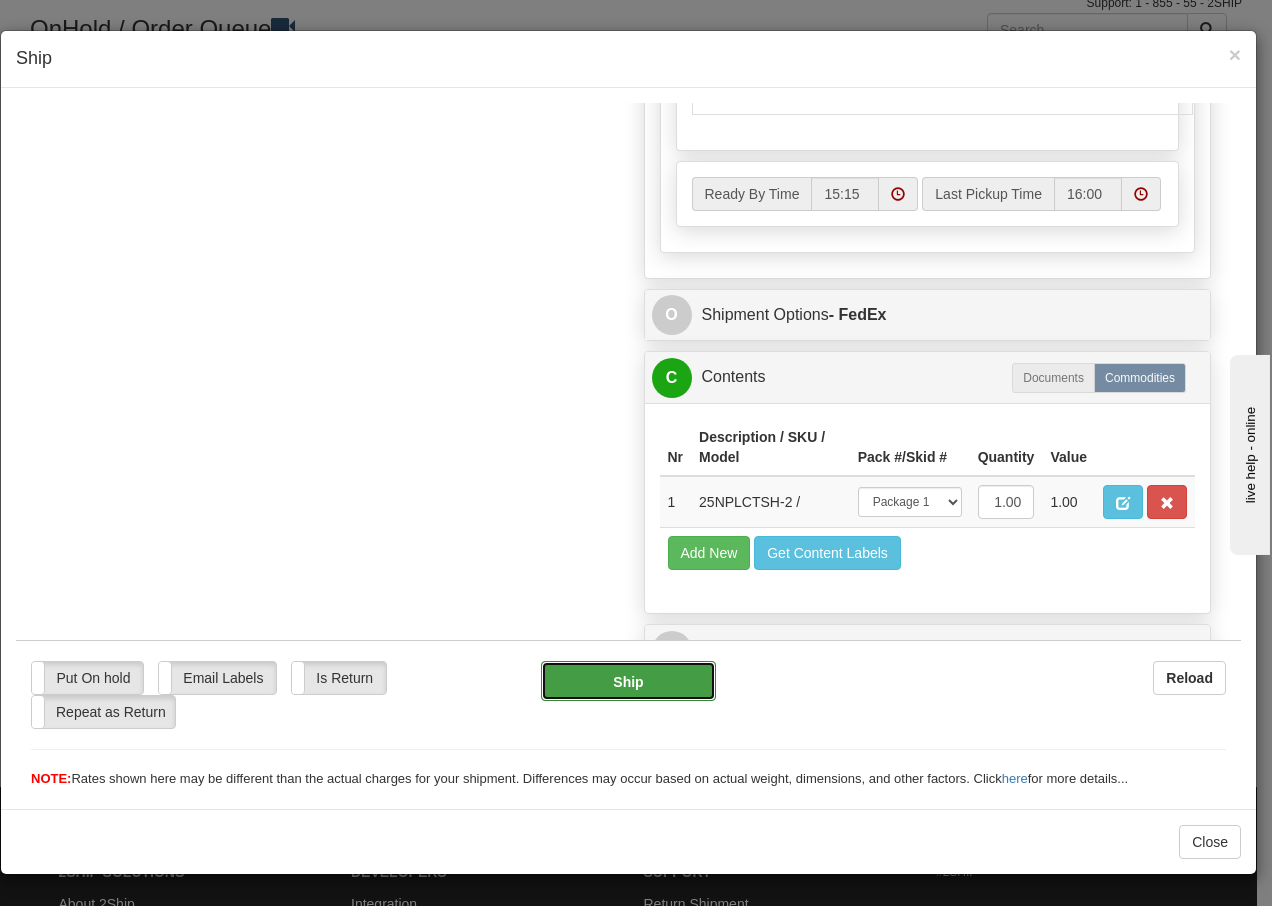 click on "Ship" at bounding box center [628, 680] 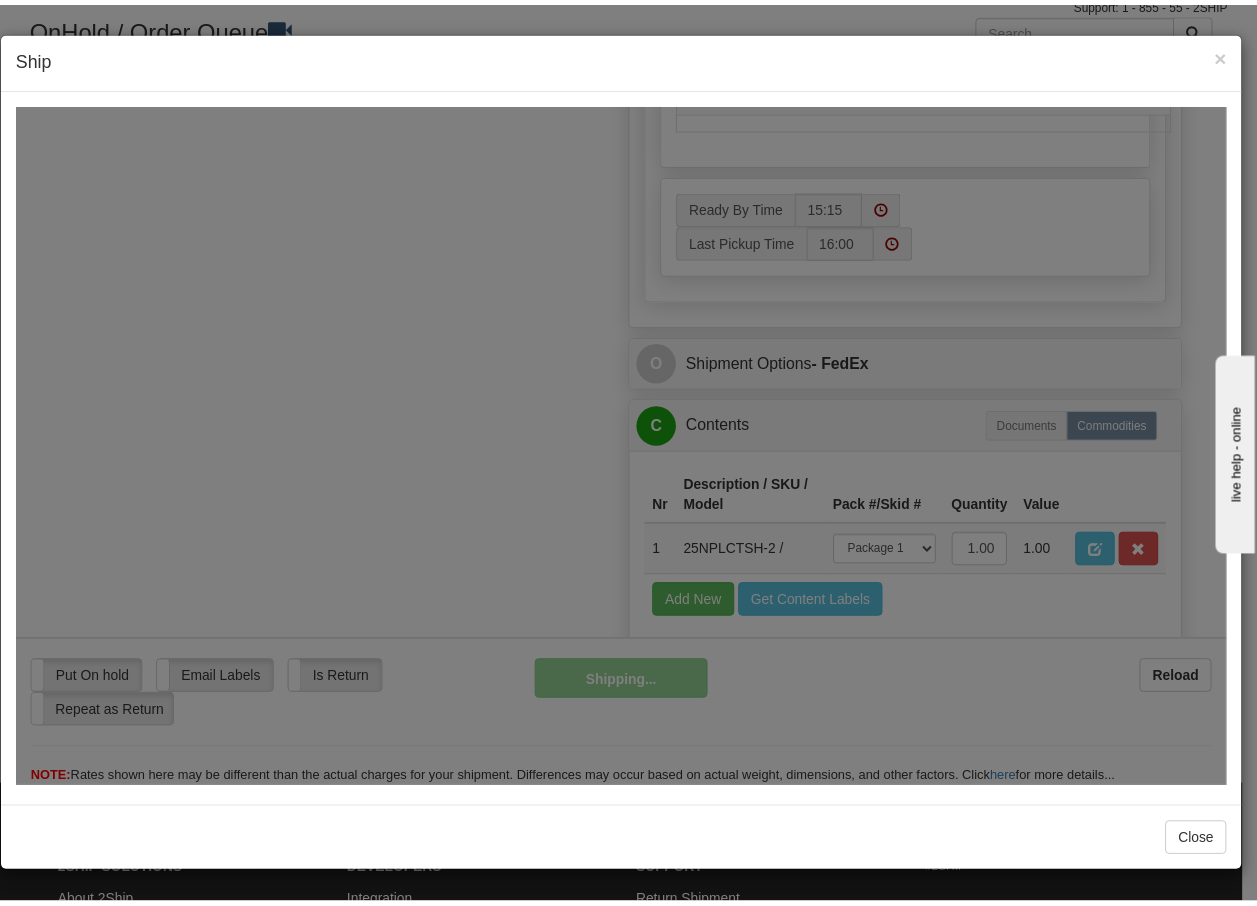 scroll, scrollTop: 1216, scrollLeft: 0, axis: vertical 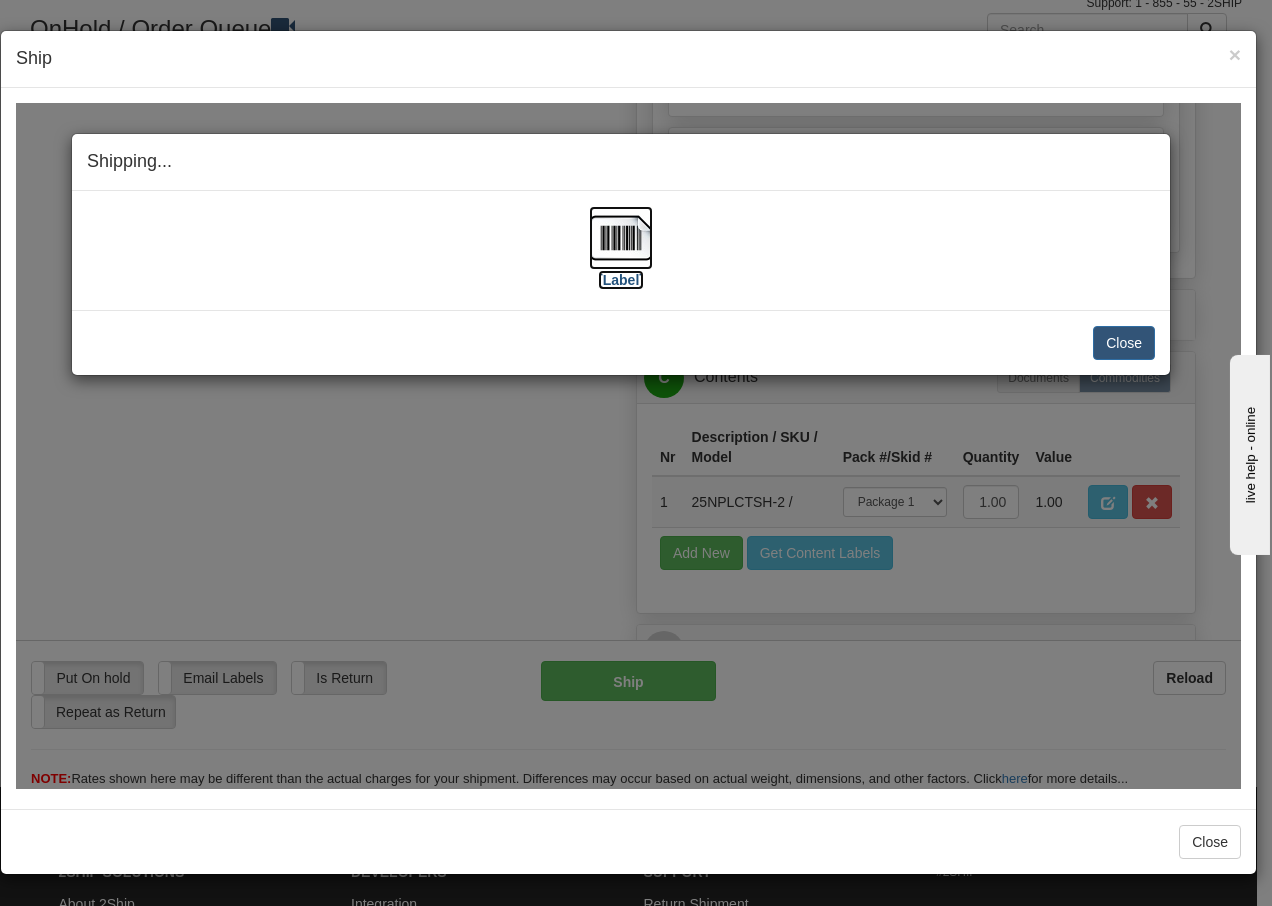 click at bounding box center [621, 237] 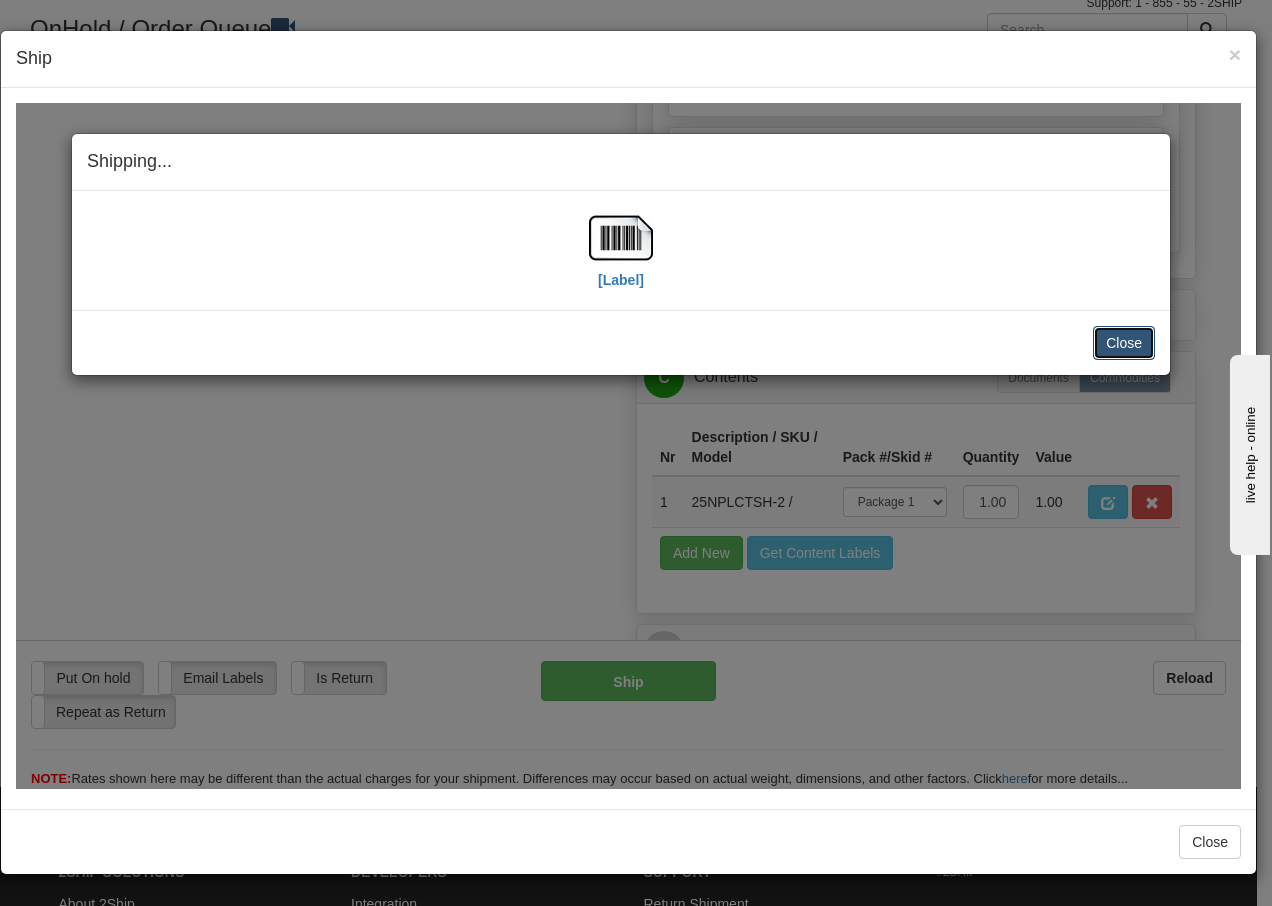click on "Close" at bounding box center (1124, 342) 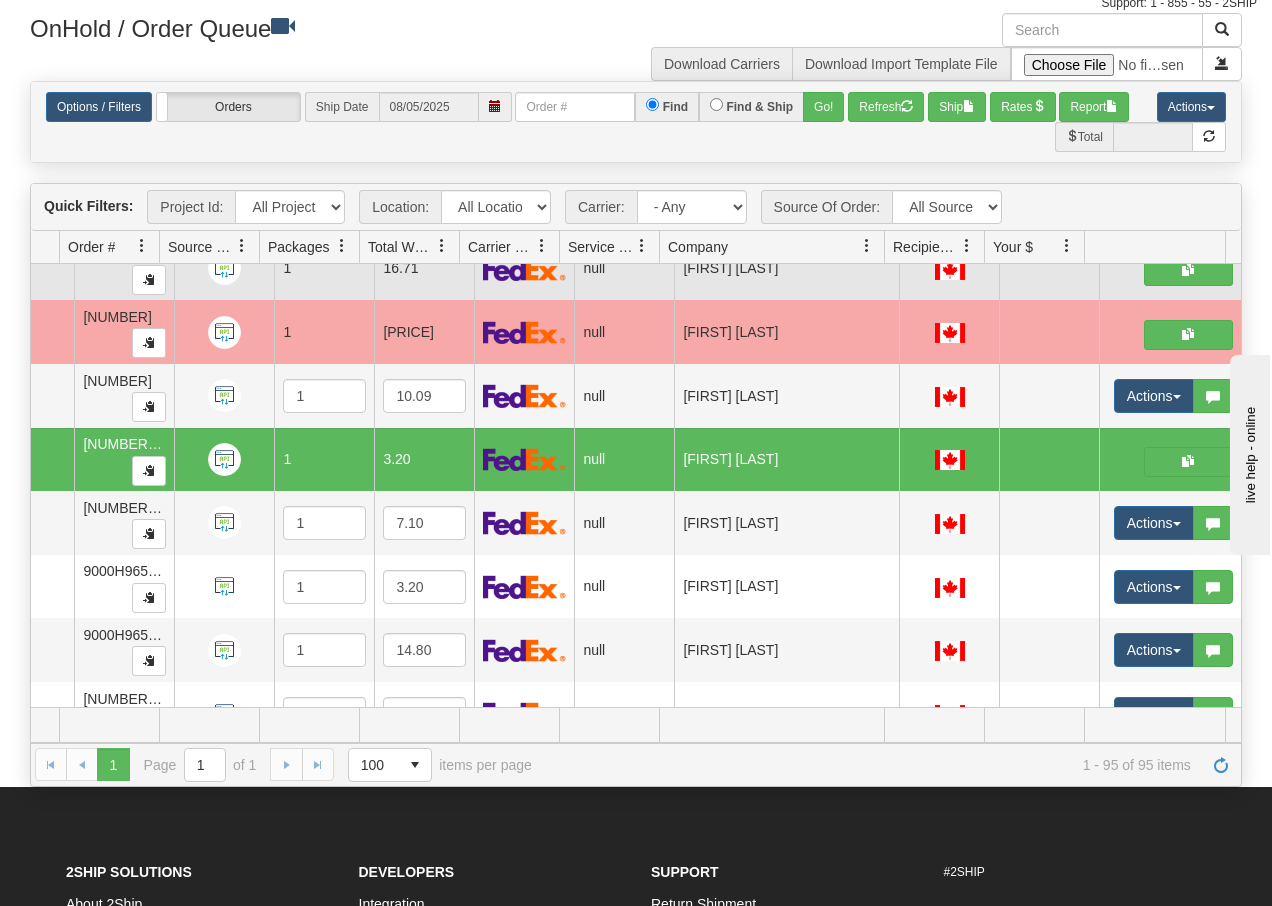scroll, scrollTop: 0, scrollLeft: 0, axis: both 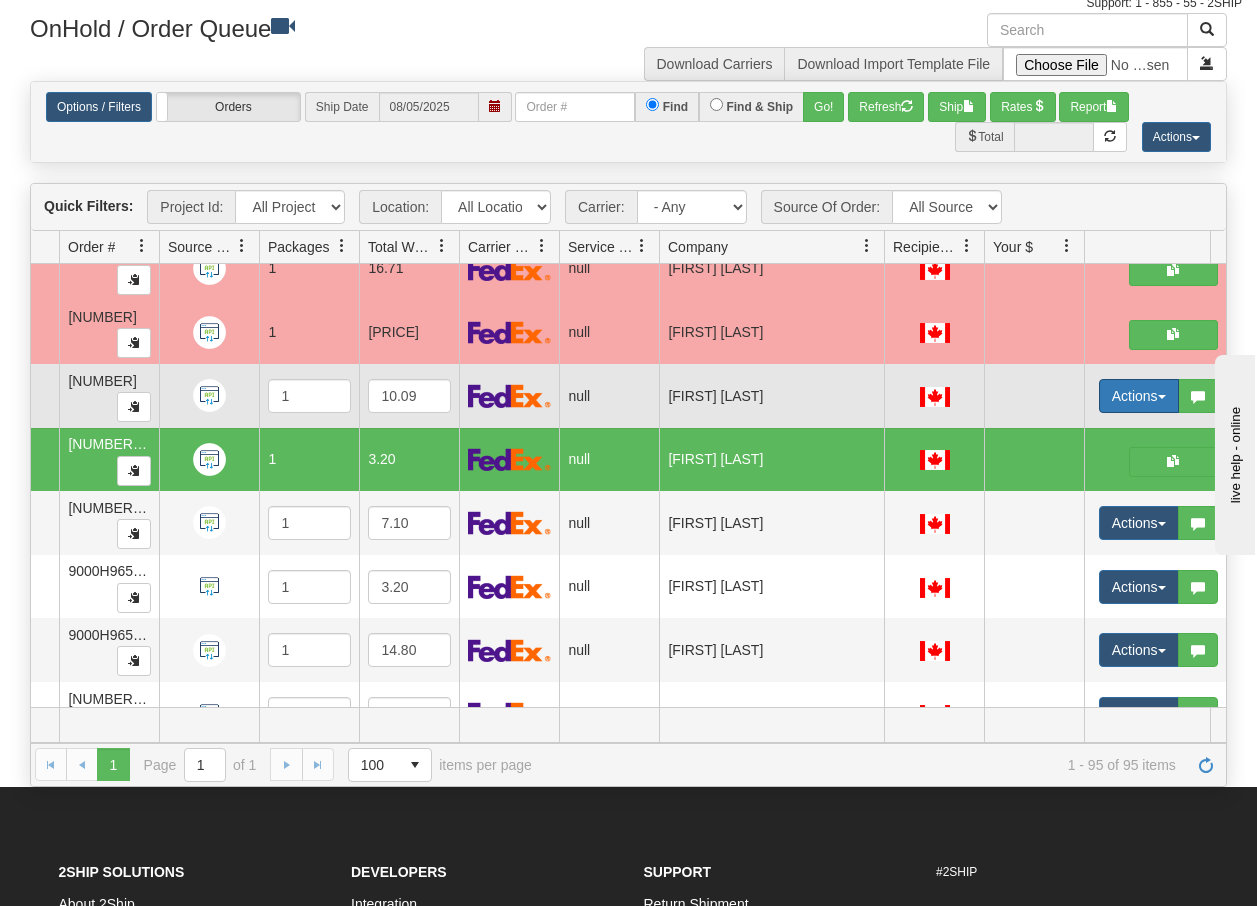 click on "Actions" at bounding box center [1139, 396] 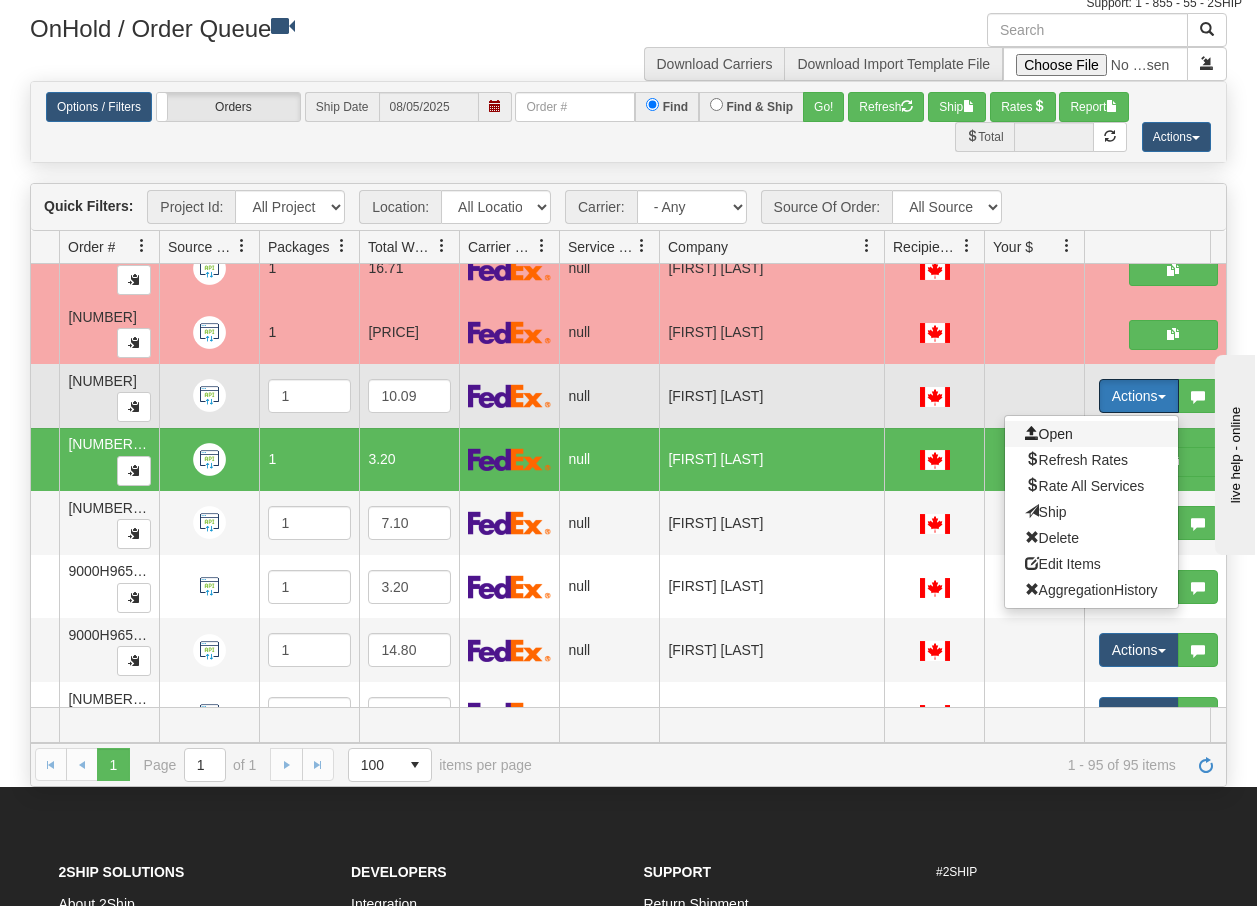 click on "Open" at bounding box center [1049, 434] 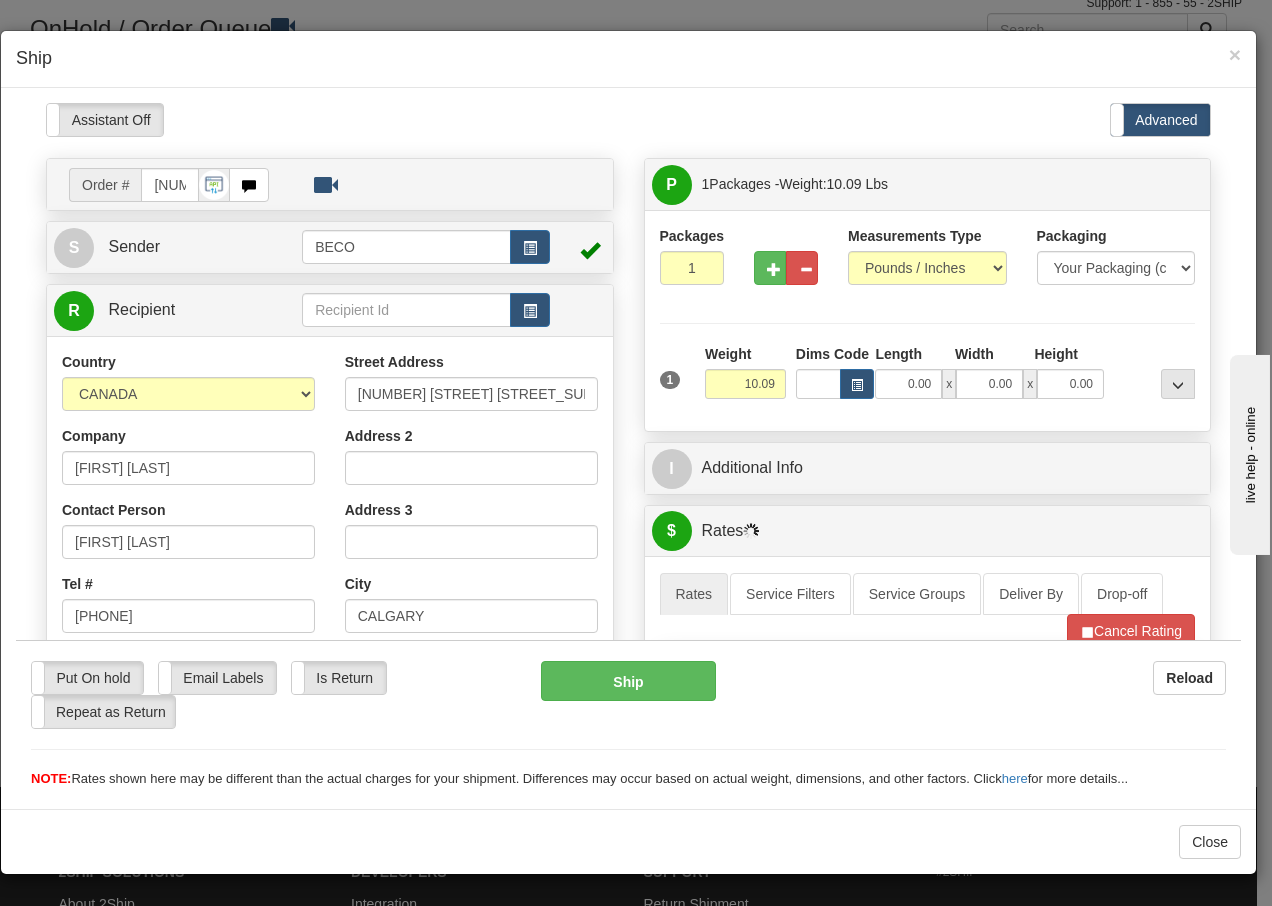 scroll, scrollTop: 0, scrollLeft: 0, axis: both 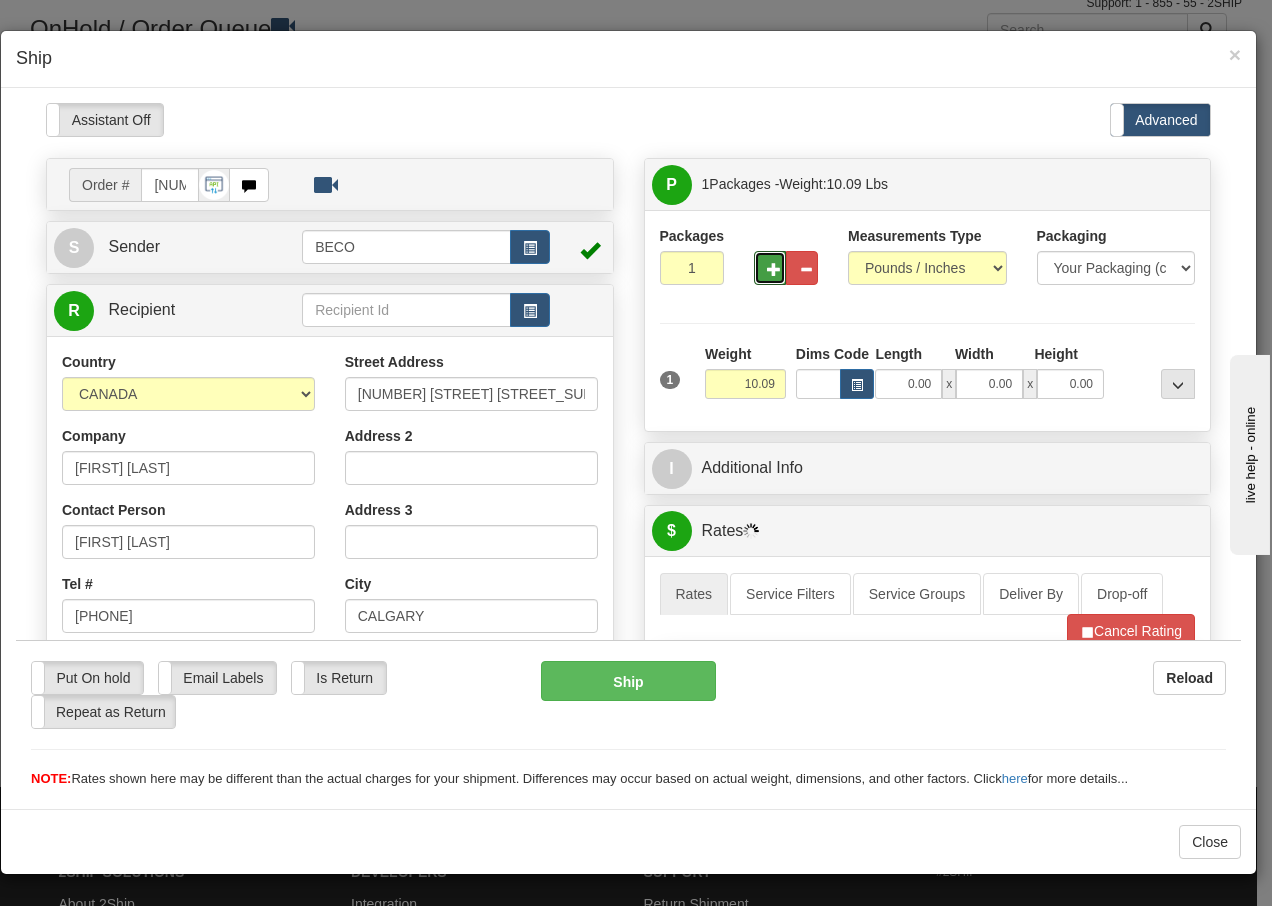 click at bounding box center [774, 268] 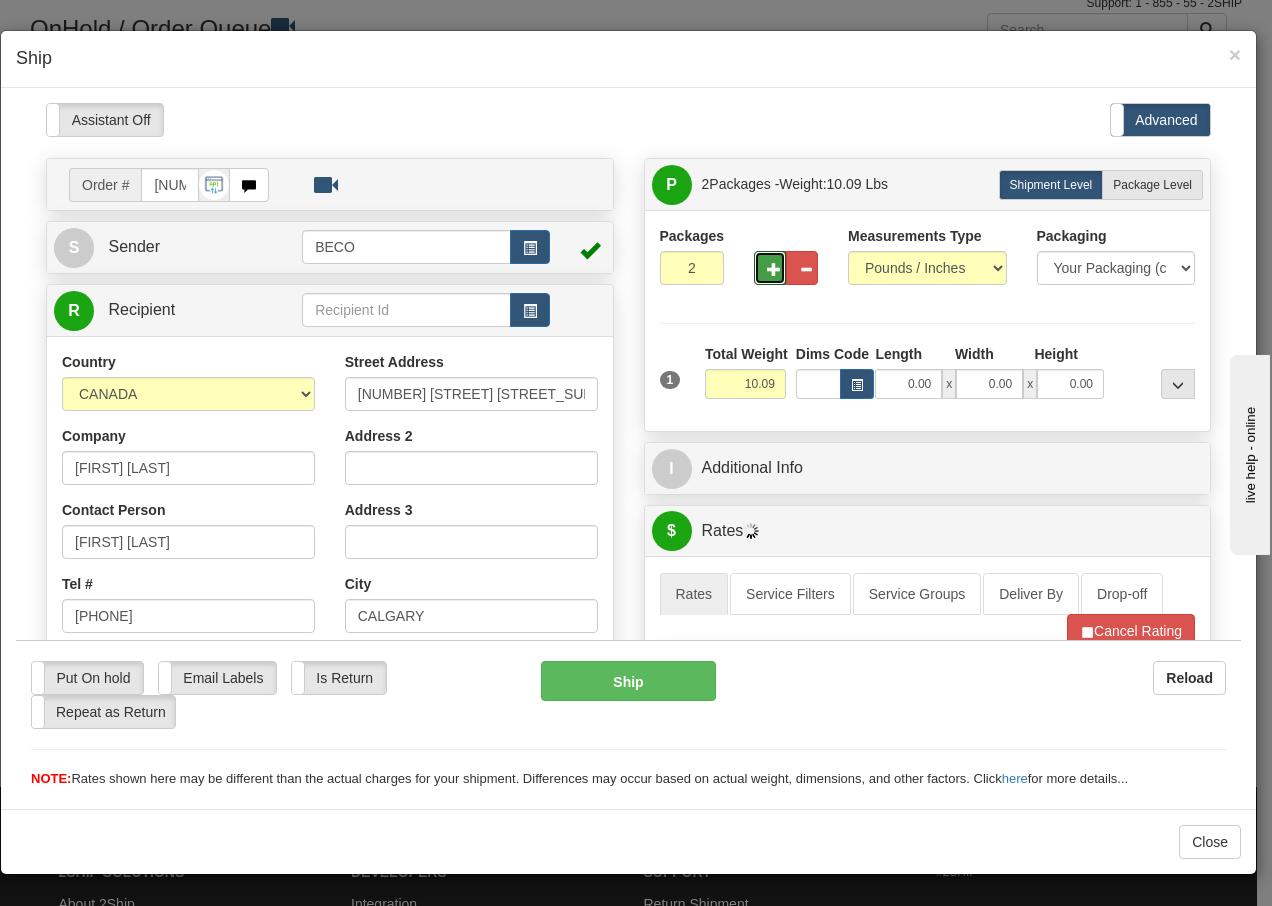 click at bounding box center [774, 268] 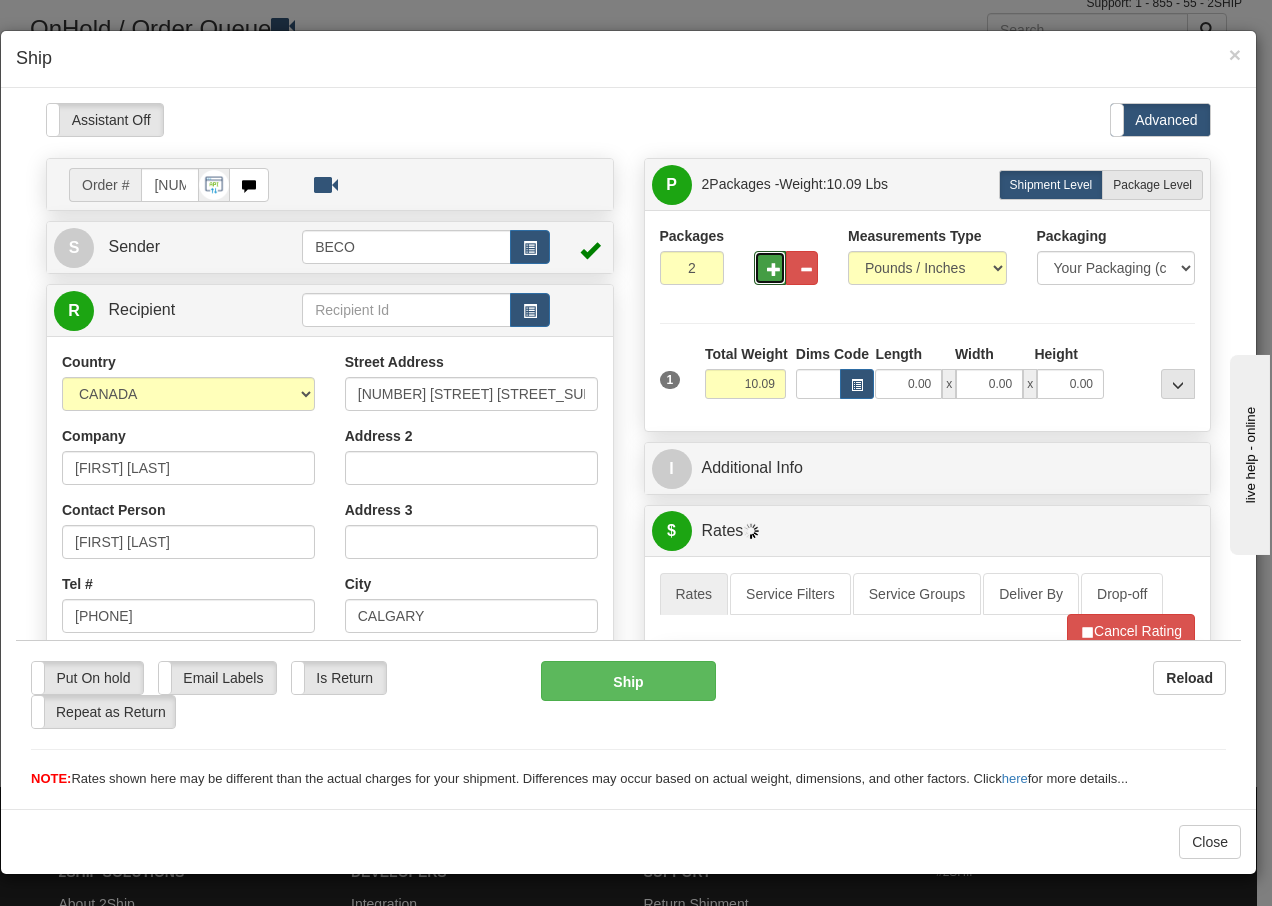 type on "3" 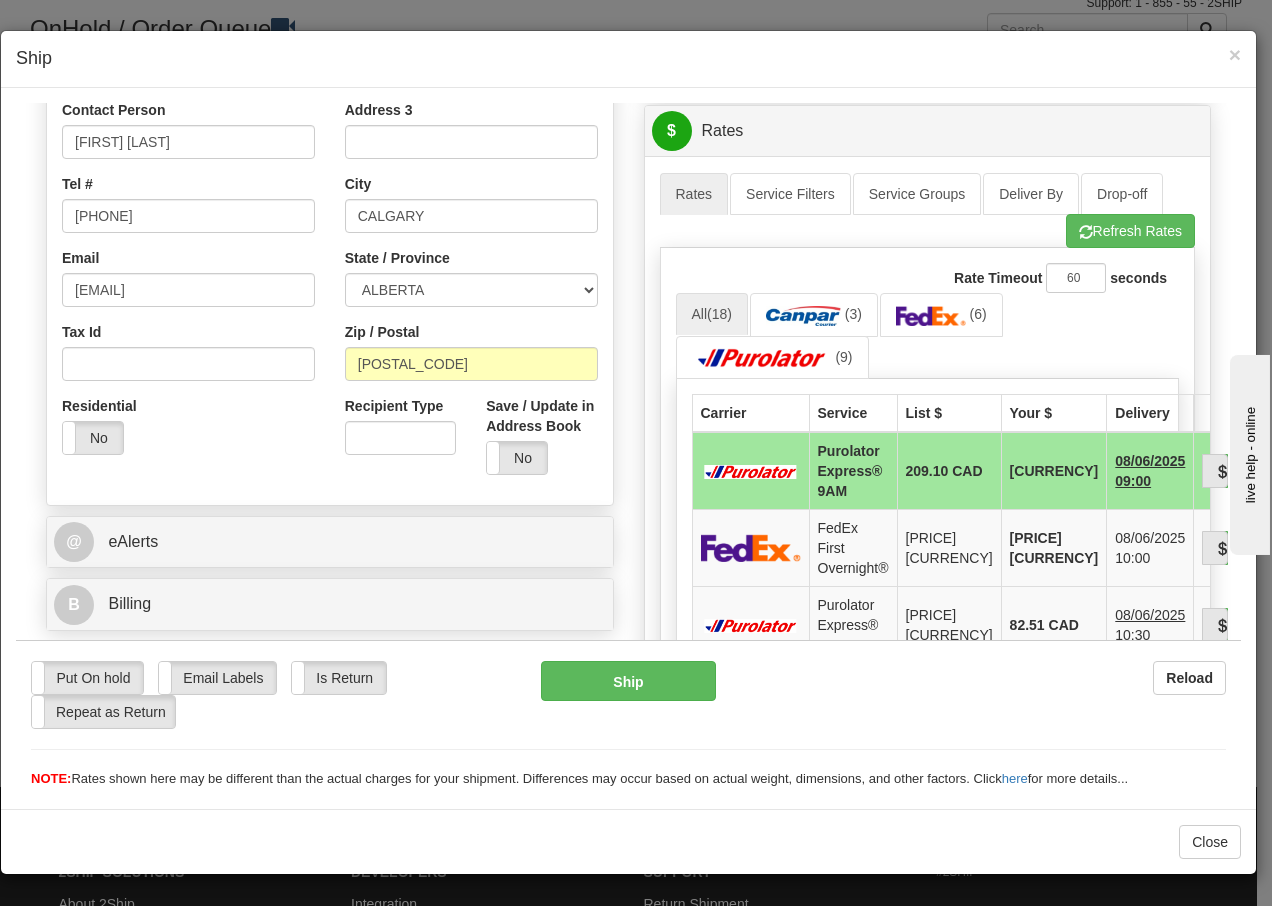 scroll, scrollTop: 573, scrollLeft: 0, axis: vertical 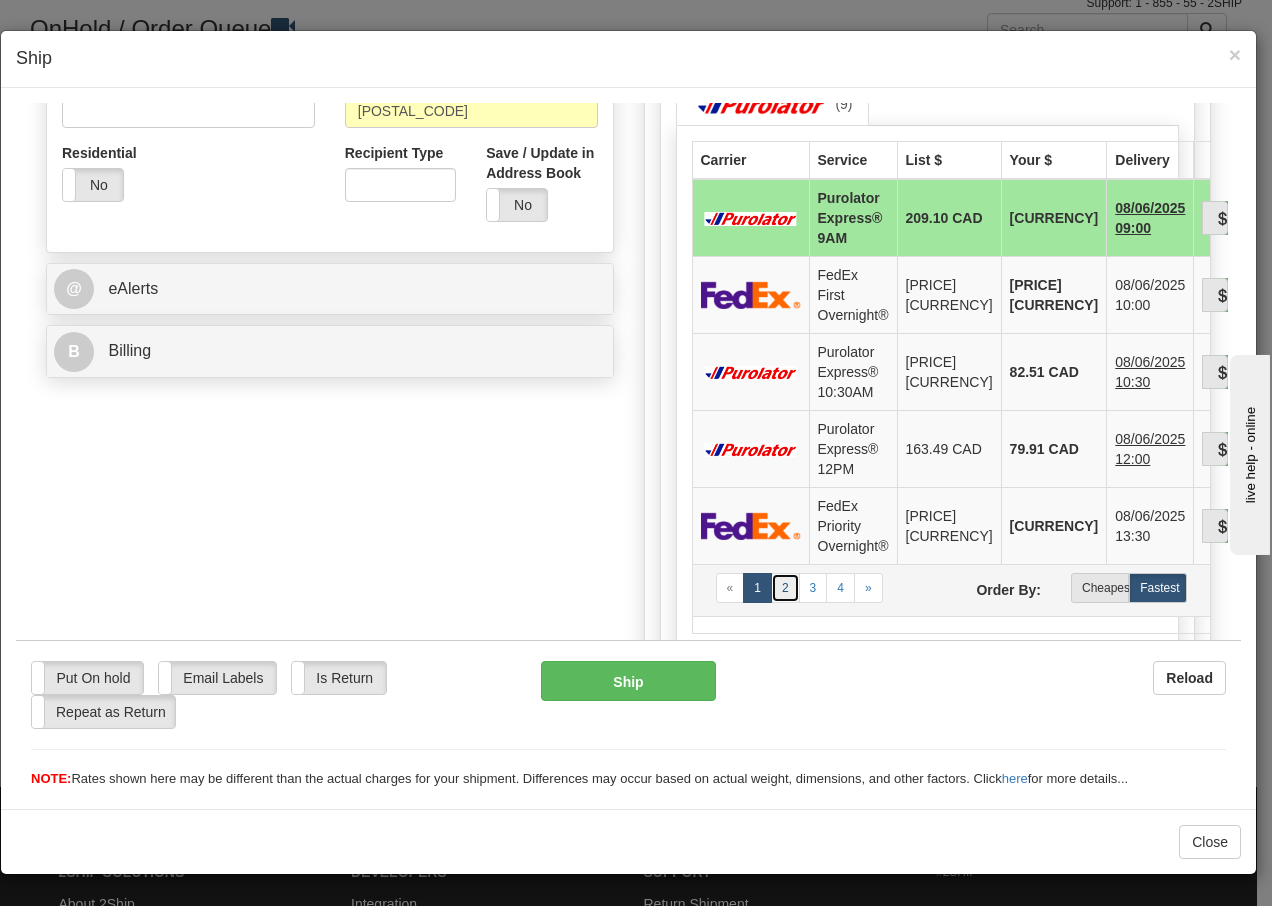 click on "2" at bounding box center [785, 587] 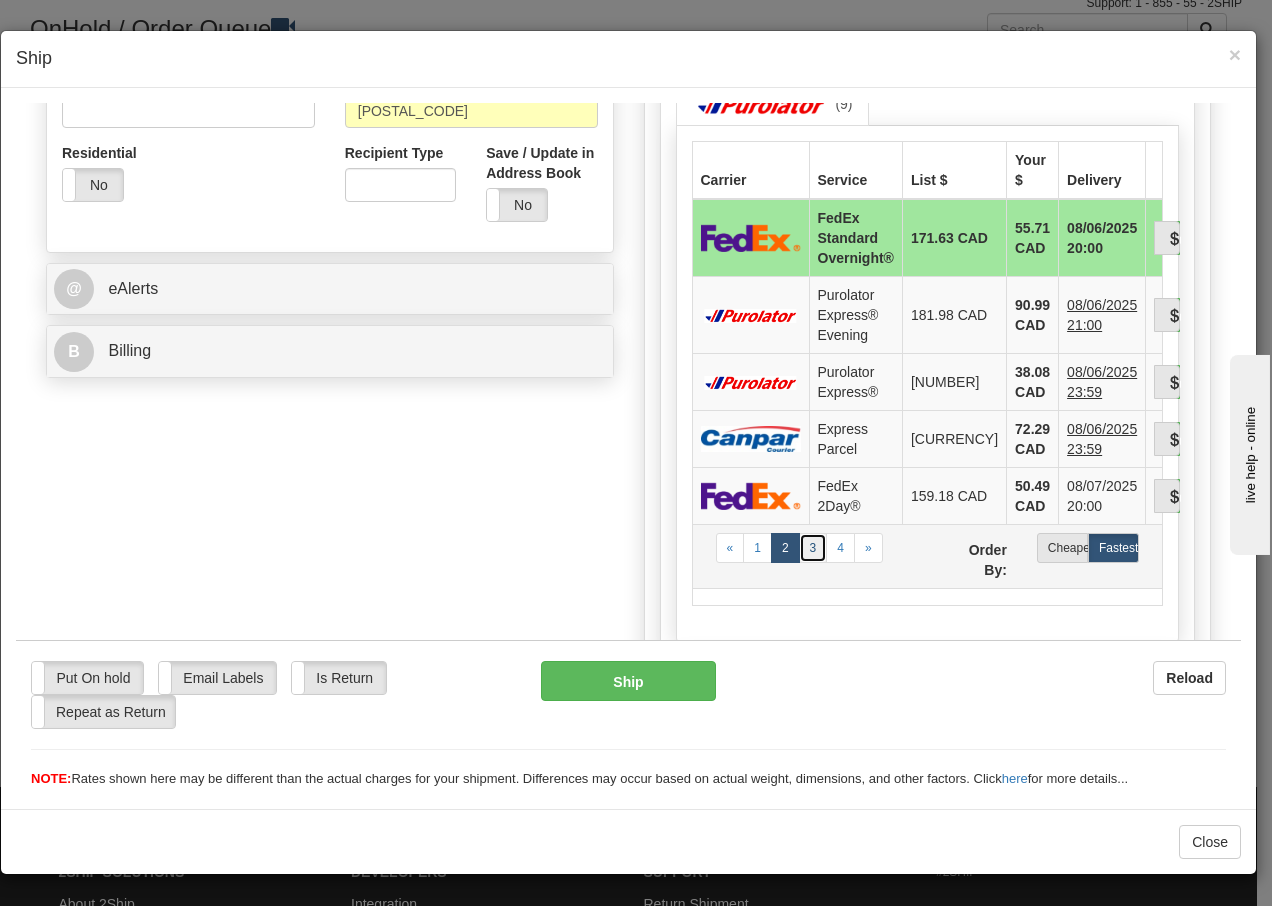 click on "3" at bounding box center [813, 547] 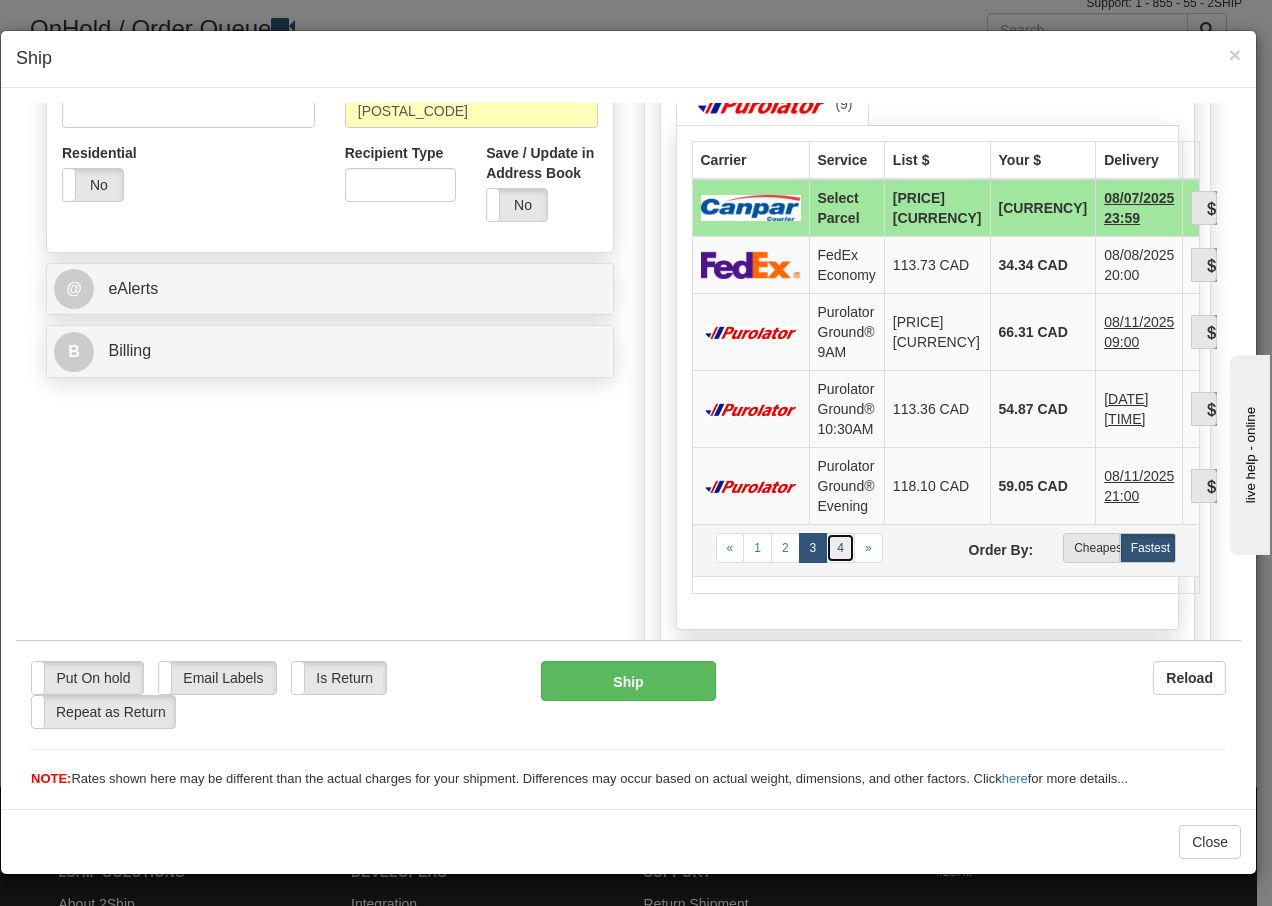 click on "4" at bounding box center [840, 547] 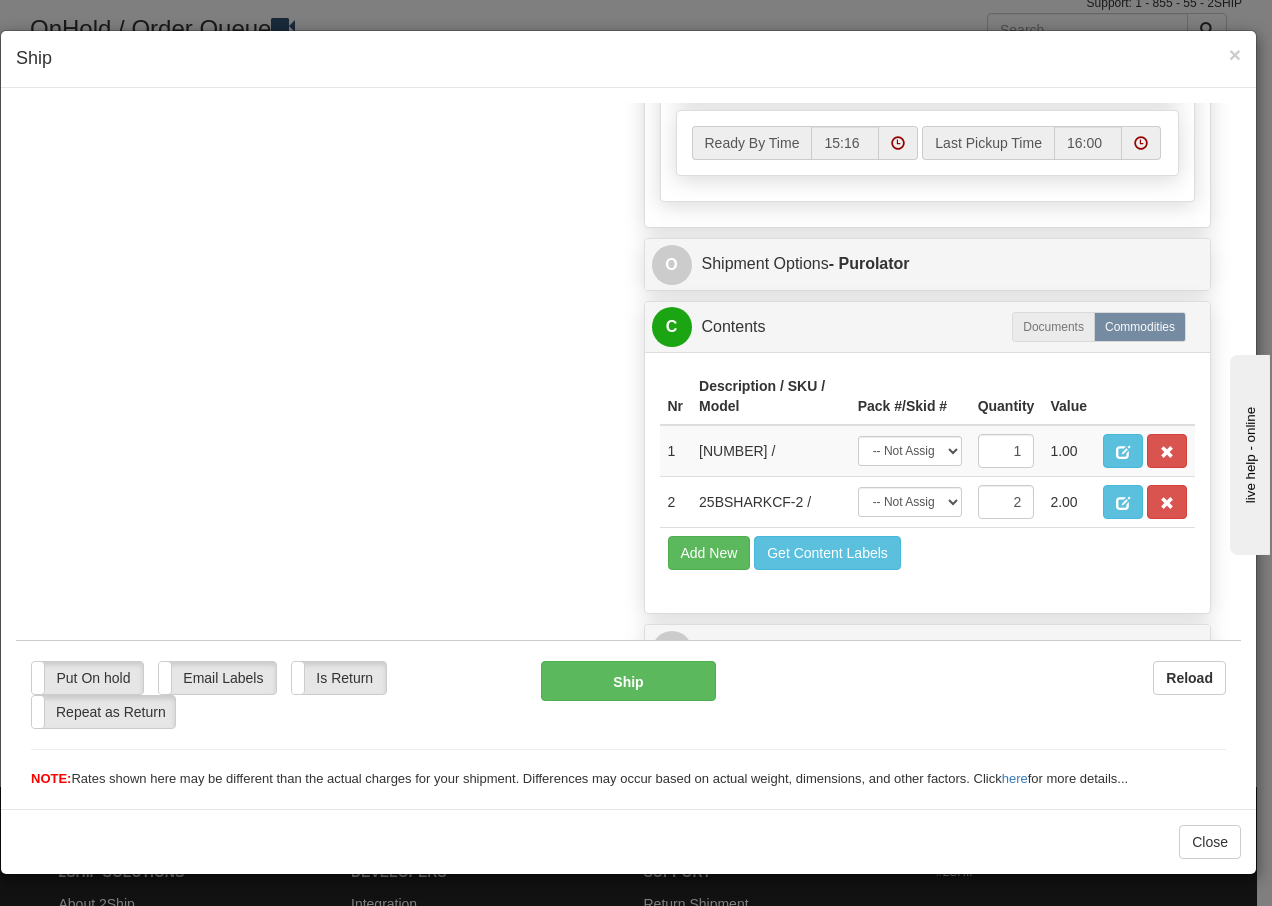 scroll, scrollTop: 1076, scrollLeft: 0, axis: vertical 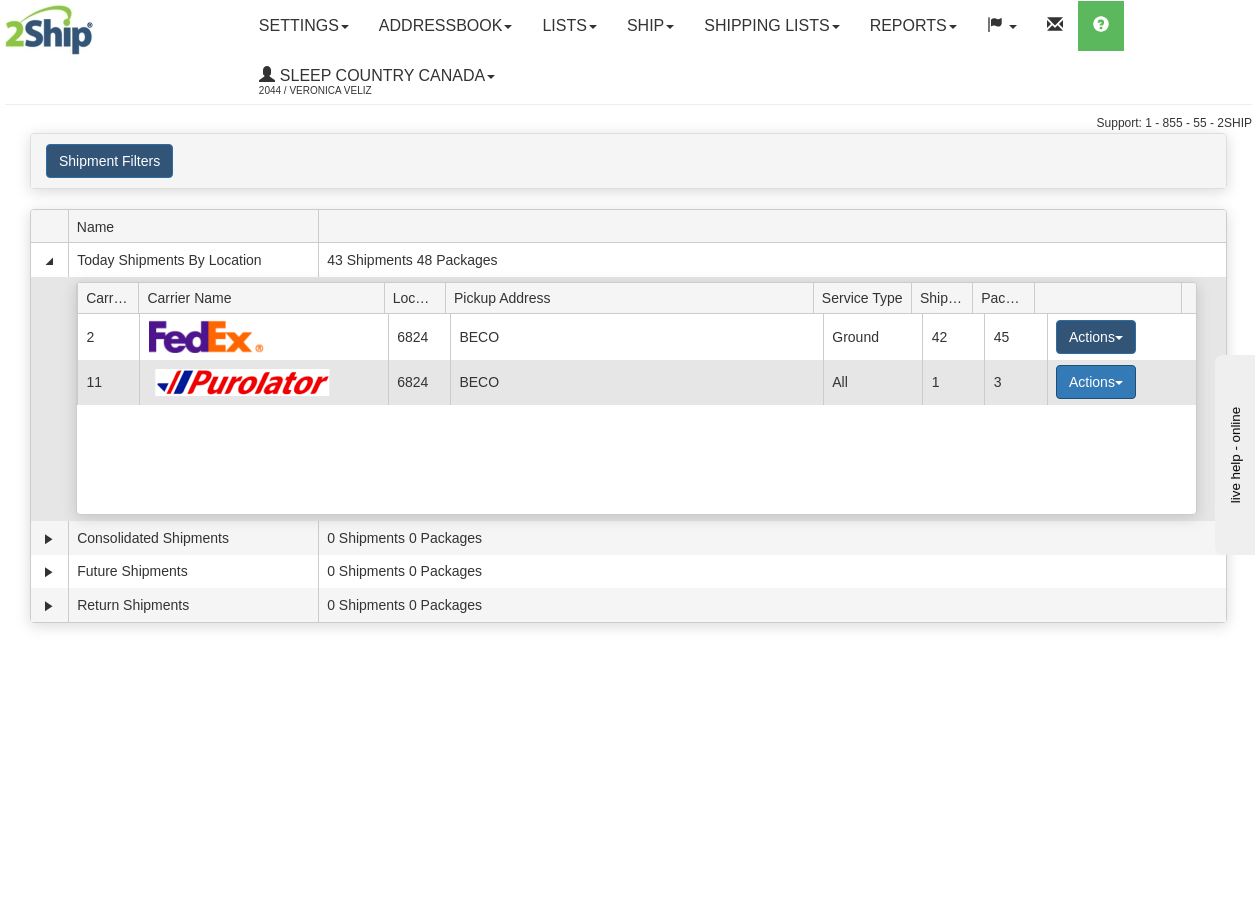 click at bounding box center (1119, 383) 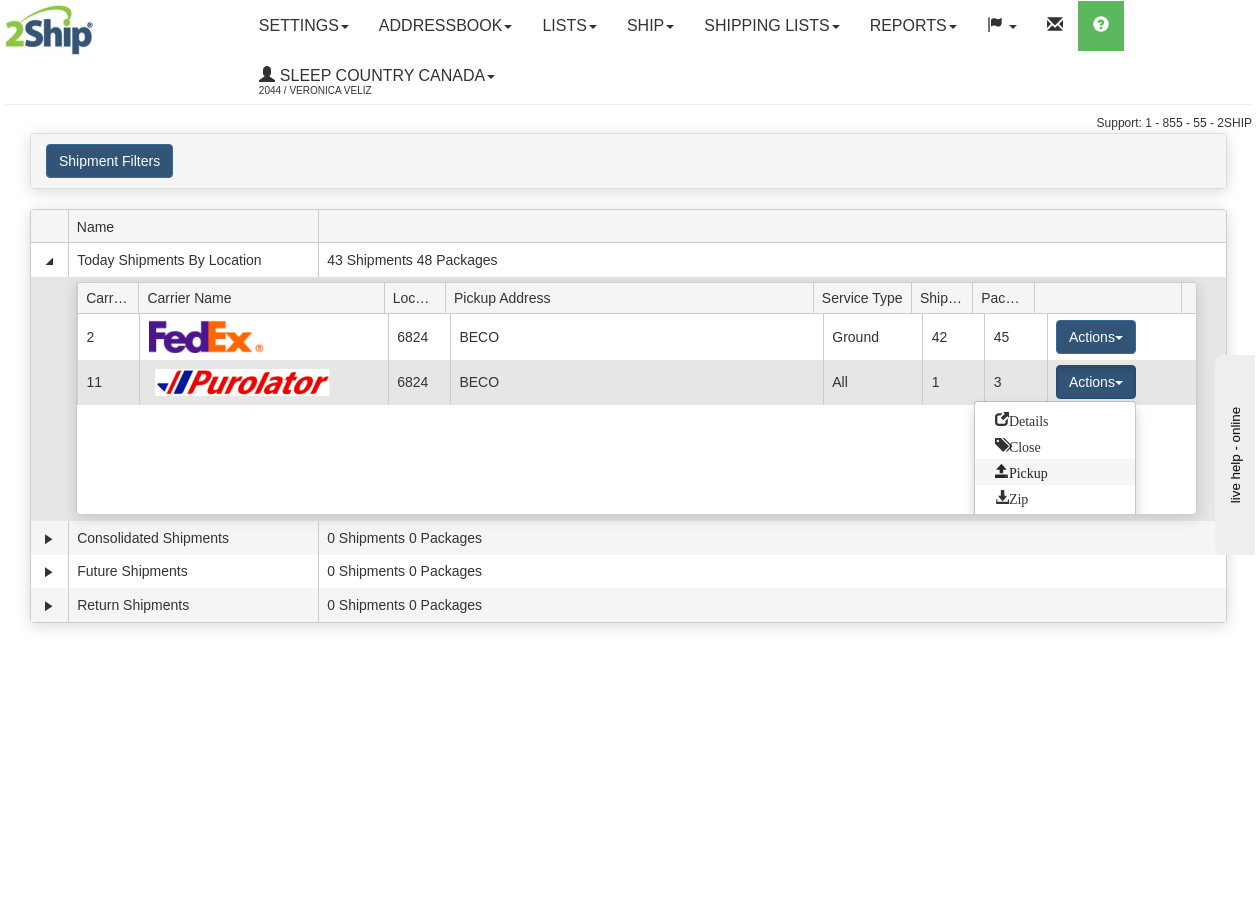 click on "Pickup" at bounding box center [1021, 471] 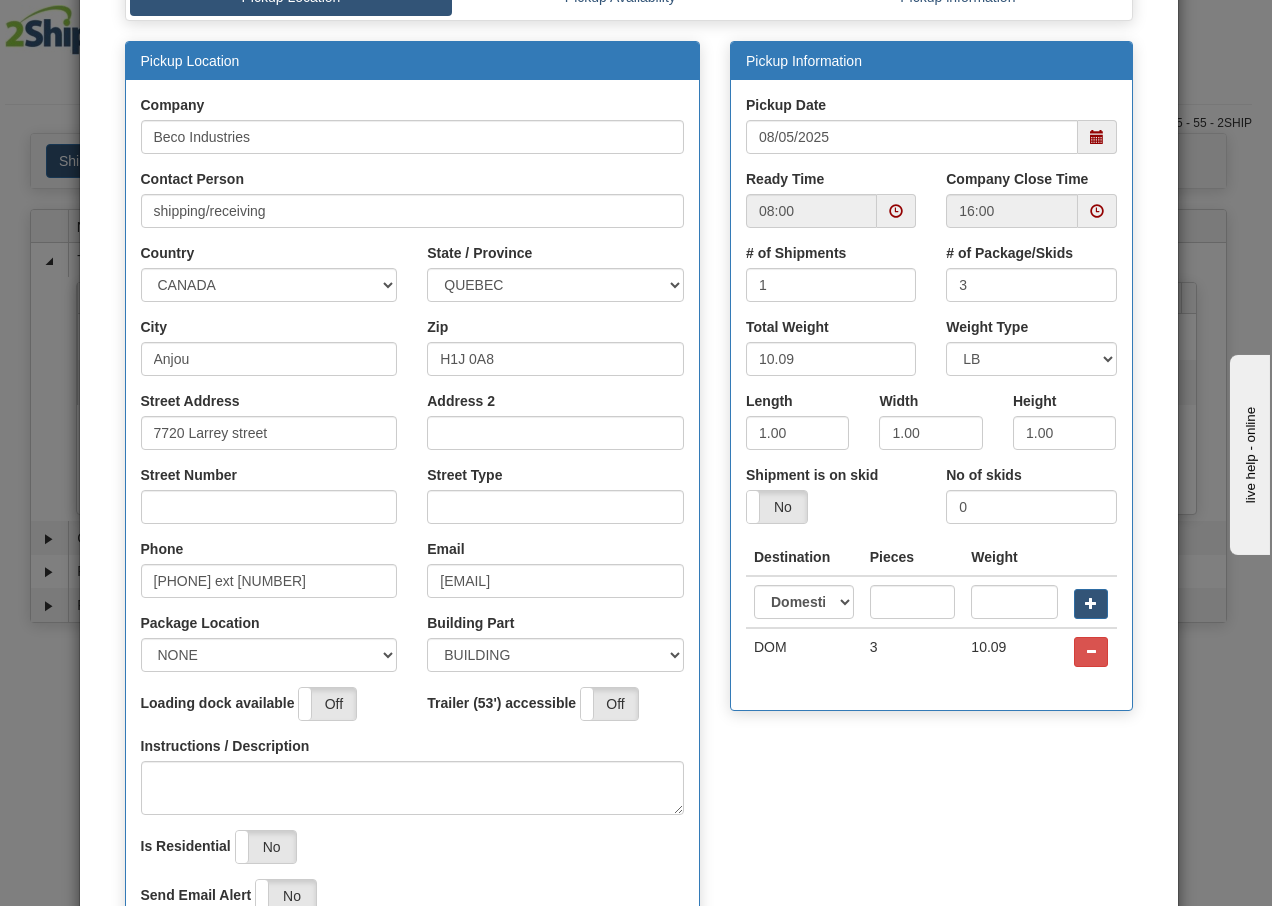 scroll, scrollTop: 200, scrollLeft: 0, axis: vertical 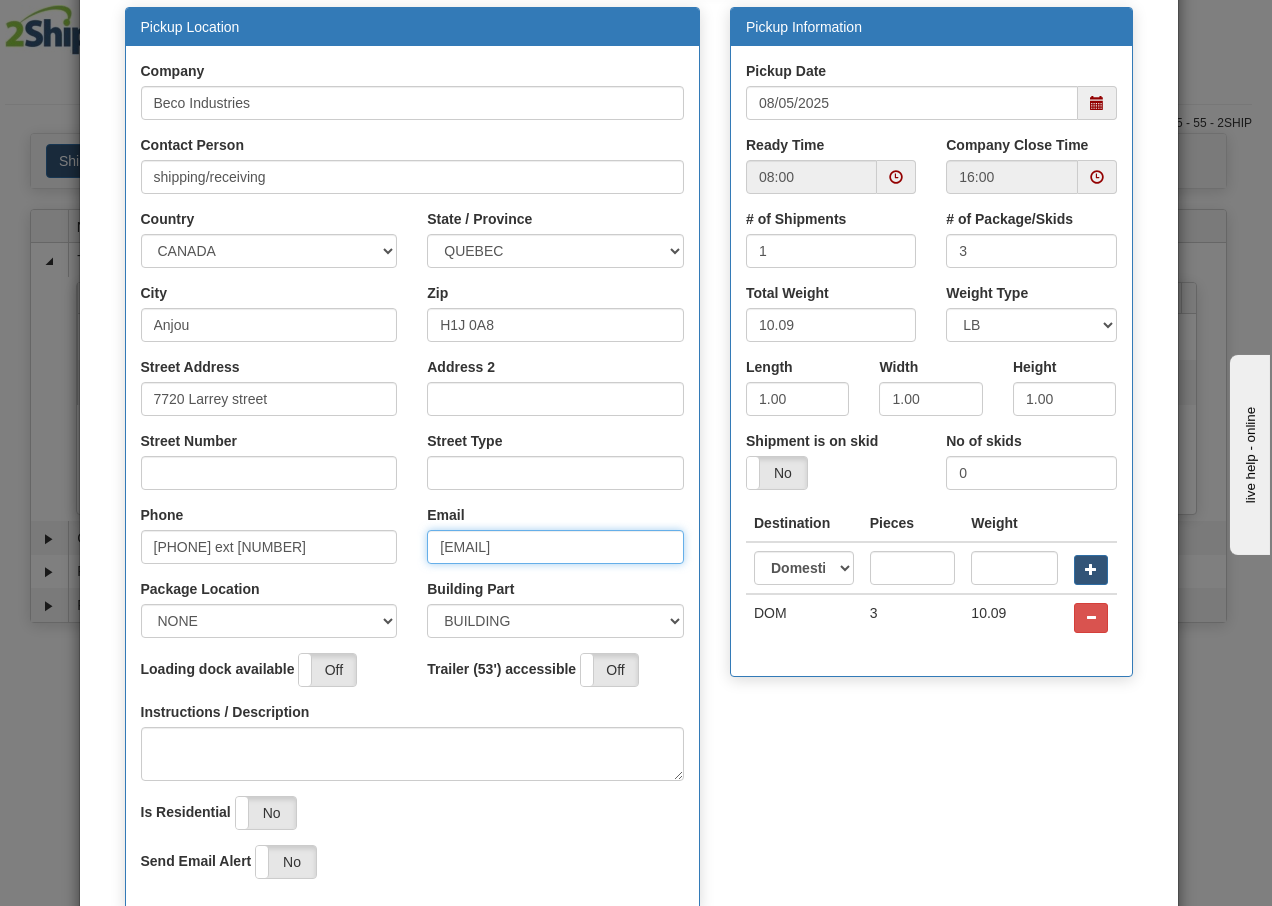 drag, startPoint x: 473, startPoint y: 547, endPoint x: 386, endPoint y: 553, distance: 87.20665 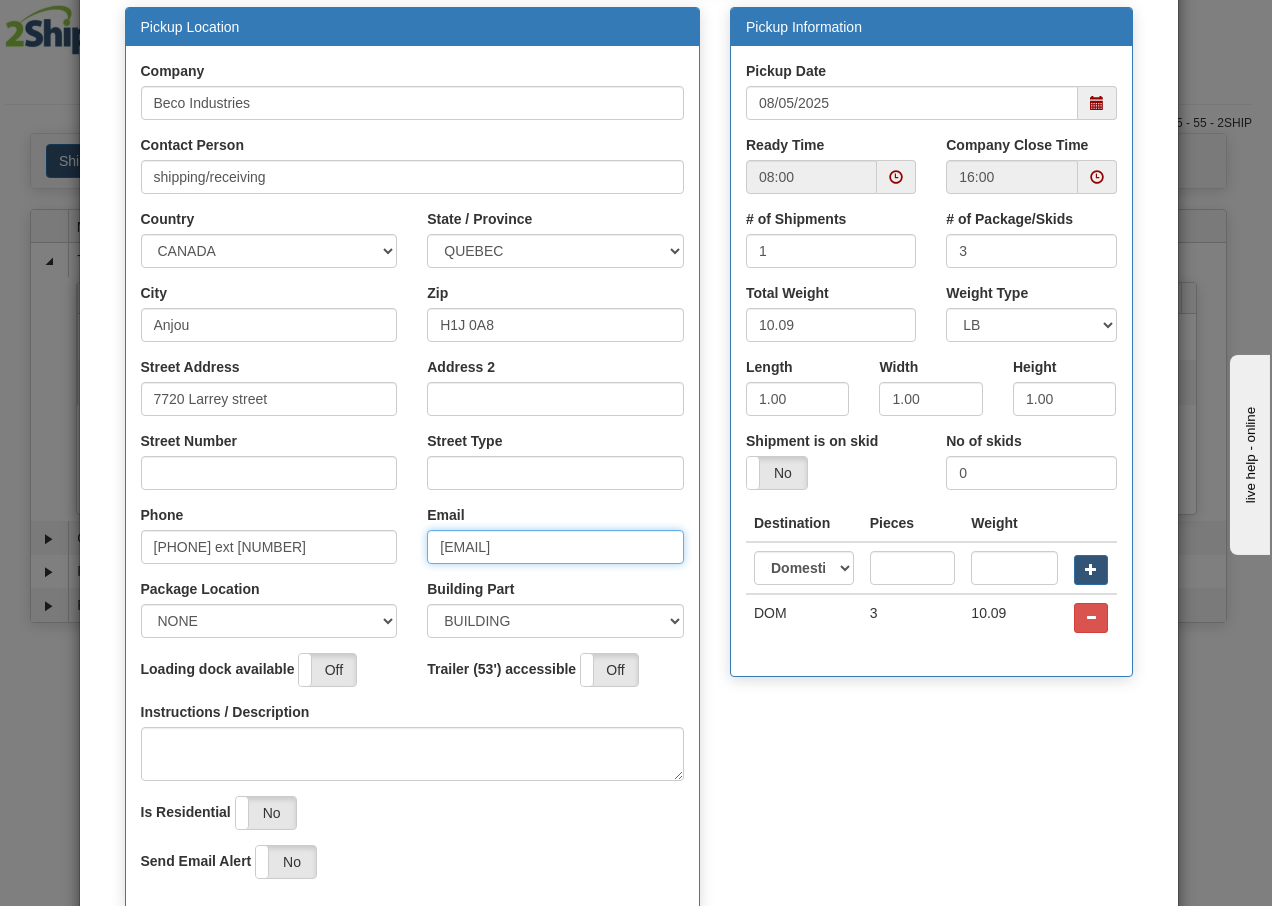 type on "[EMAIL]" 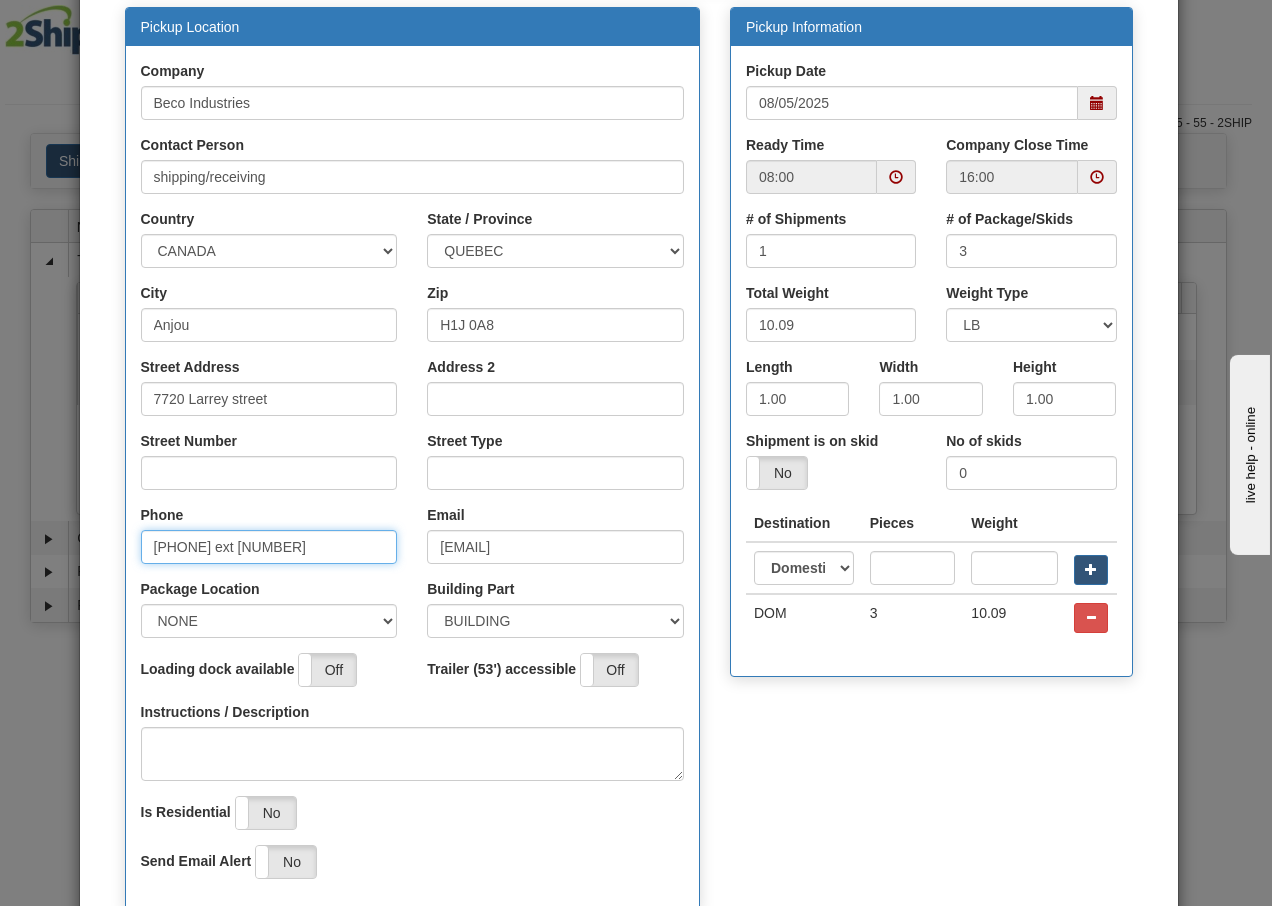 click on "[PHONE] ext [NUMBER]" at bounding box center [269, 547] 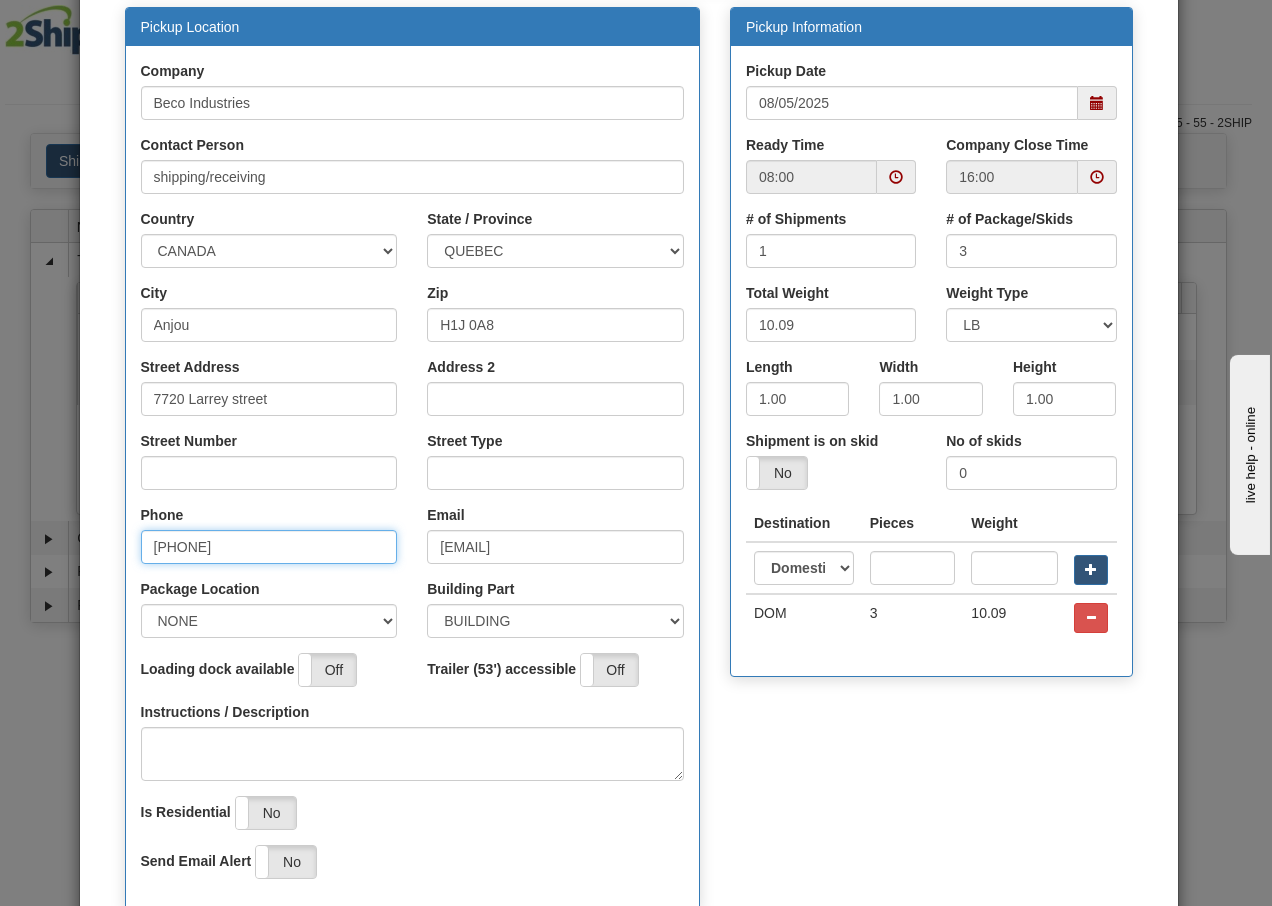click at bounding box center (1097, 103) 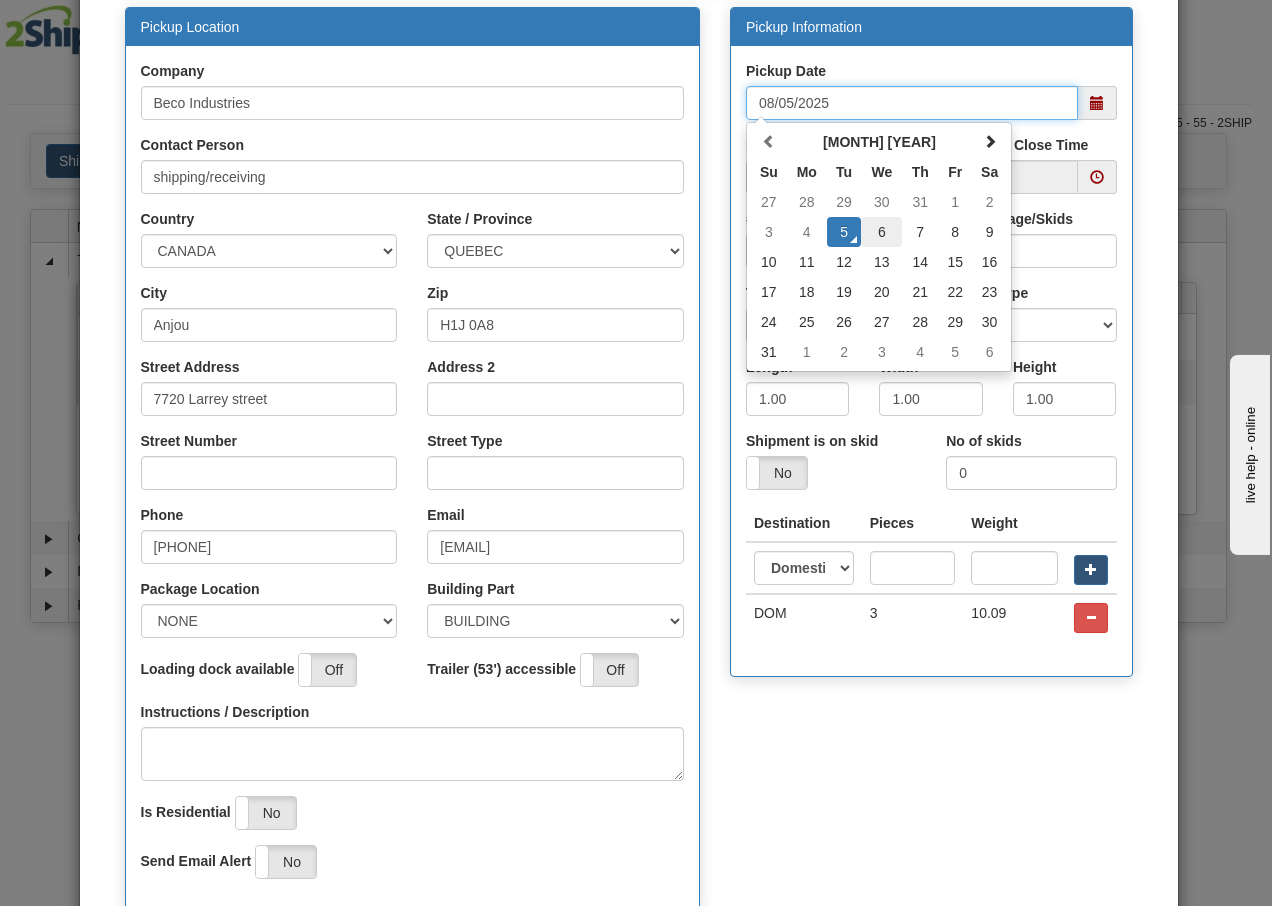 click on "6" at bounding box center (881, 232) 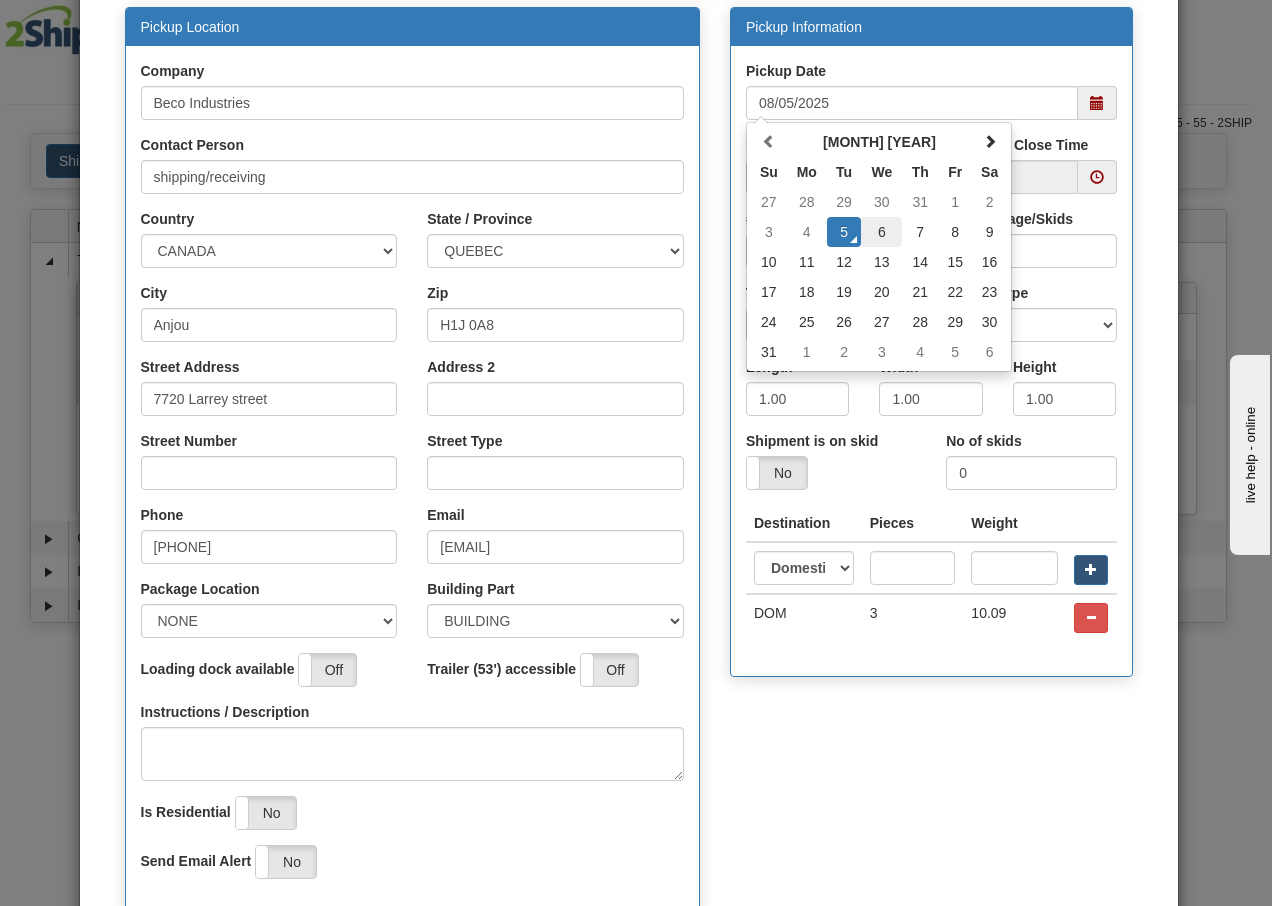 type on "08/06/2025" 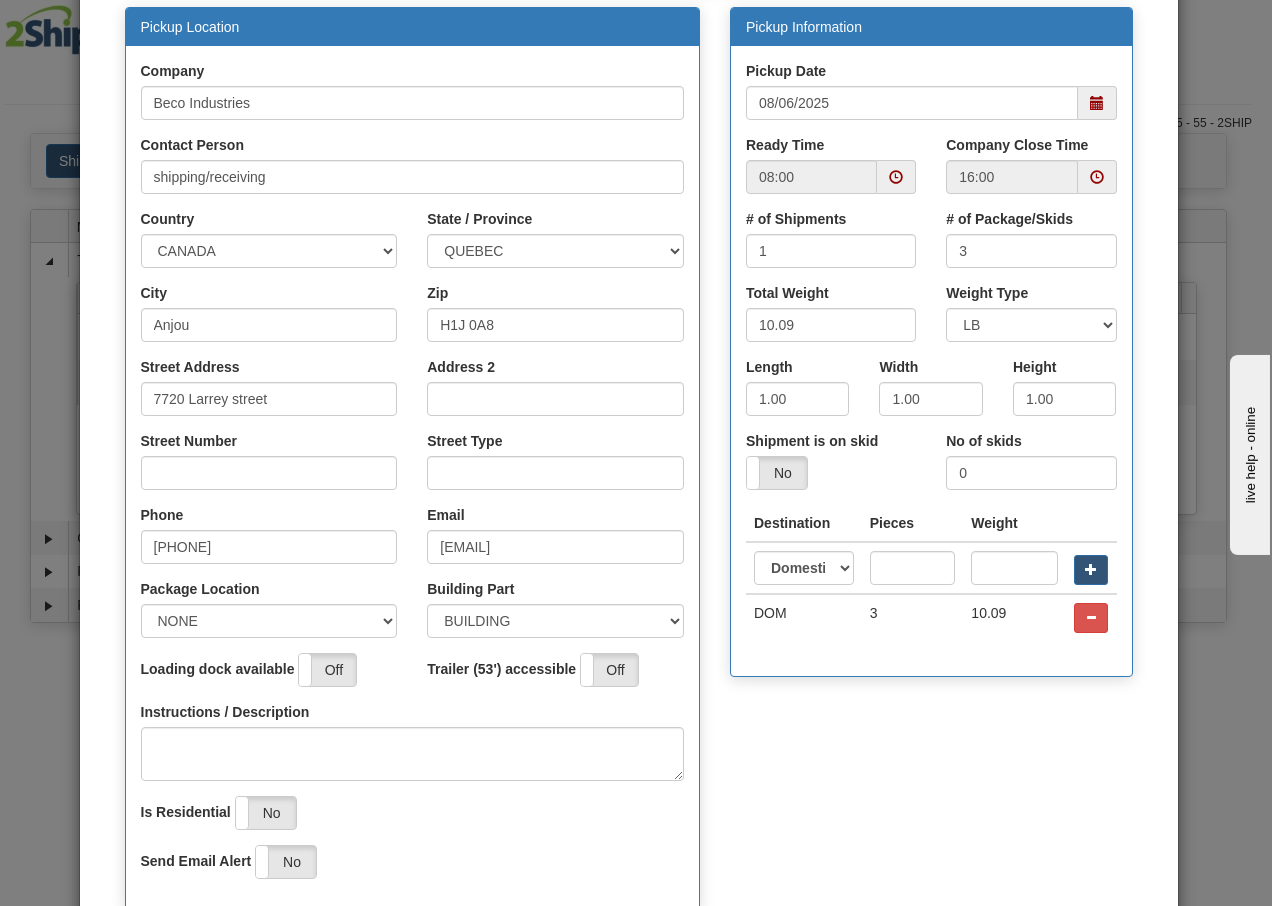 click at bounding box center [896, 177] 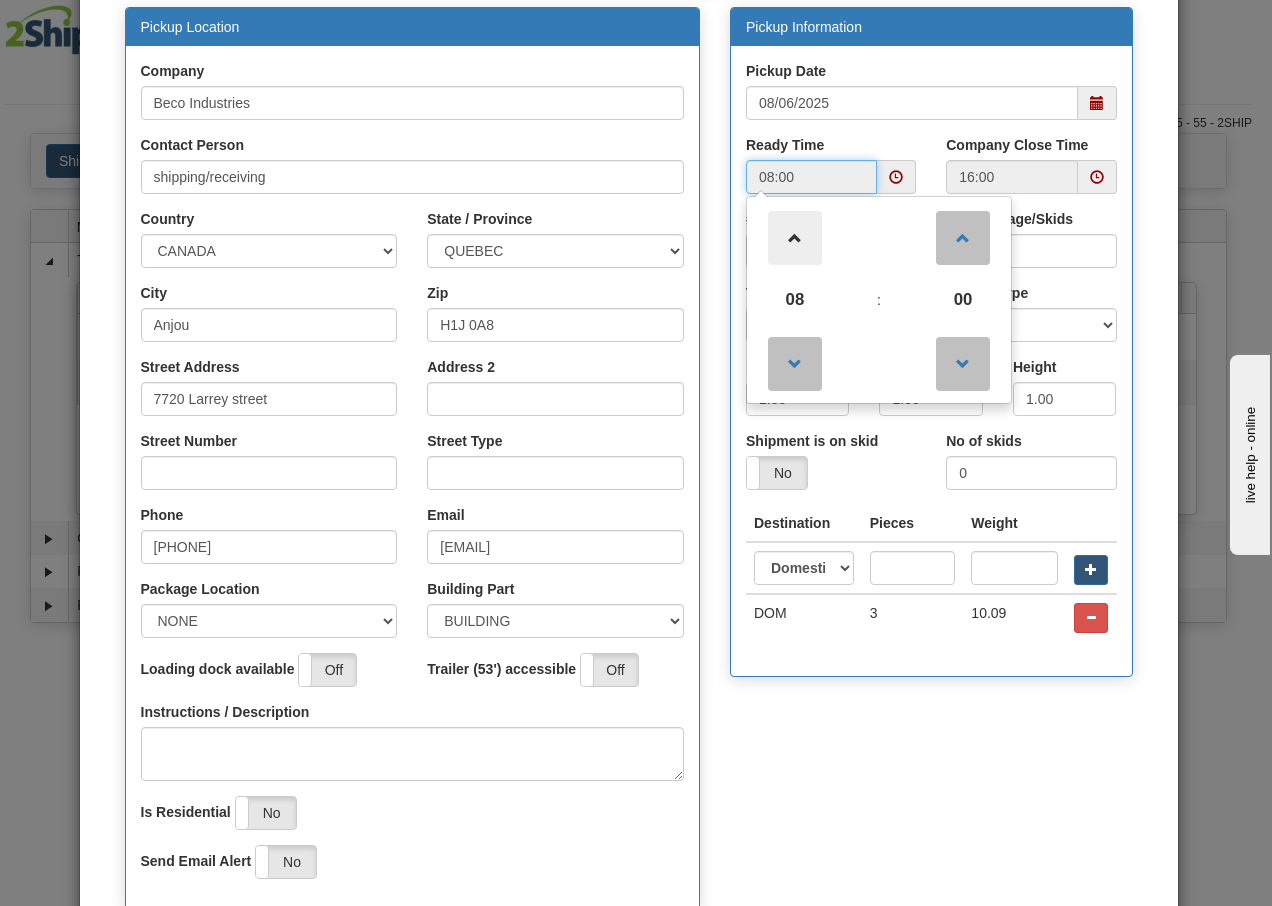 click at bounding box center [795, 238] 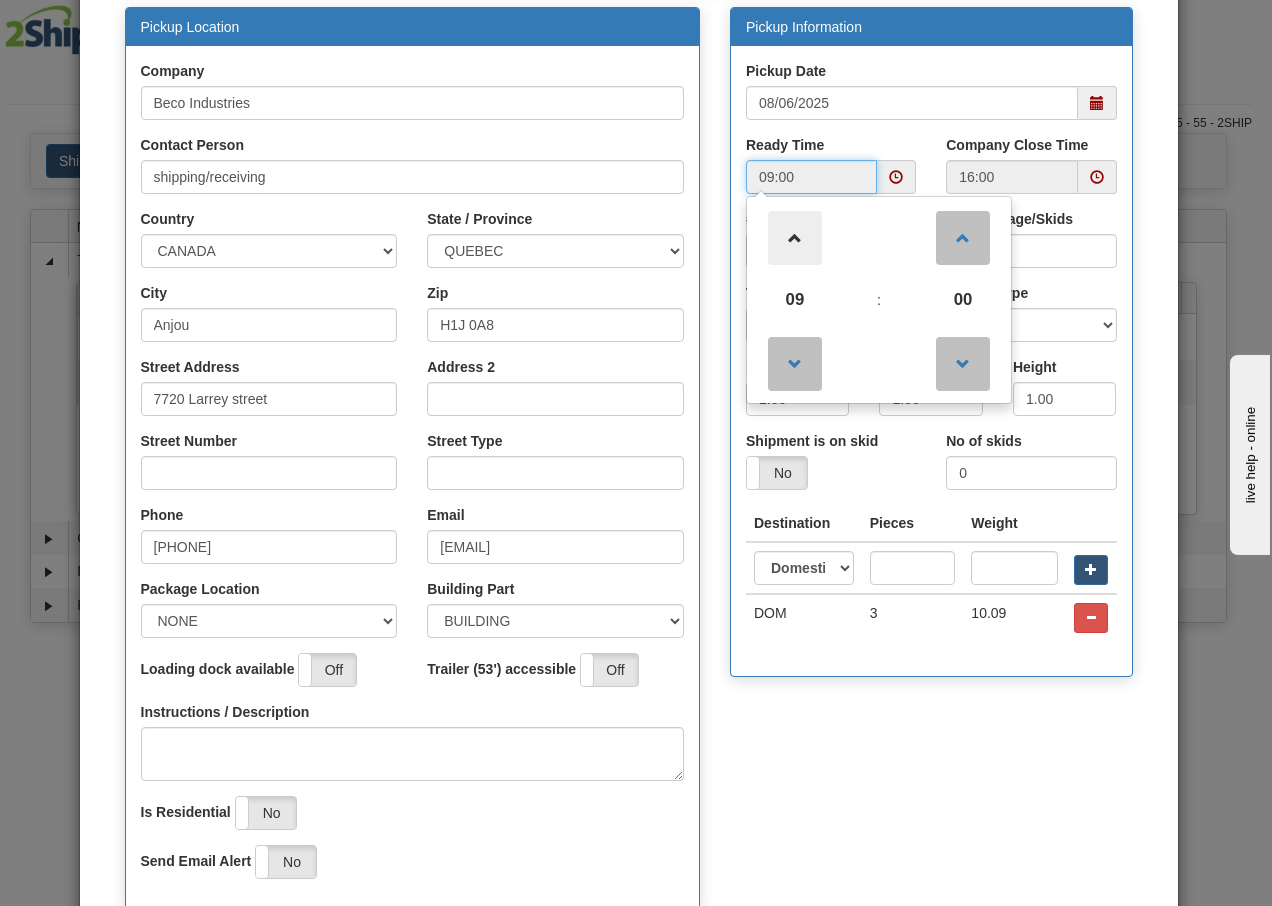 click at bounding box center [795, 238] 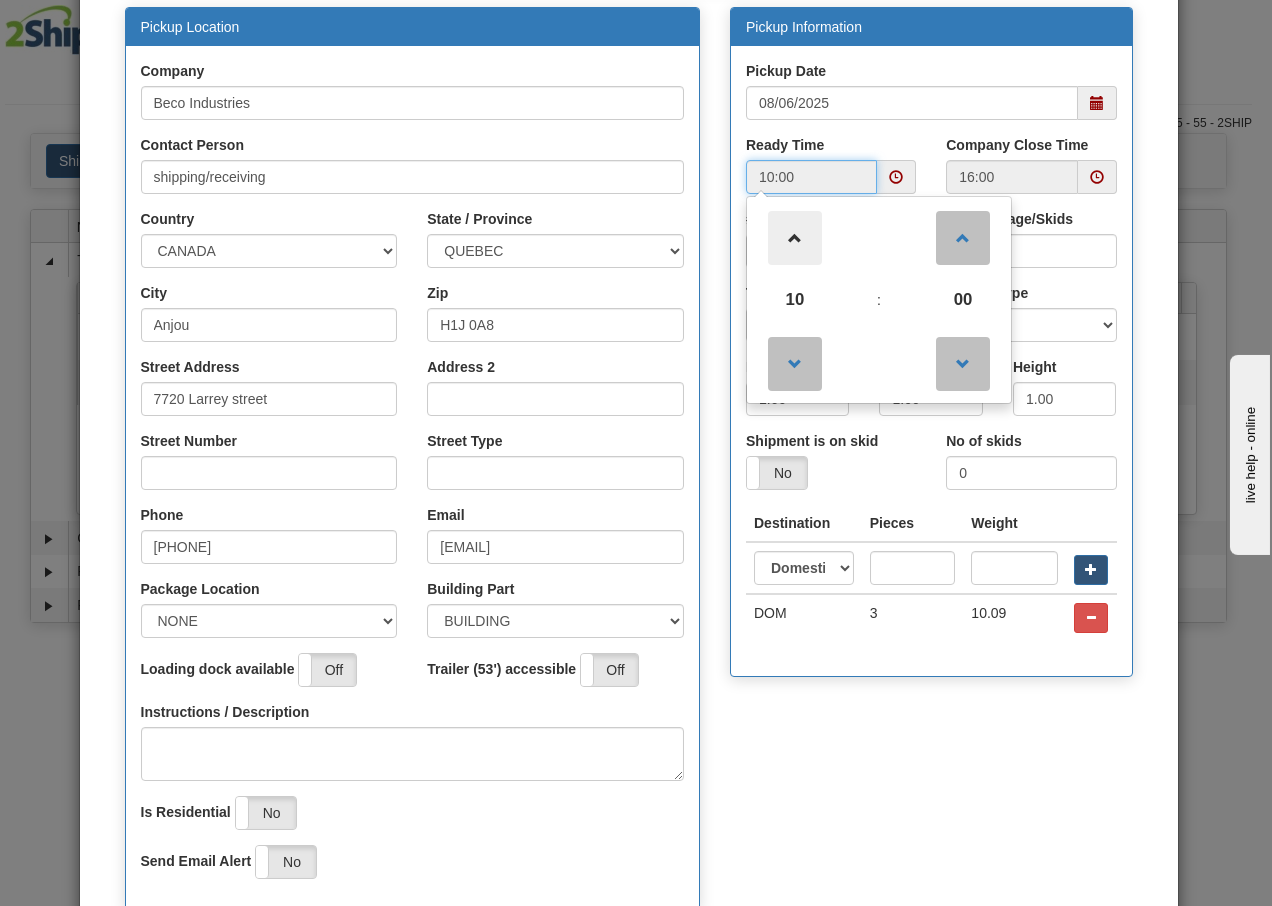 click at bounding box center [795, 238] 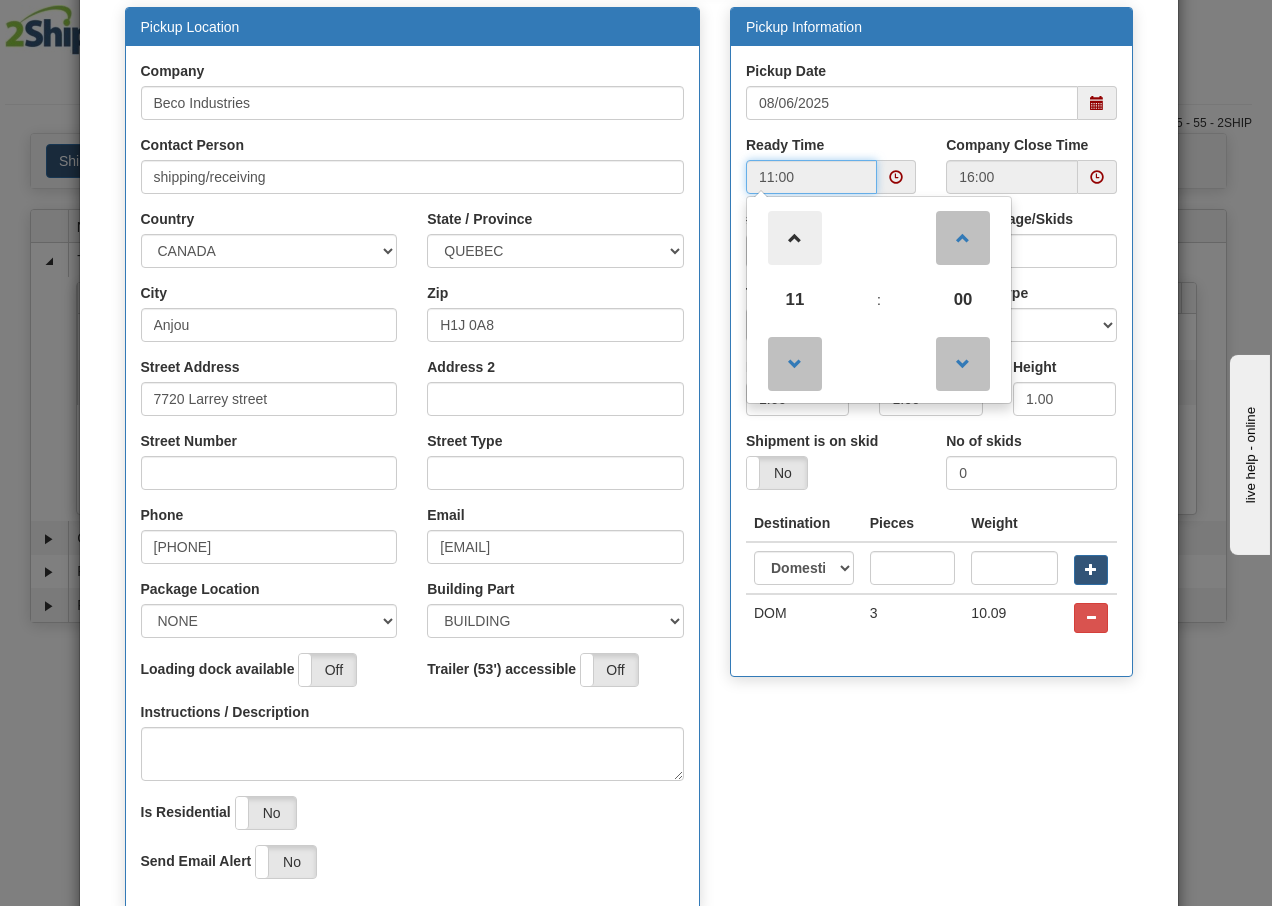 click at bounding box center (795, 238) 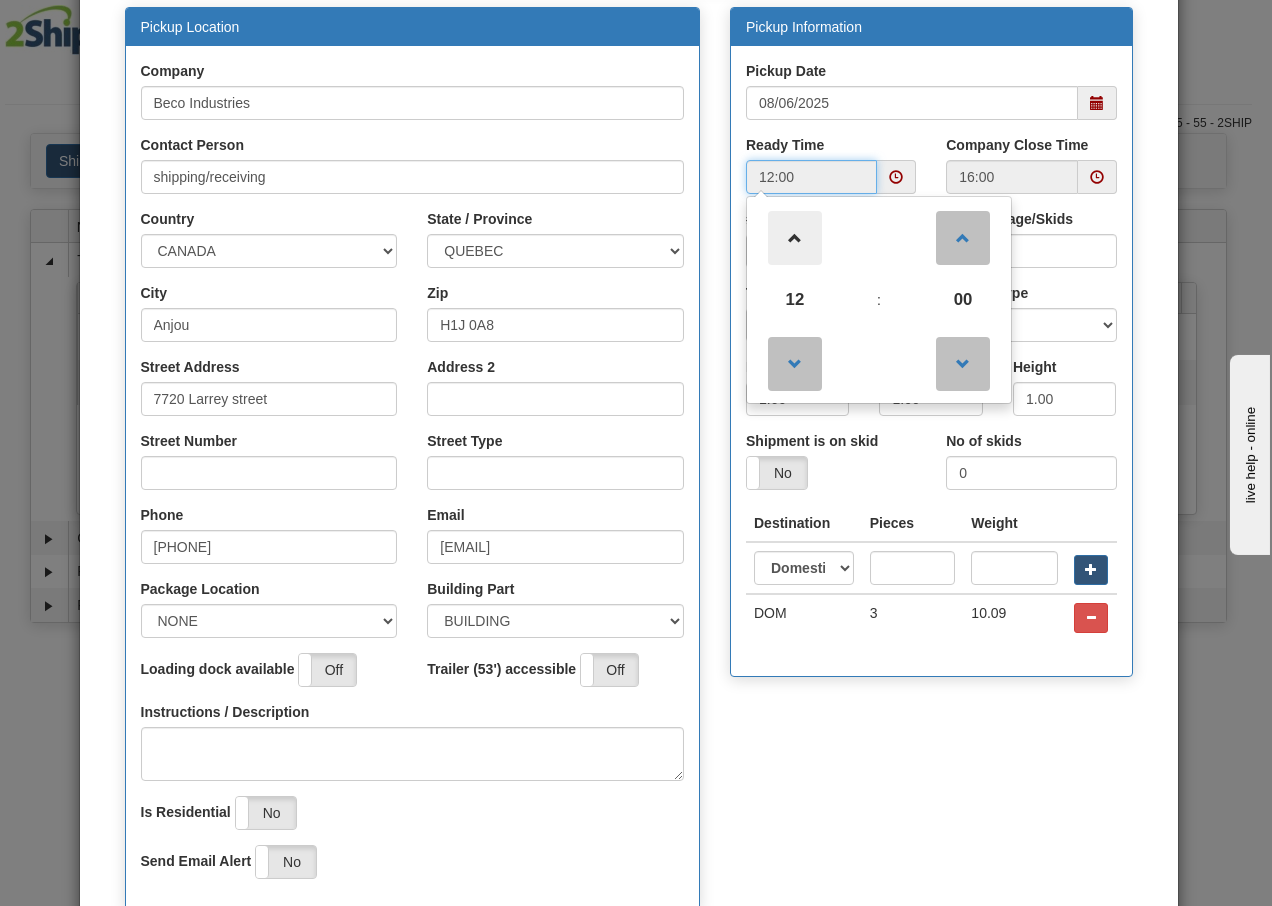 click at bounding box center [795, 238] 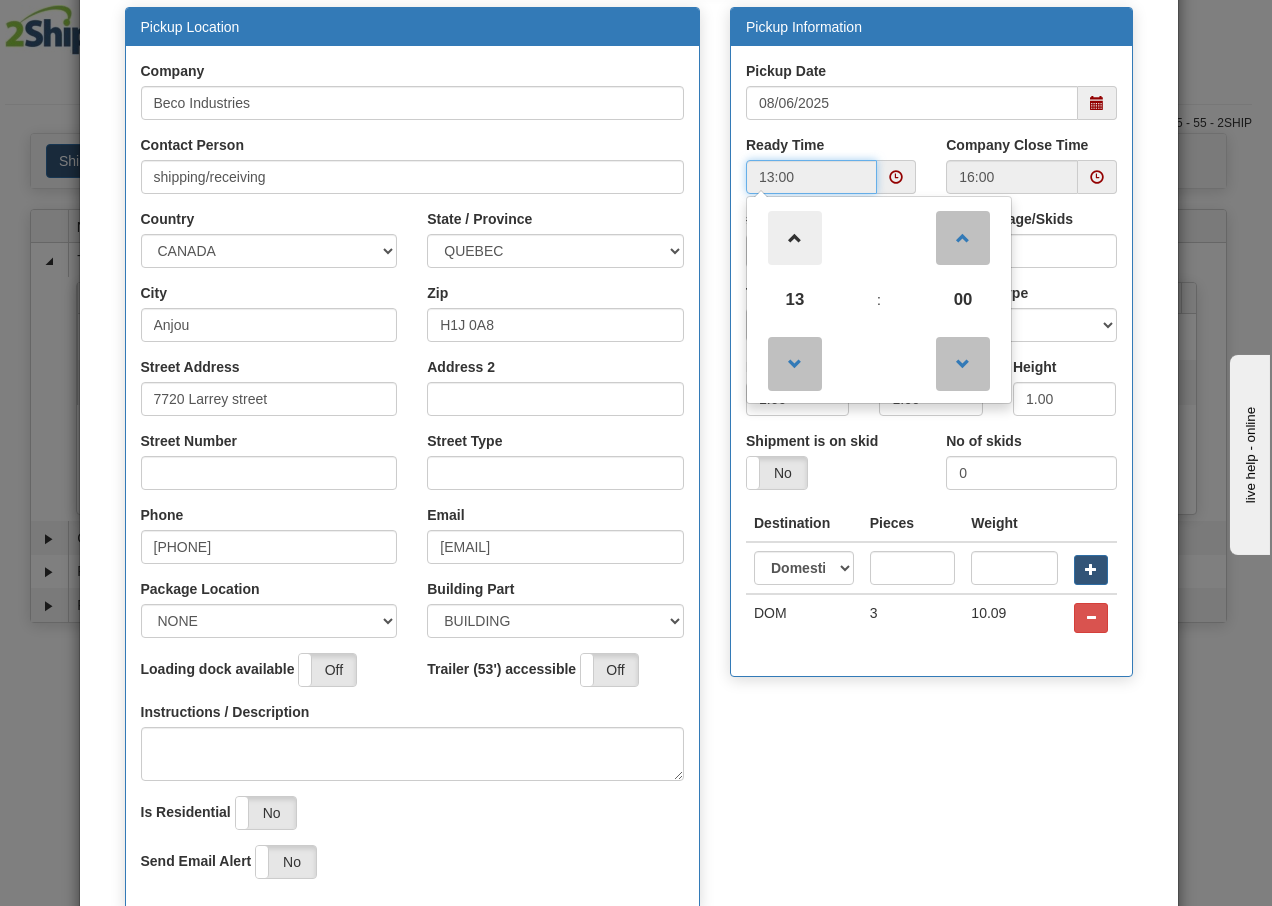 click at bounding box center (795, 238) 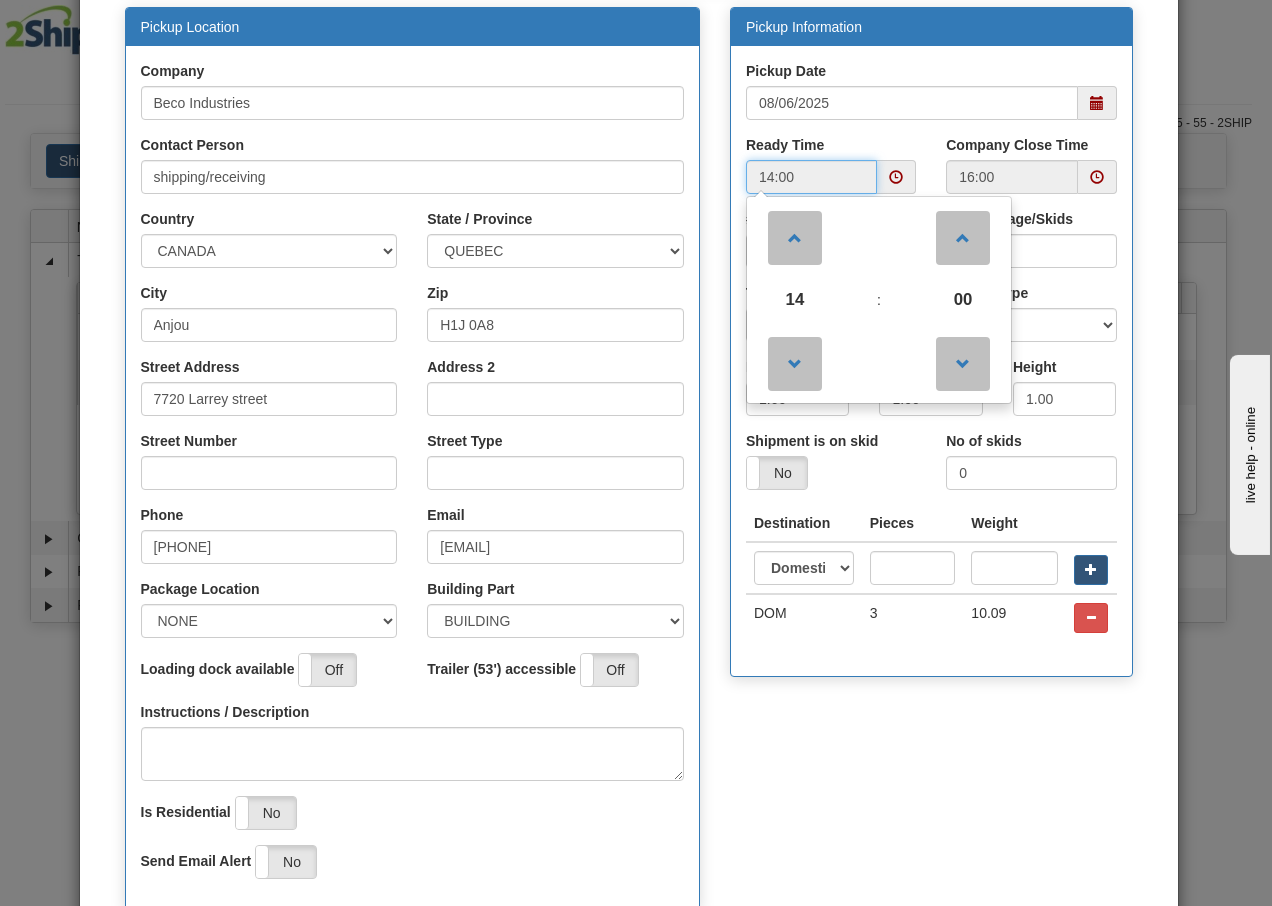 click at bounding box center [1097, 177] 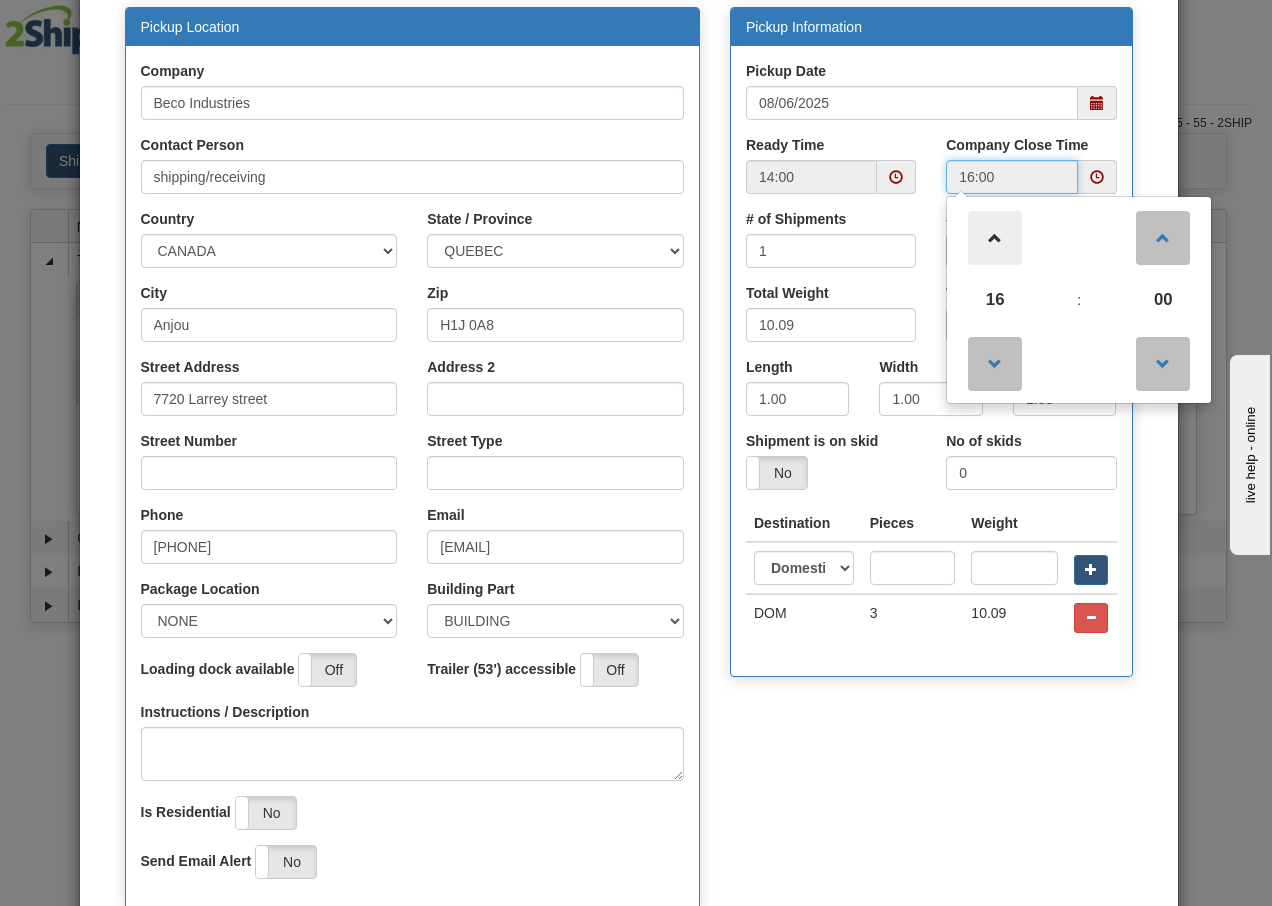 click at bounding box center (995, 238) 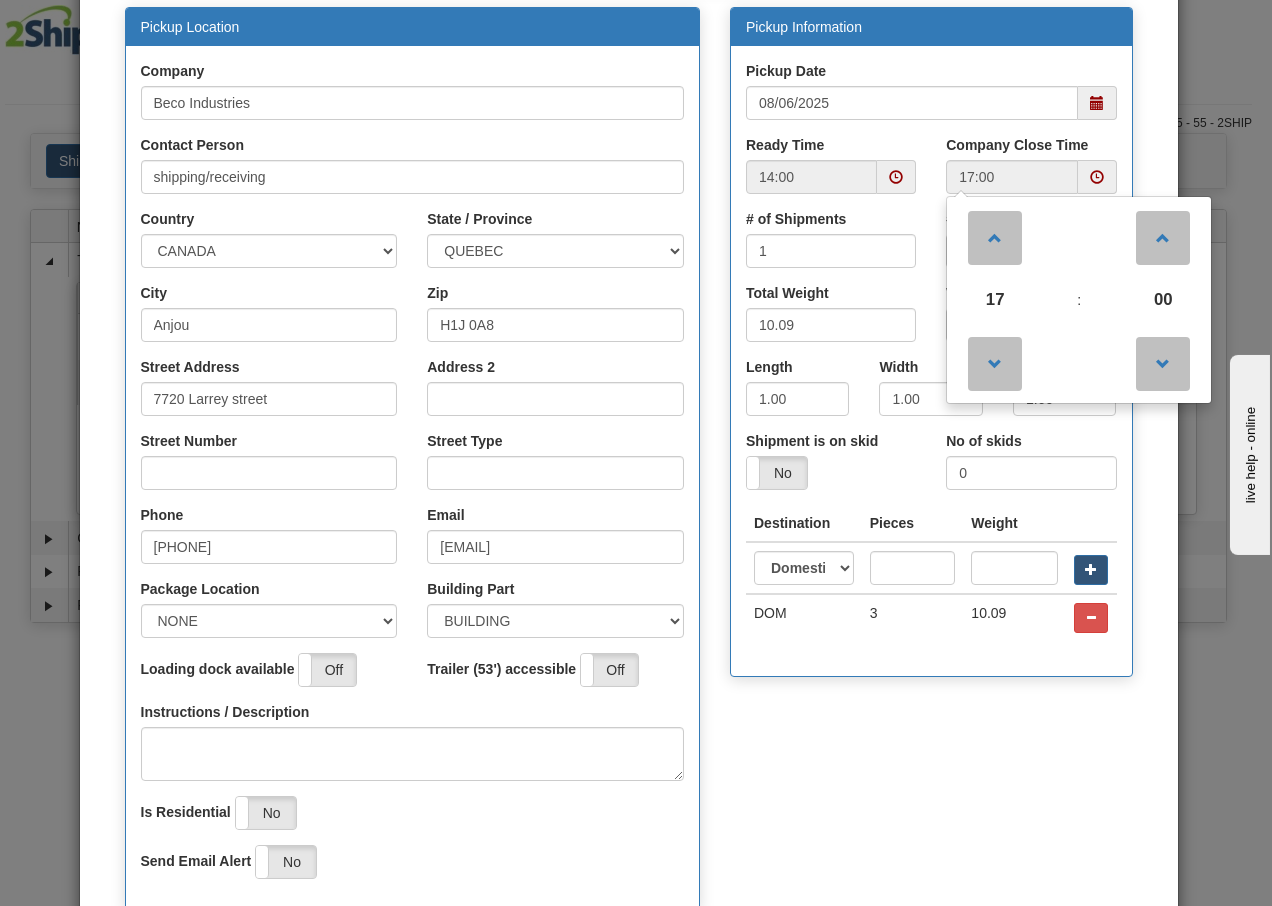 click on "Pickup Location
Company
Beco Industries Contact Person shipping/receiving Country
AFGHANISTAN" at bounding box center [629, 469] 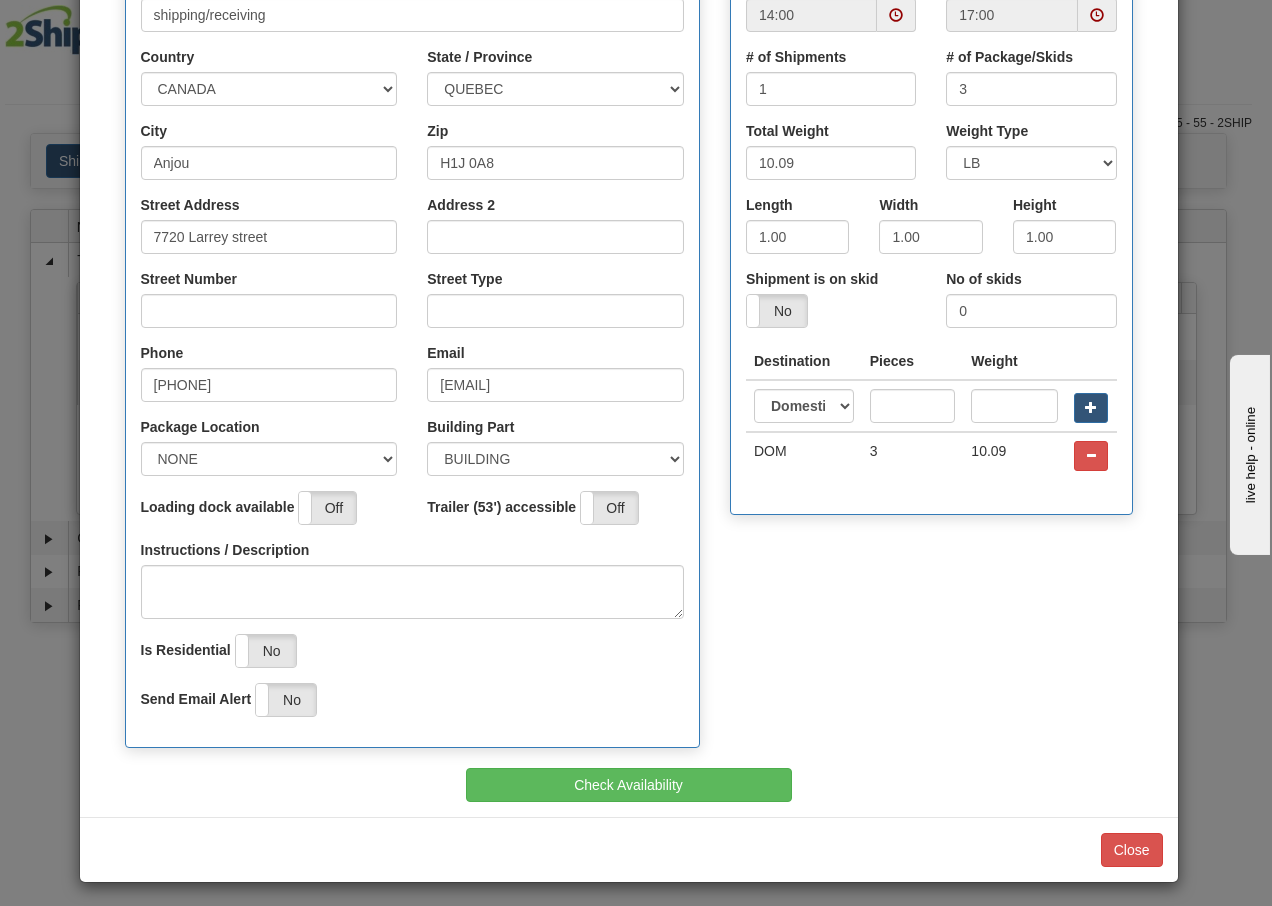 scroll, scrollTop: 369, scrollLeft: 0, axis: vertical 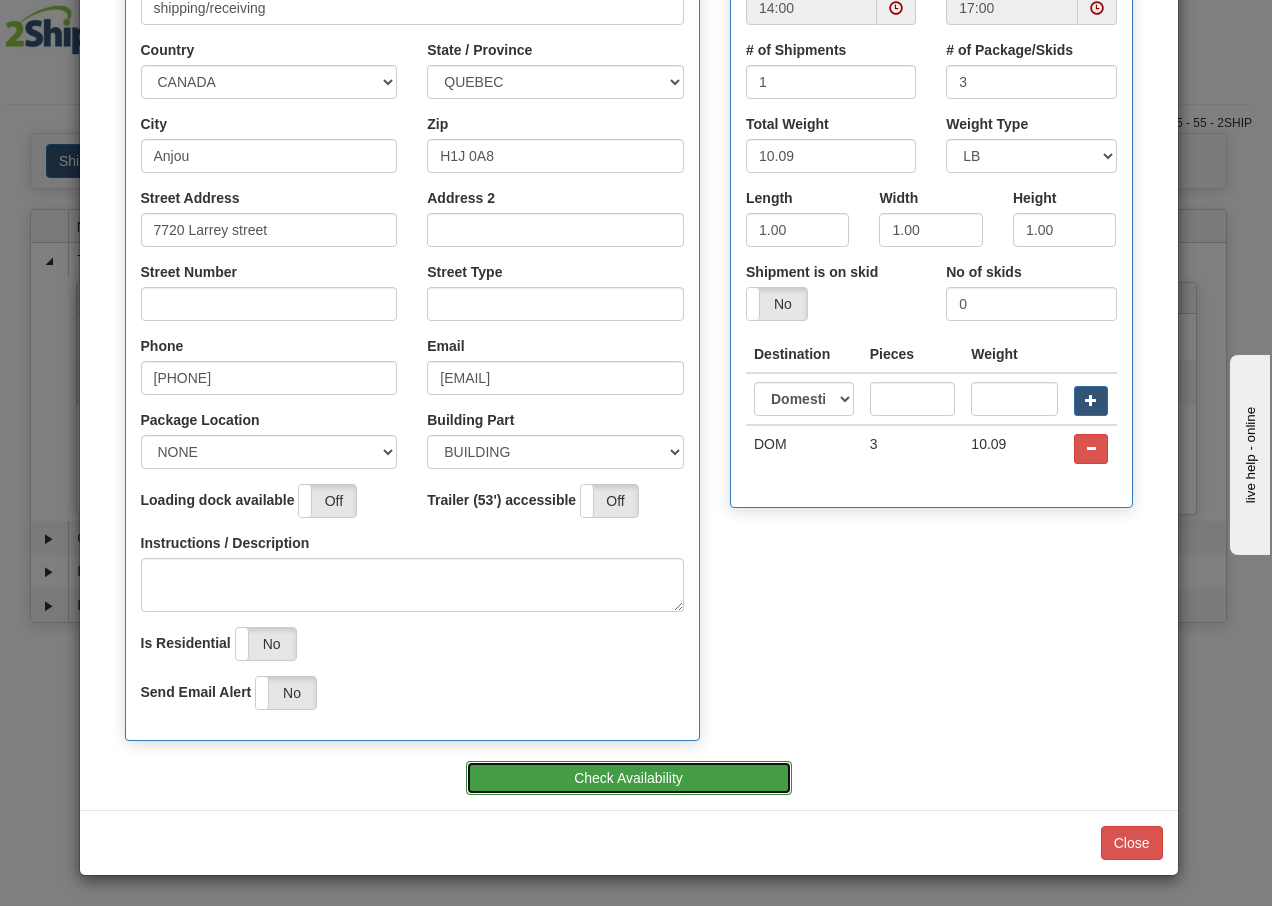 click on "Check Availability" at bounding box center [629, 778] 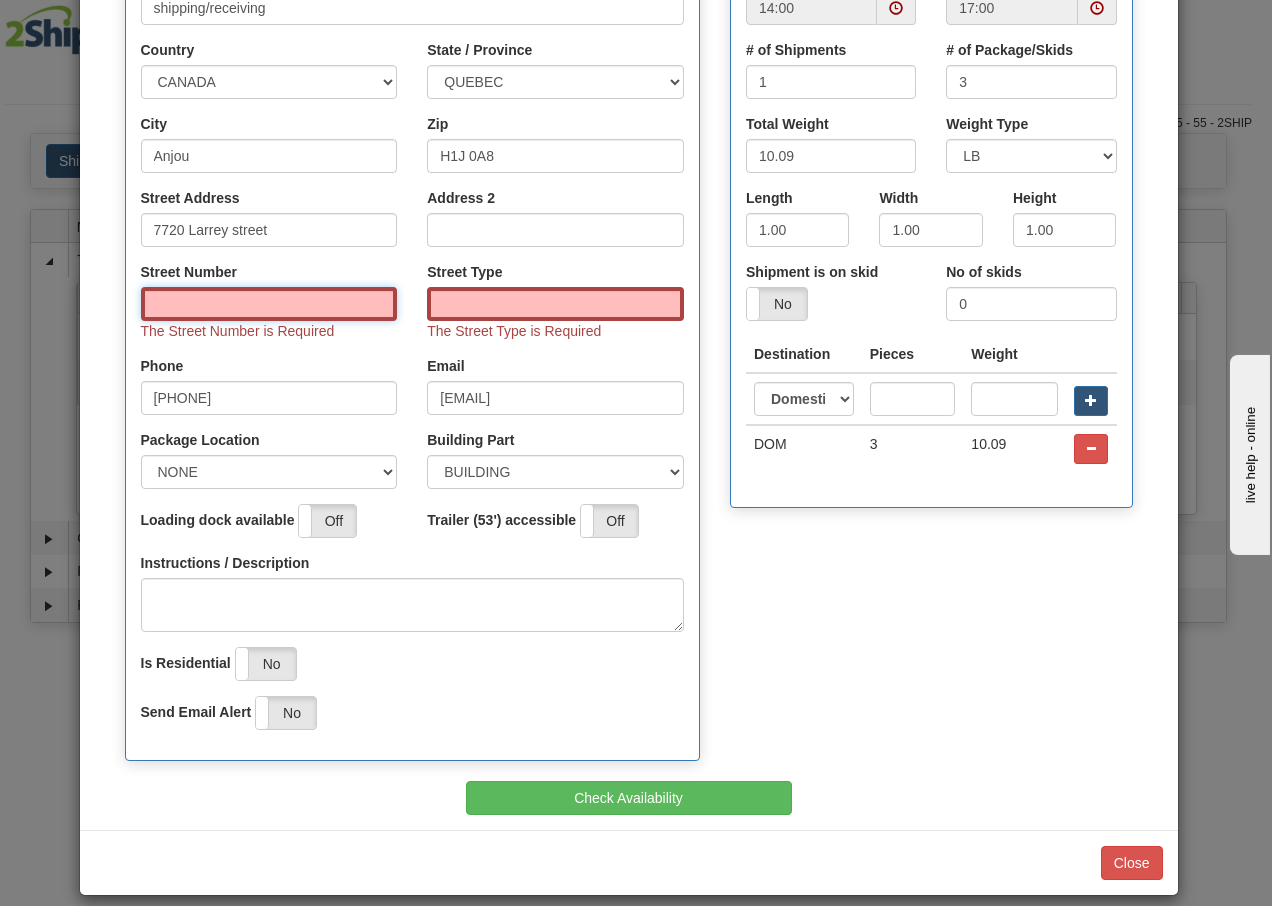 click on "Street Number" at bounding box center [269, 304] 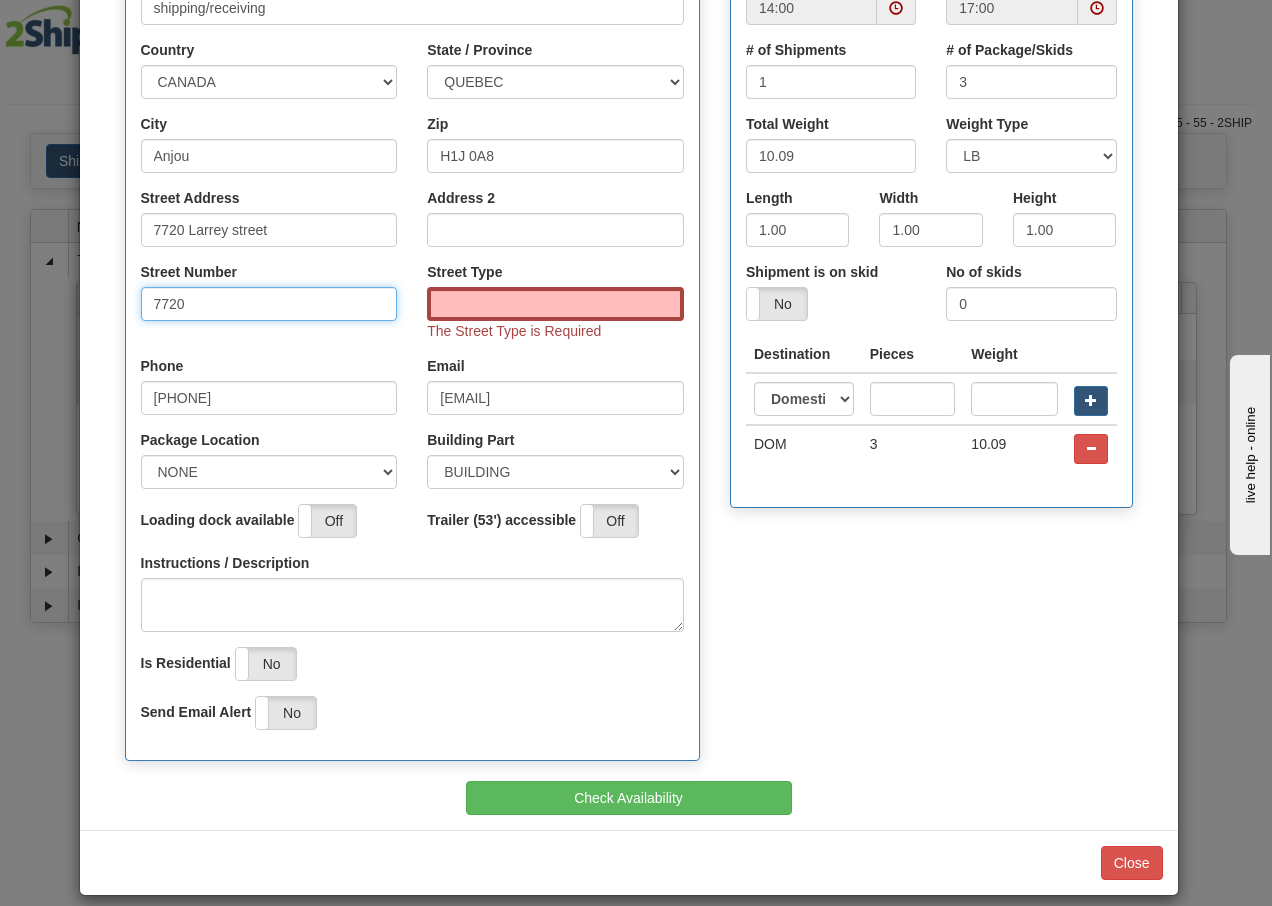 type on "7720" 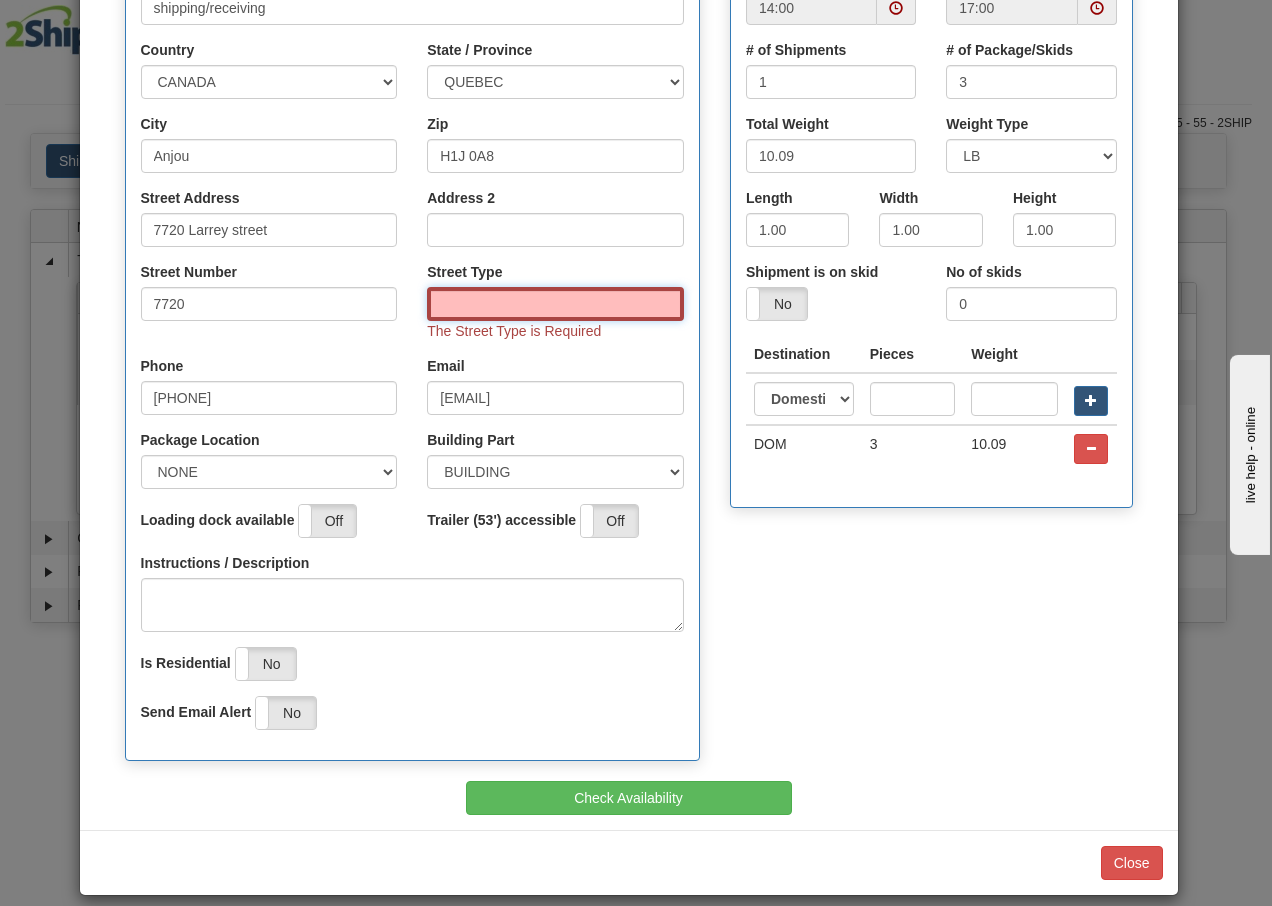 click on "Street Type" at bounding box center (555, 304) 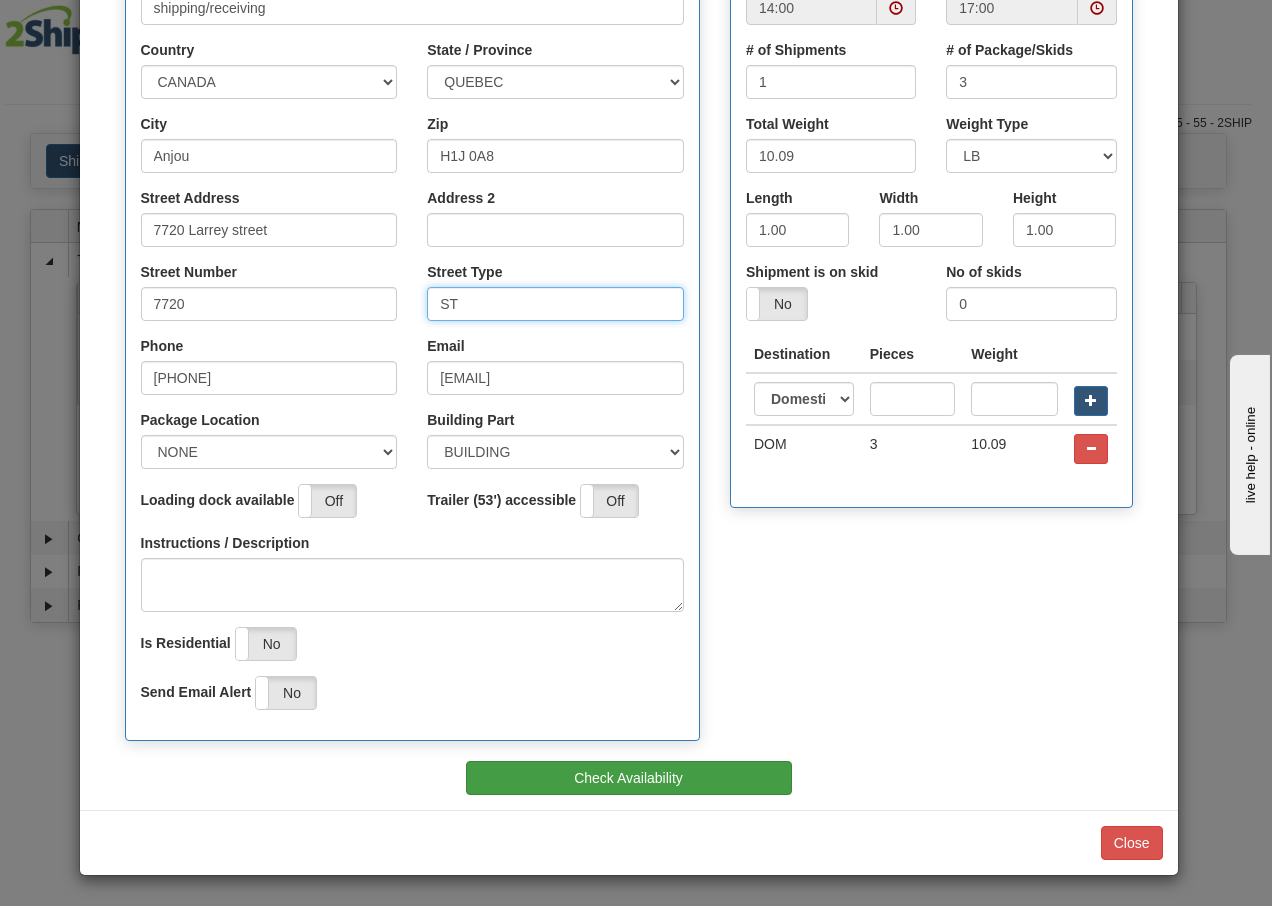 type on "ST" 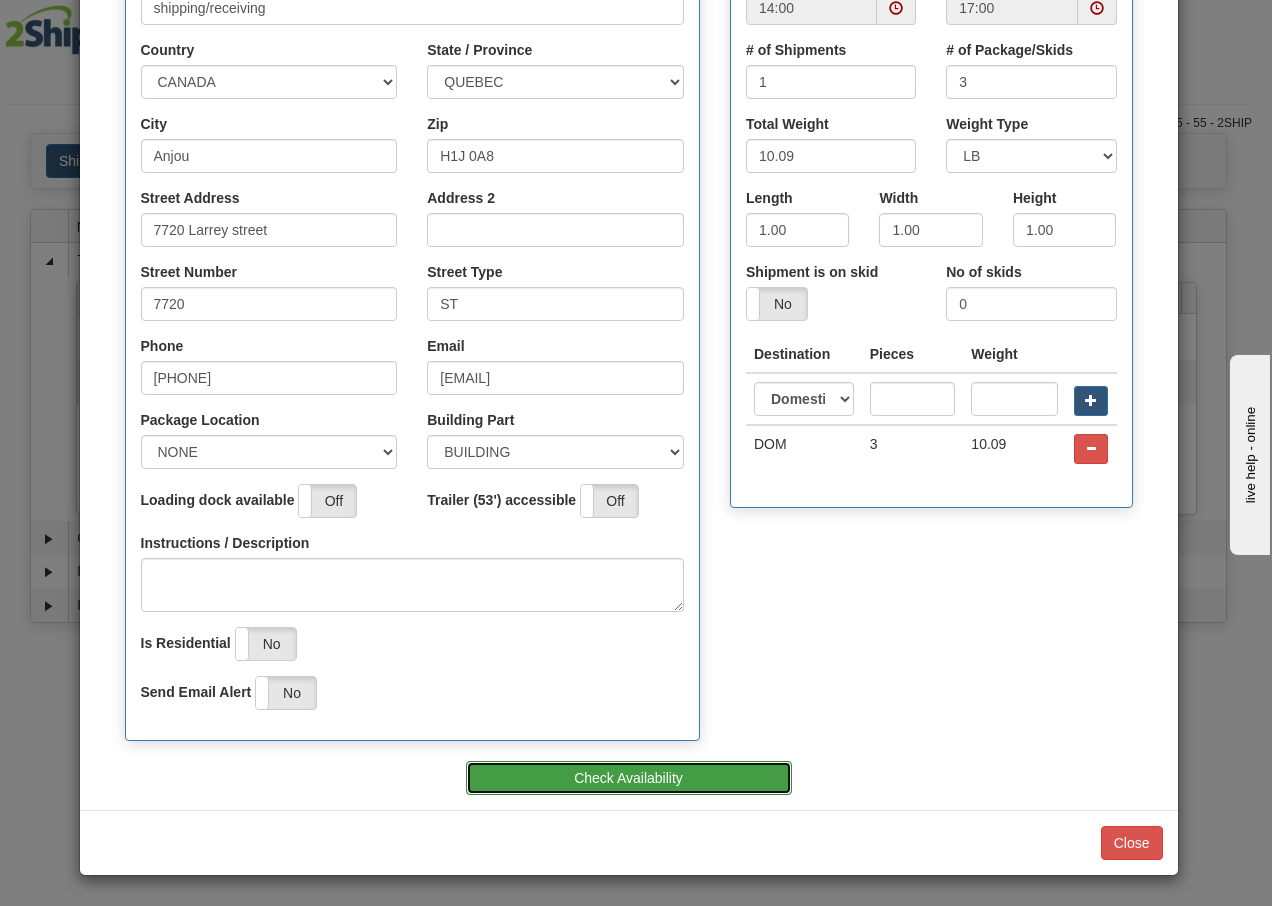 click on "Check Availability" at bounding box center [629, 778] 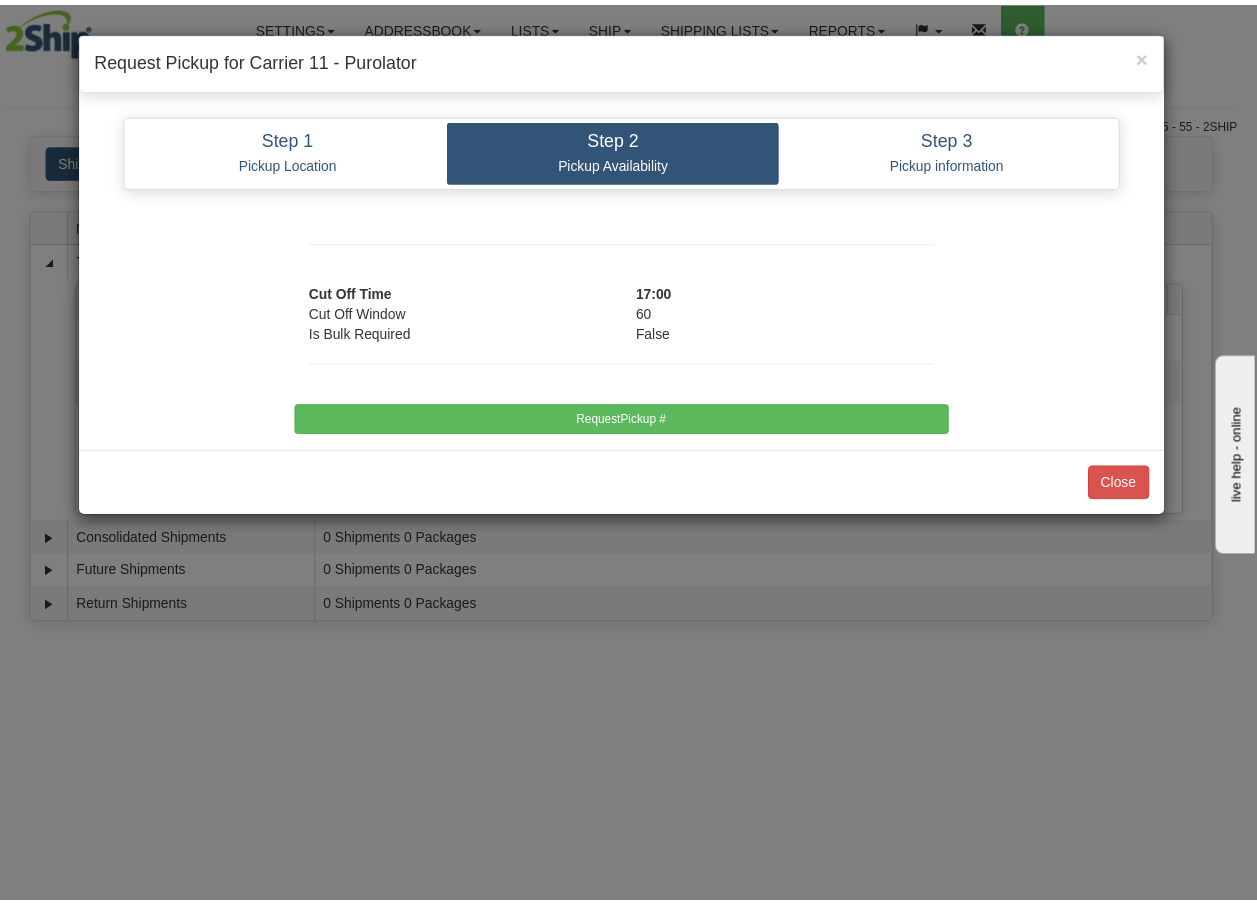 scroll, scrollTop: 0, scrollLeft: 0, axis: both 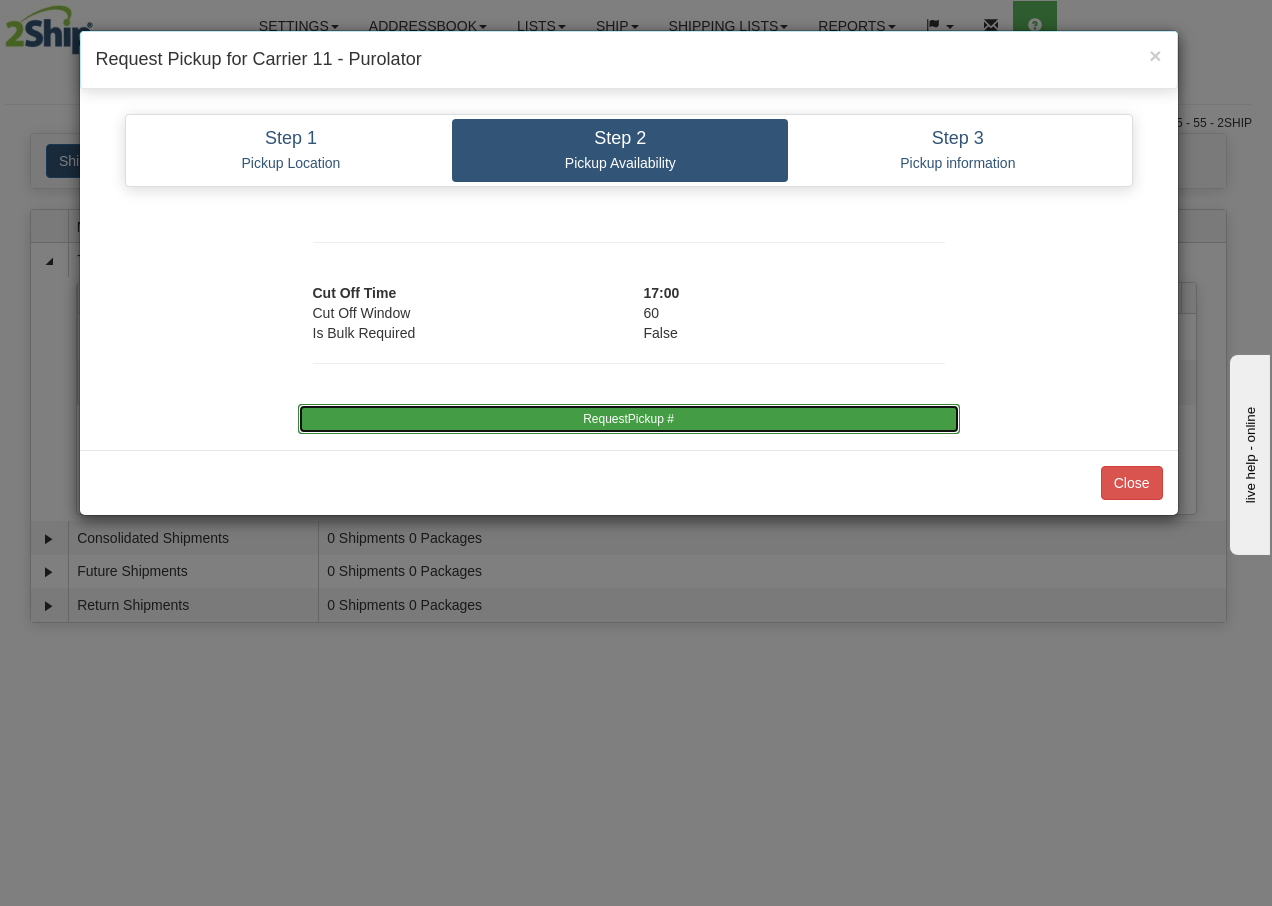 click on "RequestPickup #" at bounding box center [629, 419] 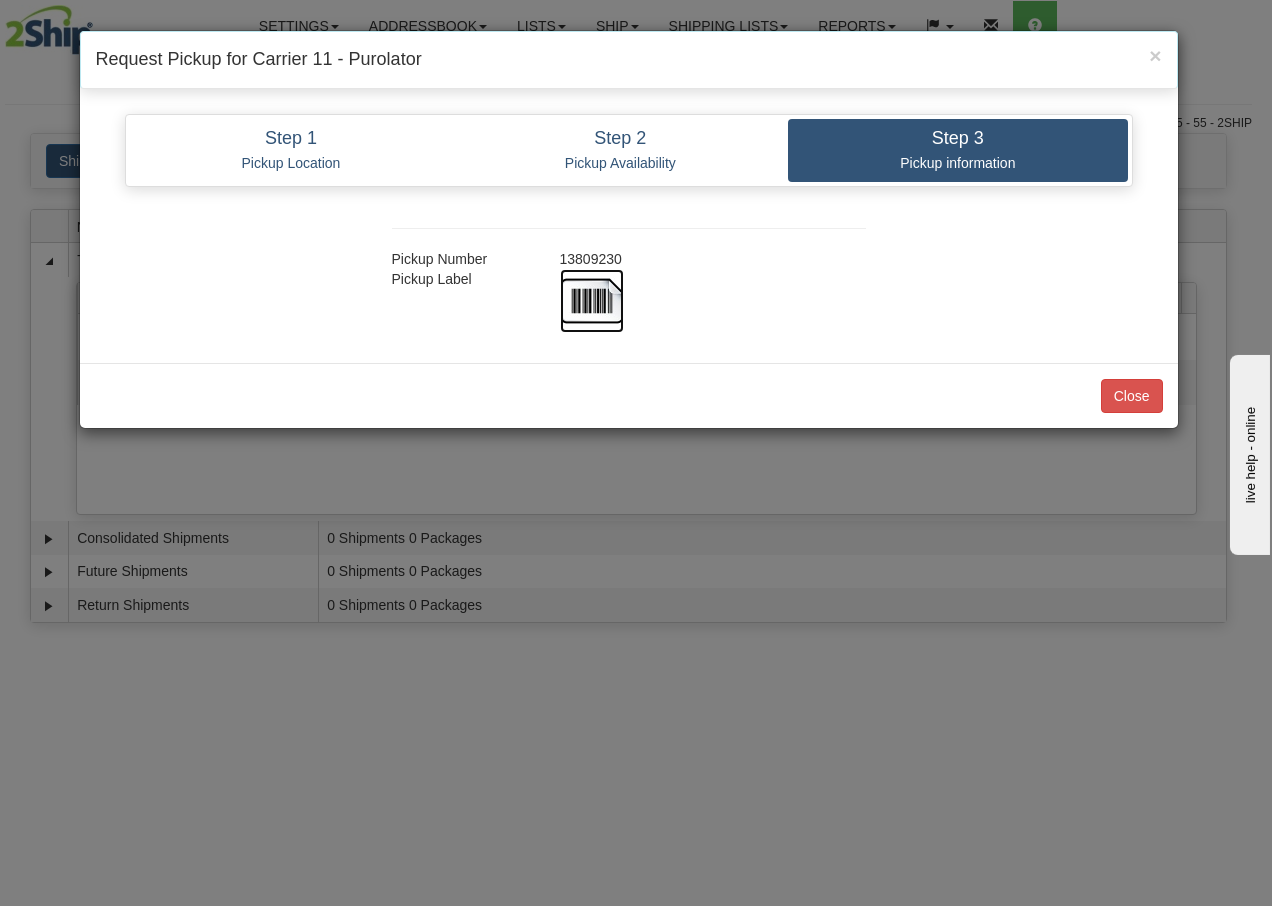 click at bounding box center (592, 301) 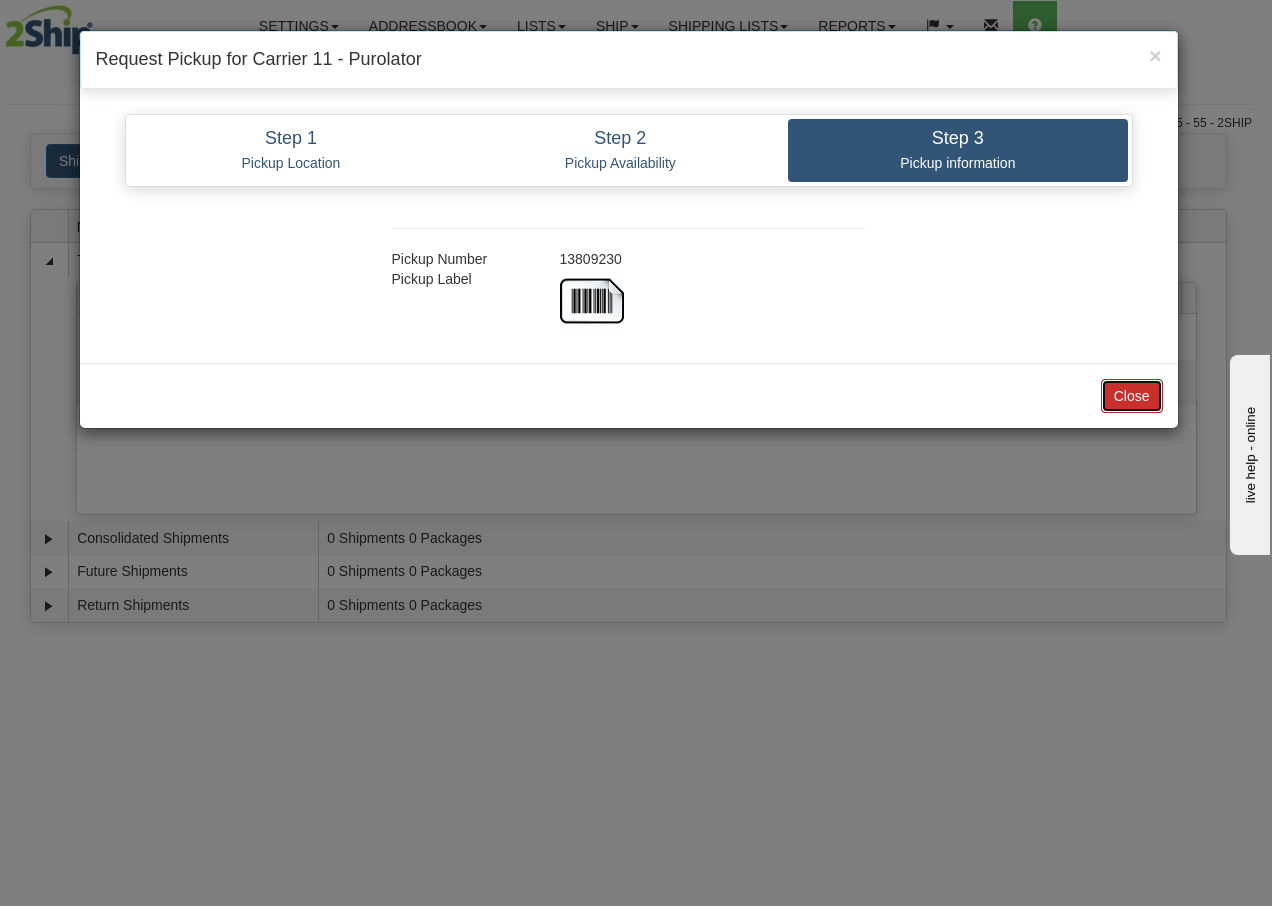 click on "Close" at bounding box center (1132, 396) 